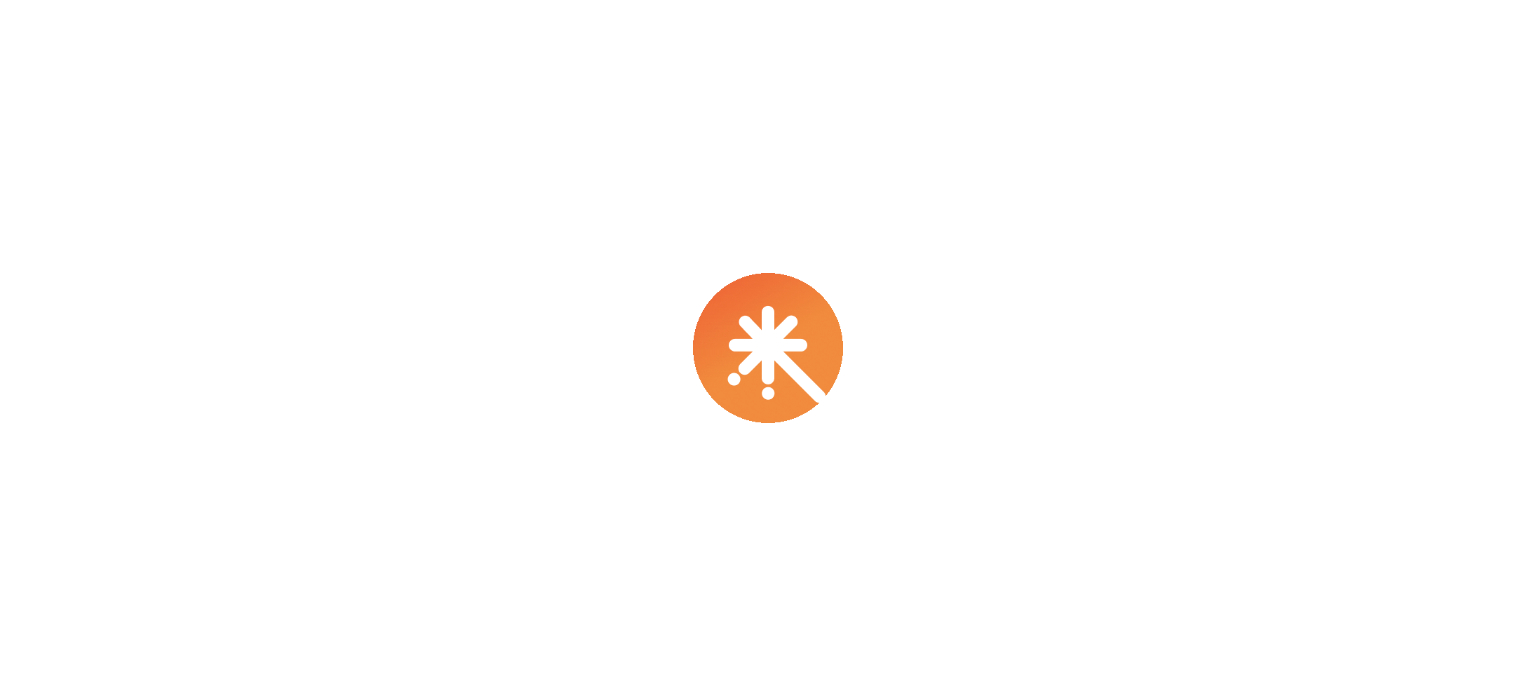 scroll, scrollTop: 0, scrollLeft: 0, axis: both 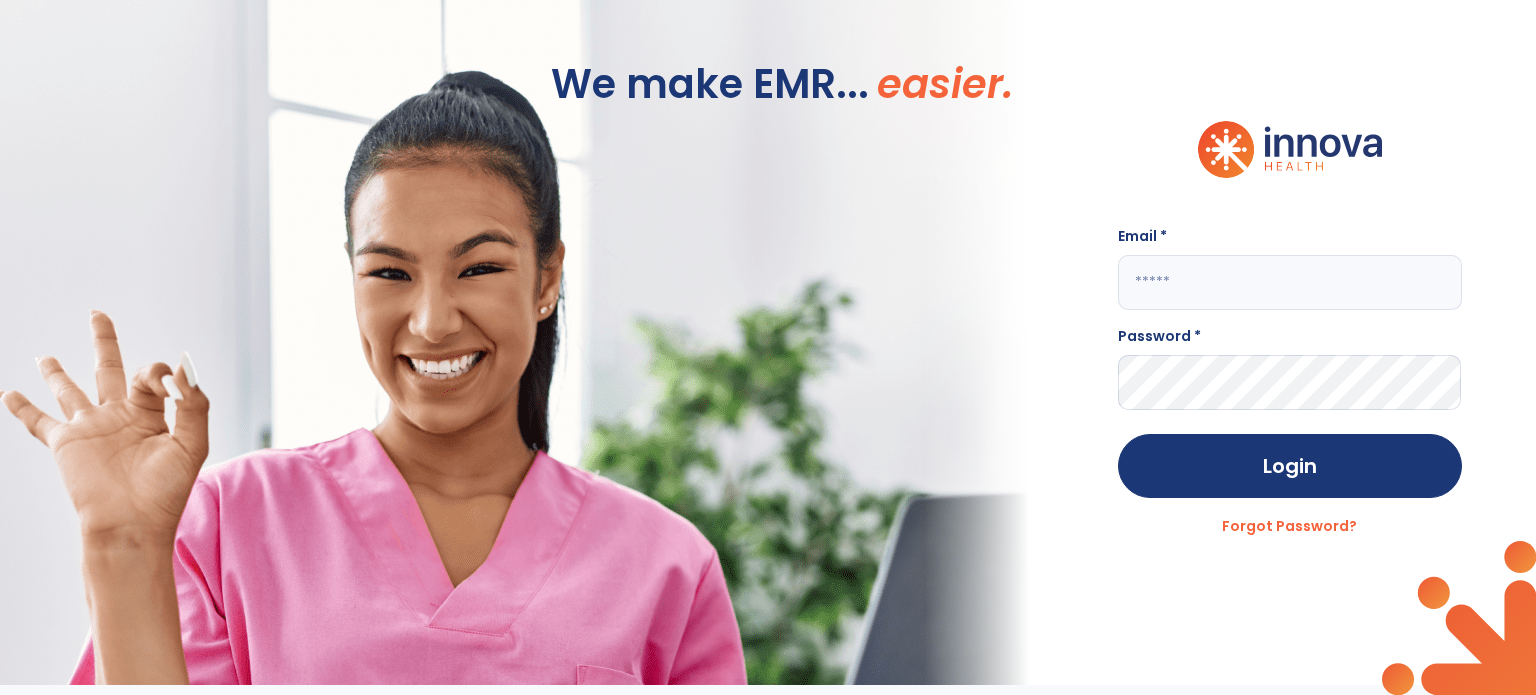 click 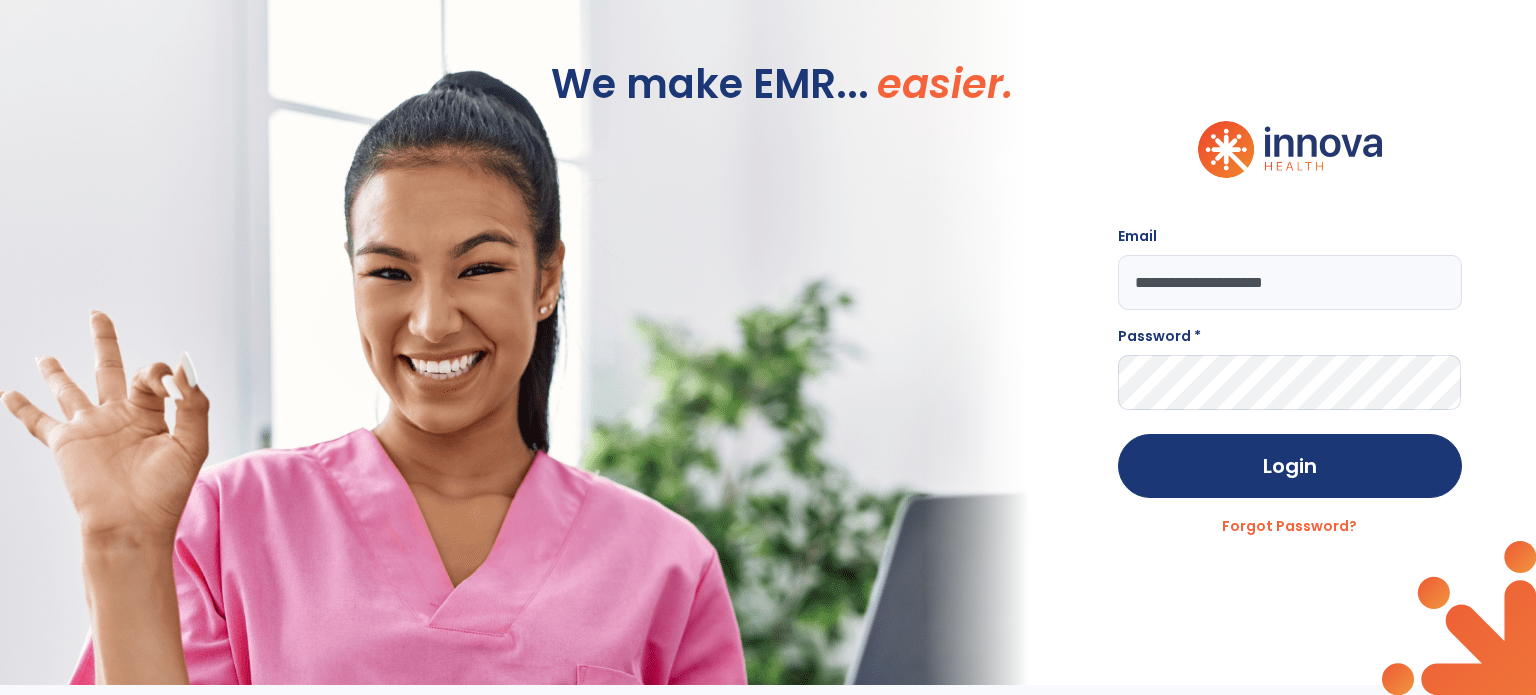 type on "**********" 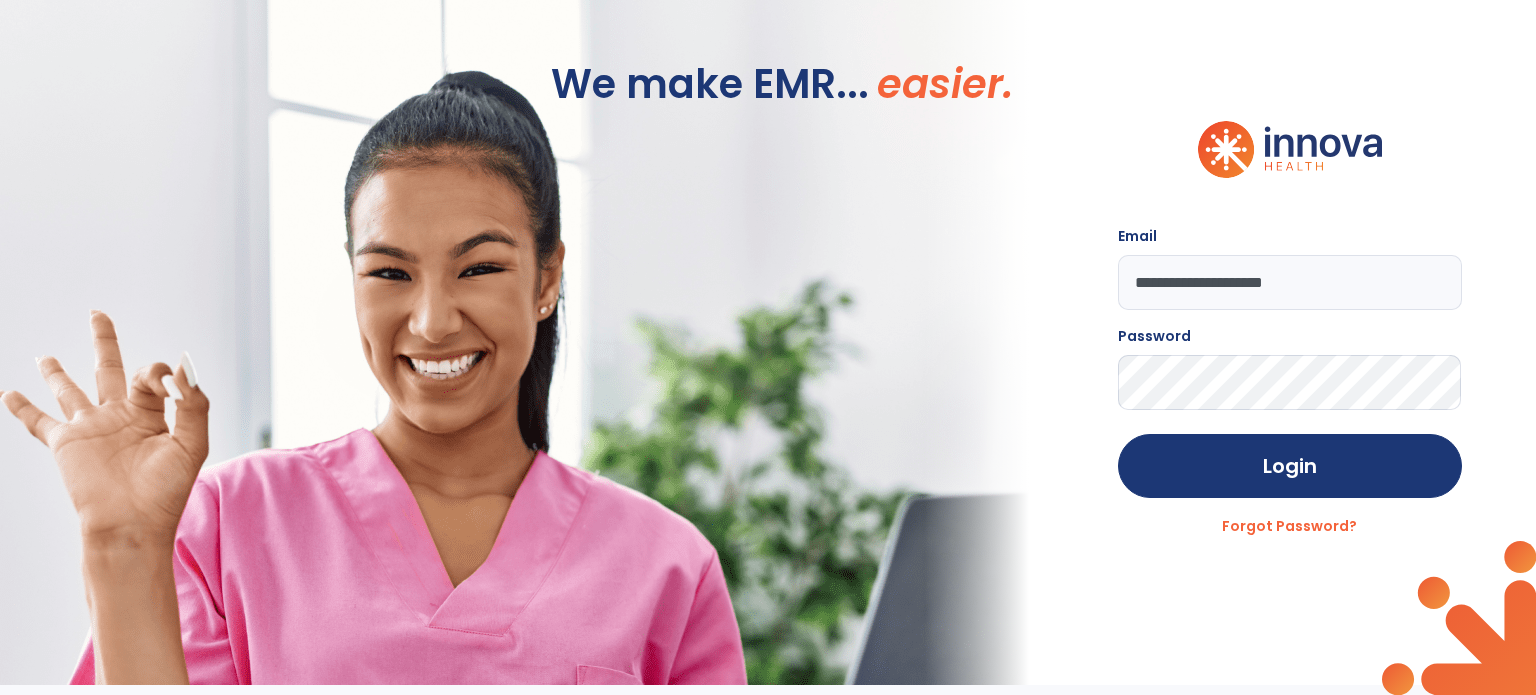 click on "Login" 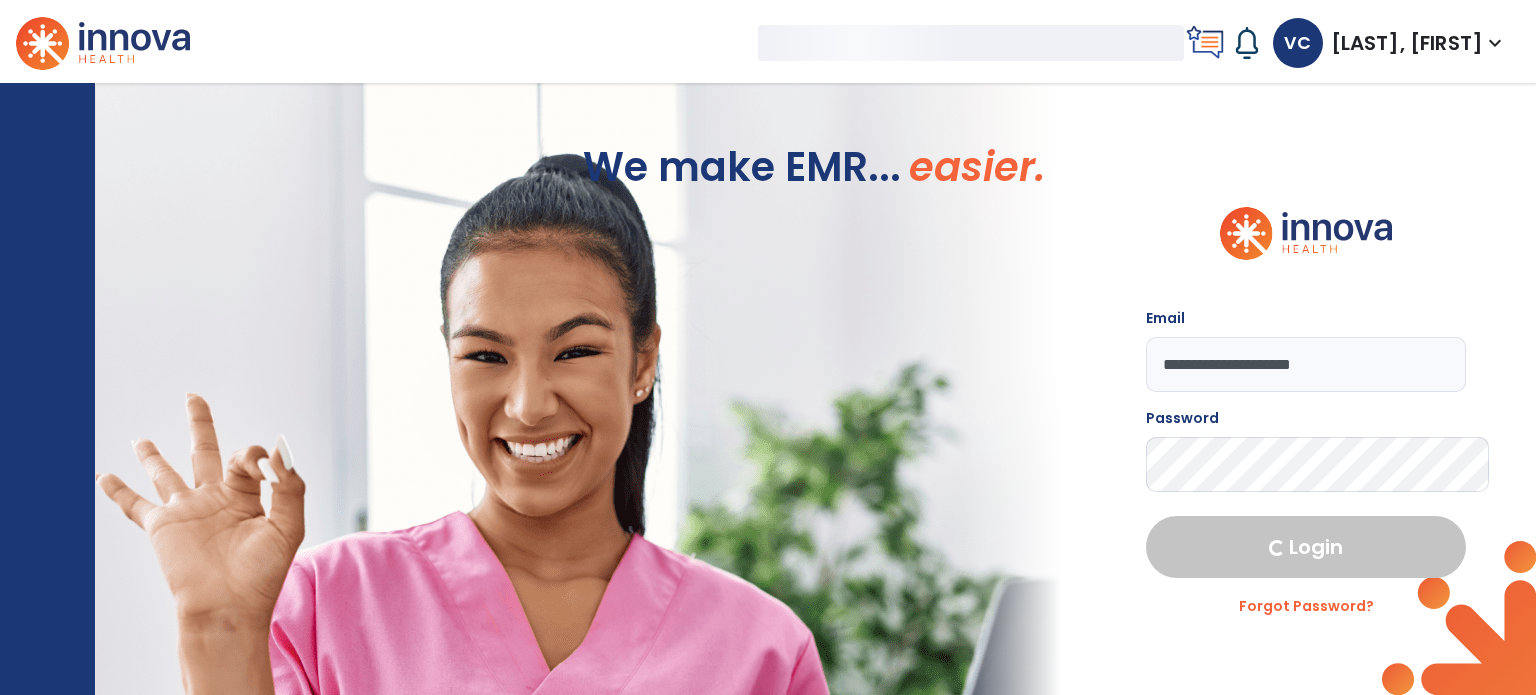 select on "****" 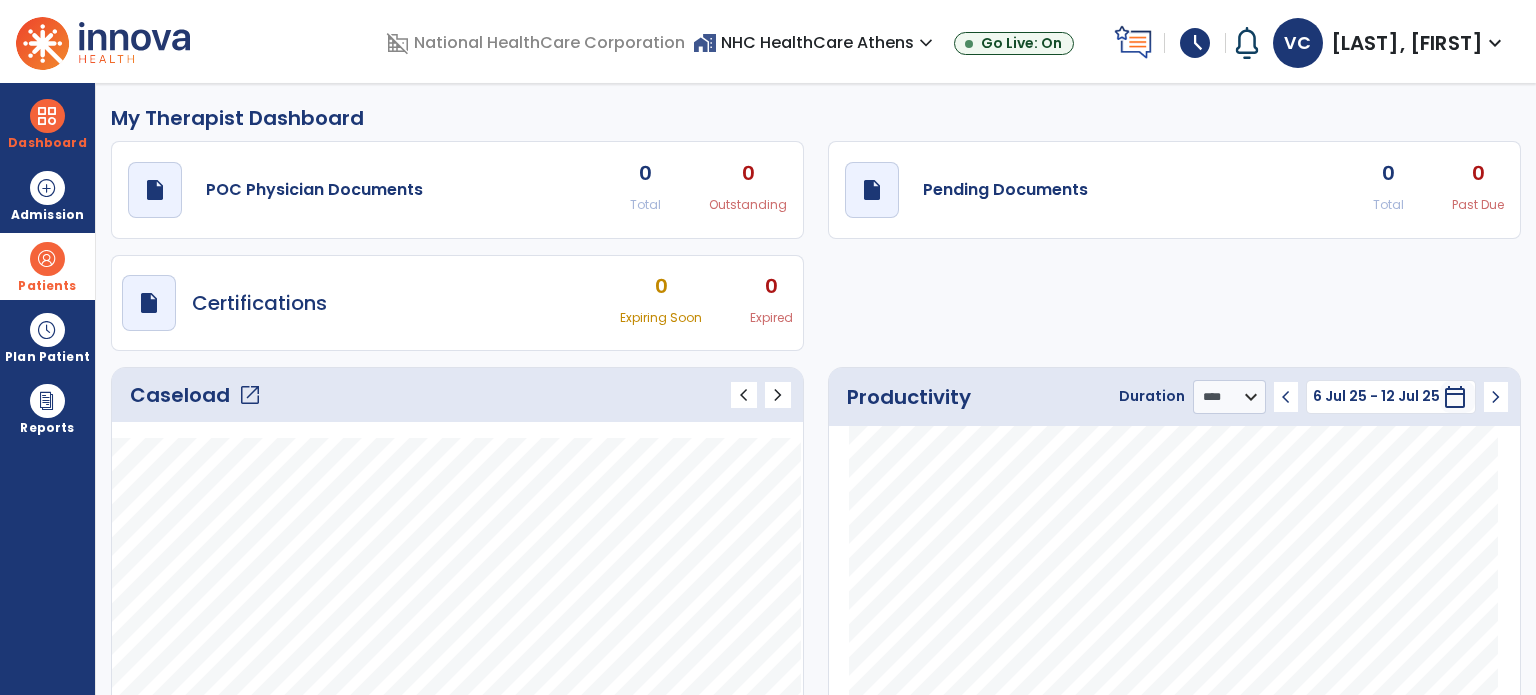 click on "Patients" at bounding box center (47, 266) 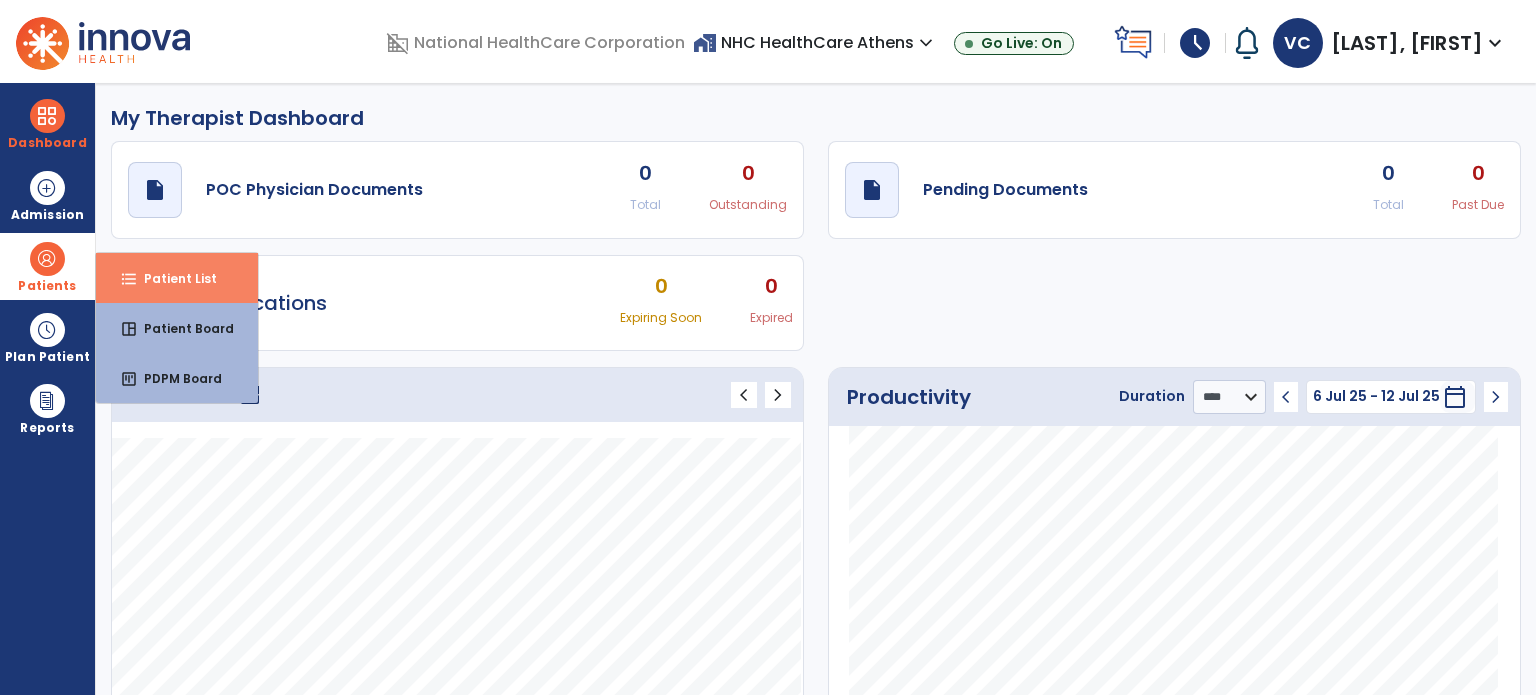 click on "Patient List" at bounding box center (172, 278) 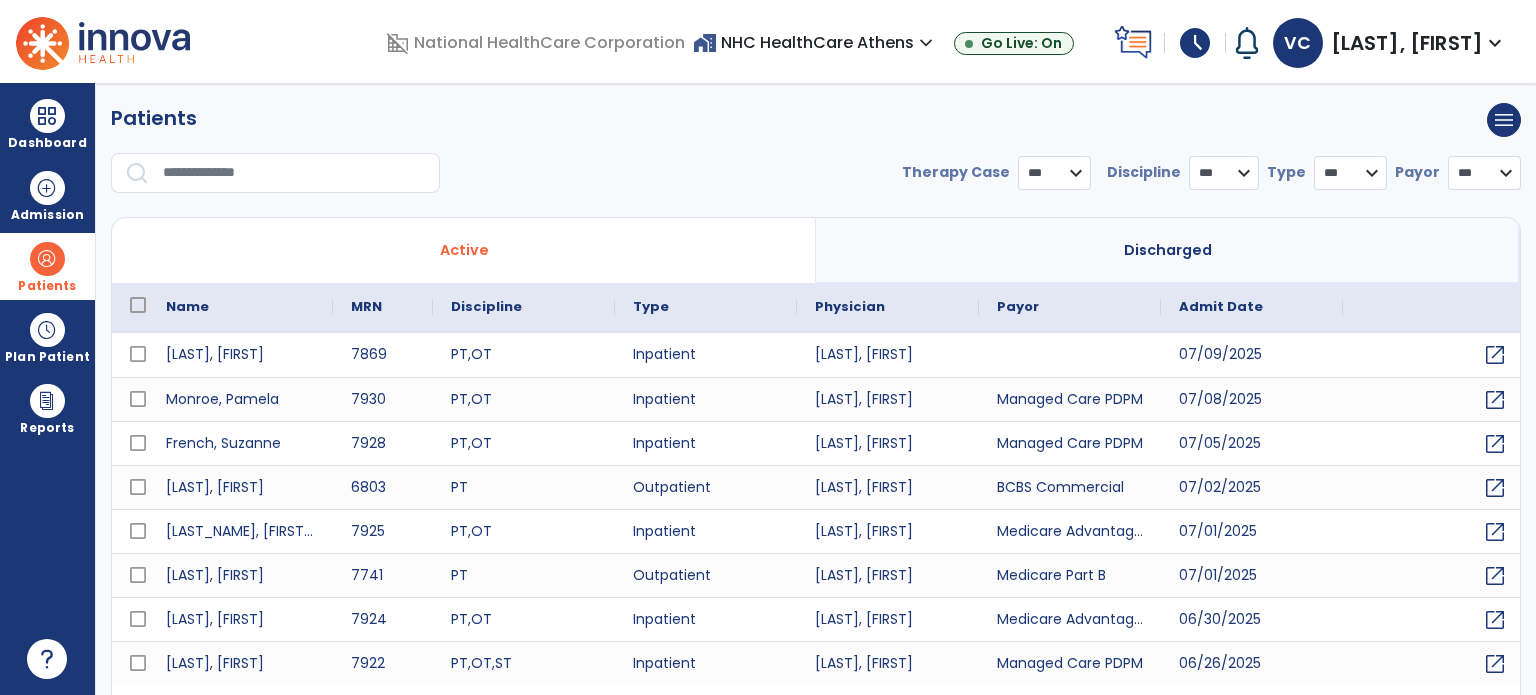 select on "***" 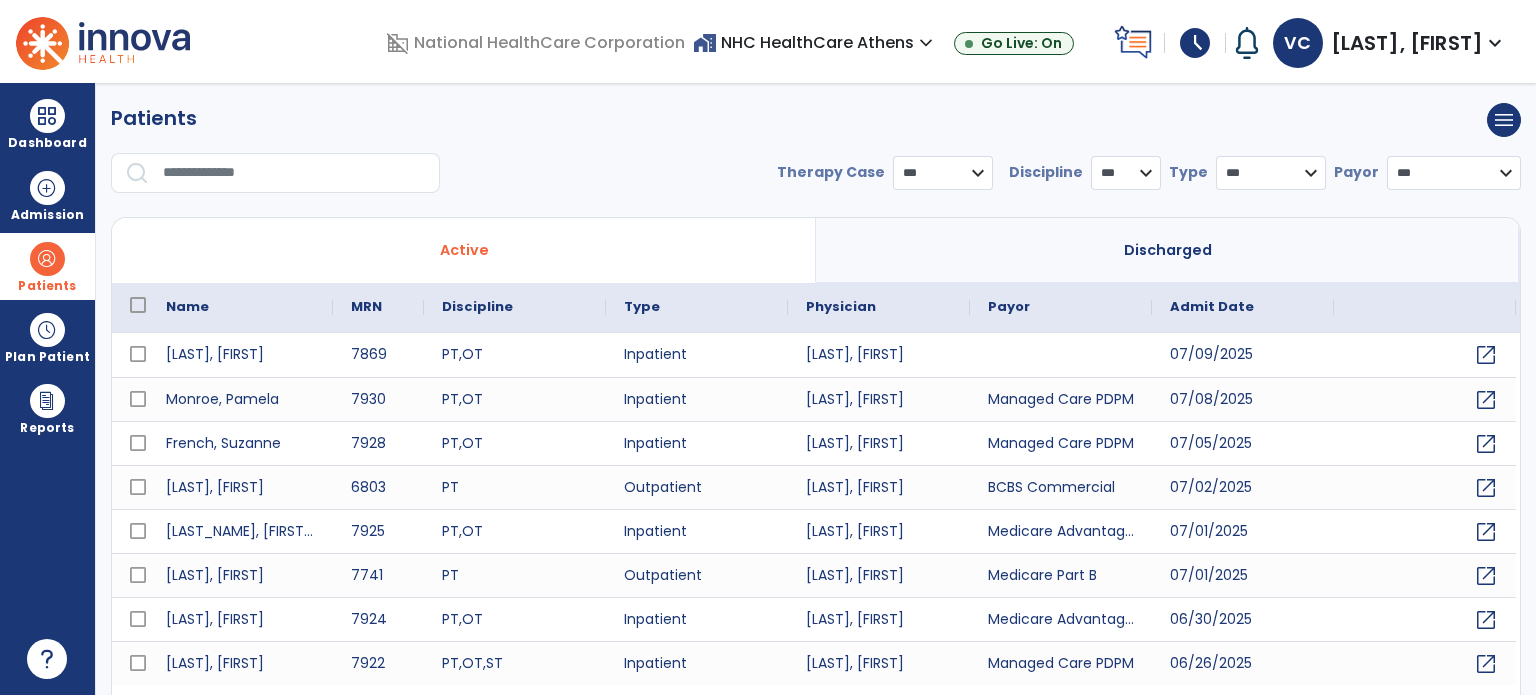 click at bounding box center [294, 173] 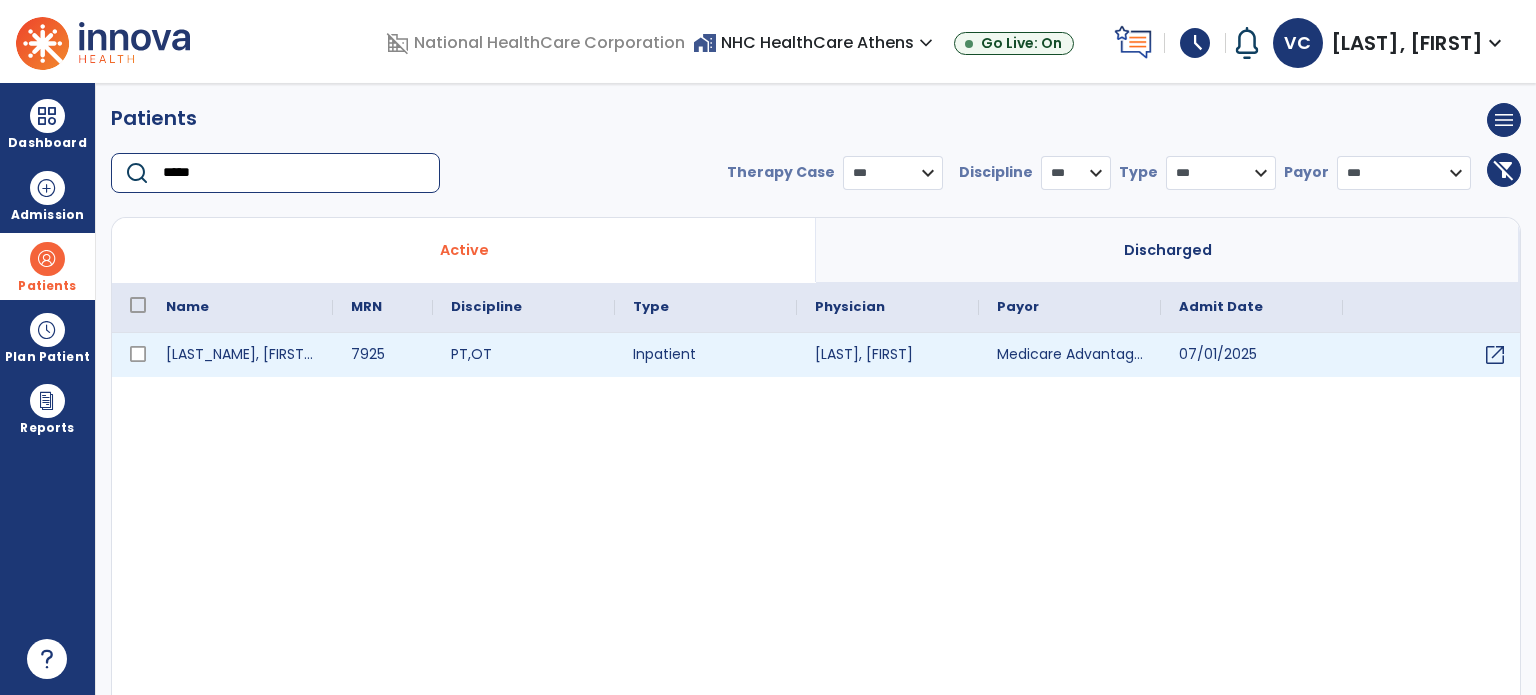 type on "*****" 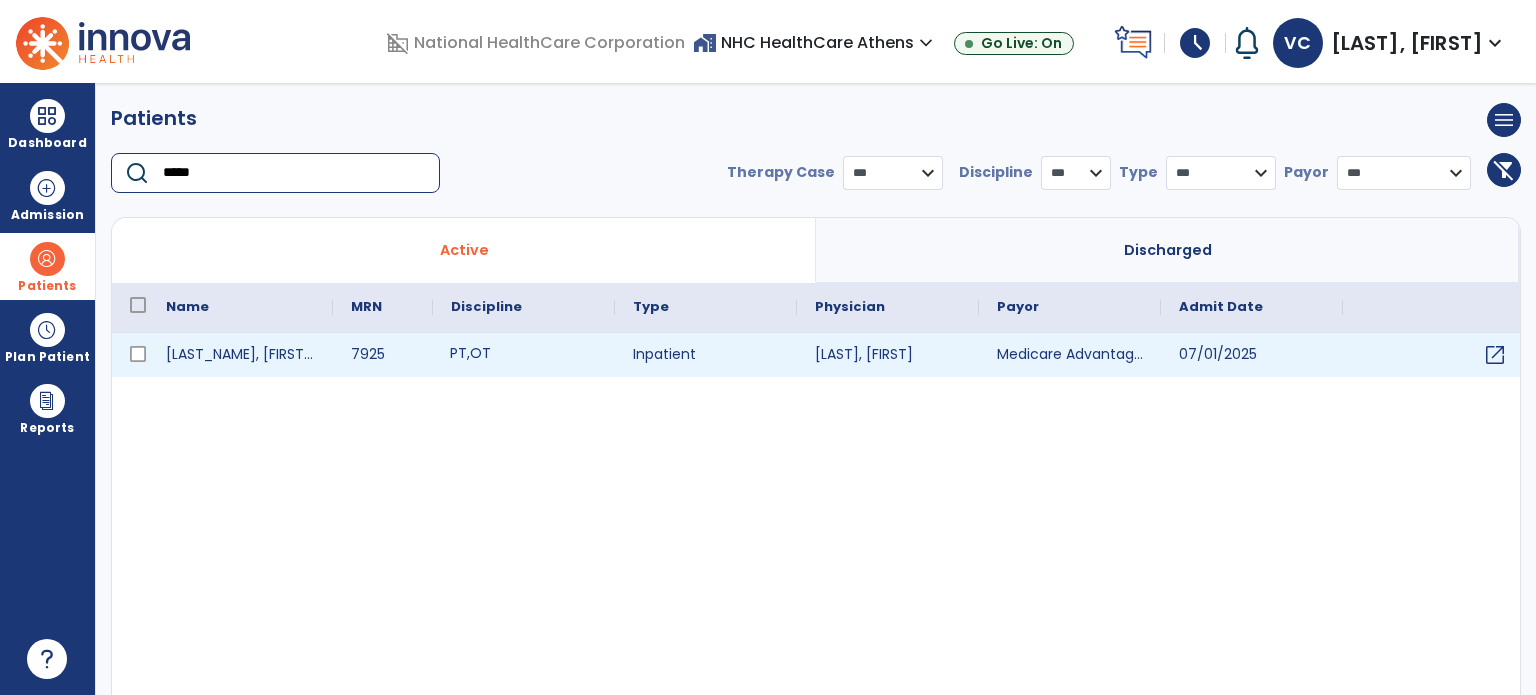 click on "OT" at bounding box center [480, 353] 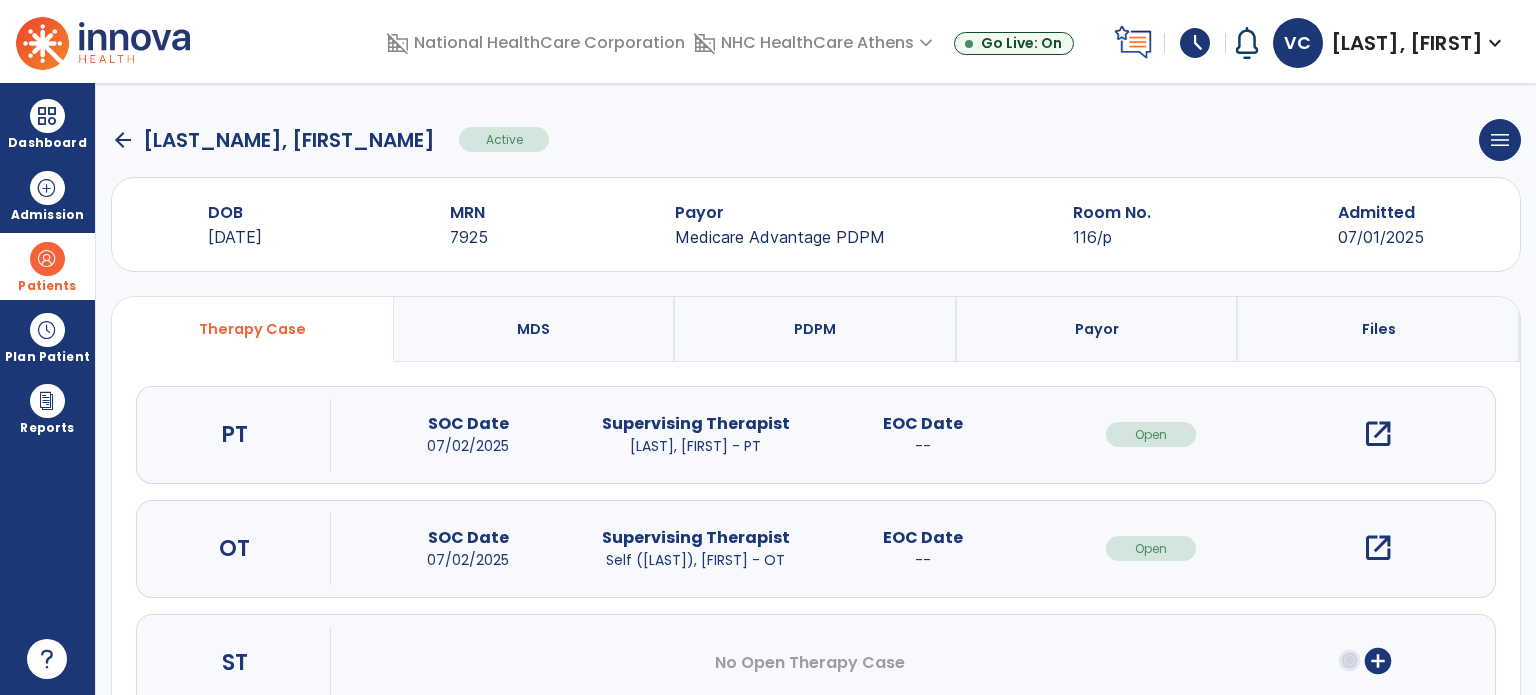 click on "open_in_new" at bounding box center (1378, 434) 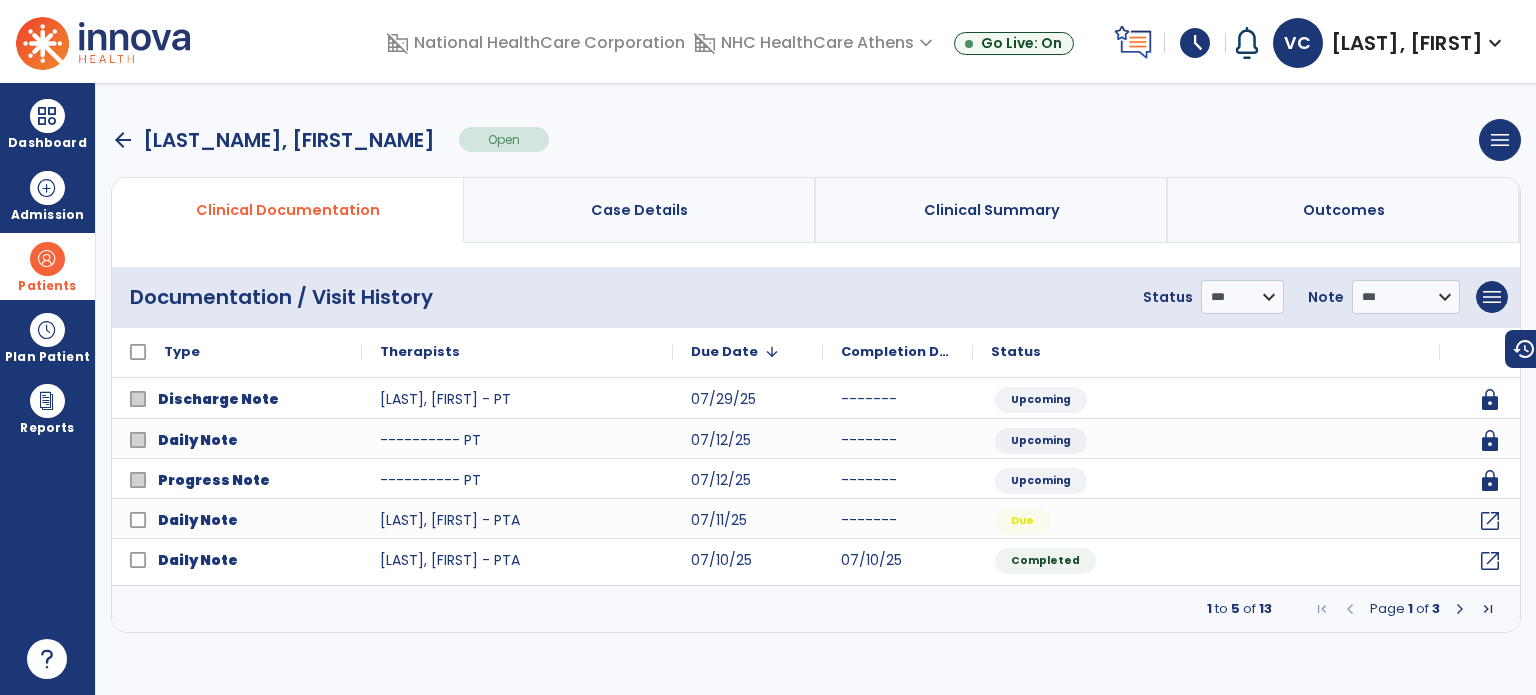 click on "arrow_back" at bounding box center (123, 140) 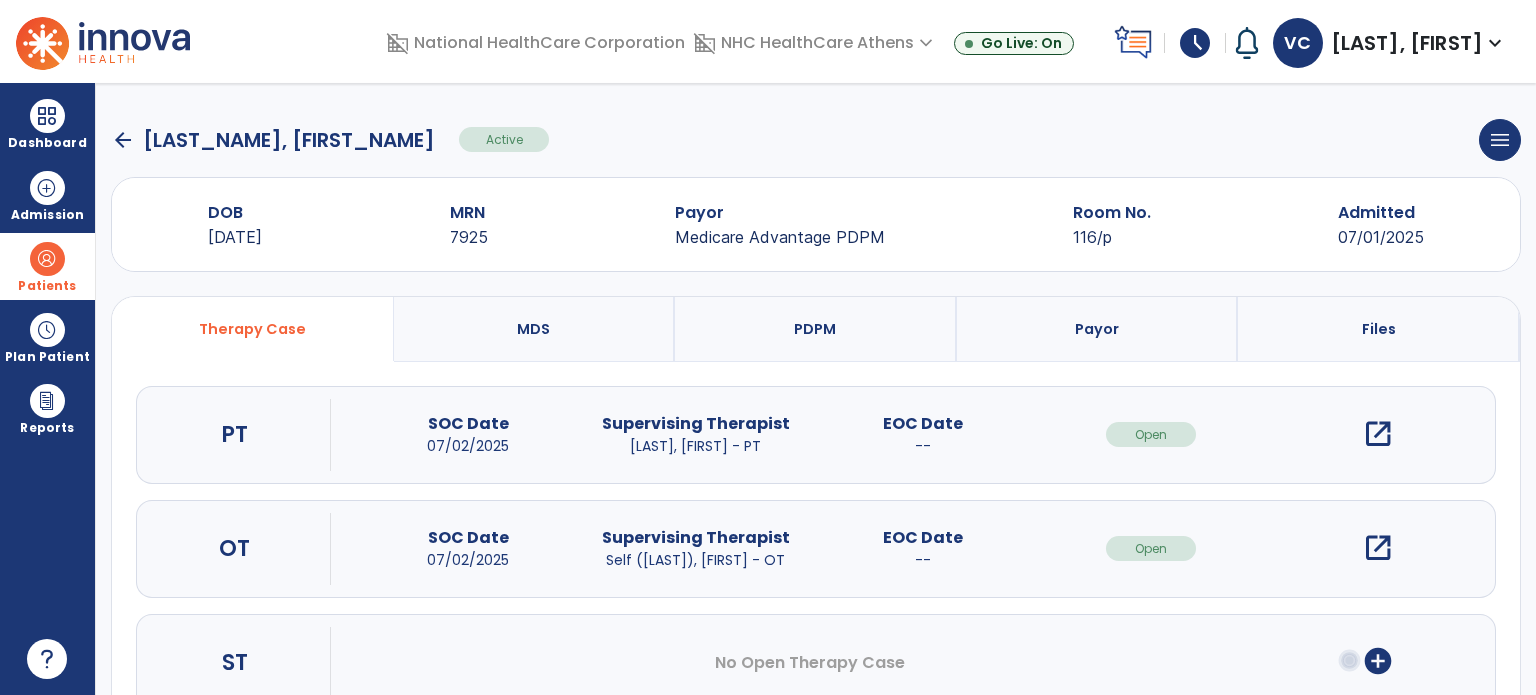 click on "arrow_back" 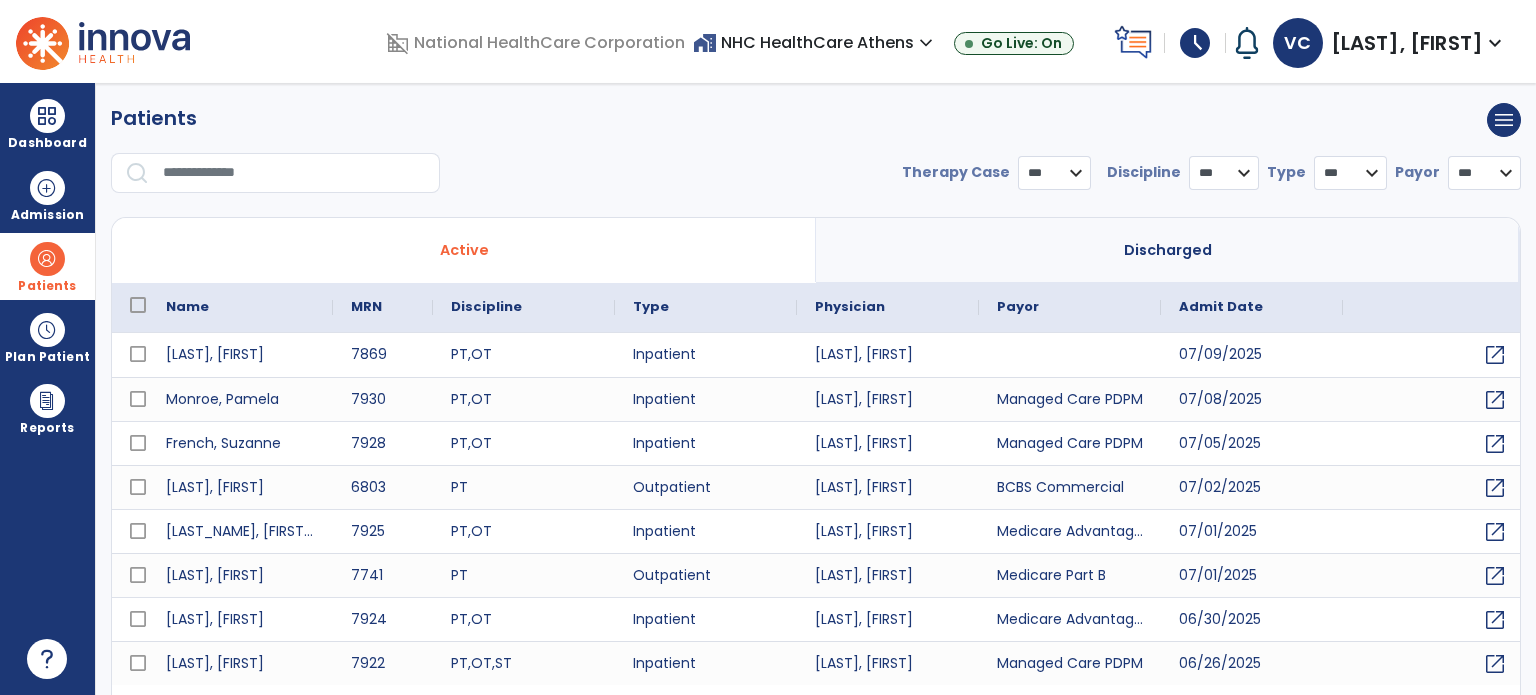 select on "***" 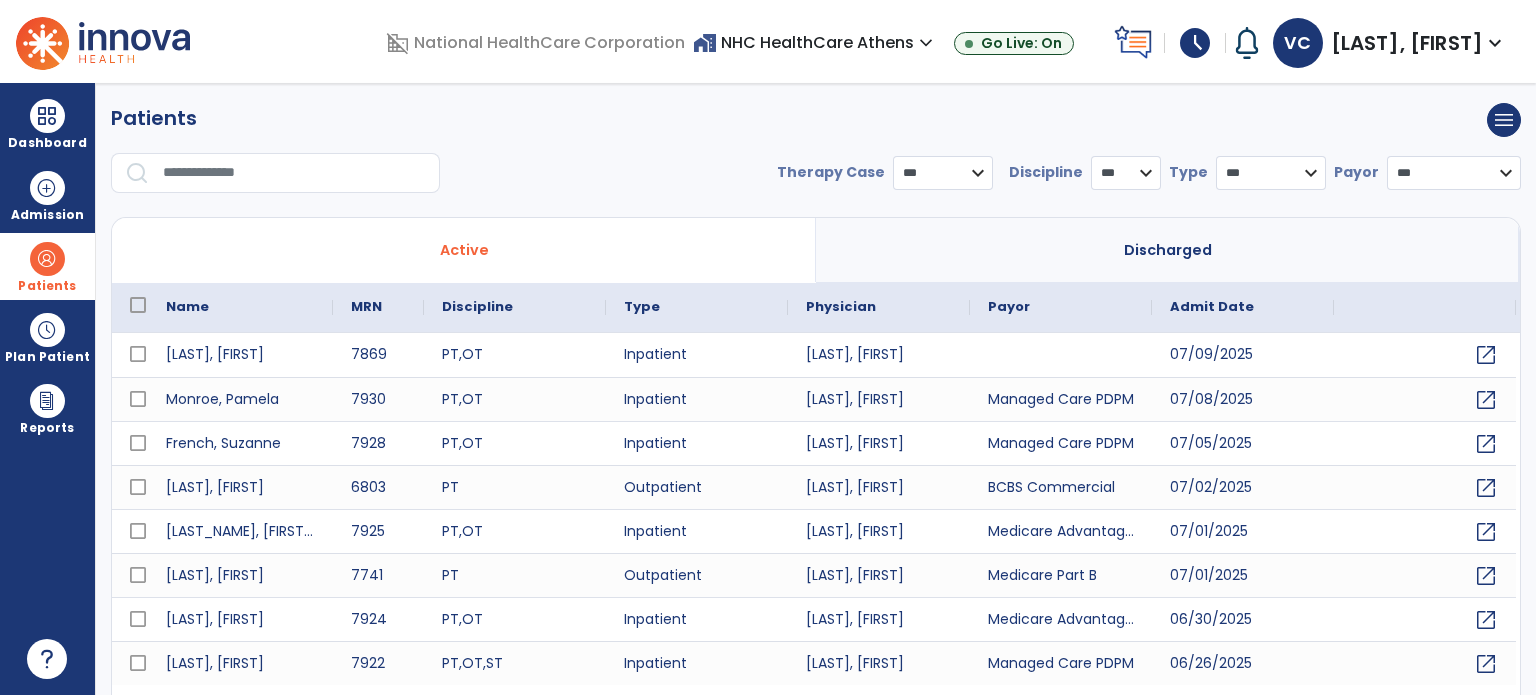 click at bounding box center (294, 173) 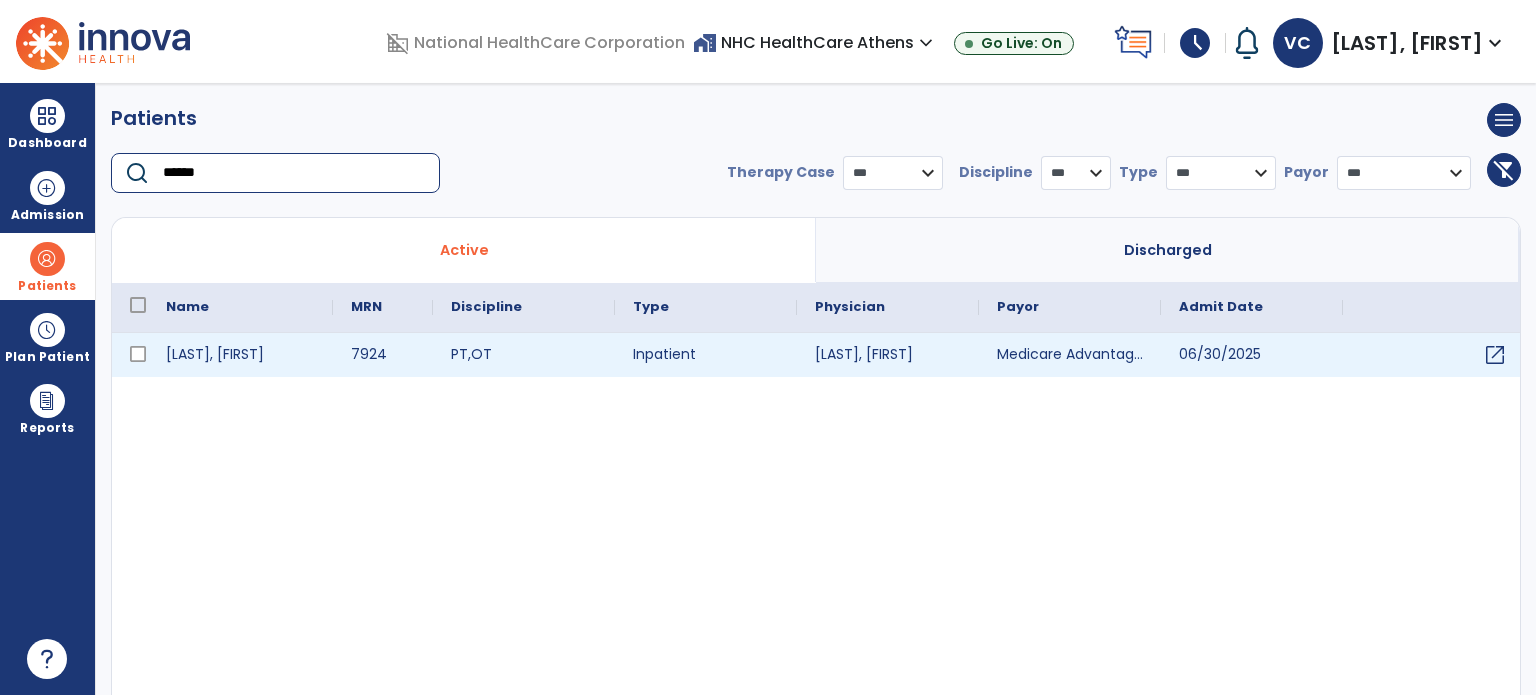 type on "******" 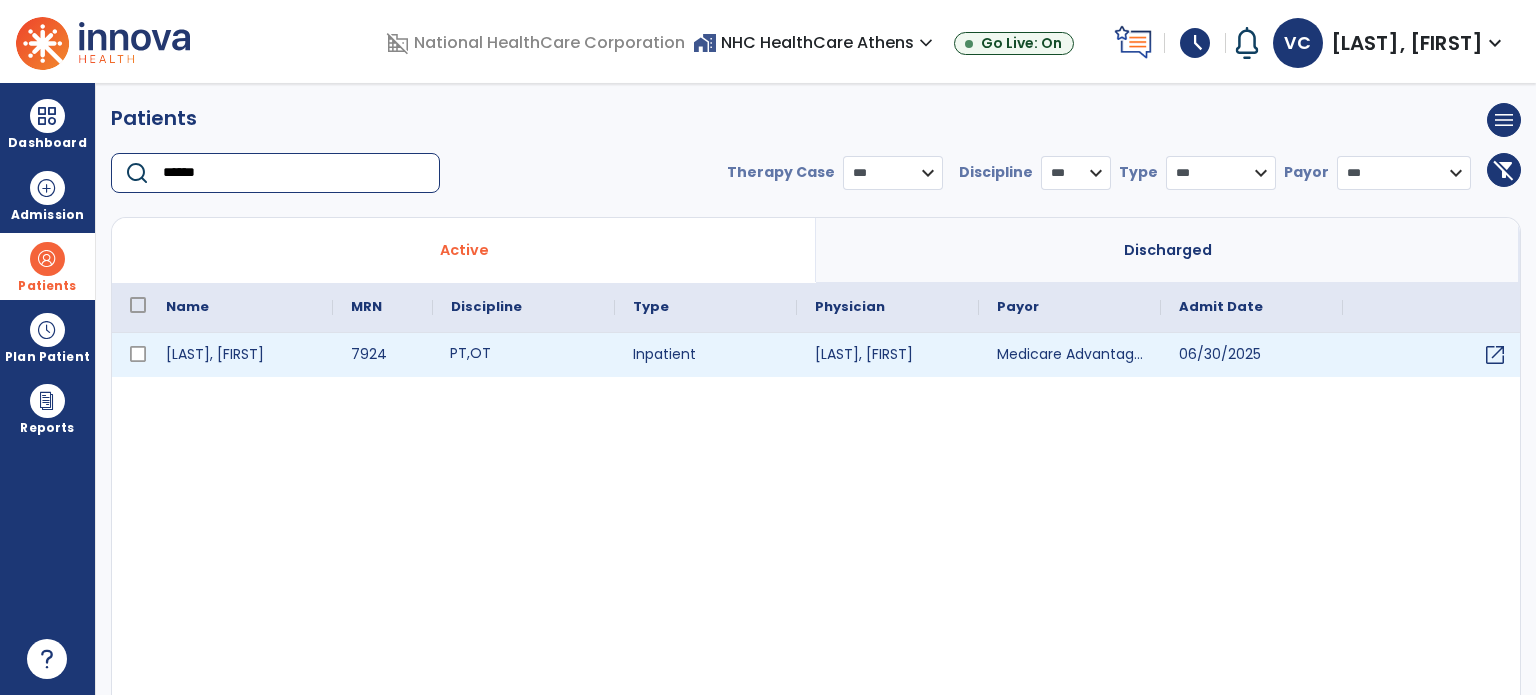 click on "PT" at bounding box center [458, 353] 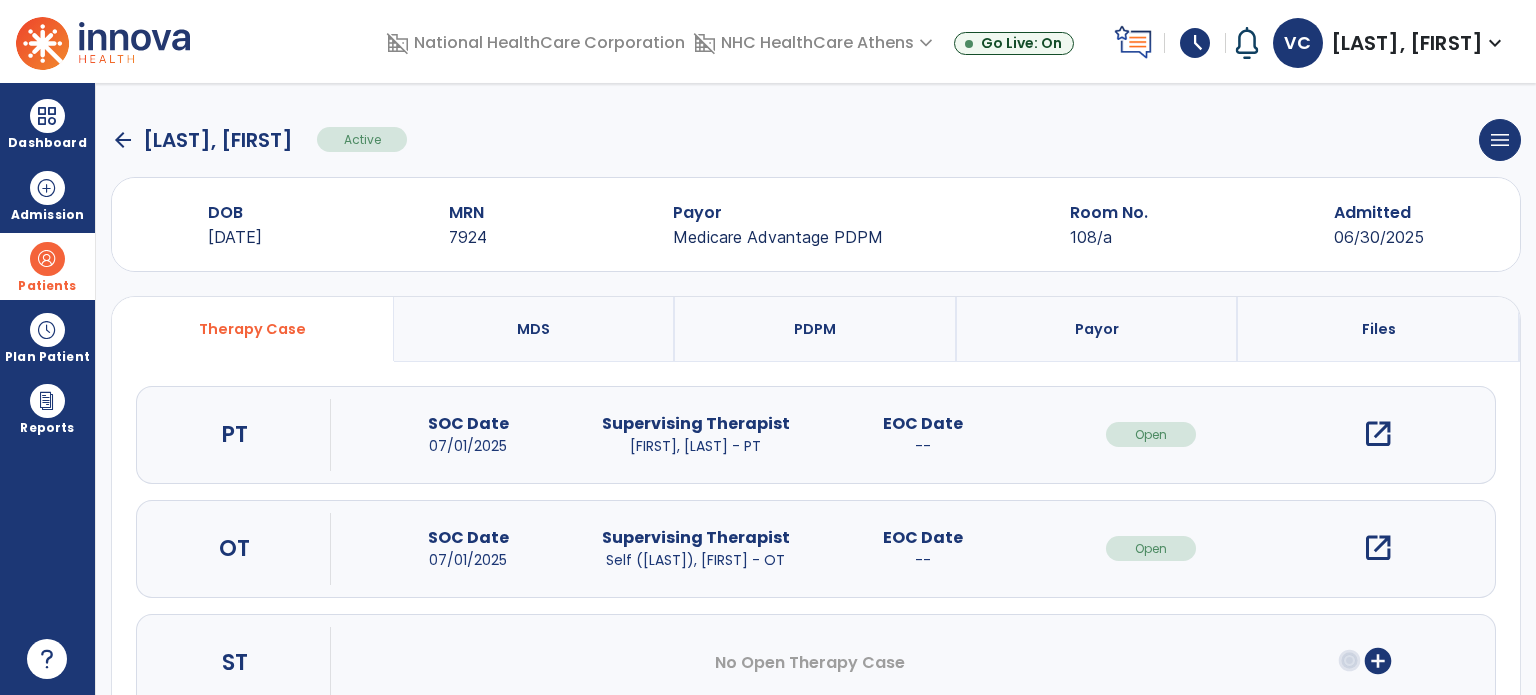 click on "open_in_new" at bounding box center [1378, 434] 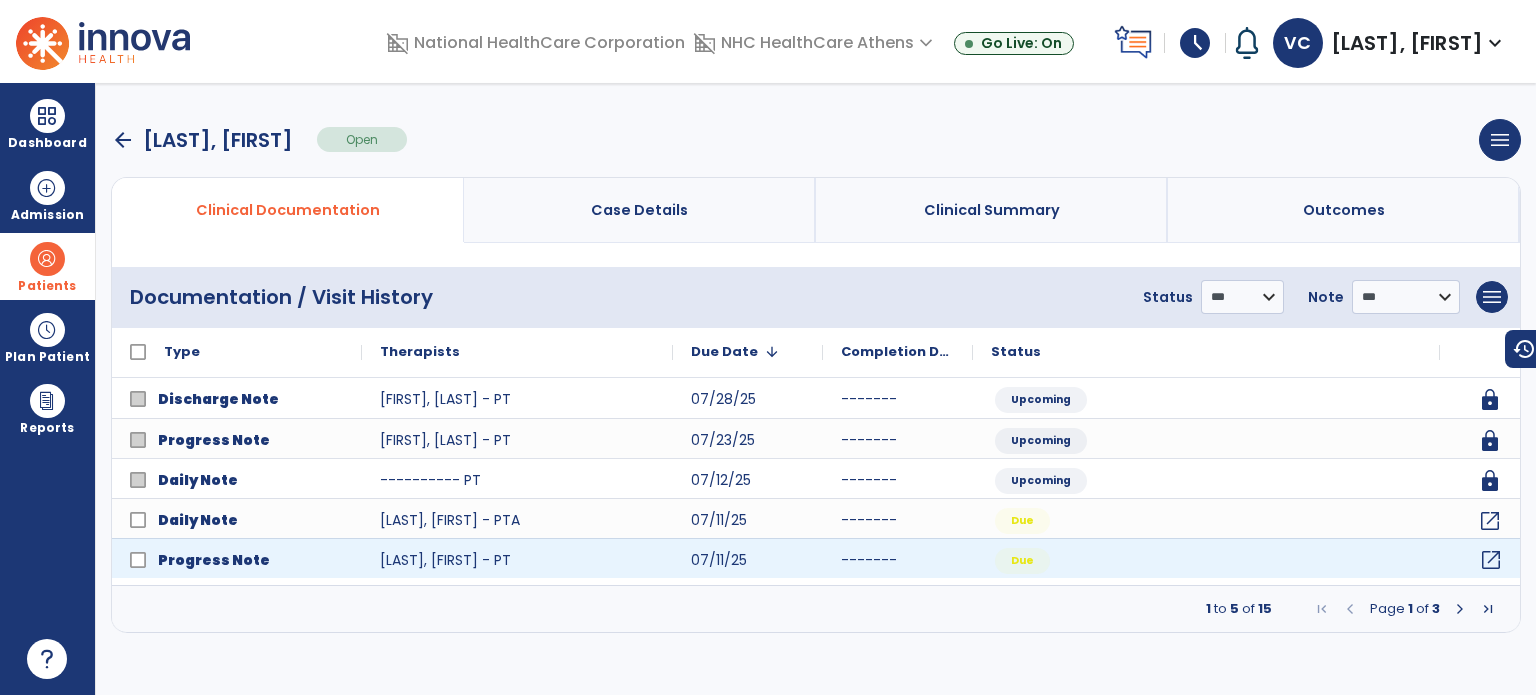 click on "open_in_new" 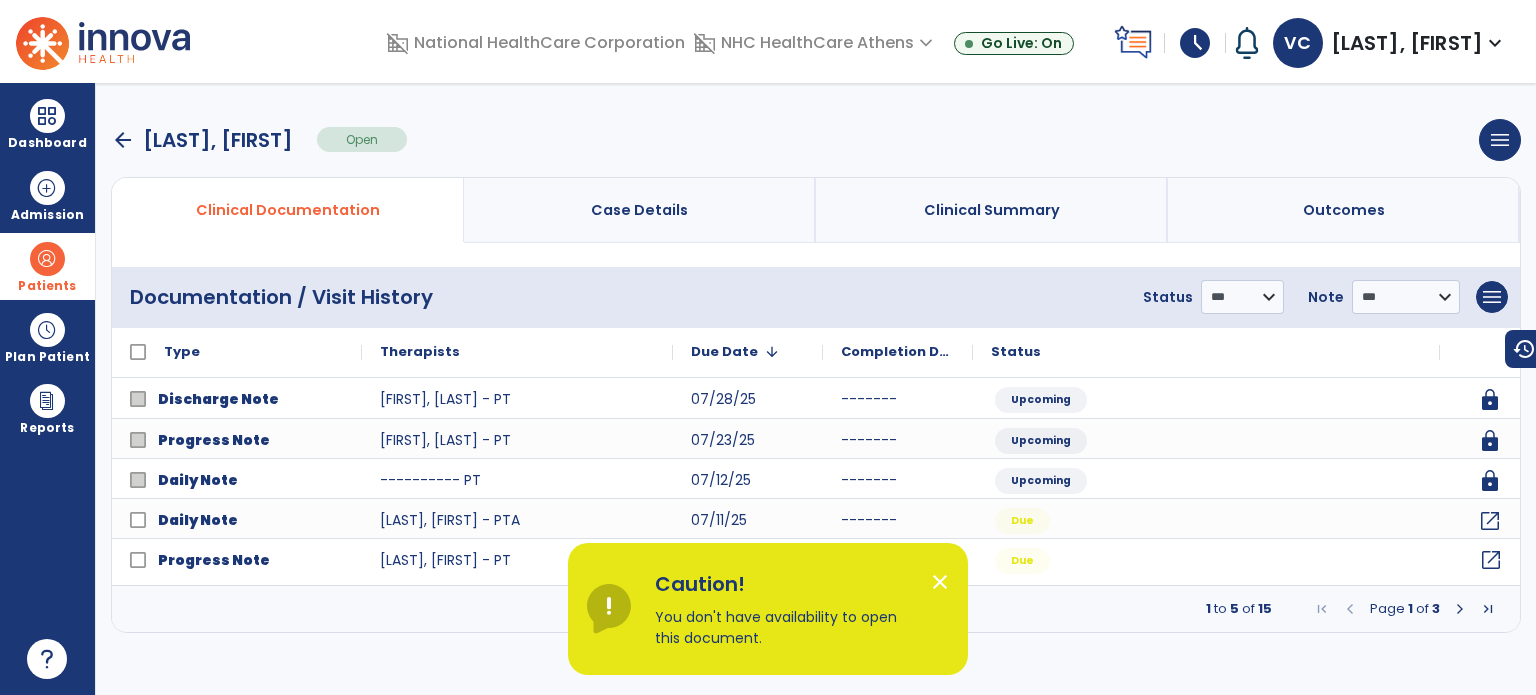 click on "close" at bounding box center (940, 582) 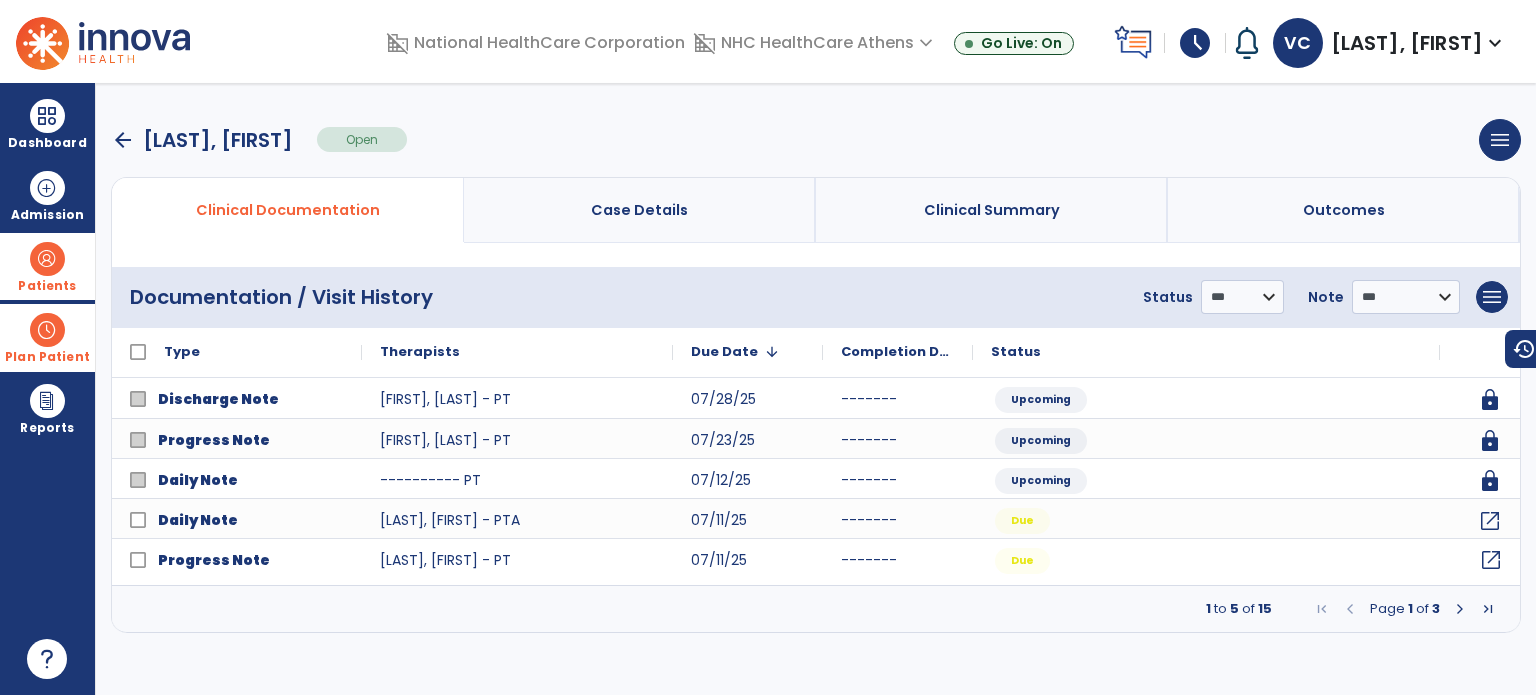 click at bounding box center (47, 330) 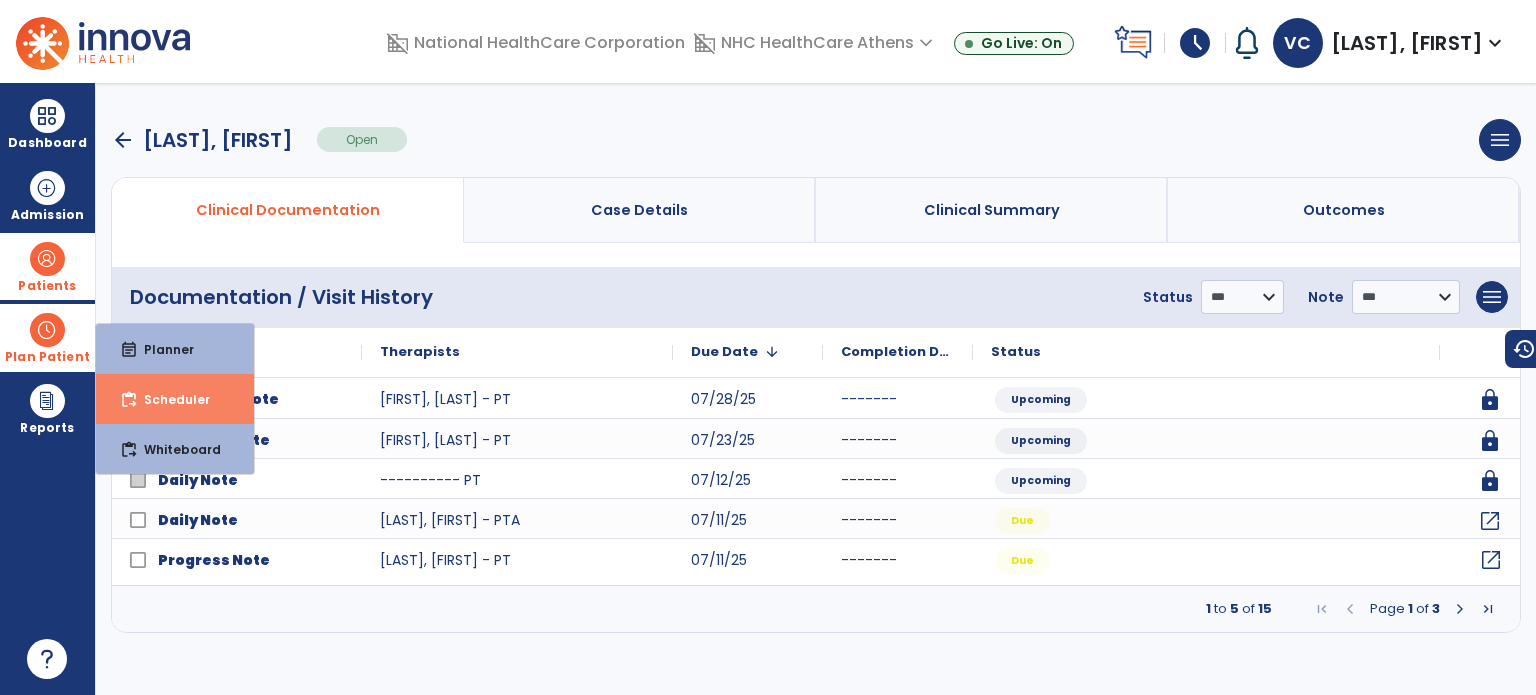 click on "Scheduler" at bounding box center (169, 399) 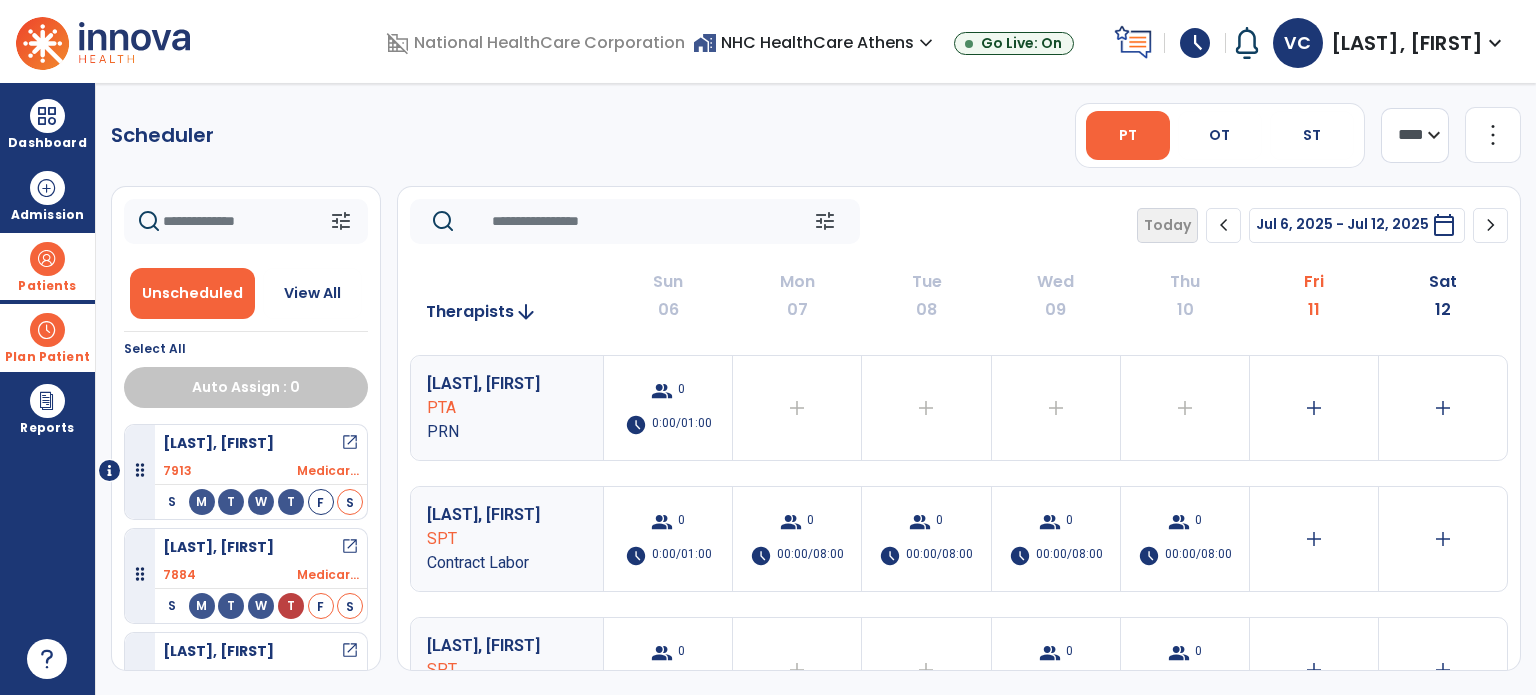 scroll, scrollTop: 1060, scrollLeft: 0, axis: vertical 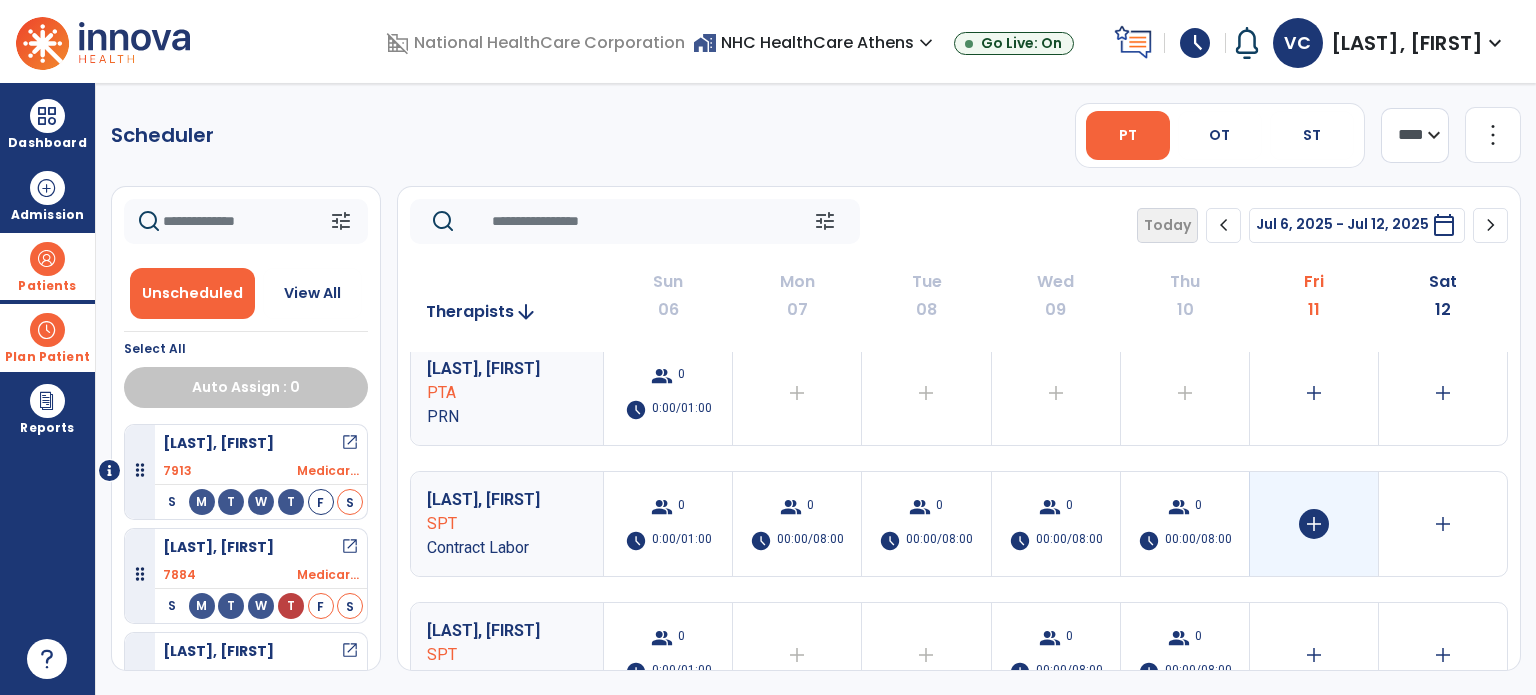 click on "add" 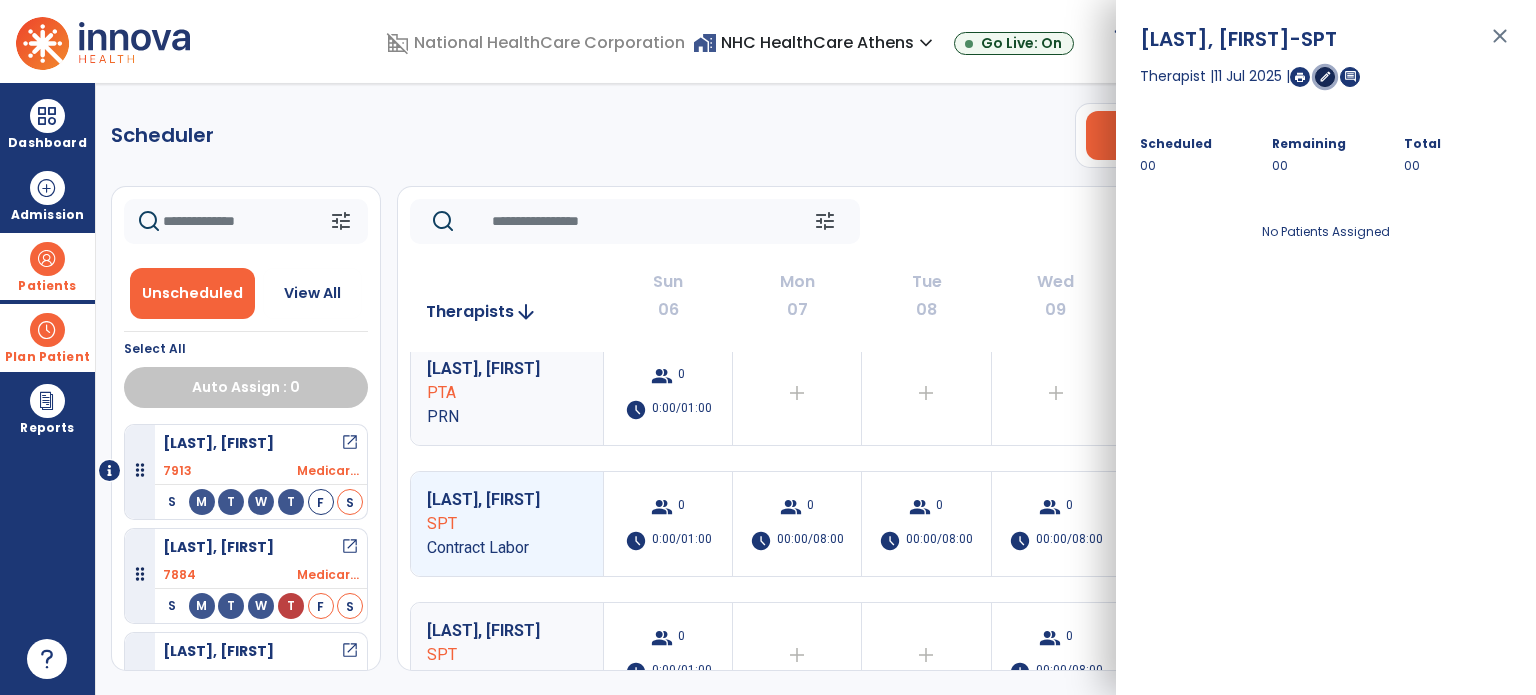 click on "edit" at bounding box center (1325, 76) 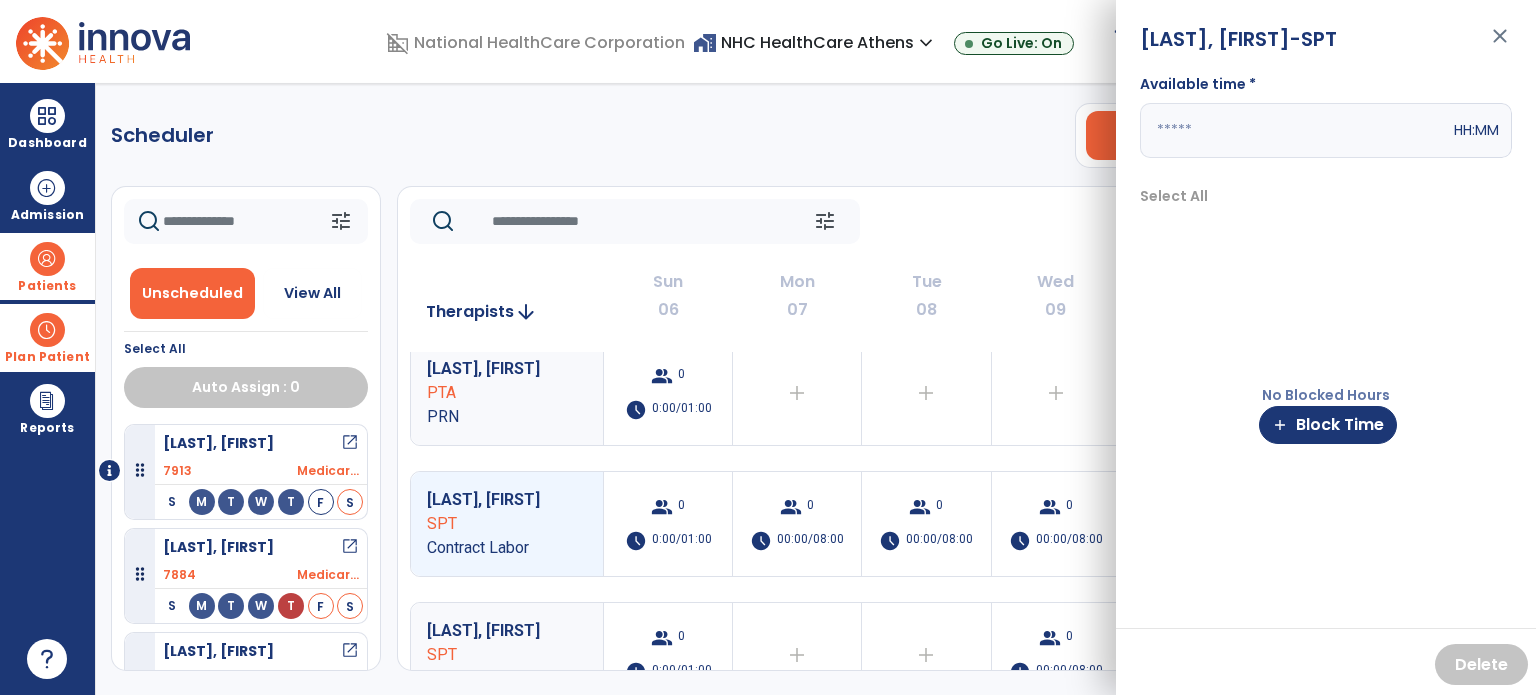 click at bounding box center (1295, 130) 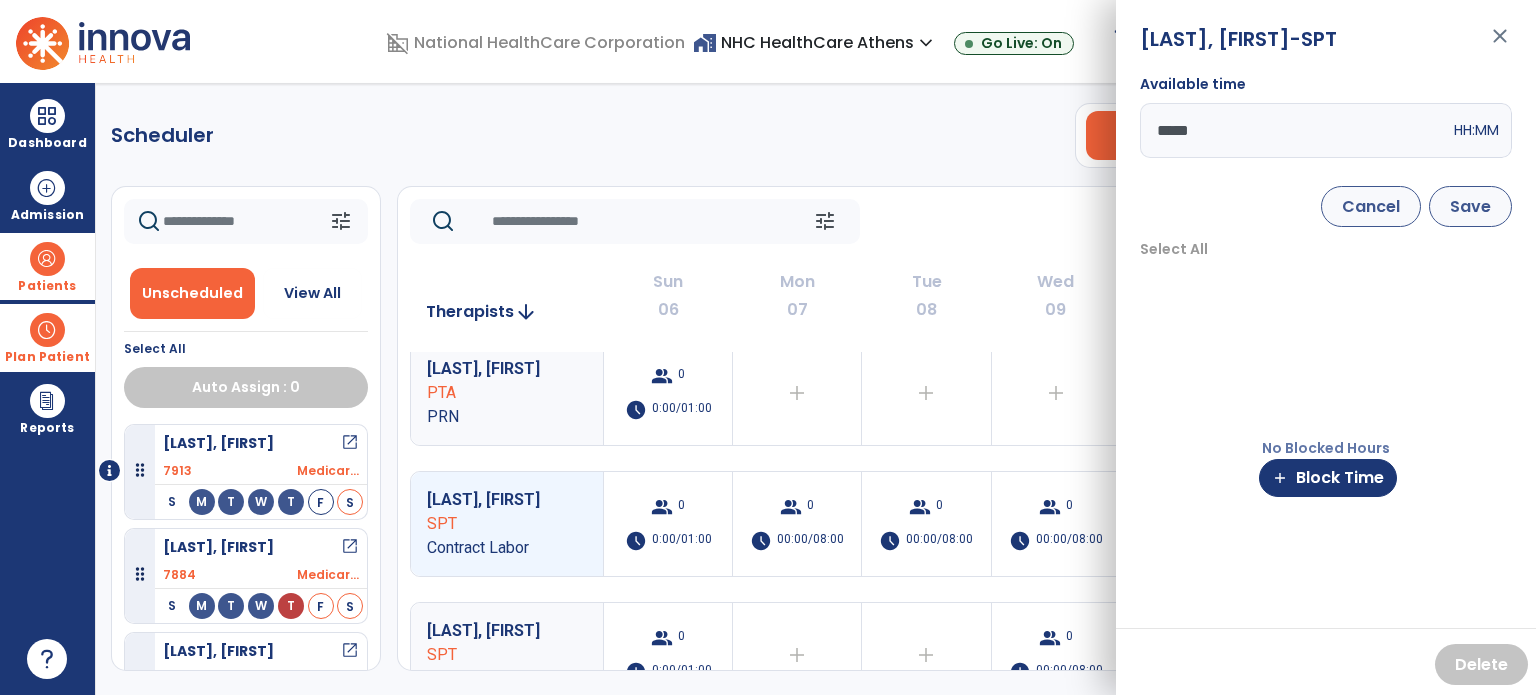 type on "*****" 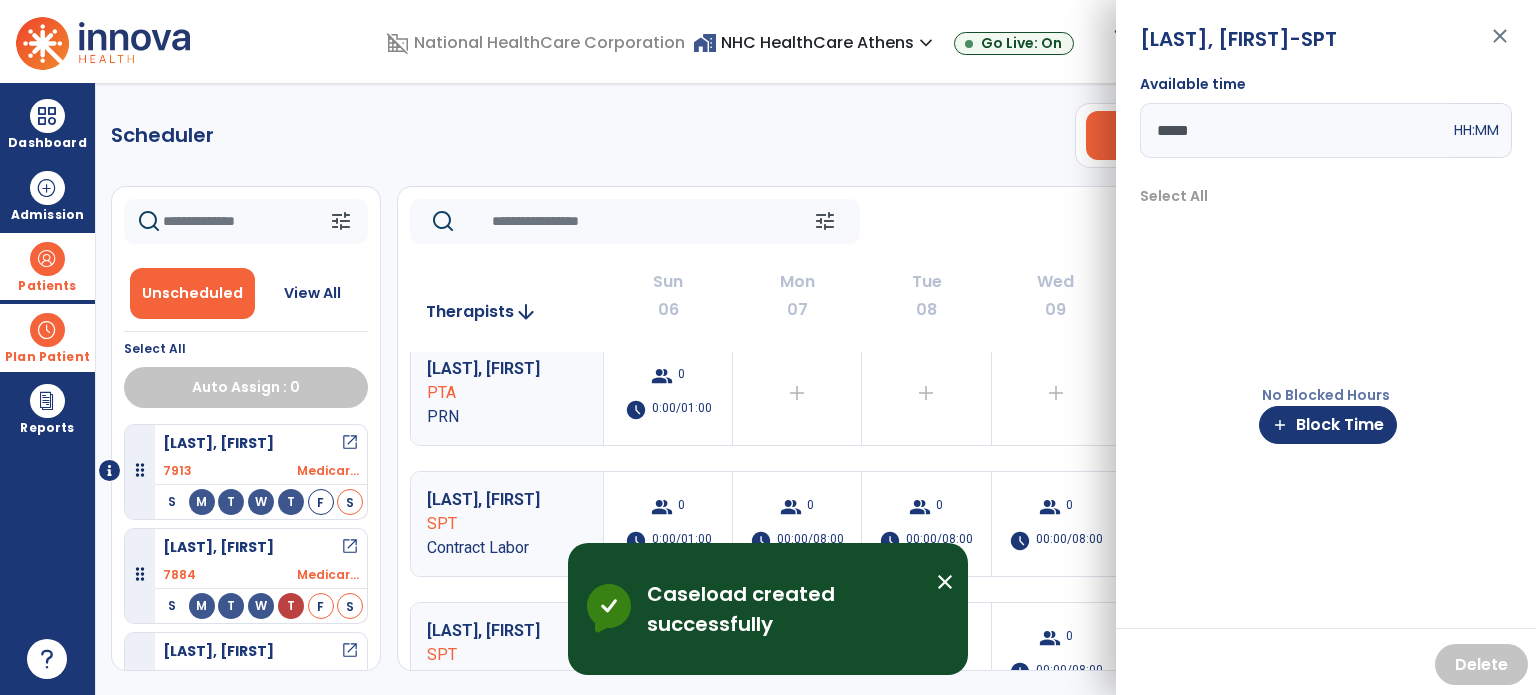 click on "close" at bounding box center (945, 582) 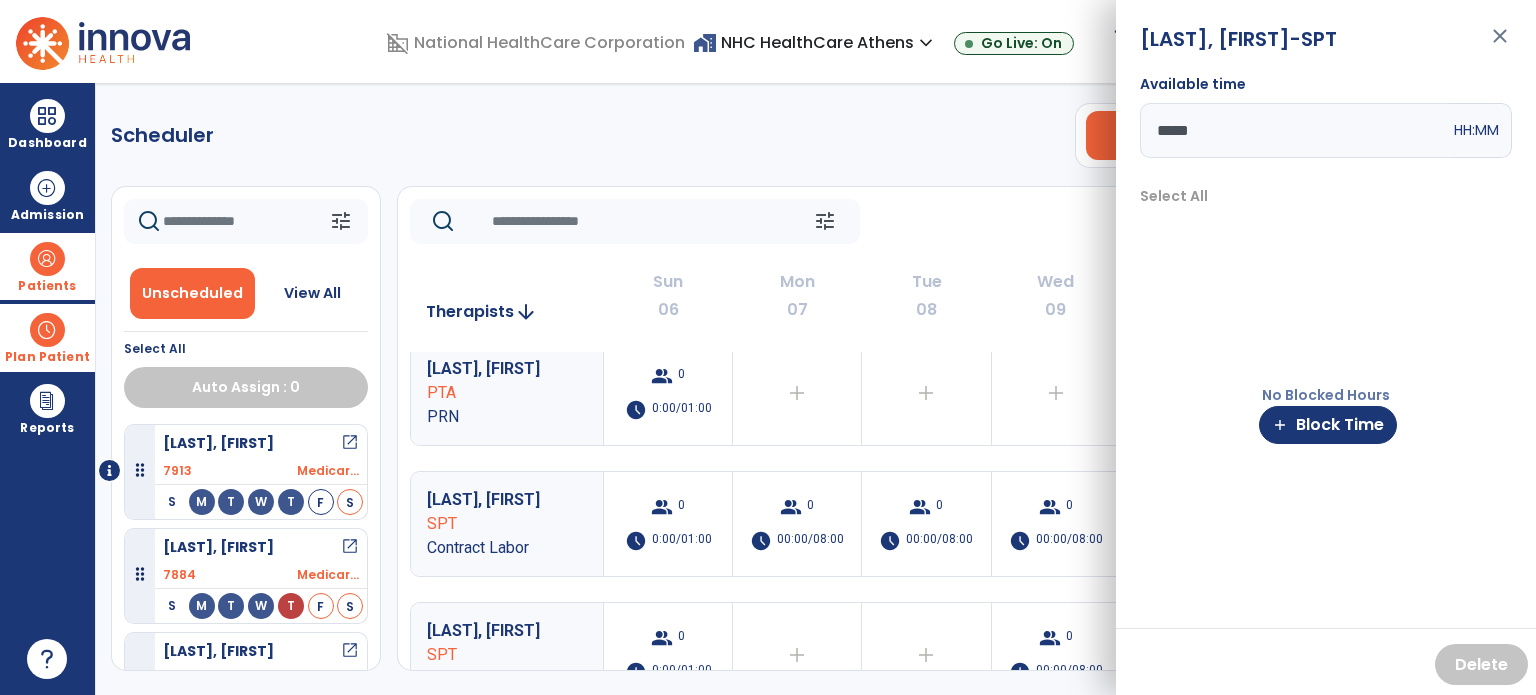 click on "close" at bounding box center [1500, 45] 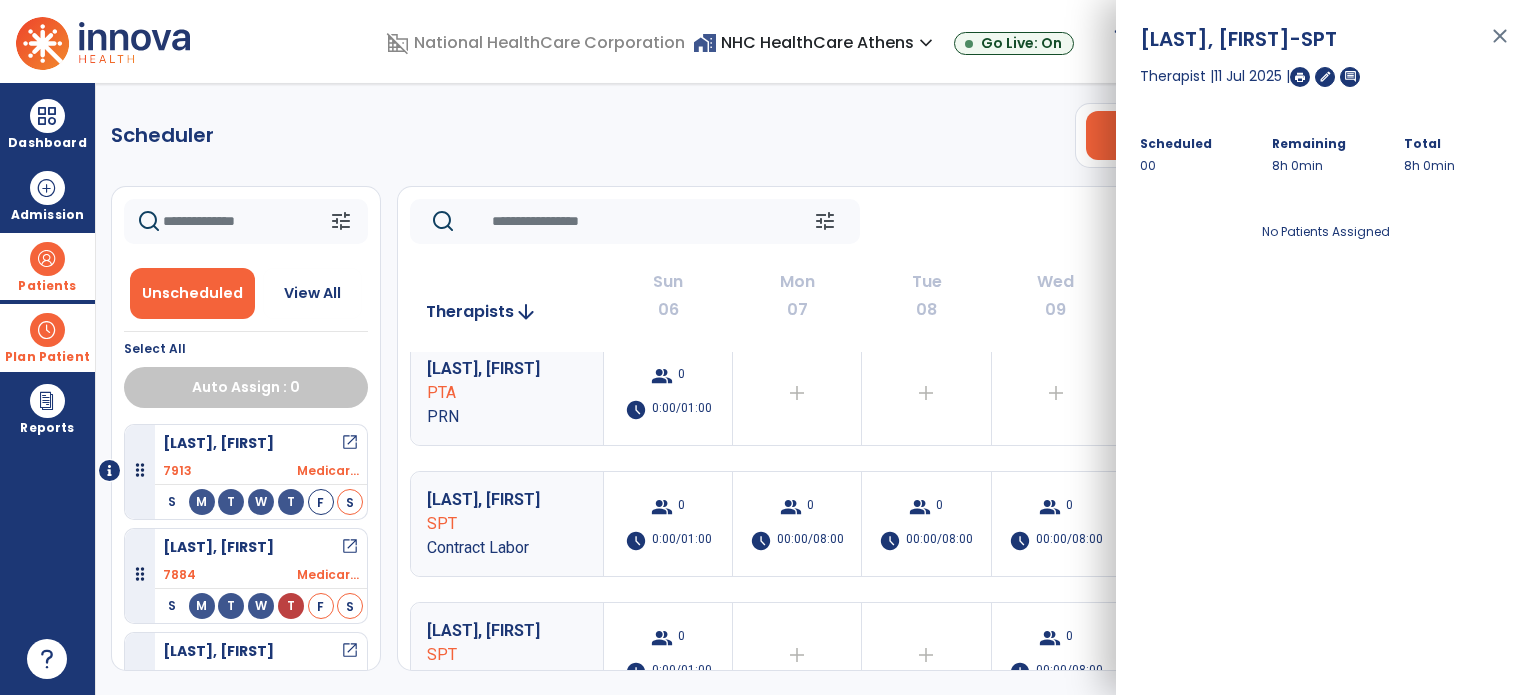 click on "close" at bounding box center (1500, 45) 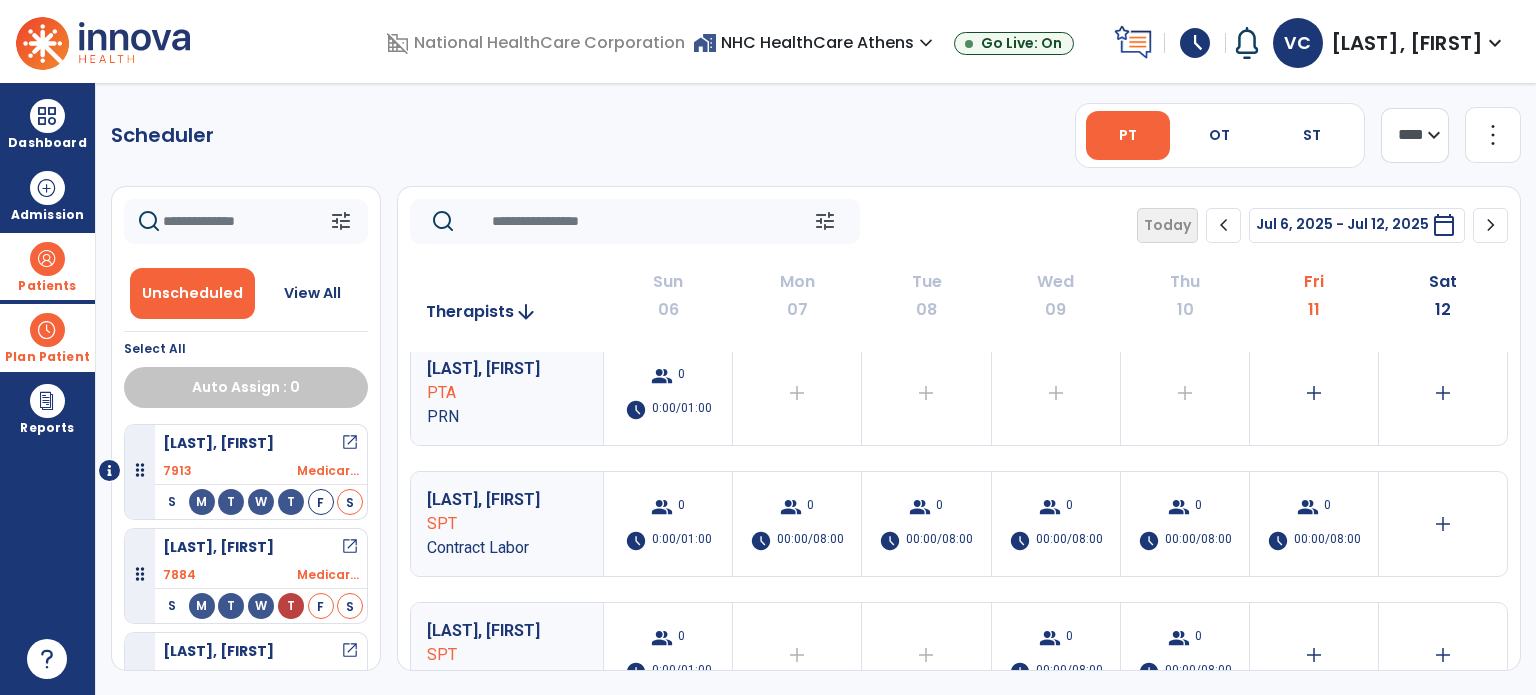 click at bounding box center (47, 259) 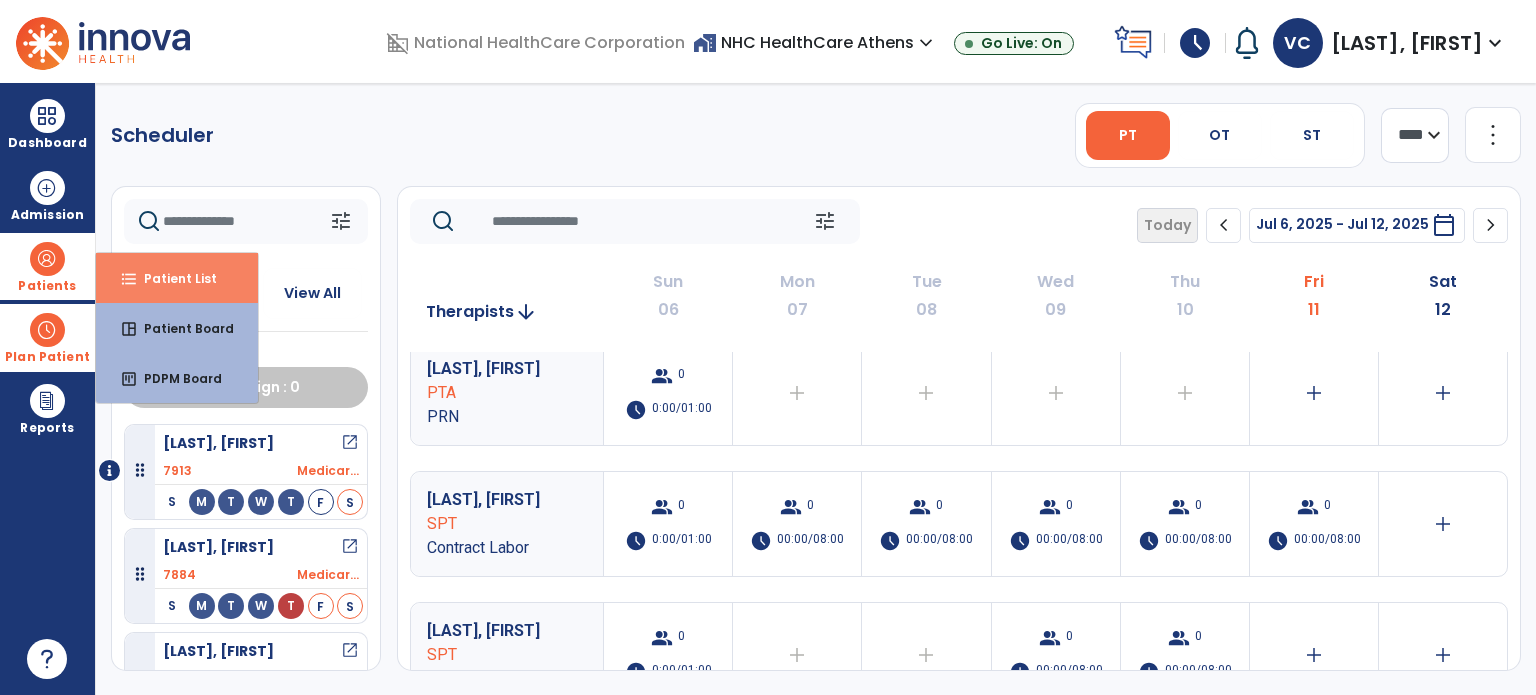 click on "Patient List" at bounding box center [172, 278] 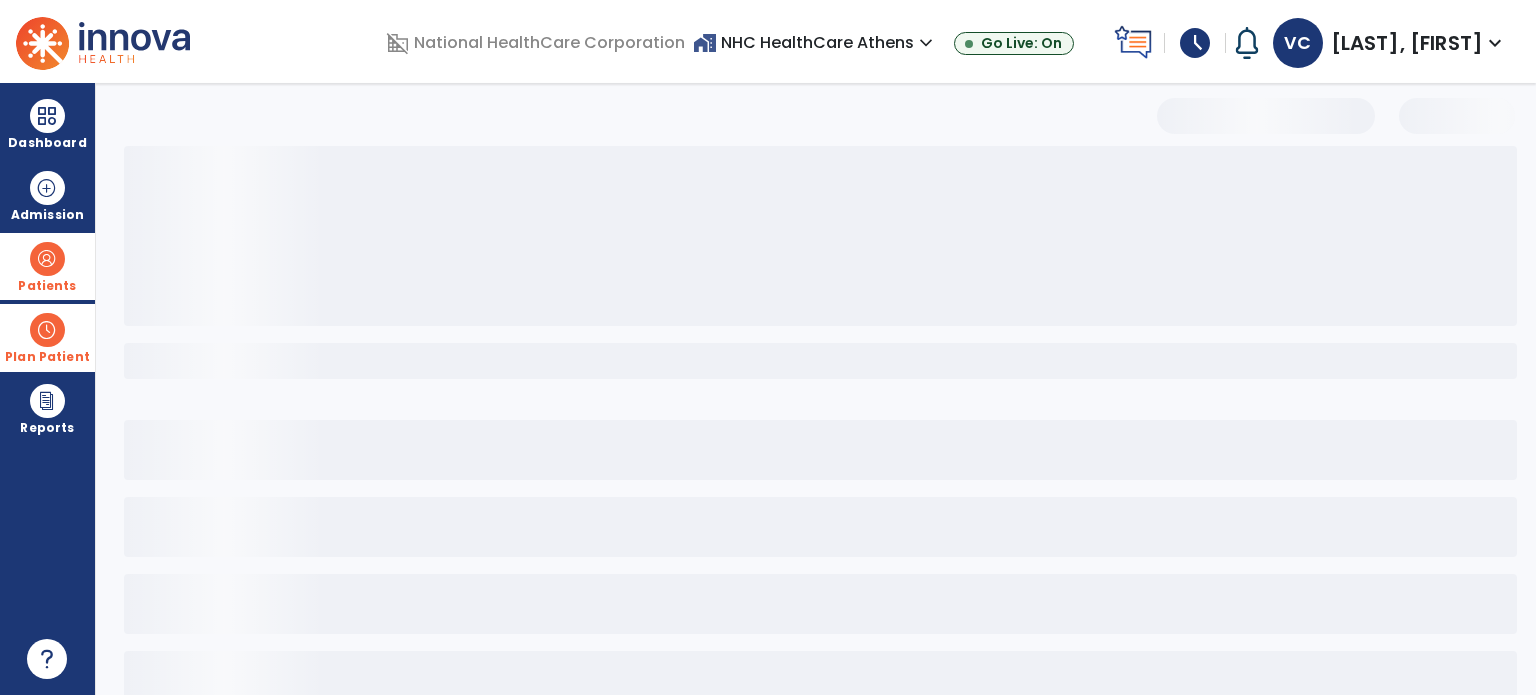 select on "***" 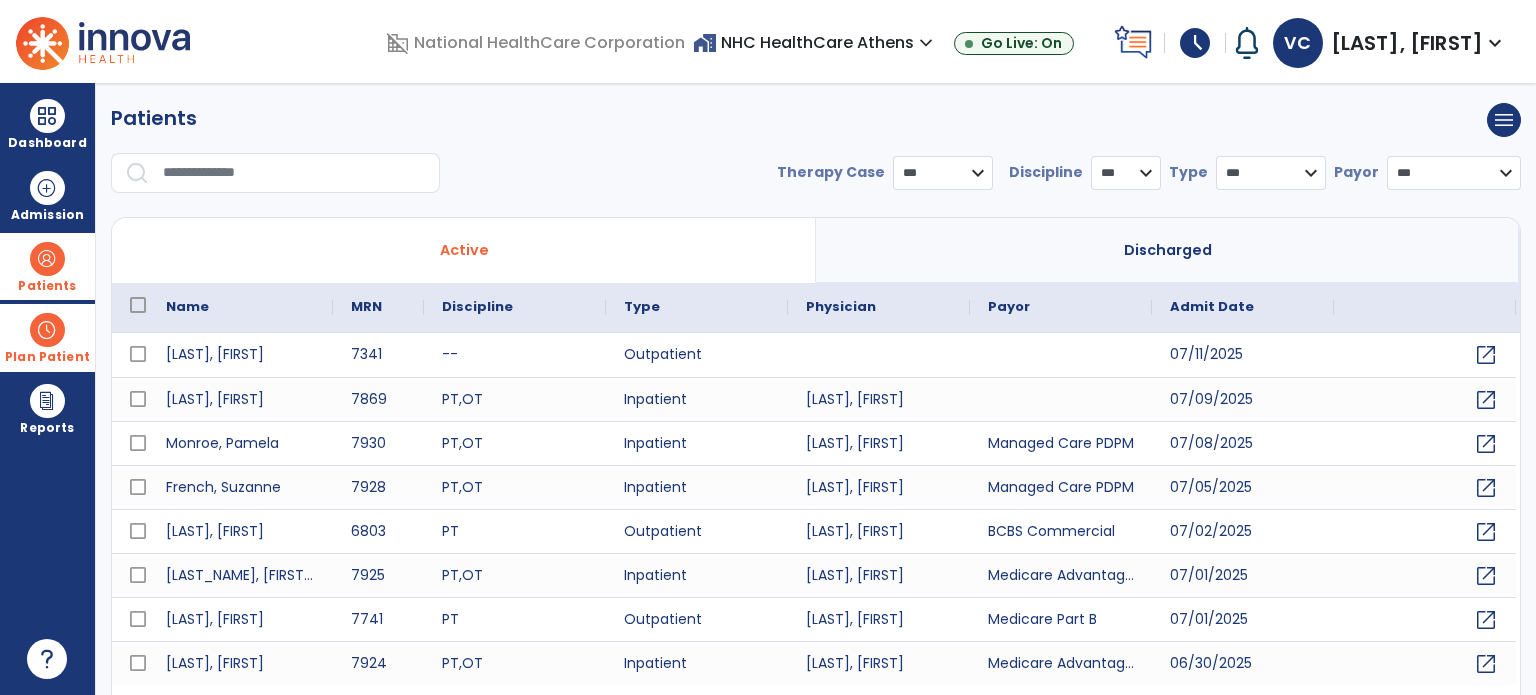 click at bounding box center [294, 173] 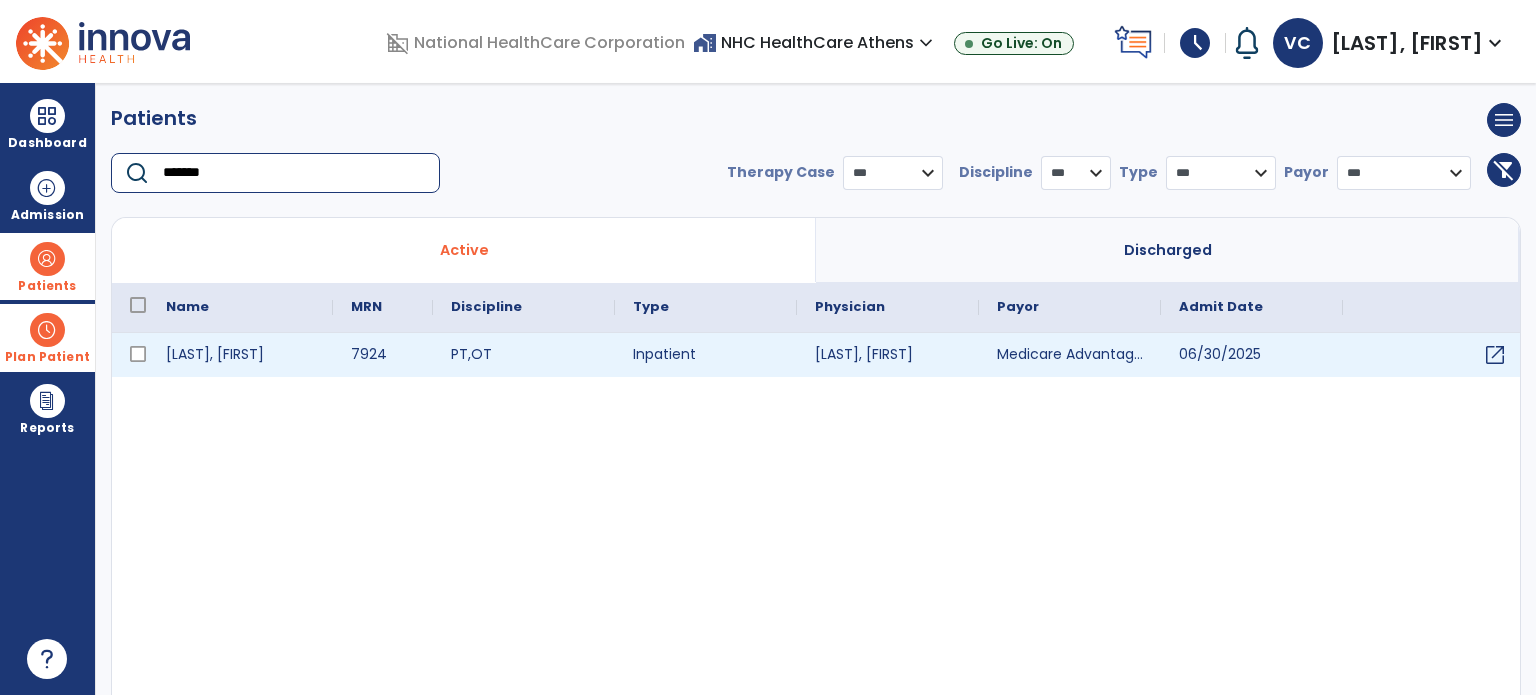 type on "******" 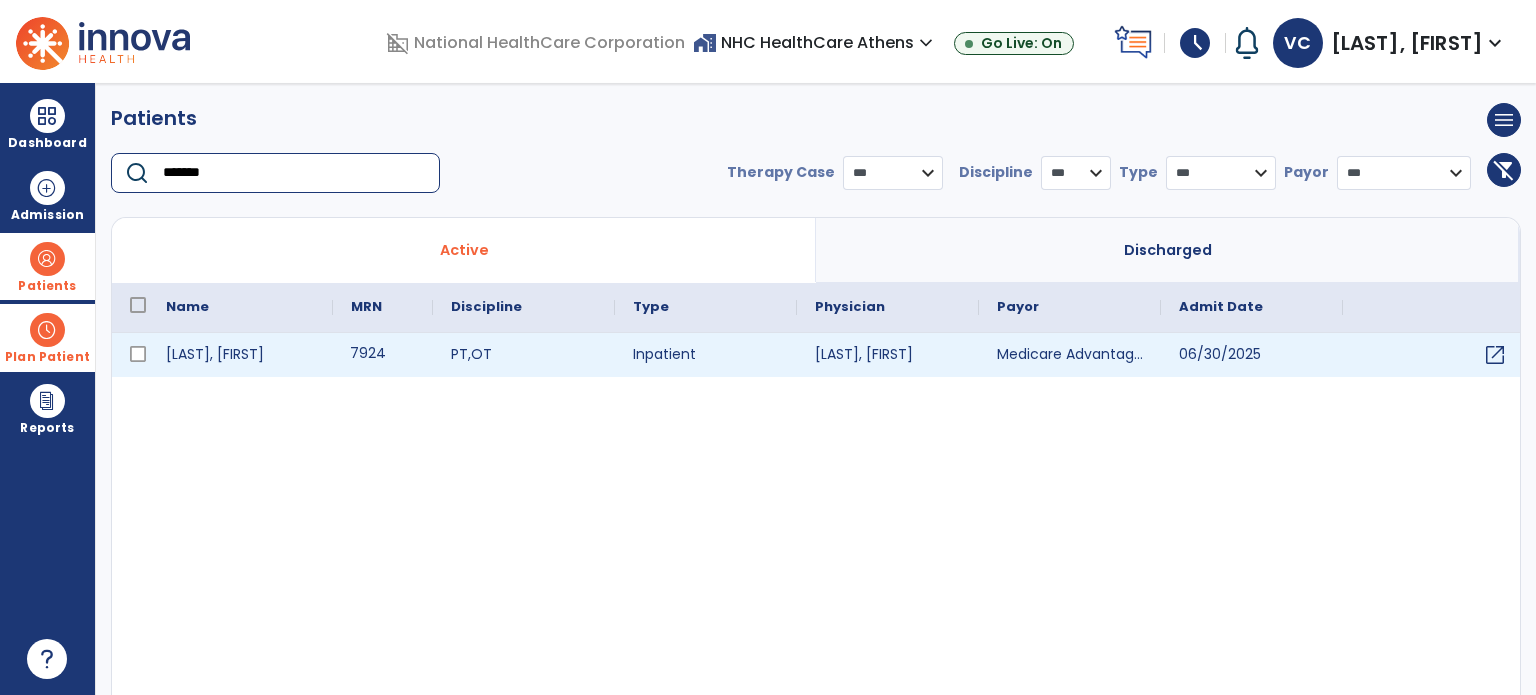 click on "7924" at bounding box center [383, 355] 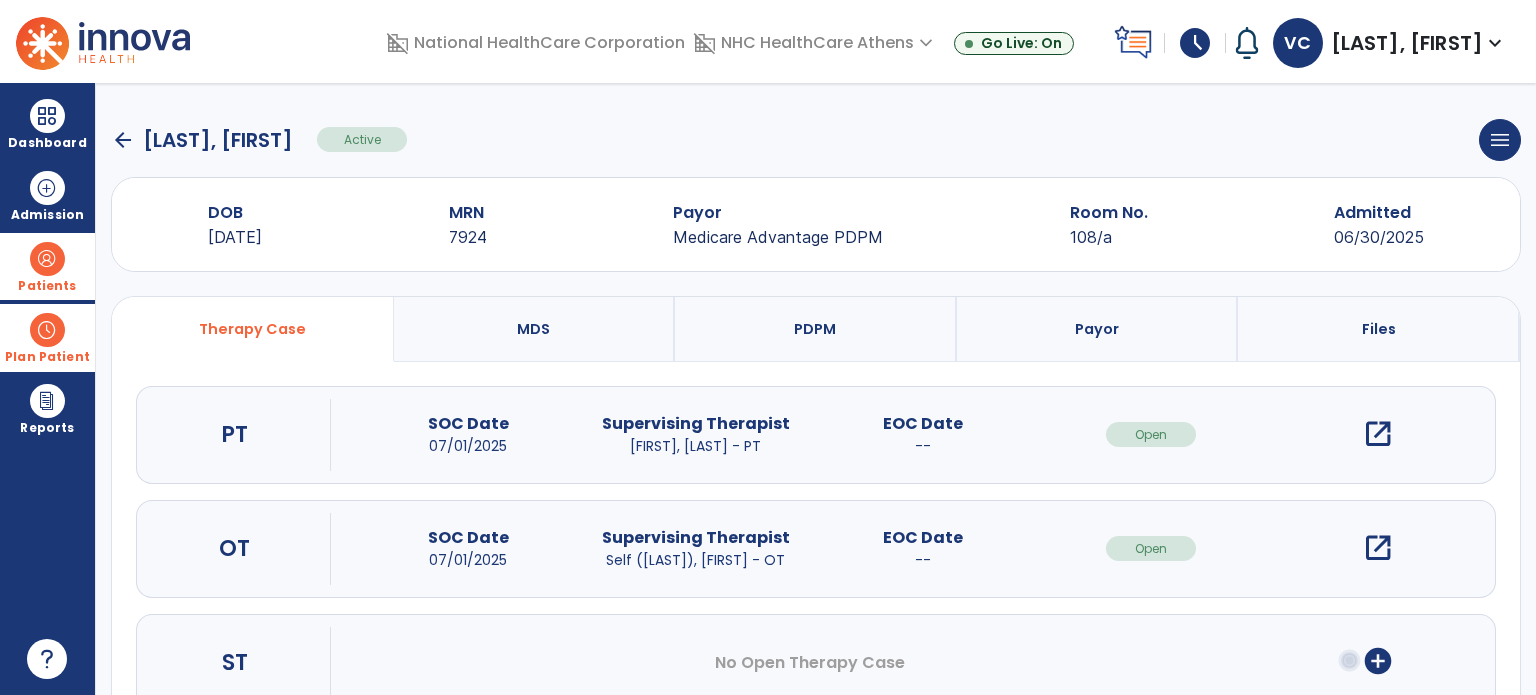 click on "open_in_new" at bounding box center (1378, 434) 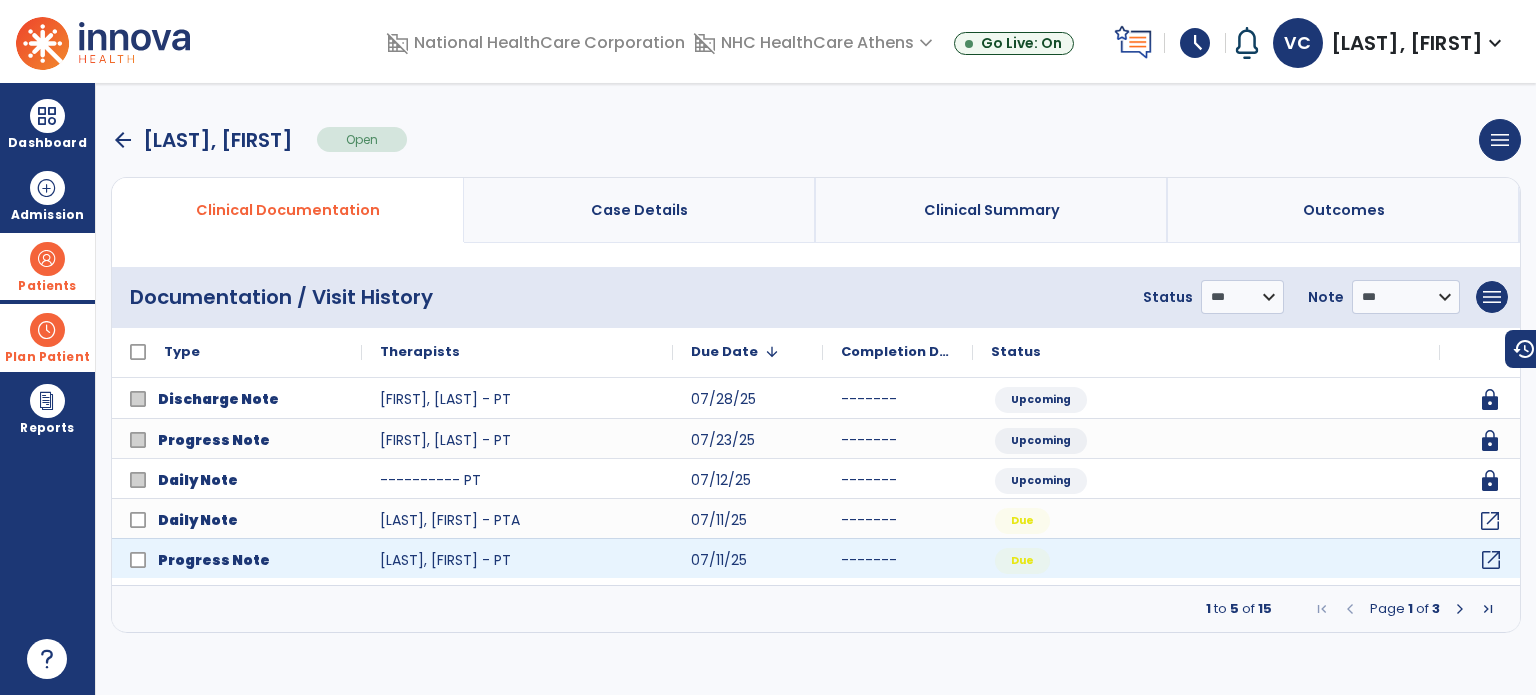 click on "open_in_new" 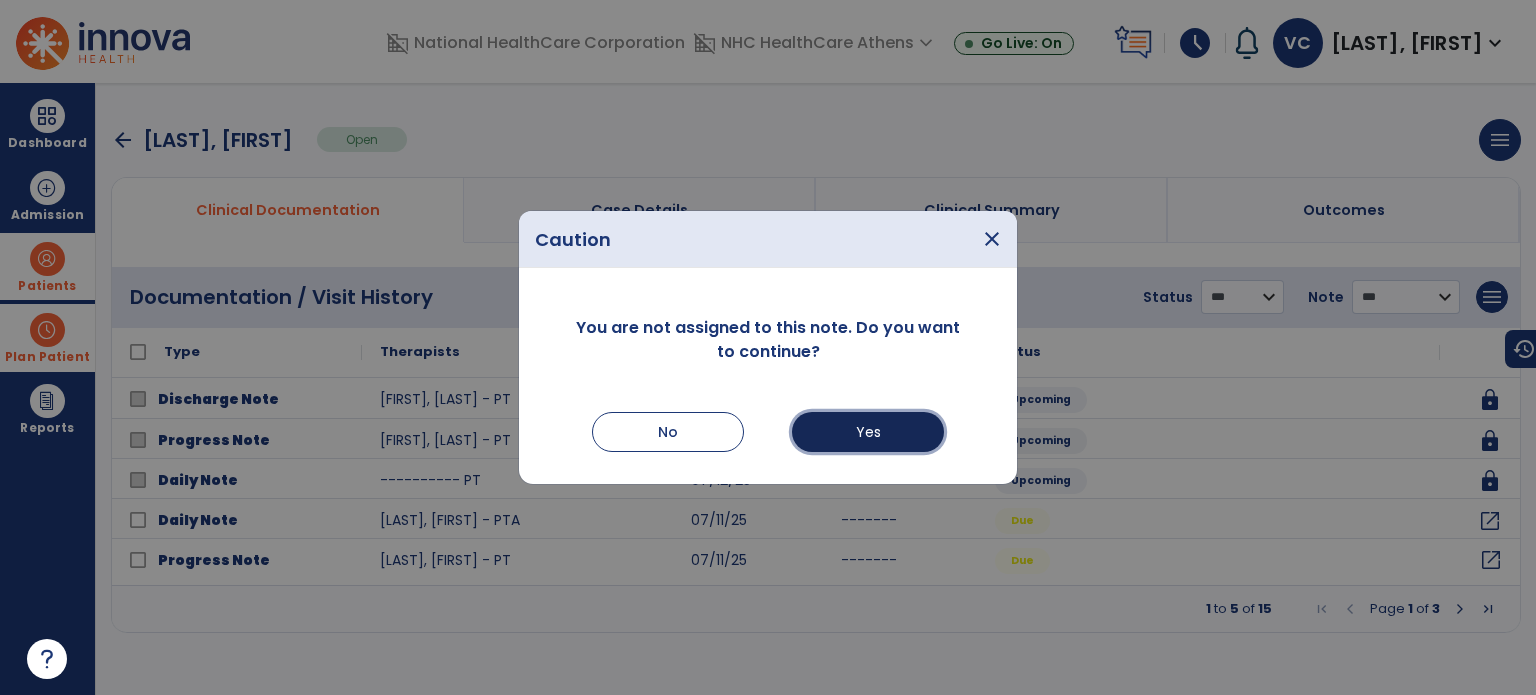 click on "Yes" at bounding box center [868, 432] 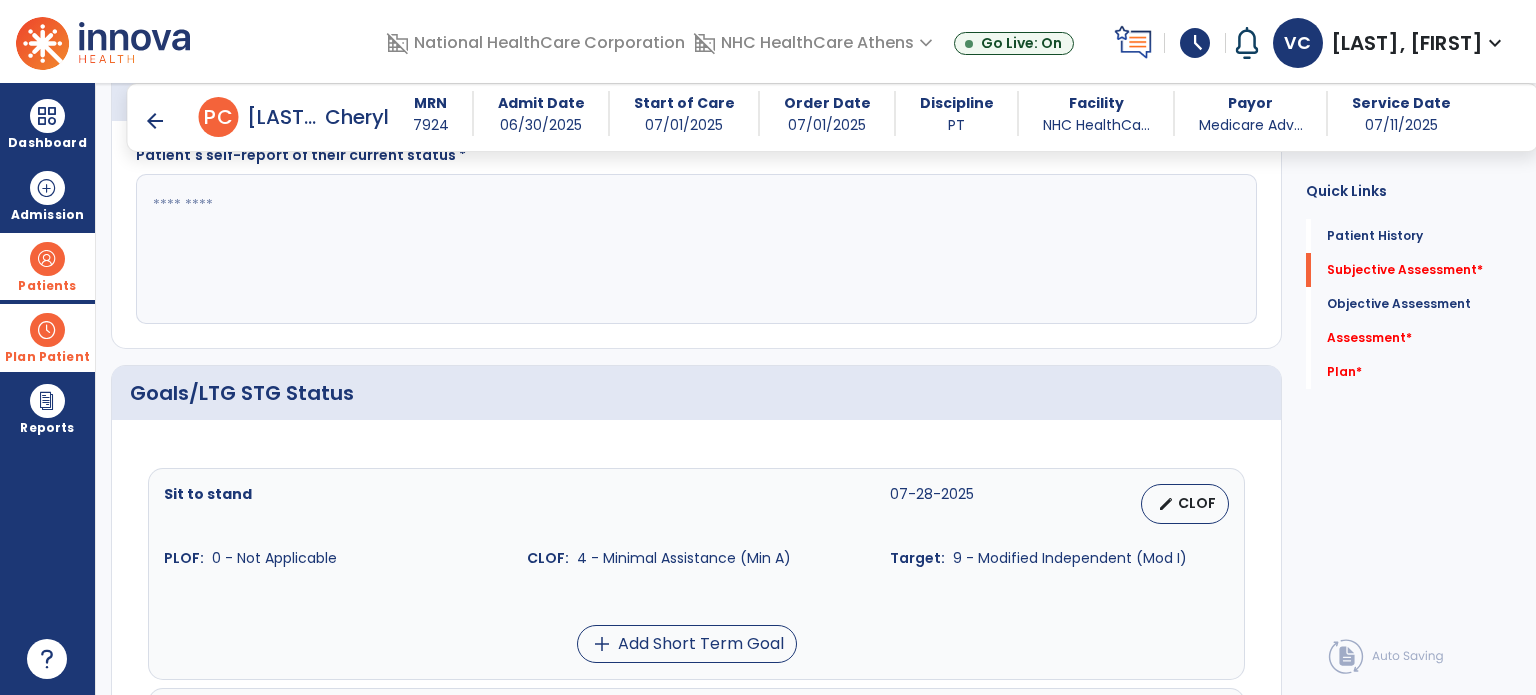 scroll, scrollTop: 489, scrollLeft: 0, axis: vertical 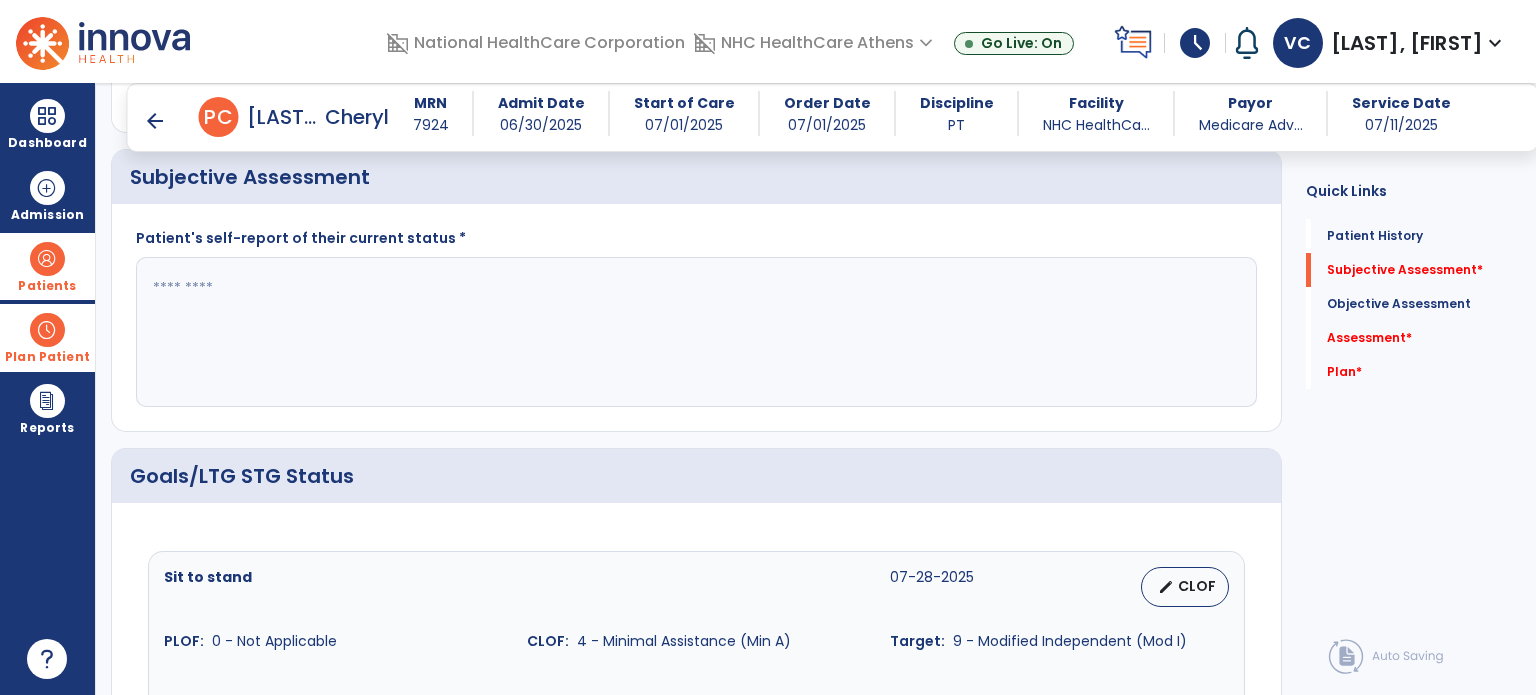 click on "arrow_back" at bounding box center (155, 121) 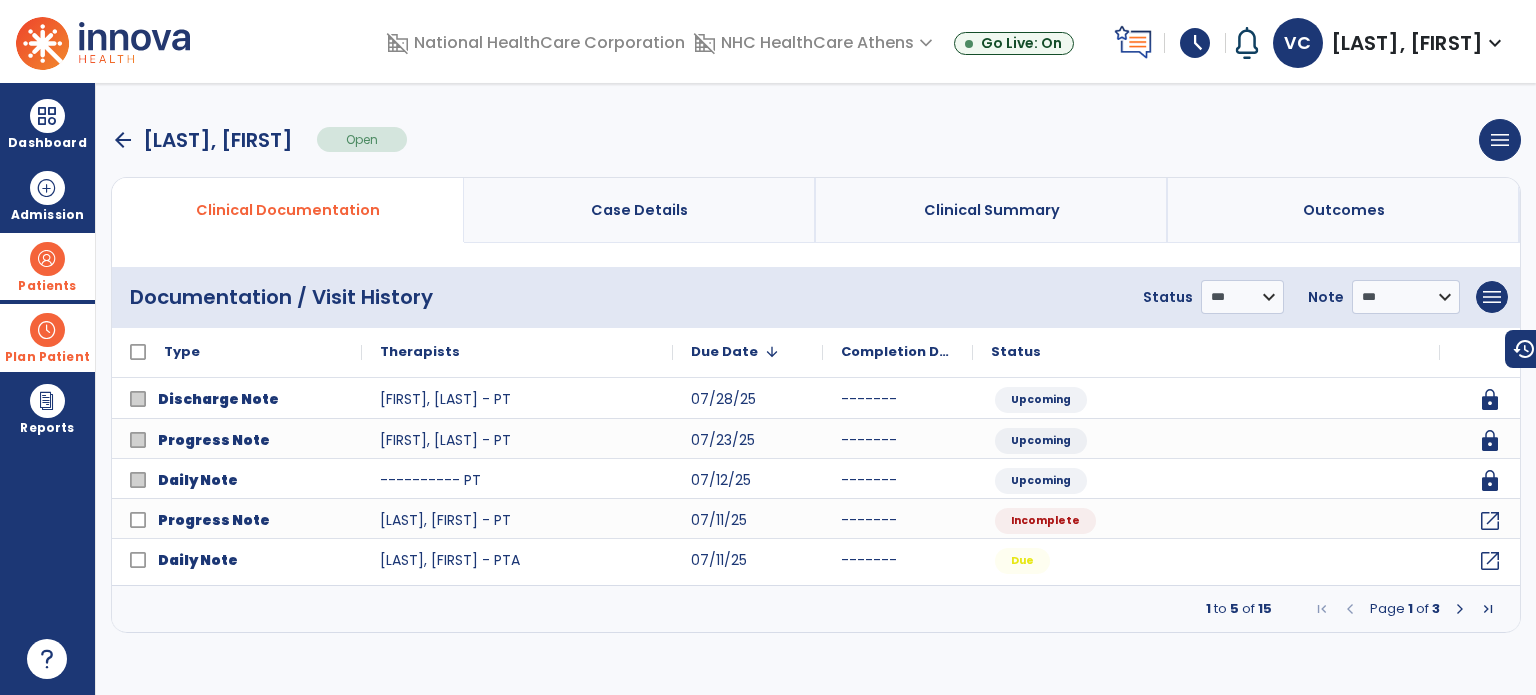 click on "arrow_back" at bounding box center (123, 140) 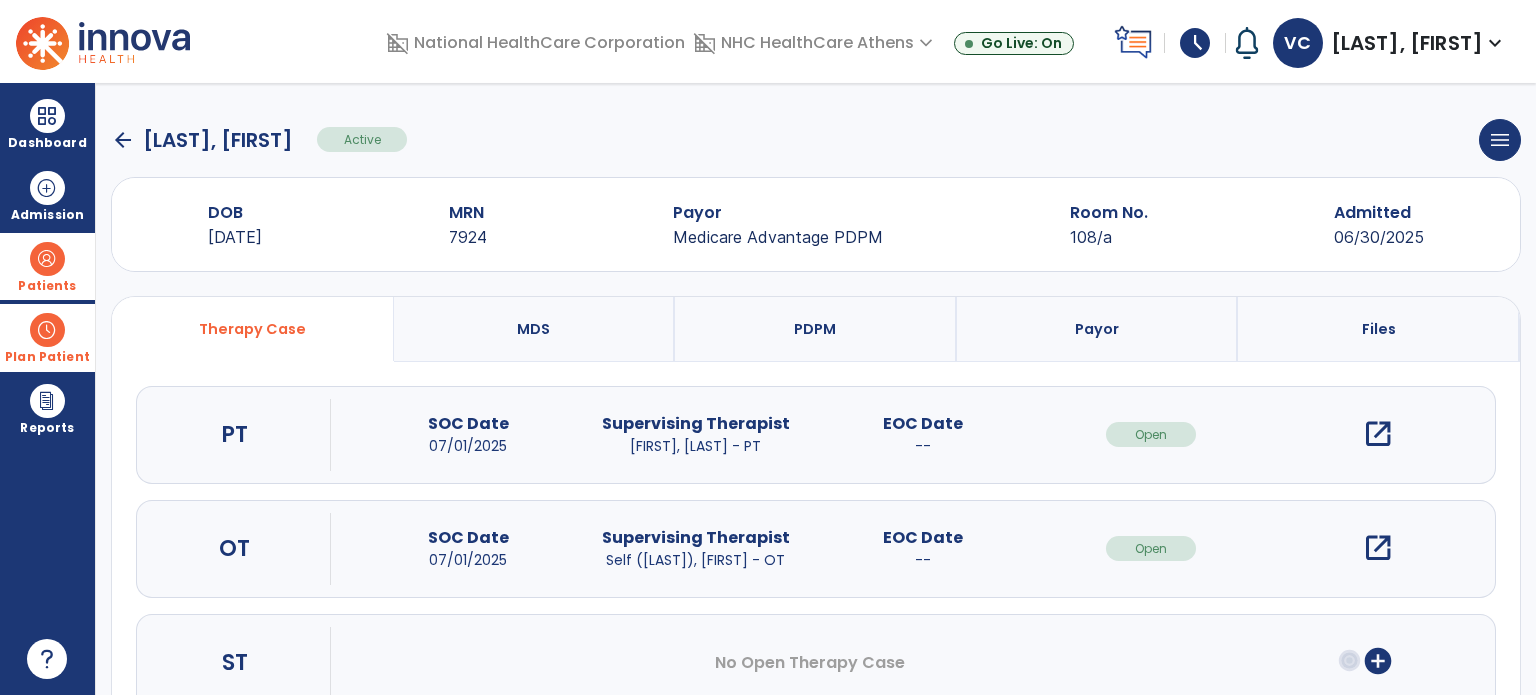 click on "arrow_back" 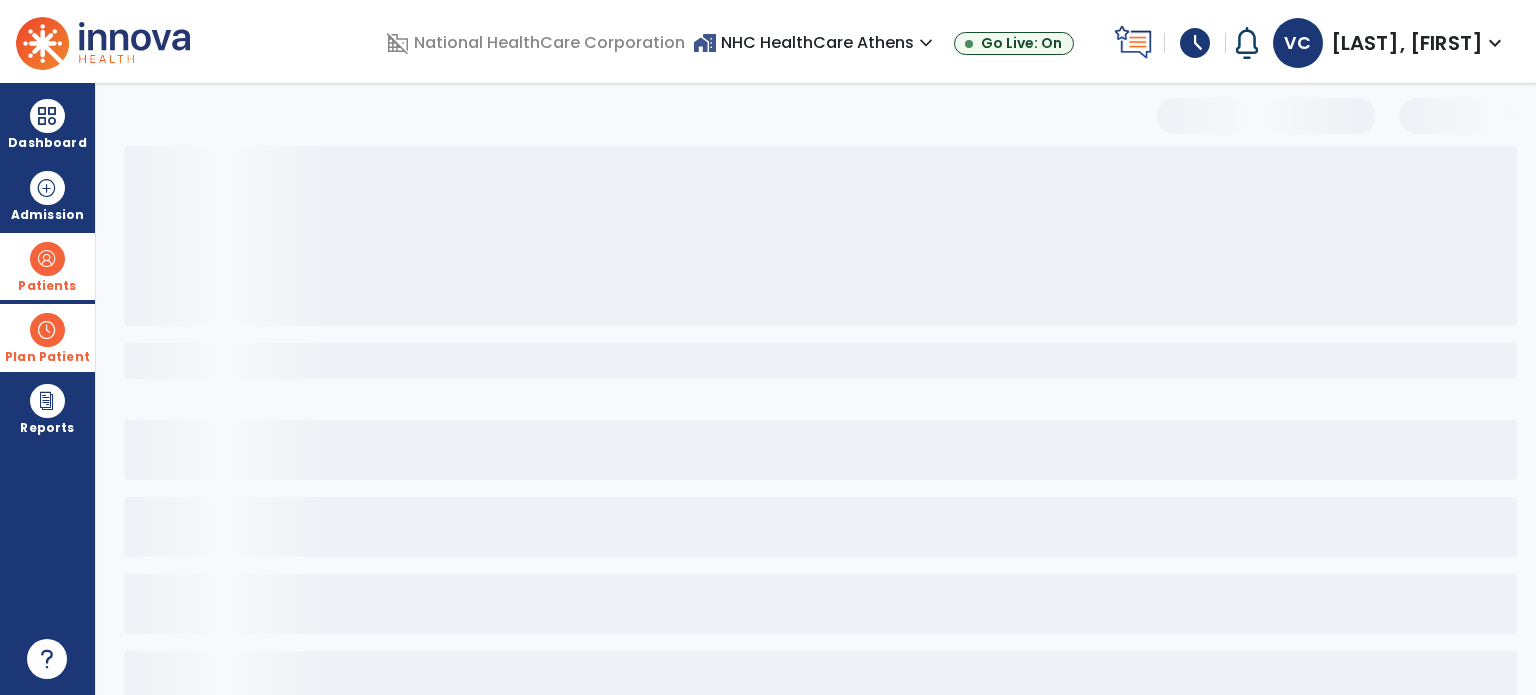 select on "***" 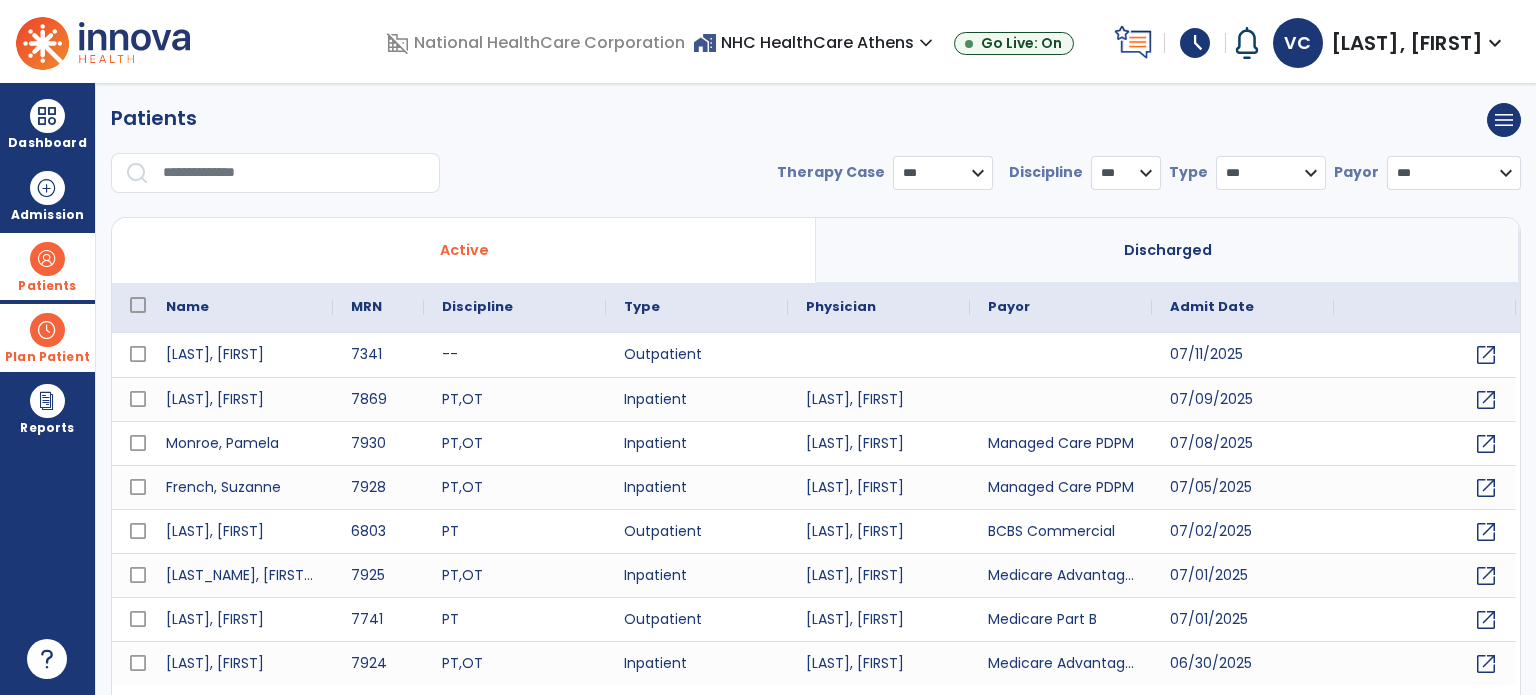 click at bounding box center (294, 173) 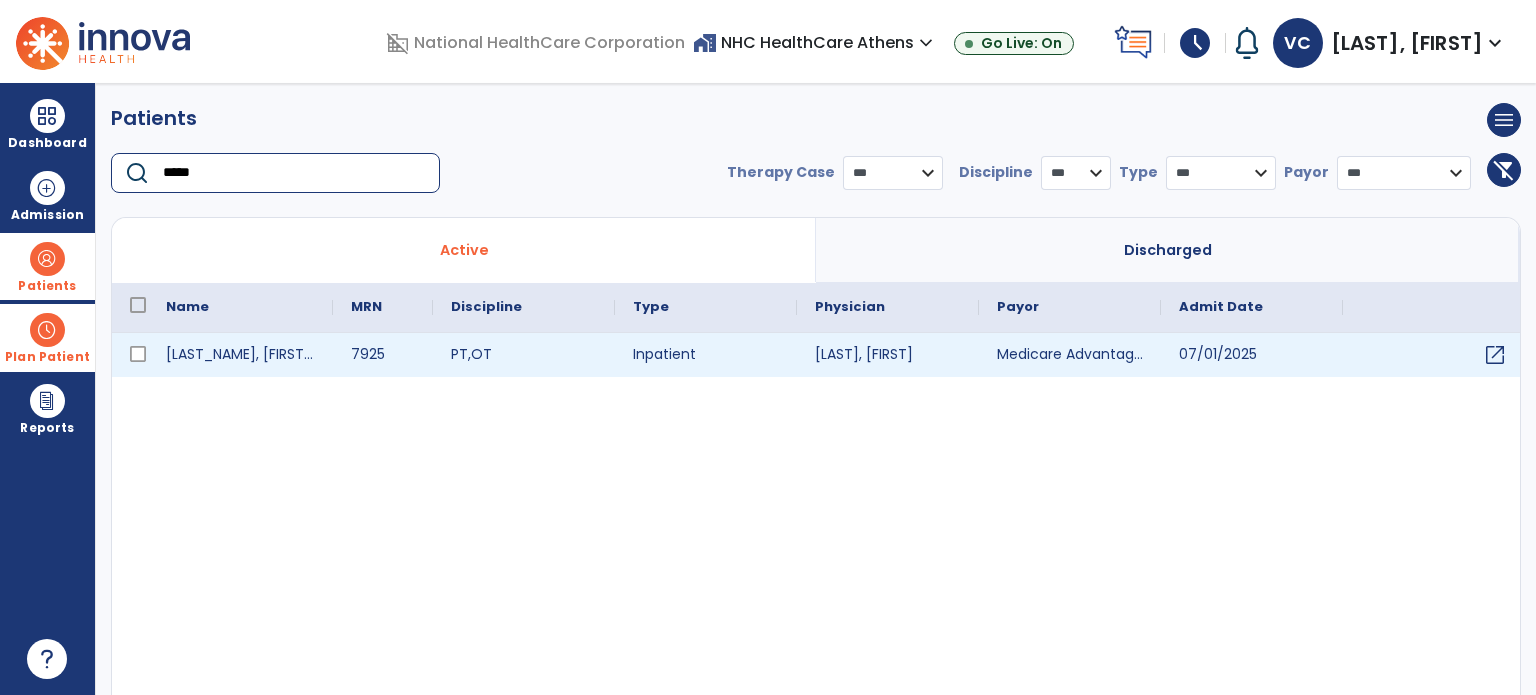 type on "*****" 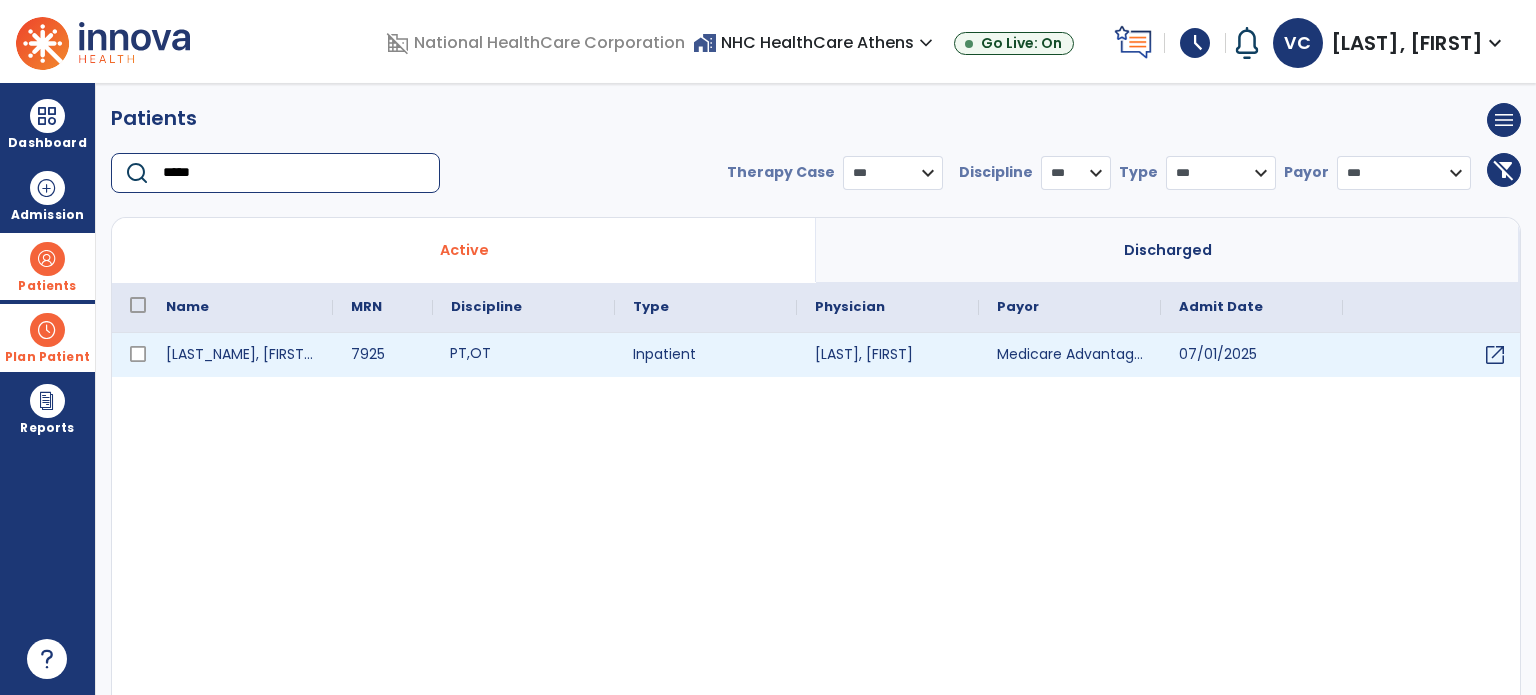 click on "PT , OT" at bounding box center (524, 355) 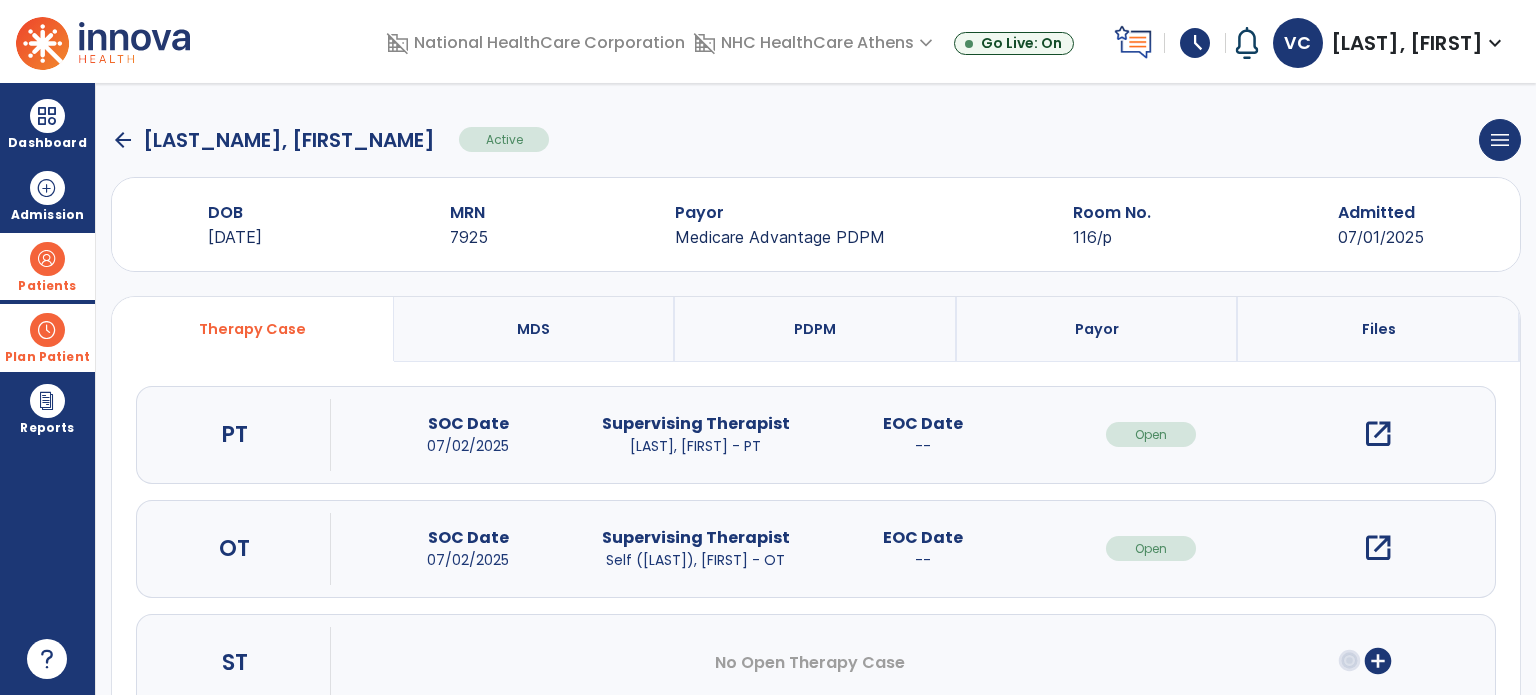 click on "open_in_new" at bounding box center [1378, 434] 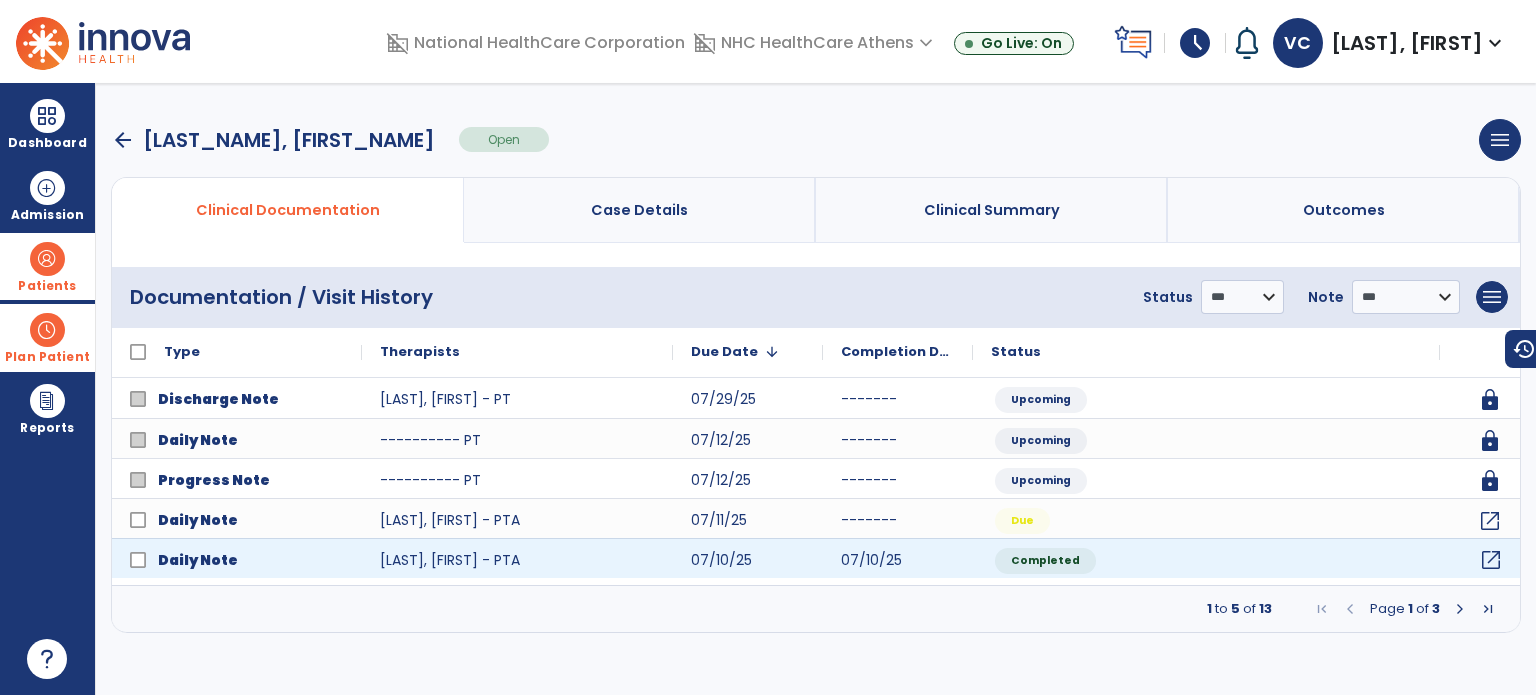 click on "open_in_new" 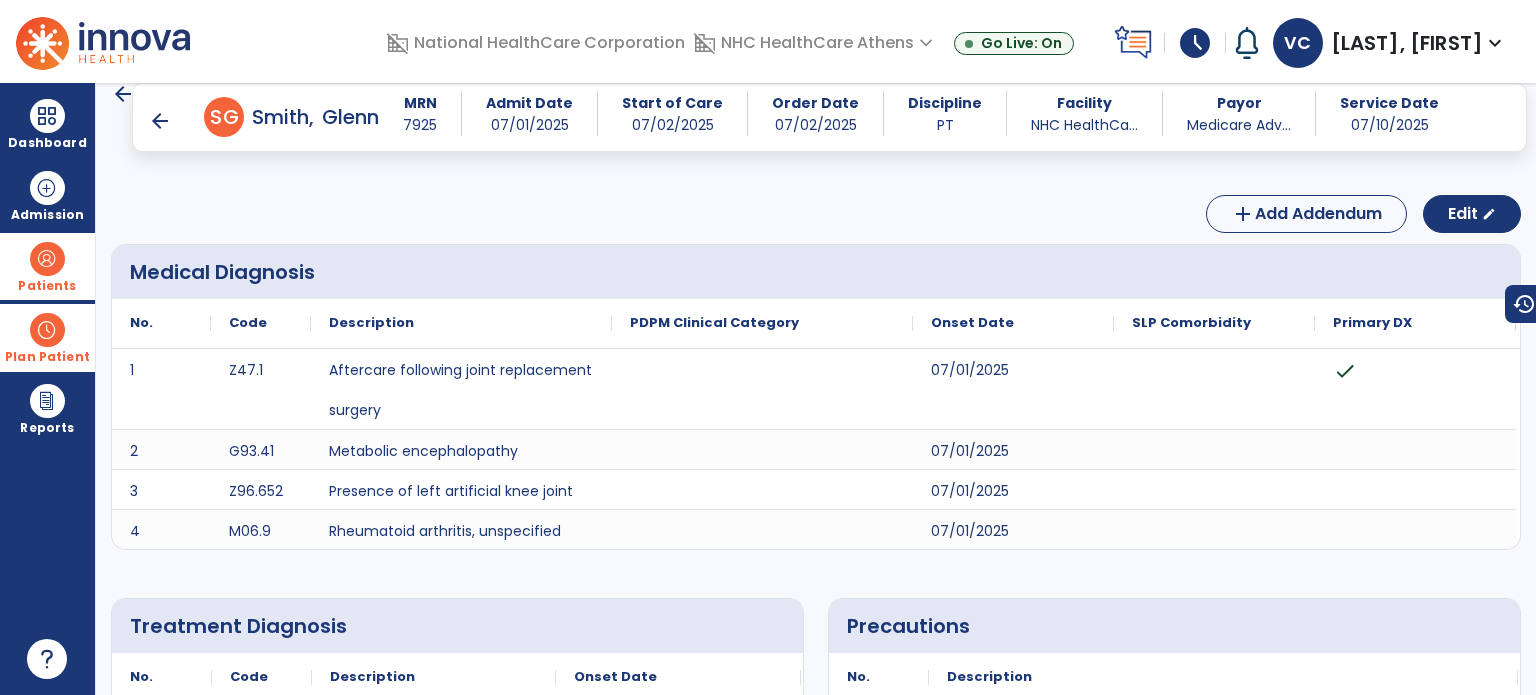 scroll, scrollTop: 0, scrollLeft: 0, axis: both 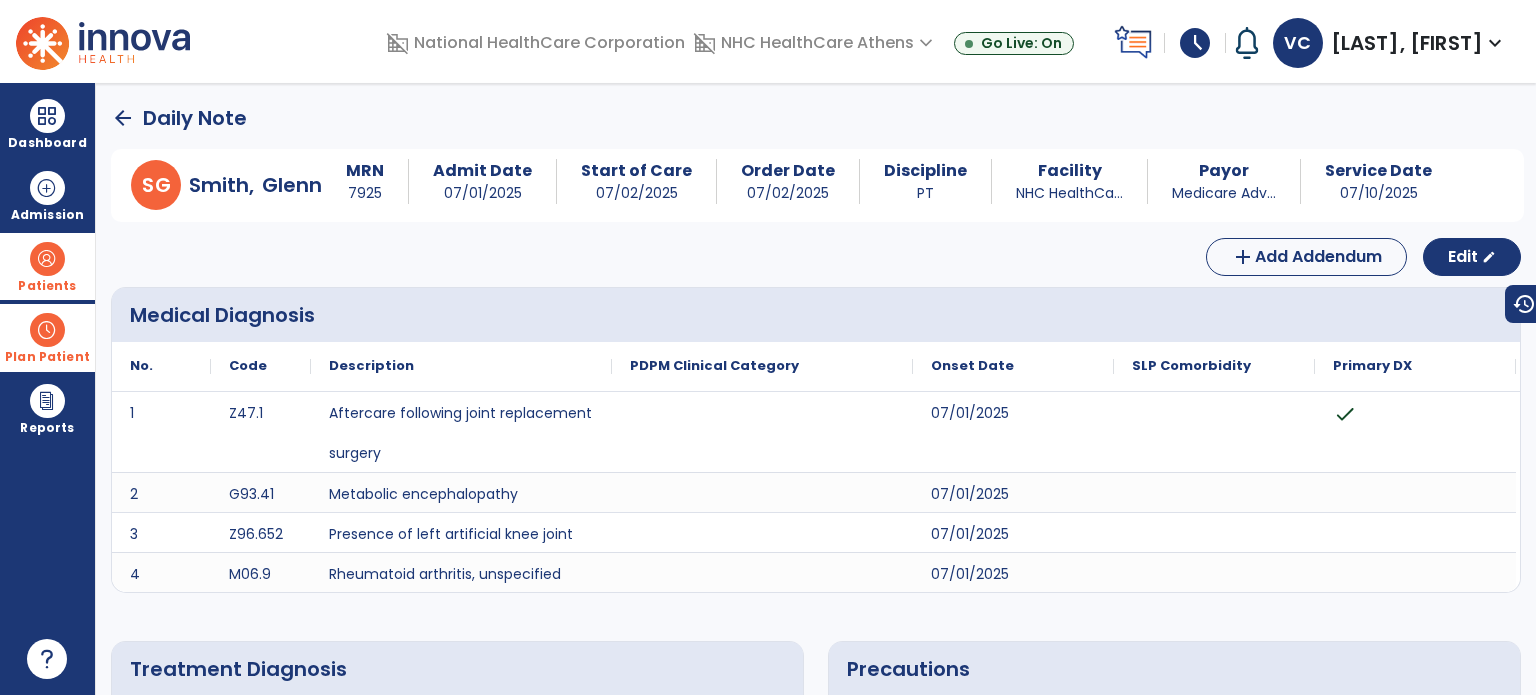 click on "arrow_back" 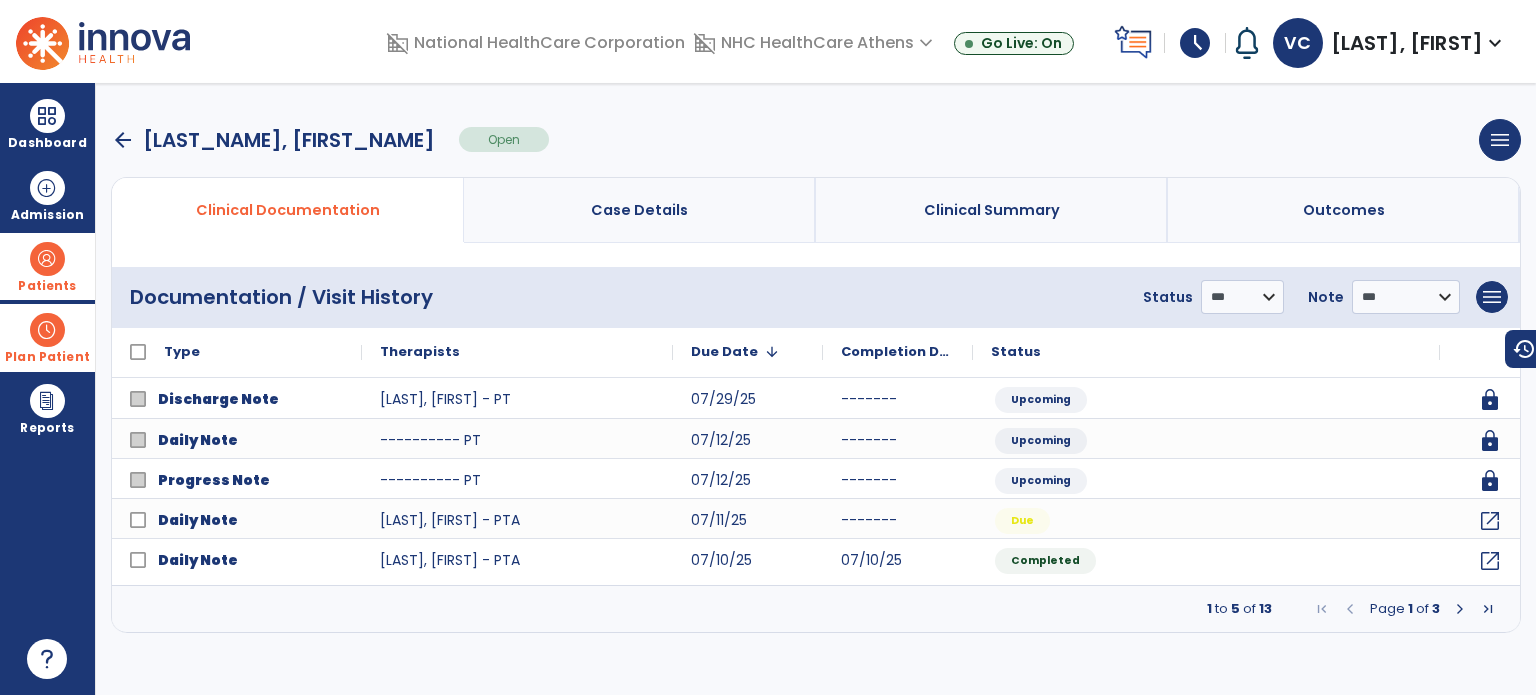 click on "arrow_back" at bounding box center (123, 140) 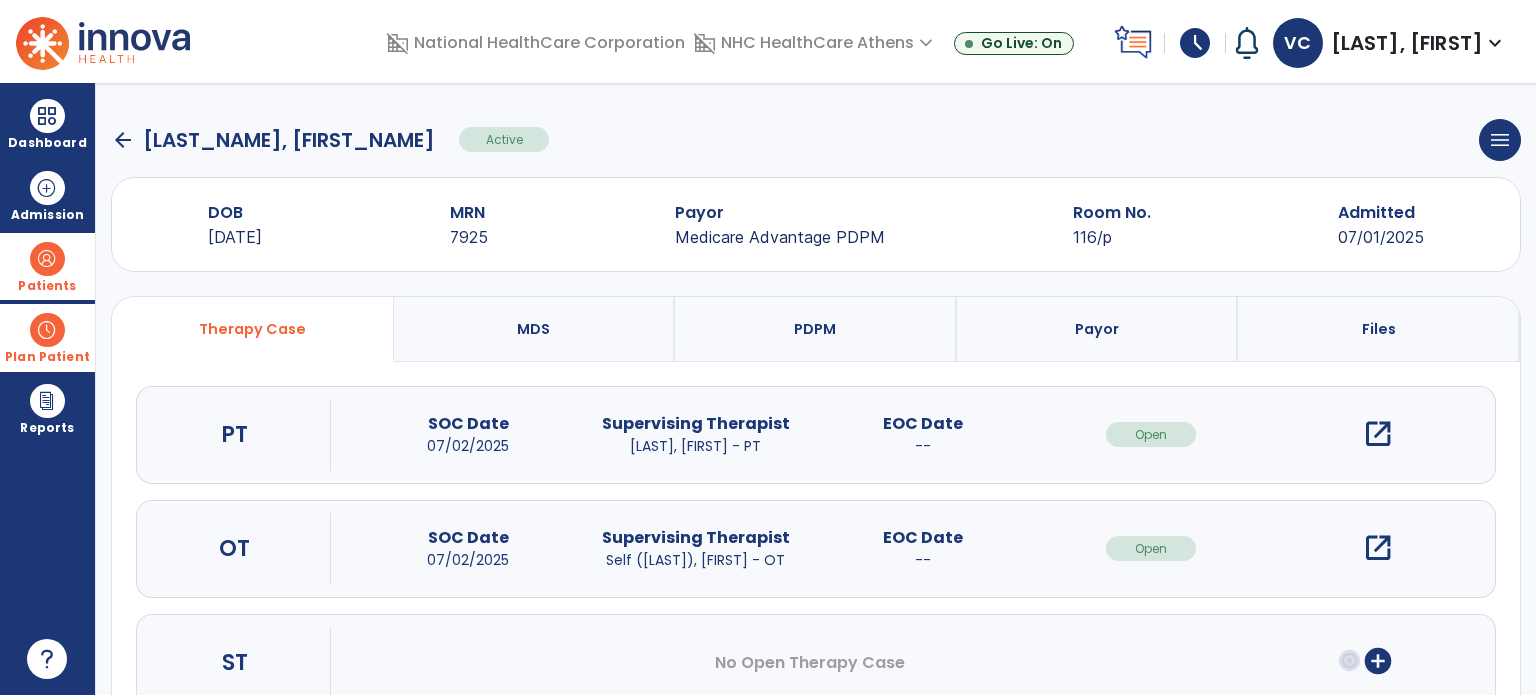 click on "arrow_back" 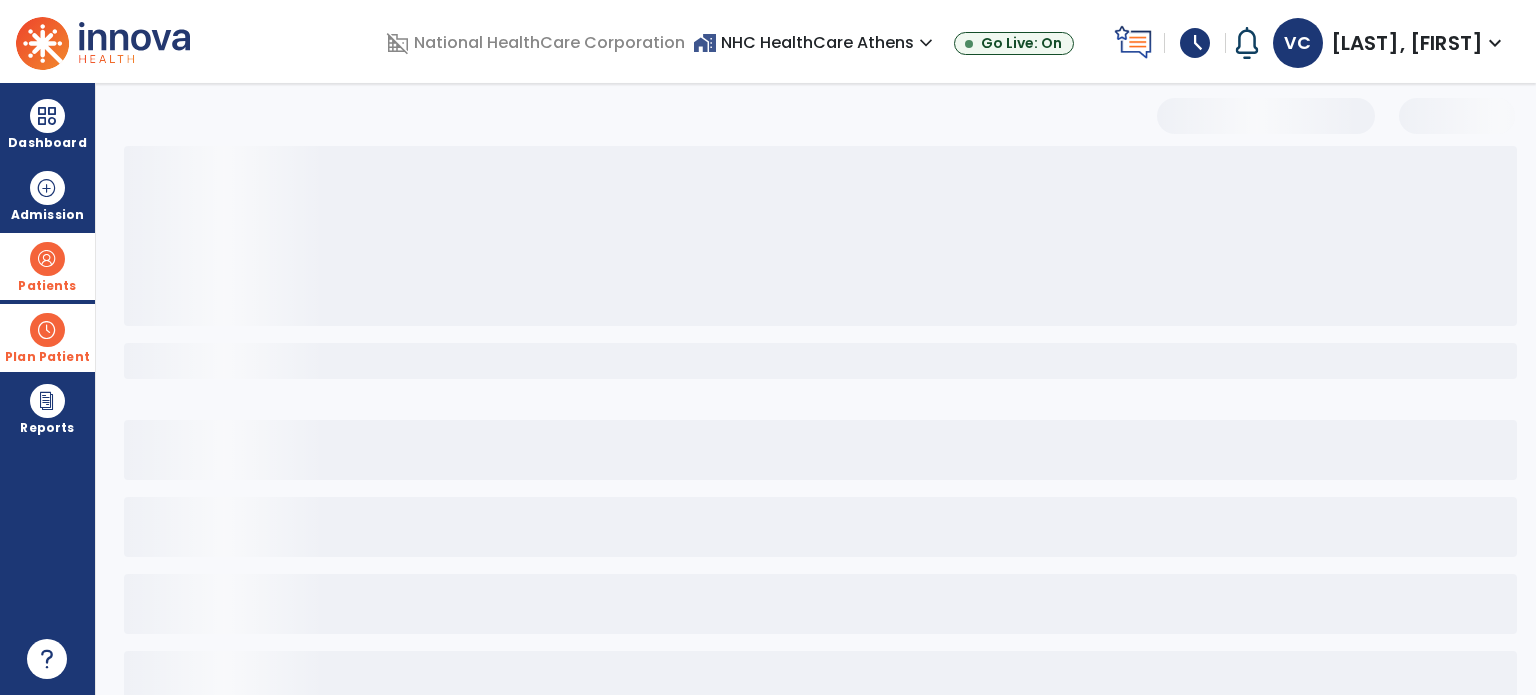 select on "***" 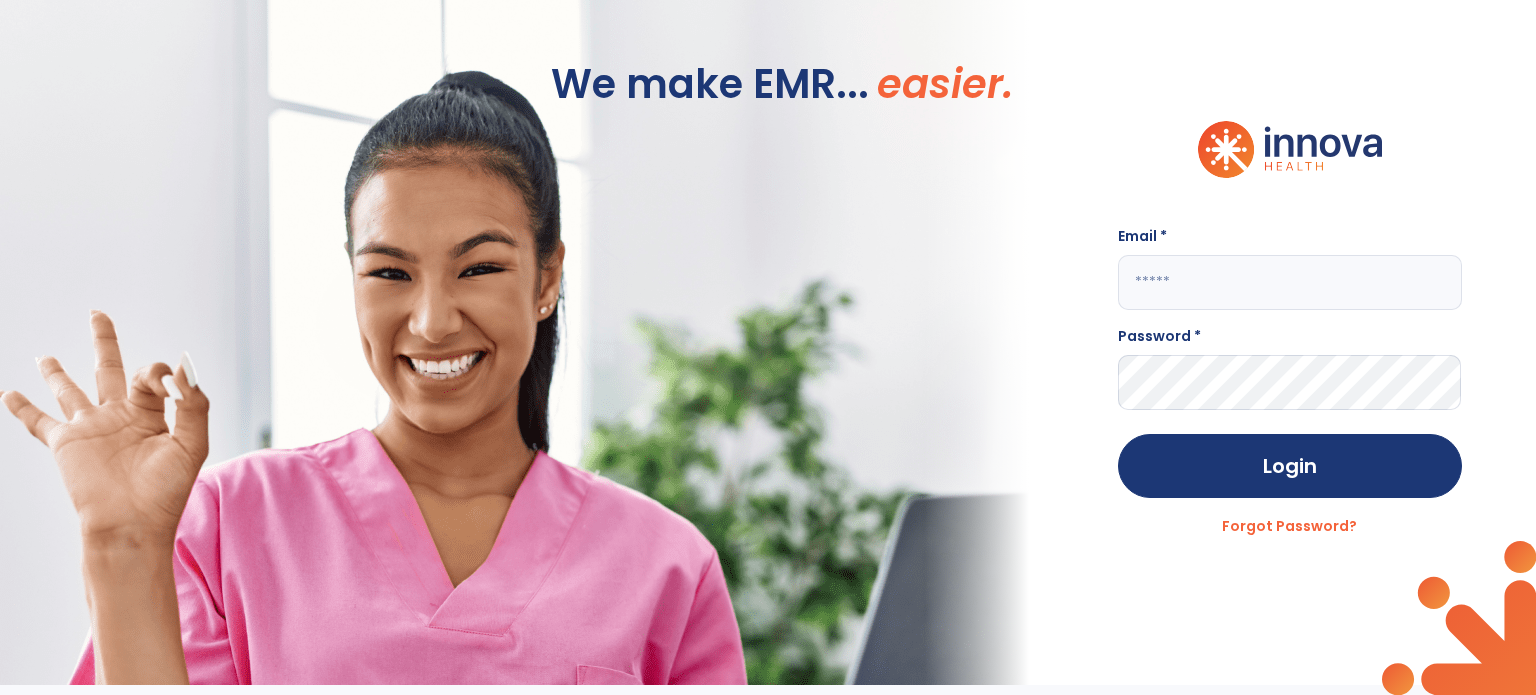 click 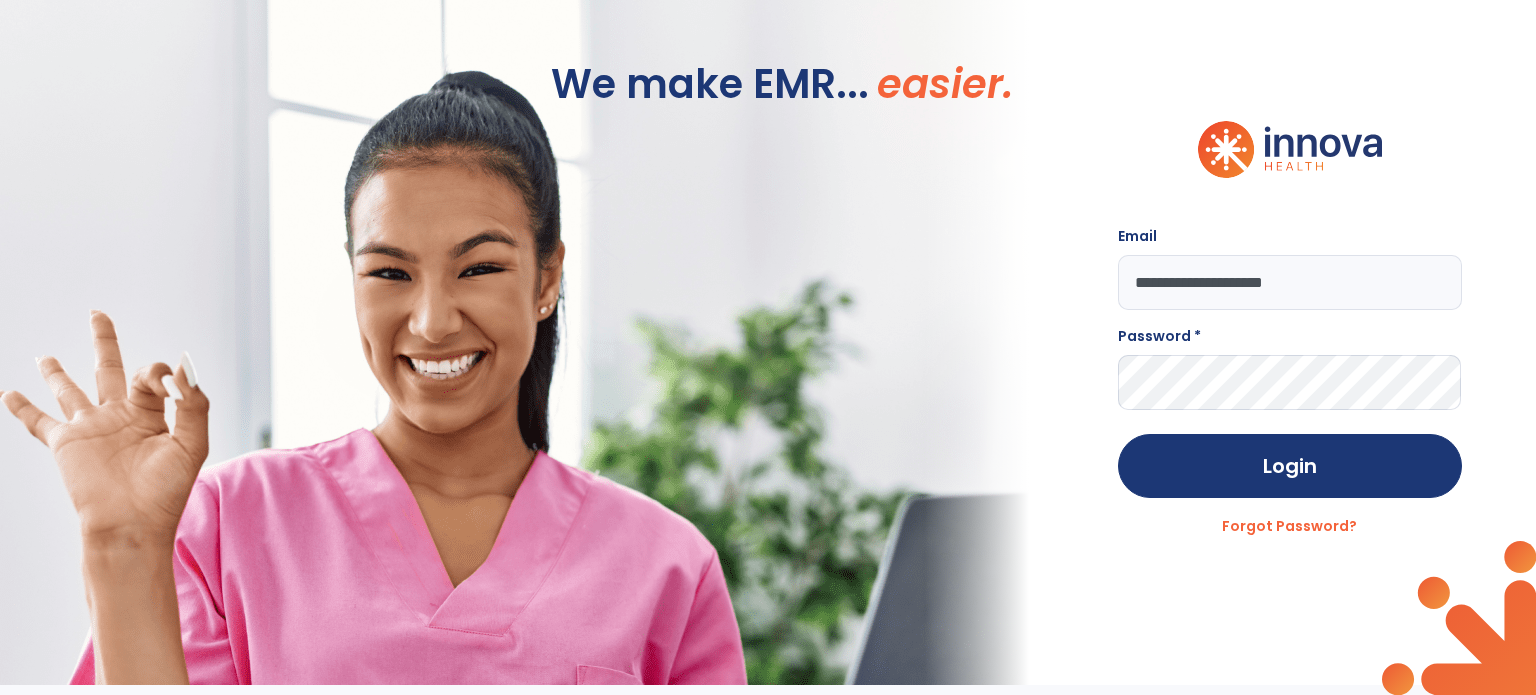 type on "**********" 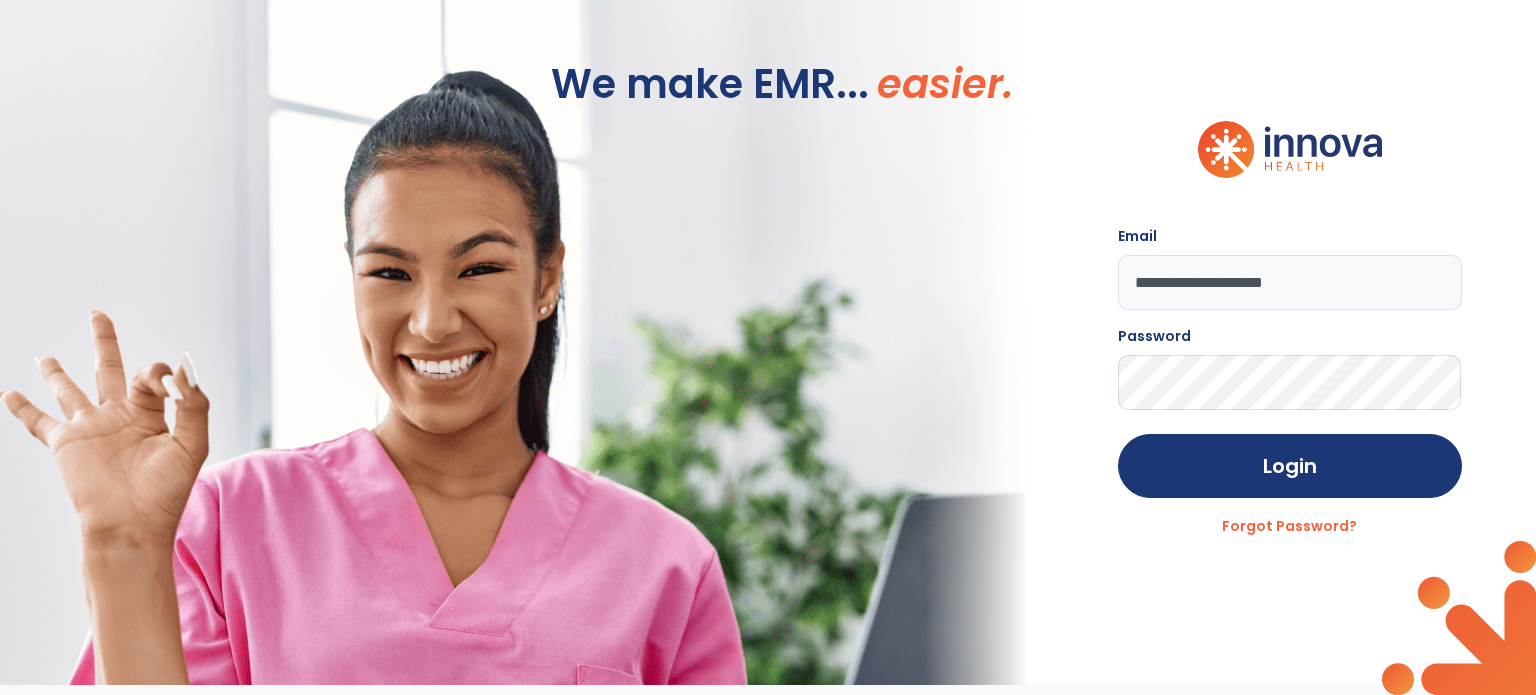 click on "Login" 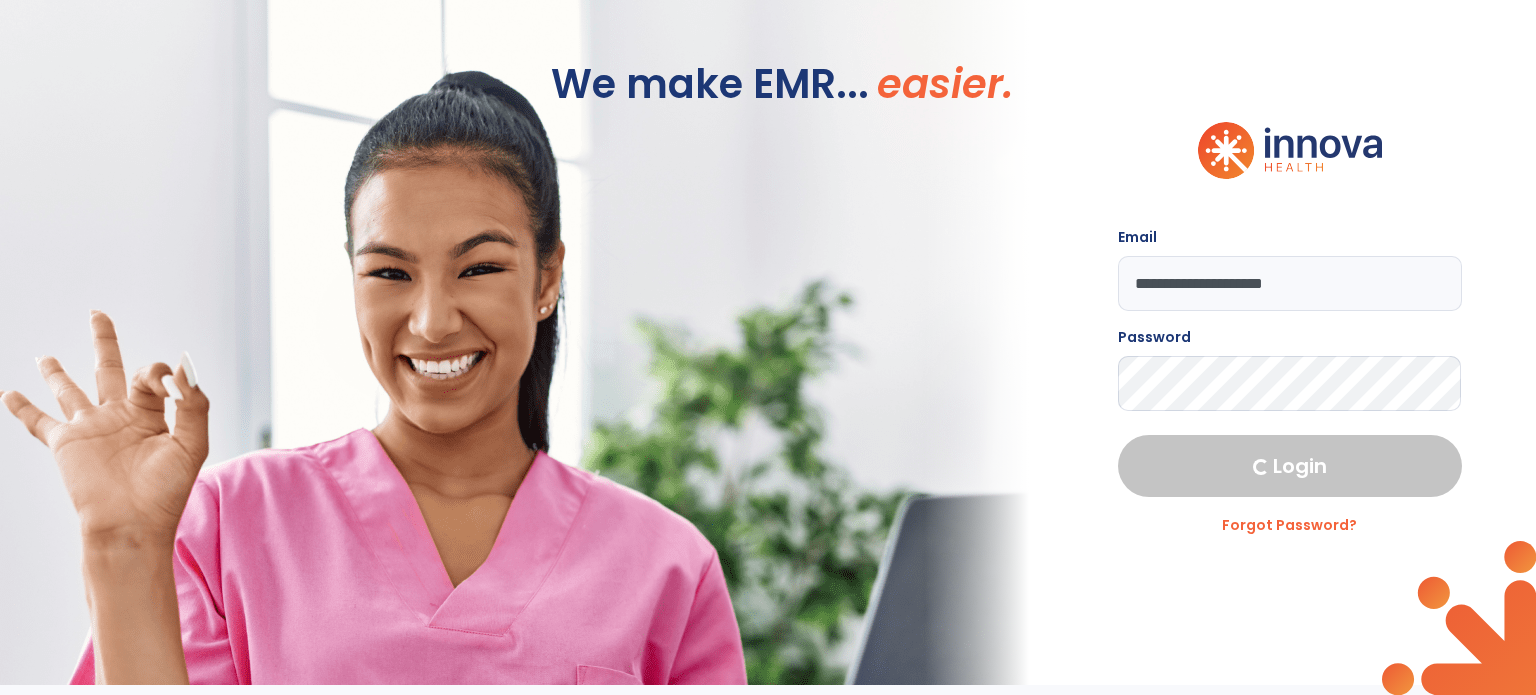 select on "****" 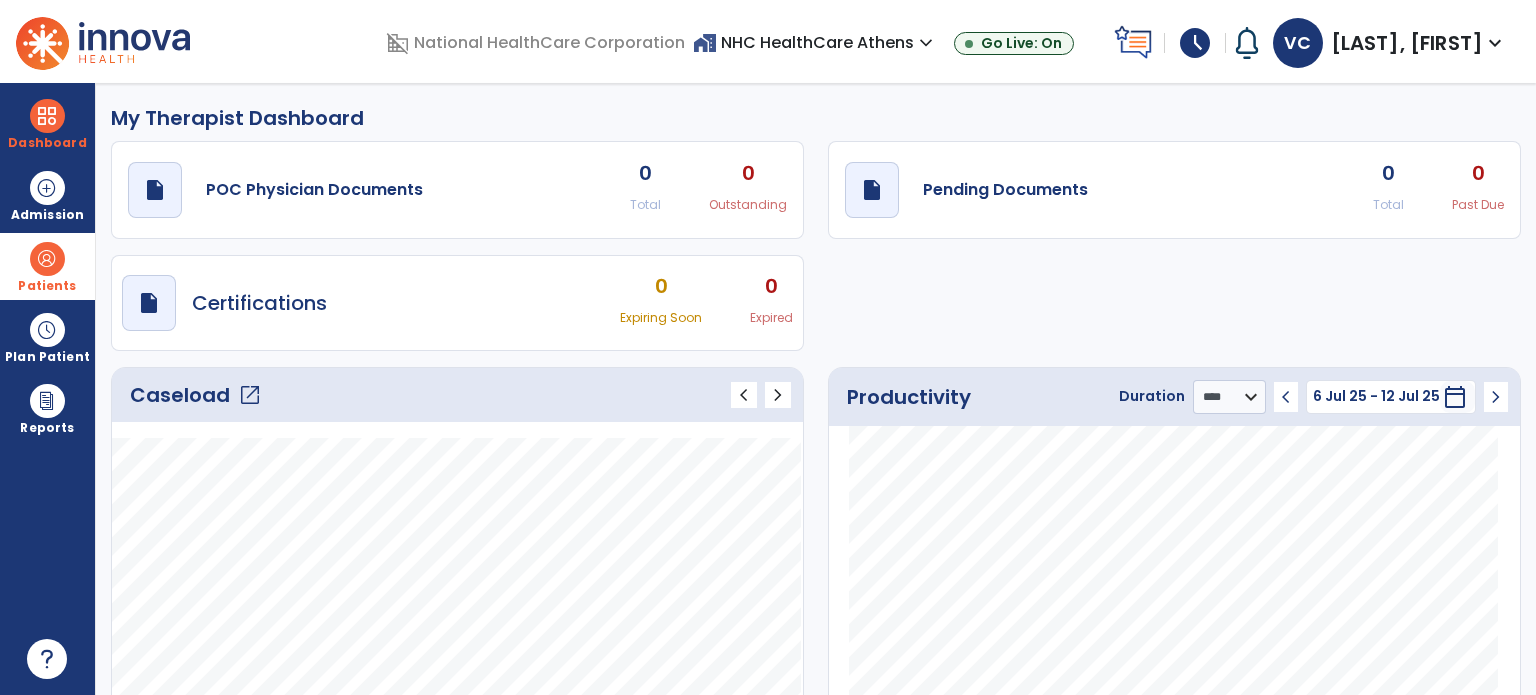 click at bounding box center (47, 259) 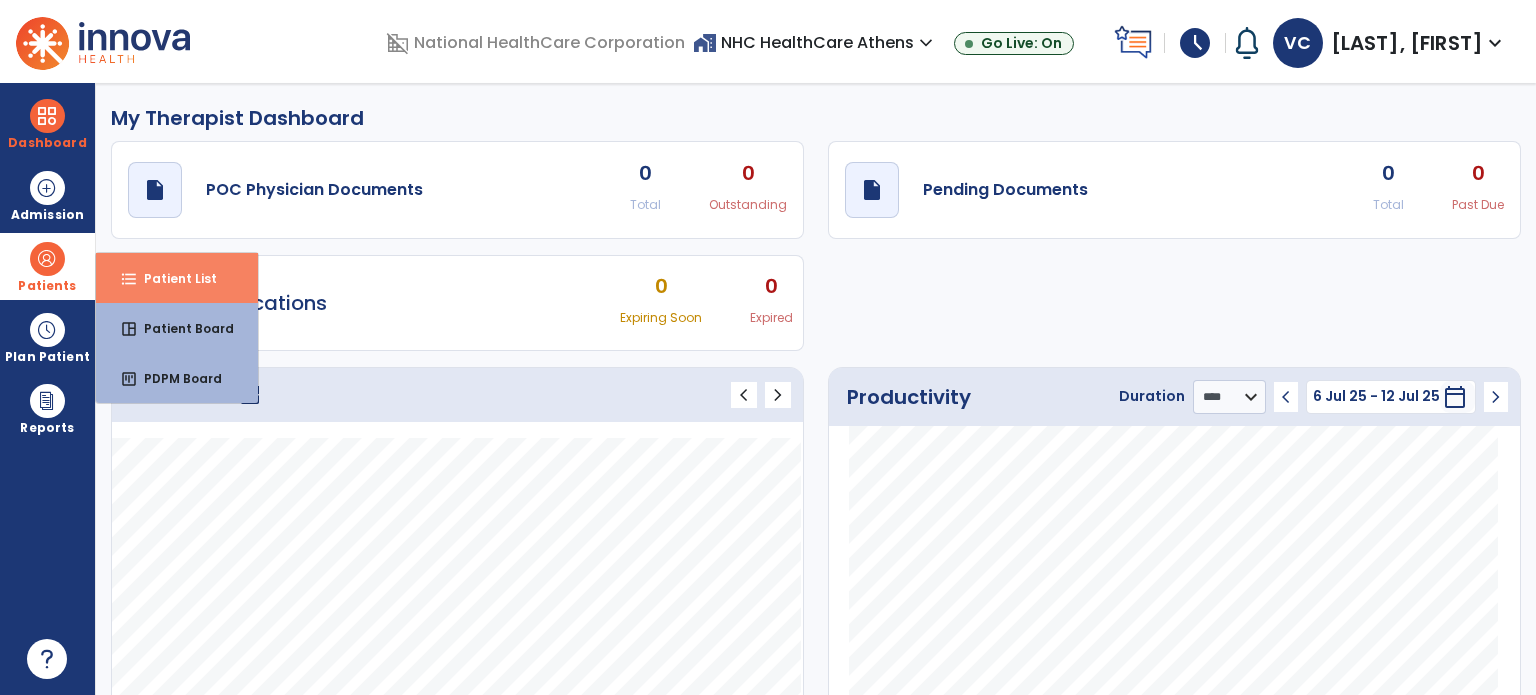 click on "format_list_bulleted" at bounding box center (129, 279) 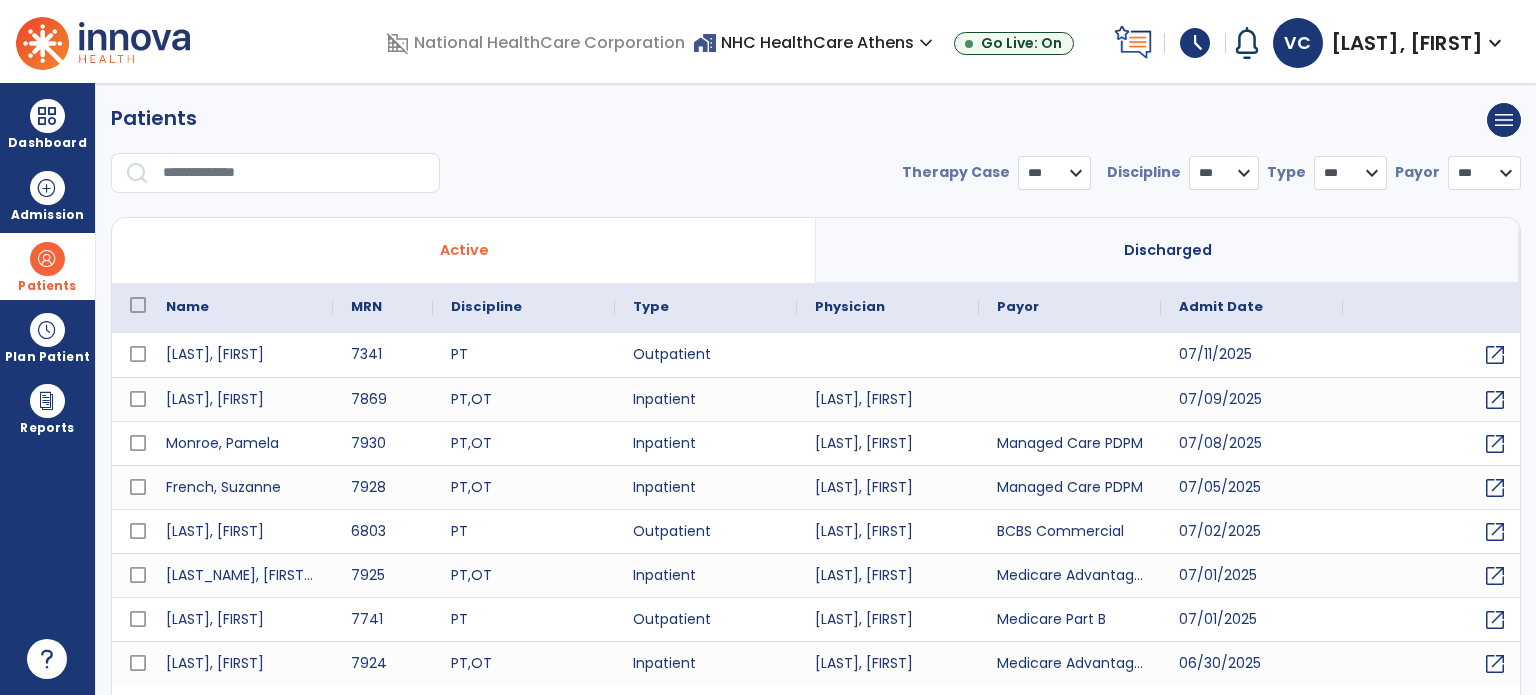 select on "***" 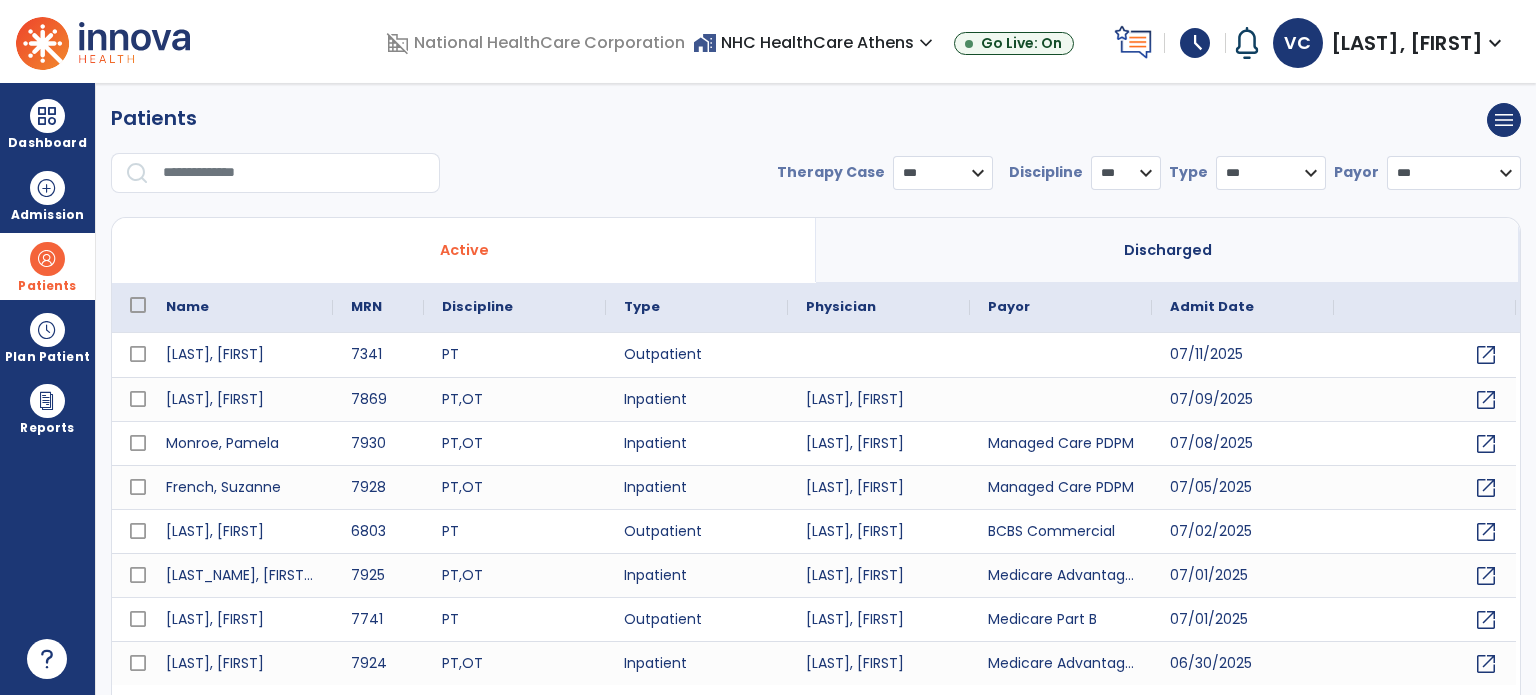 click at bounding box center [294, 173] 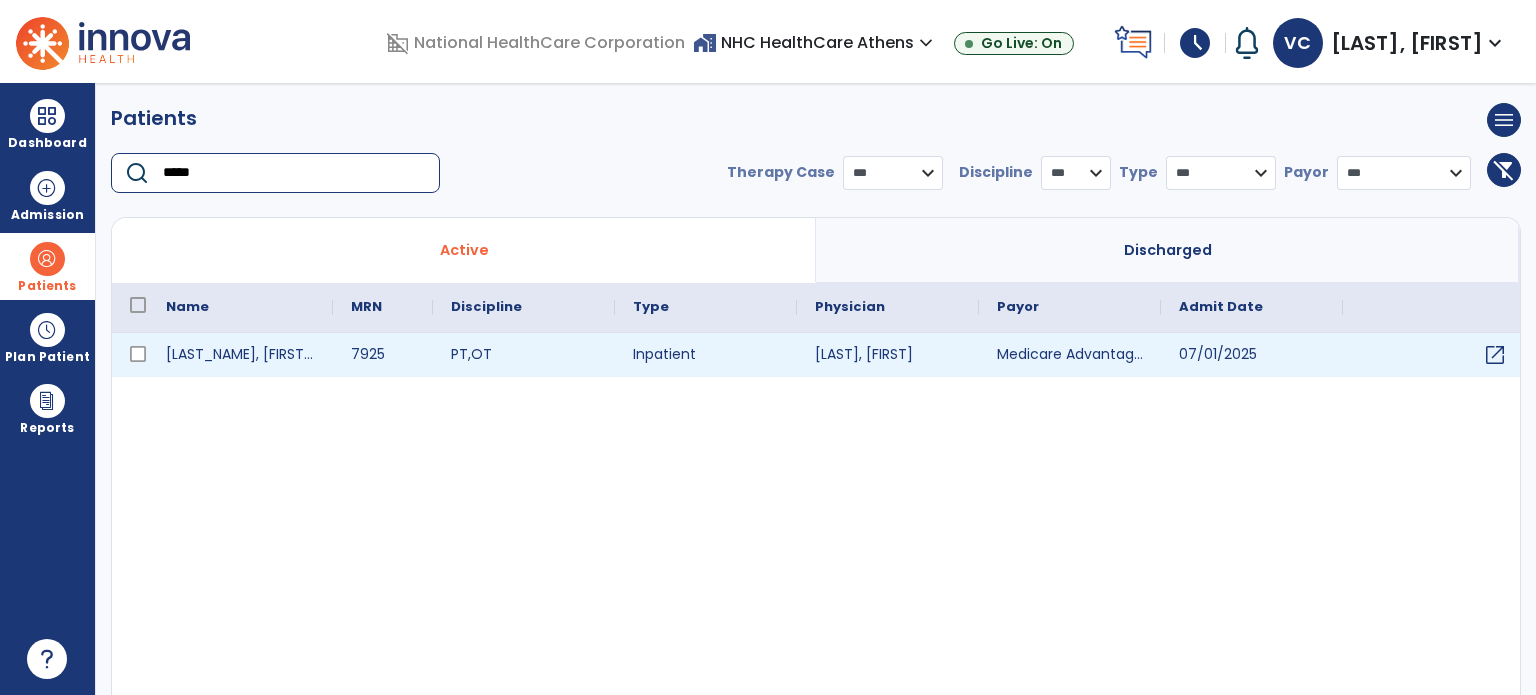type on "*****" 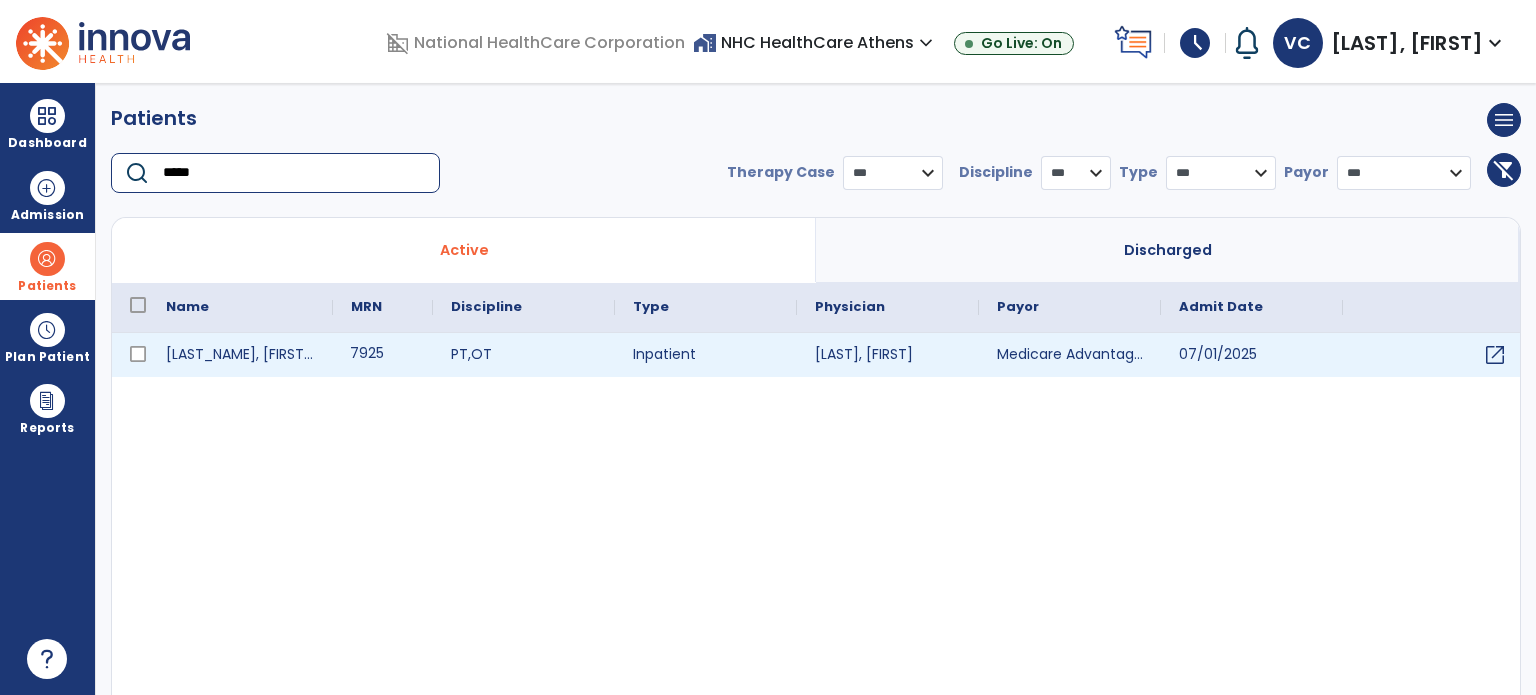 click on "7925" at bounding box center (383, 355) 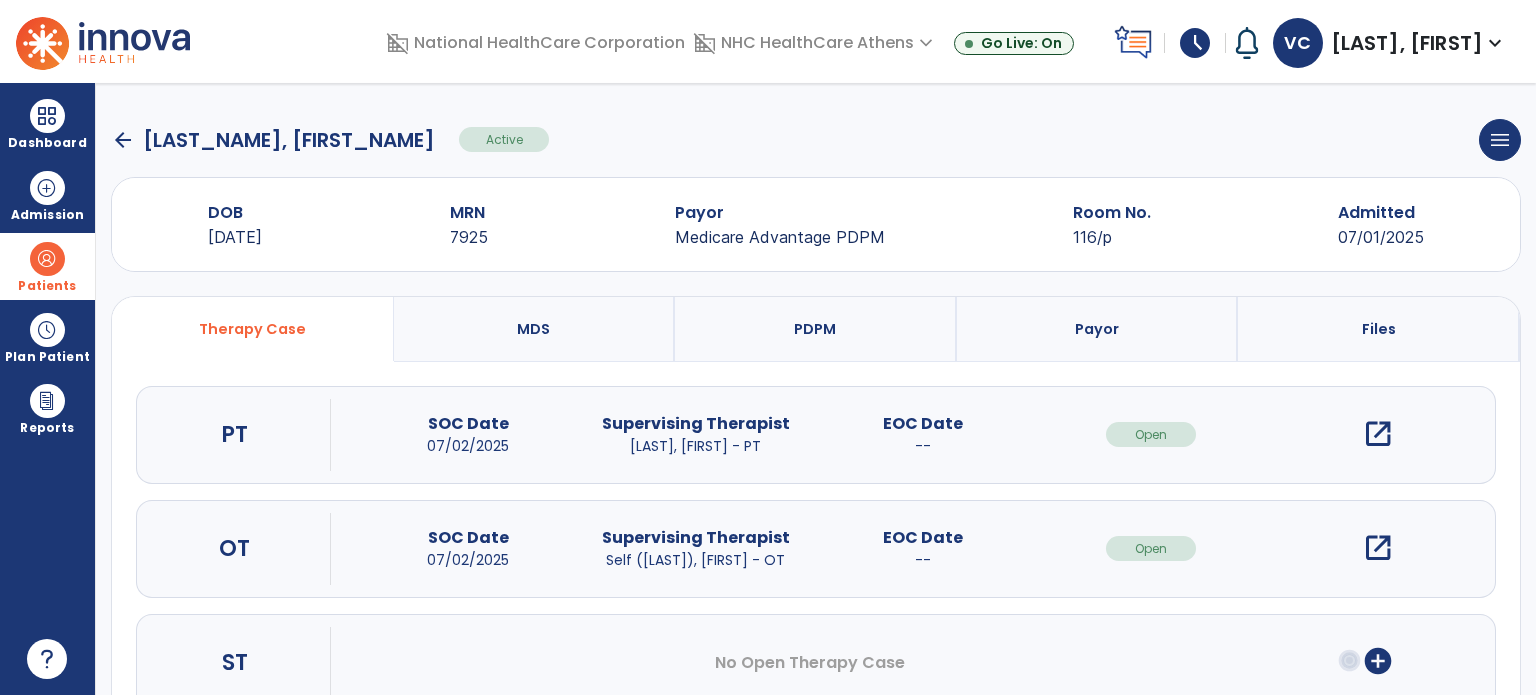 click on "open_in_new" at bounding box center [1378, 434] 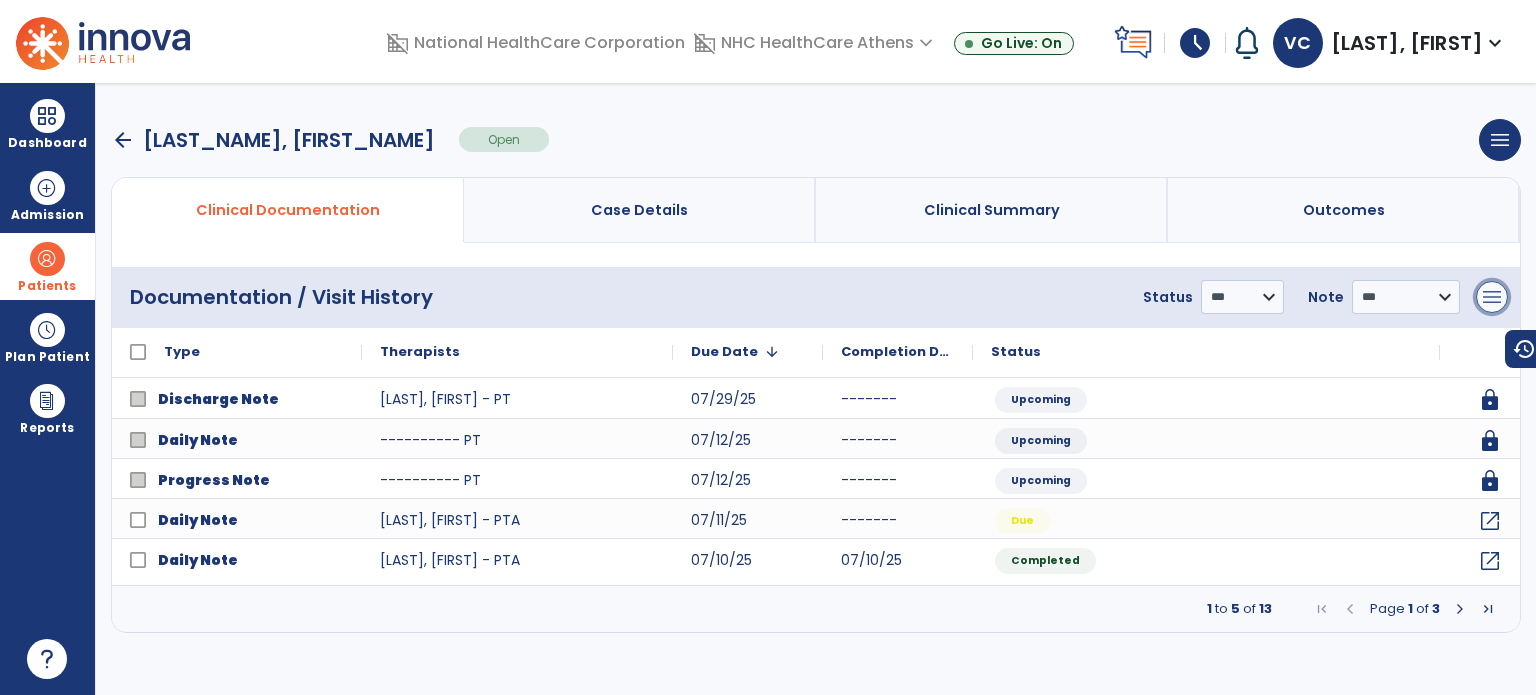 click on "menu" at bounding box center [1492, 297] 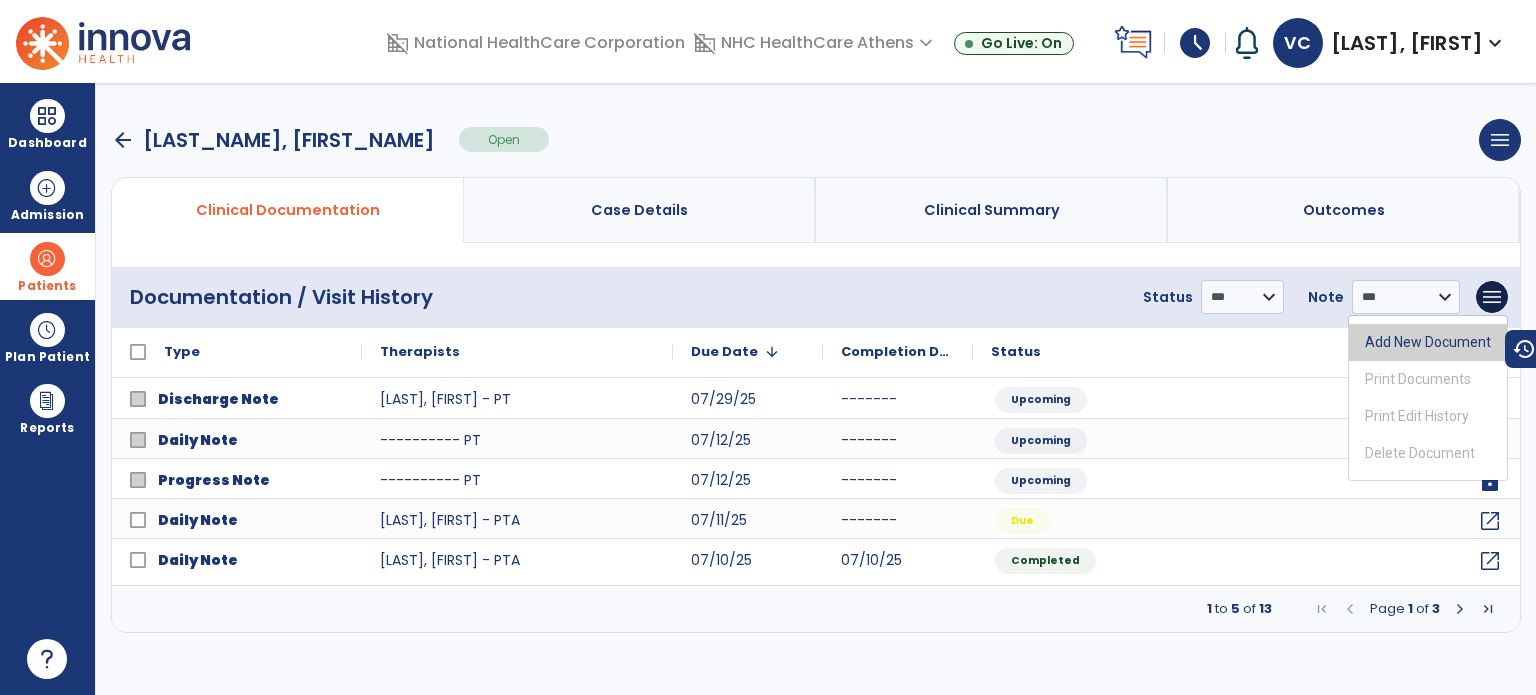 click on "Add New Document" at bounding box center (1428, 342) 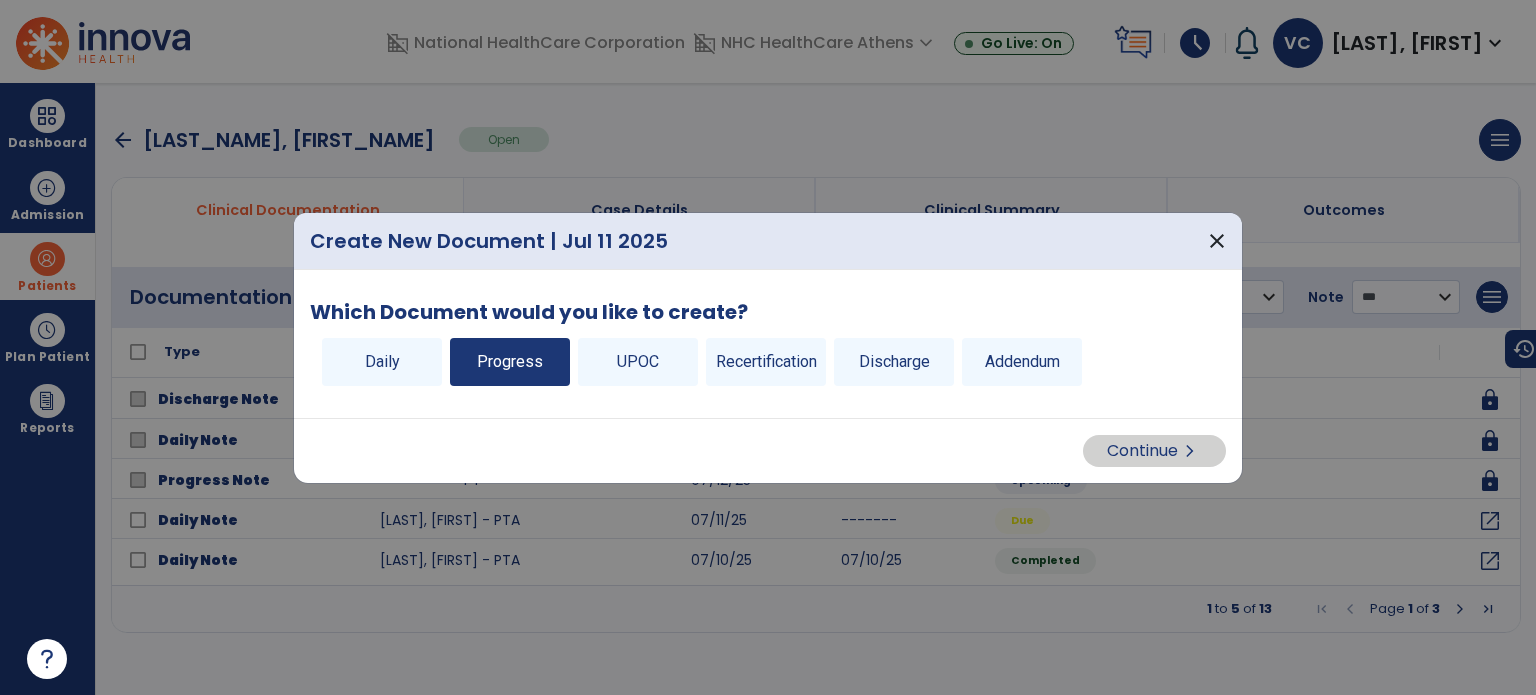 click on "Progress" at bounding box center [510, 362] 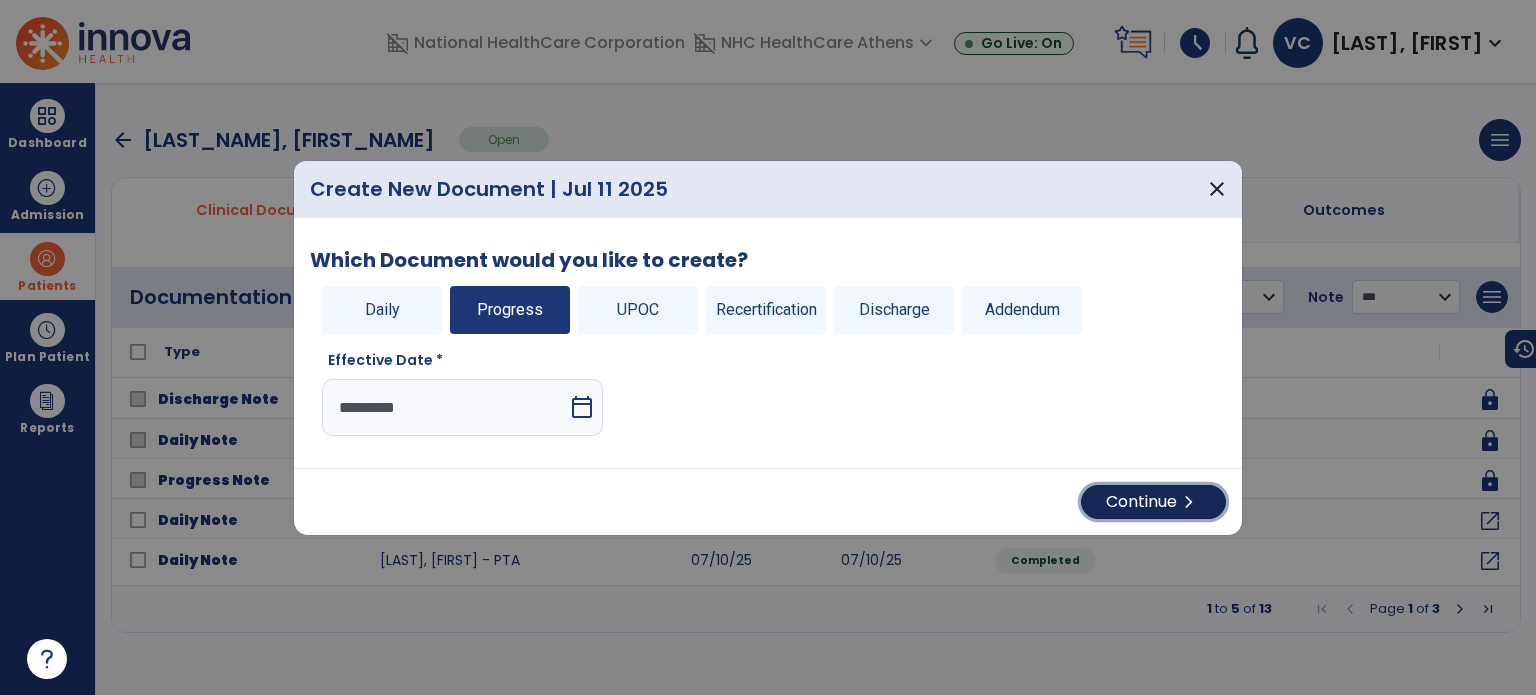 click on "Continue   chevron_right" at bounding box center (1153, 502) 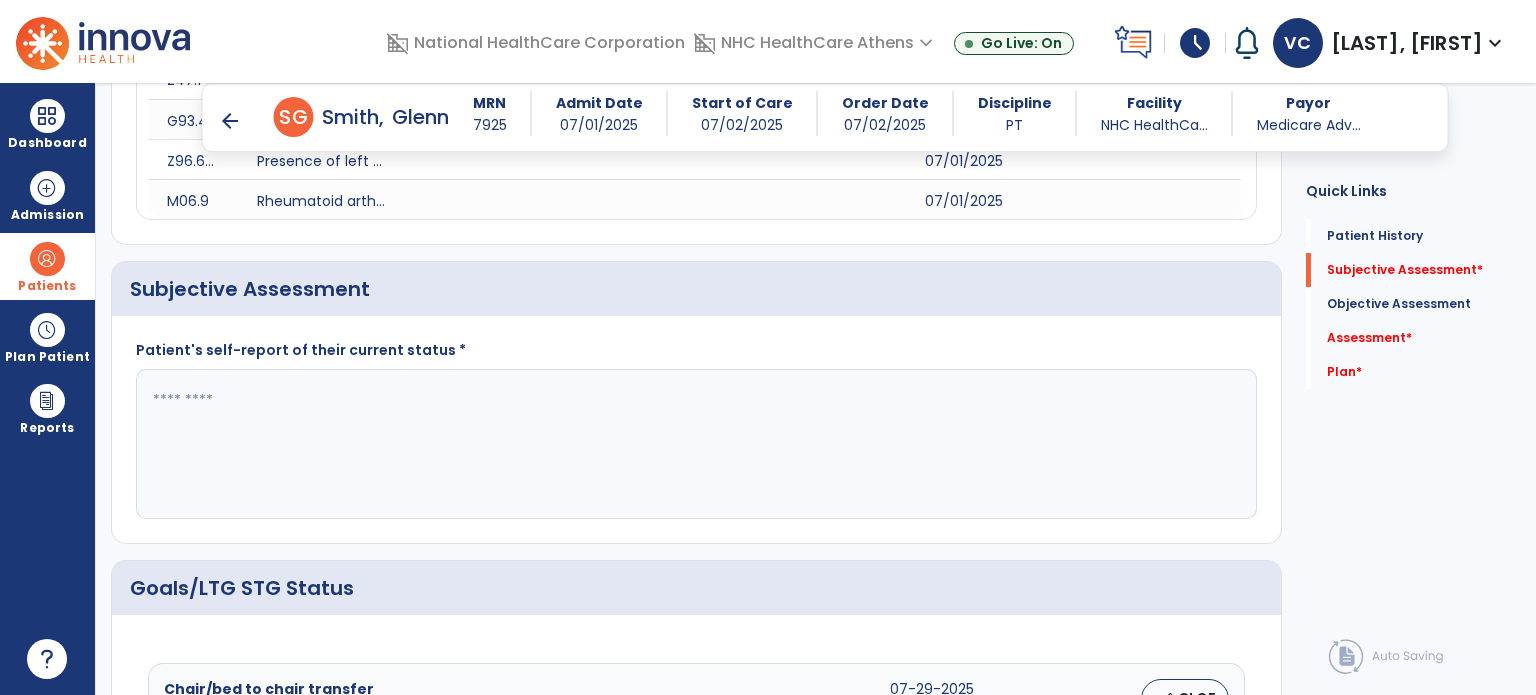 scroll, scrollTop: 392, scrollLeft: 0, axis: vertical 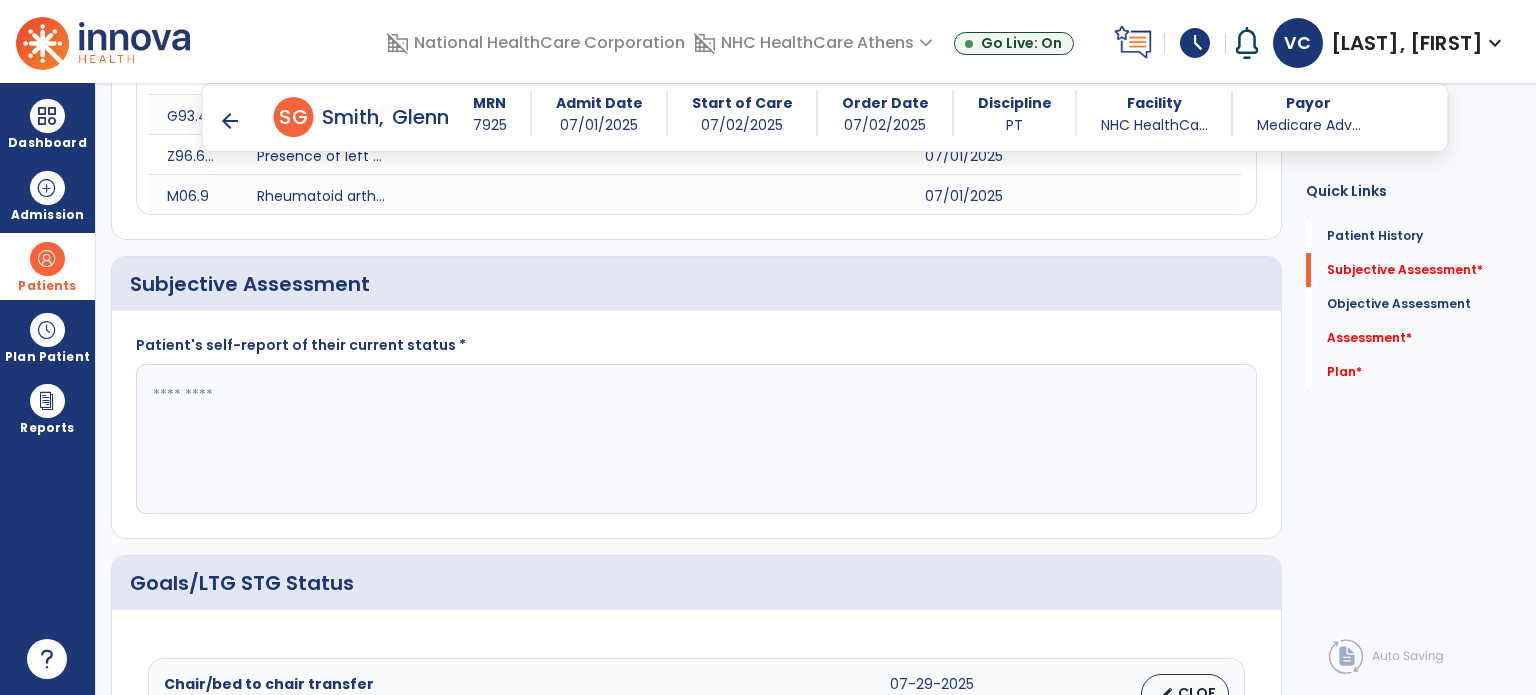 click 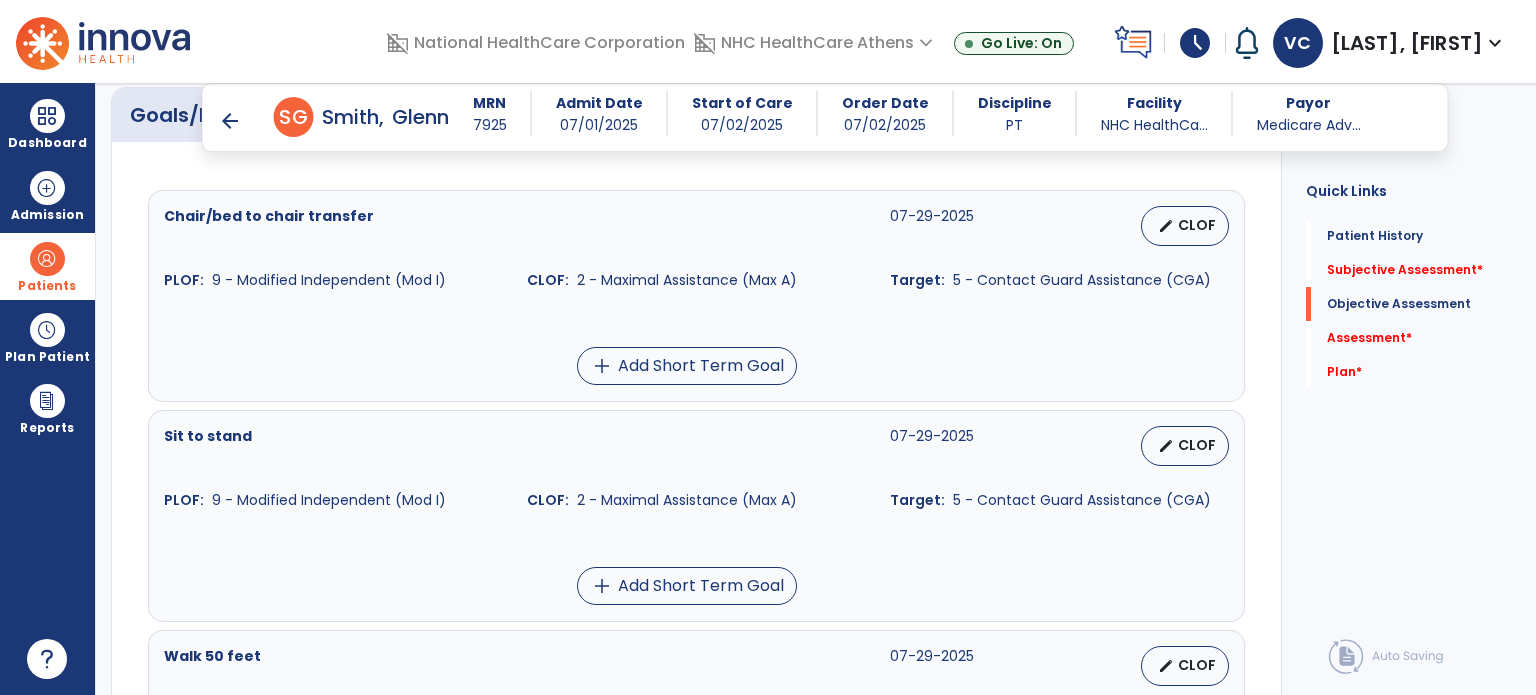 scroll, scrollTop: 867, scrollLeft: 0, axis: vertical 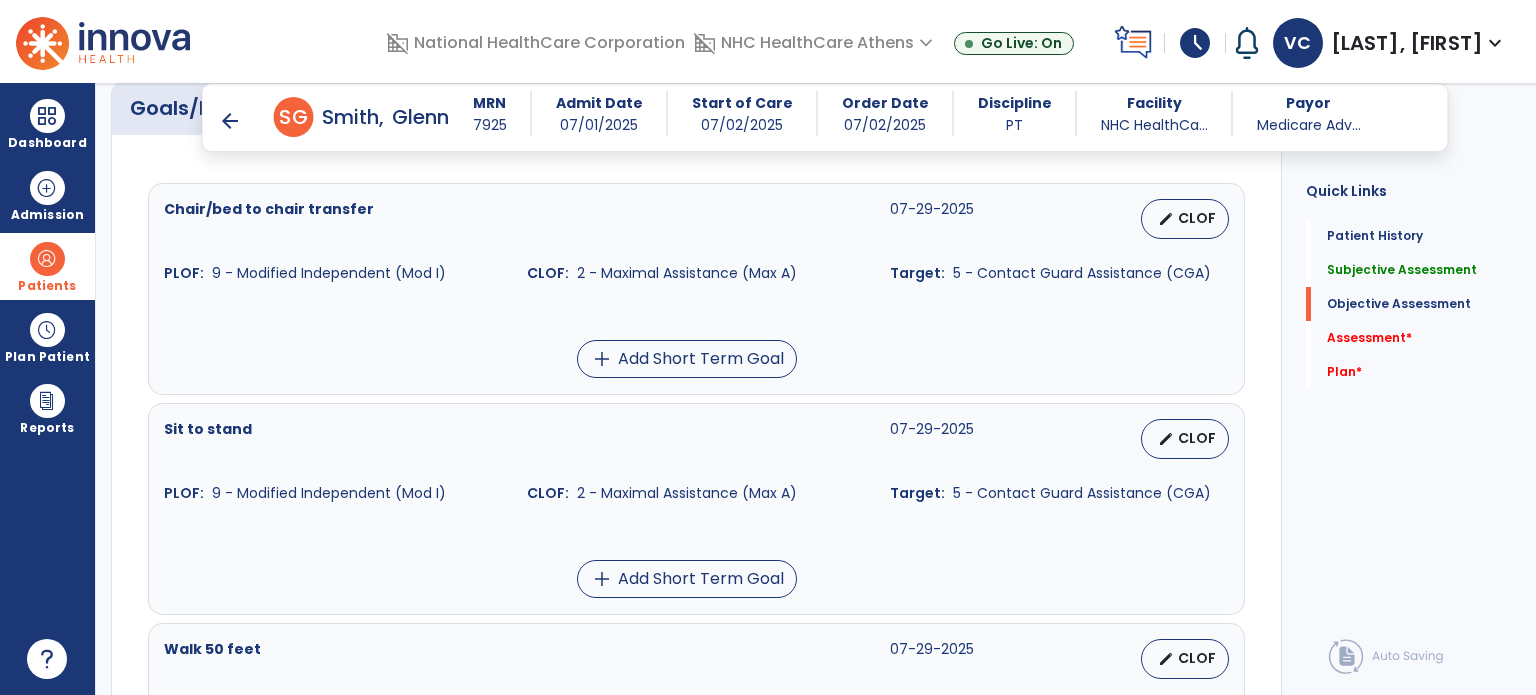 type on "**********" 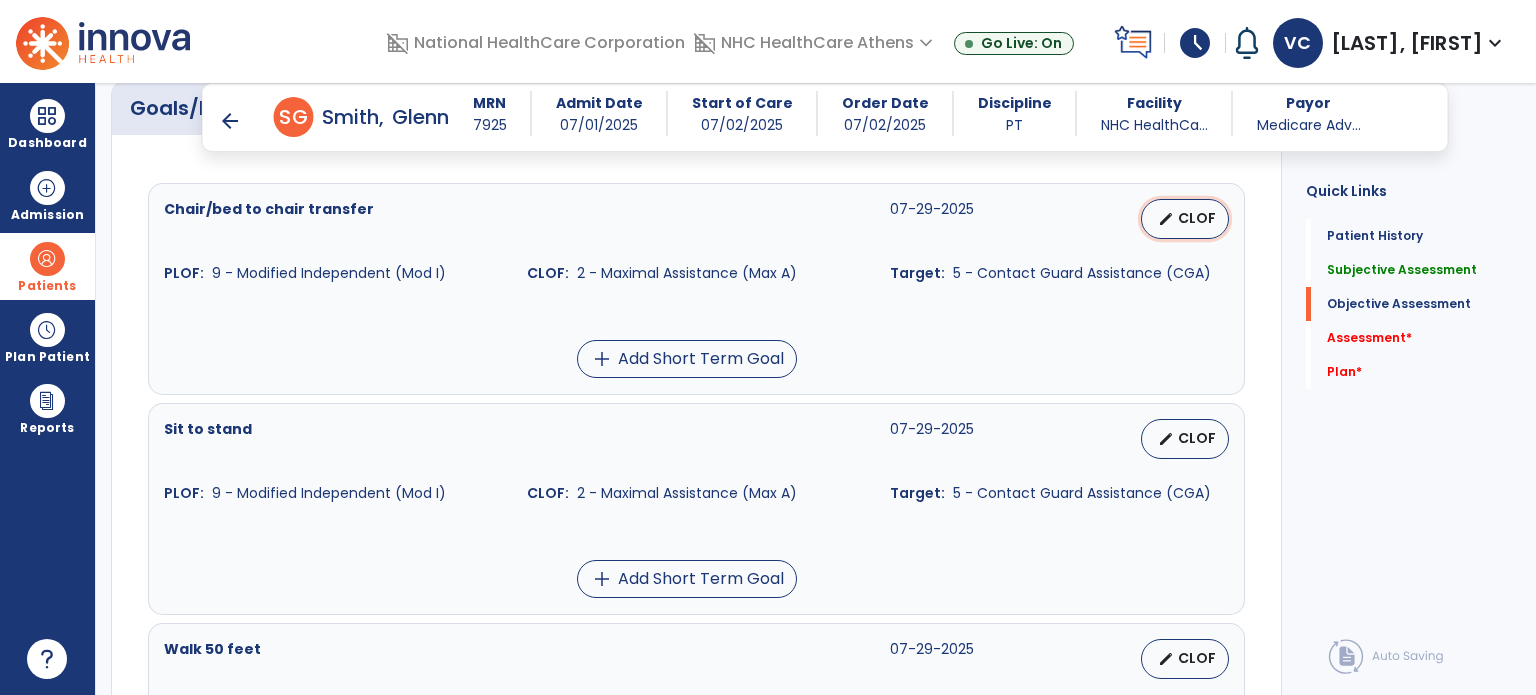 click on "edit   CLOF" at bounding box center [1185, 219] 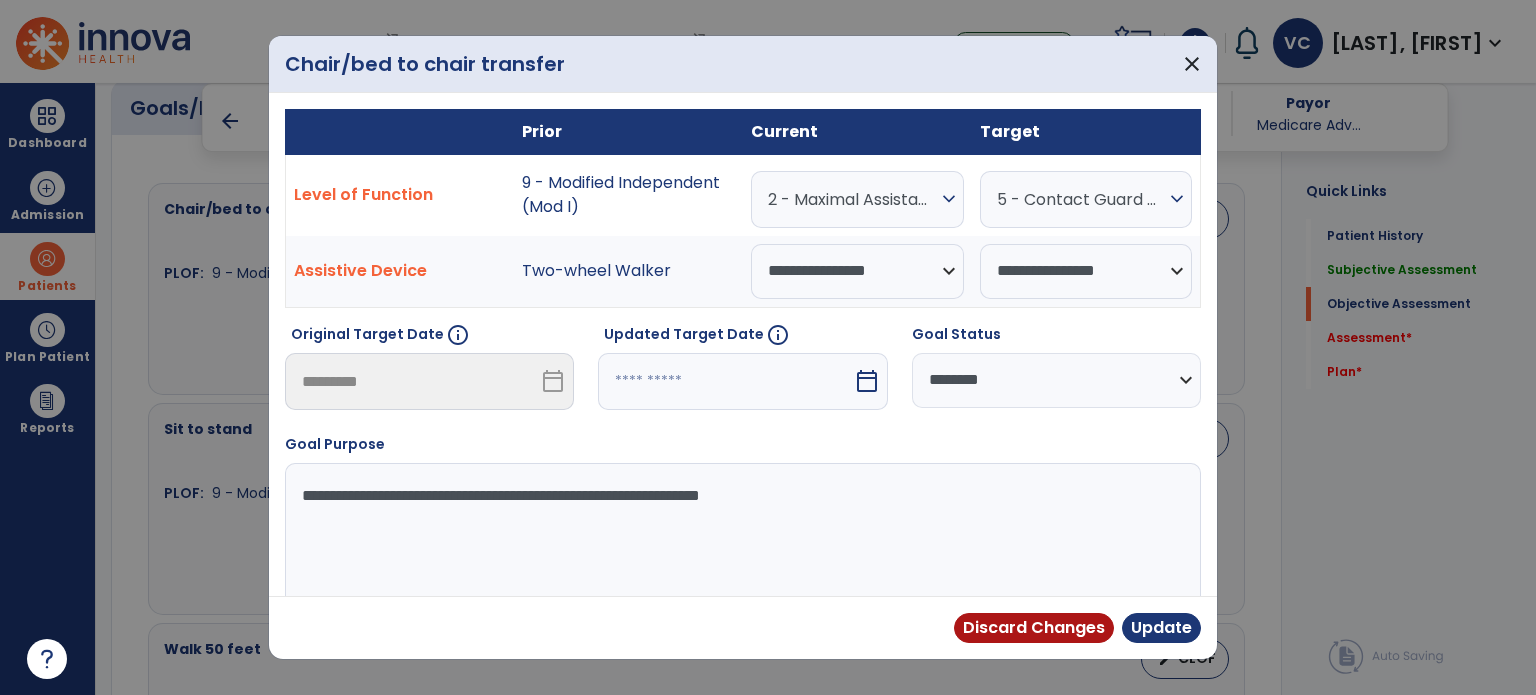 click on "2 - Maximal Assistance (Max A)" at bounding box center (852, 199) 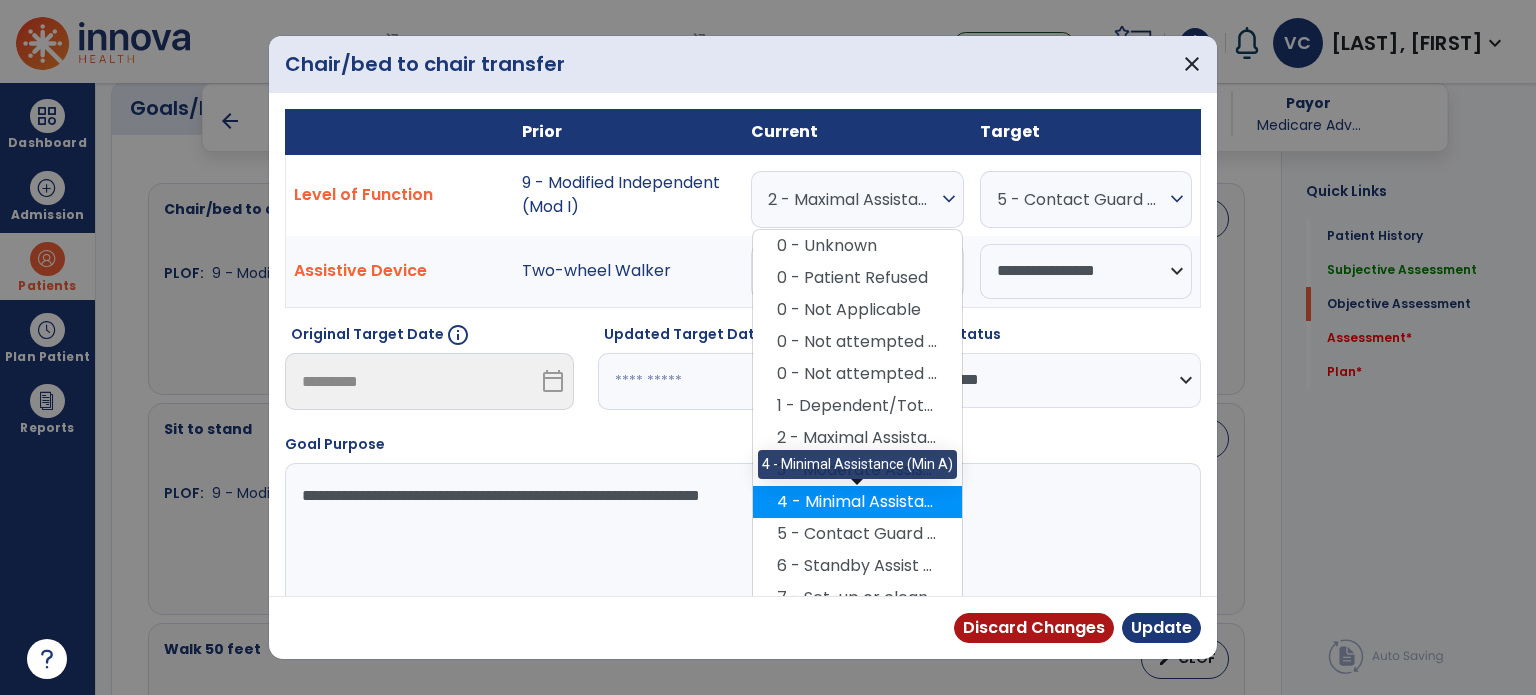 click on "4 - Minimal Assistance (Min A)" at bounding box center (857, 502) 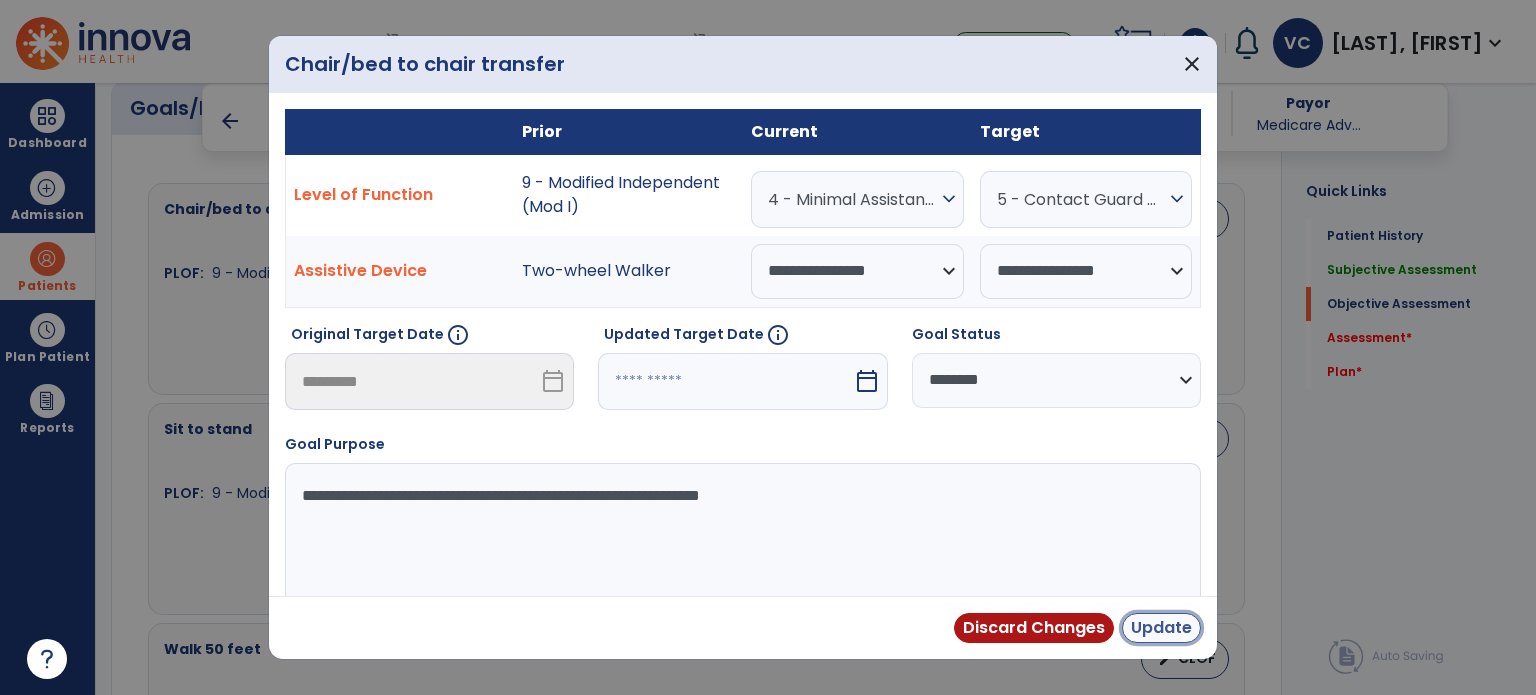 click on "Update" at bounding box center [1161, 628] 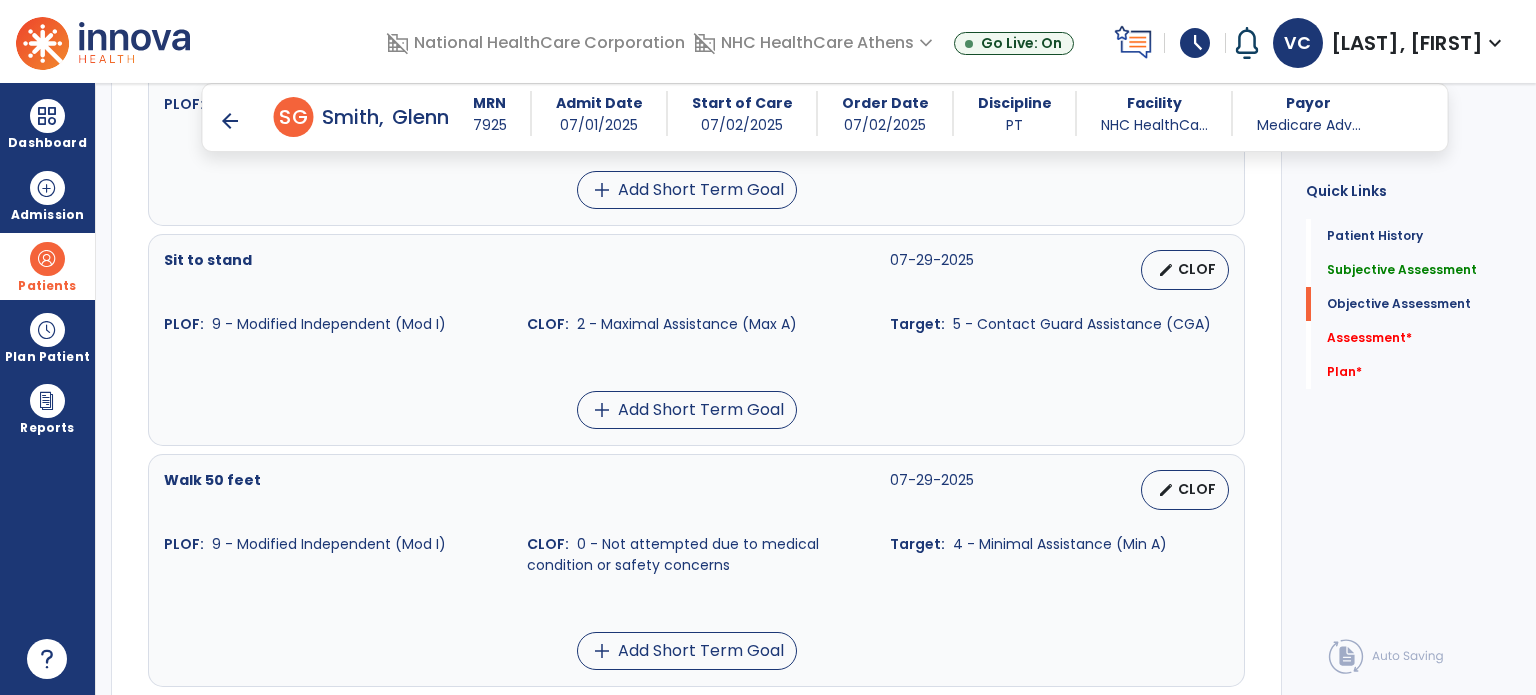 scroll, scrollTop: 1041, scrollLeft: 0, axis: vertical 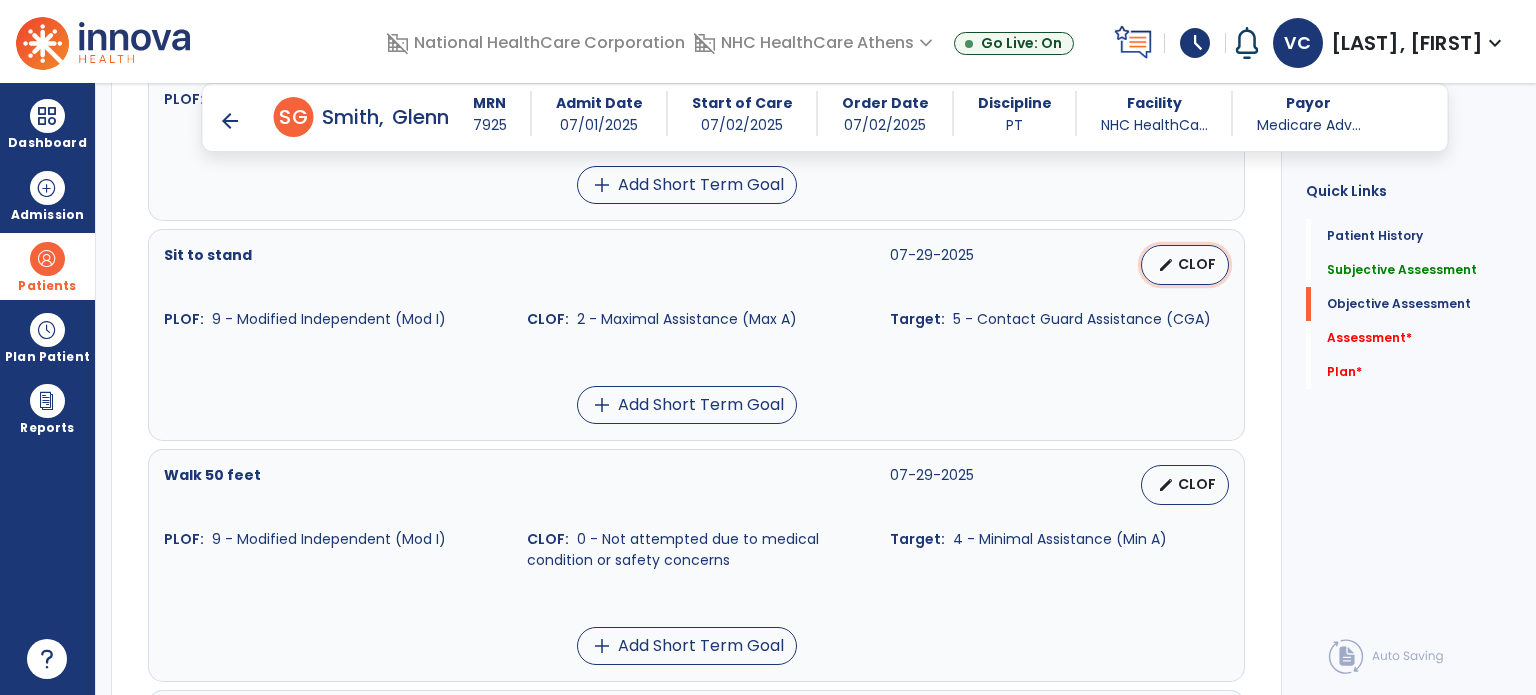 click on "CLOF" at bounding box center (1197, 264) 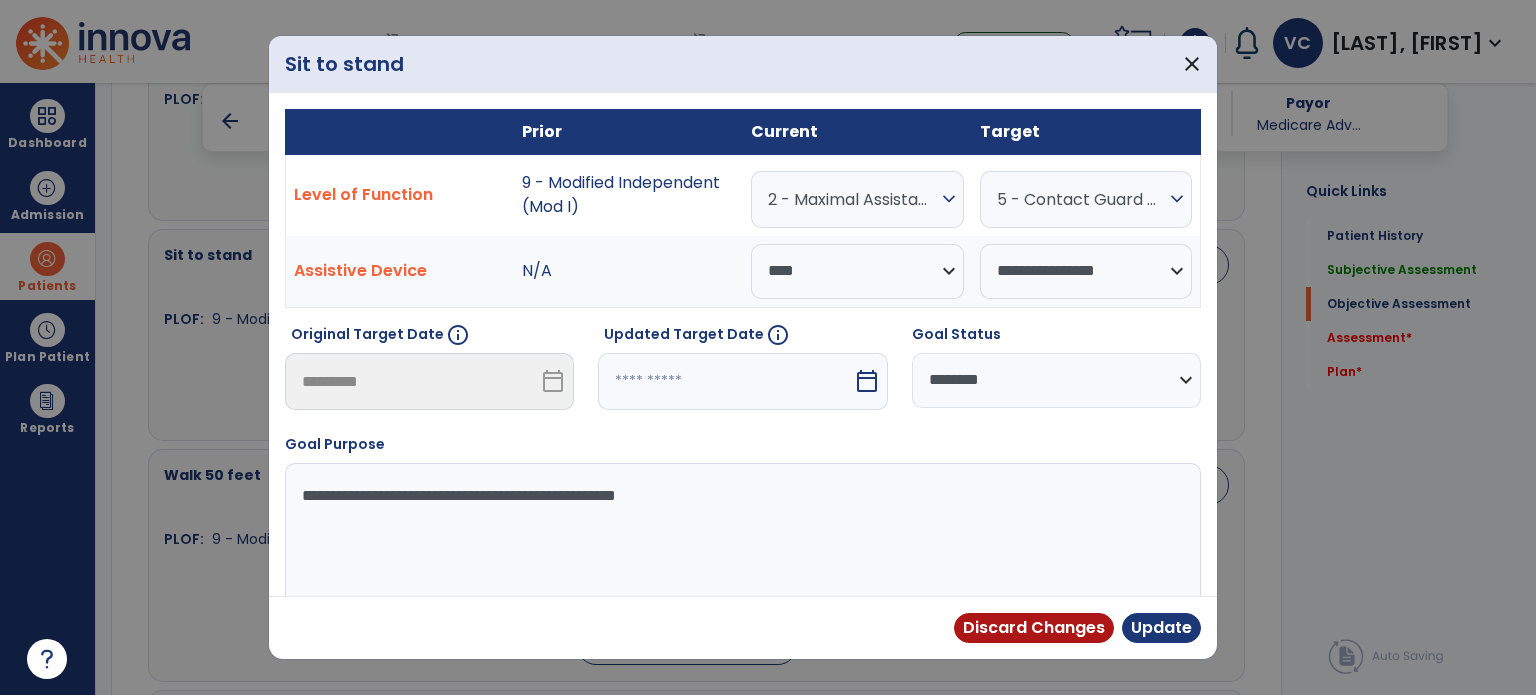 click on "2 - Maximal Assistance (Max A)" at bounding box center (852, 199) 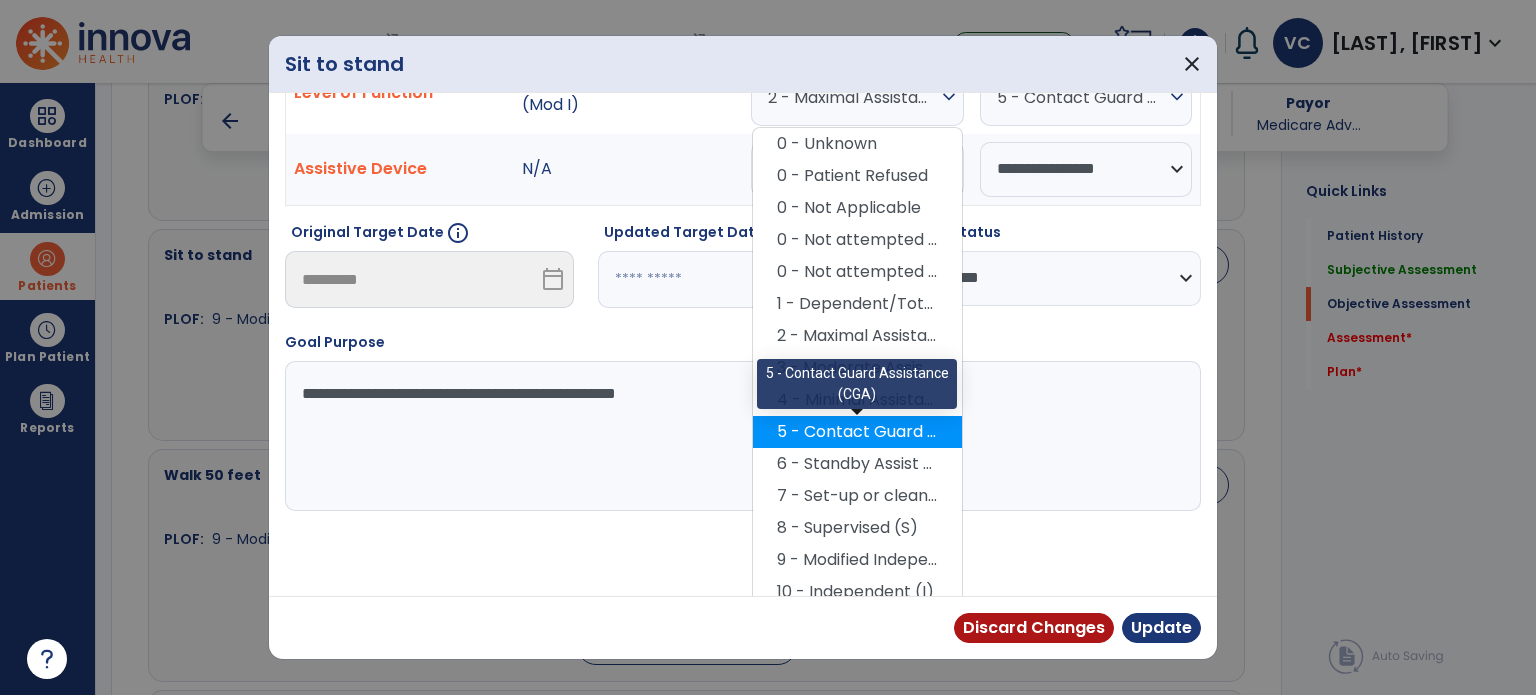 click on "5 - Contact Guard Assistance (CGA)" at bounding box center [857, 432] 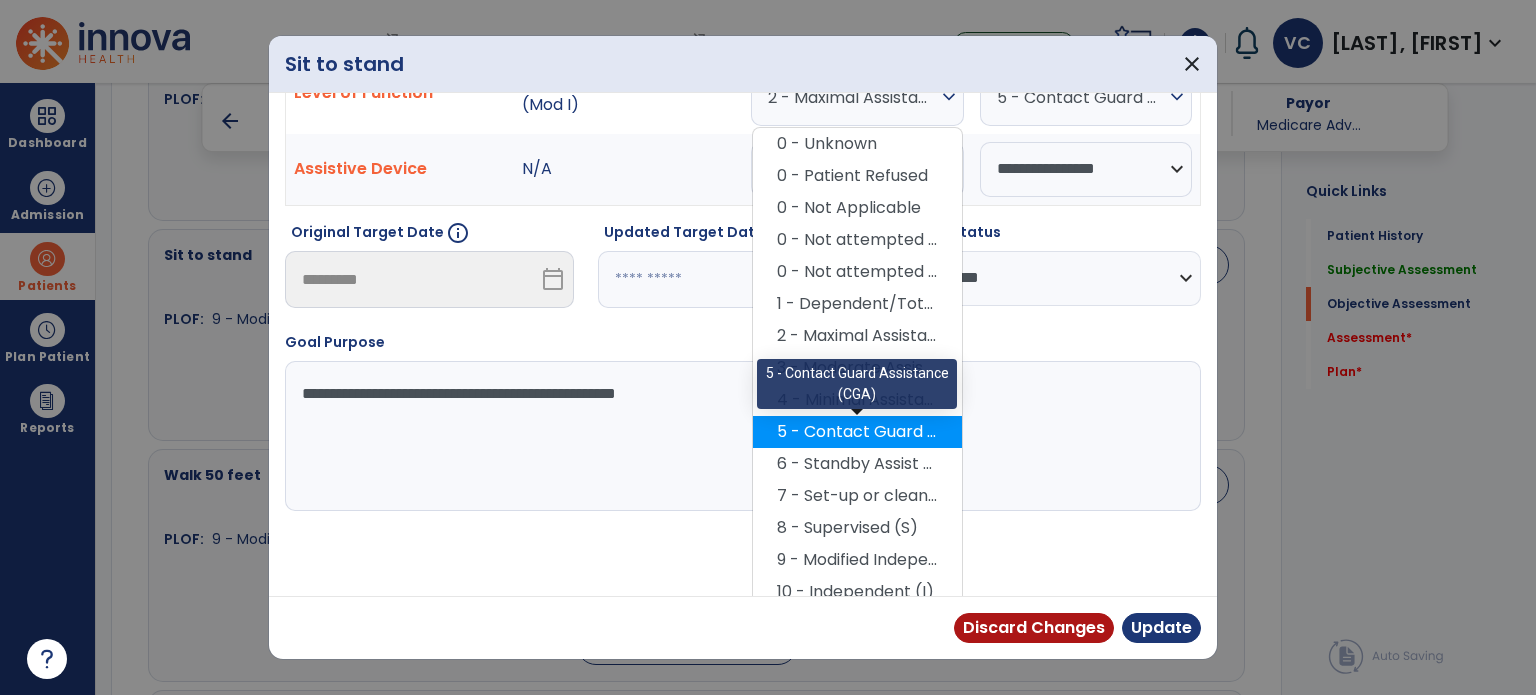 scroll, scrollTop: 29, scrollLeft: 0, axis: vertical 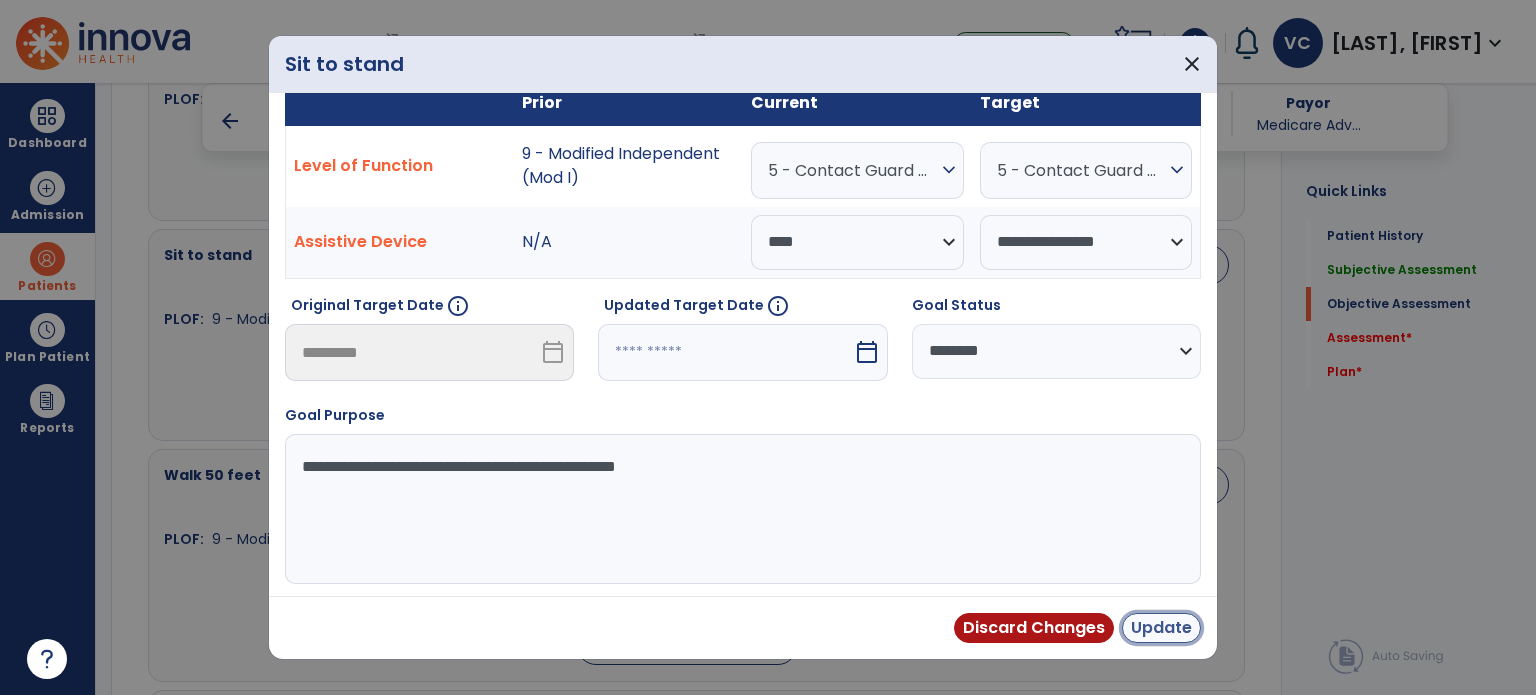 click on "Update" at bounding box center (1161, 628) 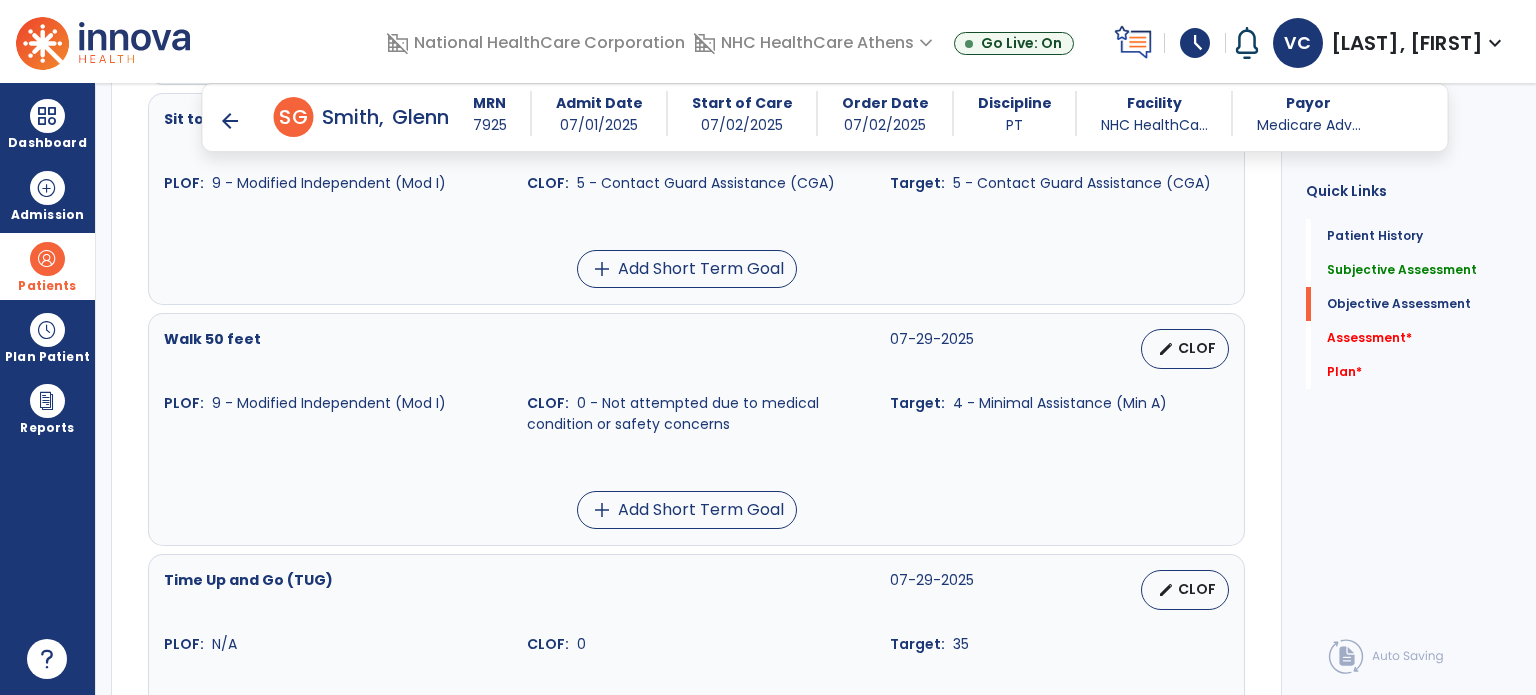 scroll, scrollTop: 1182, scrollLeft: 0, axis: vertical 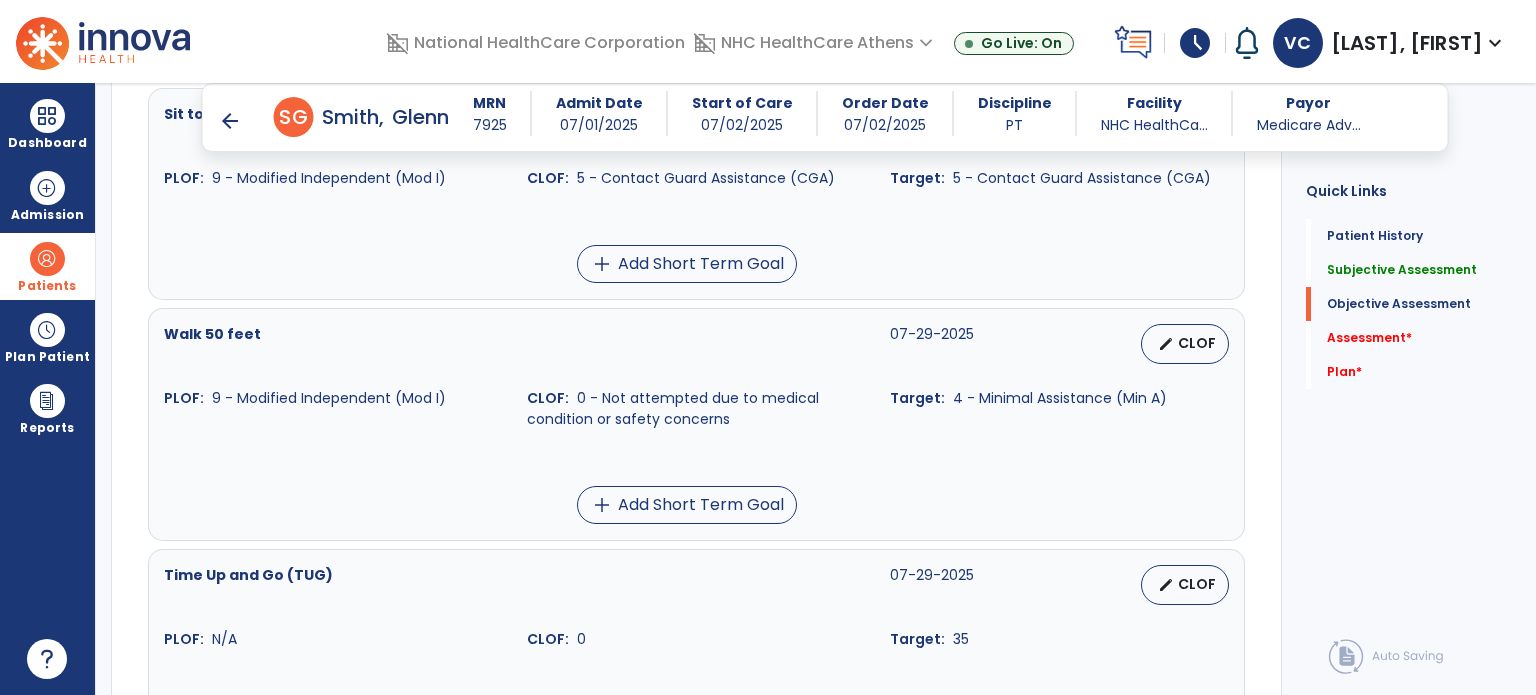 click on "Walk 50 feet 07-29-2025 edit CLOF PLOF: 9 - Modified Independent (Mod I) CLOF: 0 - Not attempted due to medical condition or safety concerns Target: 4 - Minimal Assistance (Min A)" at bounding box center [696, 377] 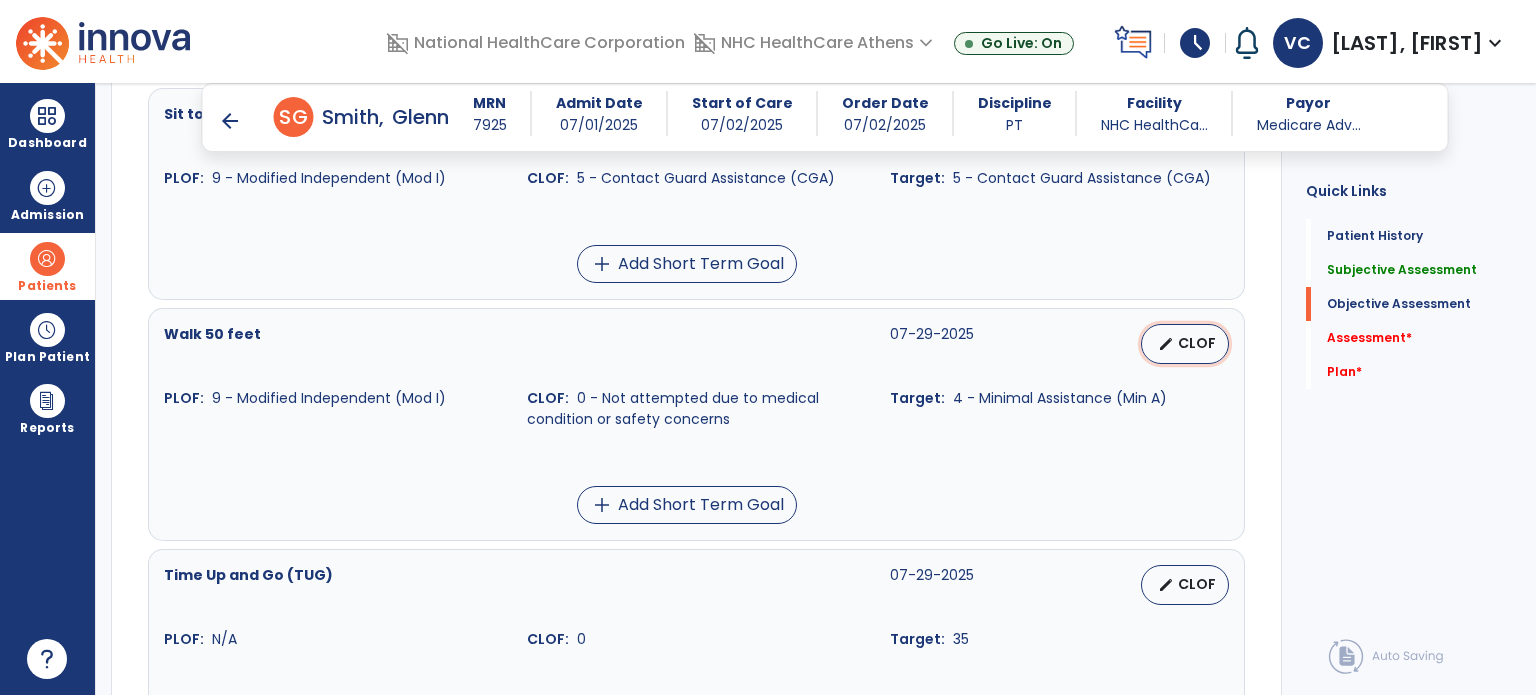 click on "CLOF" at bounding box center [1197, 343] 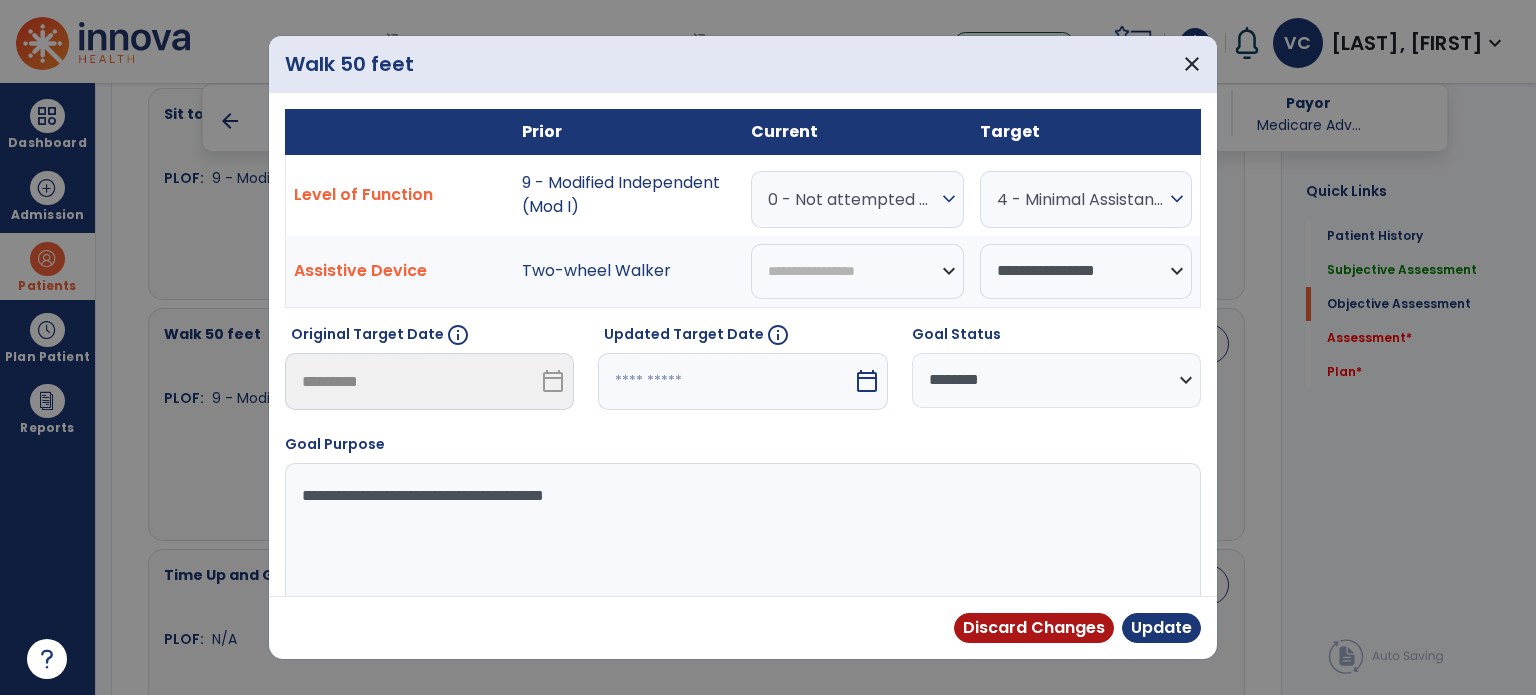 click on "0 - Not attempted due to medical condition or safety concerns" at bounding box center [852, 199] 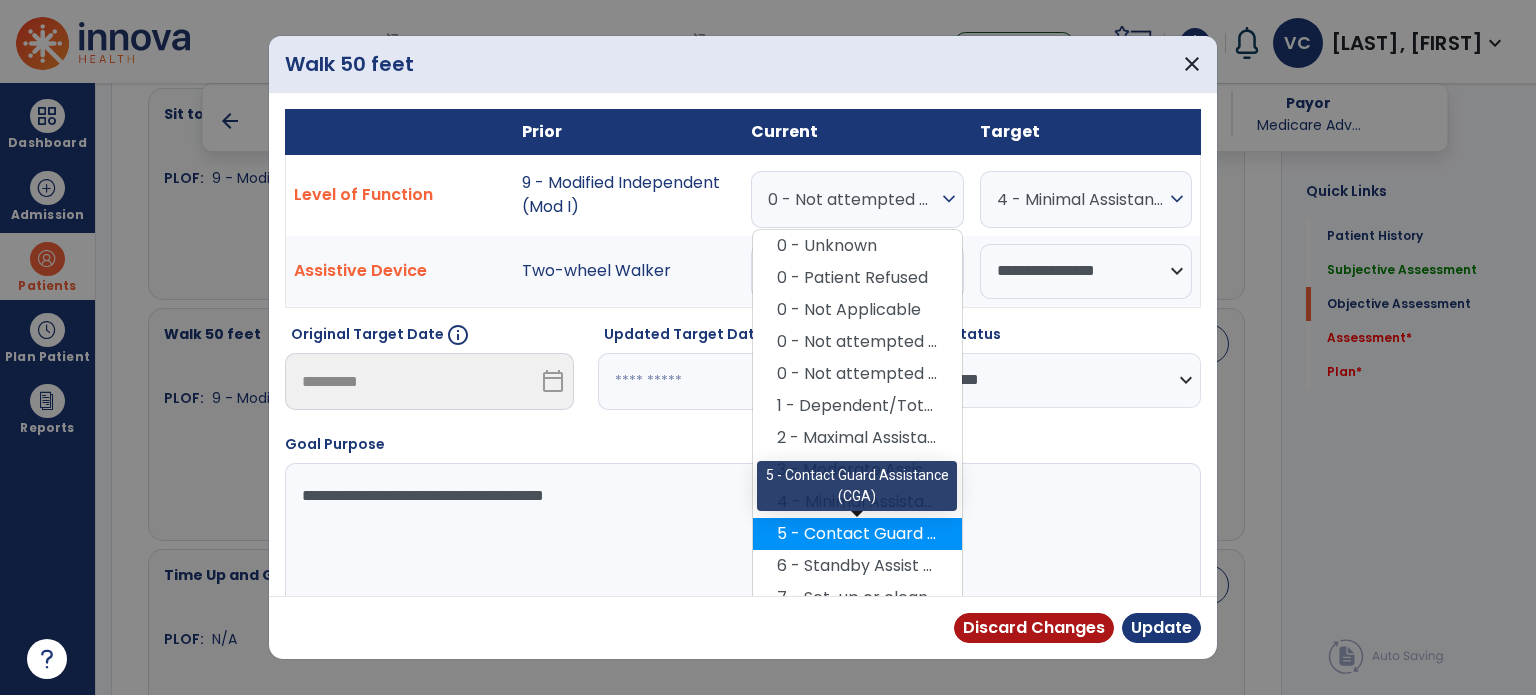 click on "5 - Contact Guard Assistance (CGA)" at bounding box center (857, 534) 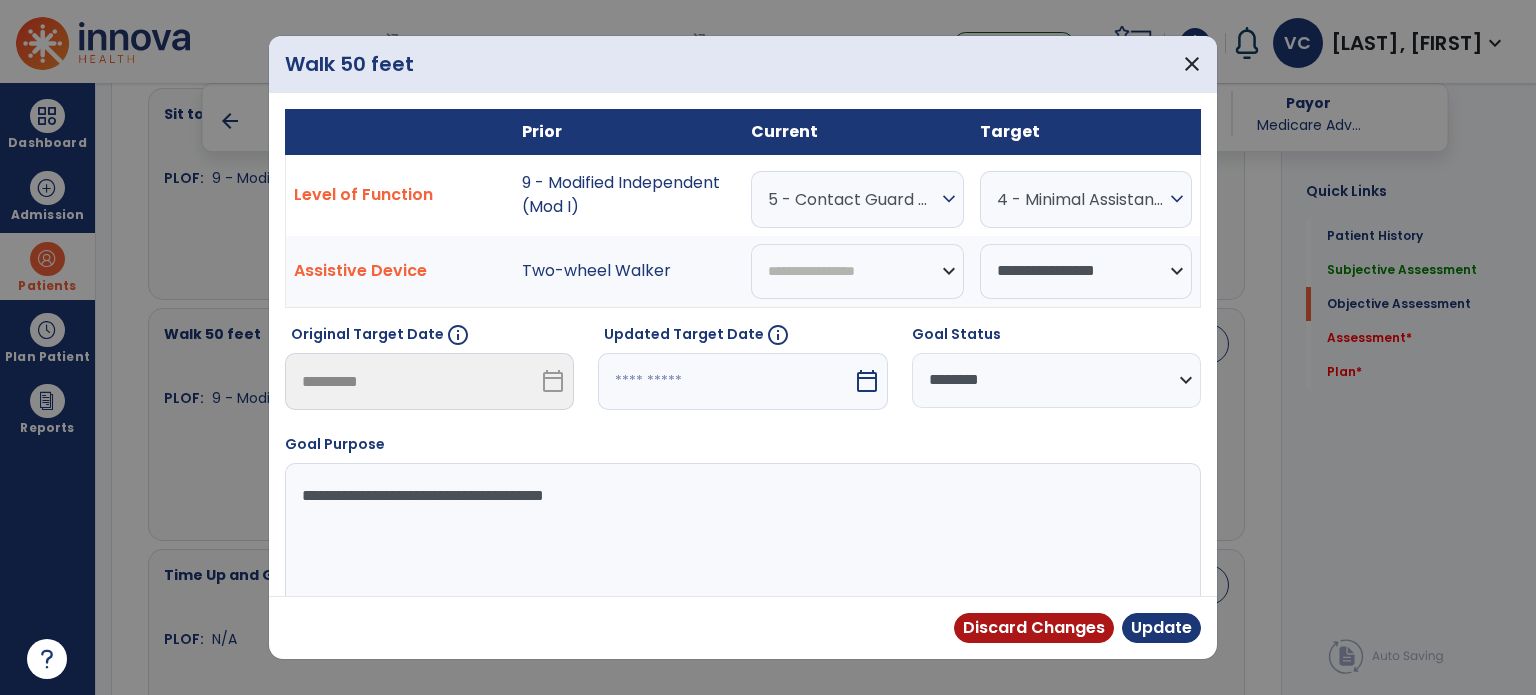 click on "**********" at bounding box center [1056, 380] 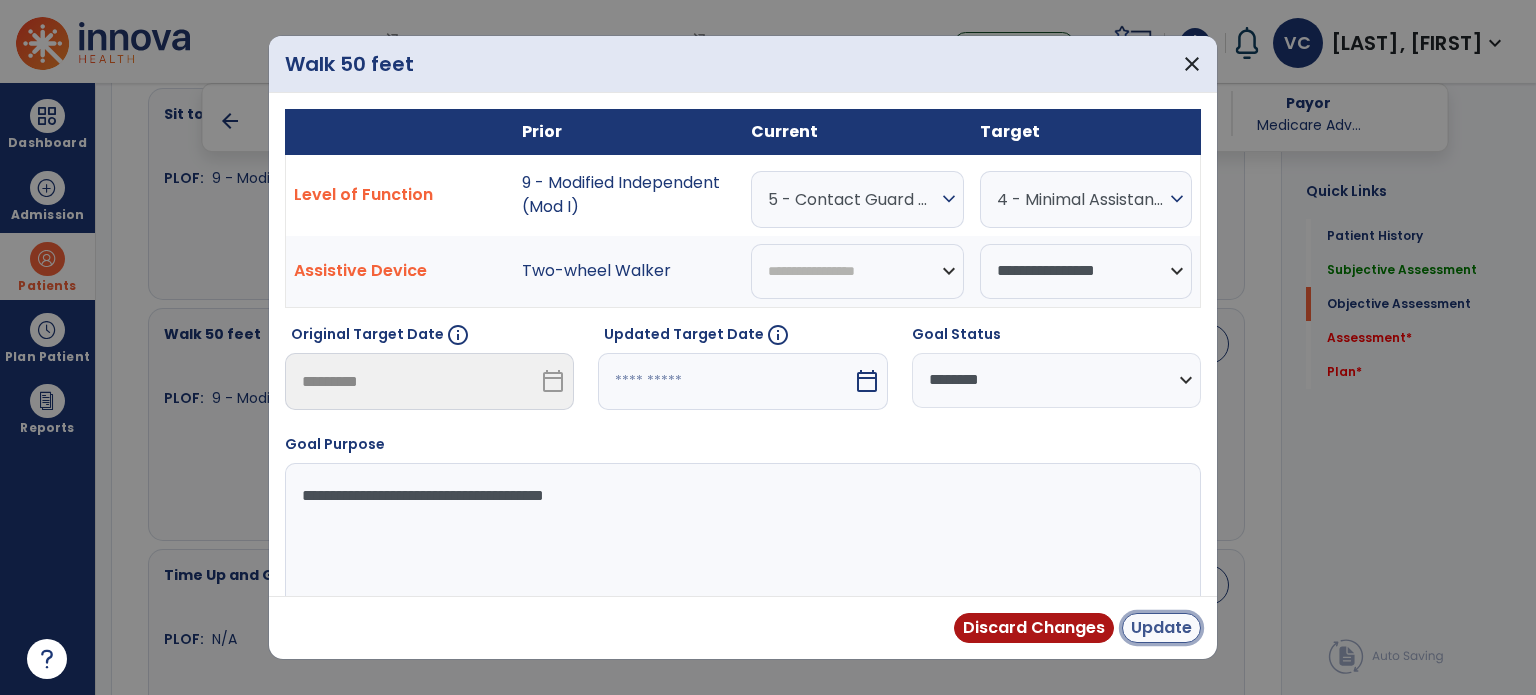 click on "Update" at bounding box center (1161, 628) 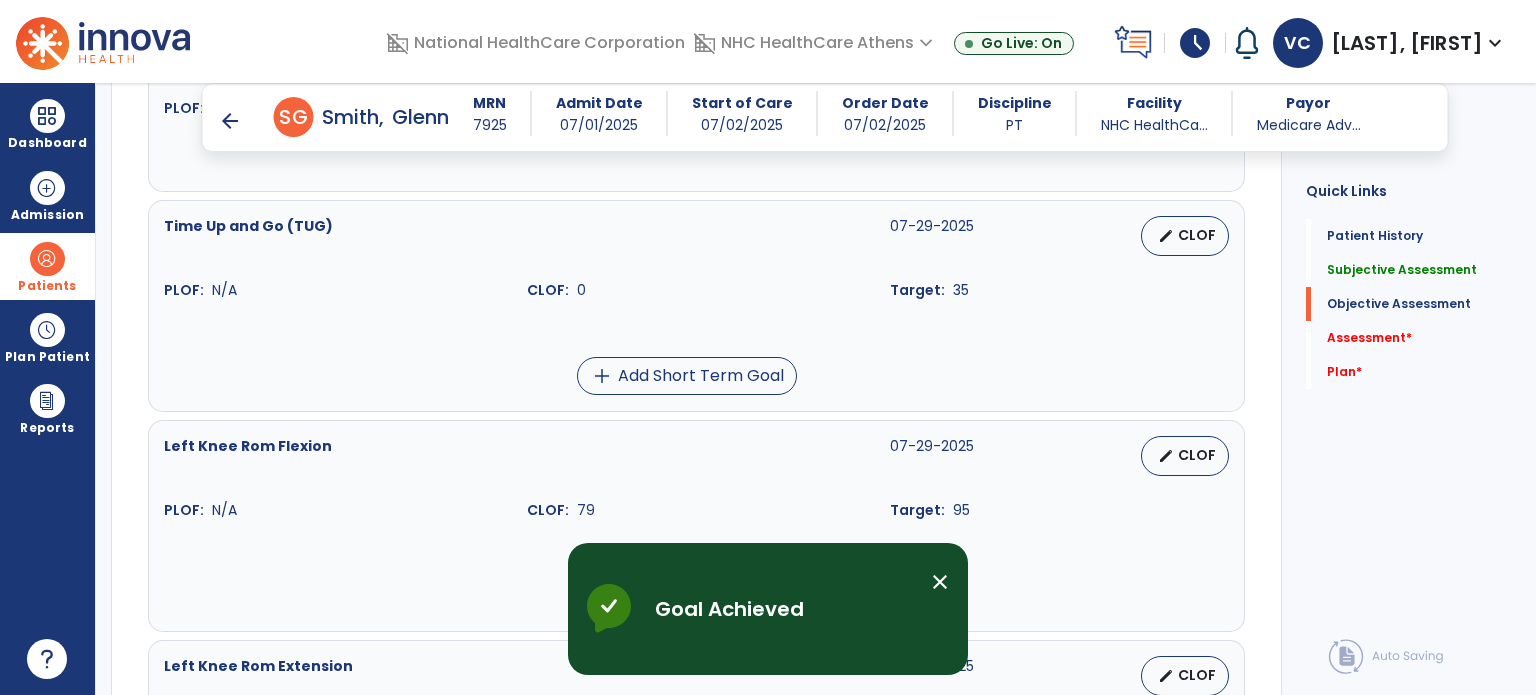 scroll, scrollTop: 1472, scrollLeft: 0, axis: vertical 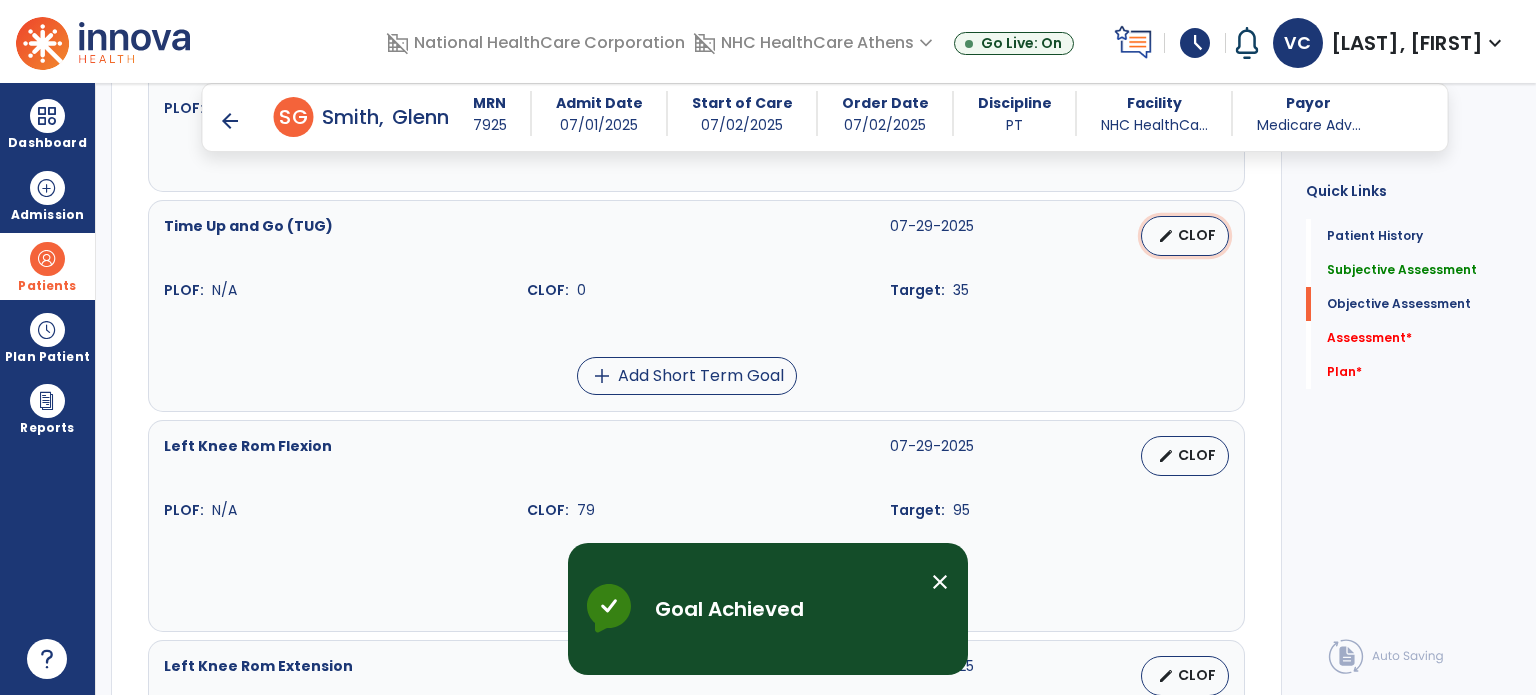 click on "edit   CLOF" at bounding box center [1185, 236] 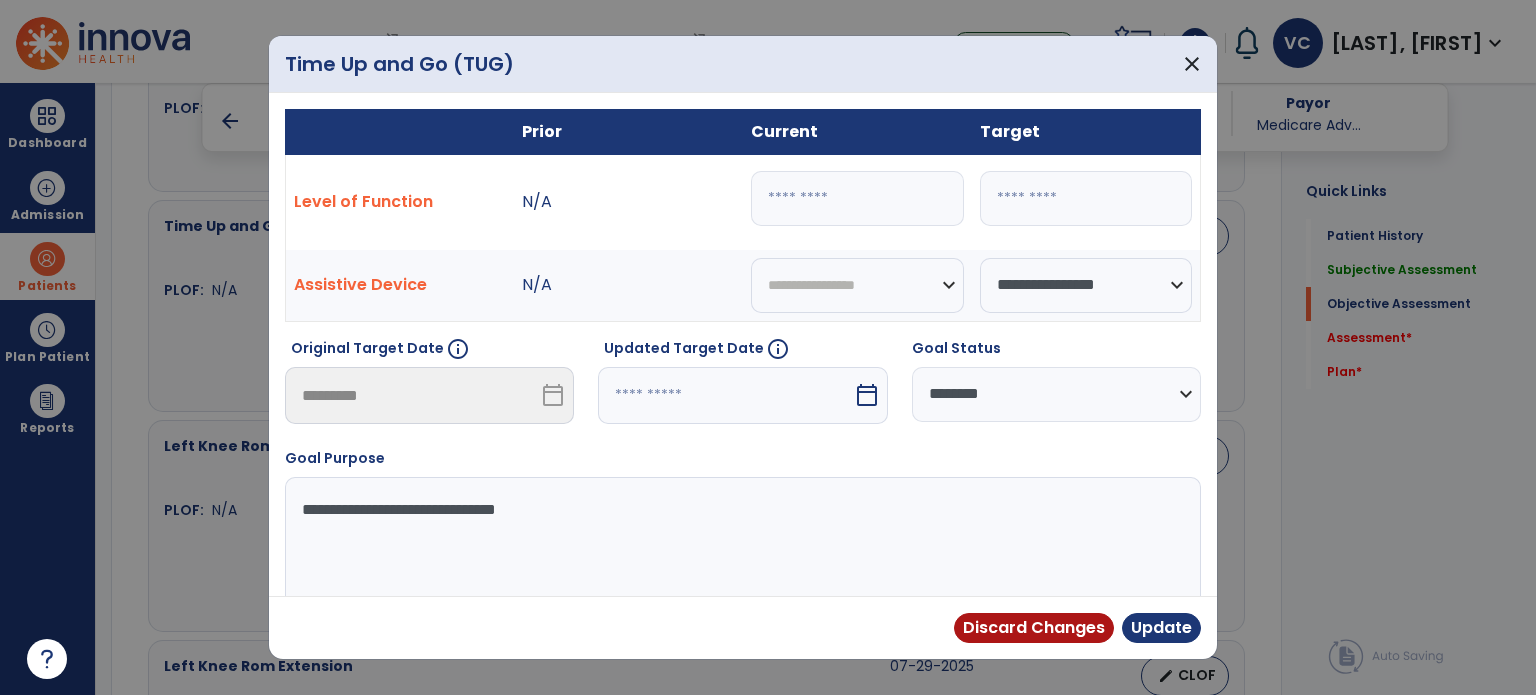 click on "*" at bounding box center [857, 198] 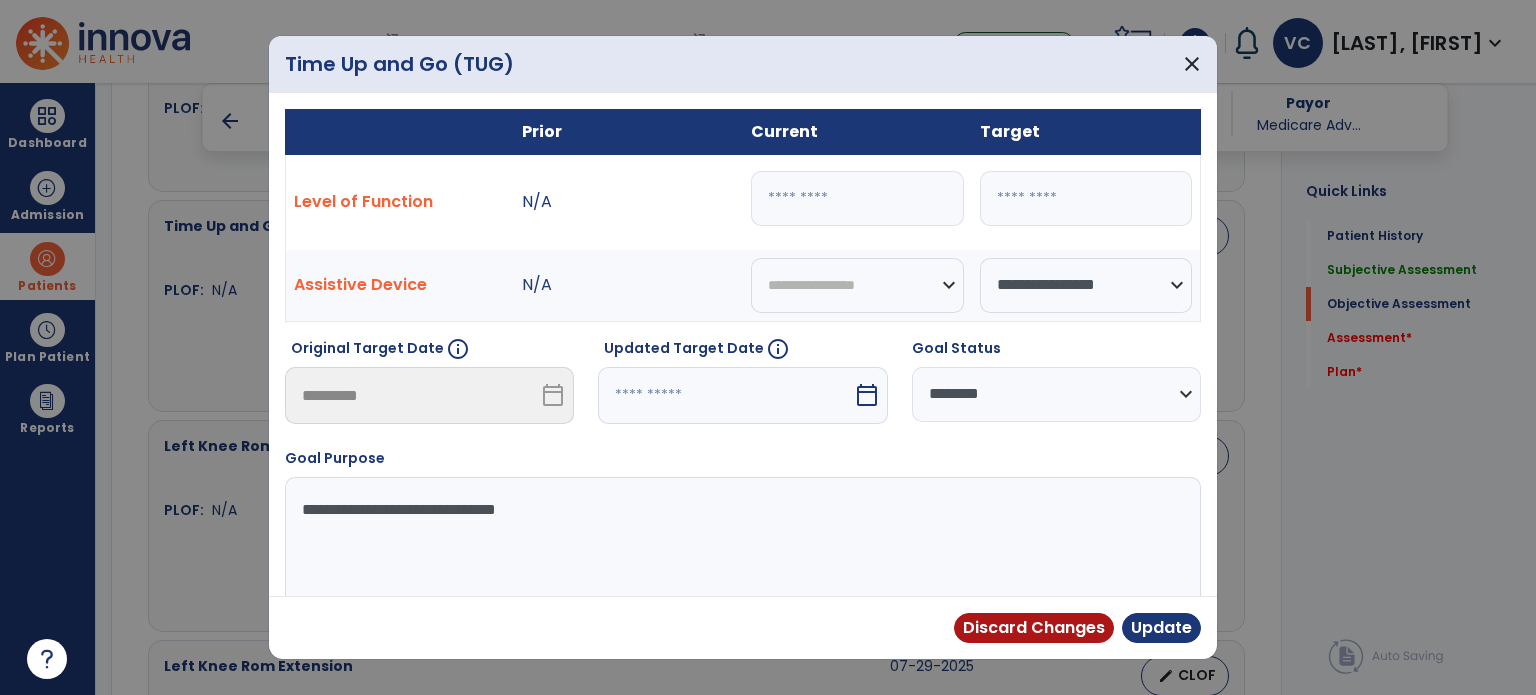 type on "****" 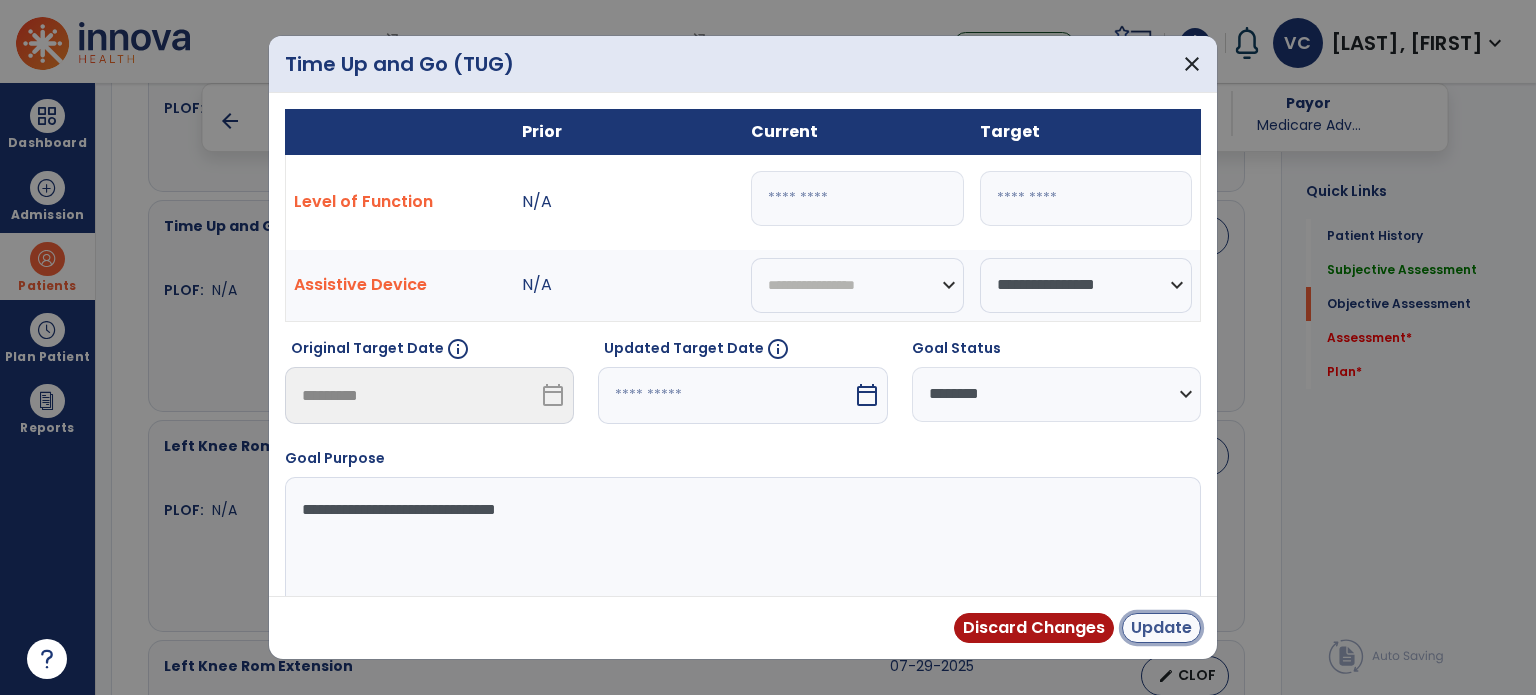 click on "Update" at bounding box center [1161, 628] 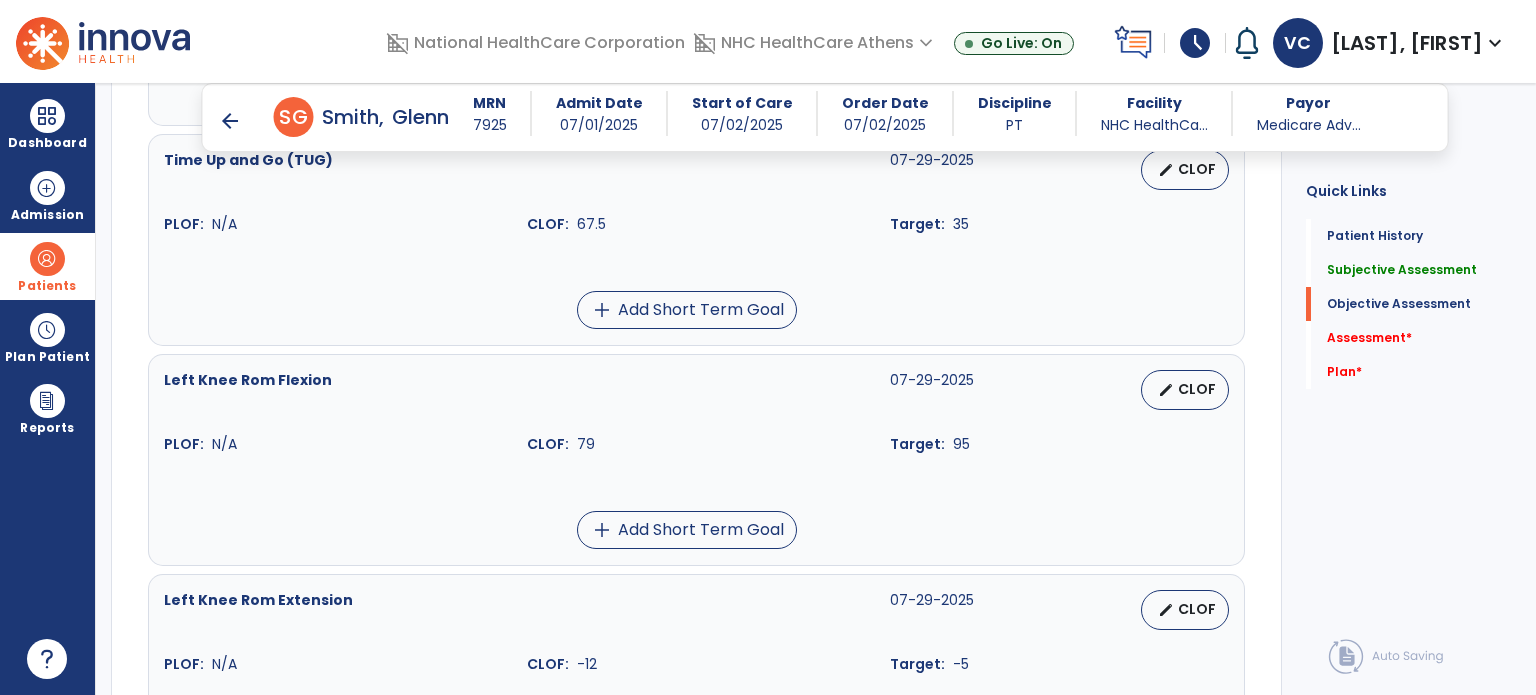 scroll, scrollTop: 1536, scrollLeft: 0, axis: vertical 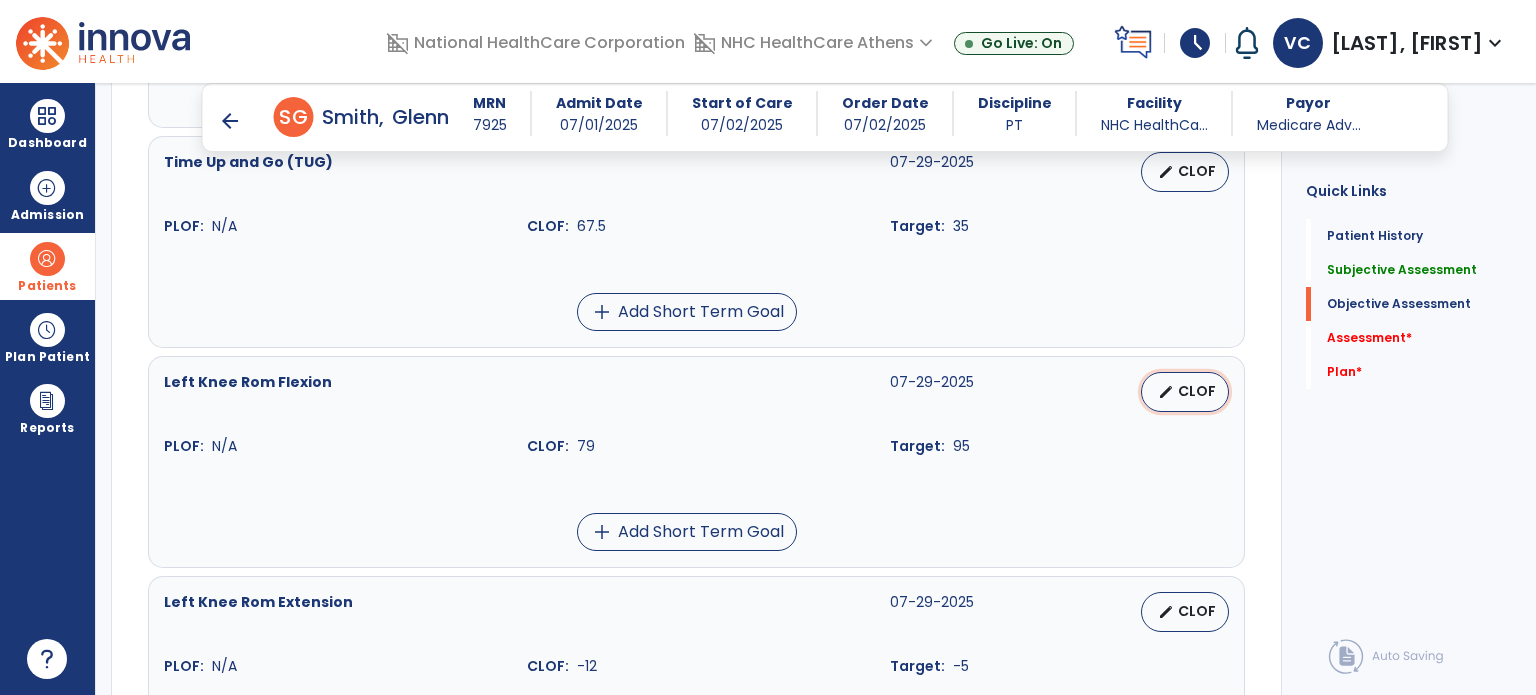 click on "CLOF" at bounding box center (1197, 391) 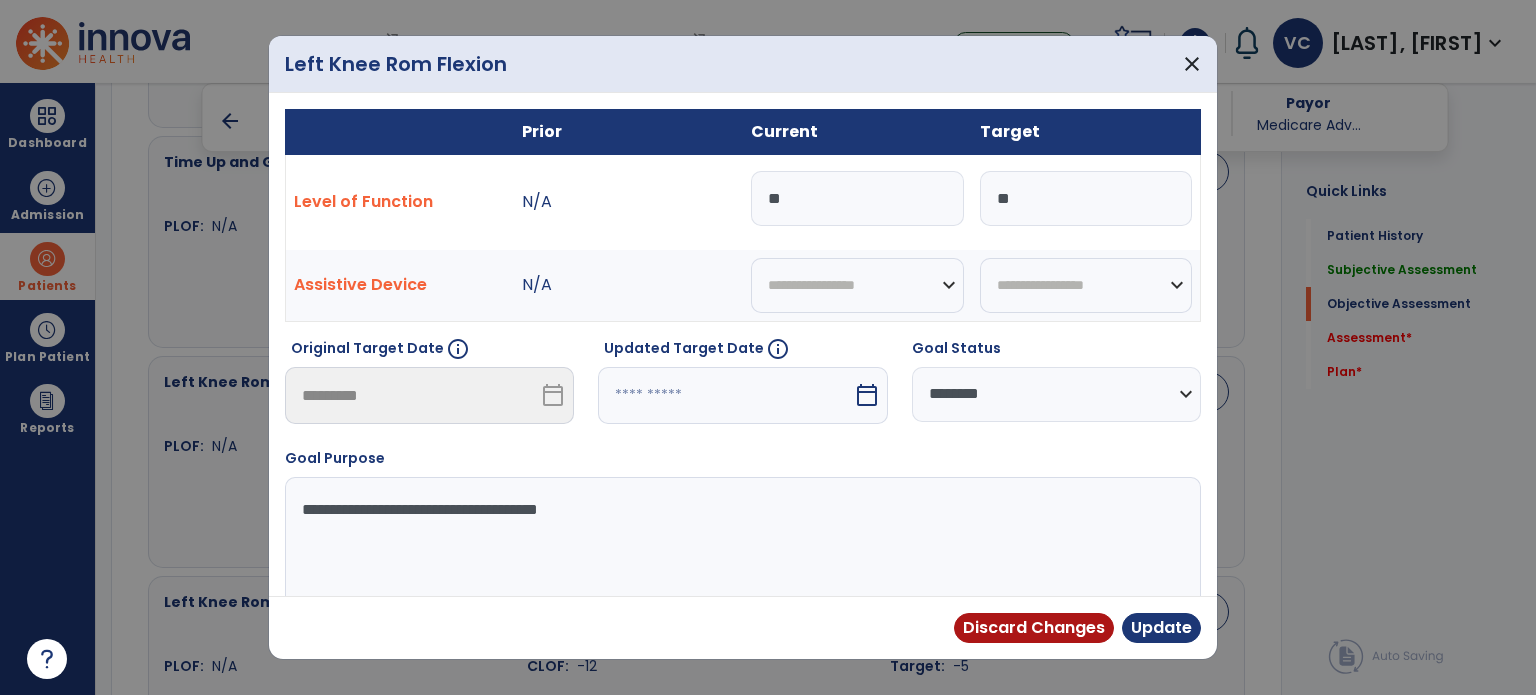 click on "**" at bounding box center (857, 198) 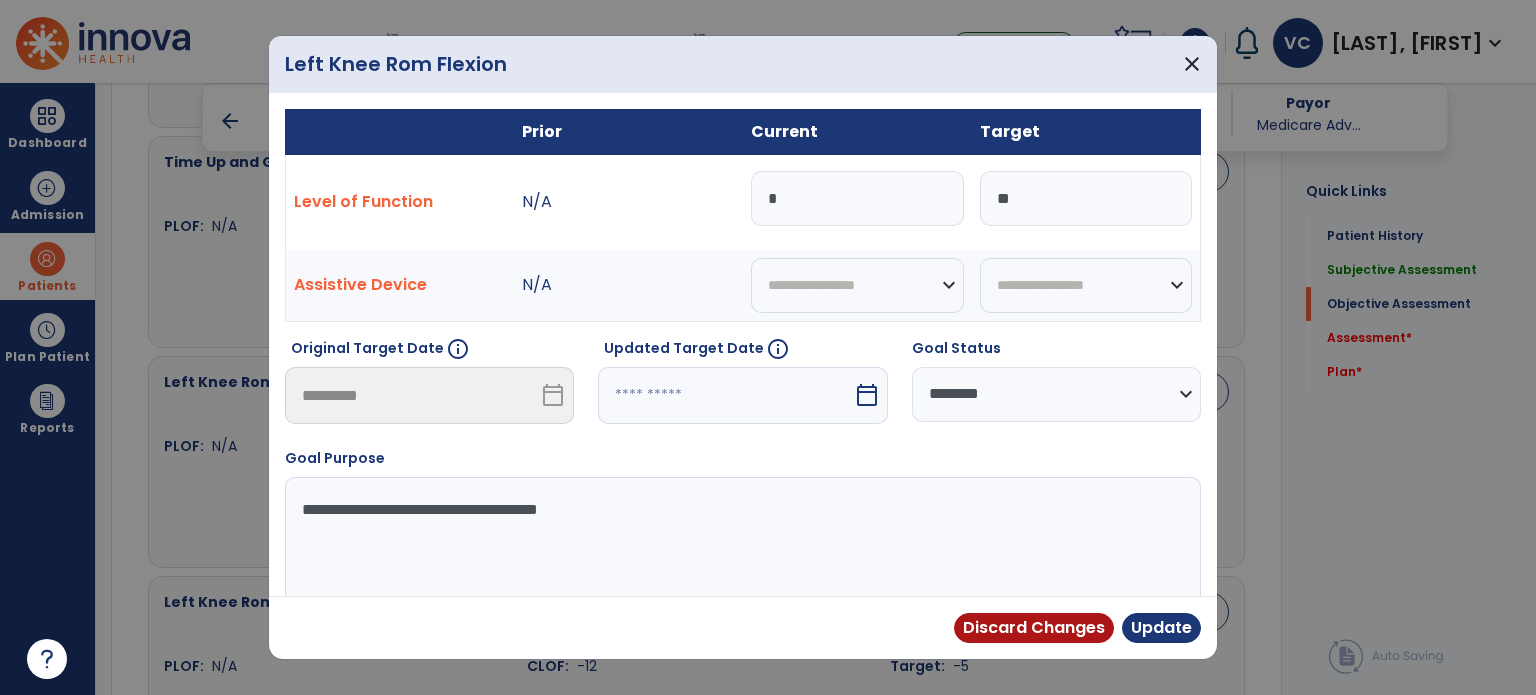 type on "**" 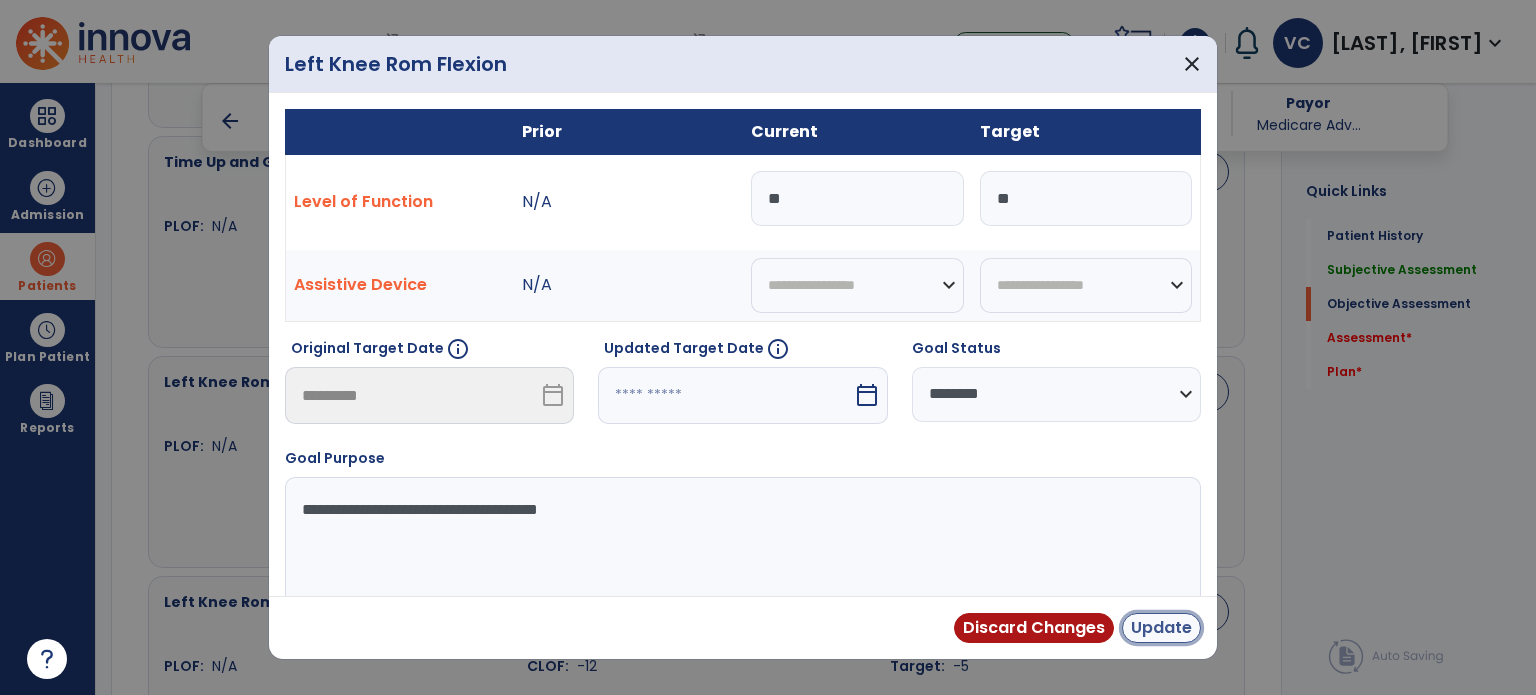 click on "Update" at bounding box center (1161, 628) 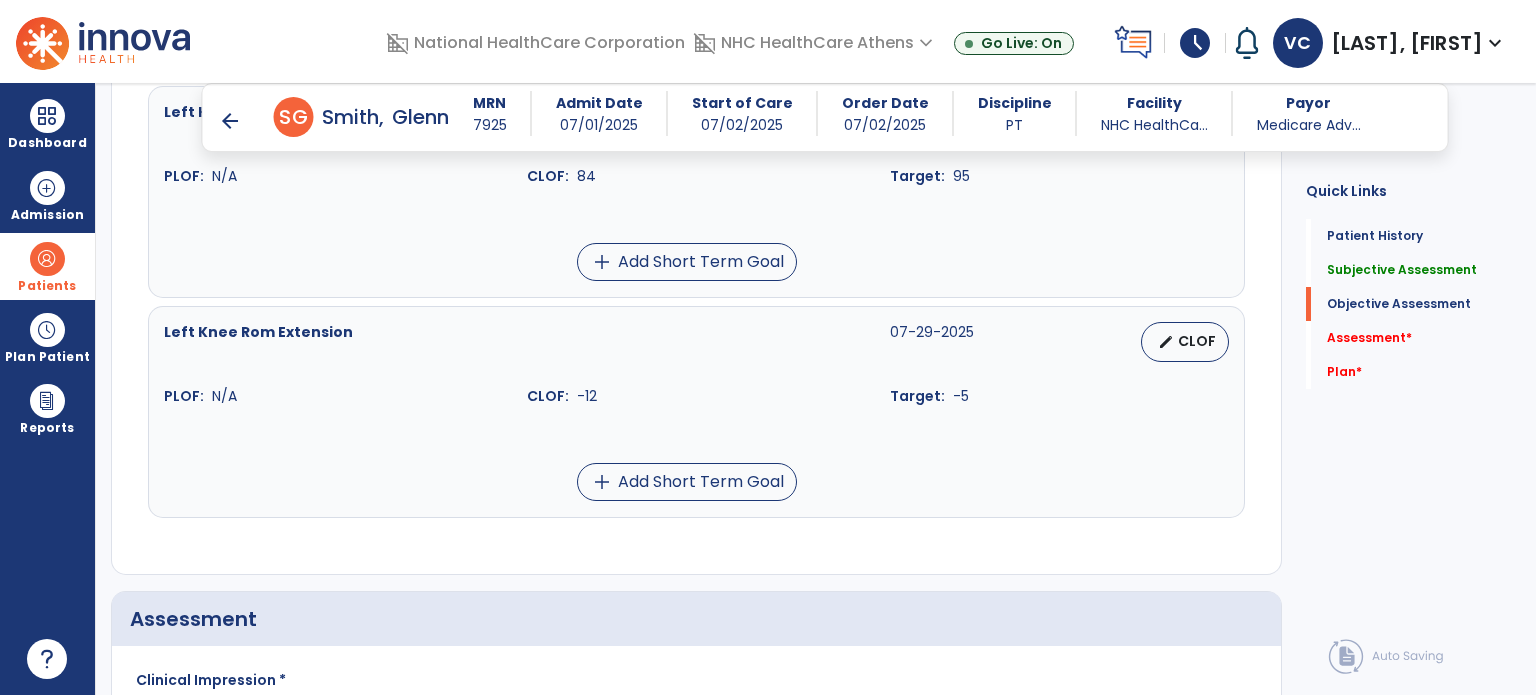 scroll, scrollTop: 1812, scrollLeft: 0, axis: vertical 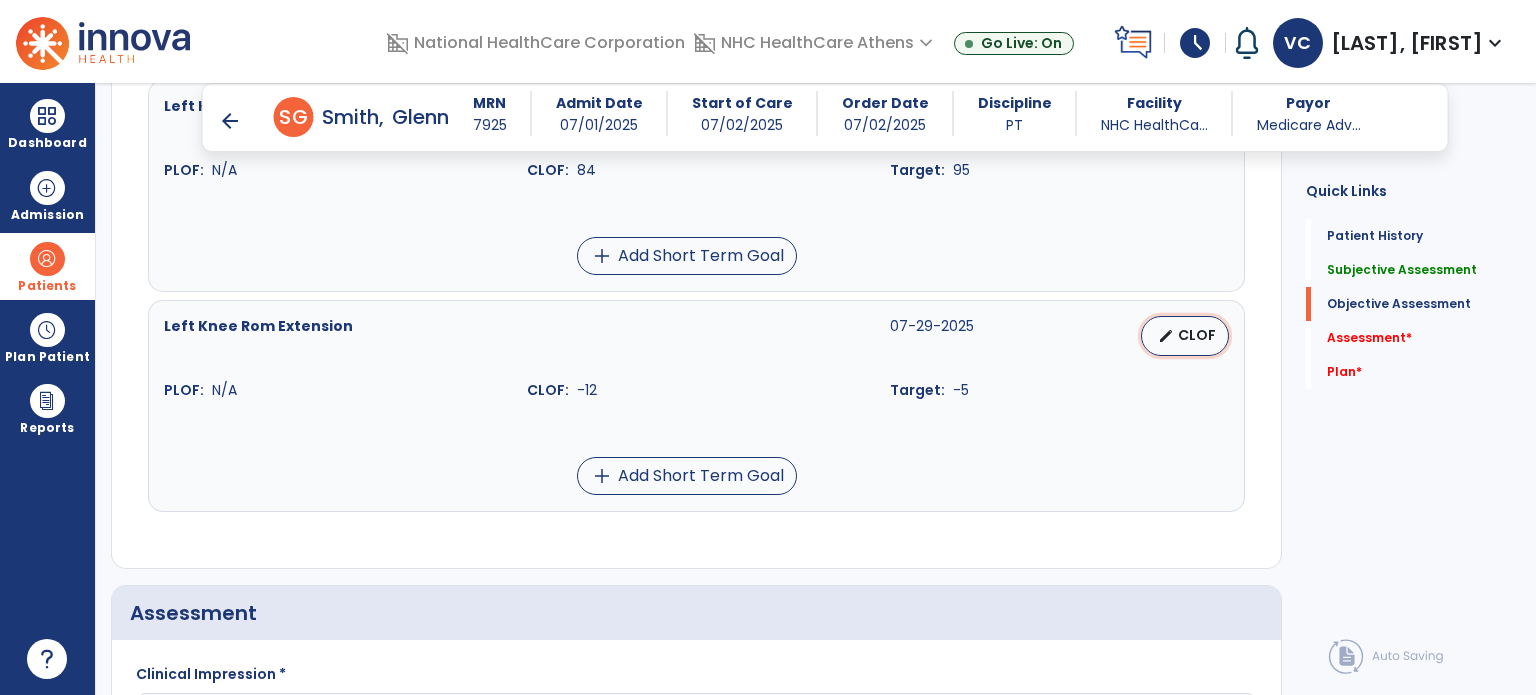 click on "CLOF" at bounding box center (1197, 335) 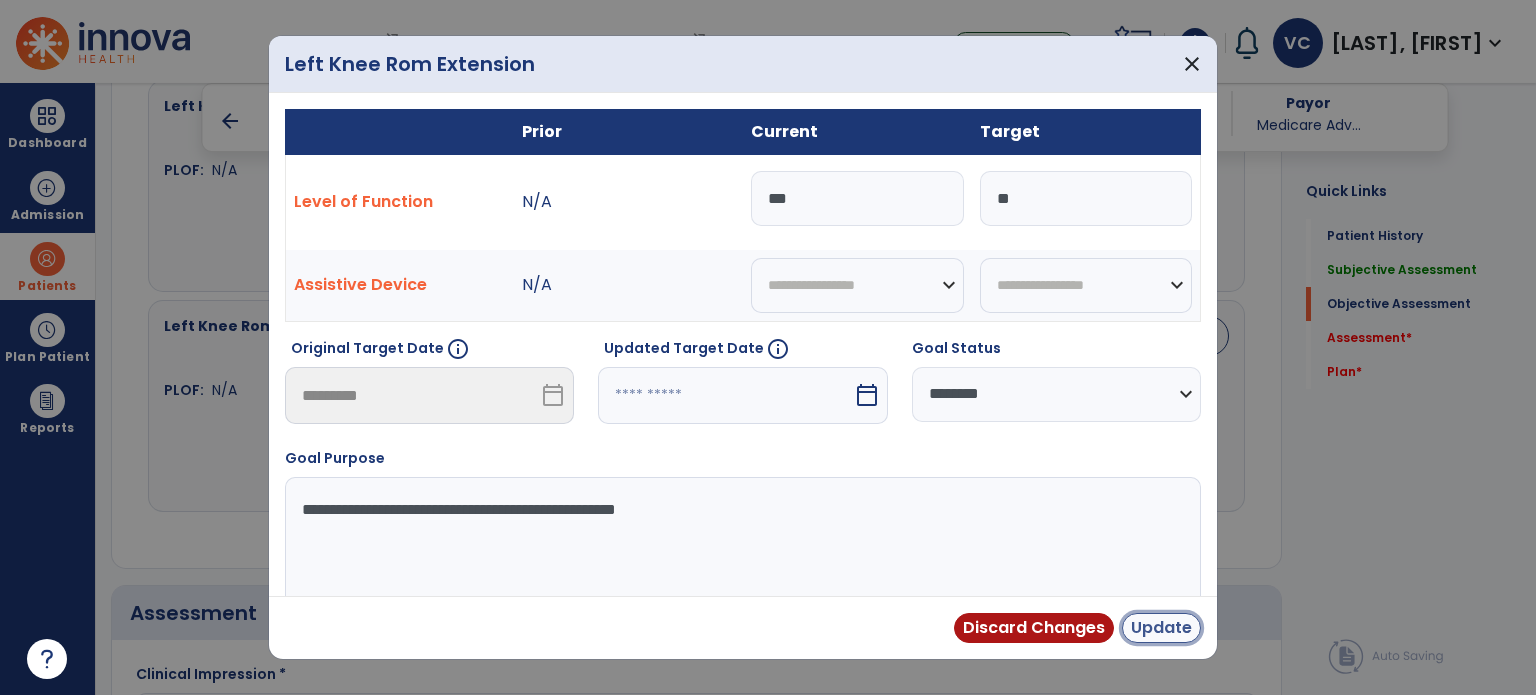 click on "Update" at bounding box center (1161, 628) 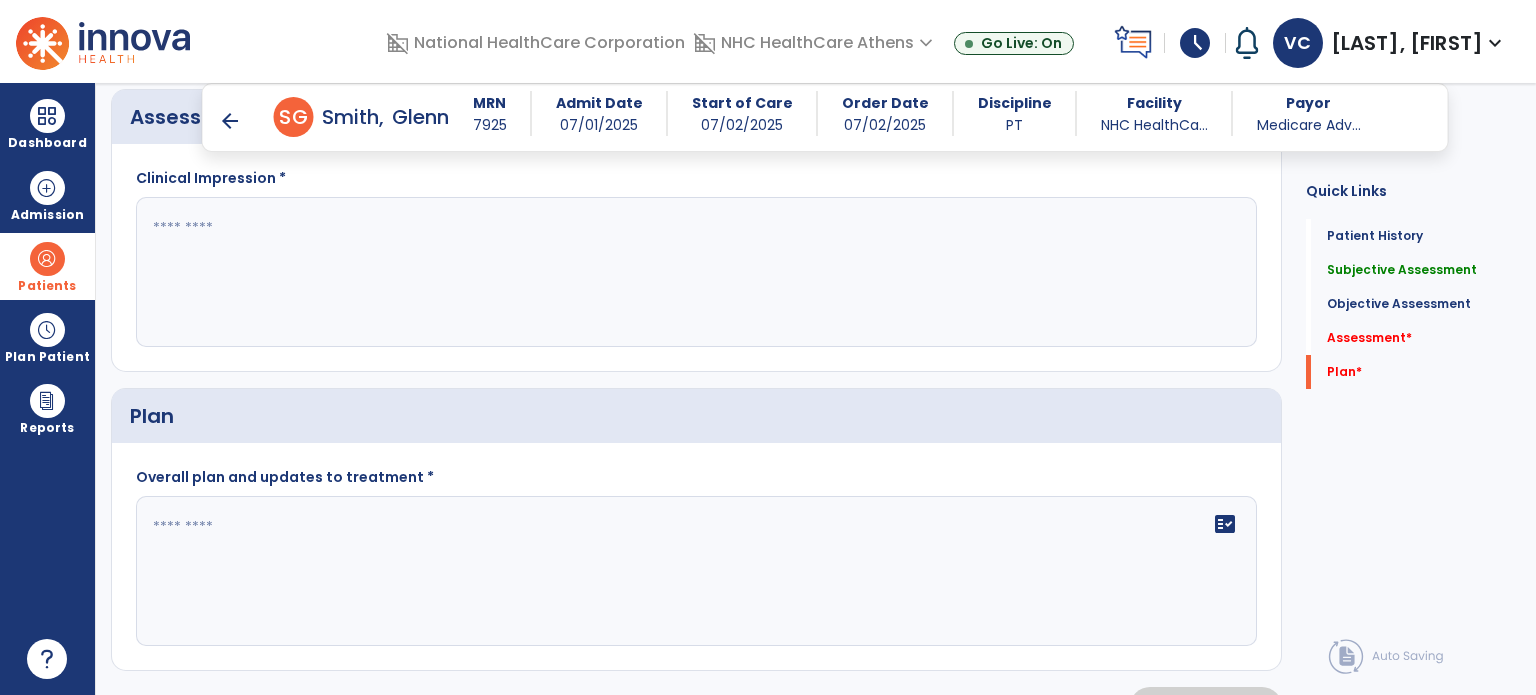 scroll, scrollTop: 2321, scrollLeft: 0, axis: vertical 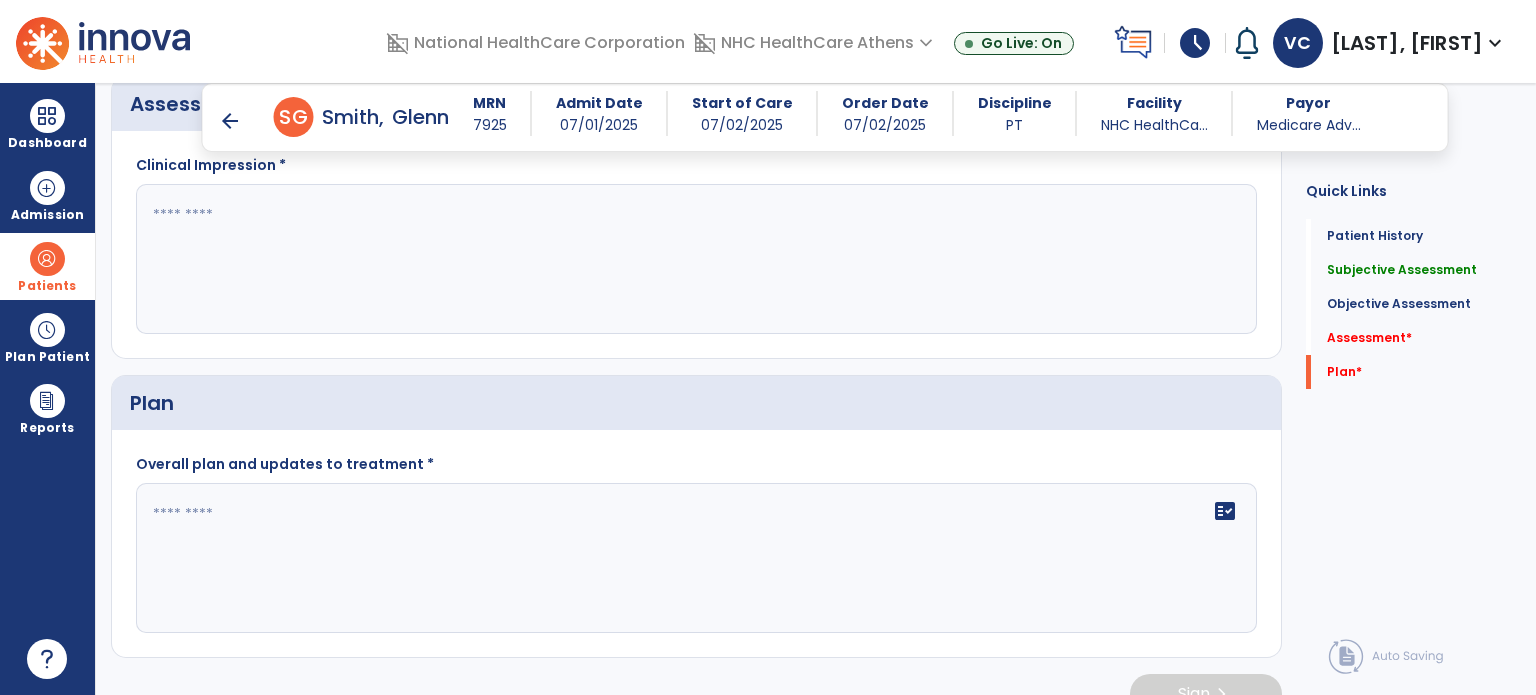 click on "fact_check" 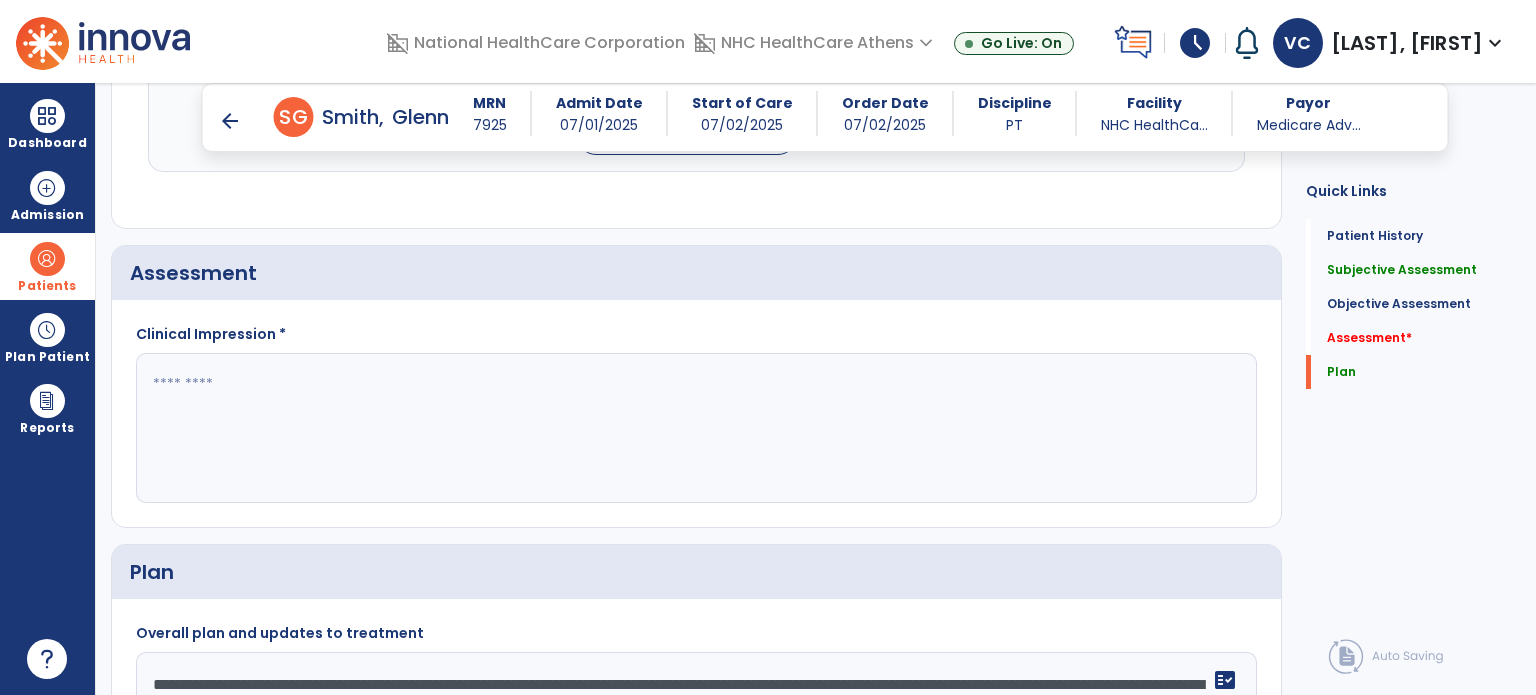 scroll, scrollTop: 2149, scrollLeft: 0, axis: vertical 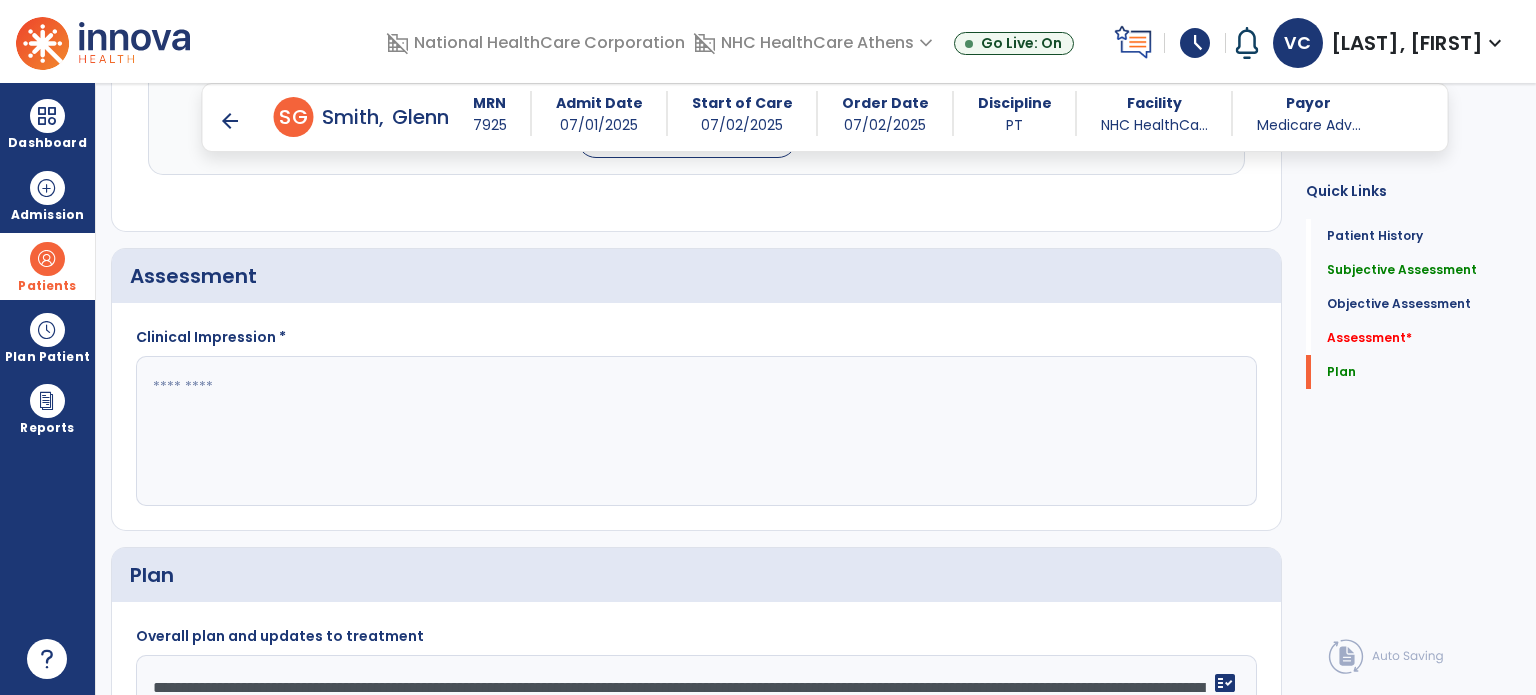 type on "**********" 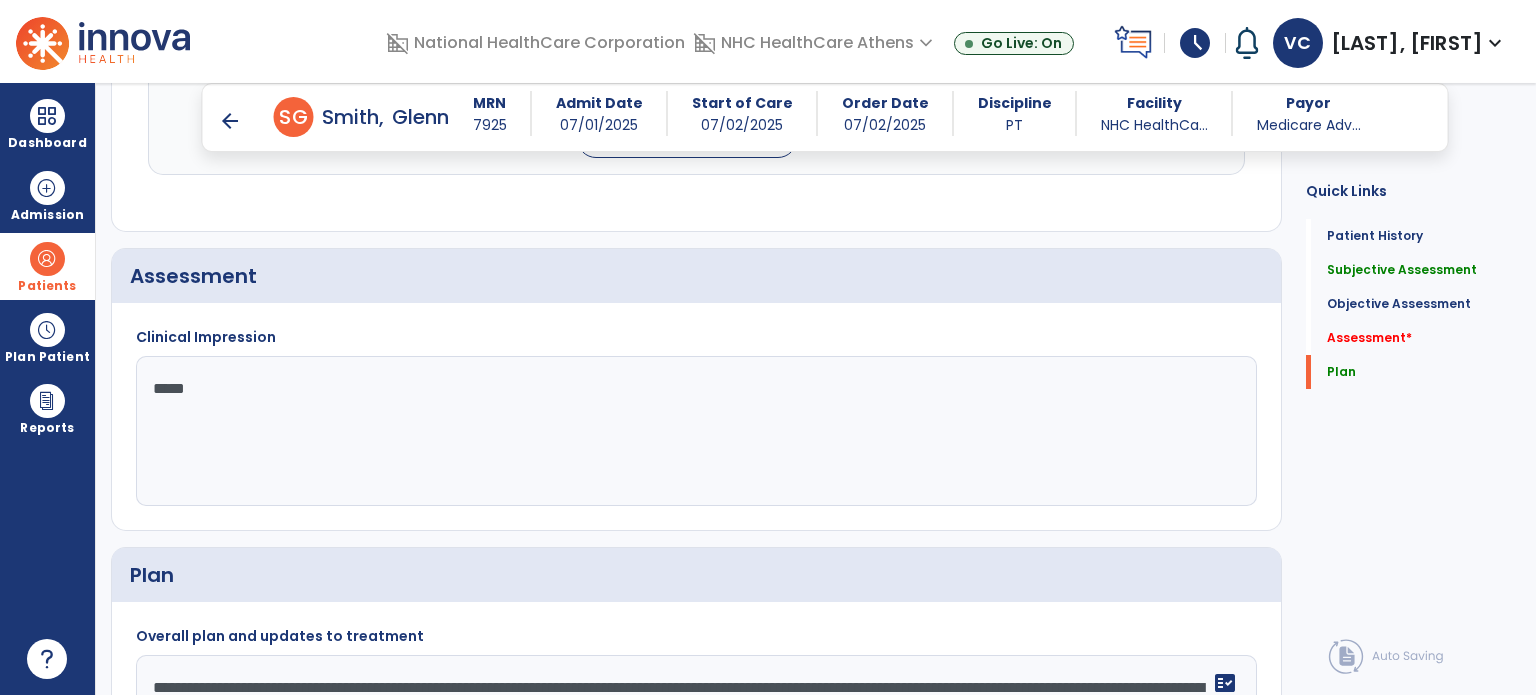 type on "******" 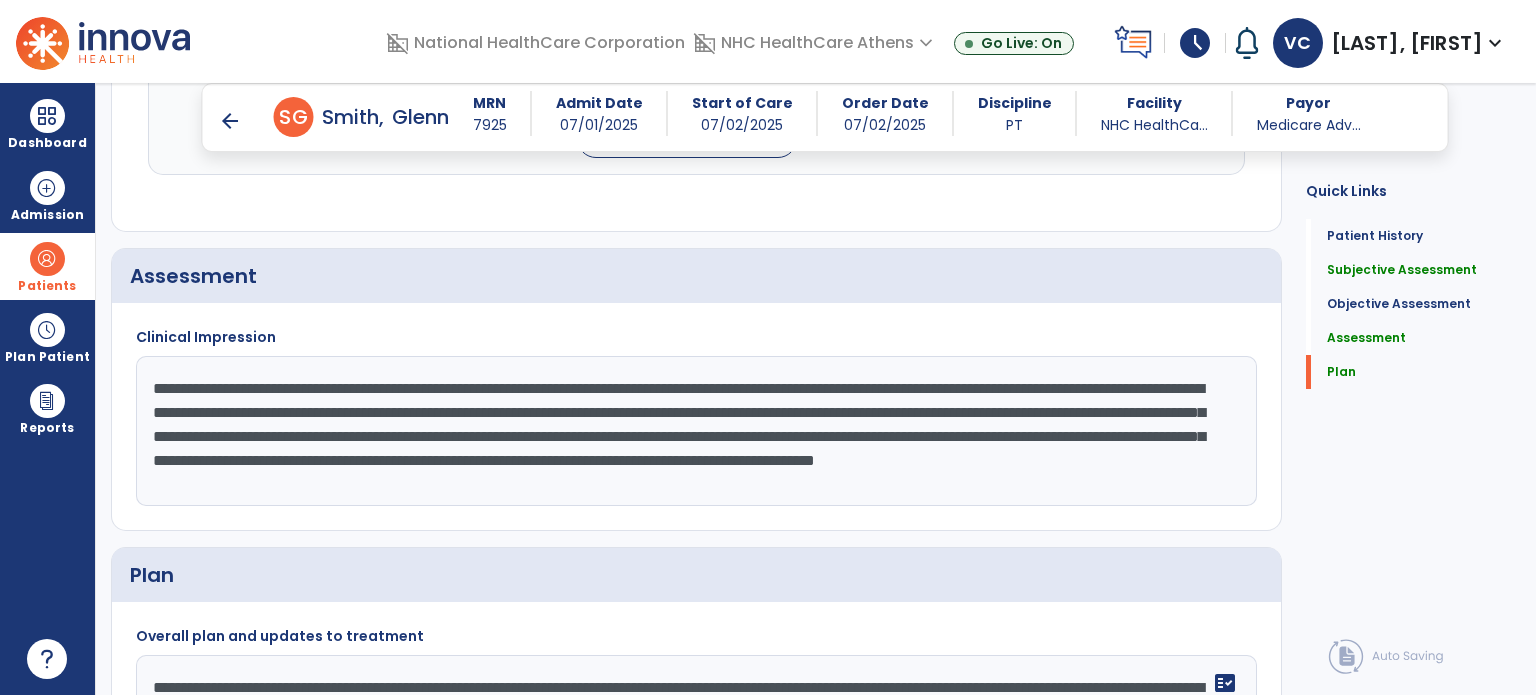 scroll, scrollTop: 15, scrollLeft: 0, axis: vertical 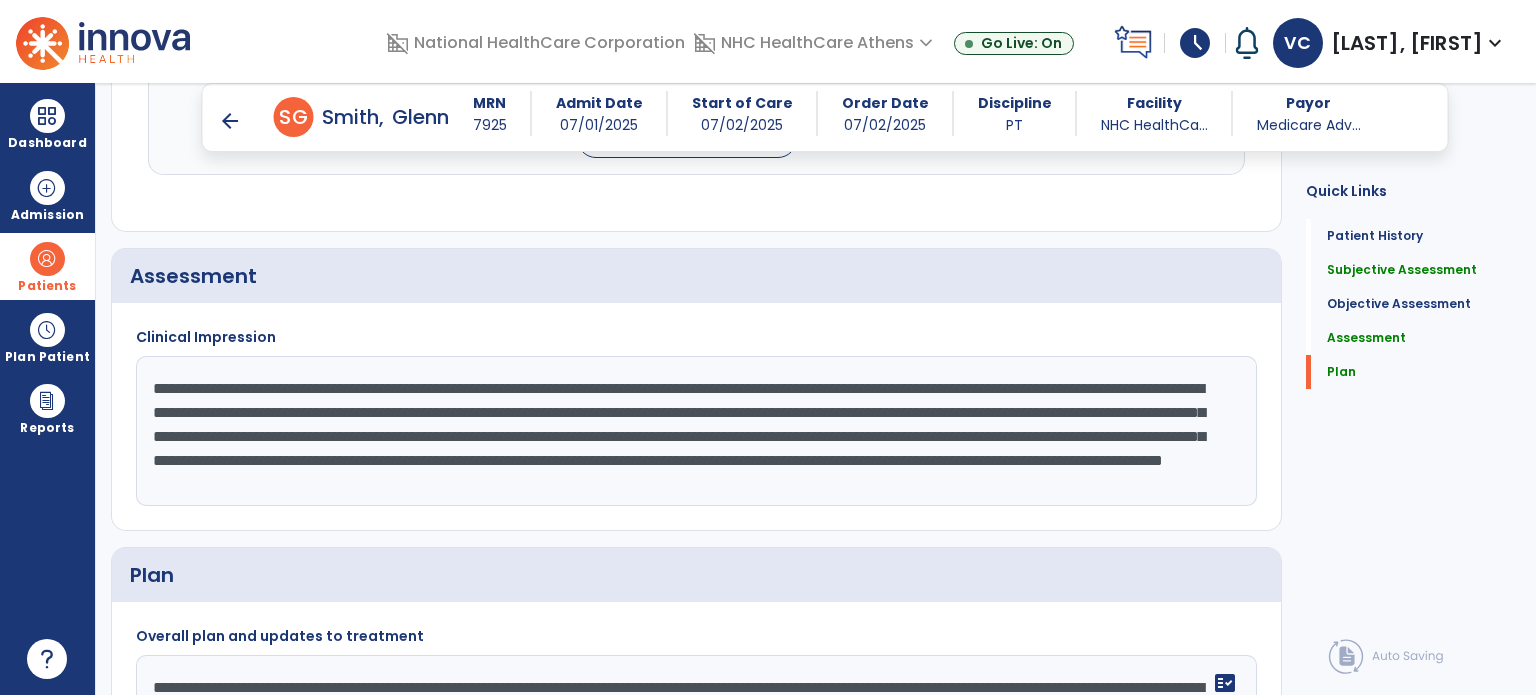 click on "**********" 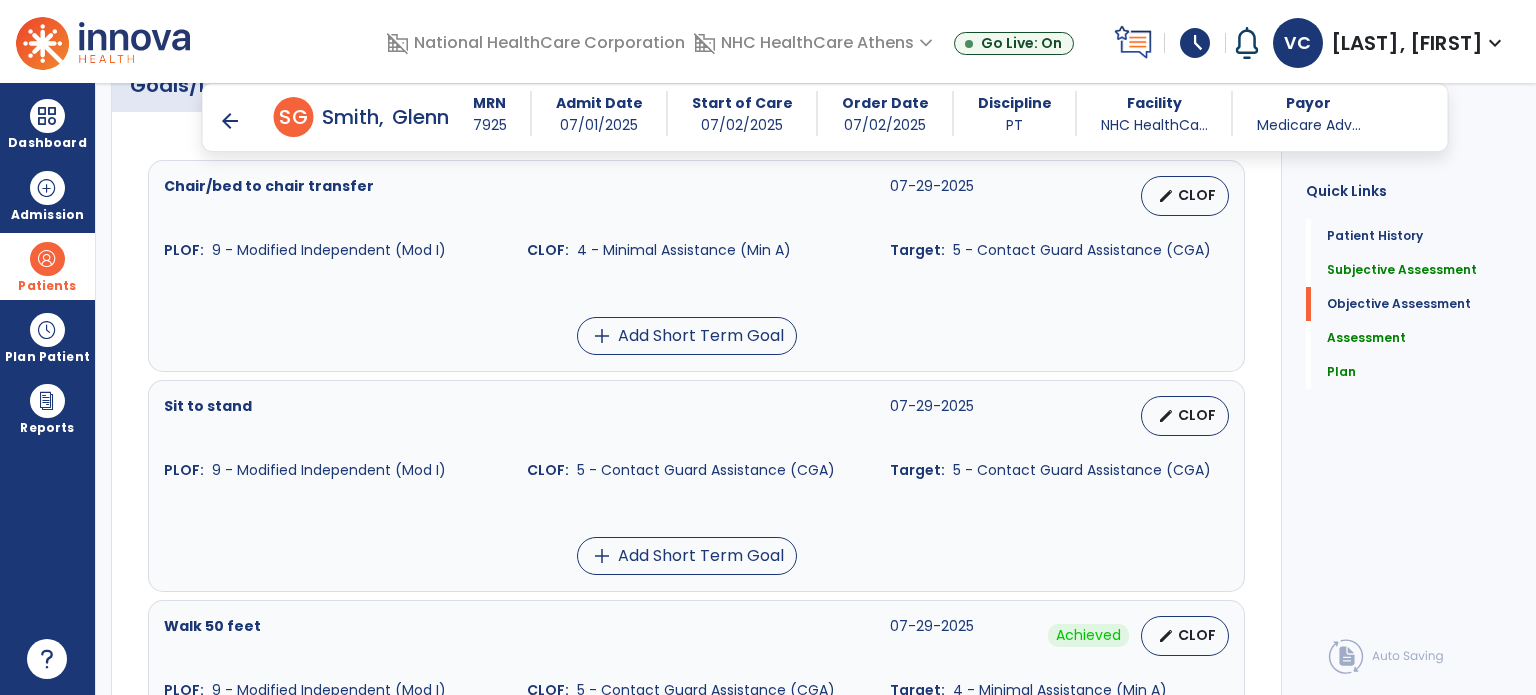 scroll, scrollTop: 889, scrollLeft: 0, axis: vertical 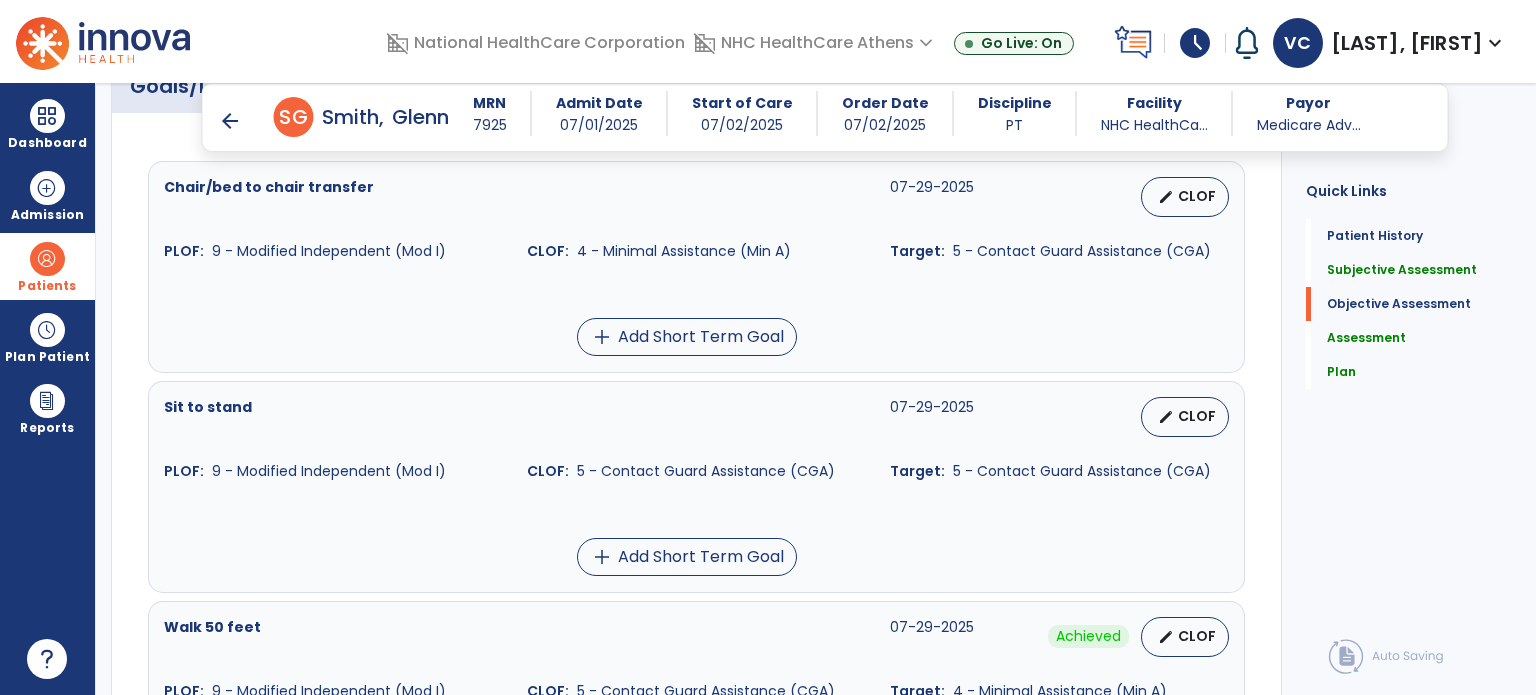 type on "**********" 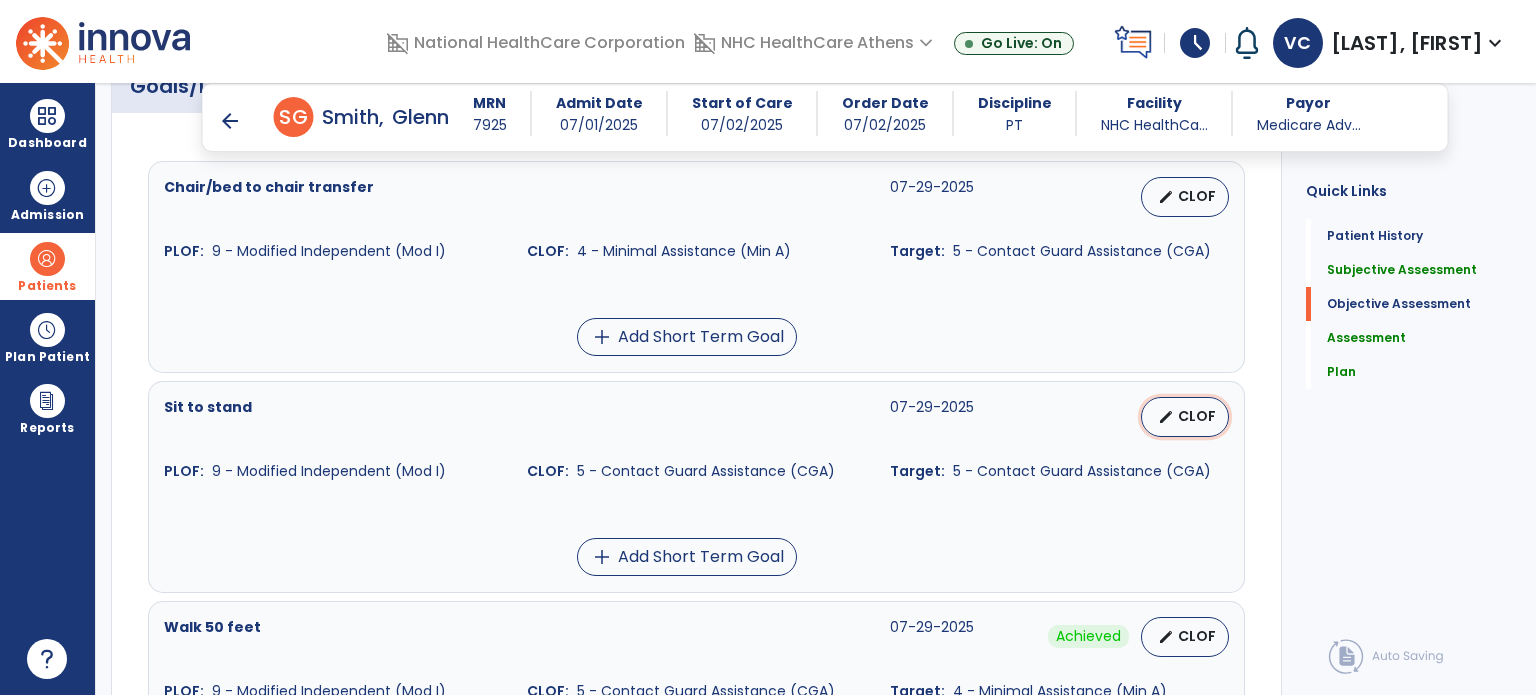 click on "edit   CLOF" at bounding box center (1185, 417) 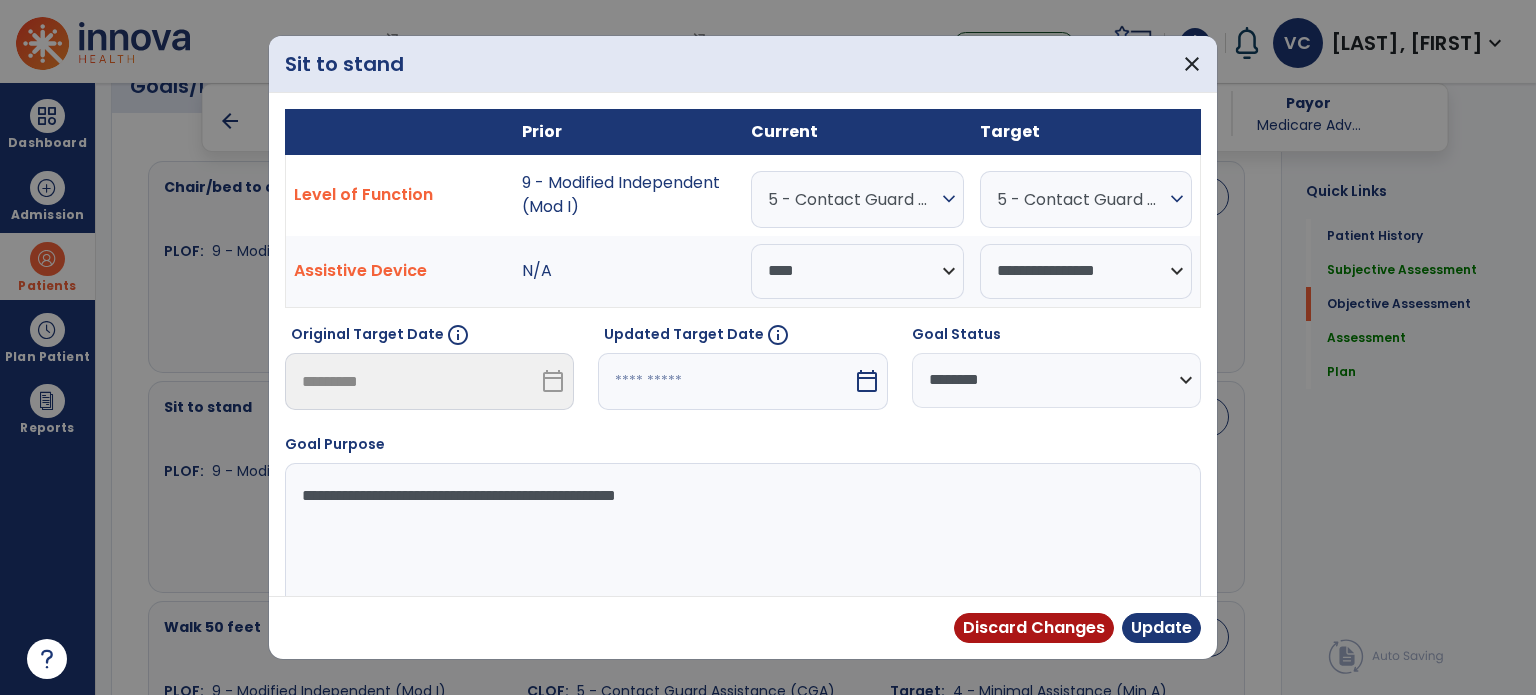 click on "**********" at bounding box center [1056, 380] 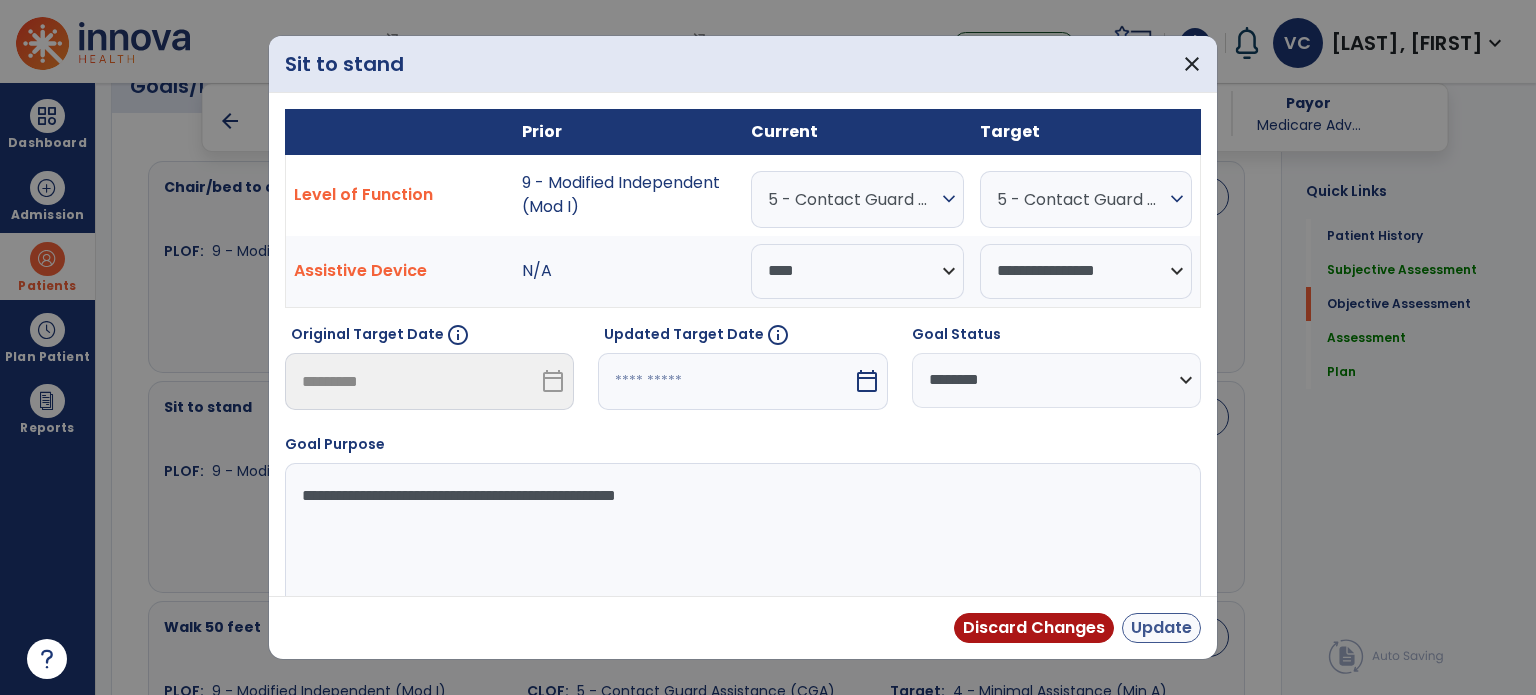 click on "Update" at bounding box center (1161, 628) 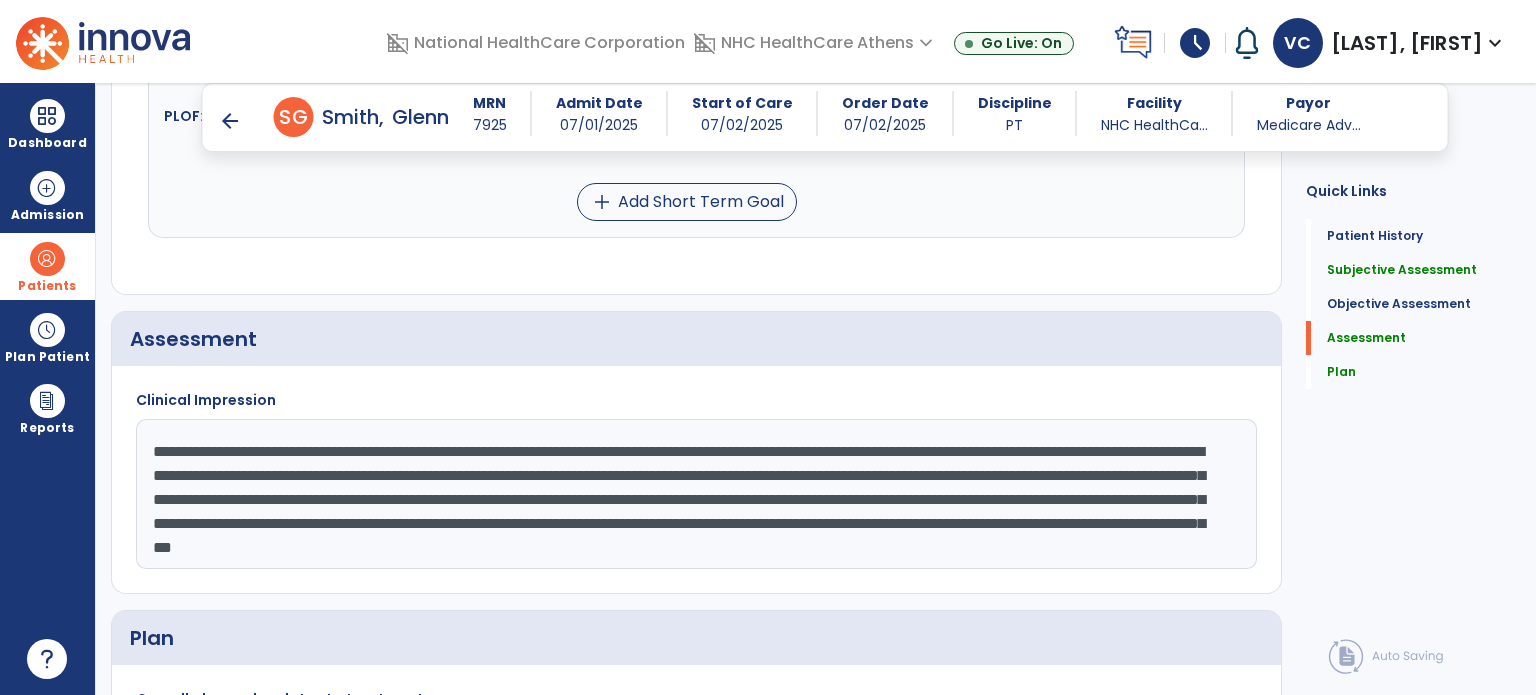 scroll, scrollTop: 2066, scrollLeft: 0, axis: vertical 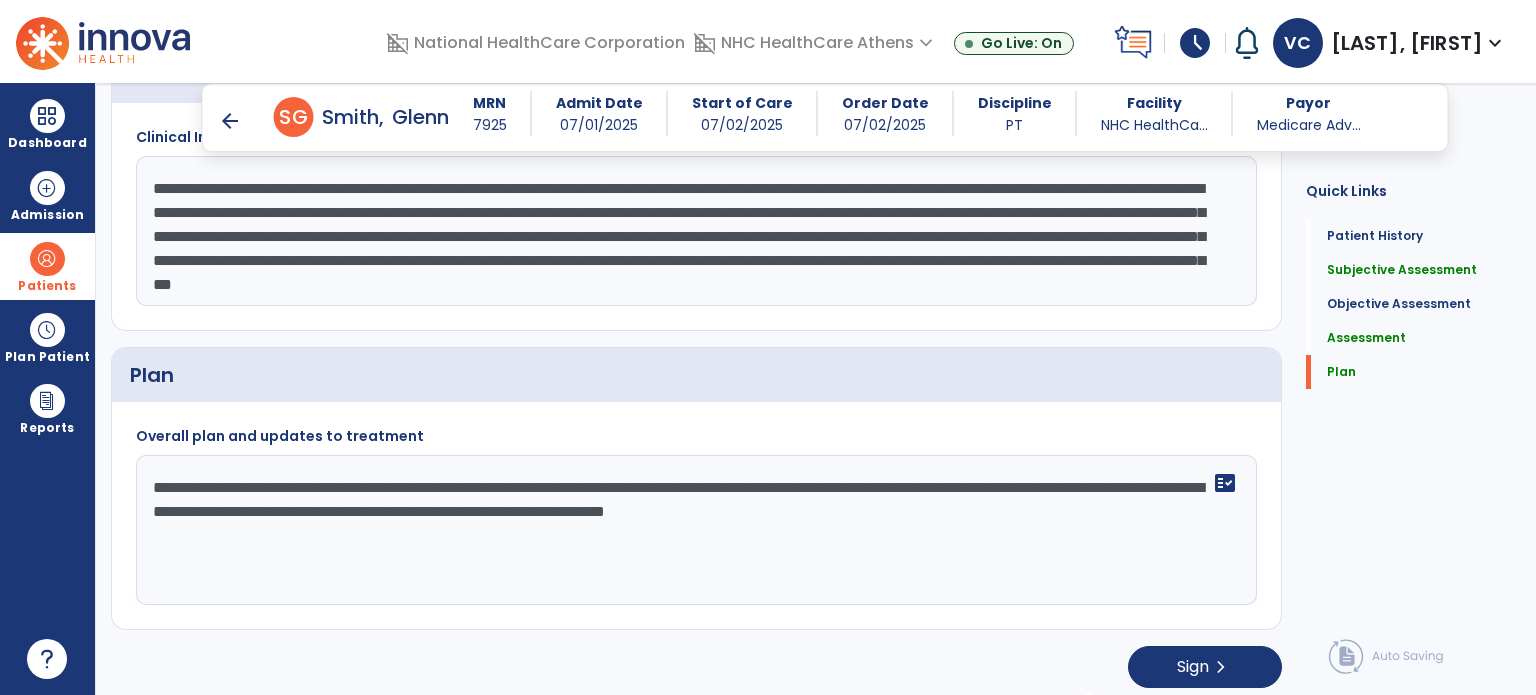 click on "arrow_back" at bounding box center [230, 121] 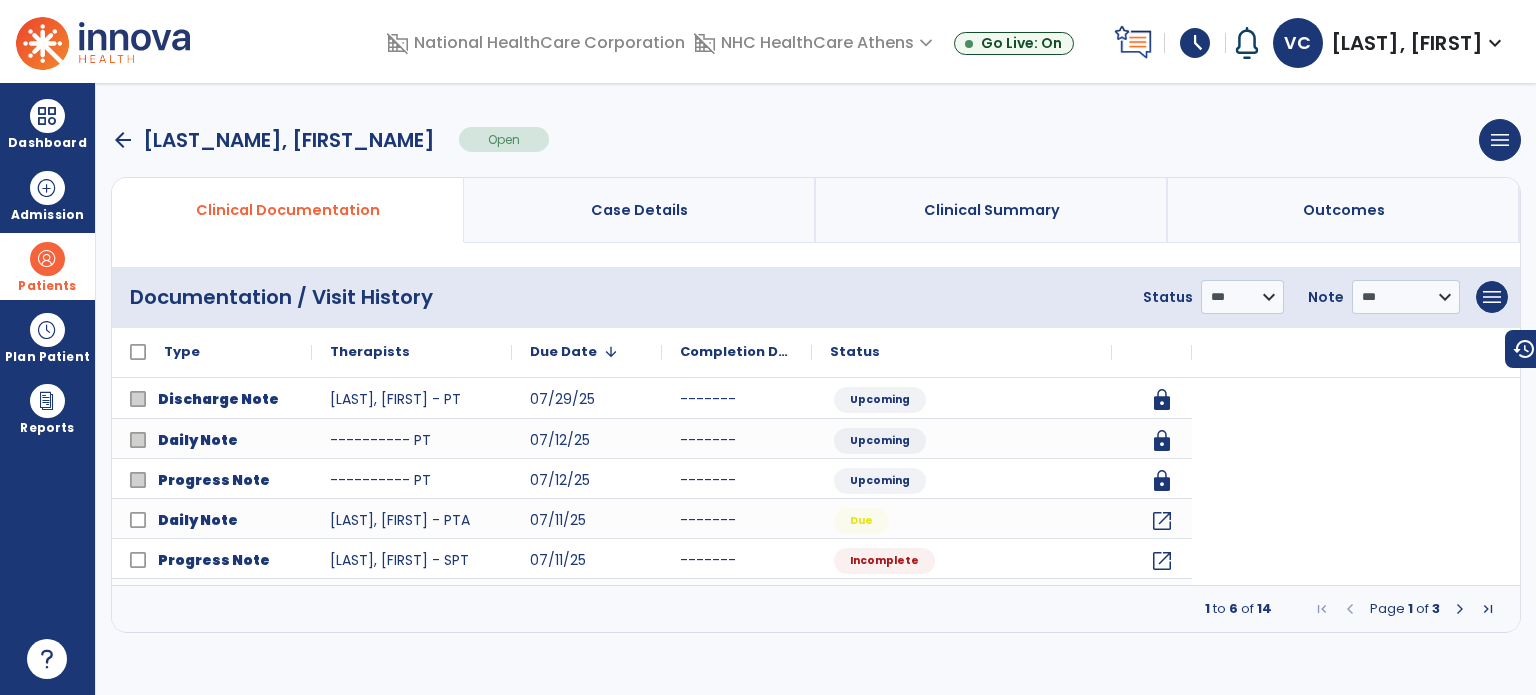 scroll, scrollTop: 0, scrollLeft: 0, axis: both 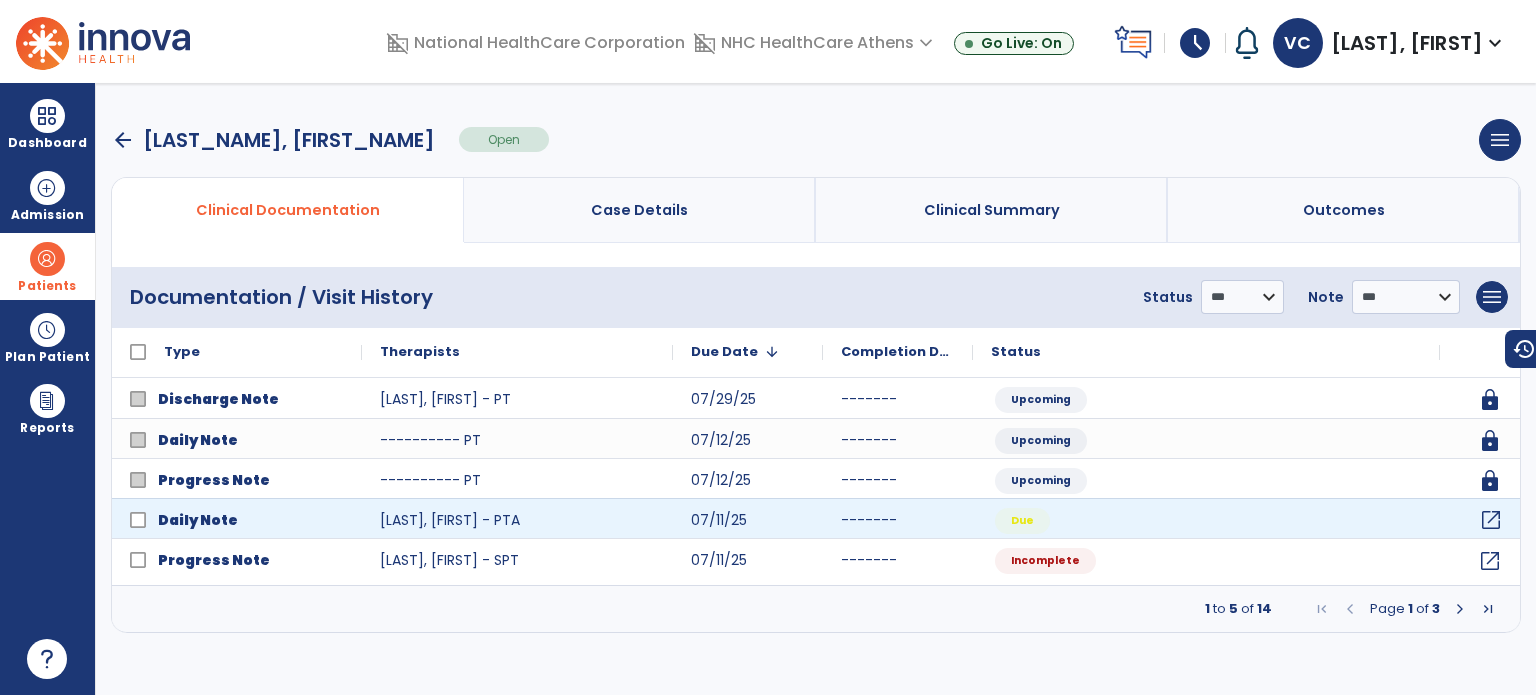 click on "open_in_new" 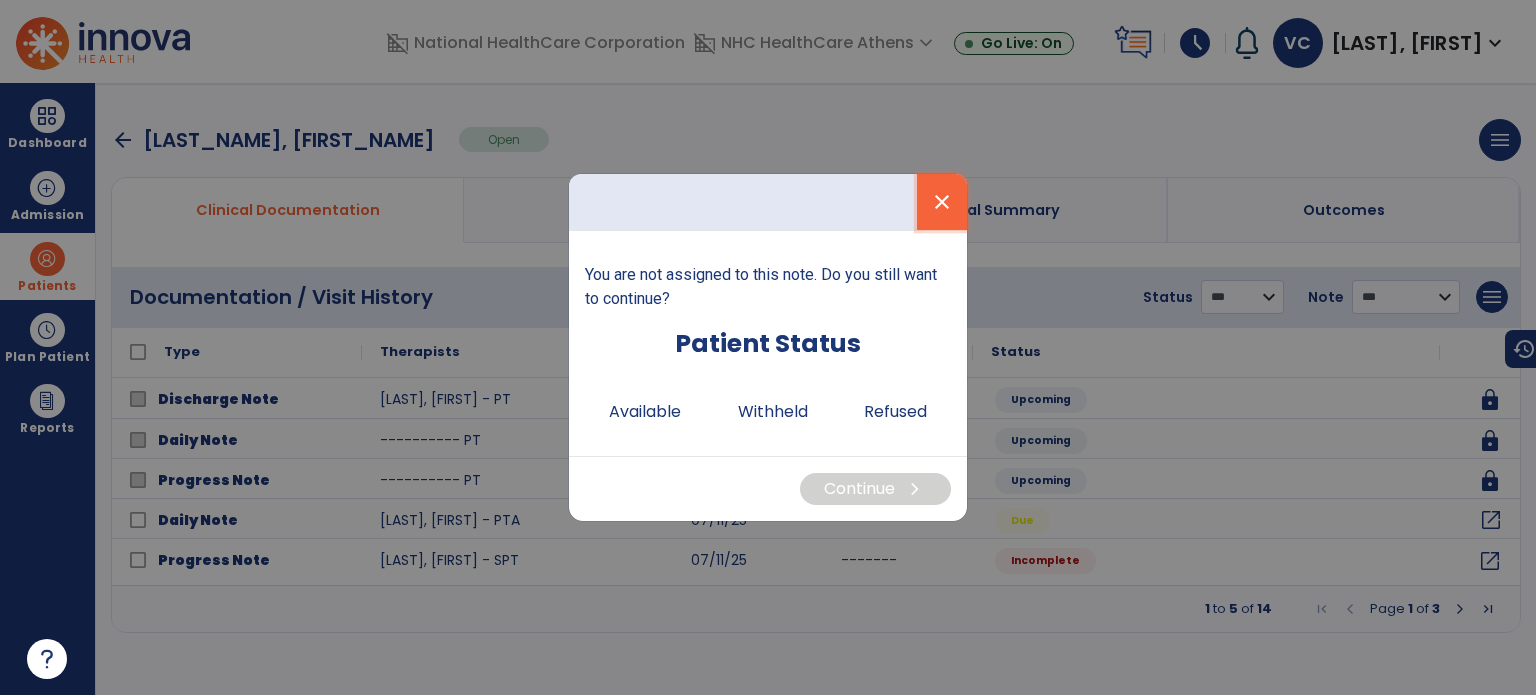 click on "close" at bounding box center (942, 202) 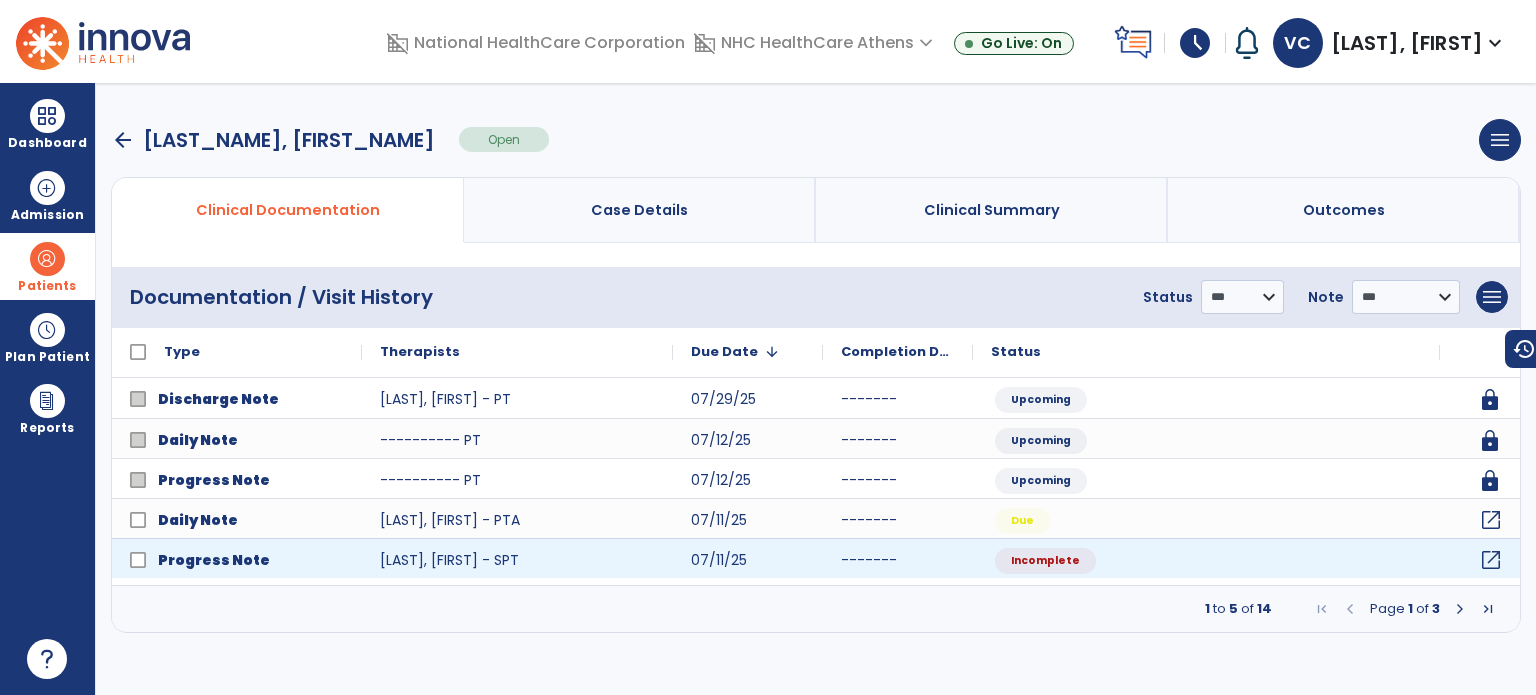 click on "open_in_new" 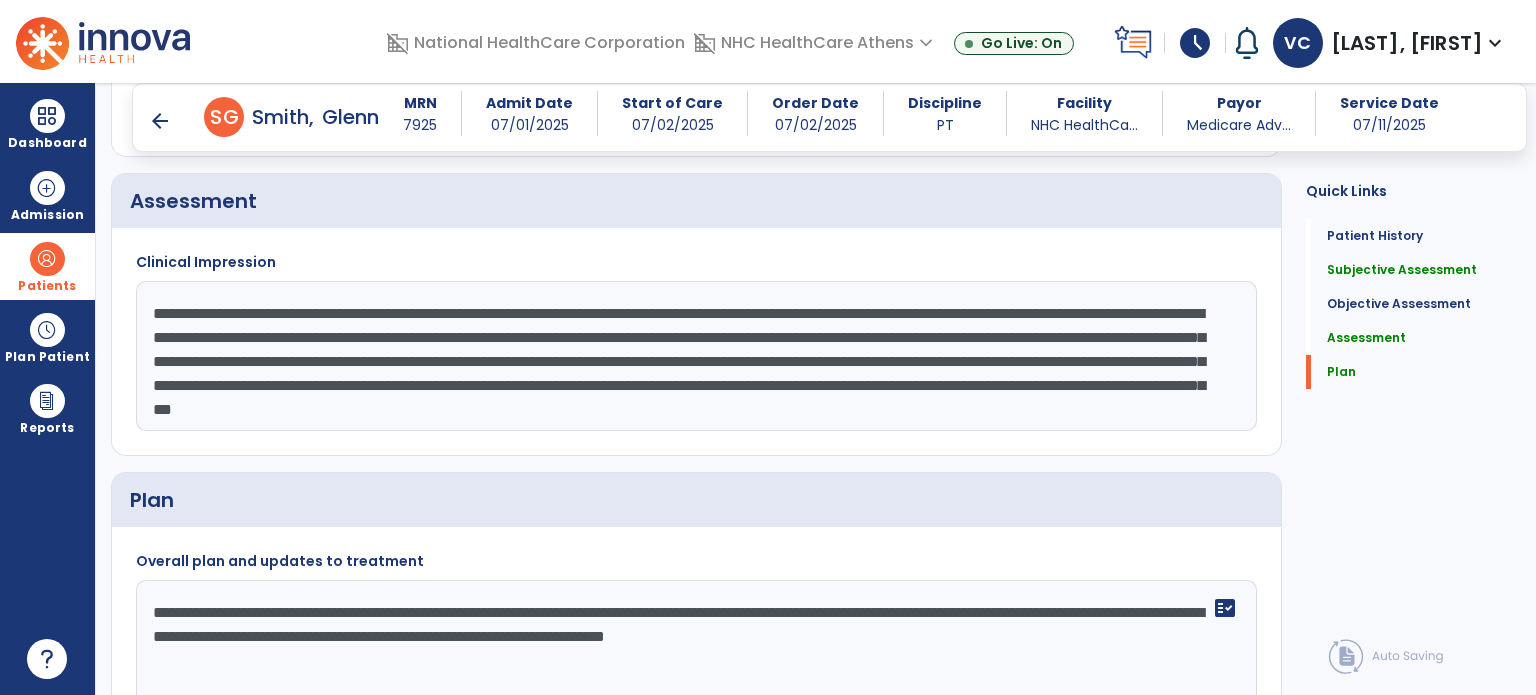 scroll, scrollTop: 2197, scrollLeft: 0, axis: vertical 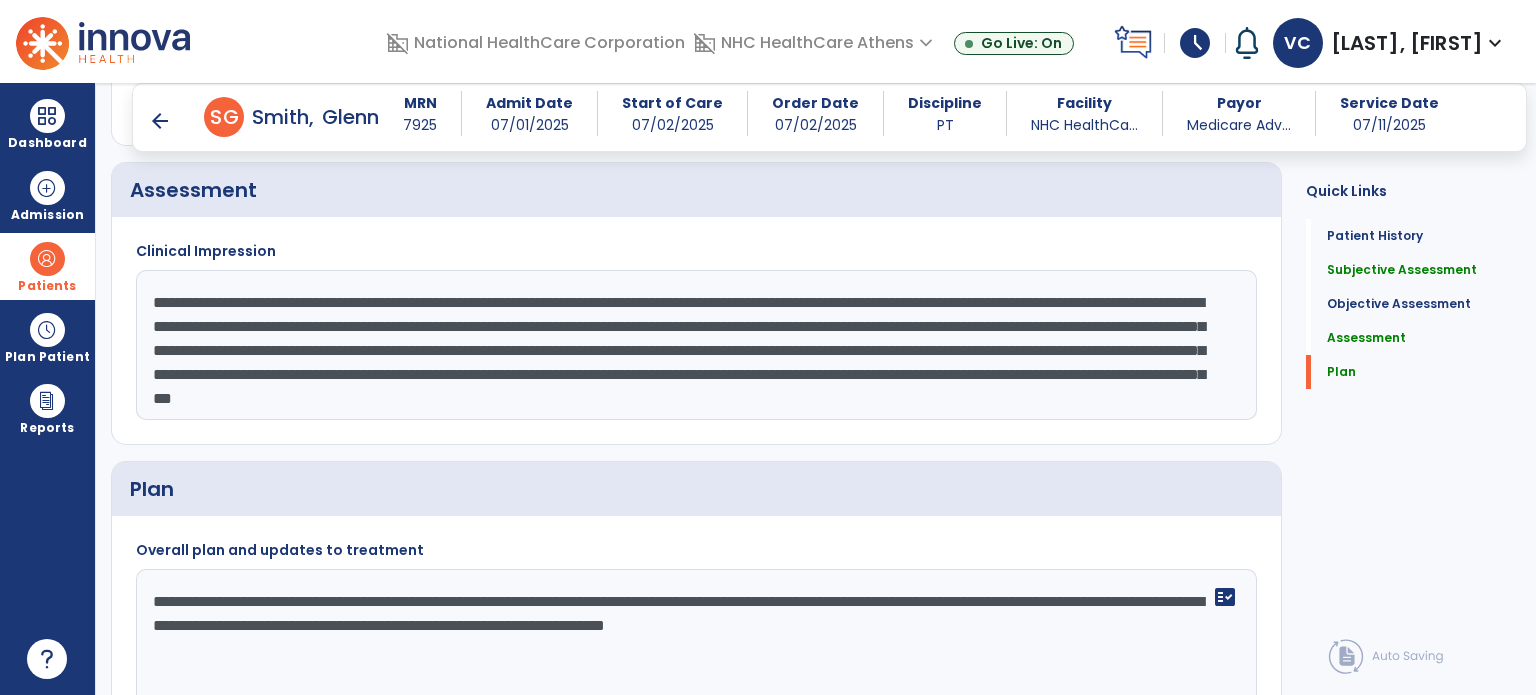 drag, startPoint x: 149, startPoint y: 302, endPoint x: 1032, endPoint y: 339, distance: 883.77484 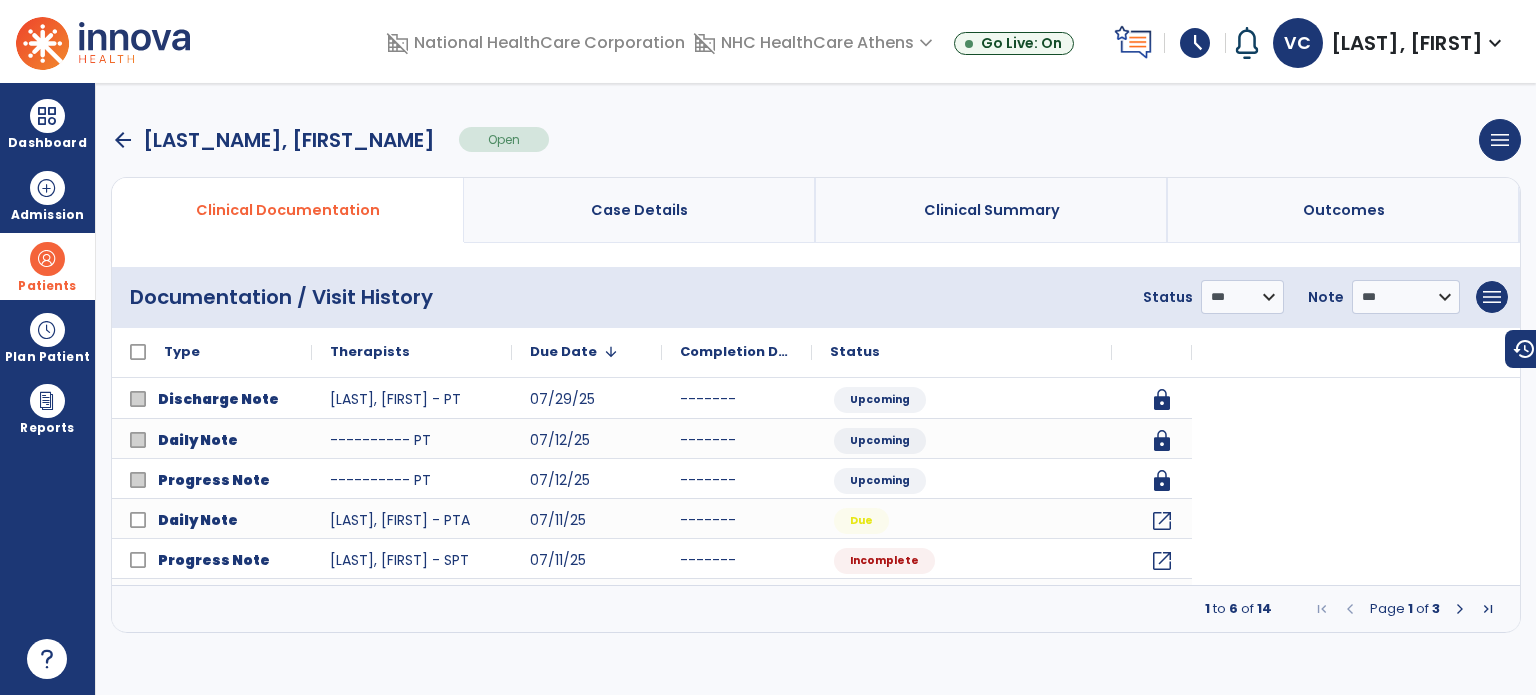 scroll, scrollTop: 0, scrollLeft: 0, axis: both 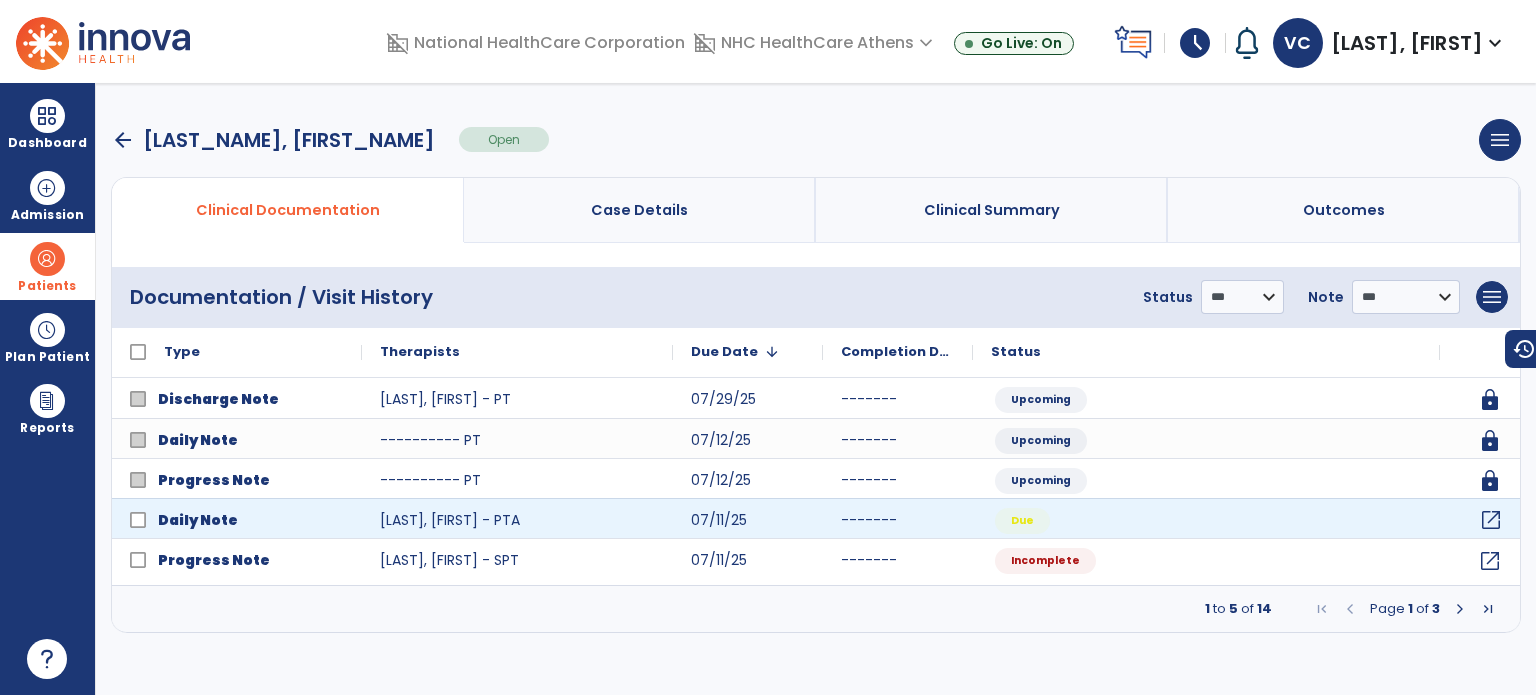 click on "open_in_new" 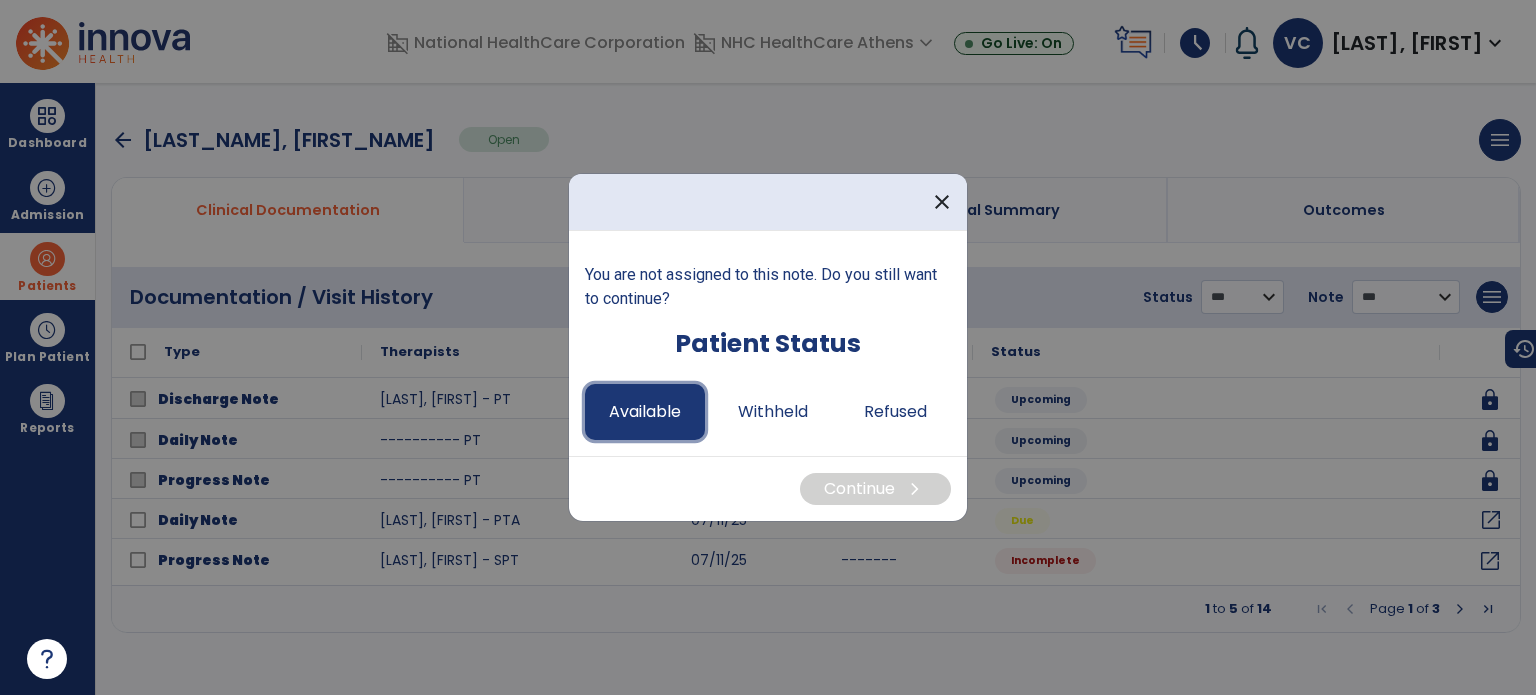 click on "Available" at bounding box center [645, 412] 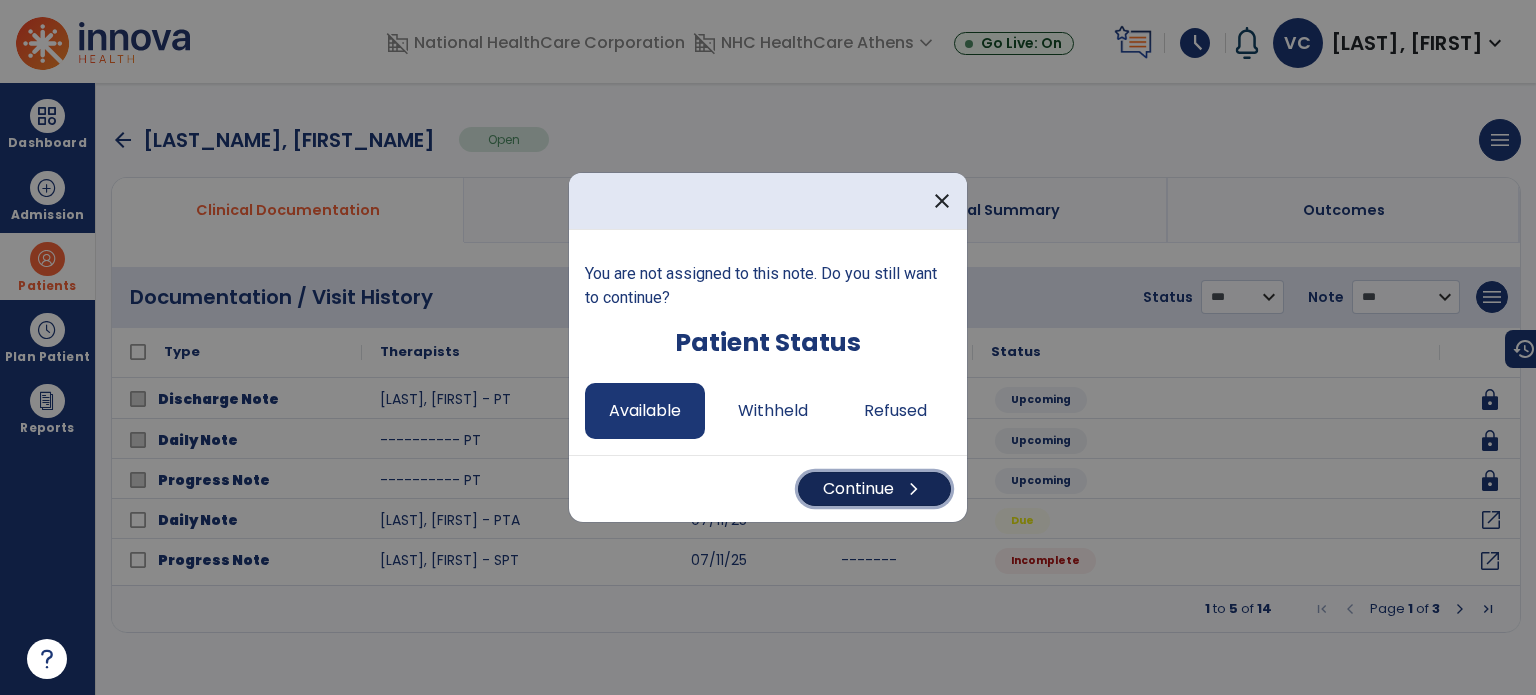 click on "Continue   chevron_right" at bounding box center [874, 489] 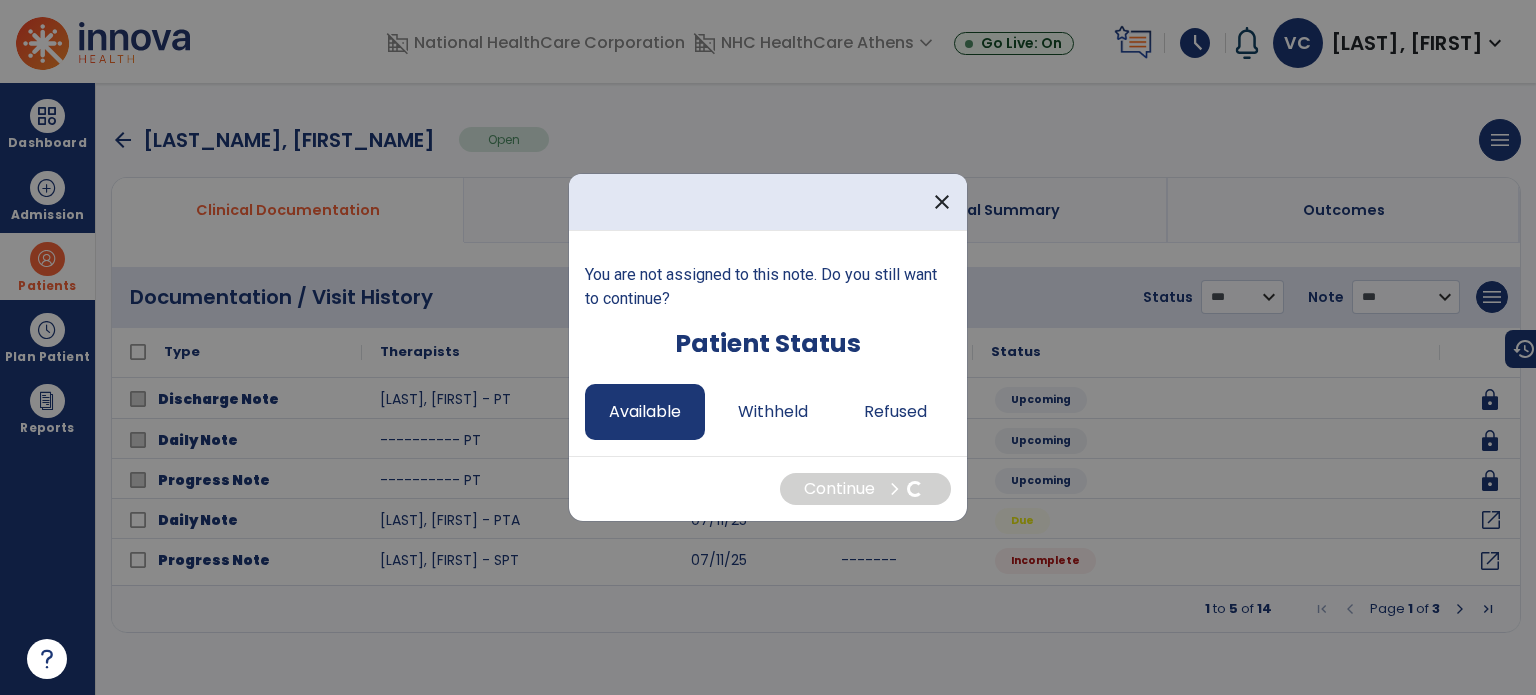 select on "*" 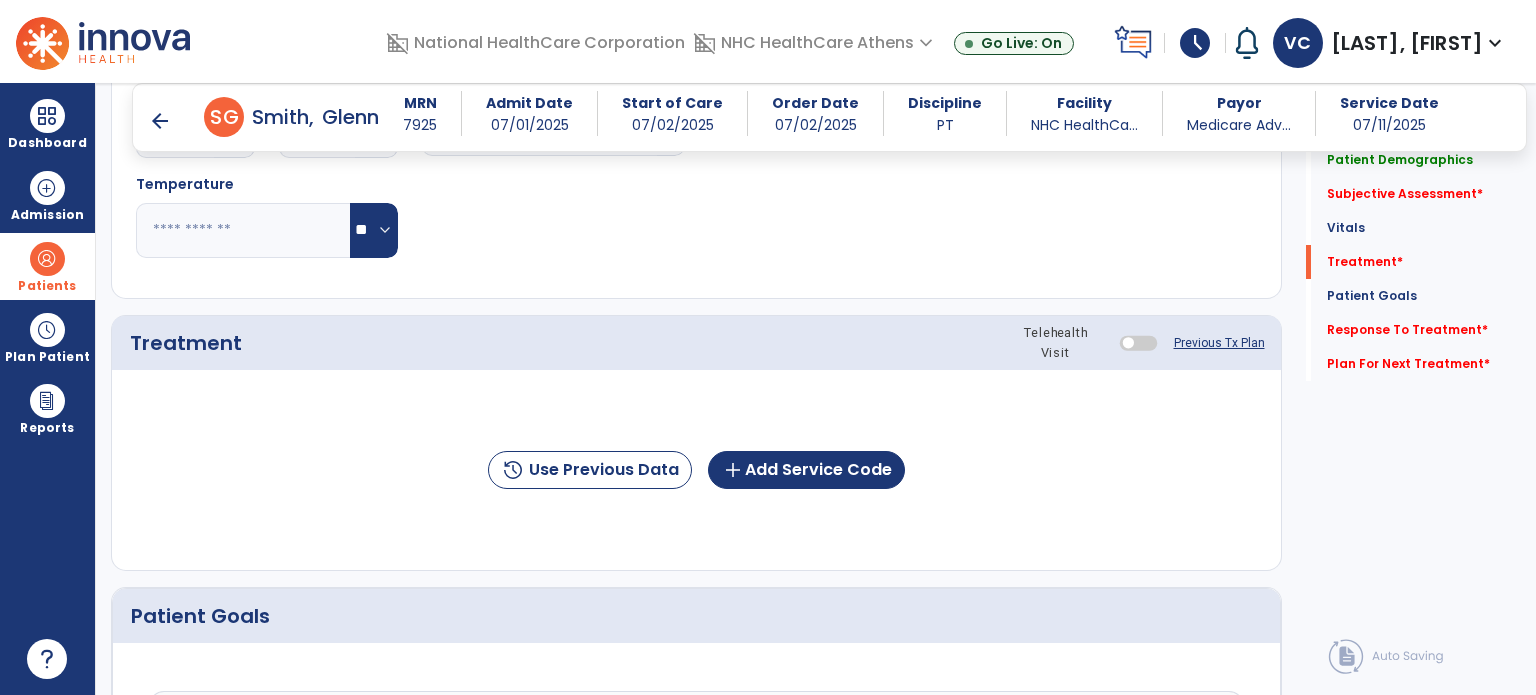 scroll, scrollTop: 1065, scrollLeft: 0, axis: vertical 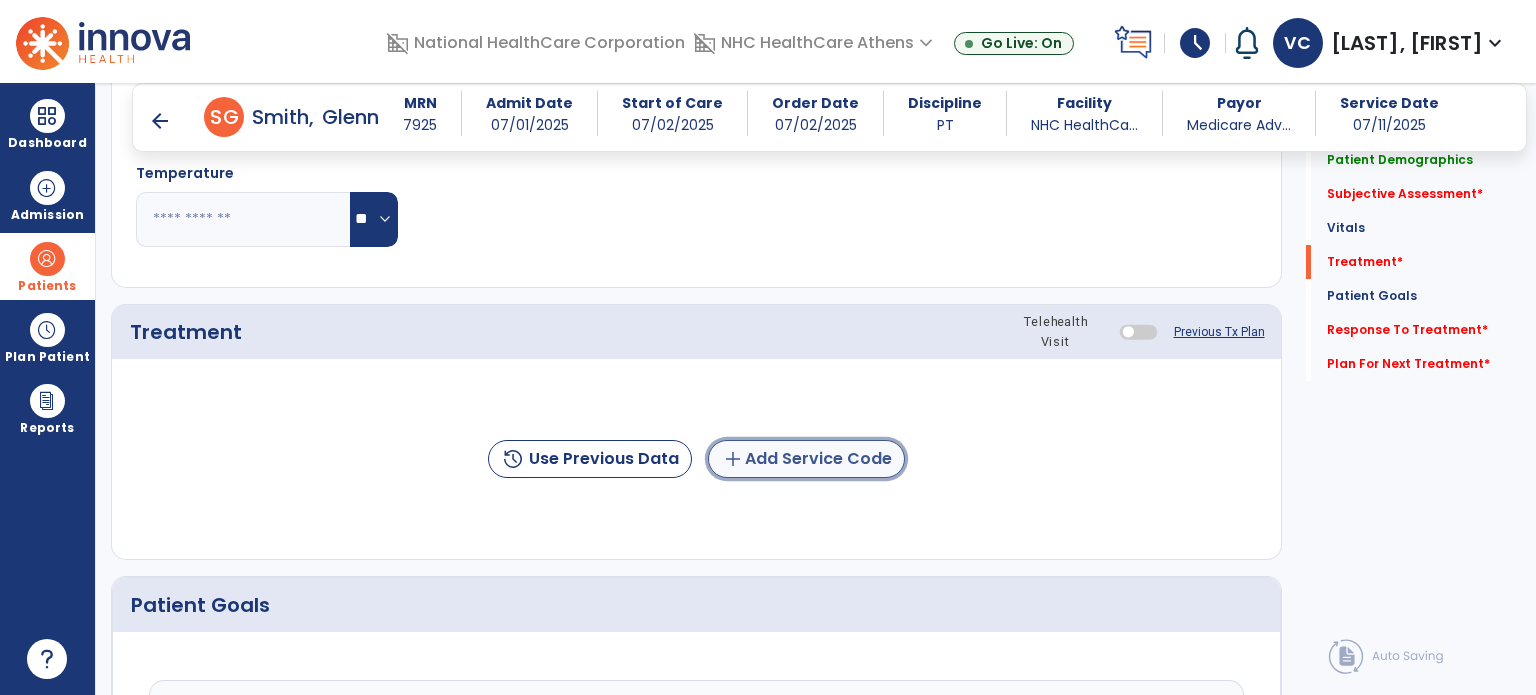 click on "add  Add Service Code" 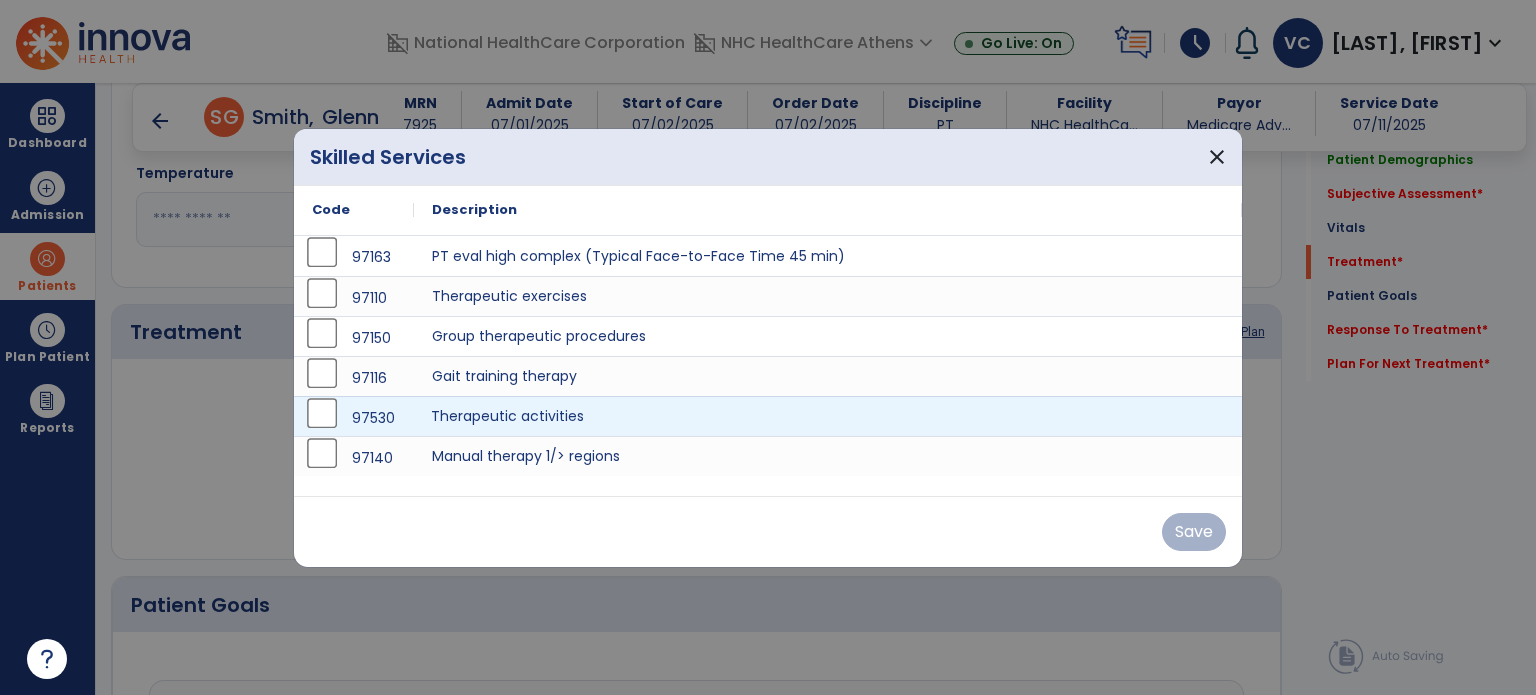 click on "Therapeutic activities" at bounding box center [828, 416] 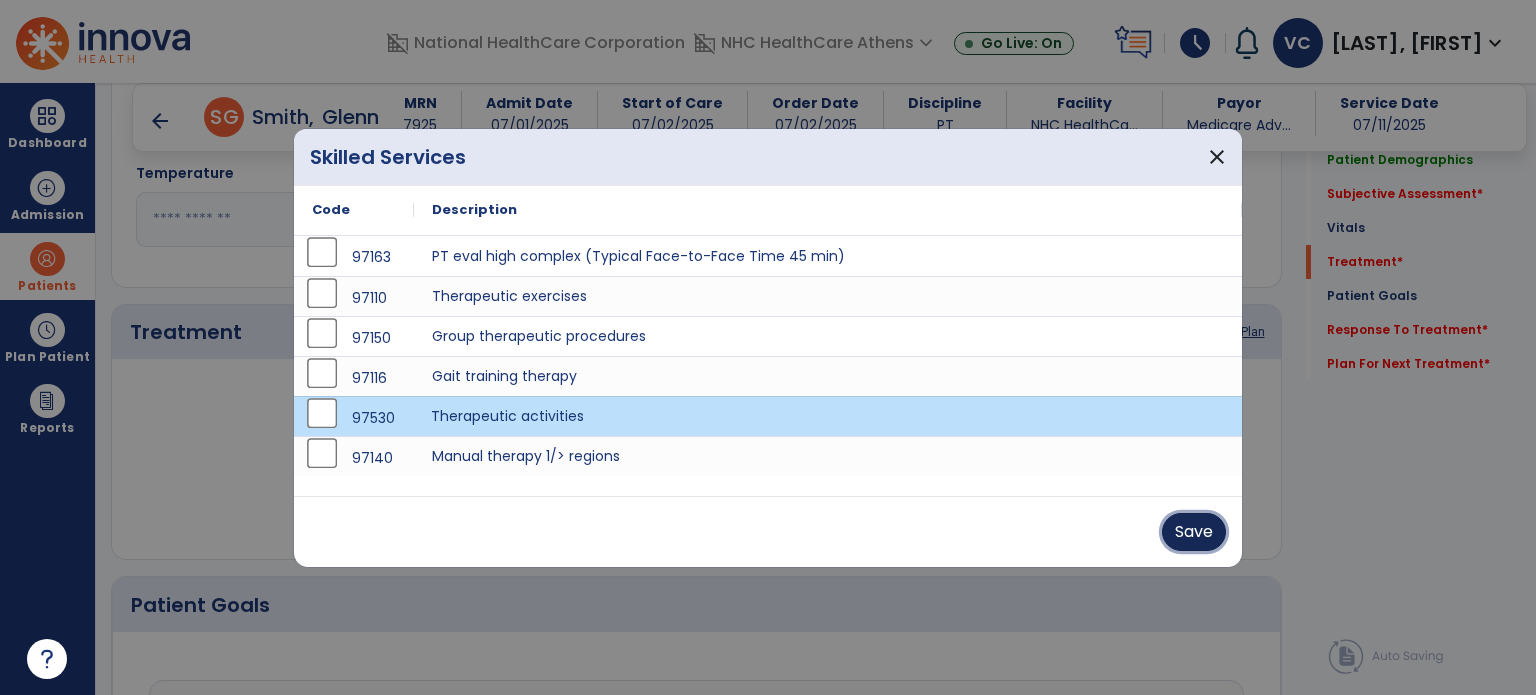 click on "Save" at bounding box center [1194, 532] 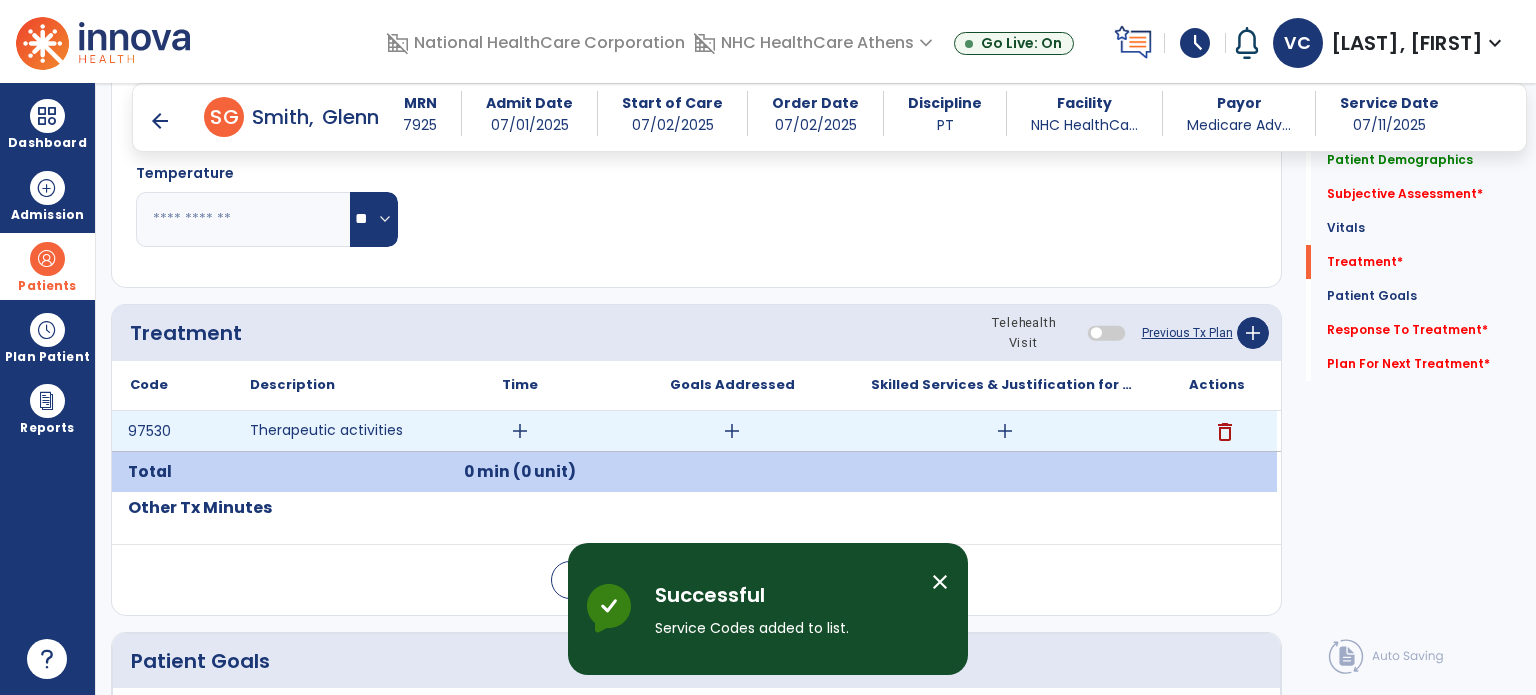 click on "add" at bounding box center [520, 431] 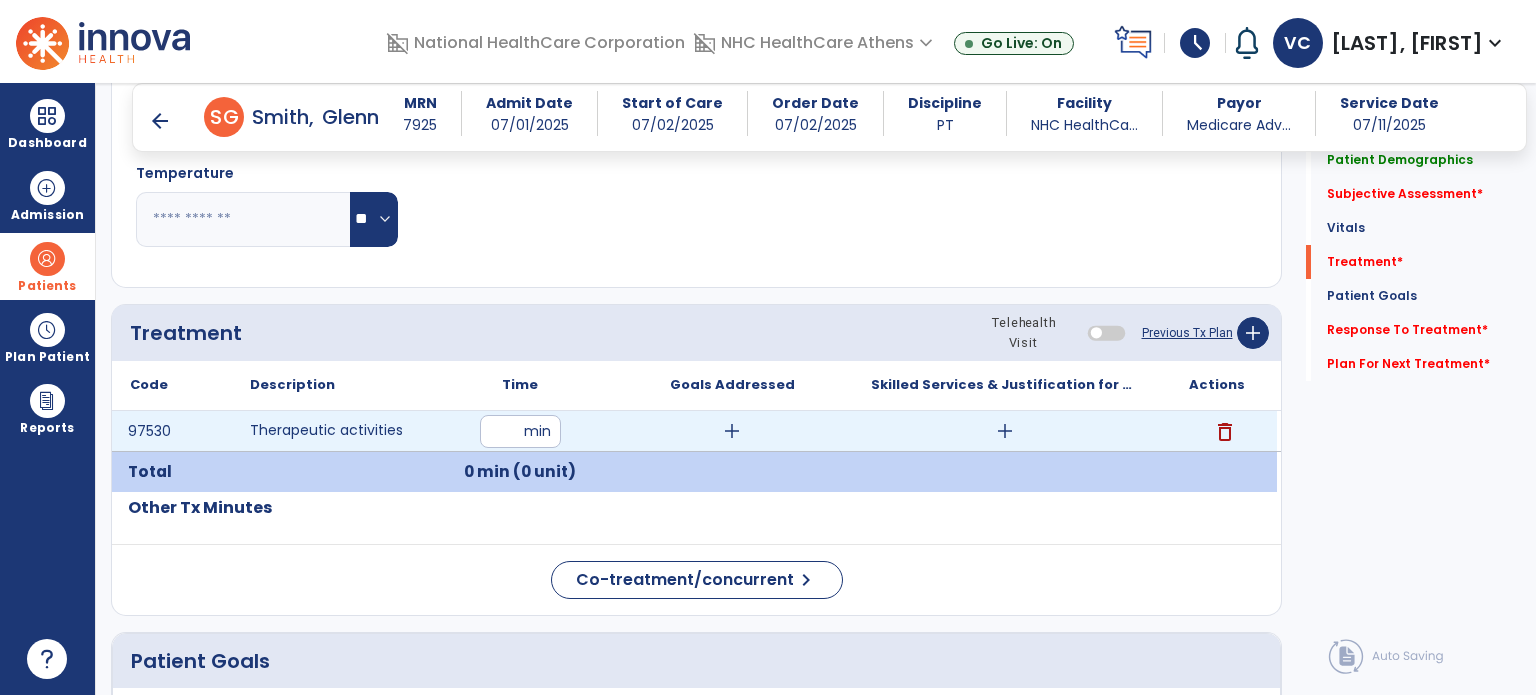 type on "**" 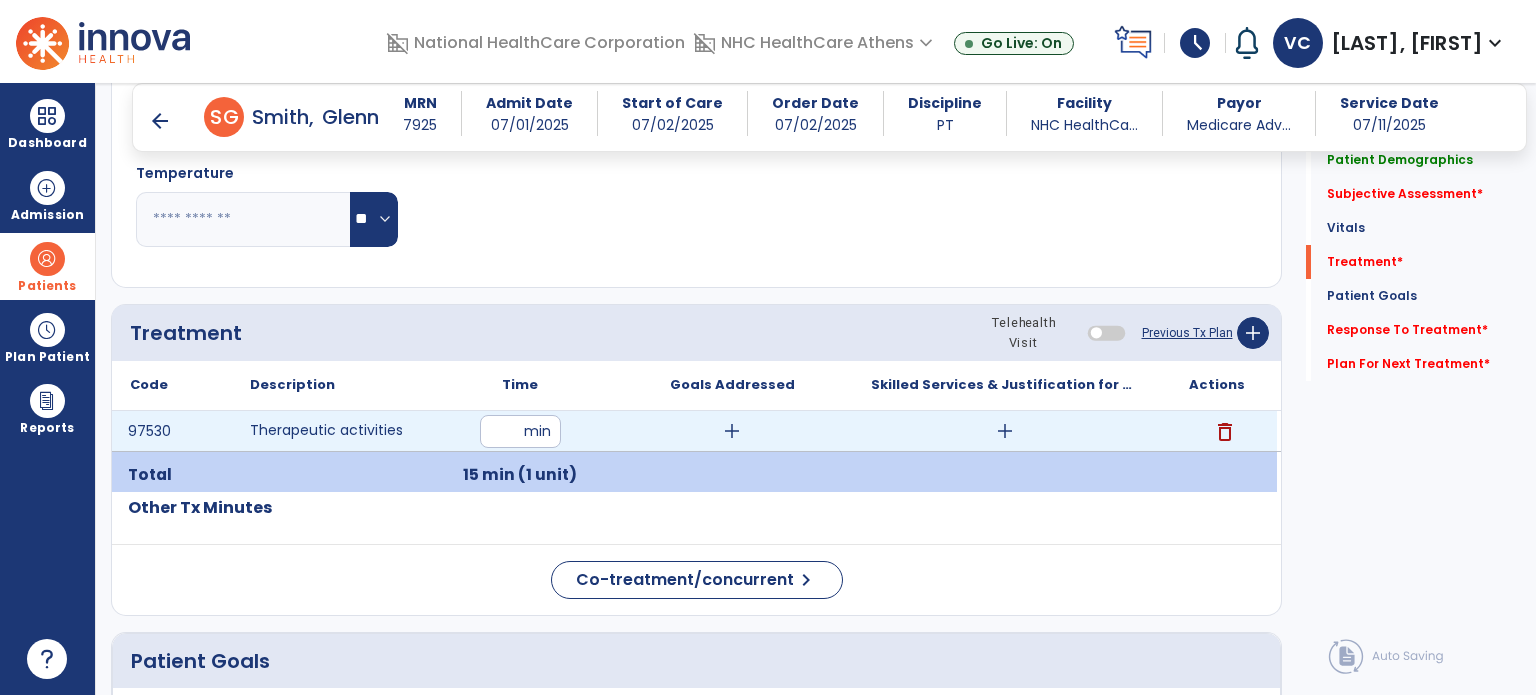 click on "add" at bounding box center [1005, 431] 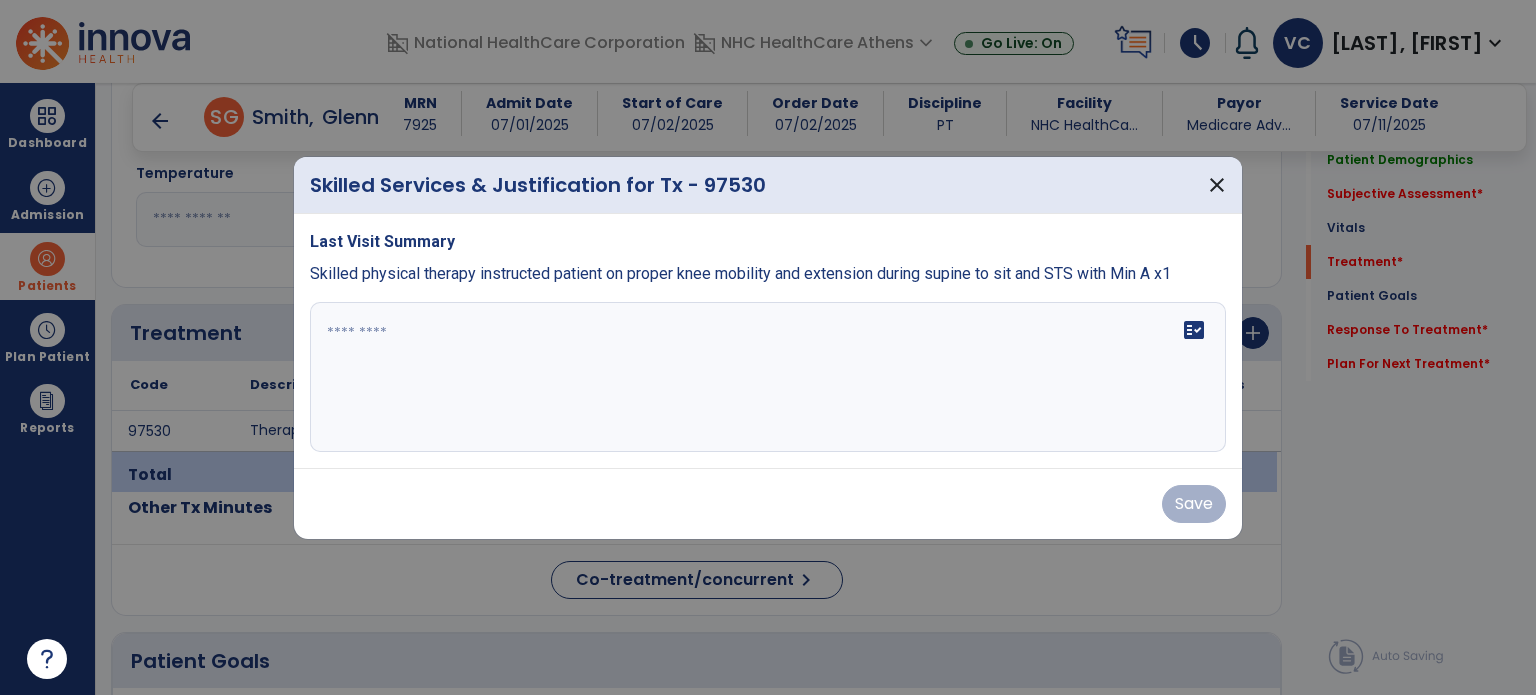 click on "fact_check" at bounding box center (768, 377) 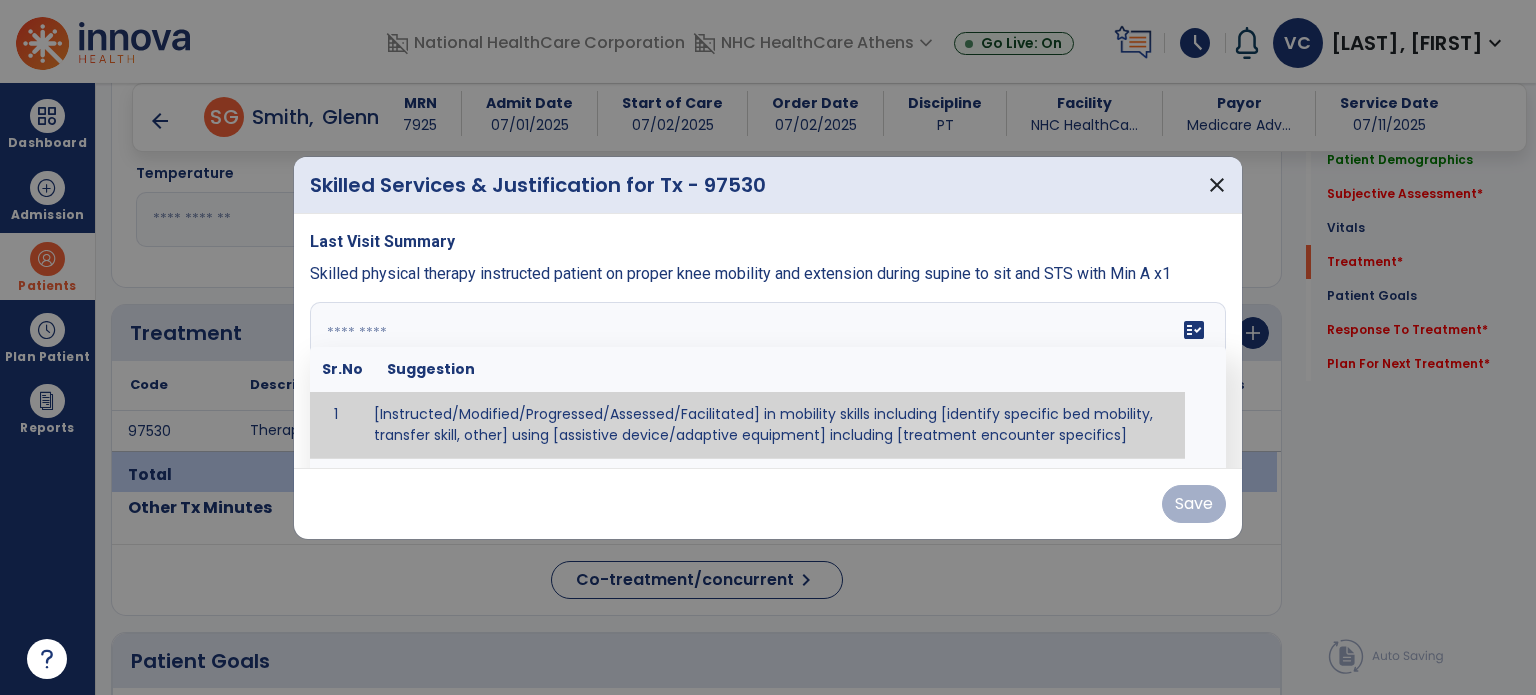 paste on "**********" 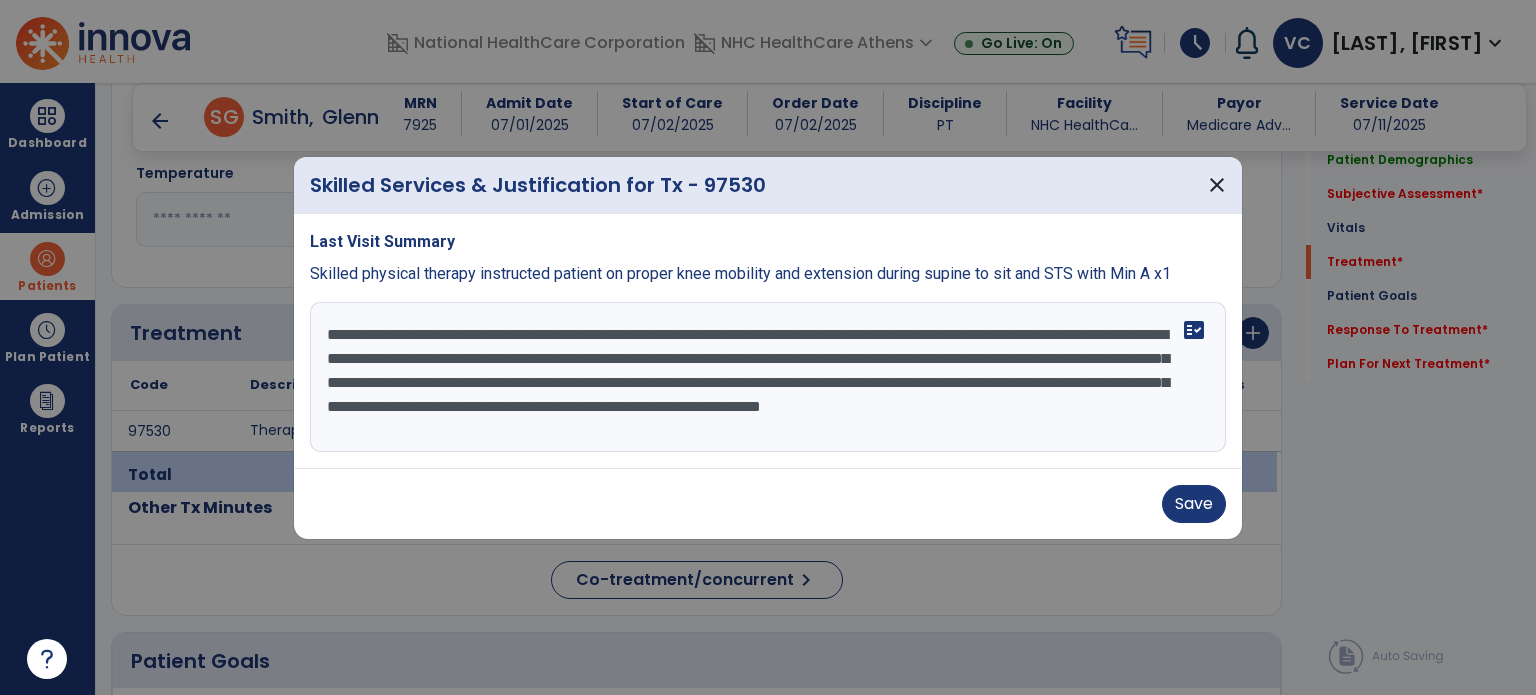 click on "**********" at bounding box center [768, 377] 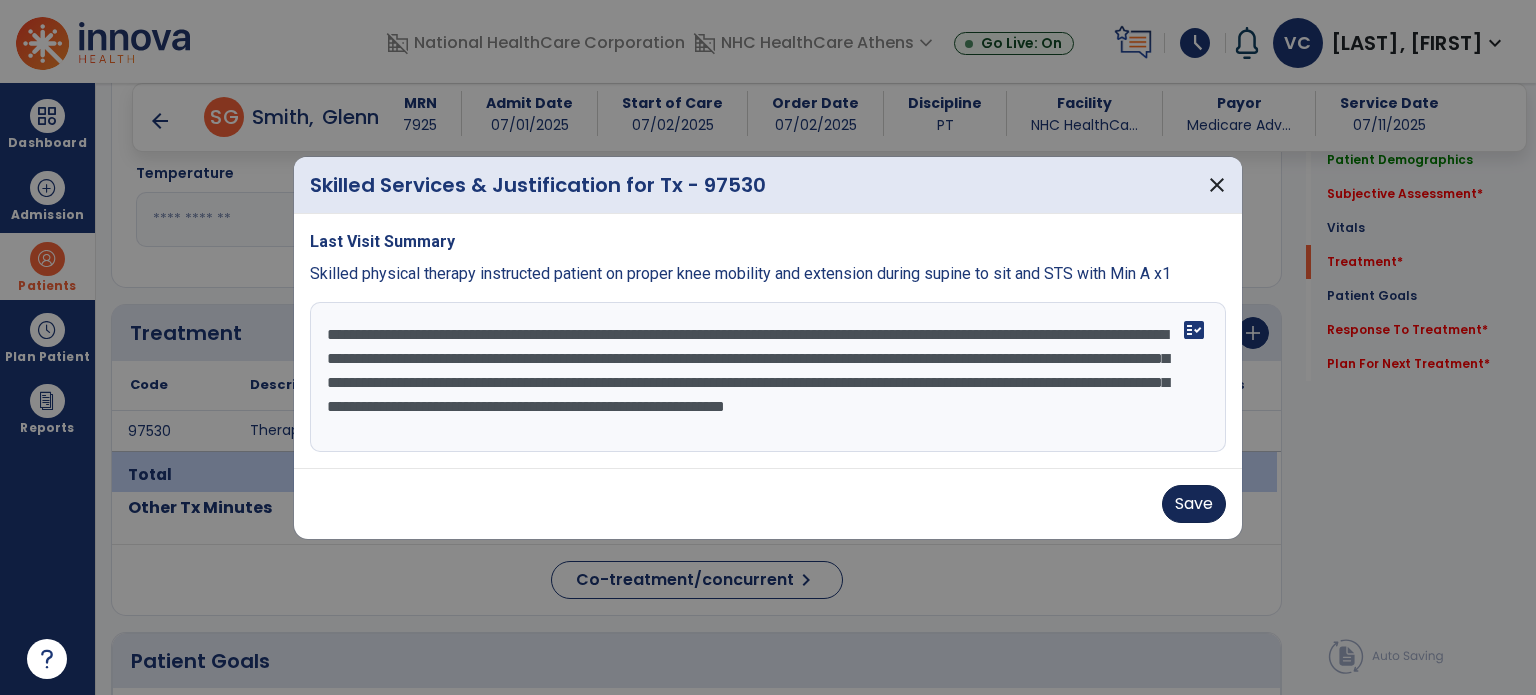 type on "**********" 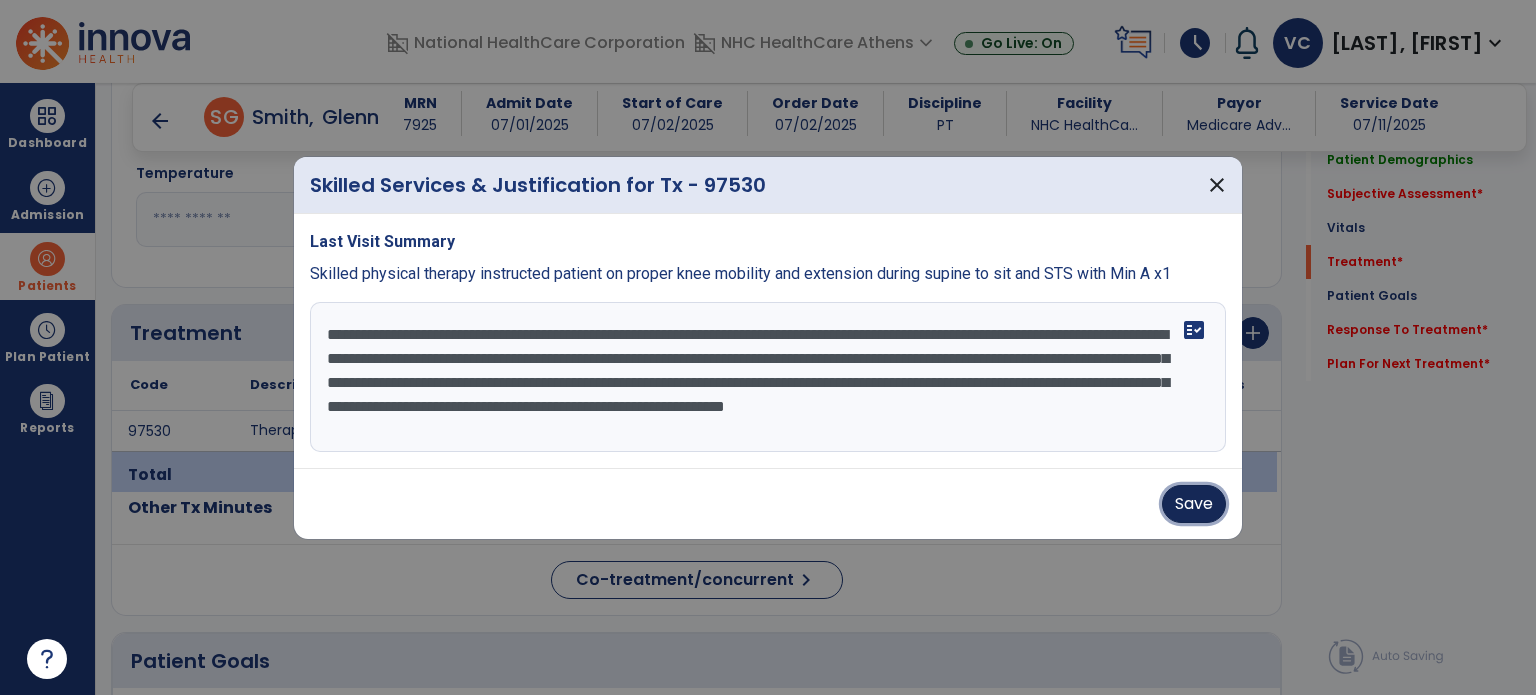 click on "Save" at bounding box center (1194, 504) 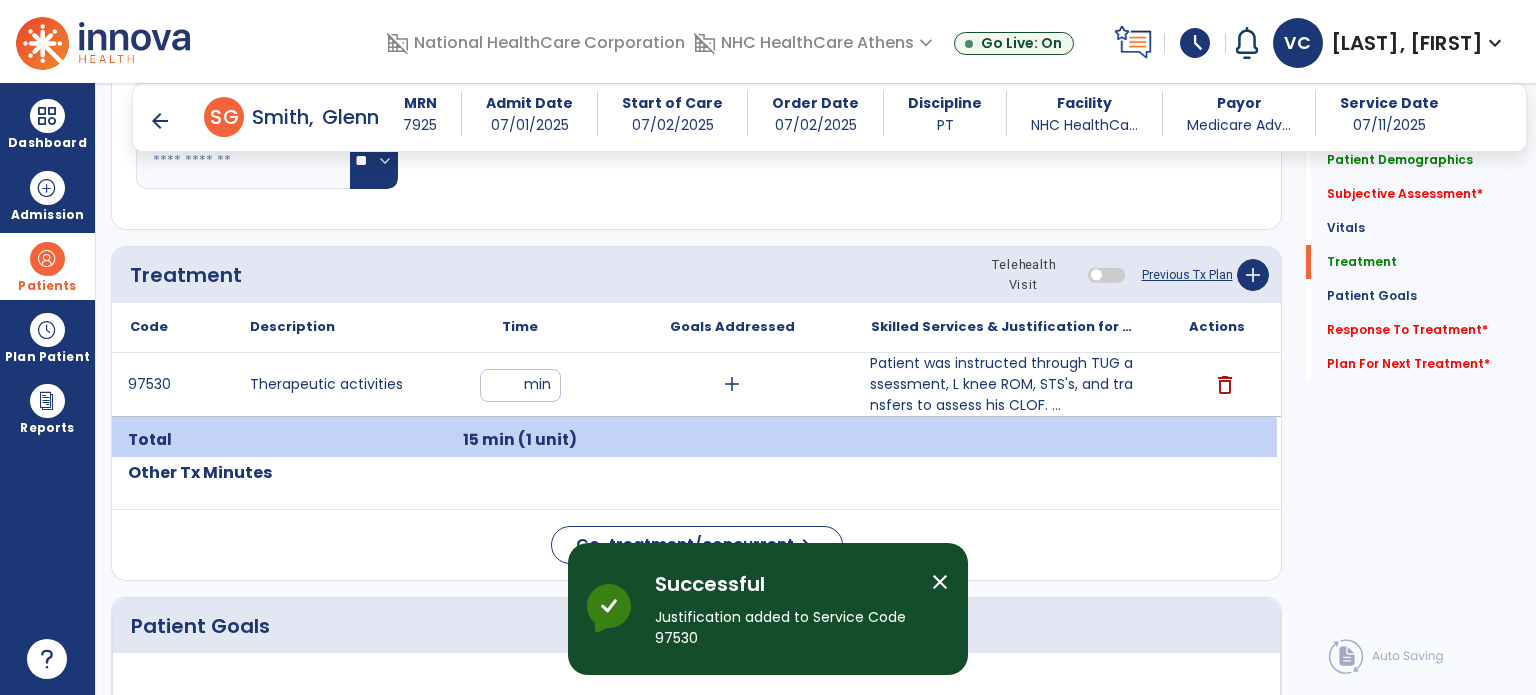 scroll, scrollTop: 1124, scrollLeft: 0, axis: vertical 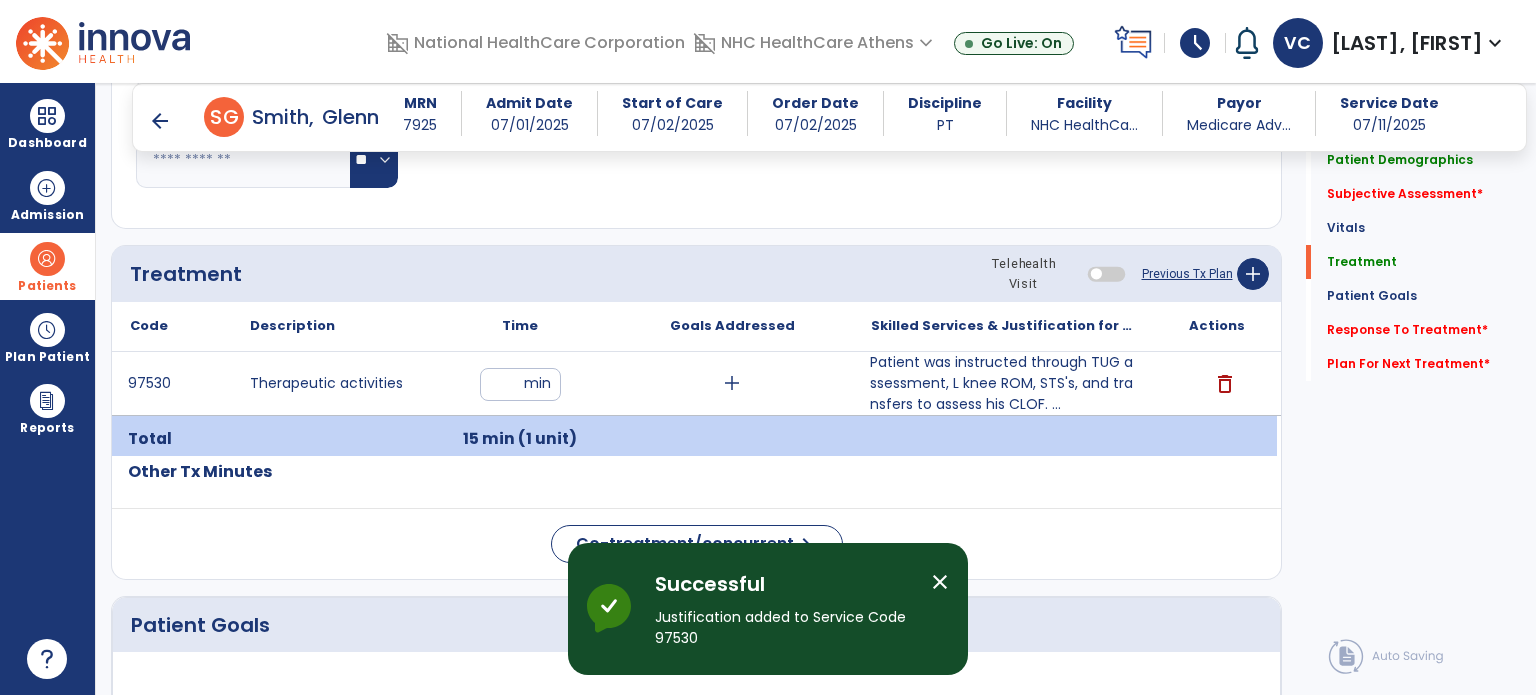 click on "arrow_back" at bounding box center (160, 121) 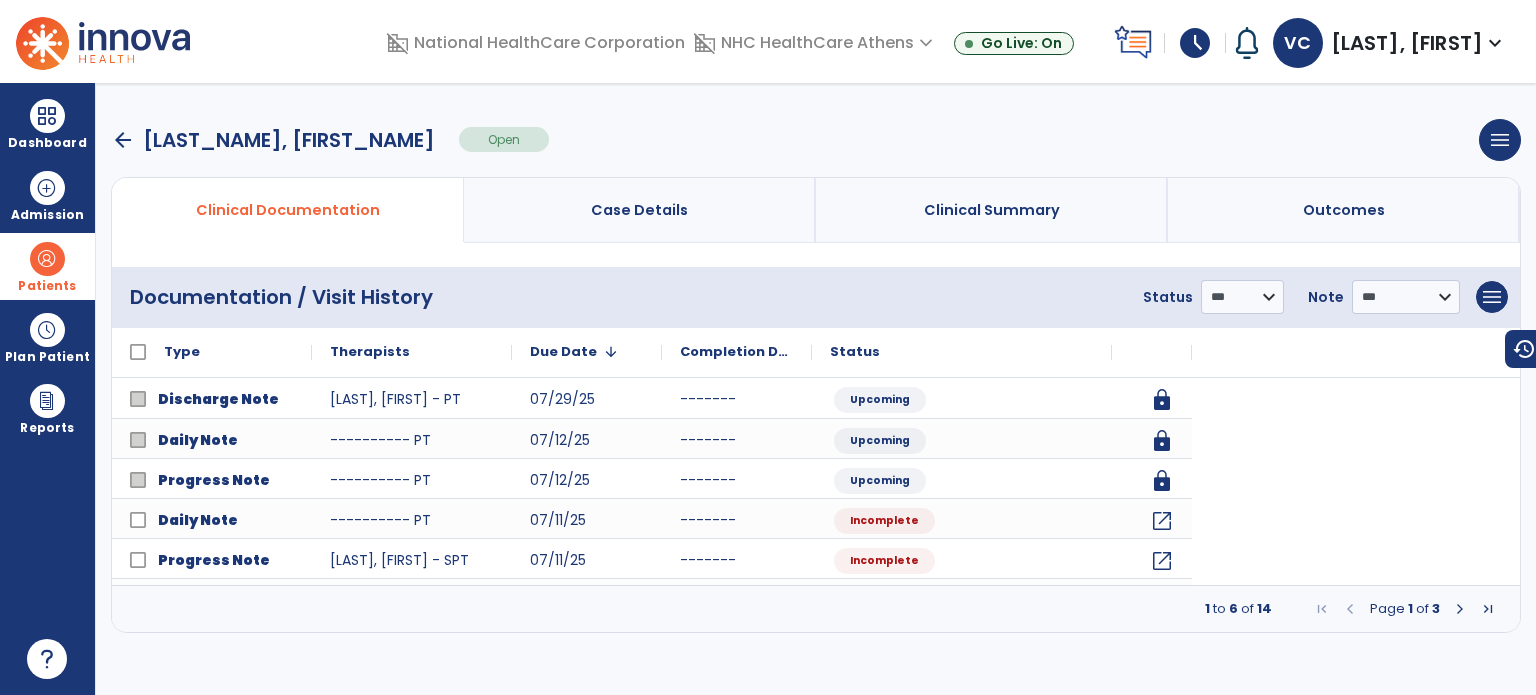 scroll, scrollTop: 0, scrollLeft: 0, axis: both 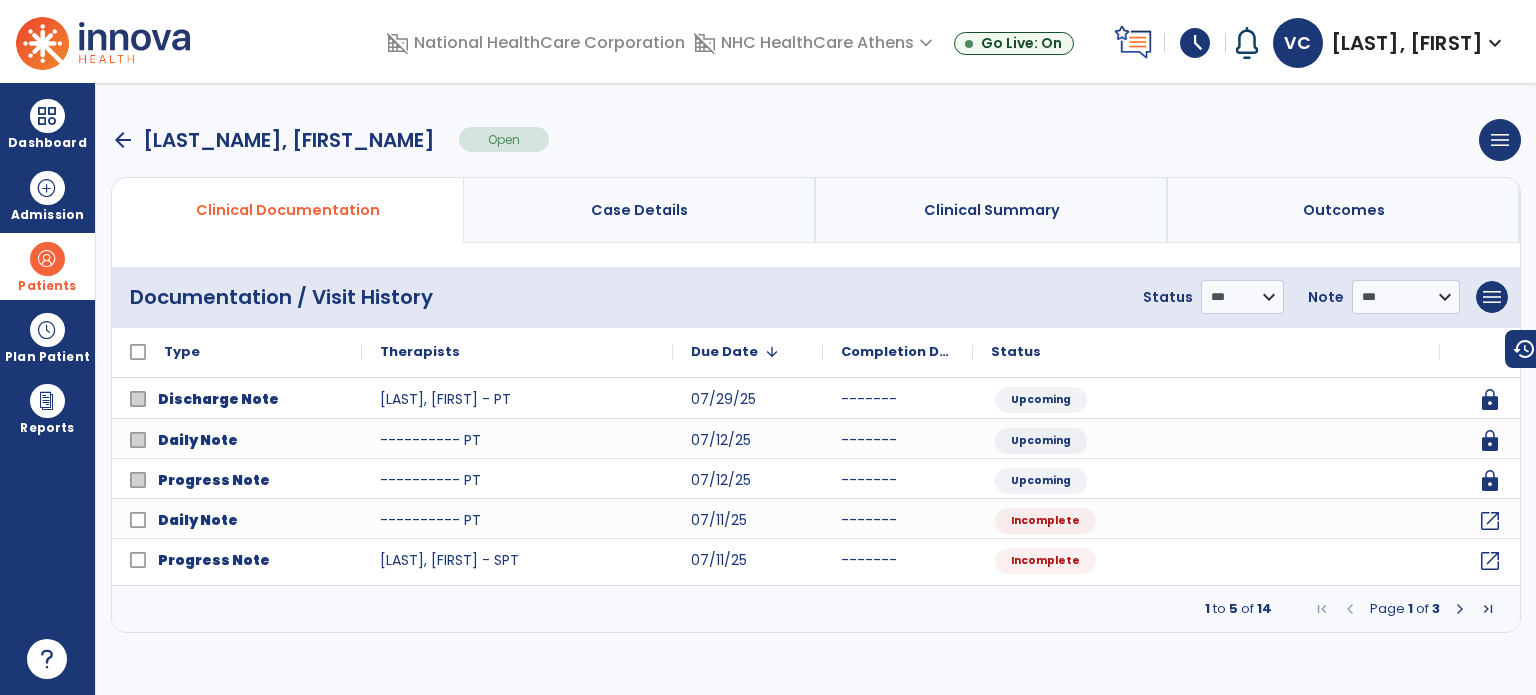 click on "arrow_back" at bounding box center (123, 140) 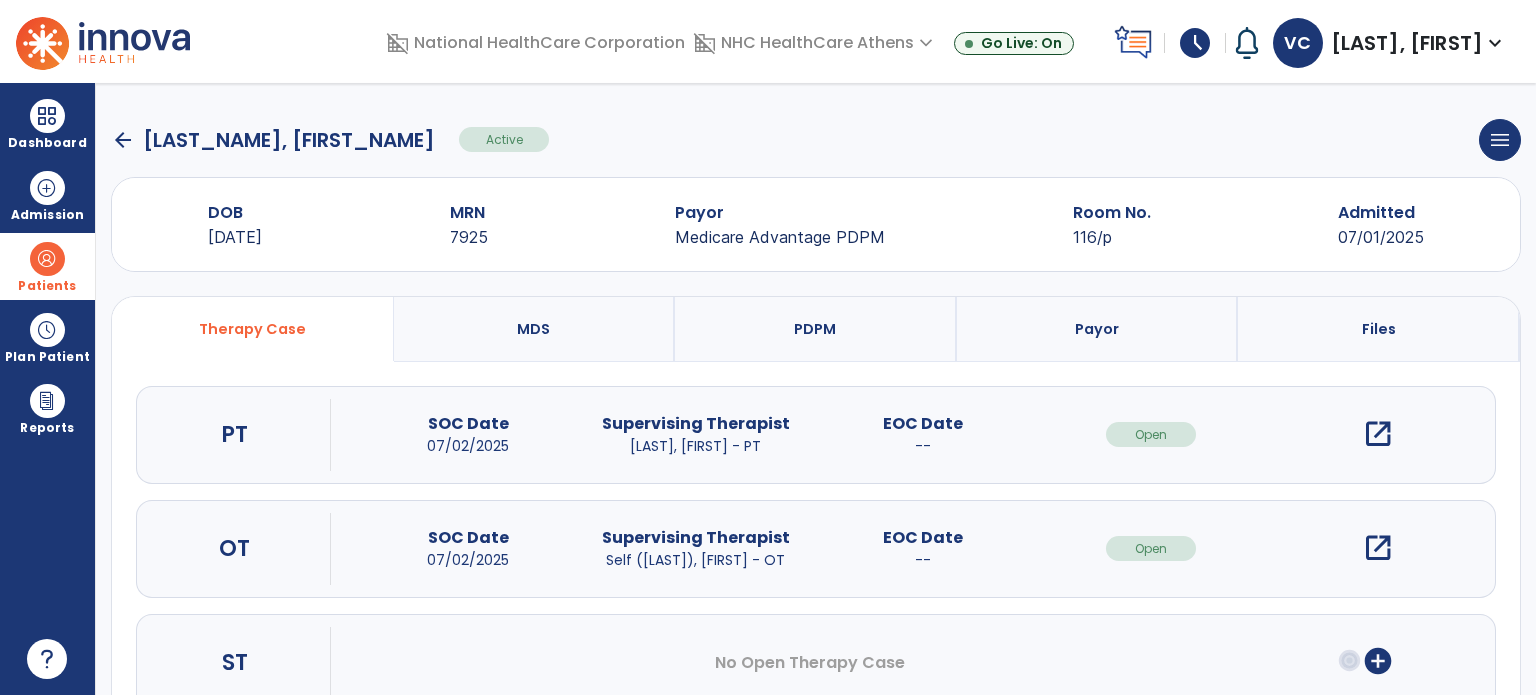 click on "arrow_back" 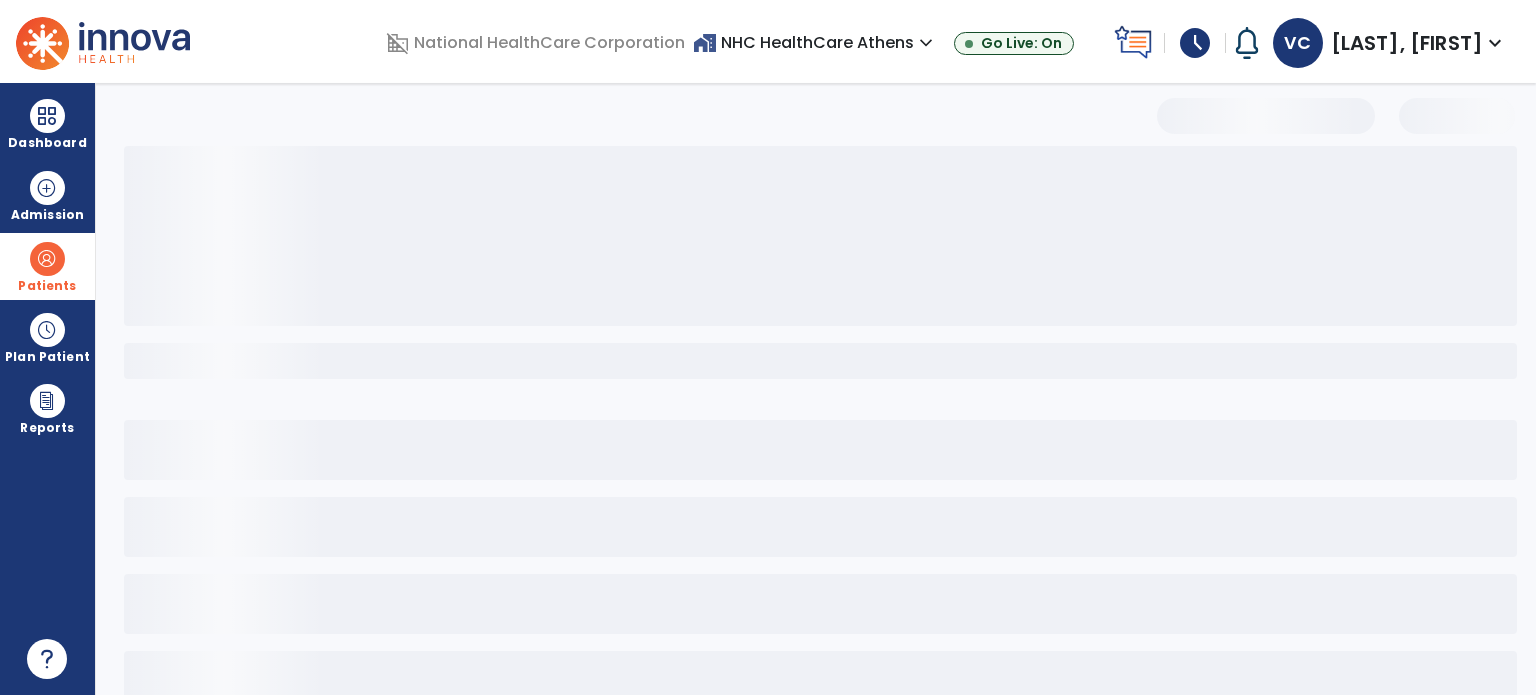 select on "***" 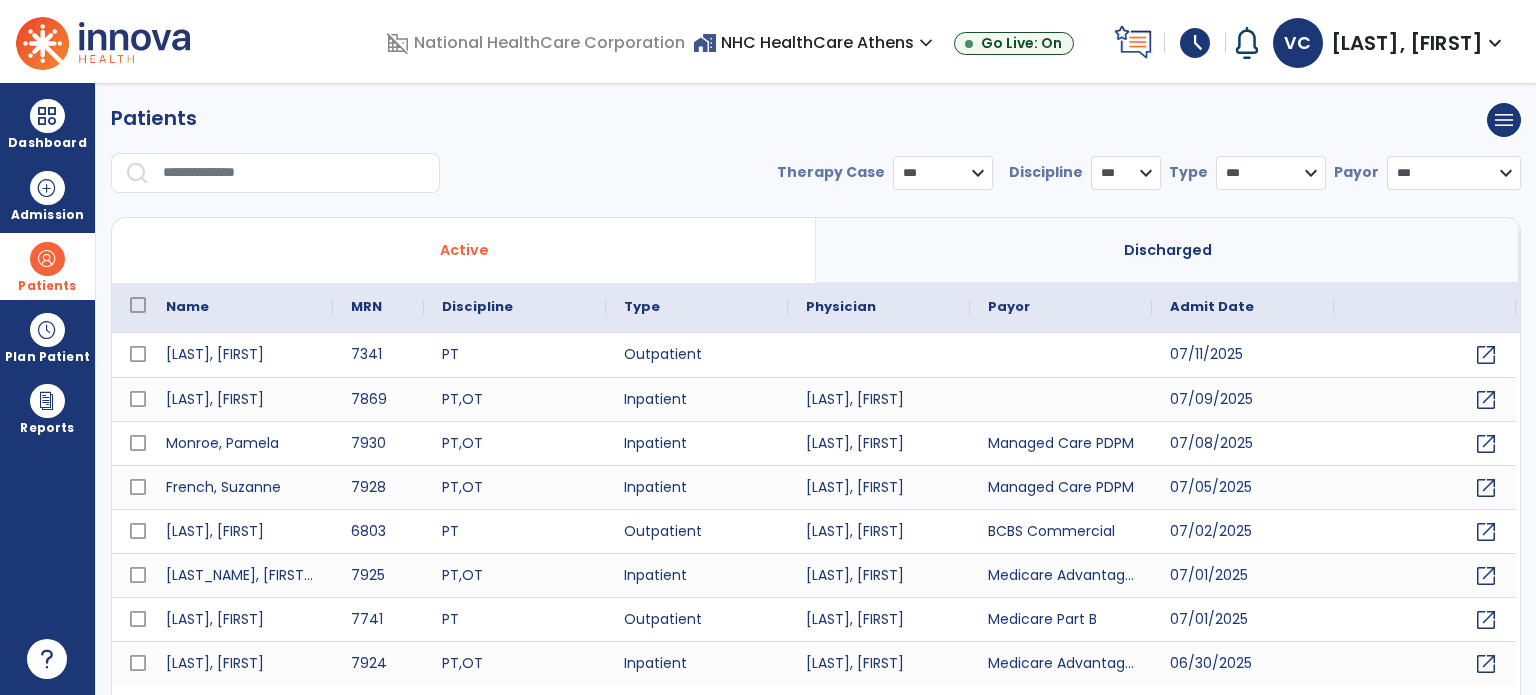 click at bounding box center (294, 173) 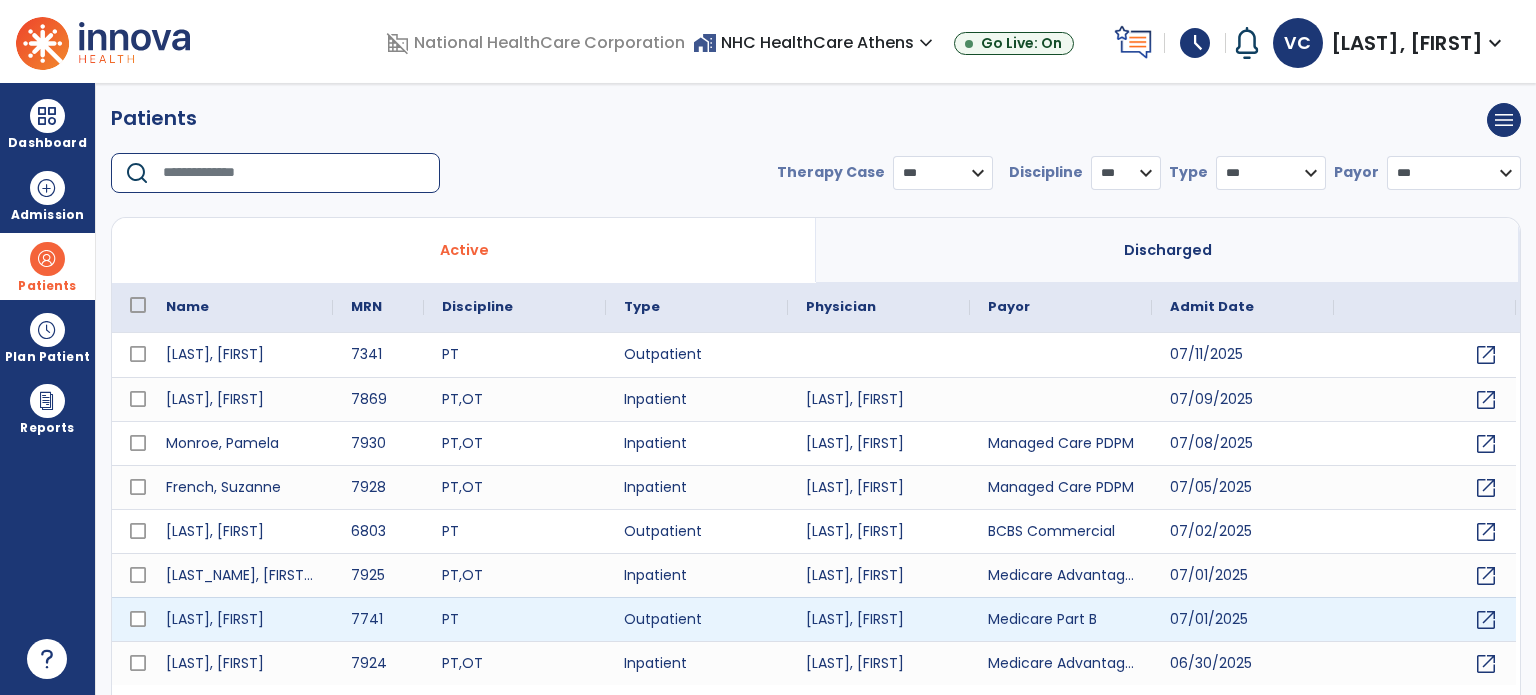 scroll, scrollTop: 46, scrollLeft: 0, axis: vertical 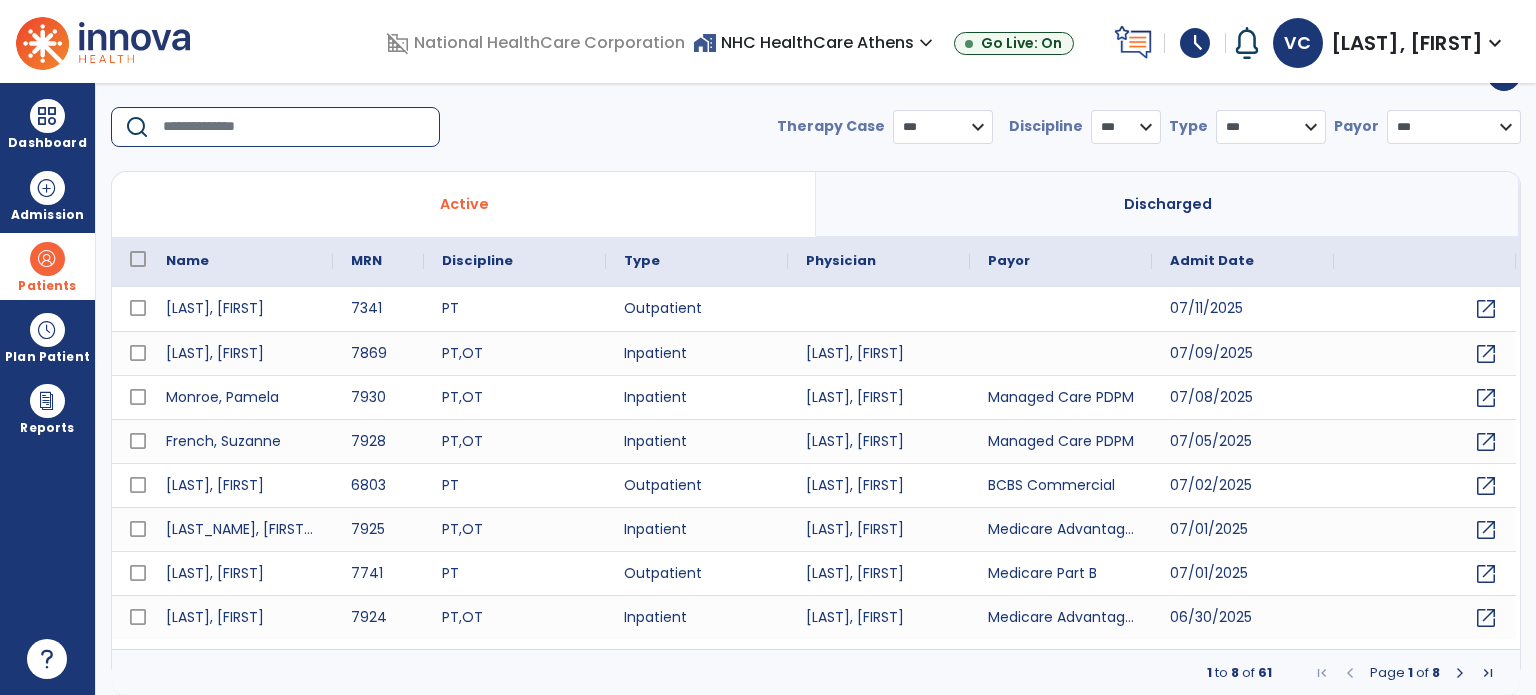 click at bounding box center (1460, 673) 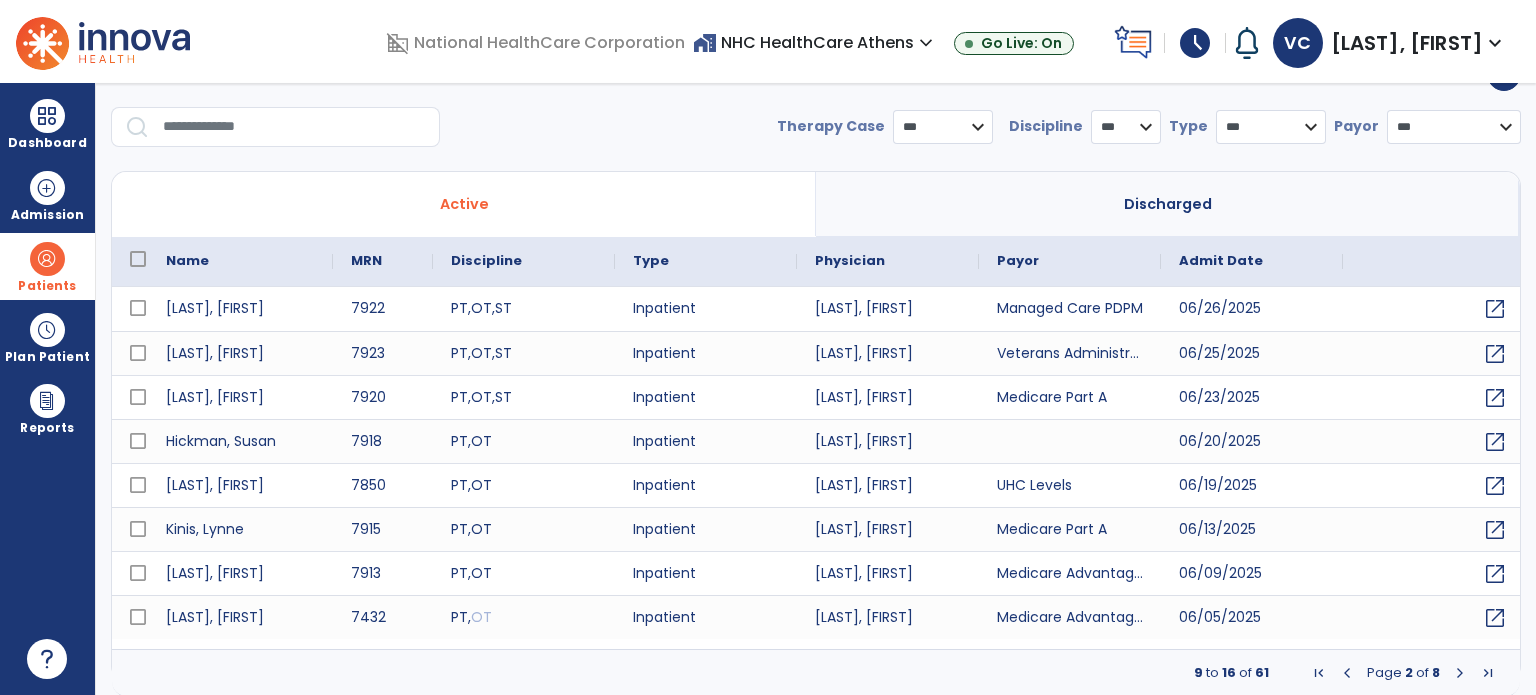 click at bounding box center (1460, 673) 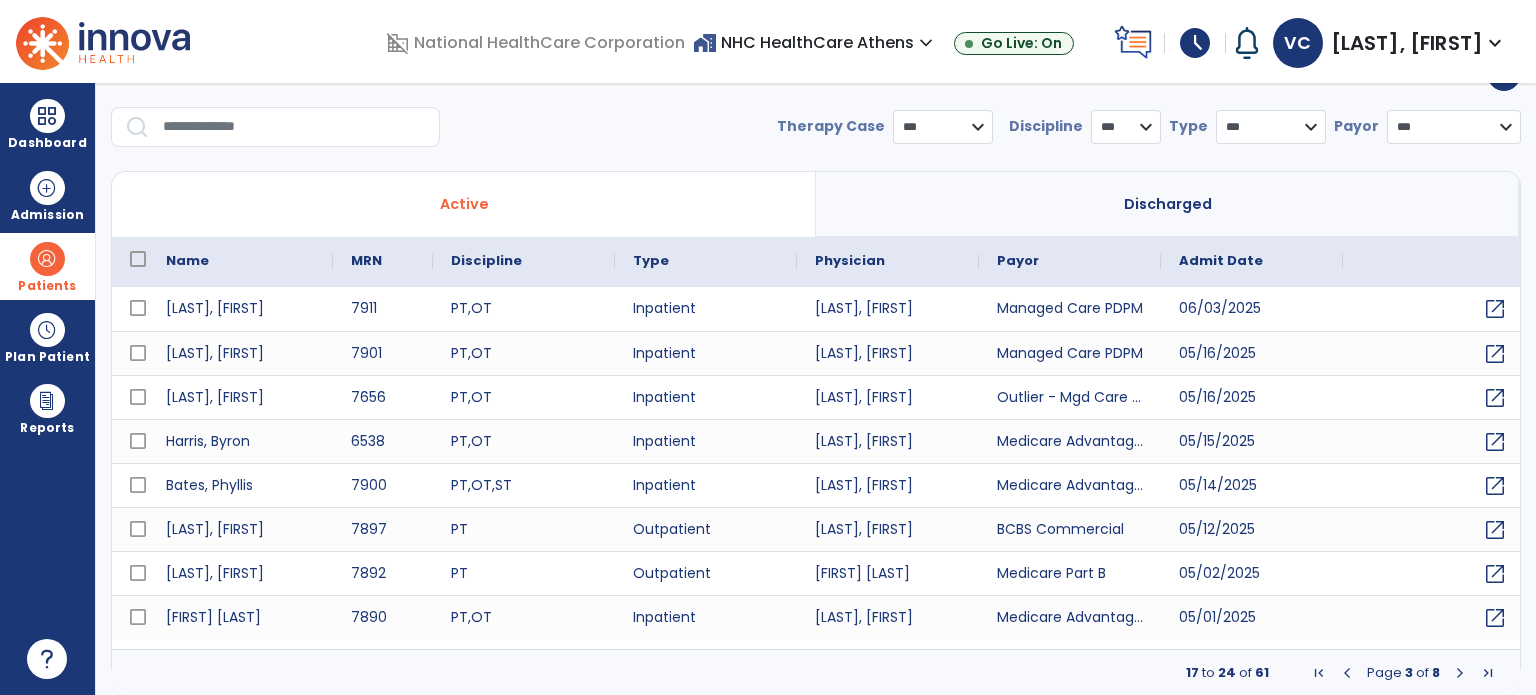 click at bounding box center (1460, 673) 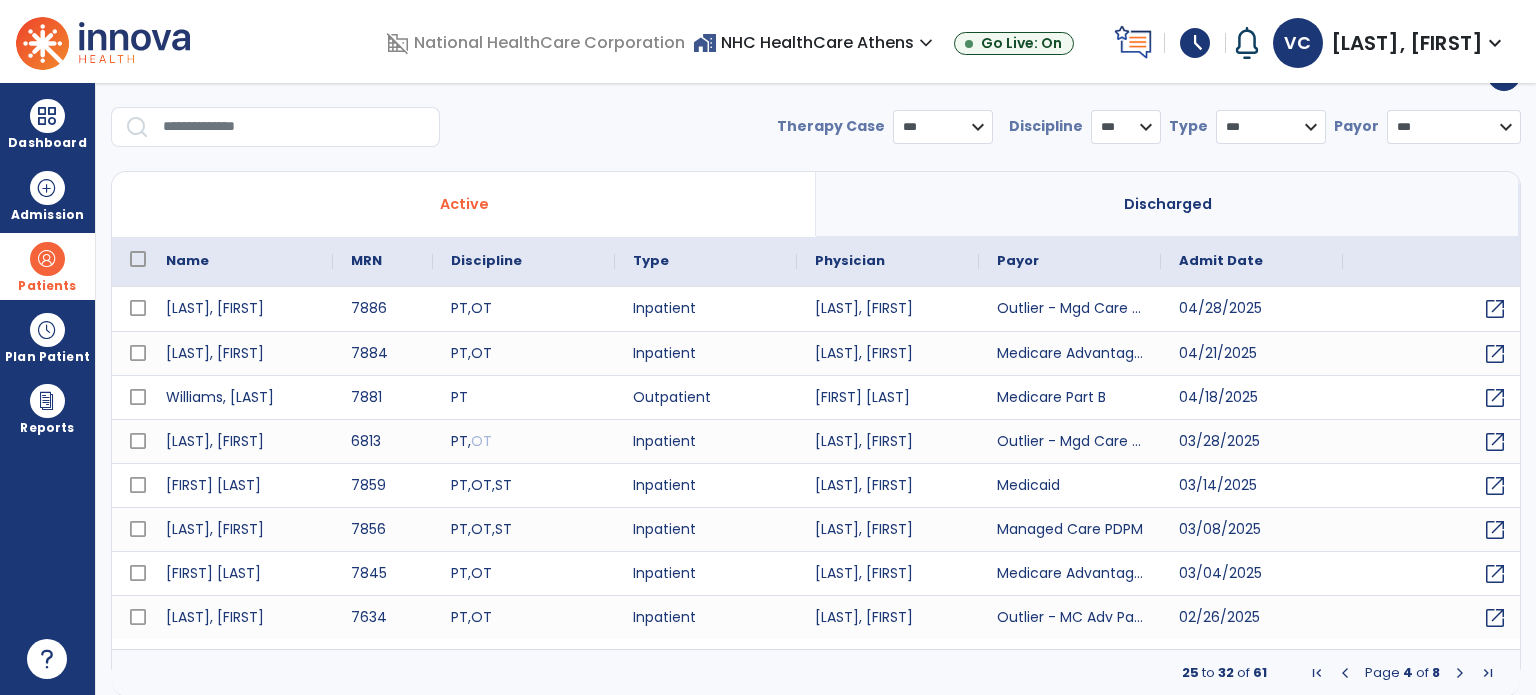 click at bounding box center [1460, 673] 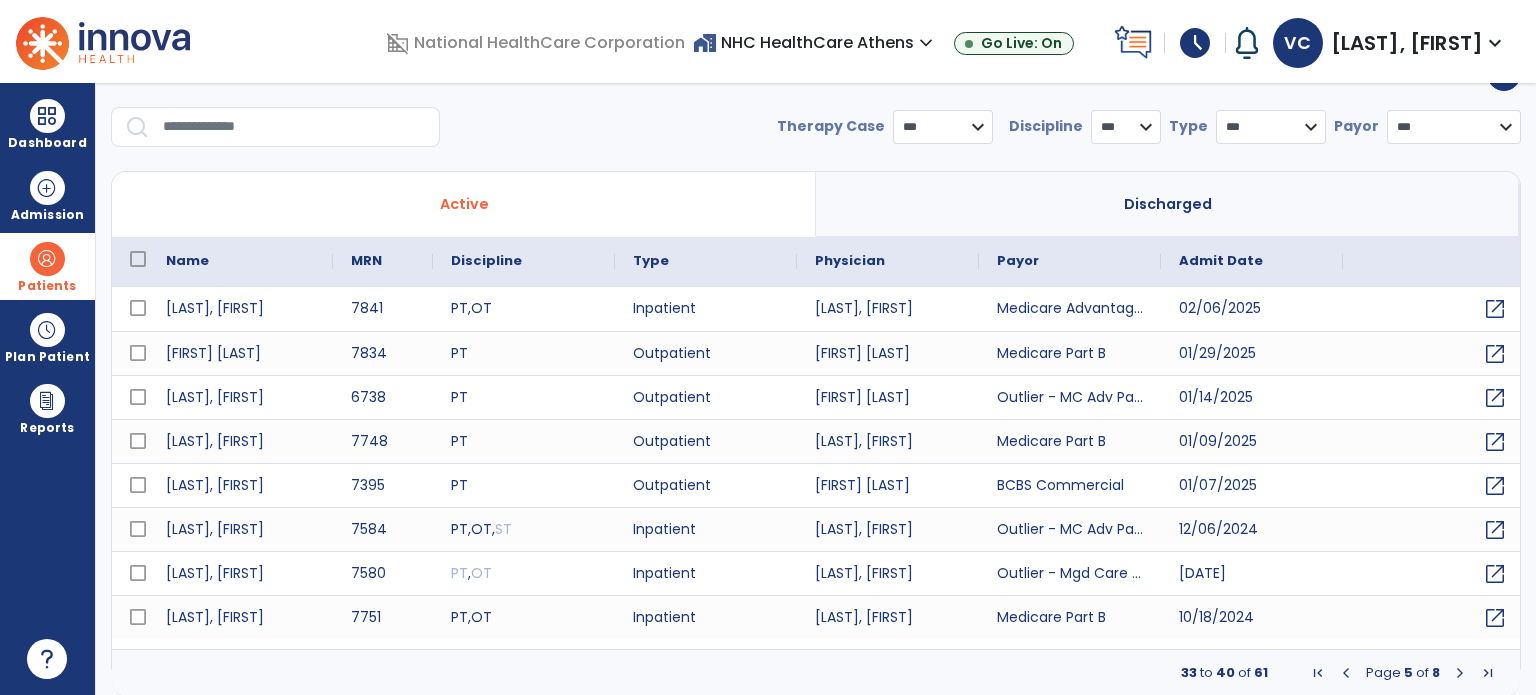 click at bounding box center (1460, 673) 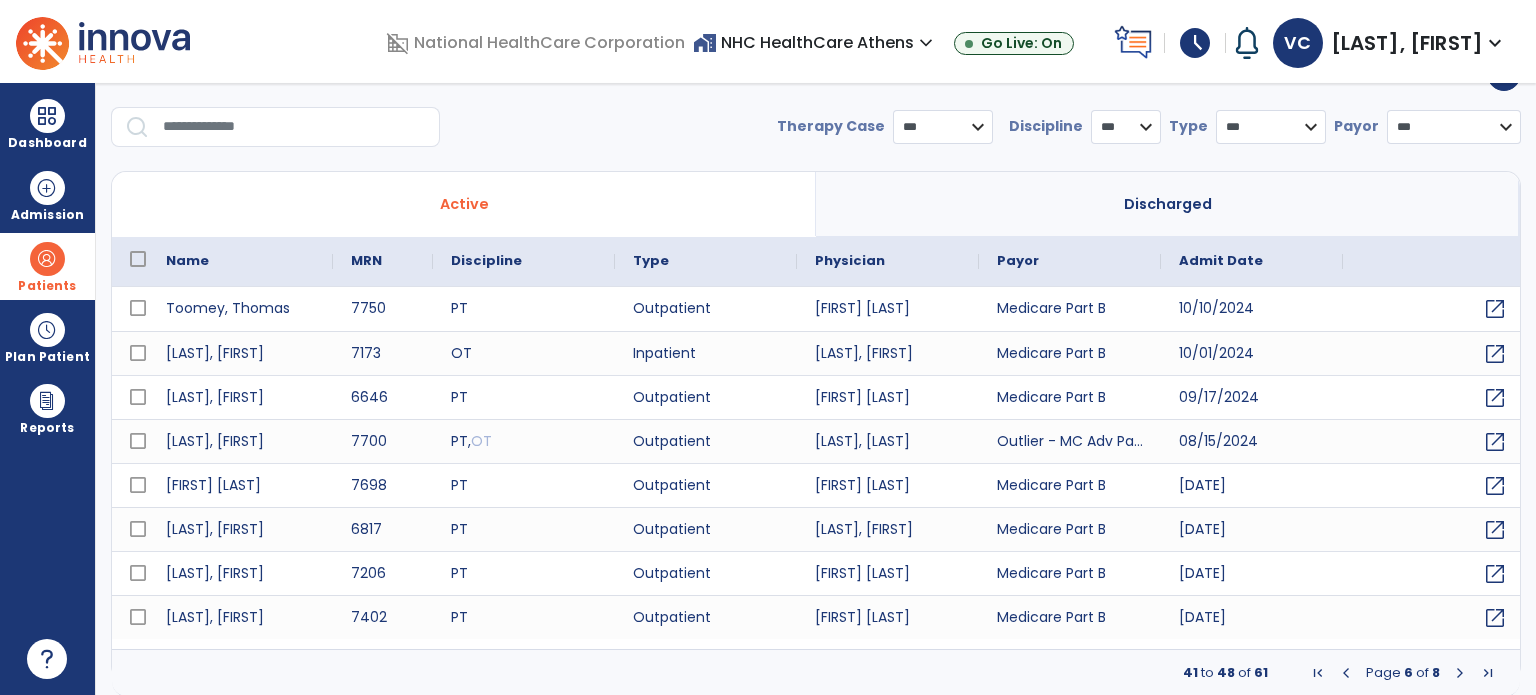 click at bounding box center [1460, 673] 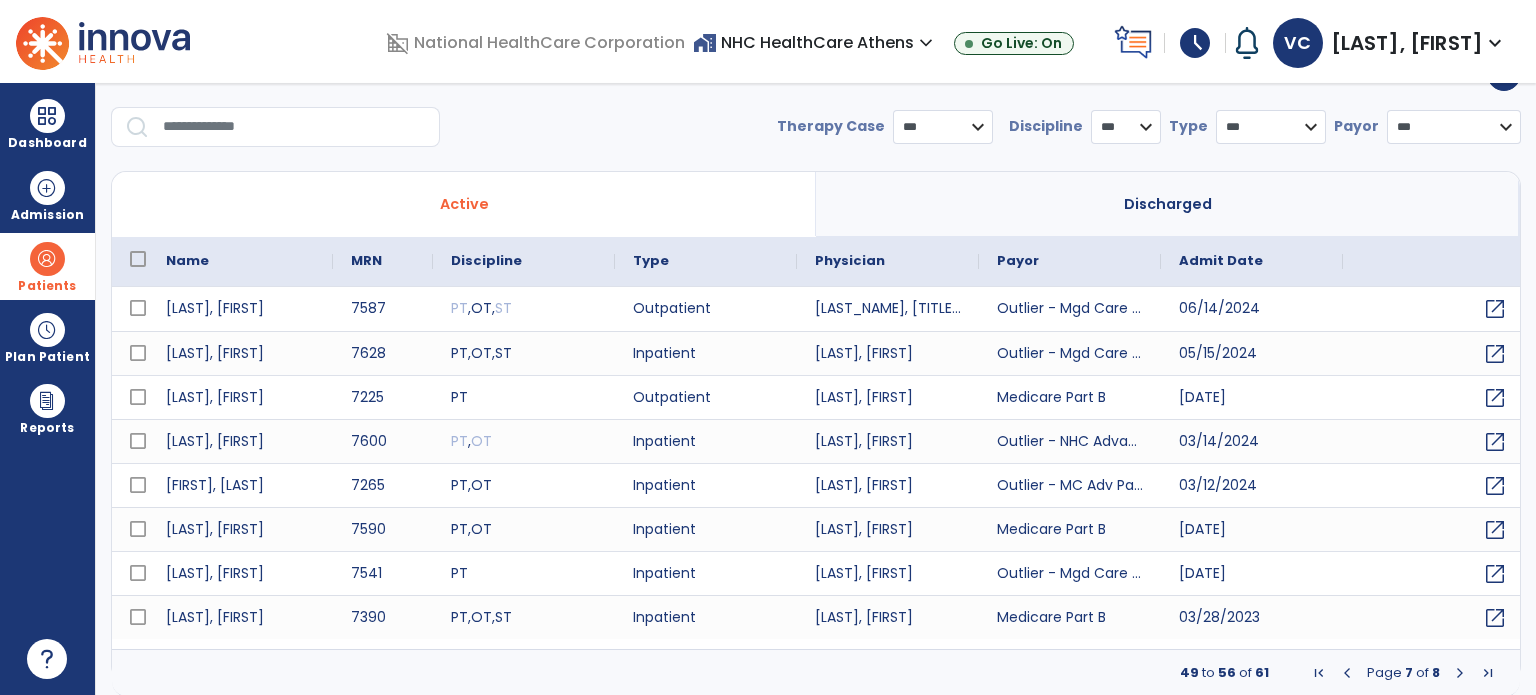 click at bounding box center [1460, 673] 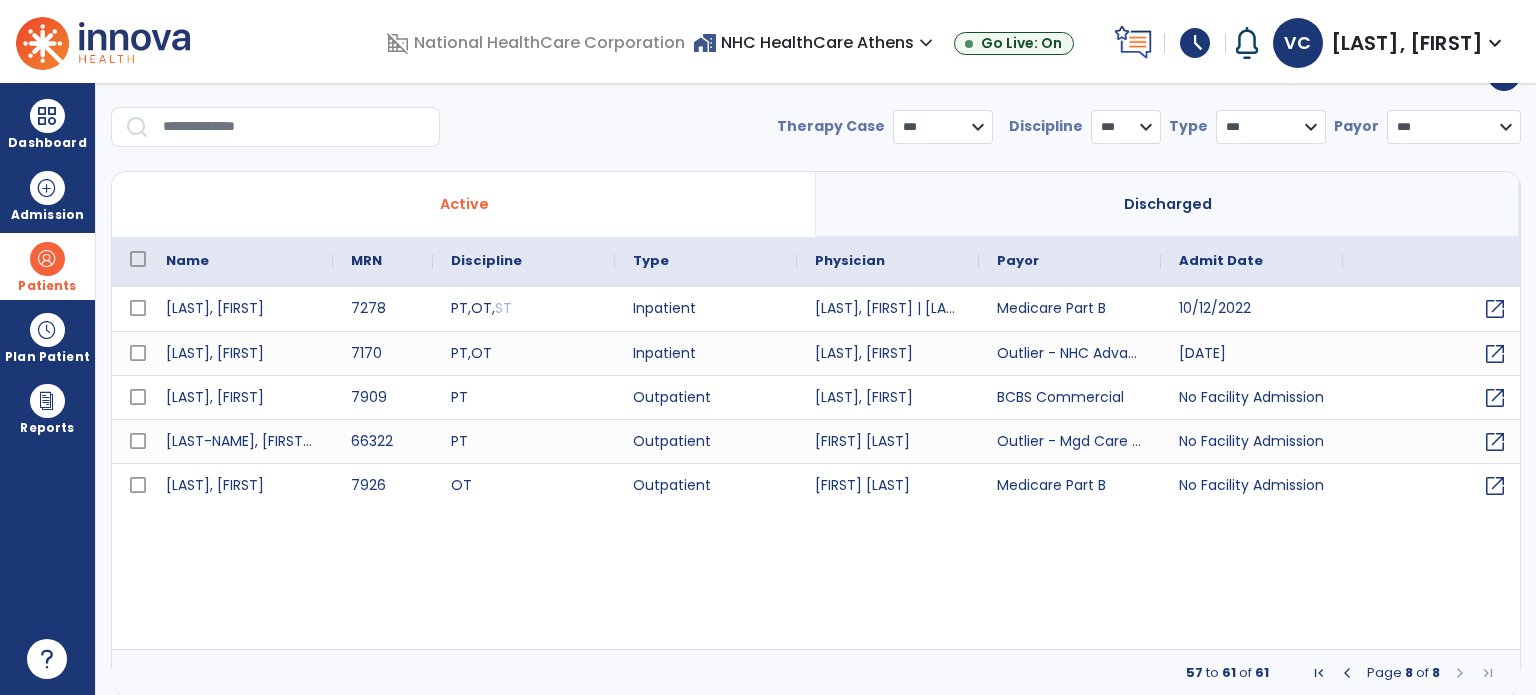 click at bounding box center [1319, 673] 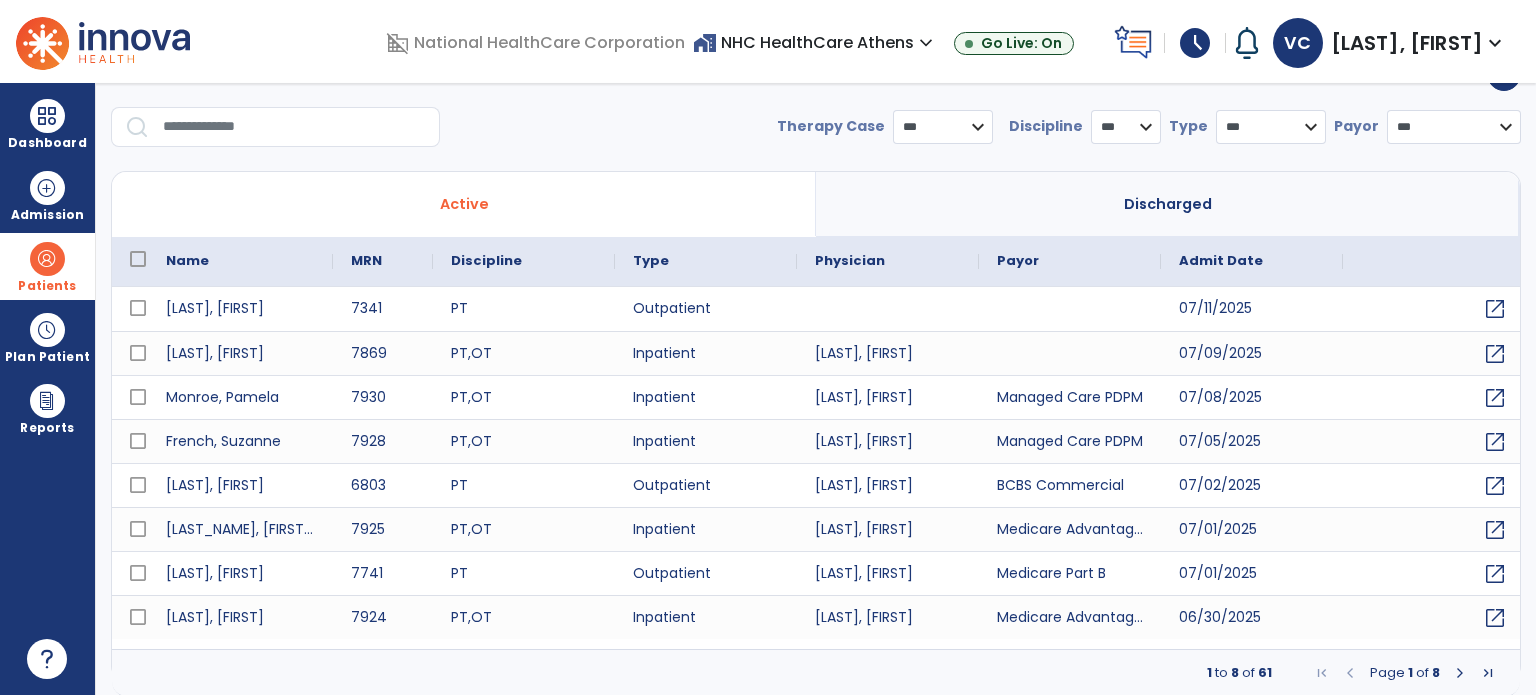click on "Discharged" at bounding box center (1168, 204) 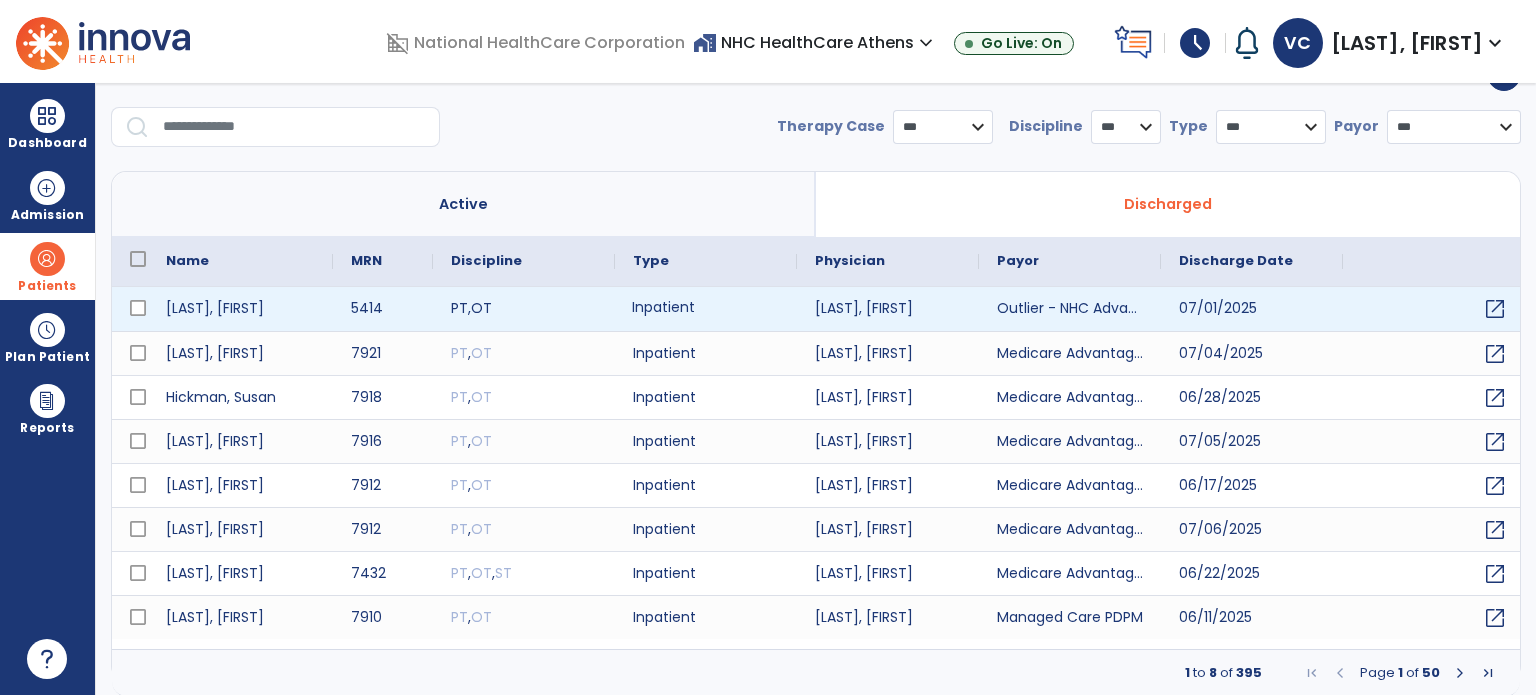 click on "Inpatient" at bounding box center [706, 309] 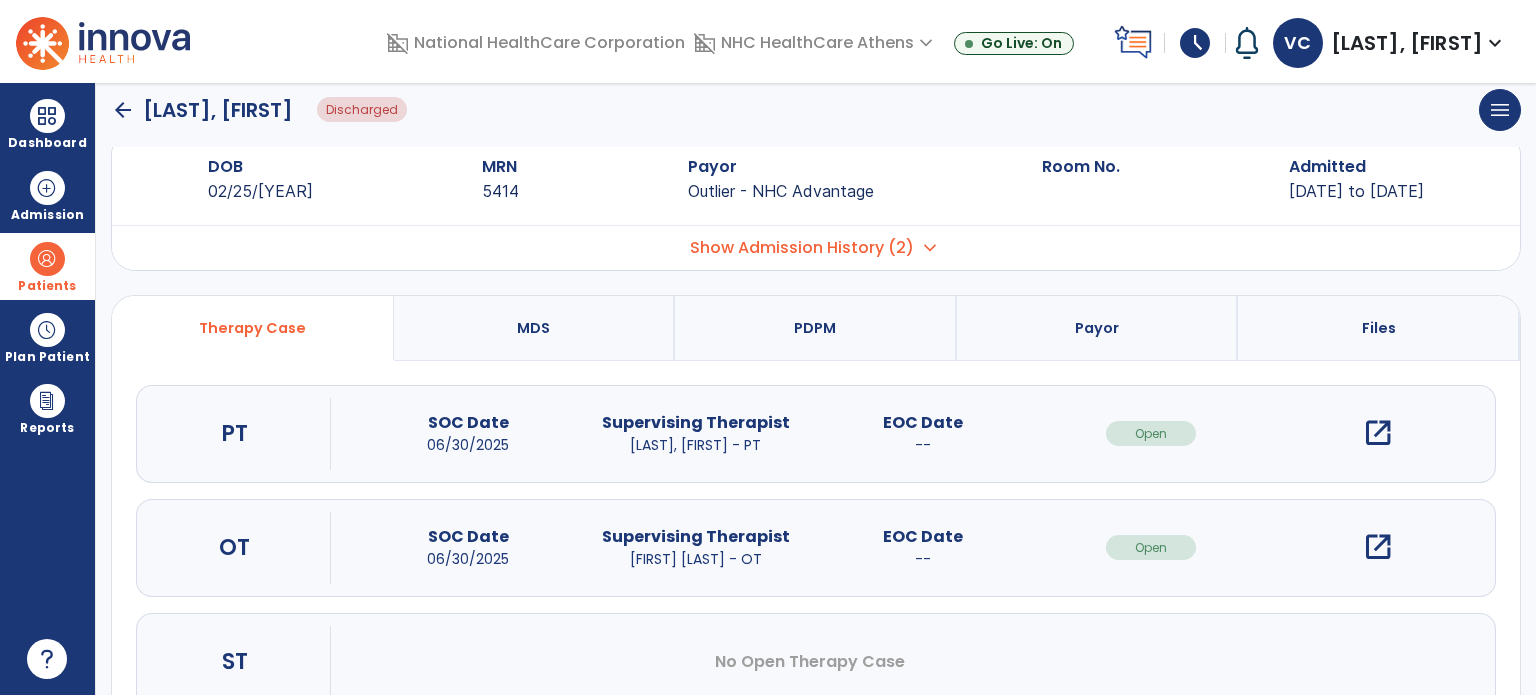 scroll, scrollTop: 0, scrollLeft: 0, axis: both 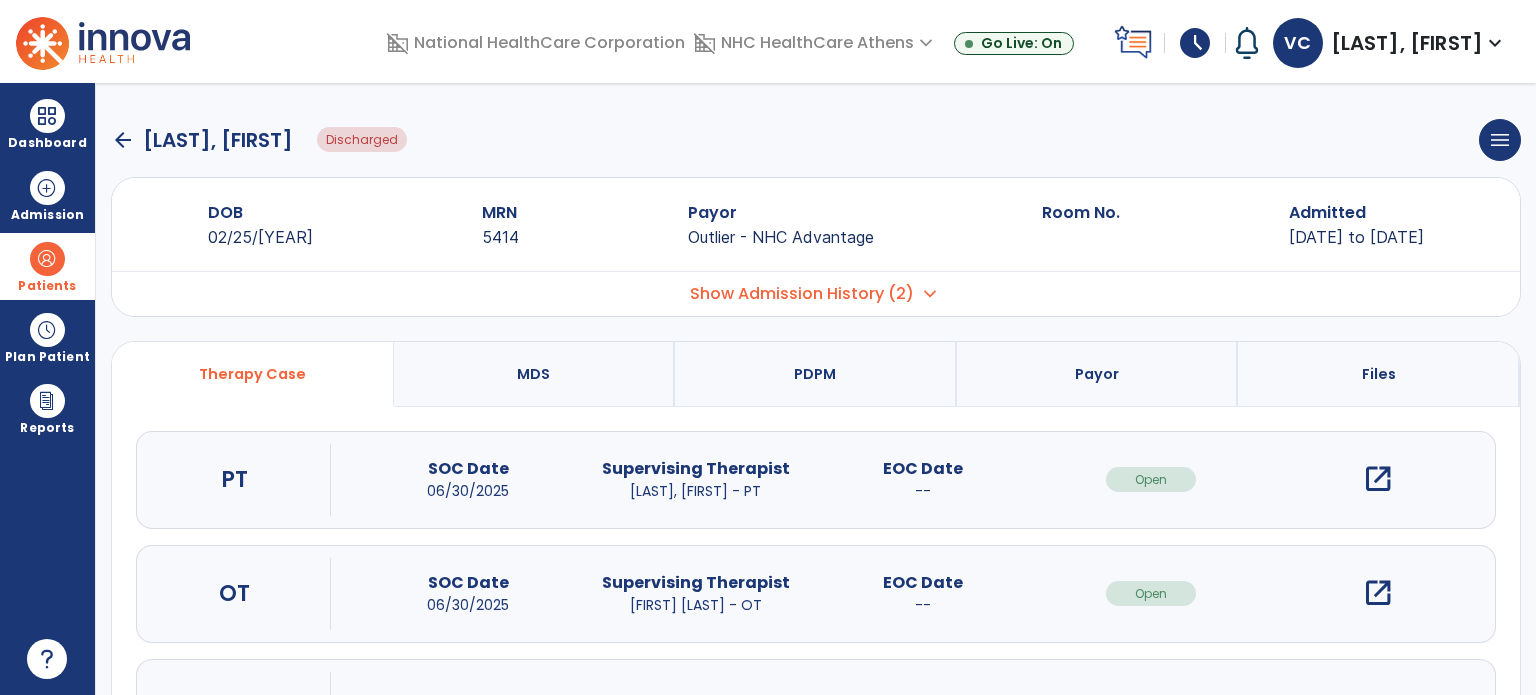 click on "arrow_back" 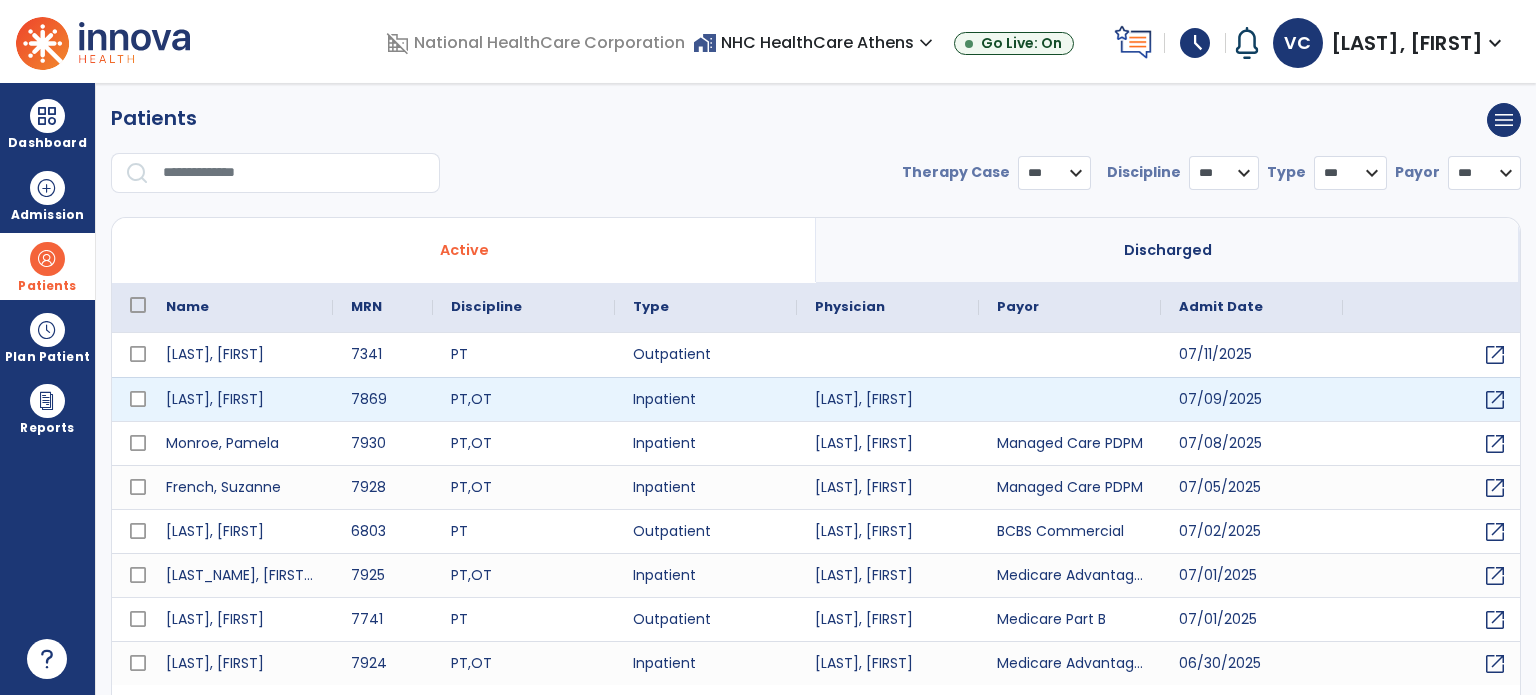 select on "***" 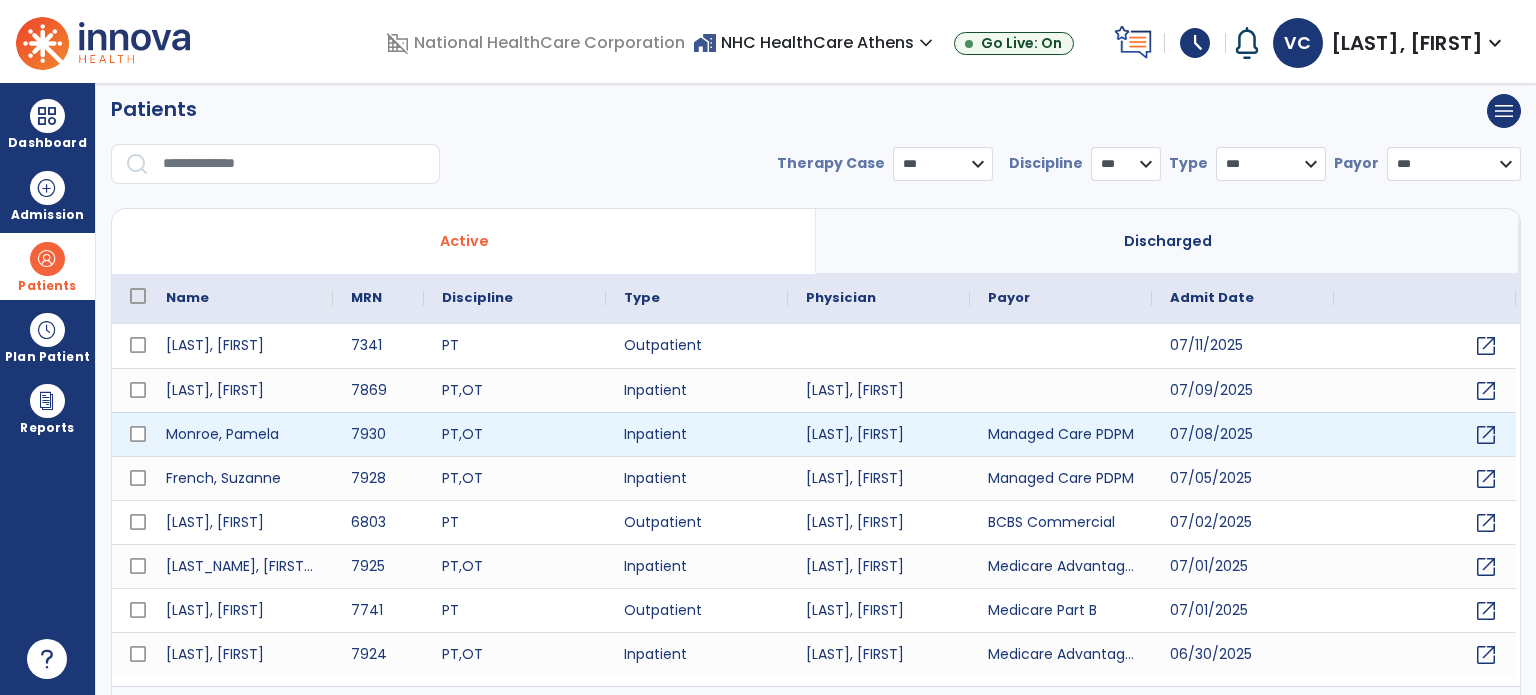 scroll, scrollTop: 0, scrollLeft: 0, axis: both 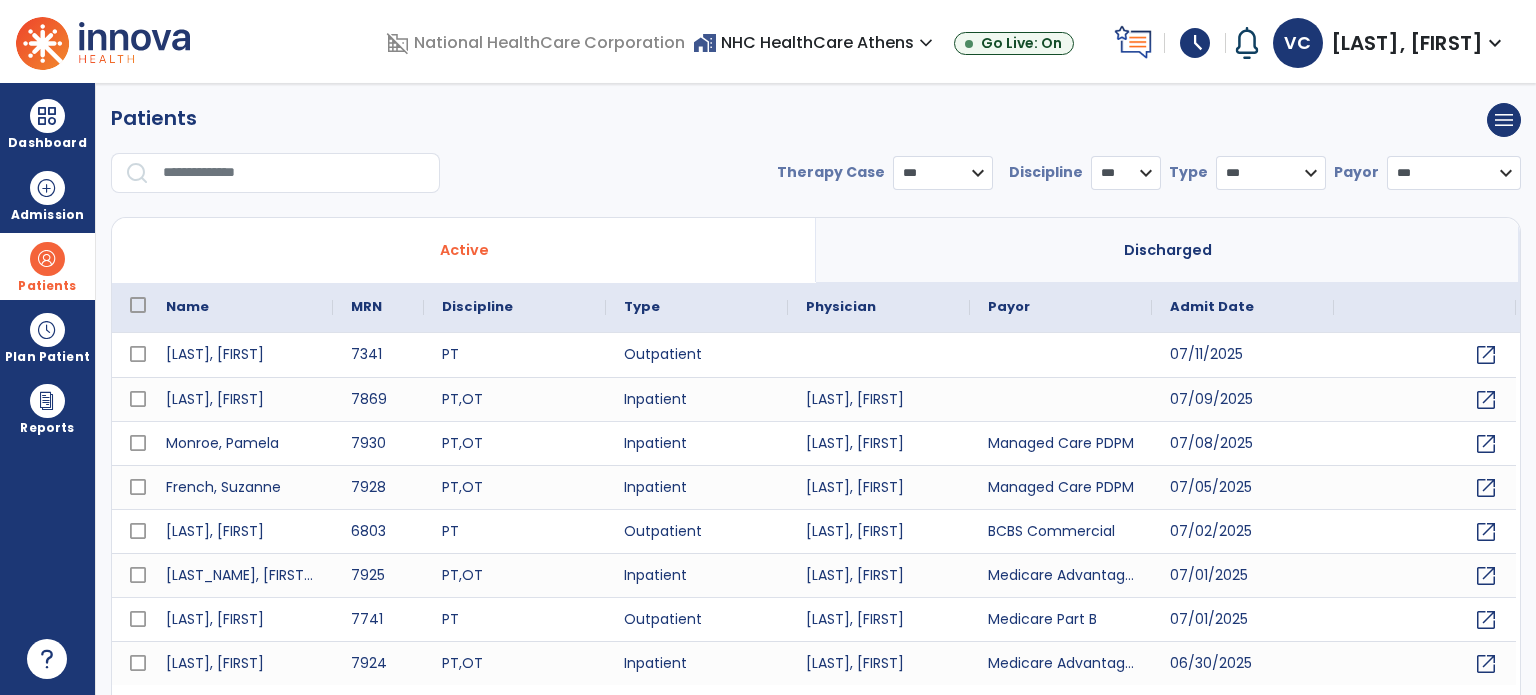 click on "Discharged" at bounding box center (1168, 250) 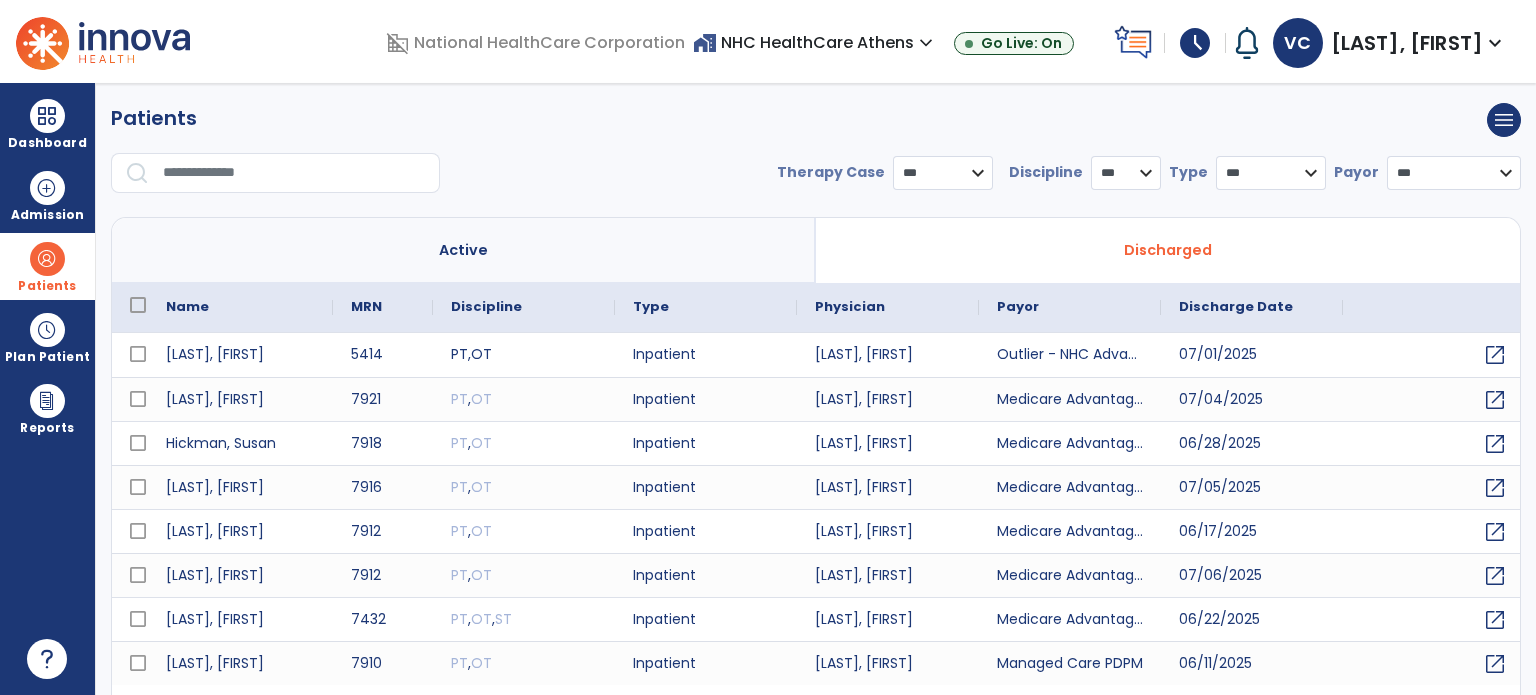 click on "Active" at bounding box center [464, 250] 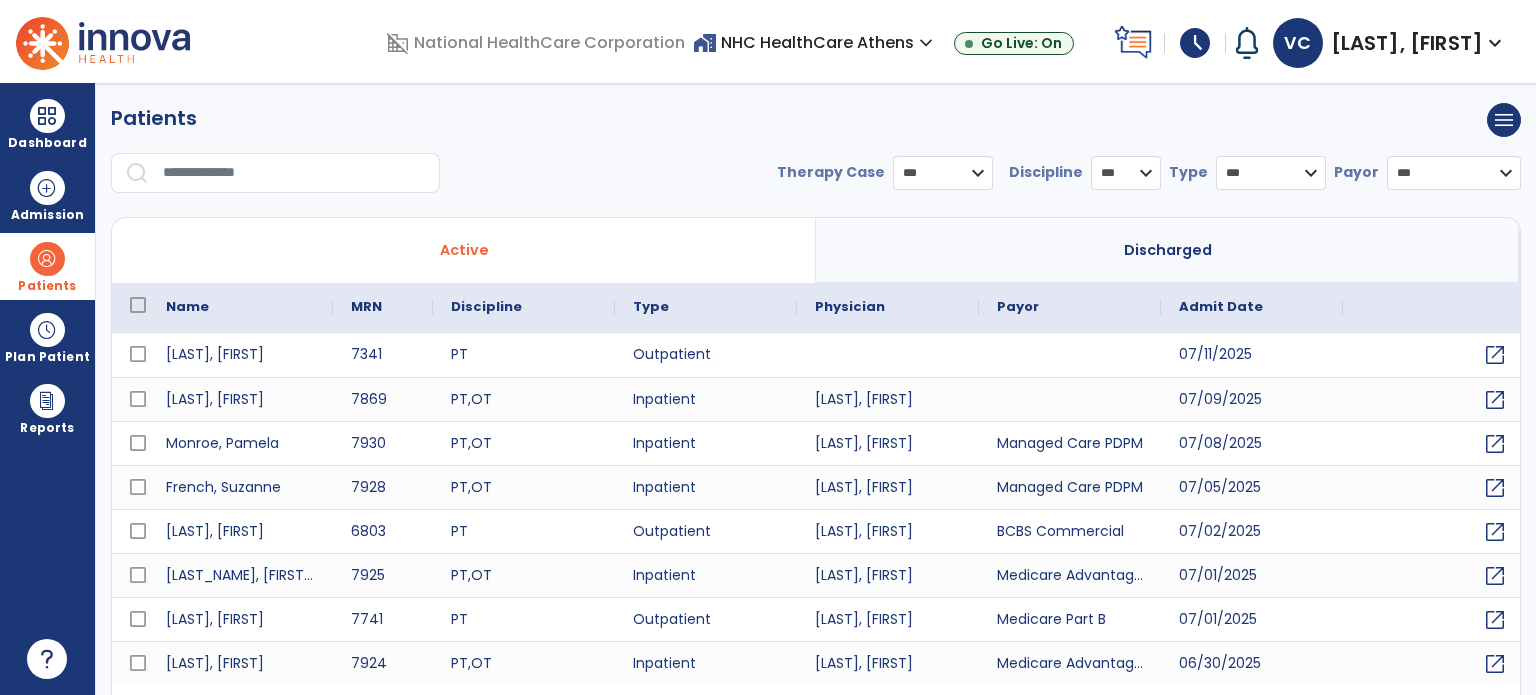 click on "Discharged" at bounding box center (1168, 250) 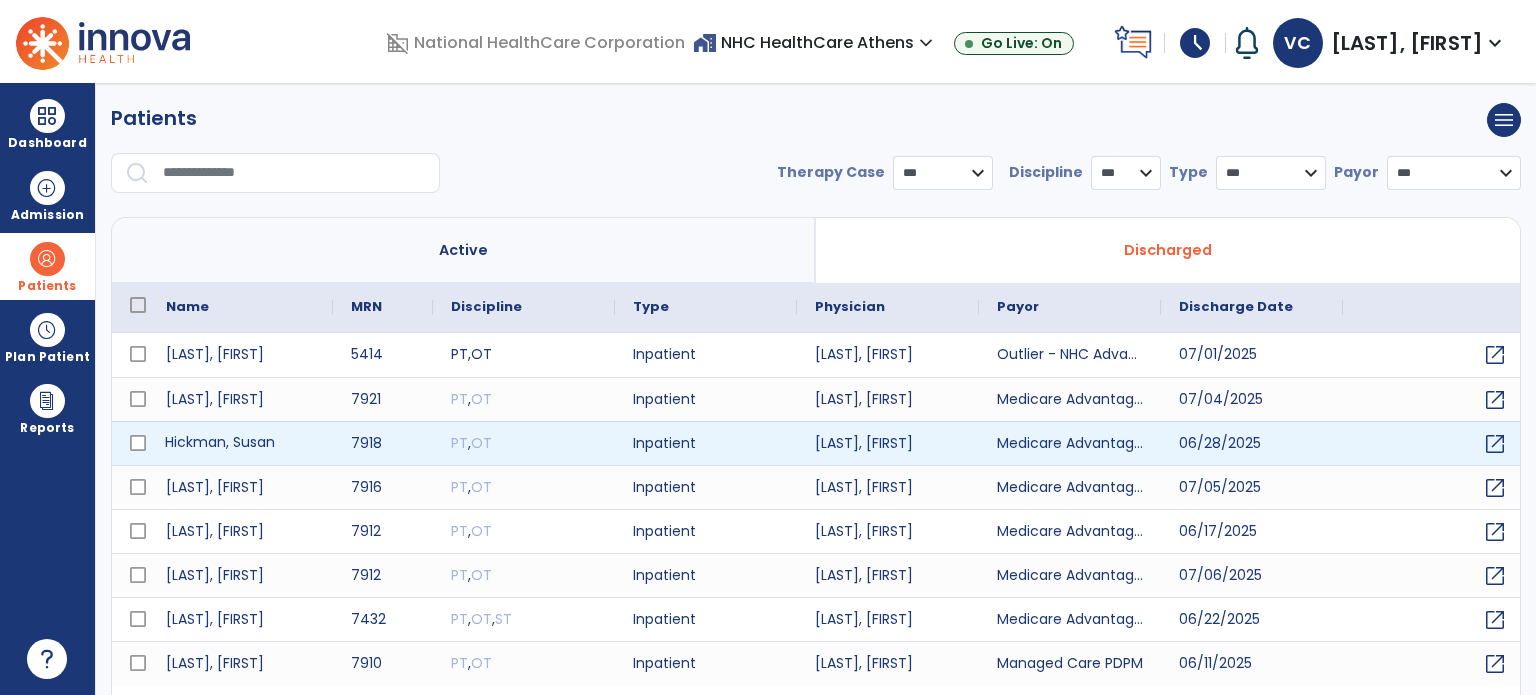 click on "Hickman, Susan" at bounding box center [240, 443] 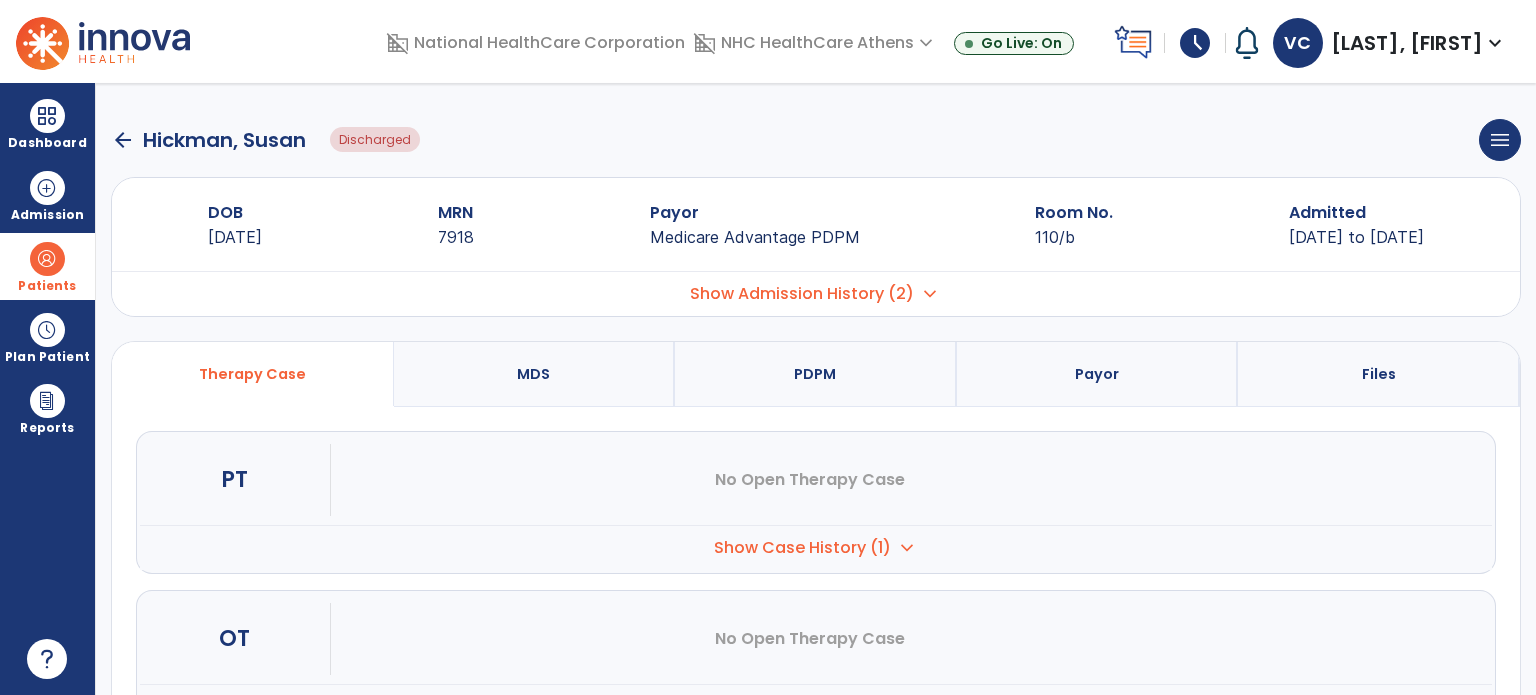 click on "Show Case History (1)" at bounding box center (802, 548) 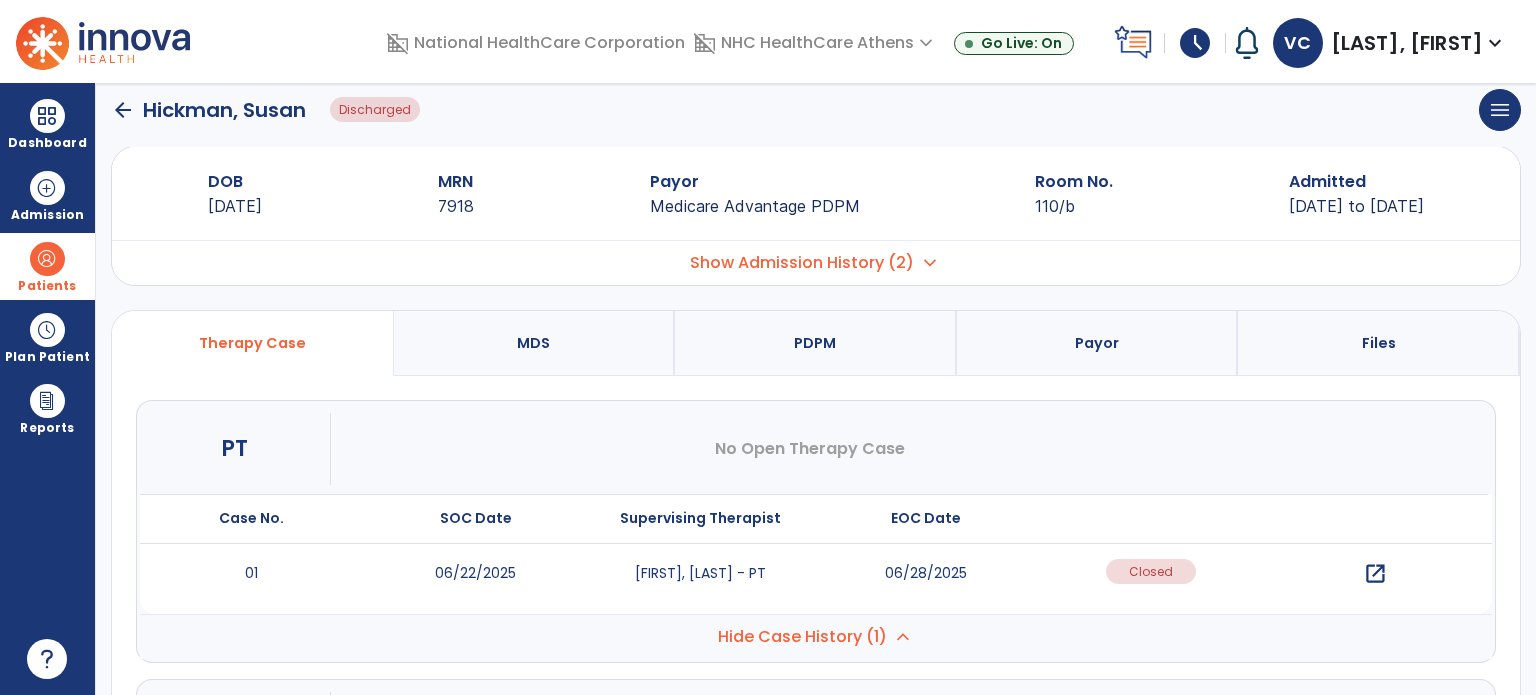 scroll, scrollTop: 39, scrollLeft: 0, axis: vertical 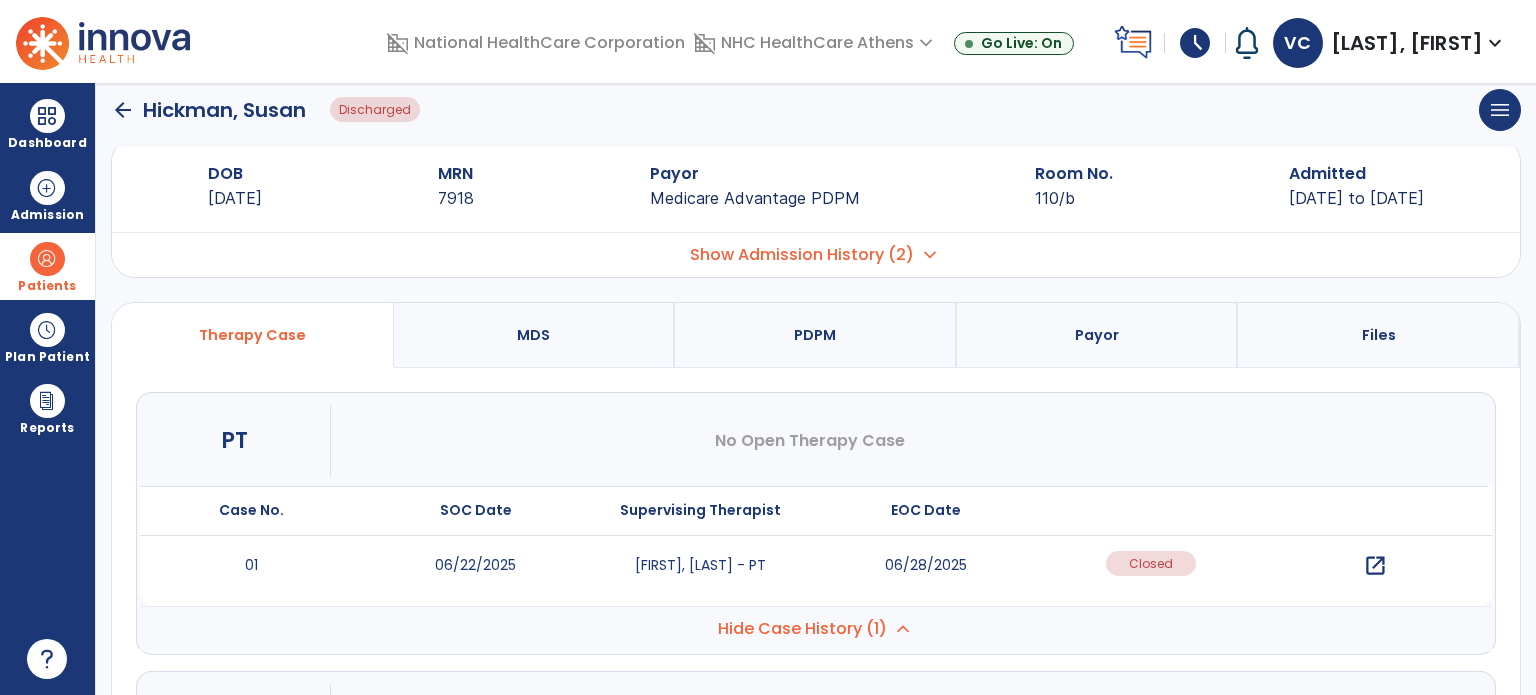 click on "arrow_back" 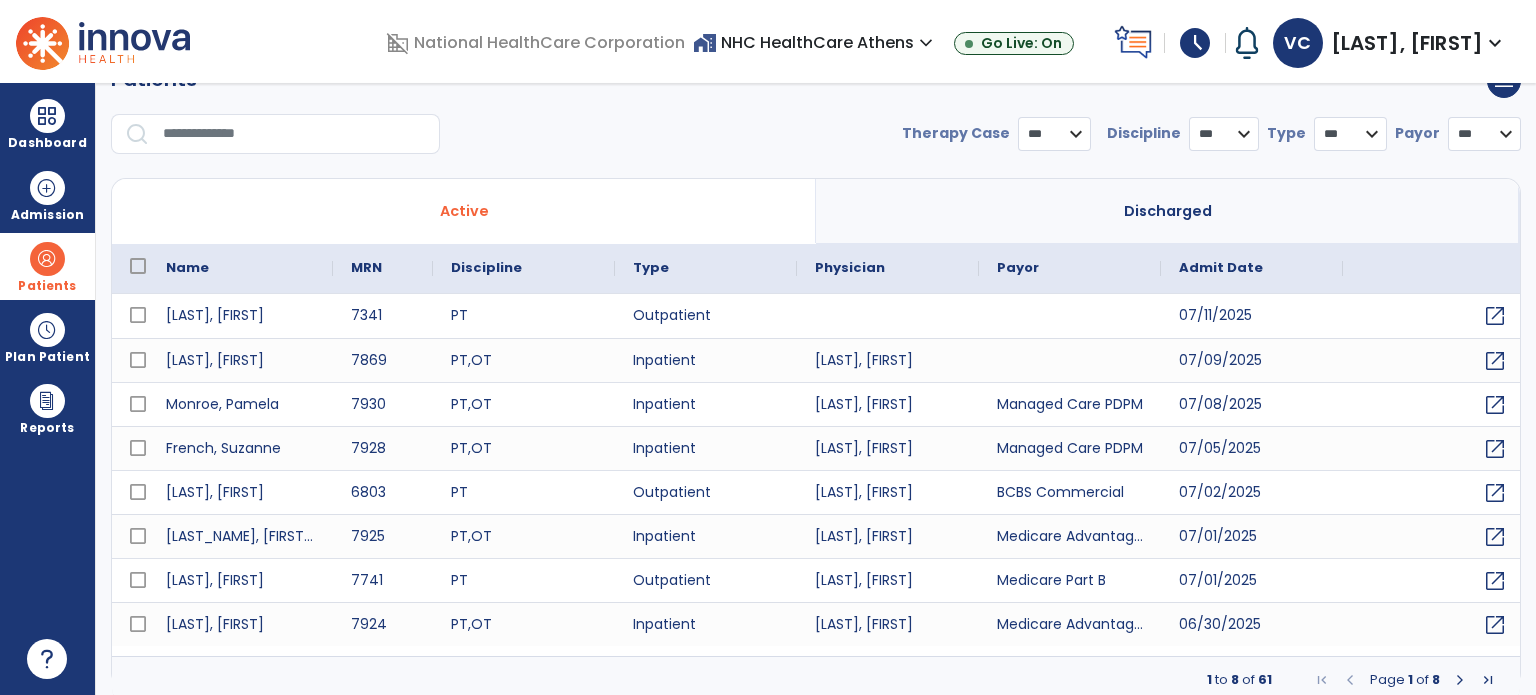 select on "***" 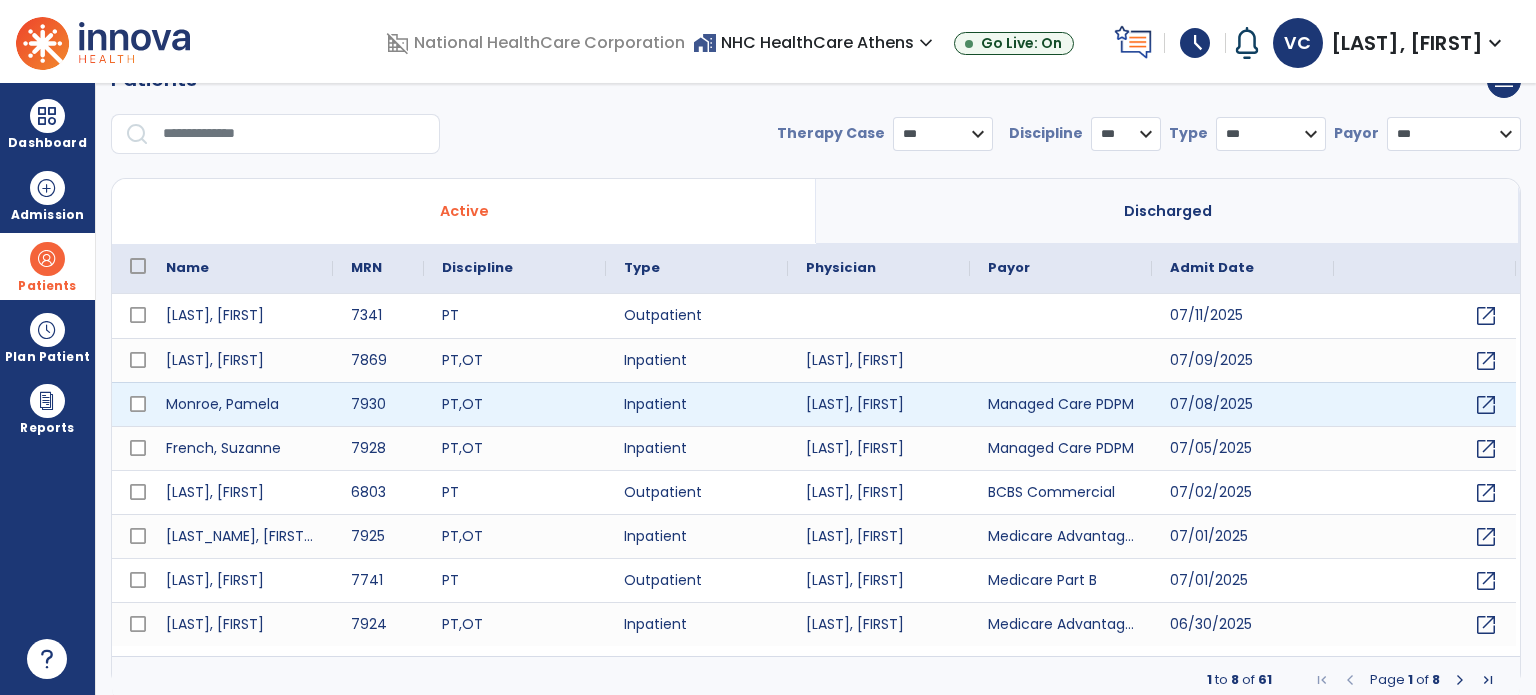 scroll, scrollTop: 0, scrollLeft: 0, axis: both 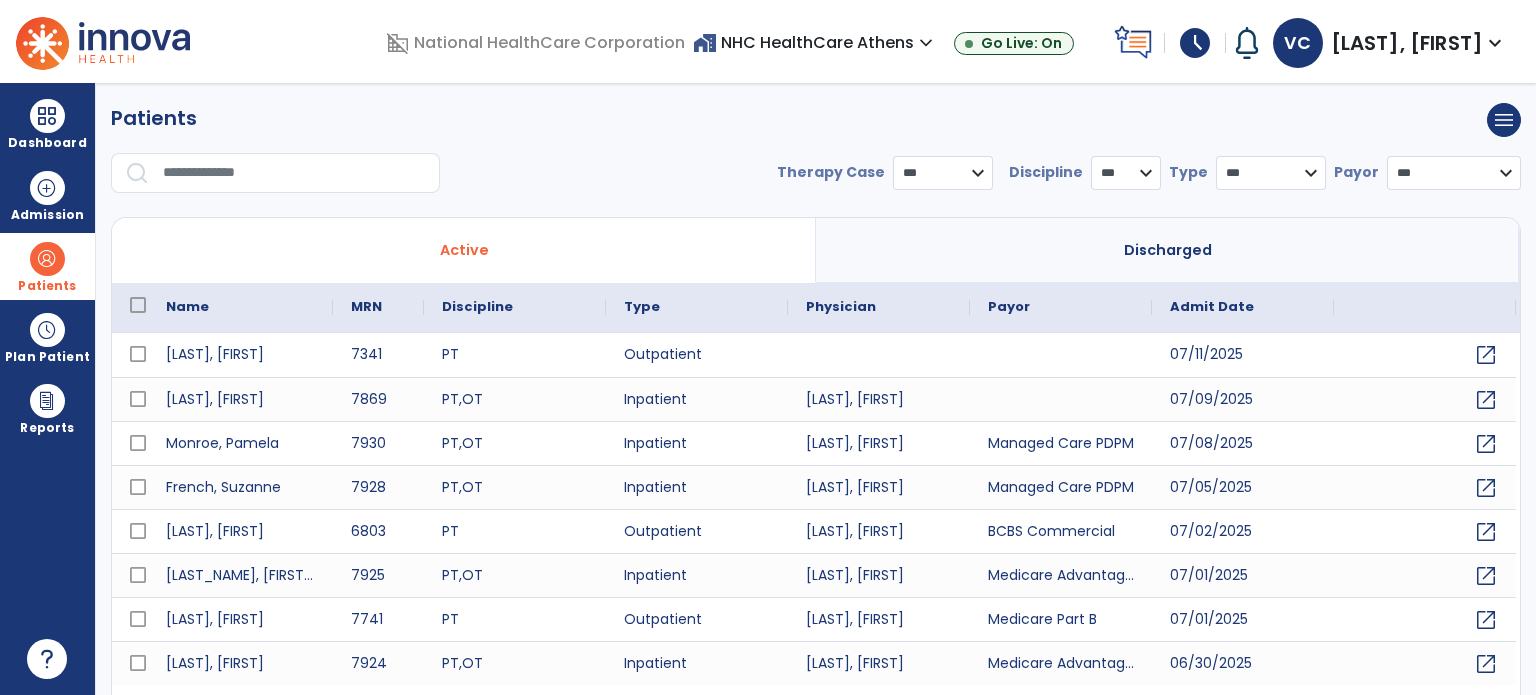 click on "Discharged" at bounding box center [1168, 250] 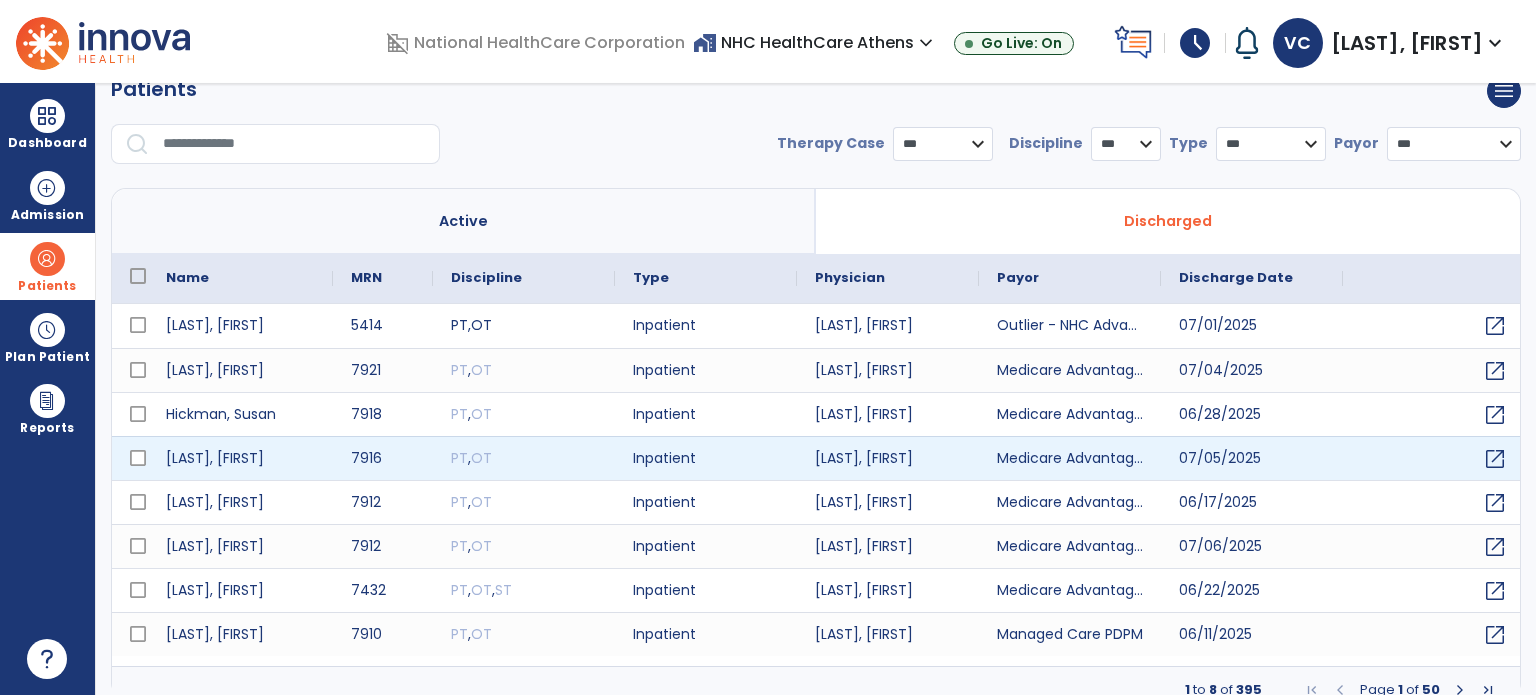 scroll, scrollTop: 46, scrollLeft: 0, axis: vertical 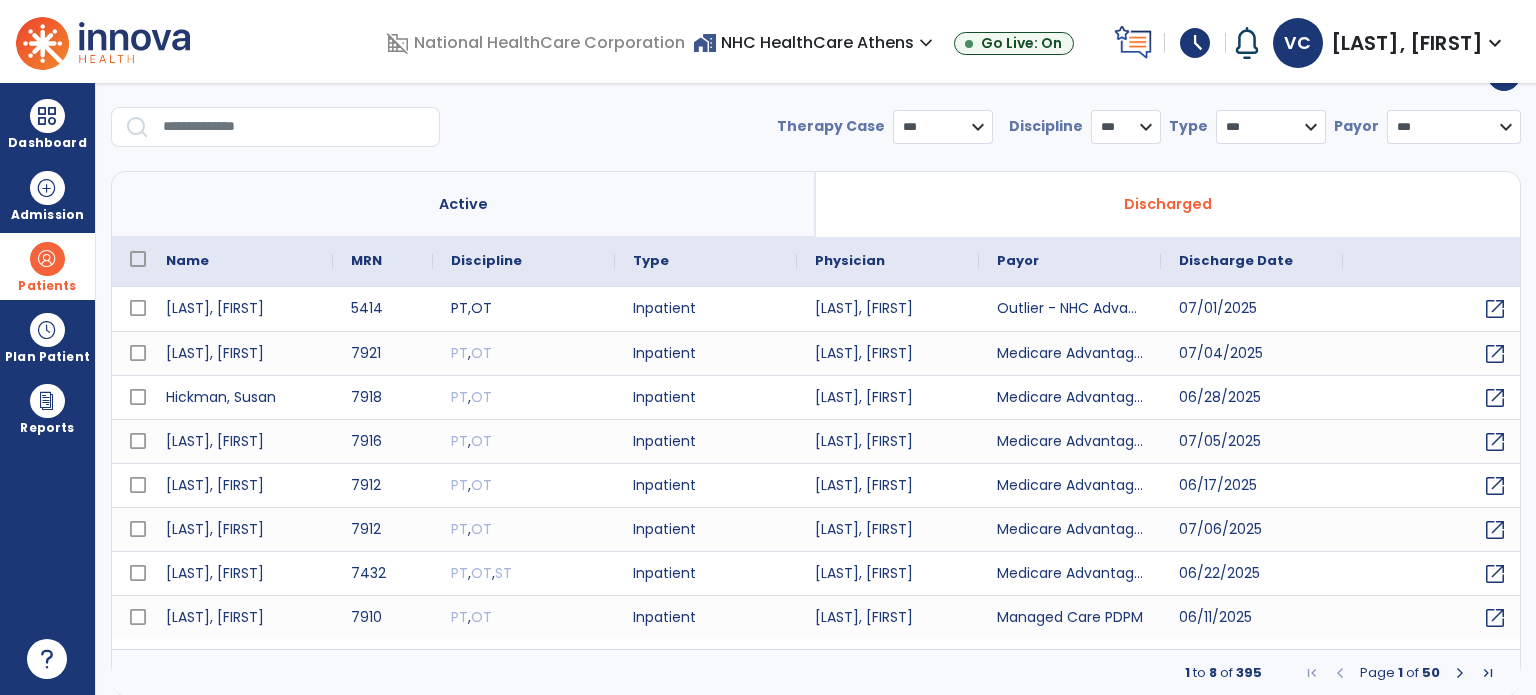 click at bounding box center (1460, 673) 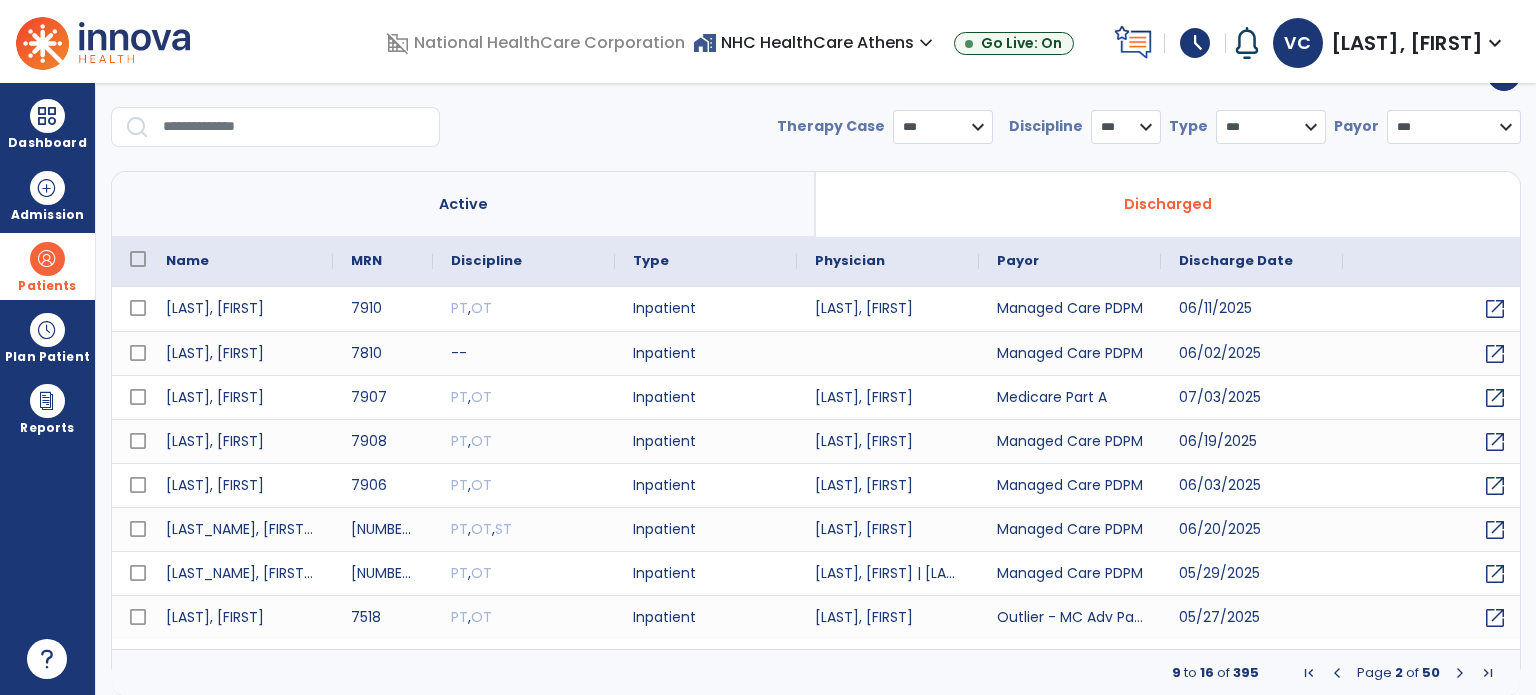 click on "Patients" at bounding box center (47, 286) 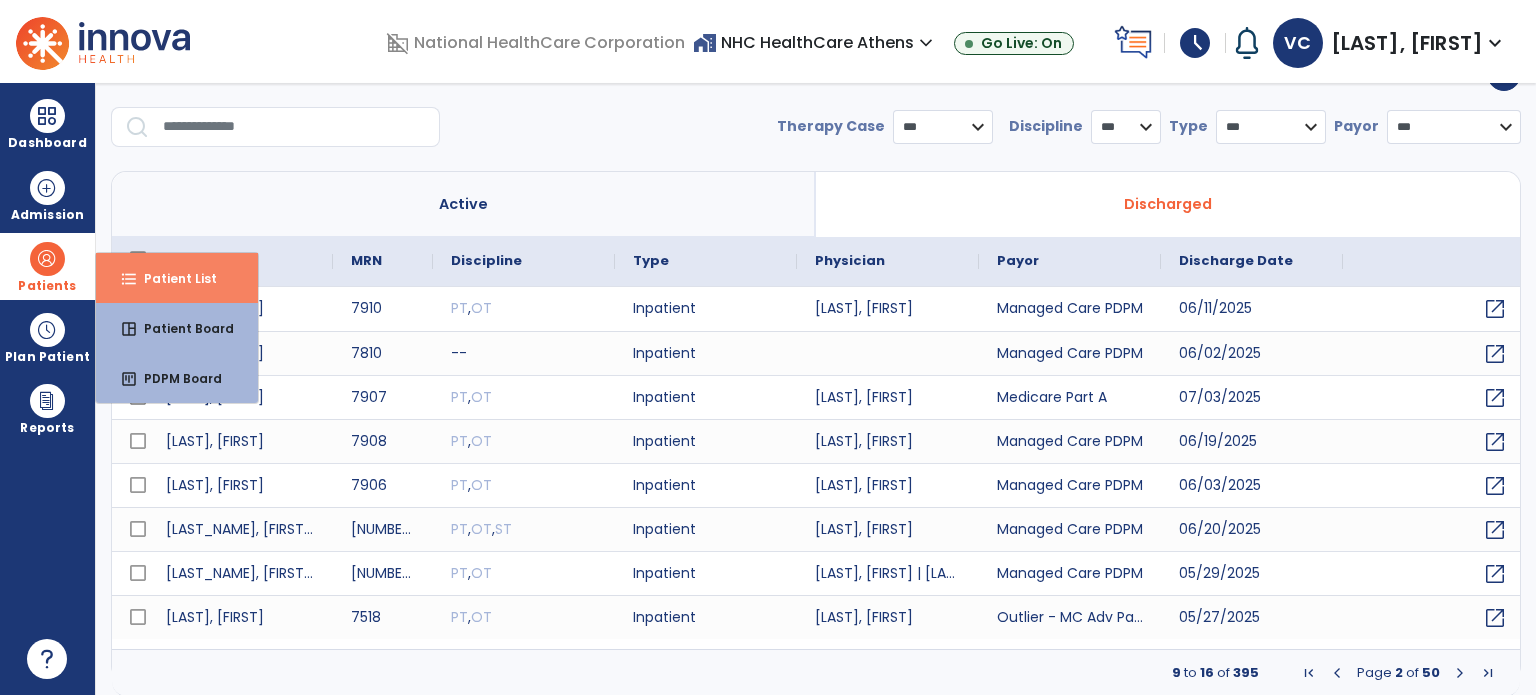 click on "Patient List" at bounding box center (172, 278) 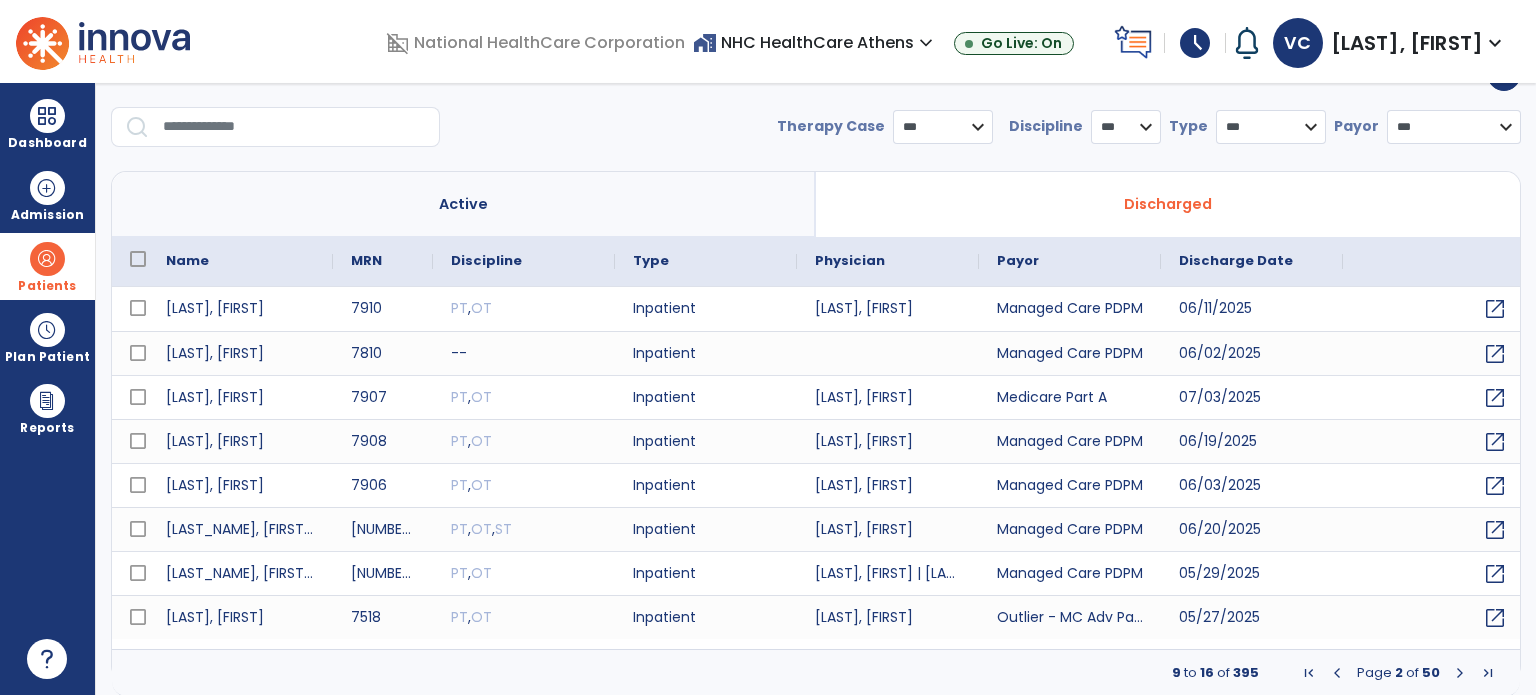 click on "Active" at bounding box center (464, 204) 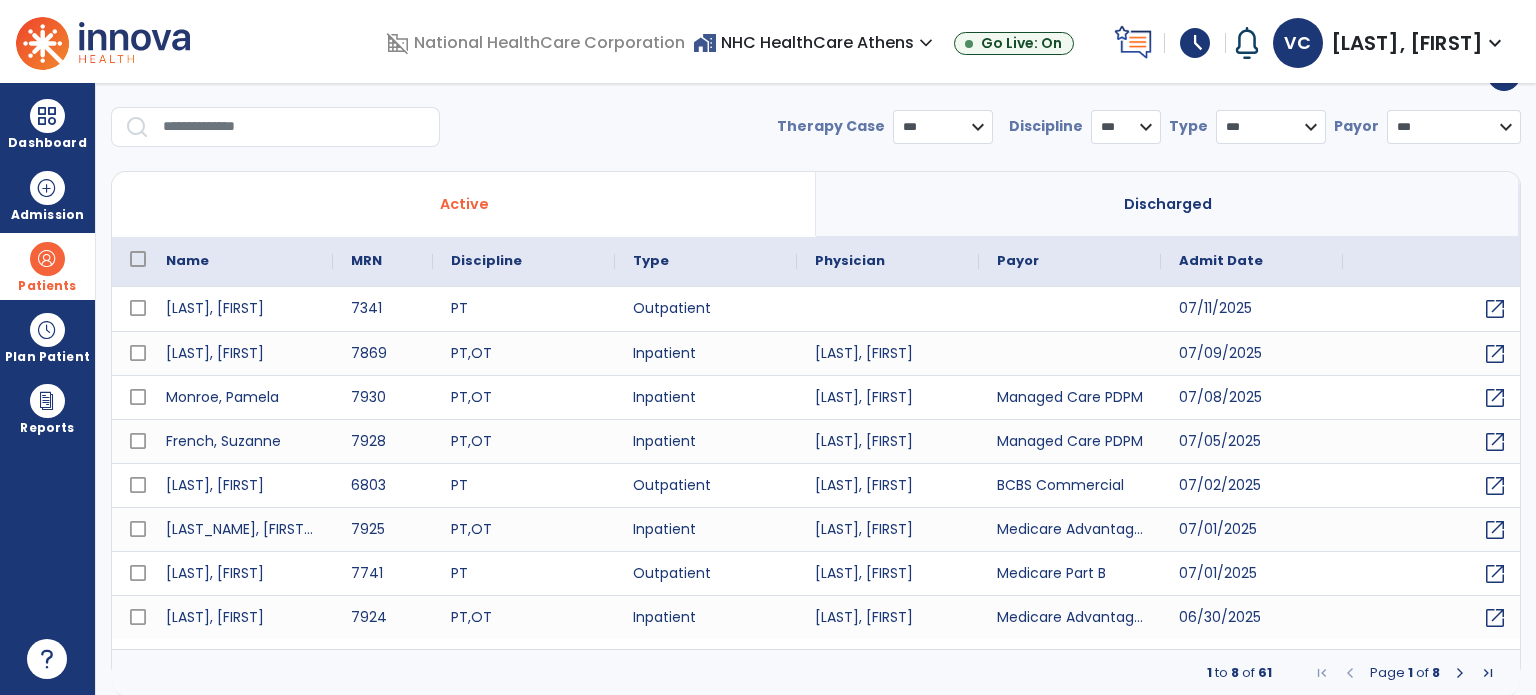 scroll, scrollTop: 0, scrollLeft: 0, axis: both 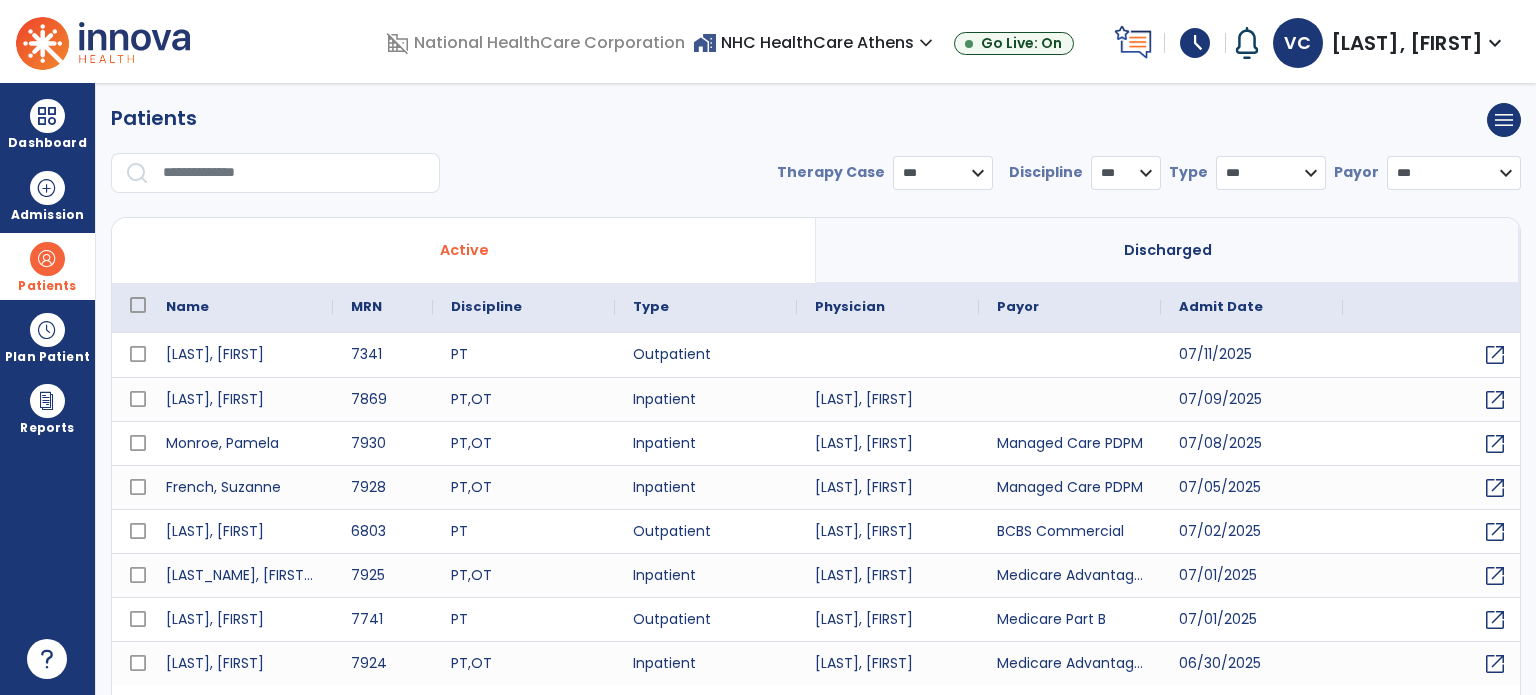 click on "expand_more" at bounding box center (926, 43) 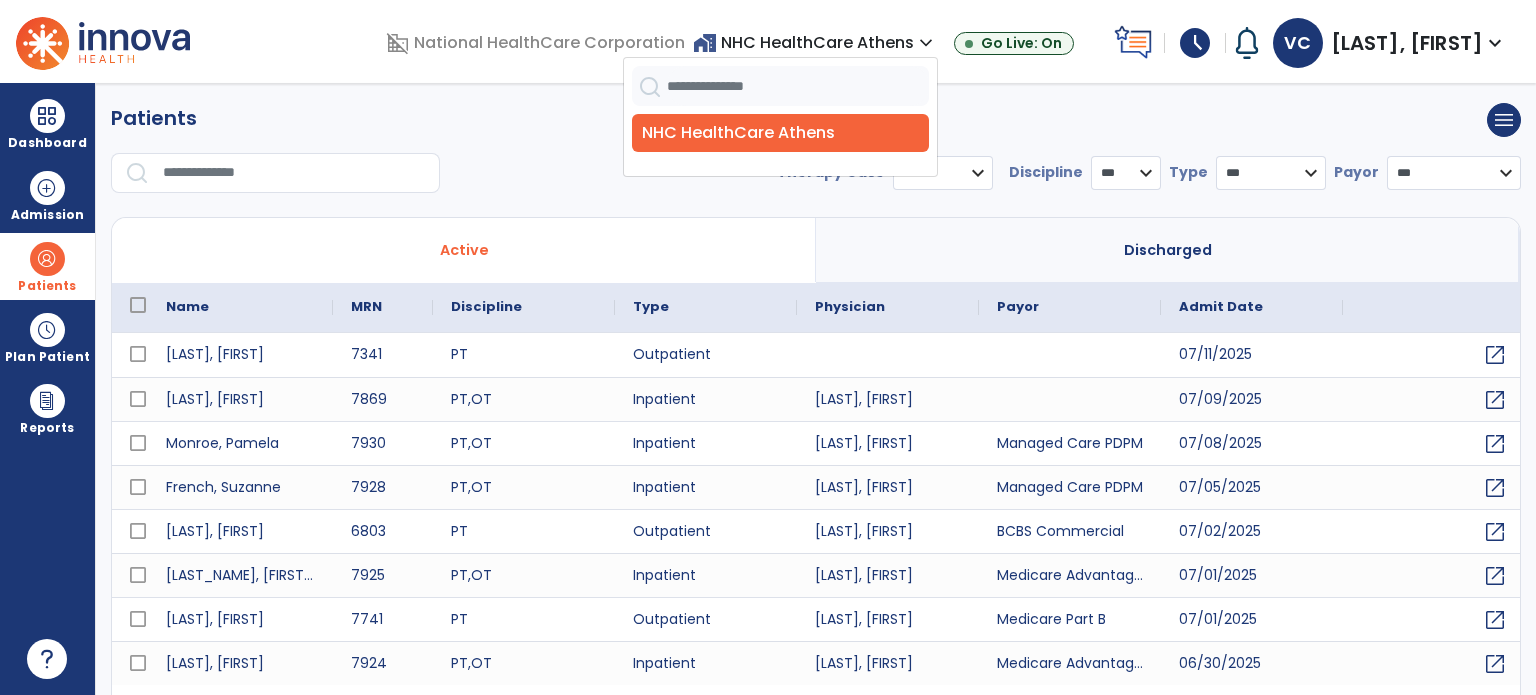 click on "NHC HealthCare Athens" at bounding box center (780, 141) 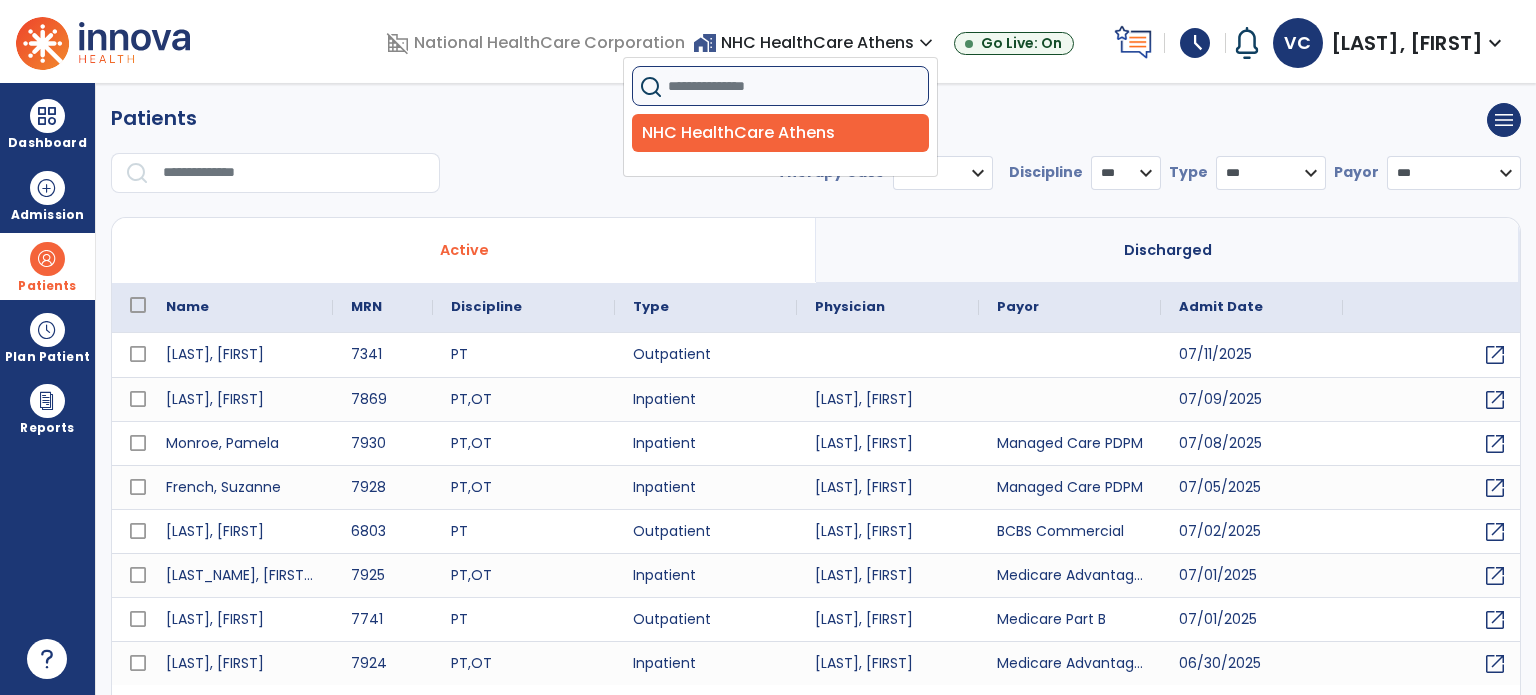 click on "Patients   menu   Add new patient   Print list   Export list" at bounding box center [816, 120] 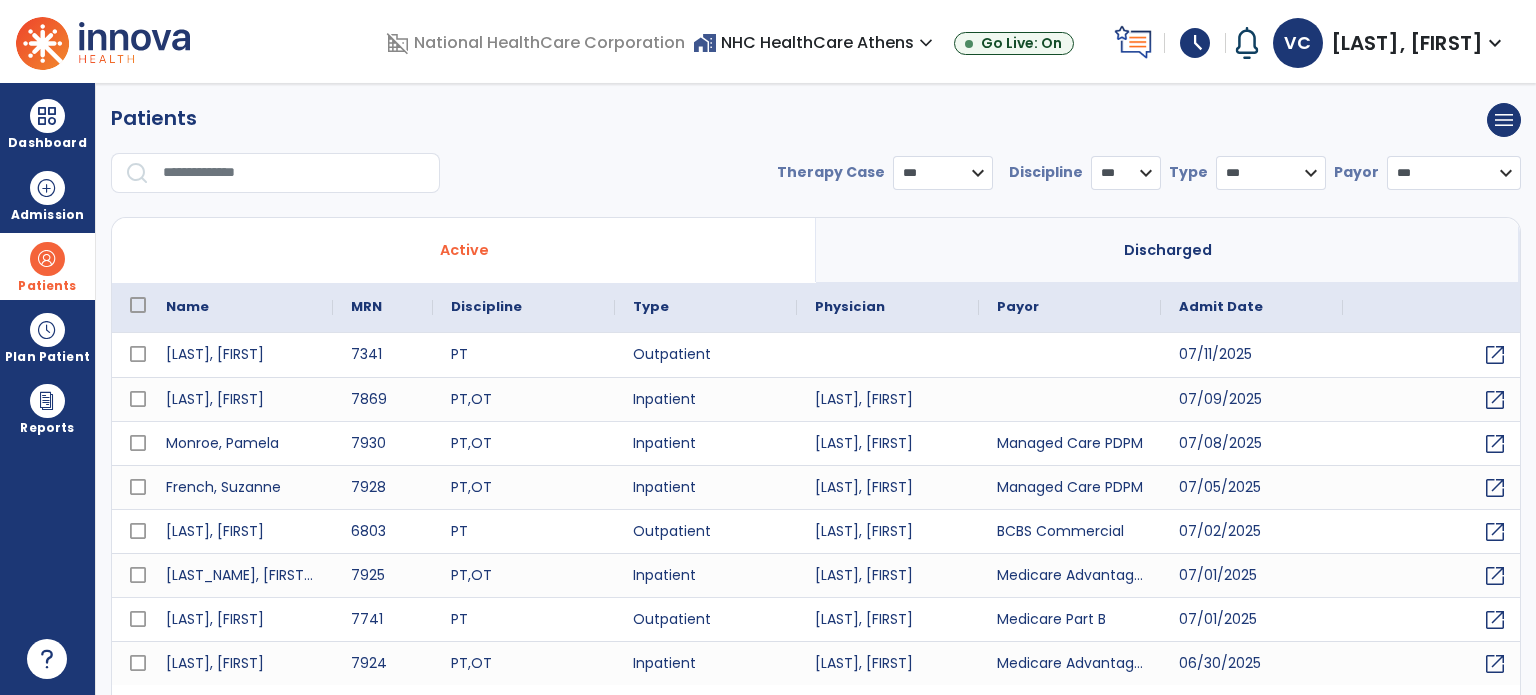 click at bounding box center (294, 173) 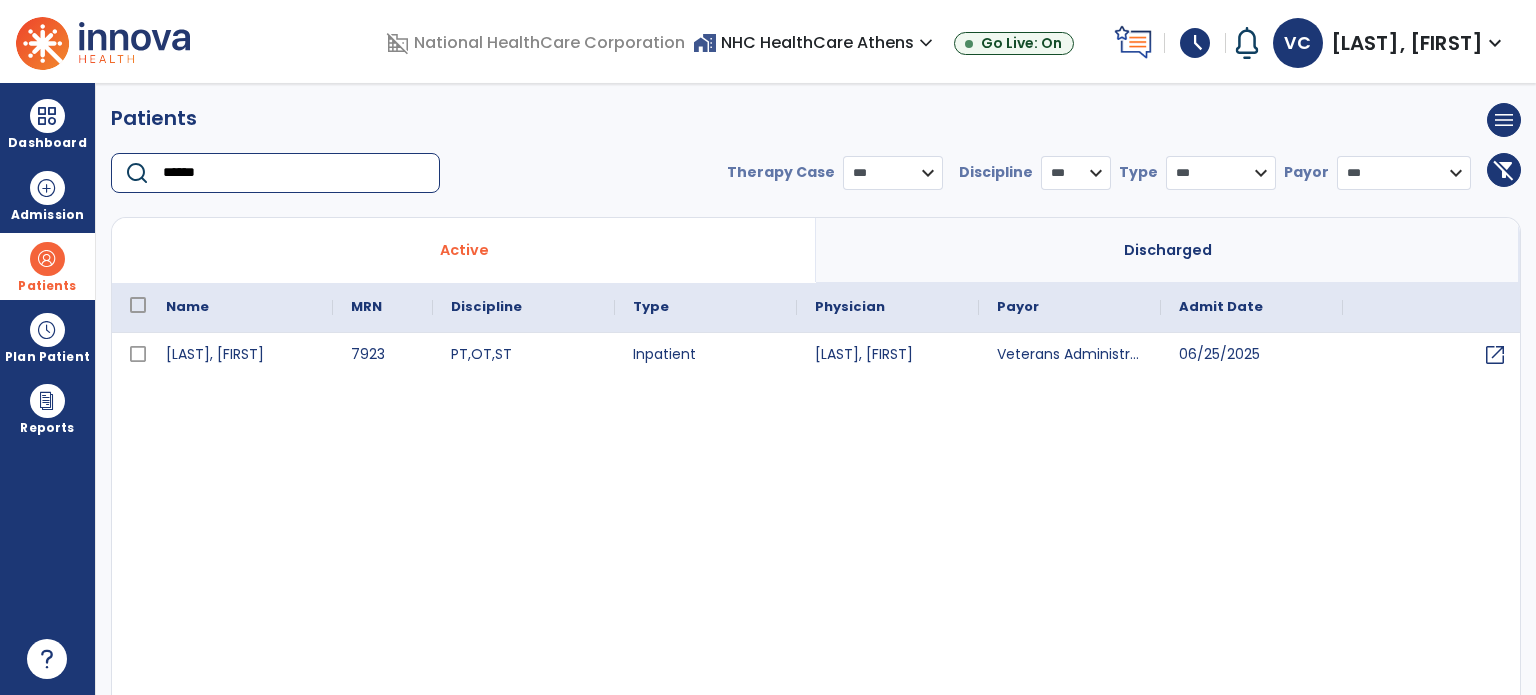 type on "*****" 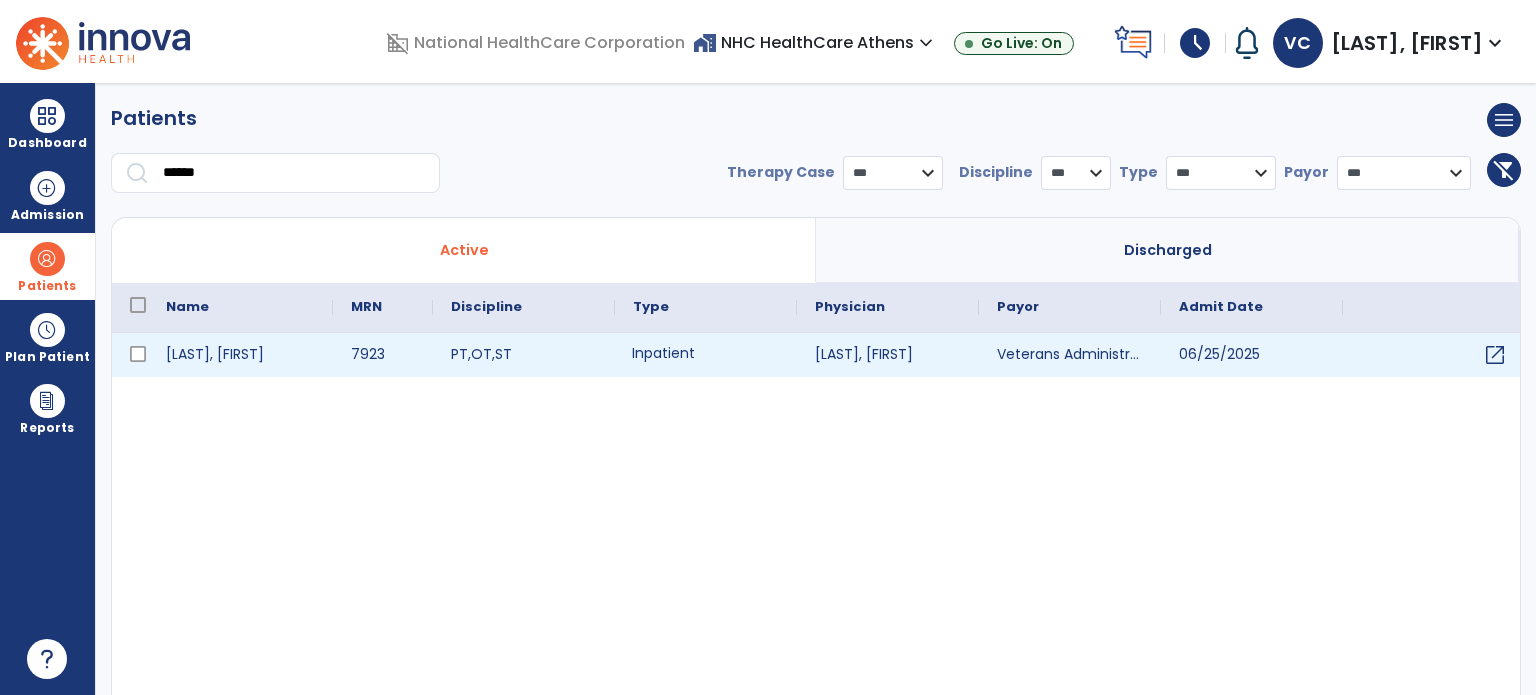 click on "Inpatient" at bounding box center [706, 355] 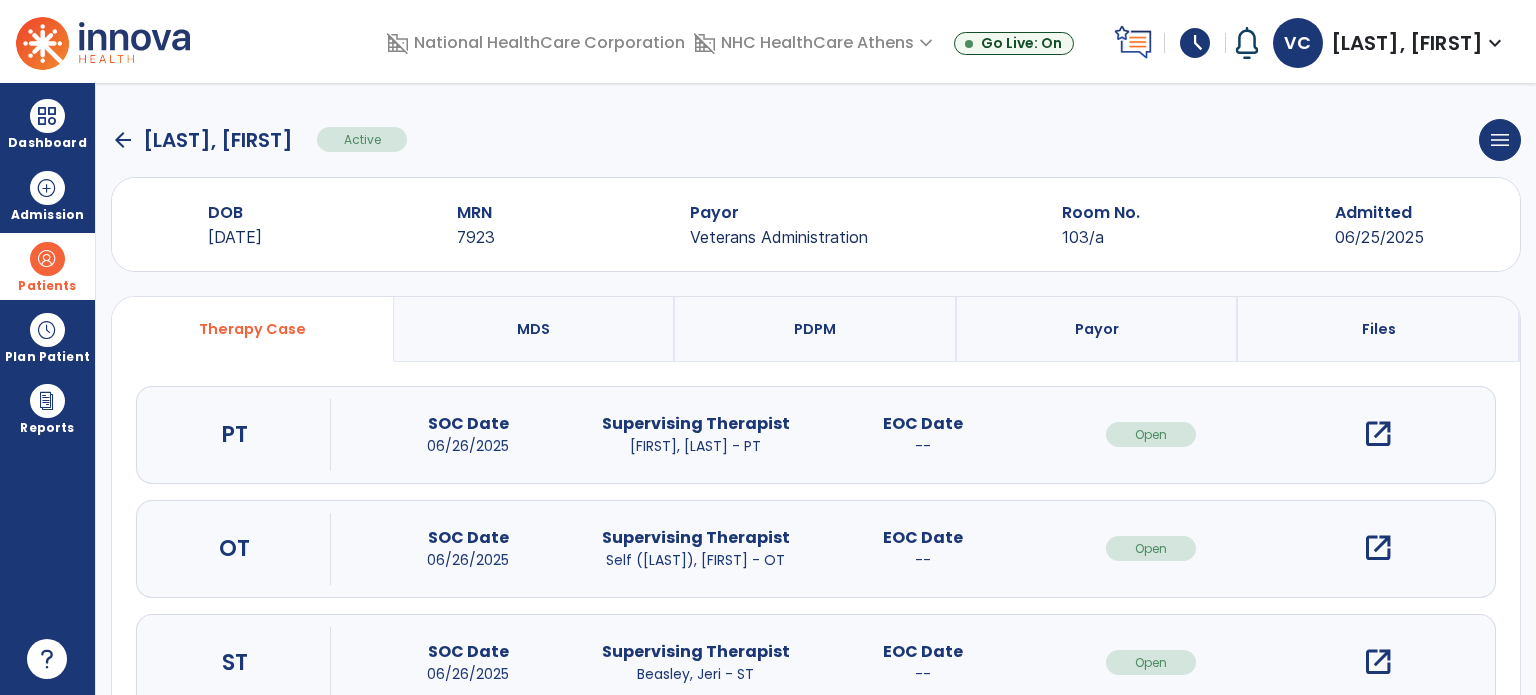 click on "open_in_new" at bounding box center [1378, 434] 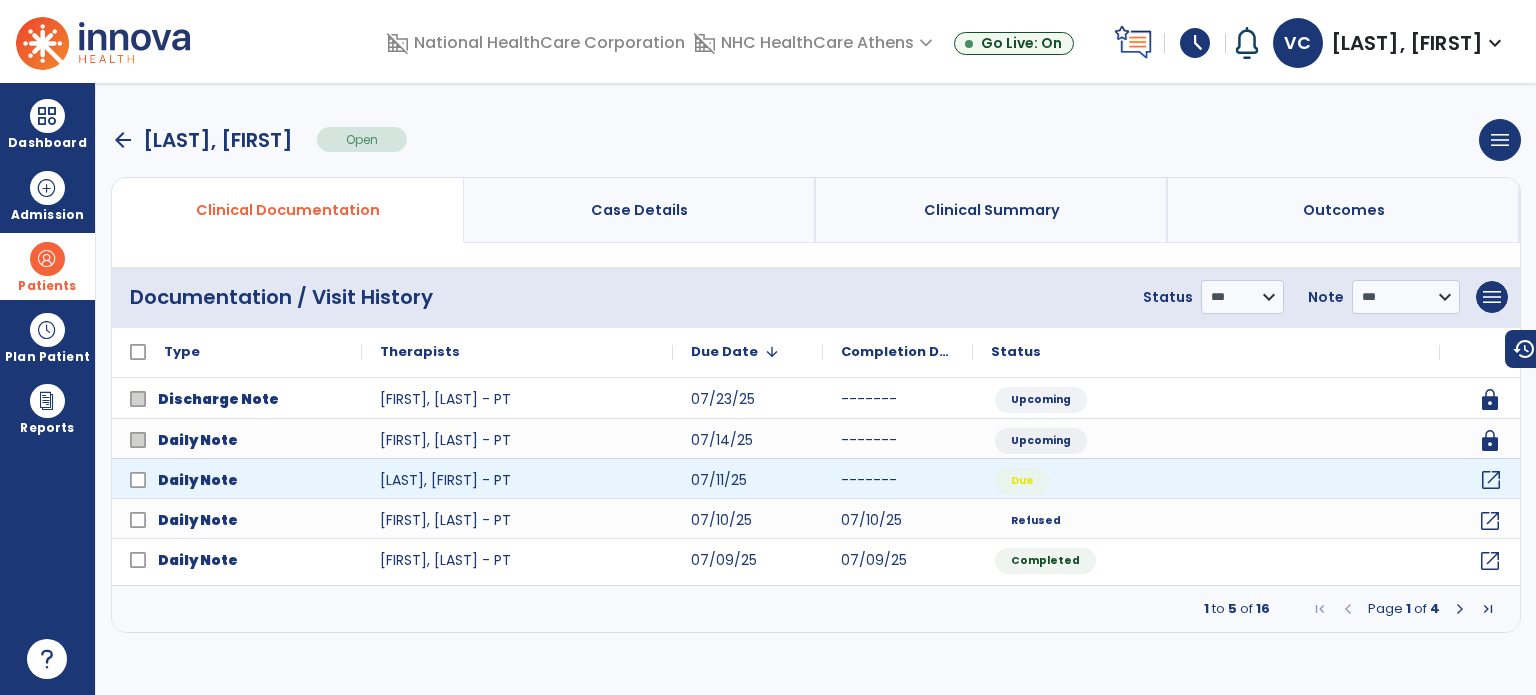 click on "open_in_new" 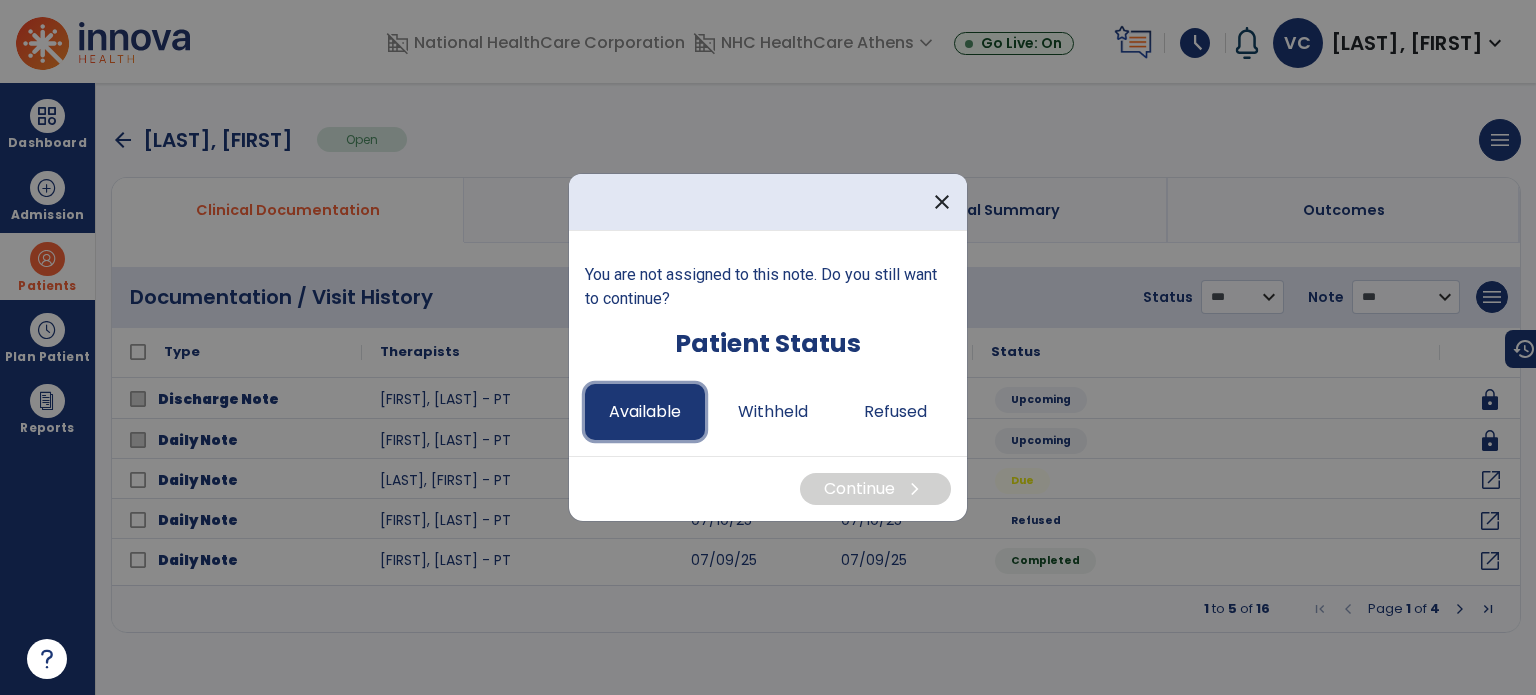click on "Available" at bounding box center [645, 412] 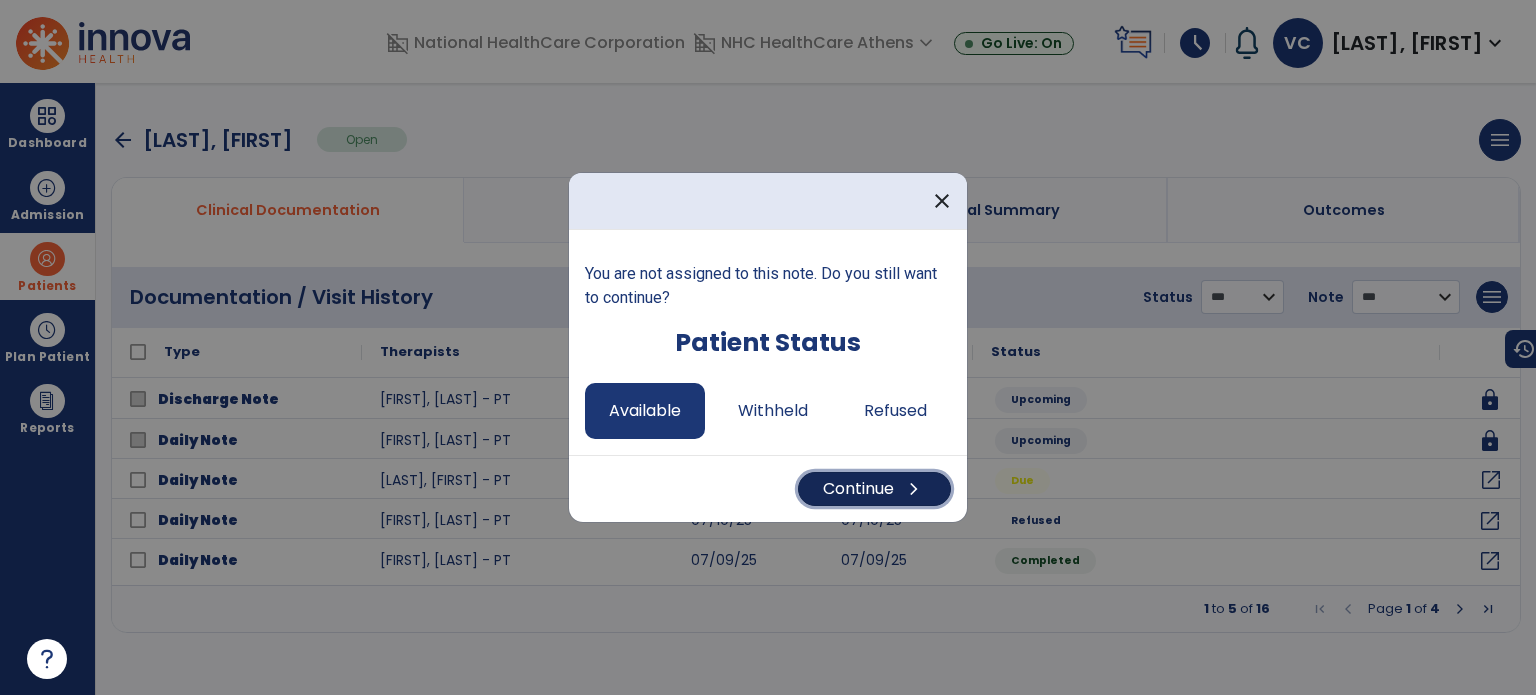 click on "Continue   chevron_right" at bounding box center [874, 489] 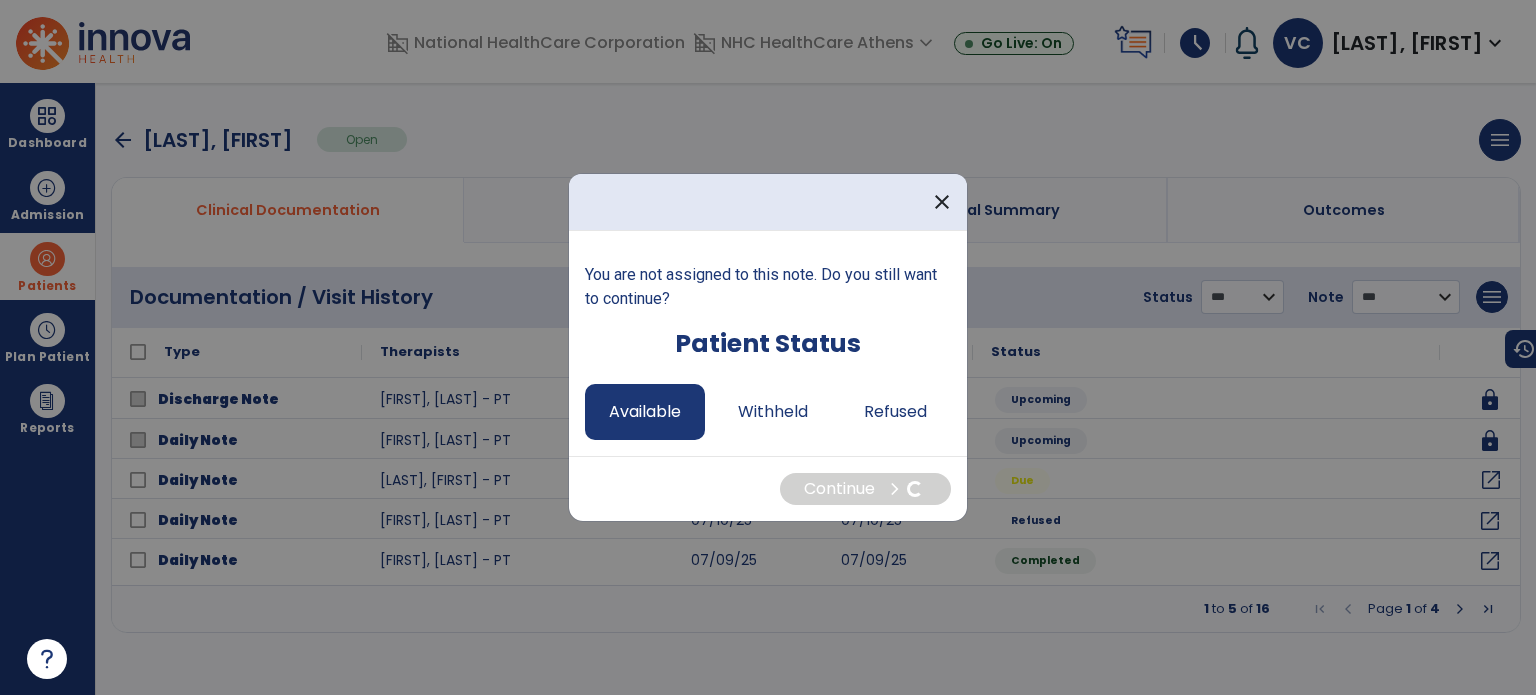 select on "*" 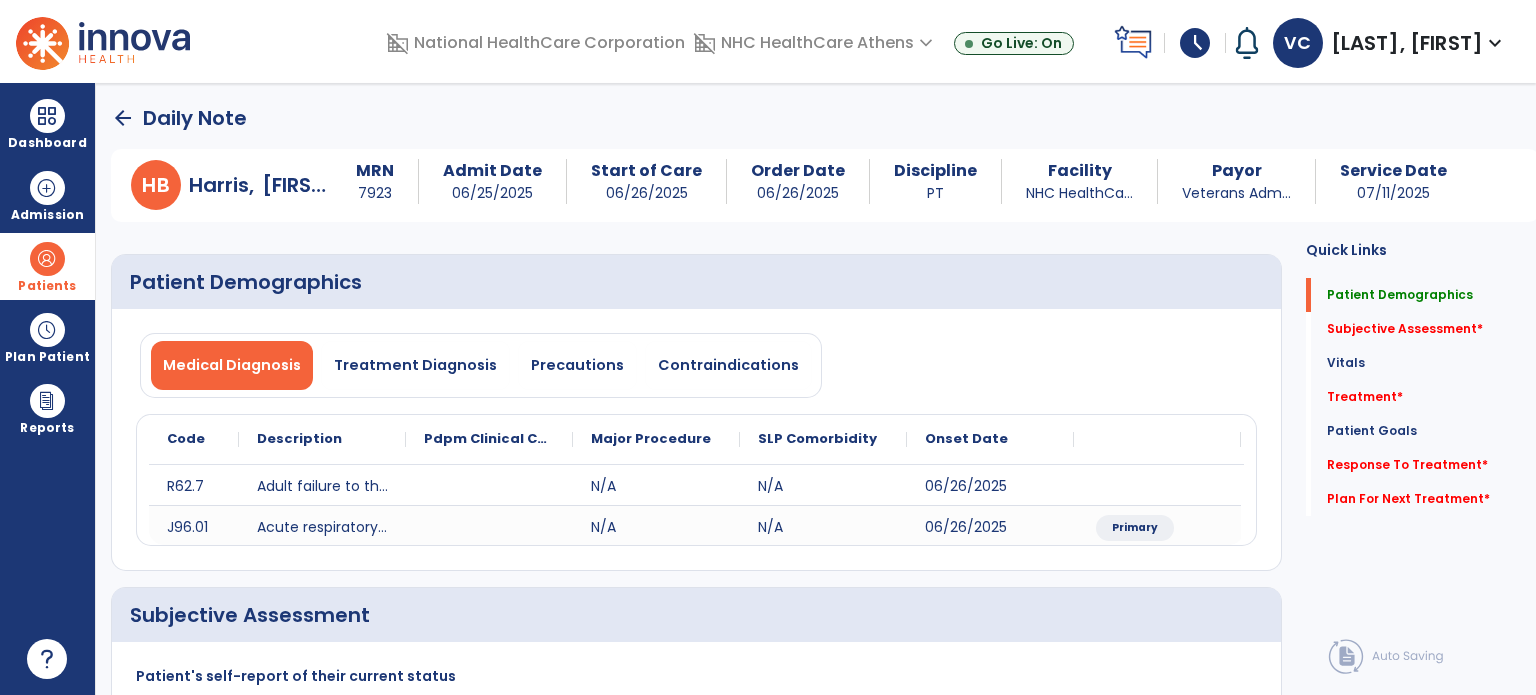 click on "arrow_back" 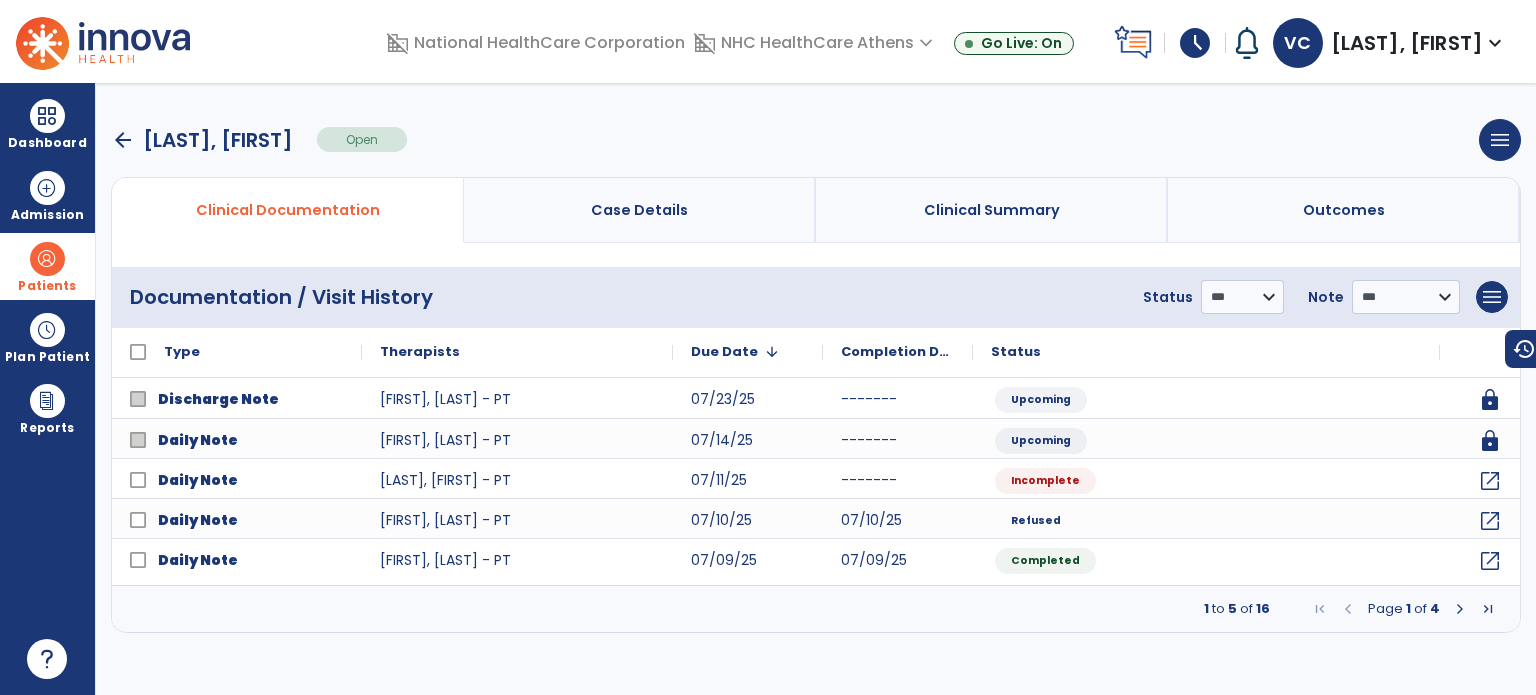 click on "arrow_back" at bounding box center [123, 140] 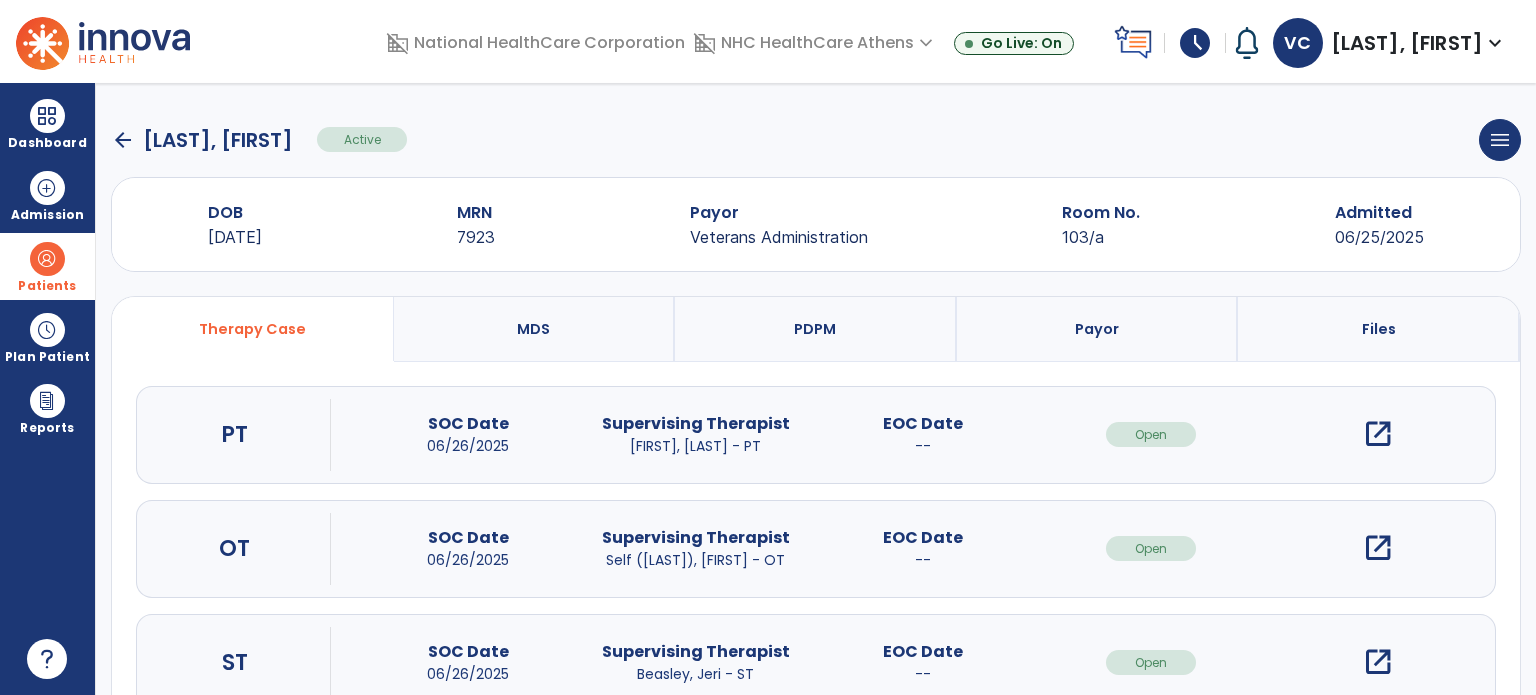click on "open_in_new" at bounding box center [1378, 548] 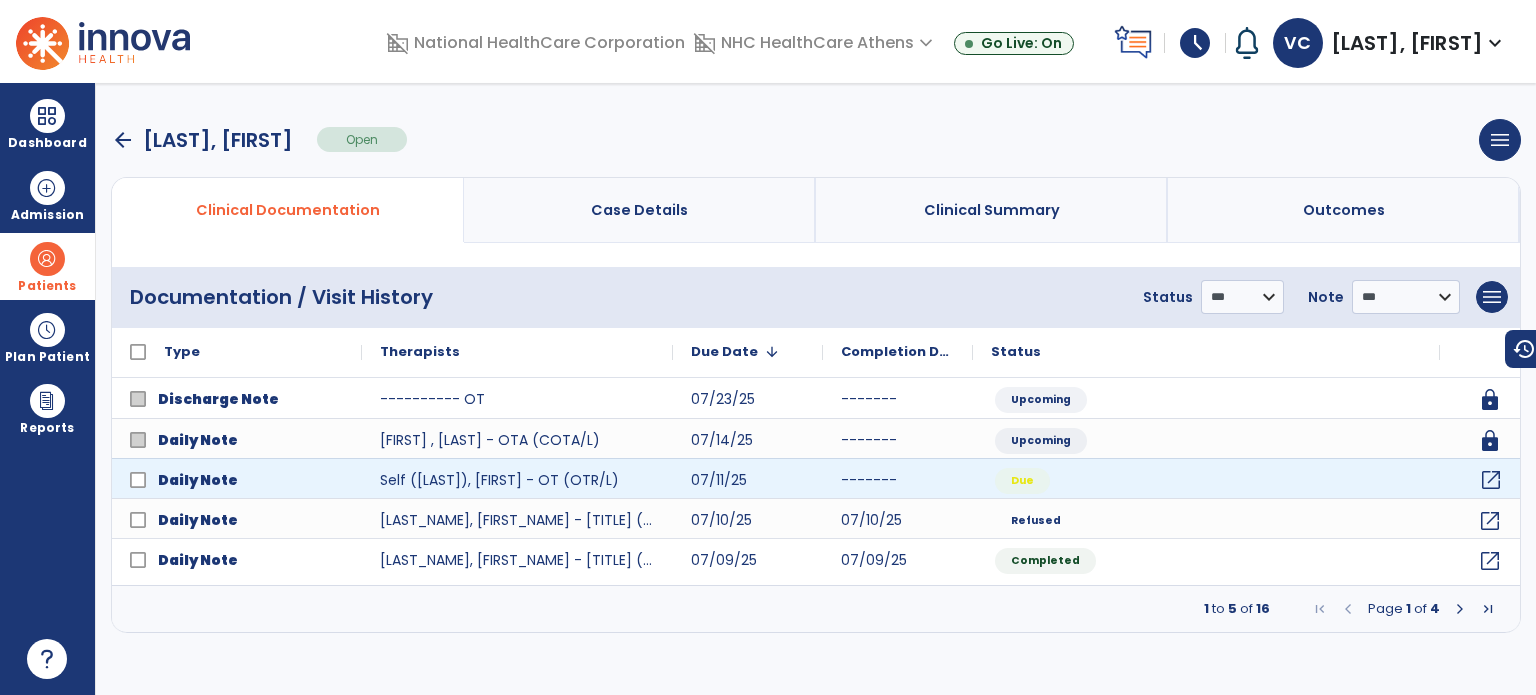 click on "open_in_new" 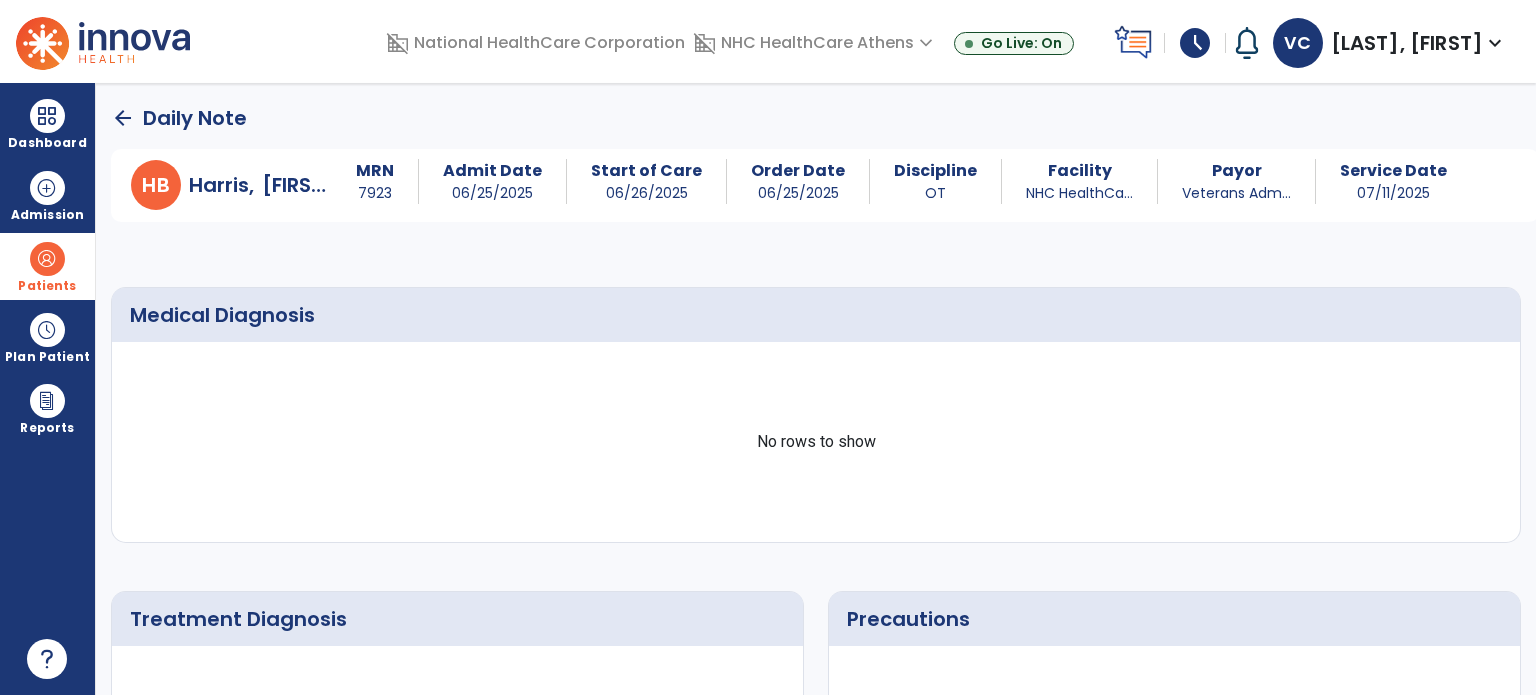 click on "arrow_back" 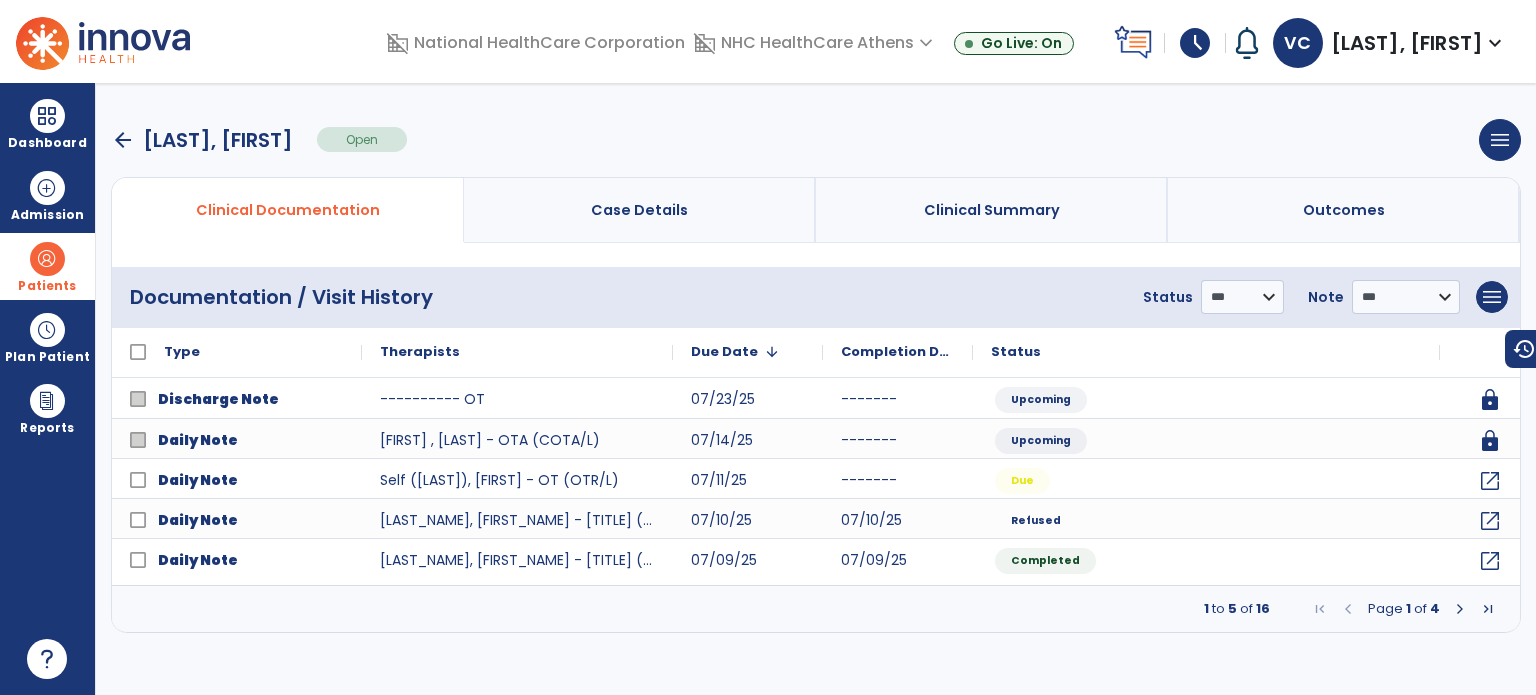 click on "arrow_back [LAST], [FIRST] Open menu Edit Therapy Case Delete Therapy Case Close Therapy Case" at bounding box center [816, 140] 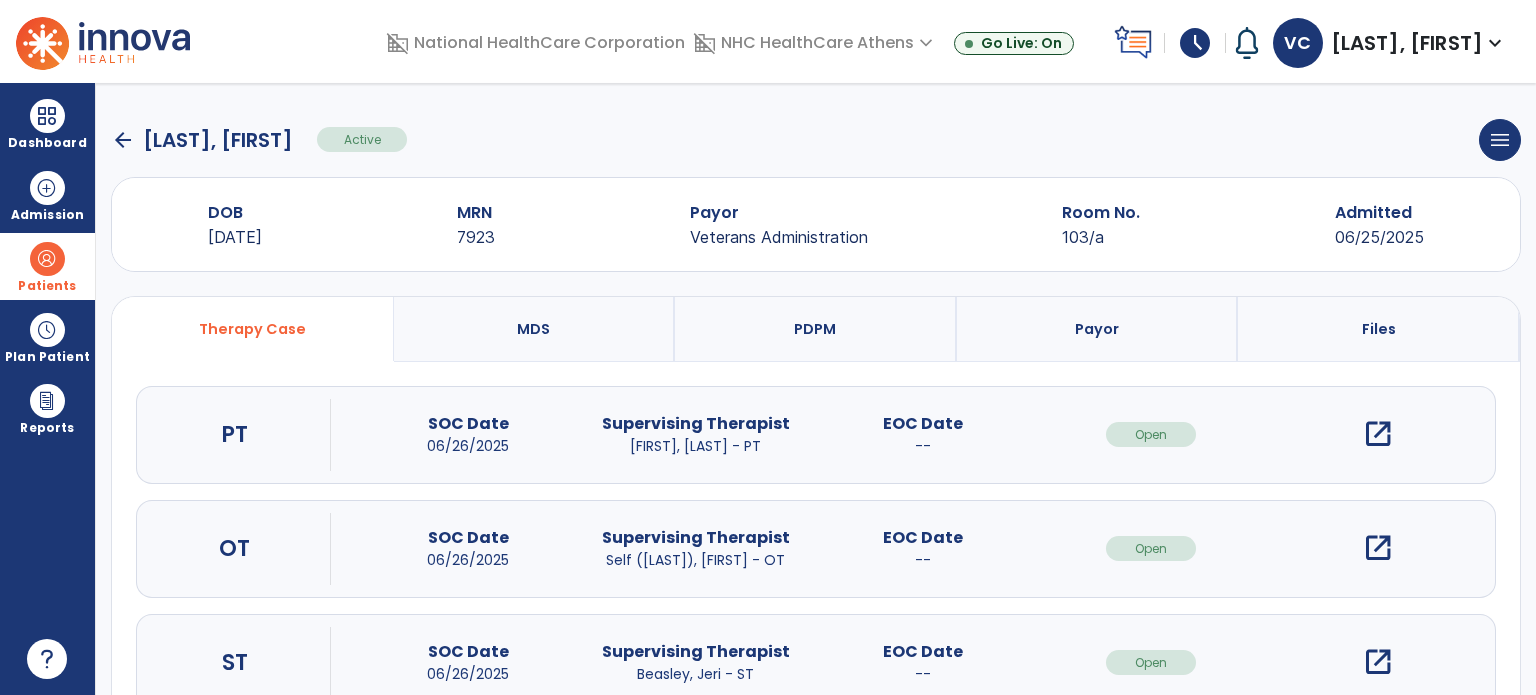 click on "open_in_new" at bounding box center [1378, 434] 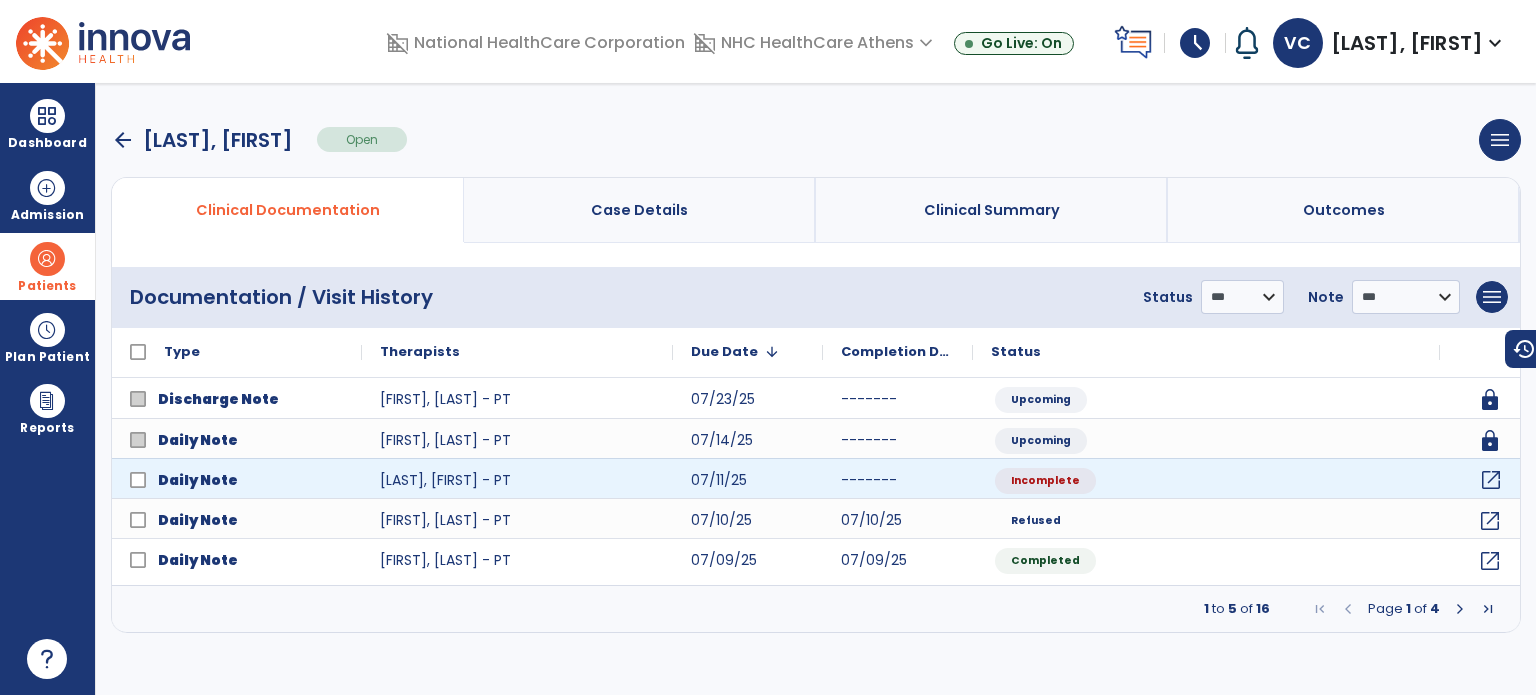 click on "open_in_new" 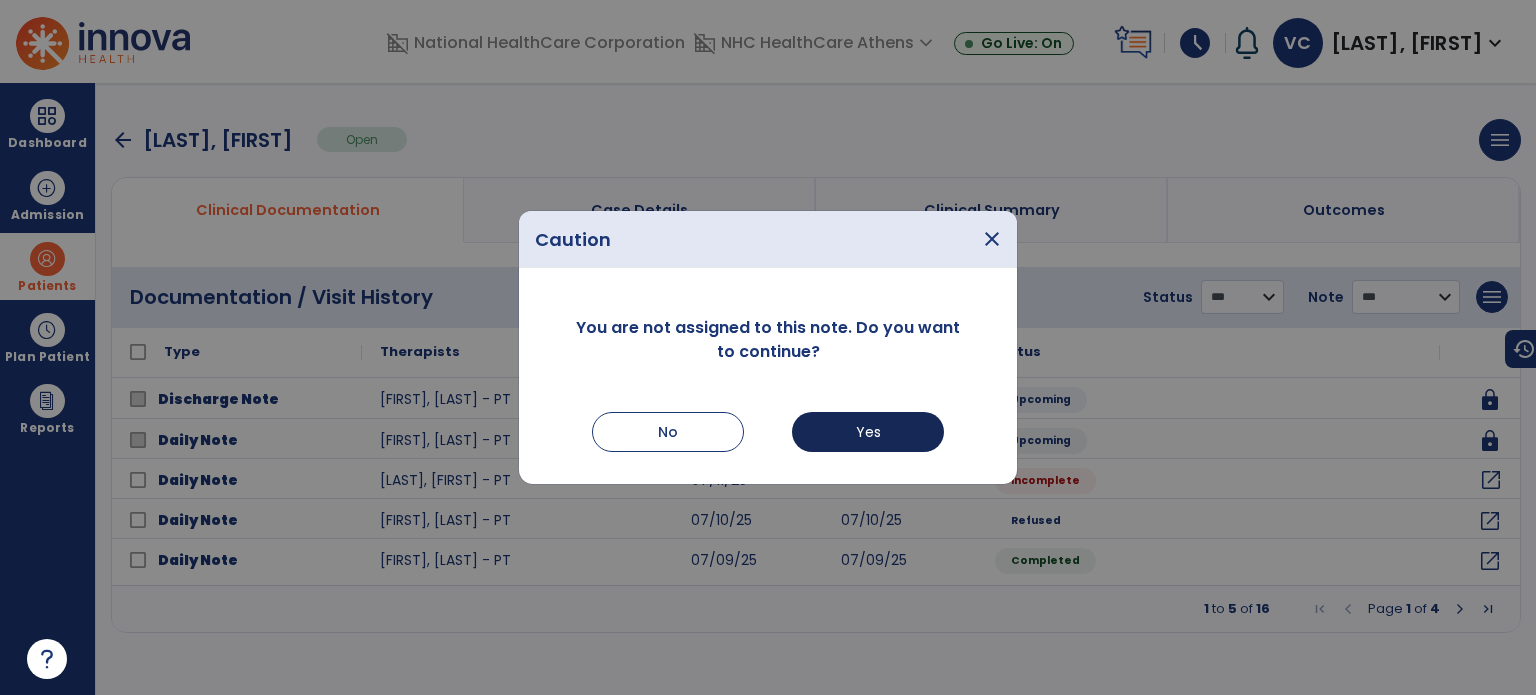 click on "Yes" at bounding box center [868, 432] 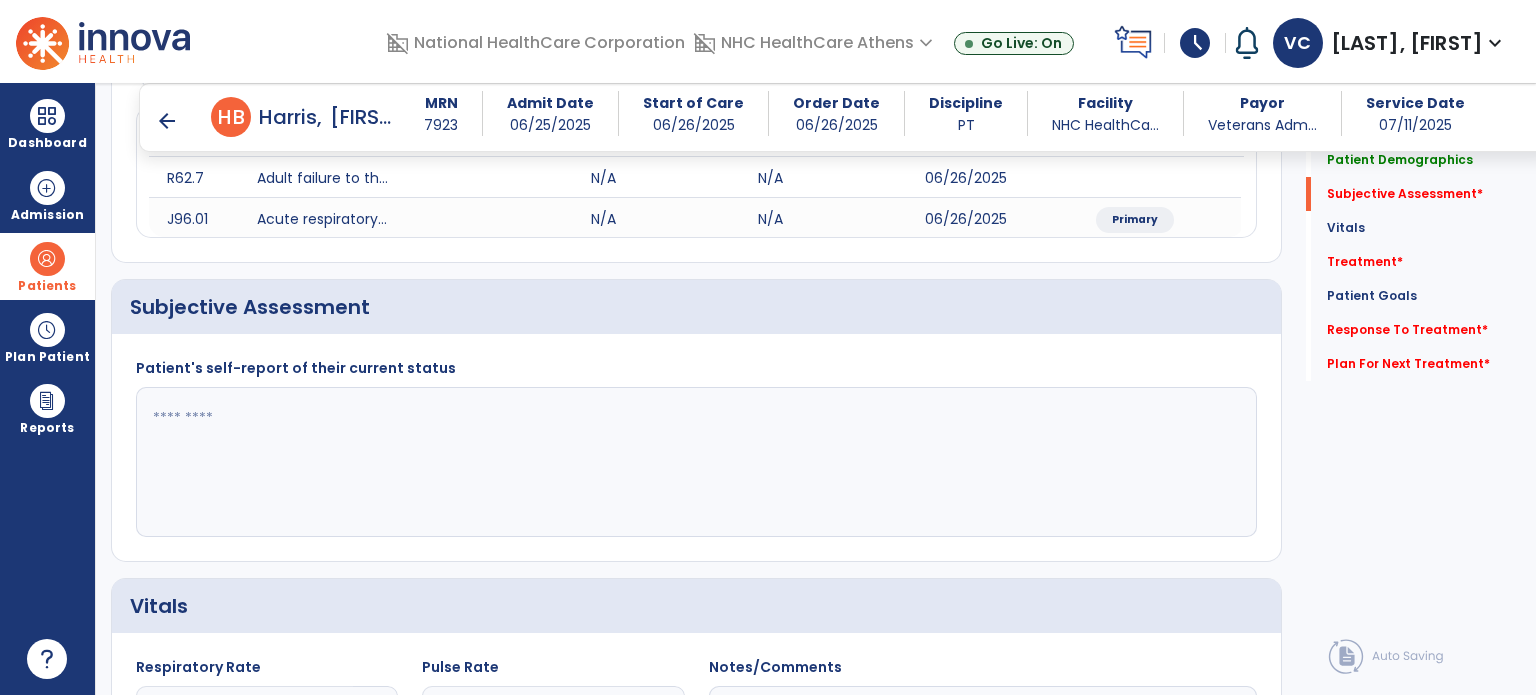 scroll, scrollTop: 293, scrollLeft: 0, axis: vertical 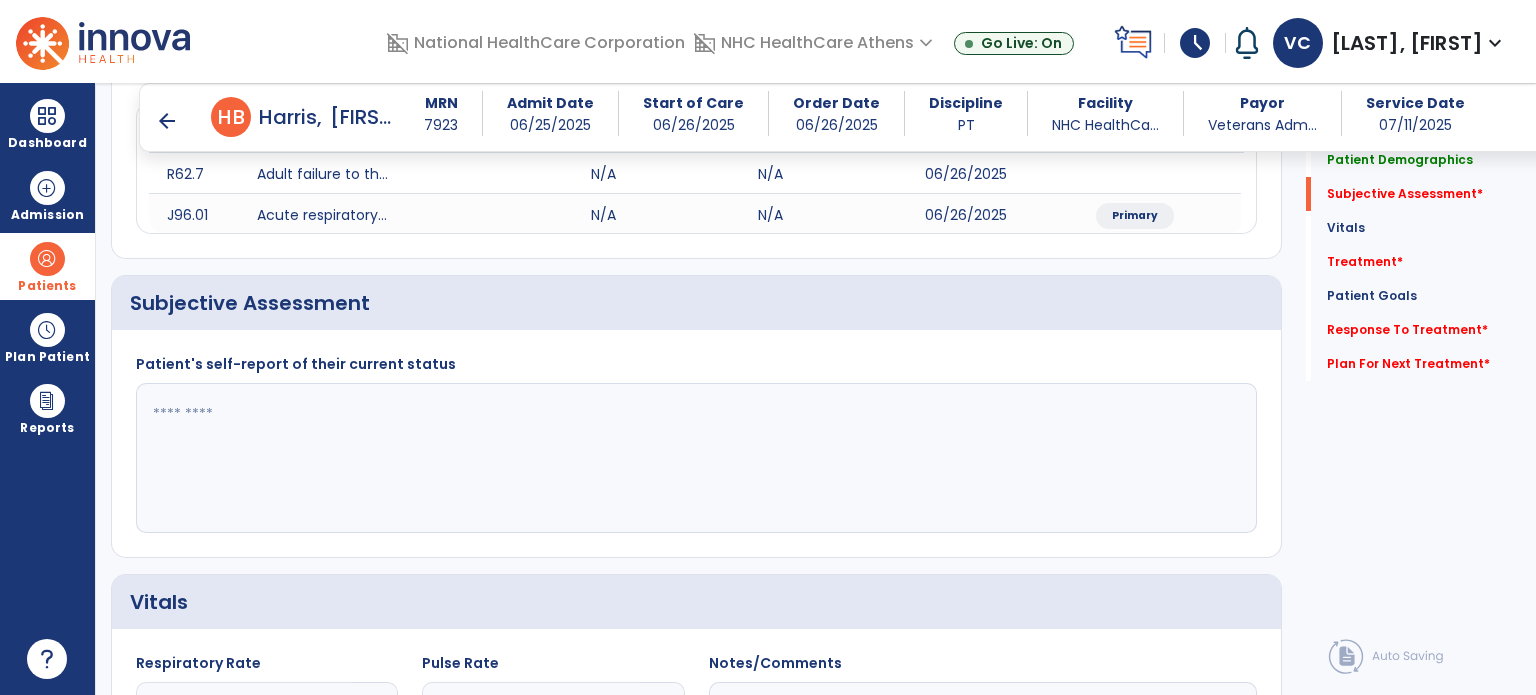 click 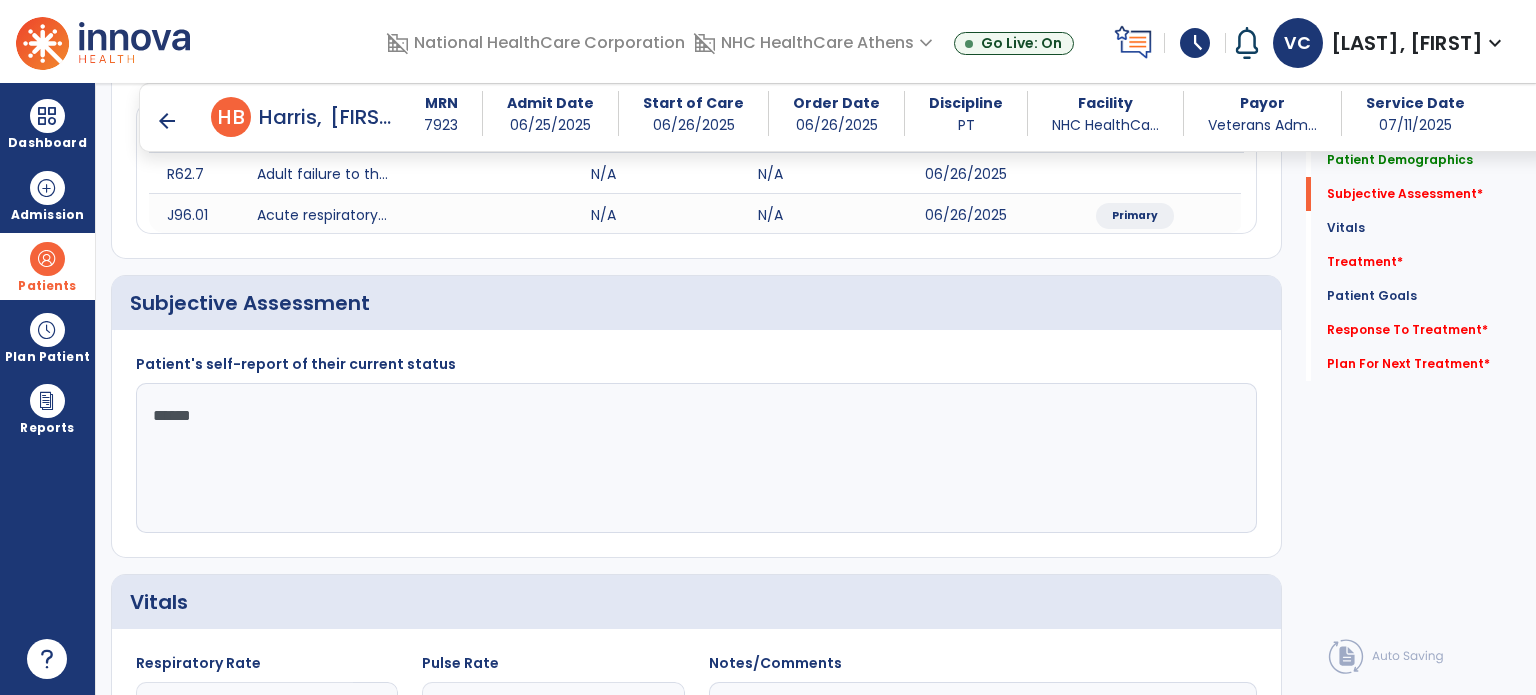 type on "*******" 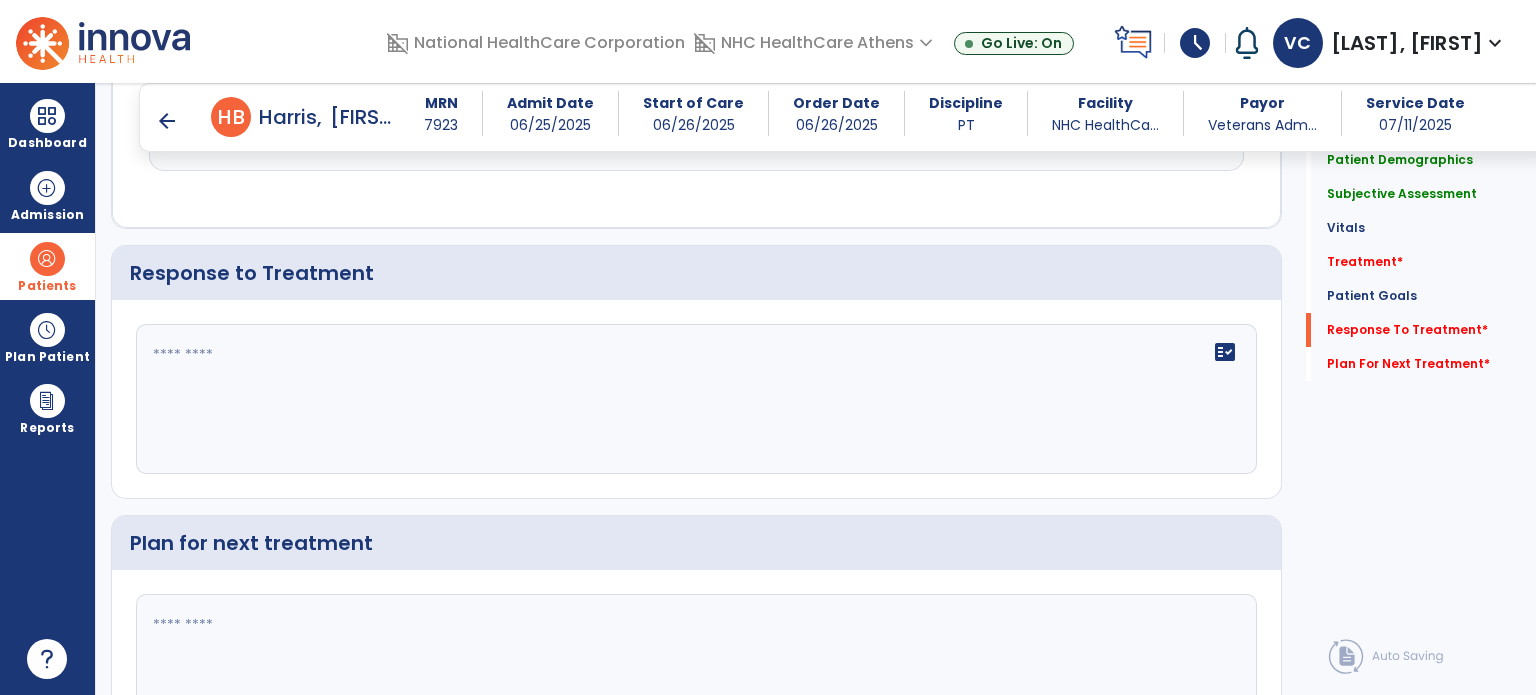 scroll, scrollTop: 2461, scrollLeft: 0, axis: vertical 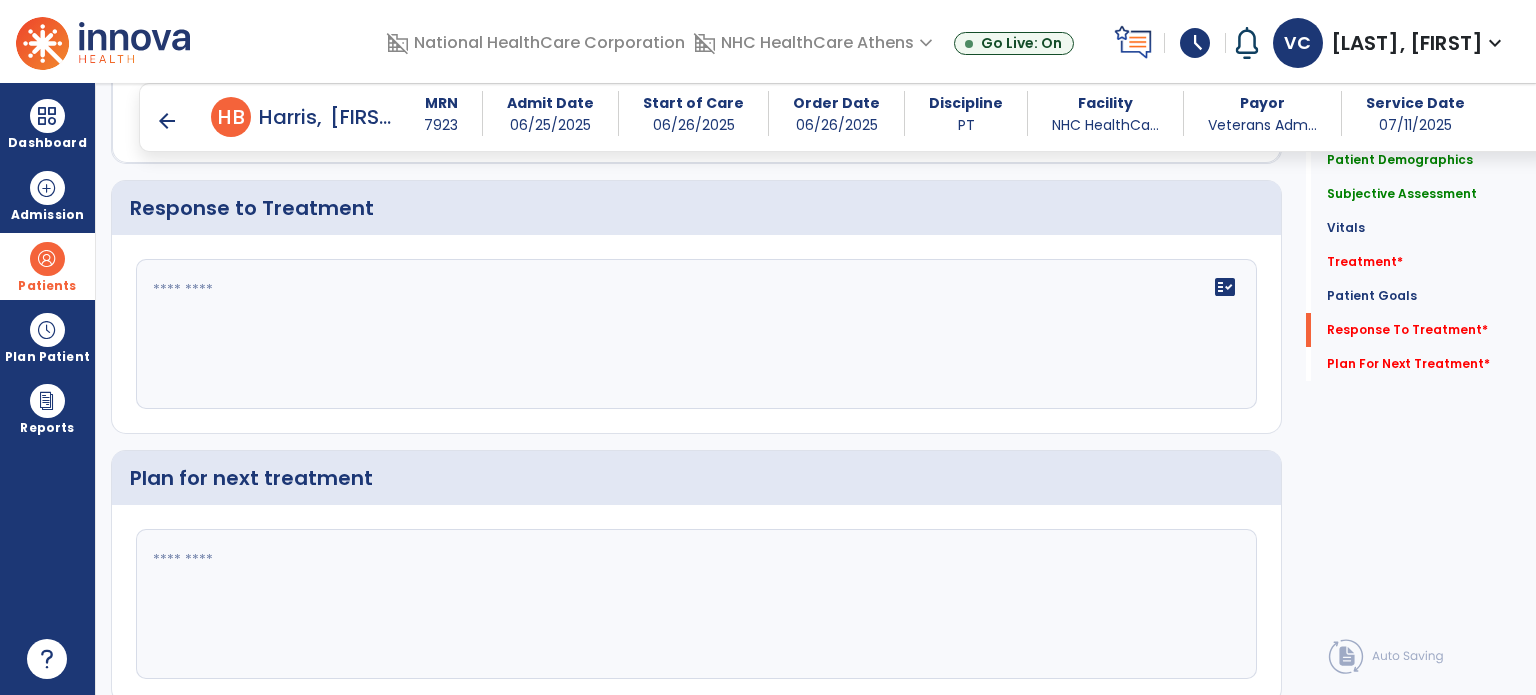type on "**********" 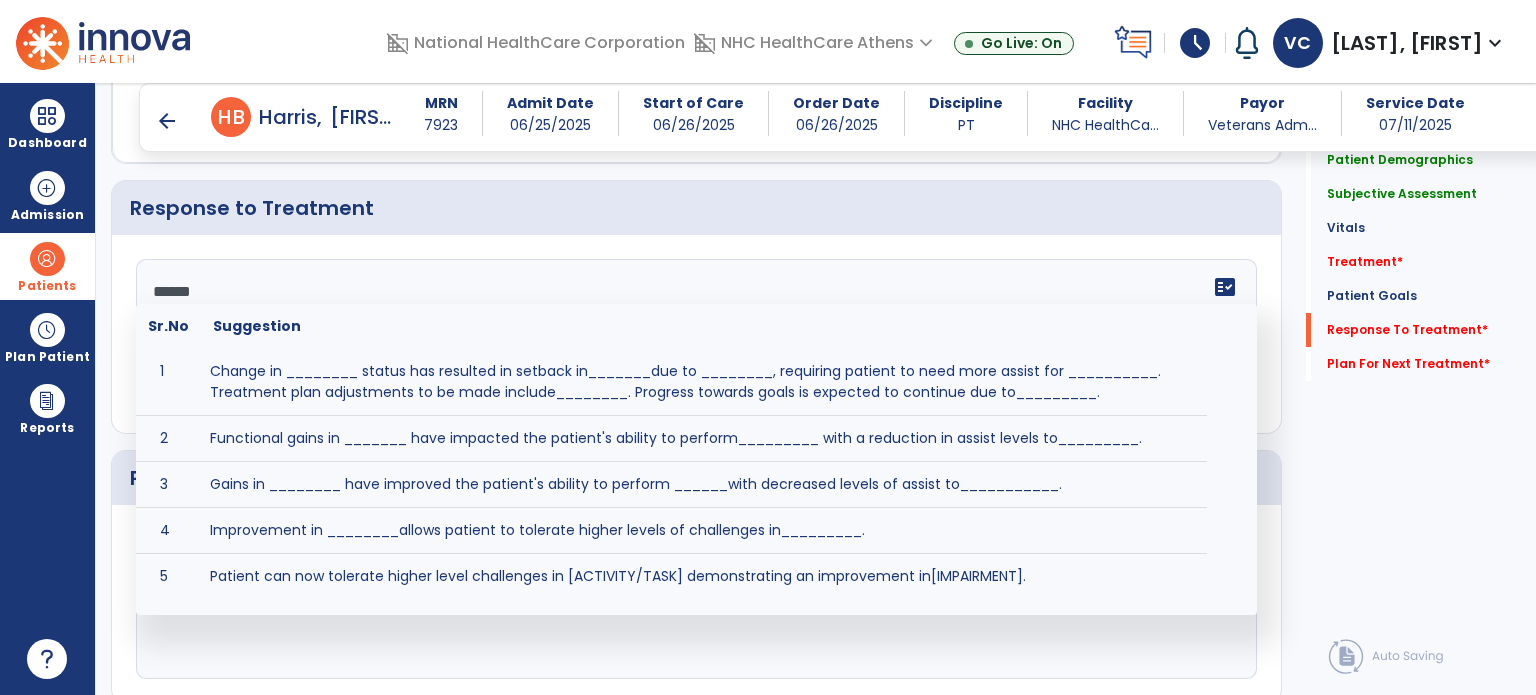 type on "*******" 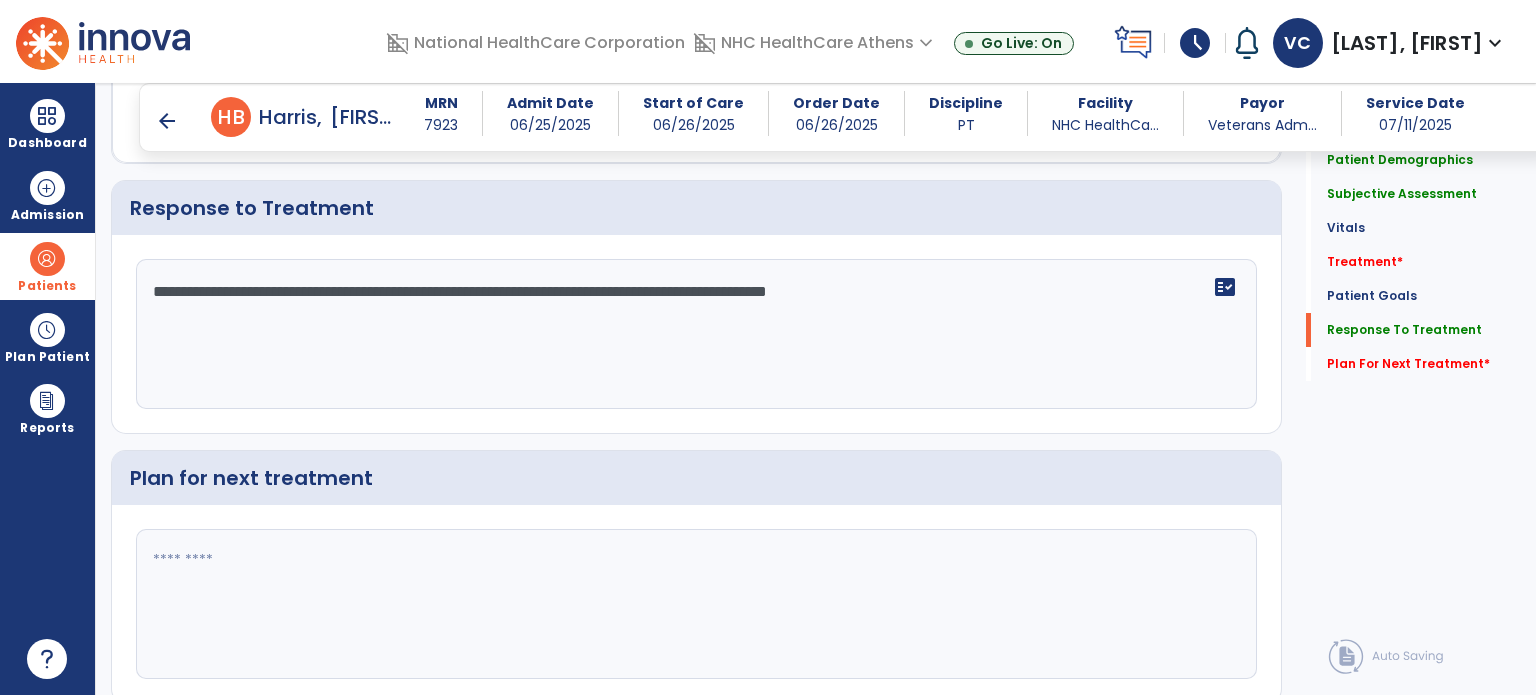 type on "**********" 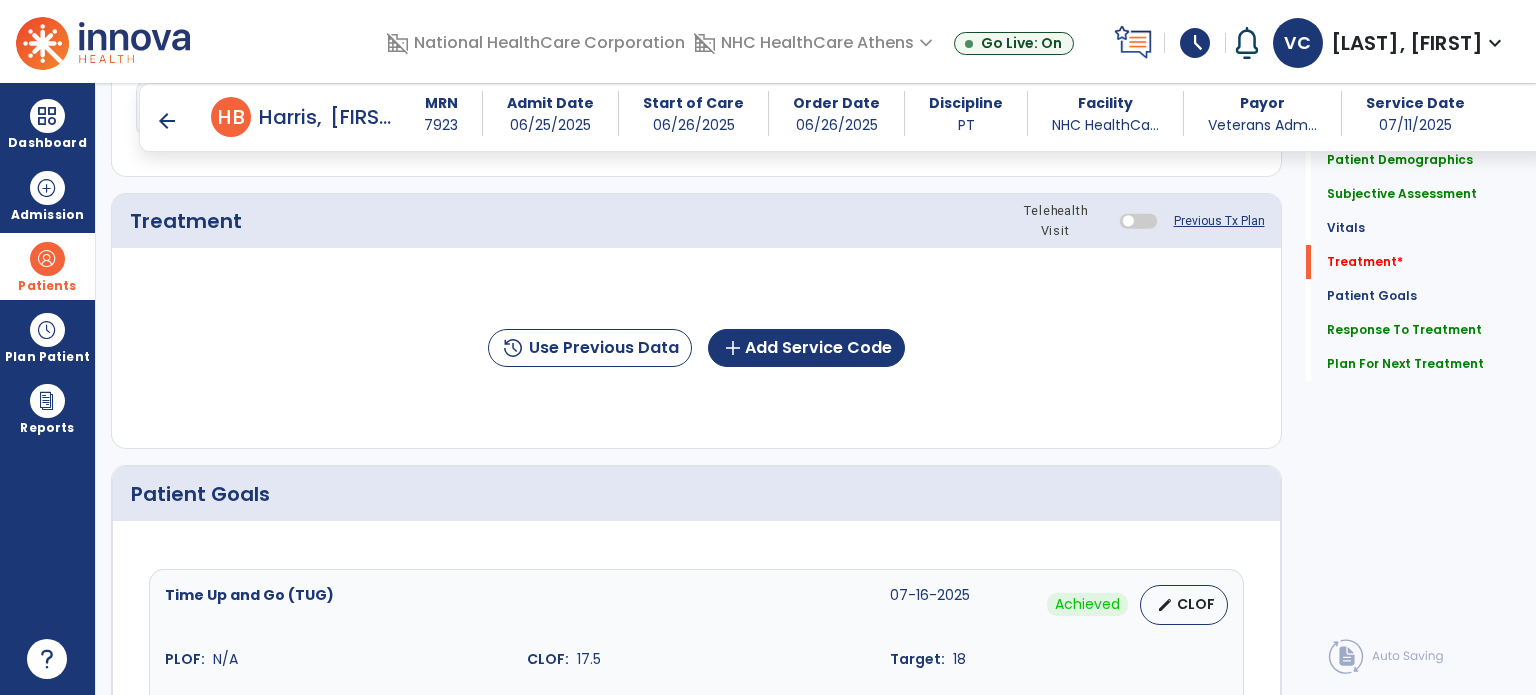 scroll, scrollTop: 1090, scrollLeft: 0, axis: vertical 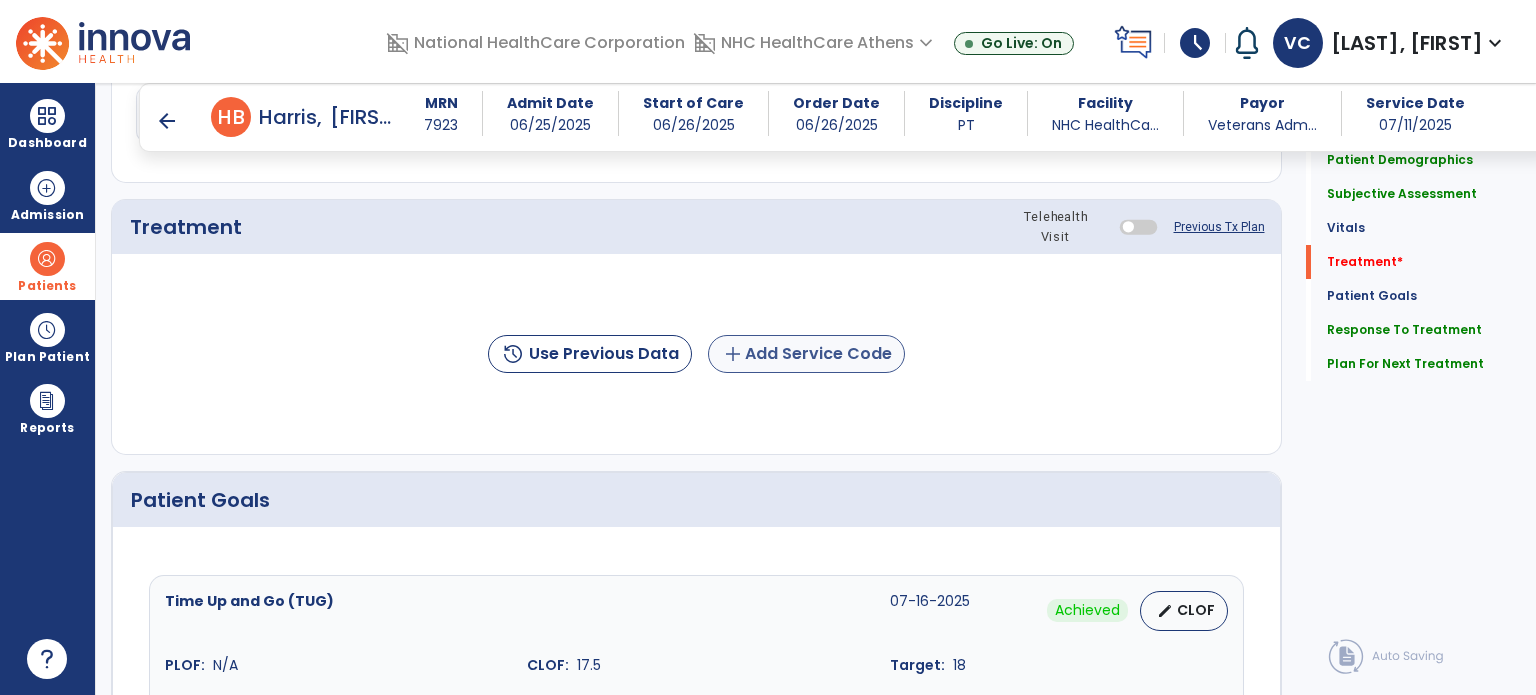 type on "**********" 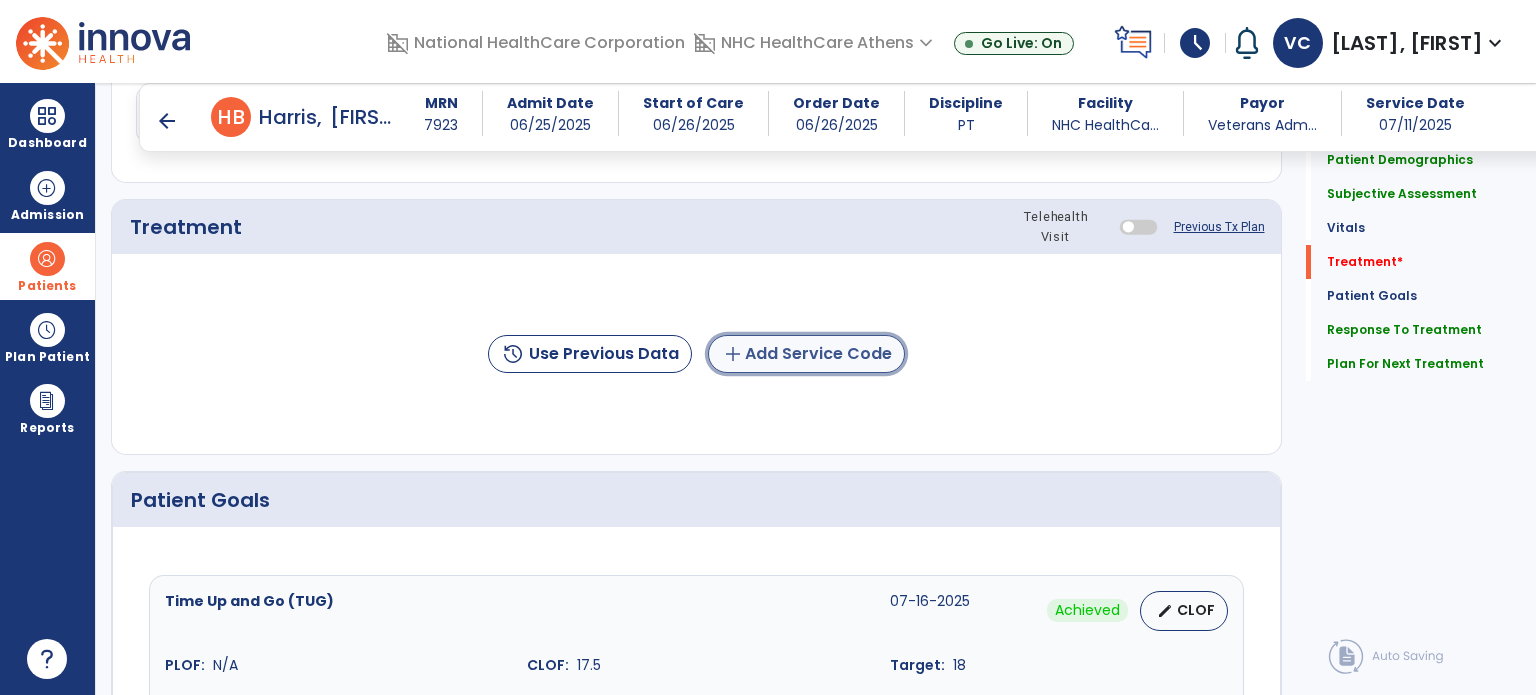 click on "add  Add Service Code" 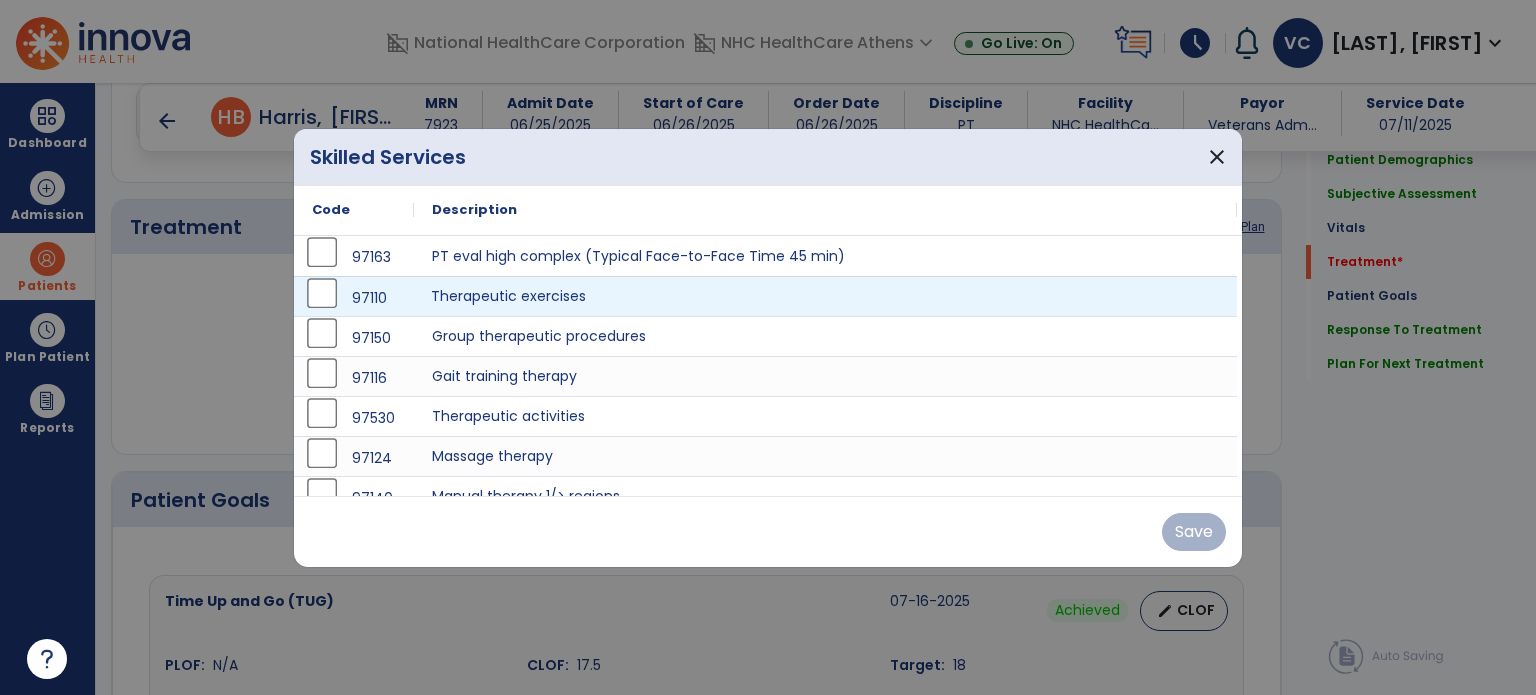 click on "Therapeutic exercises" at bounding box center (825, 296) 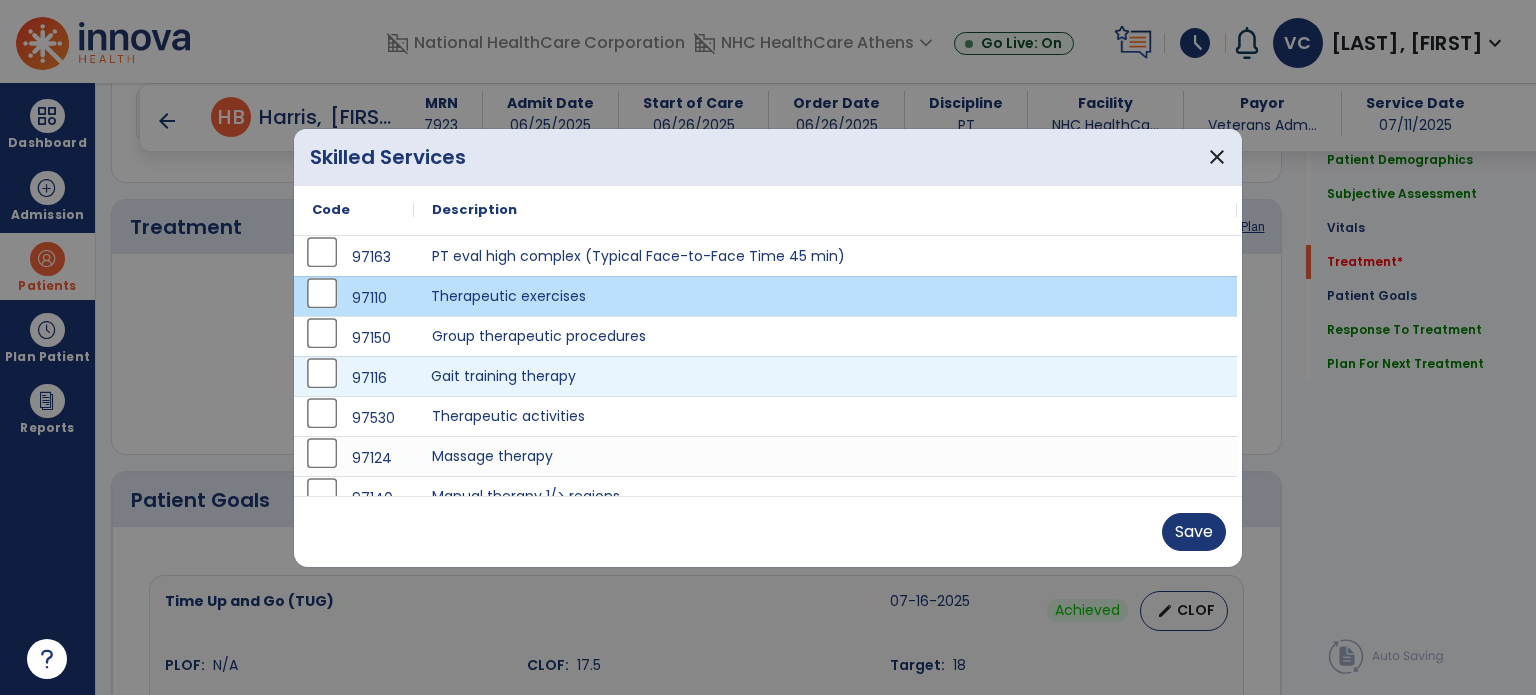 click on "Gait training therapy" at bounding box center [825, 376] 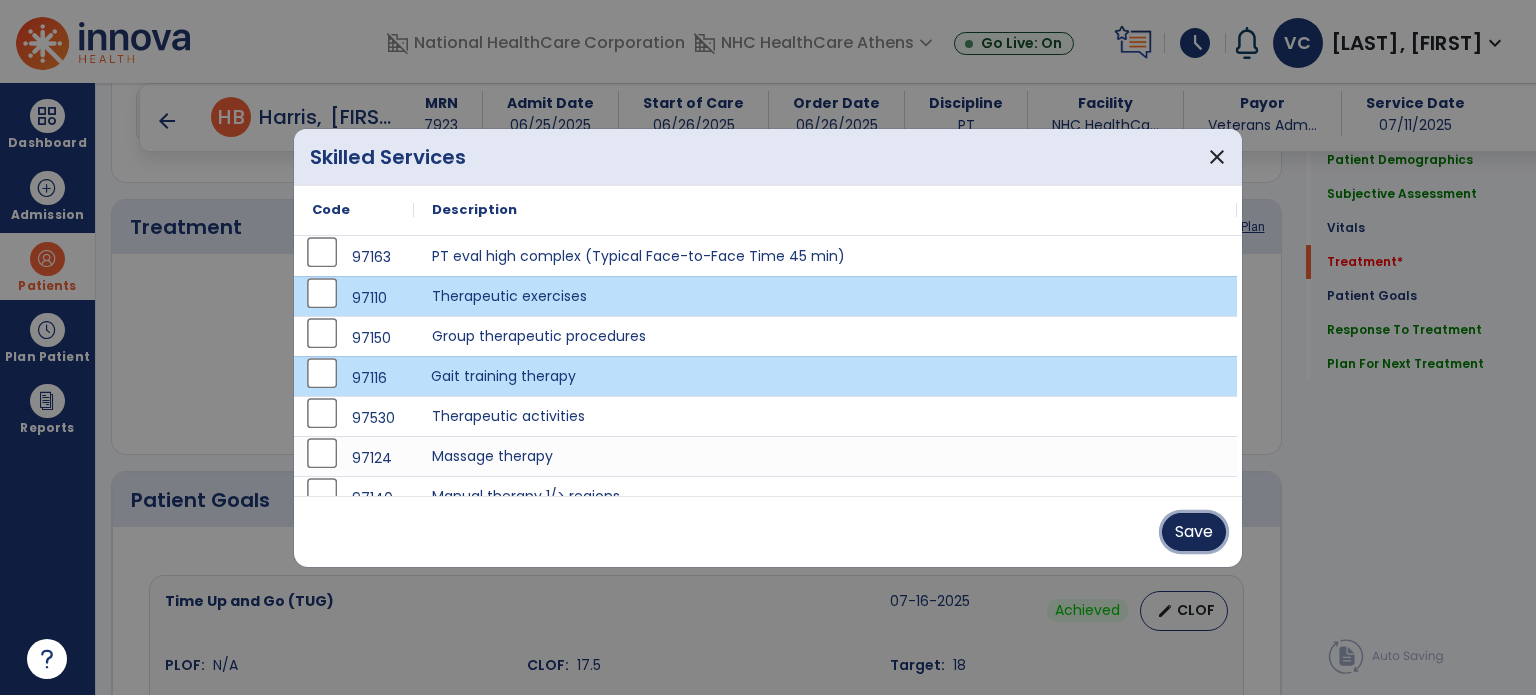click on "Save" at bounding box center (1194, 532) 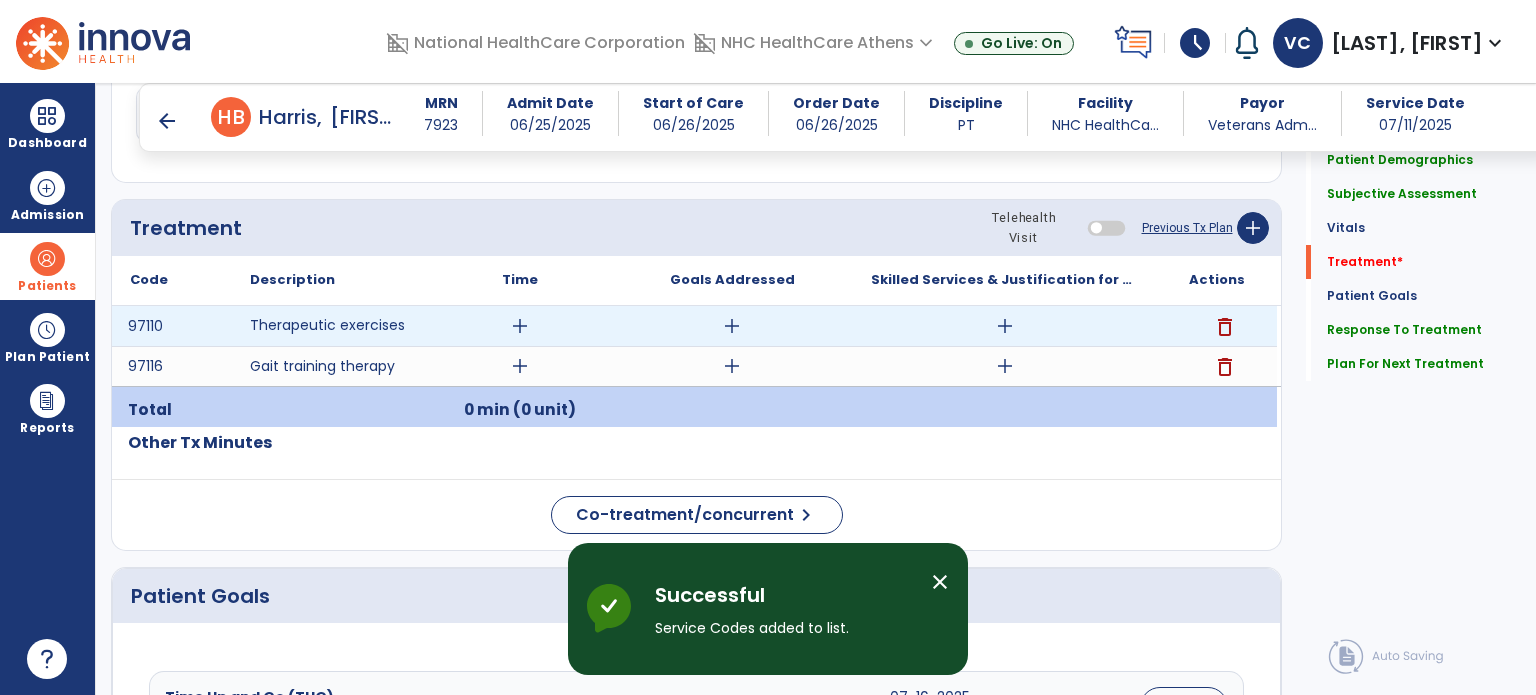 click on "add" at bounding box center [520, 326] 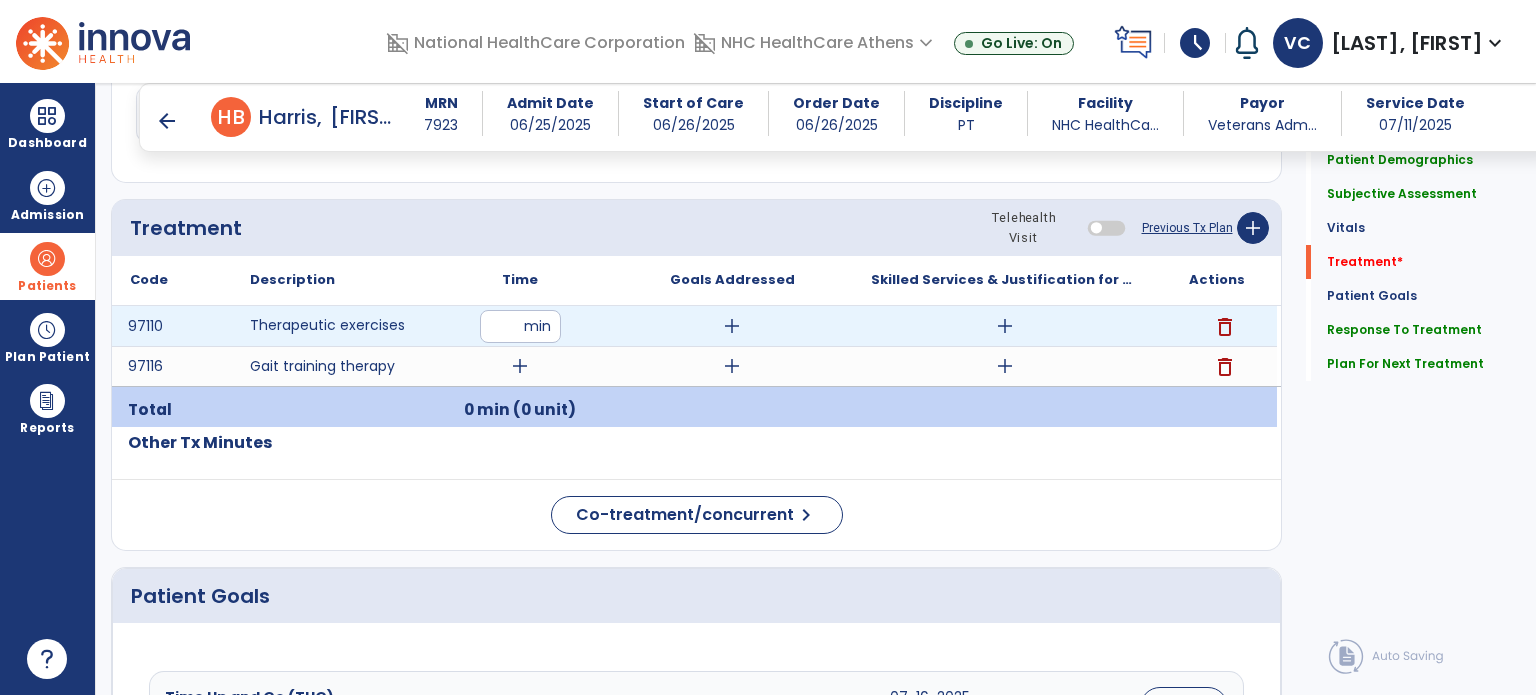 type on "**" 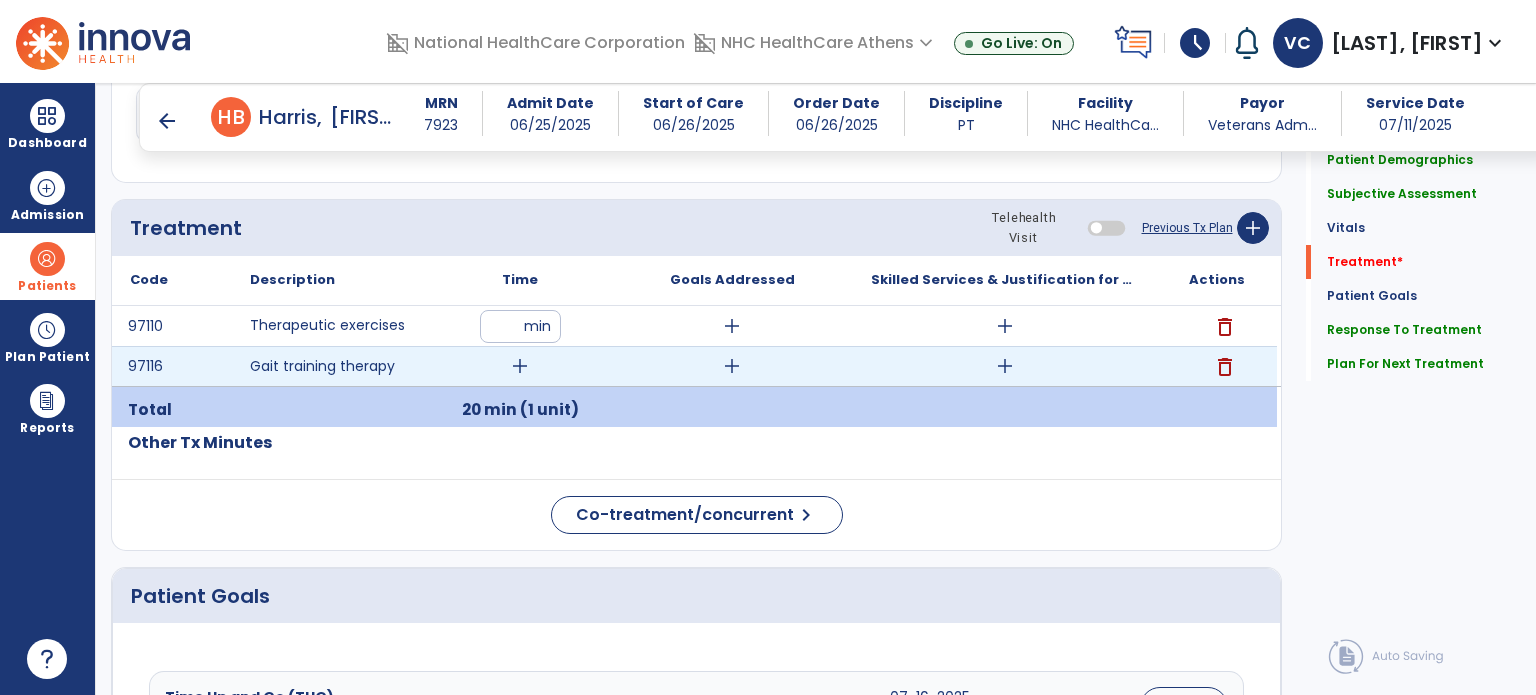 click on "add" at bounding box center [520, 366] 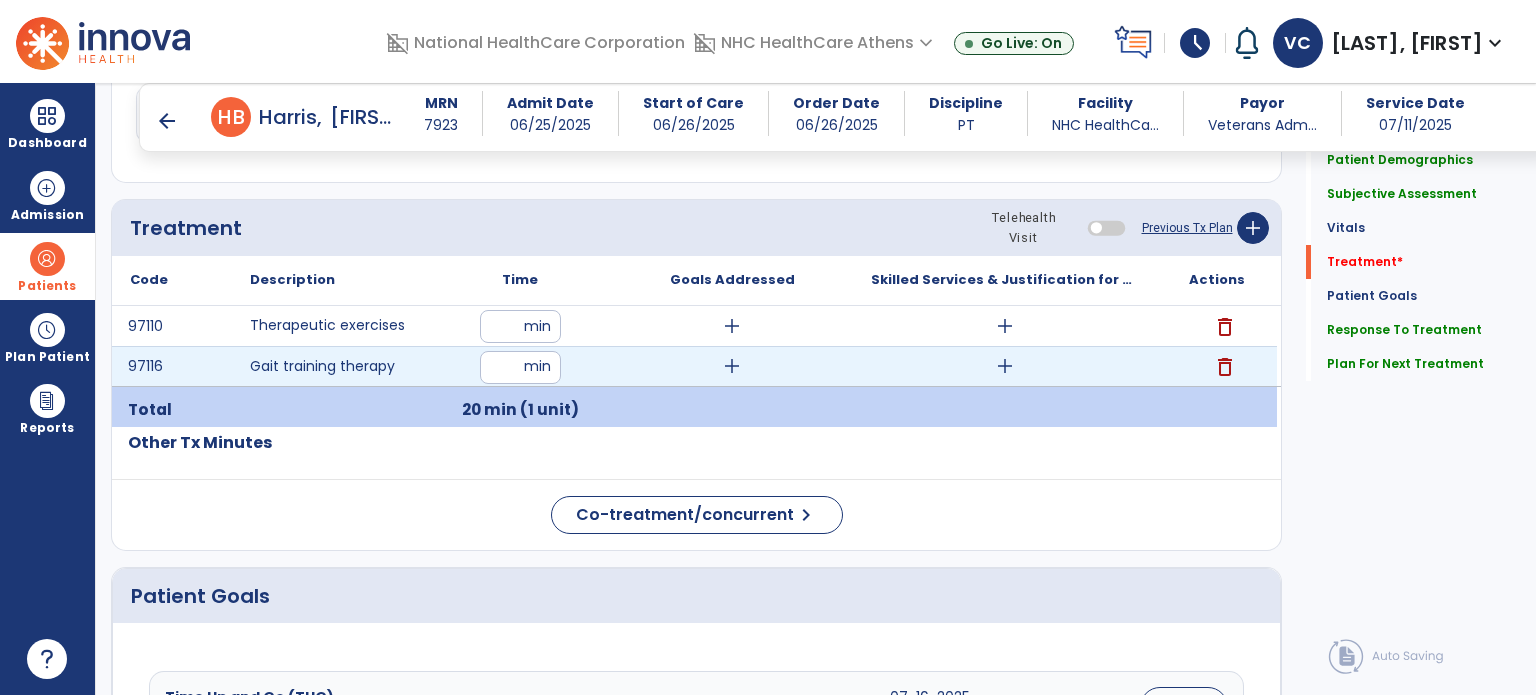 type on "**" 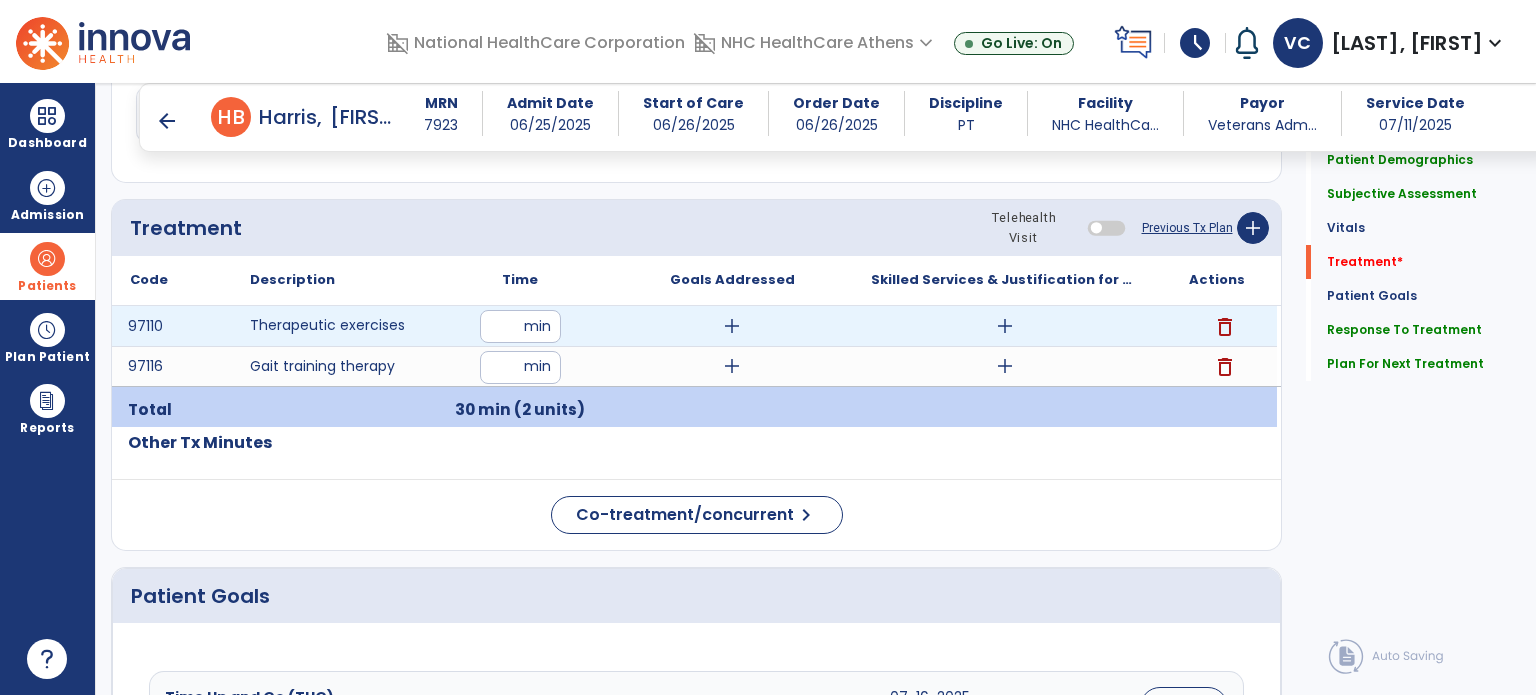 click on "add" at bounding box center [1005, 326] 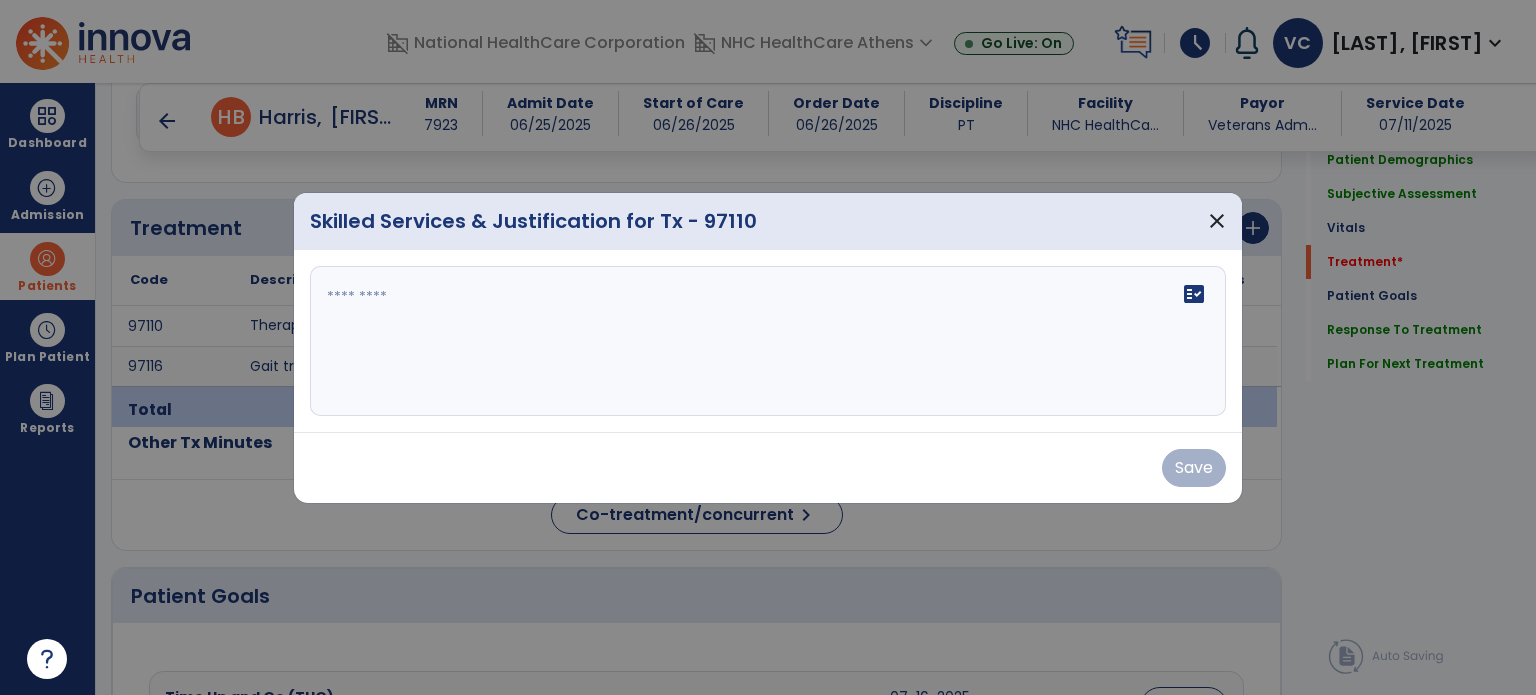 click on "fact_check" at bounding box center [768, 341] 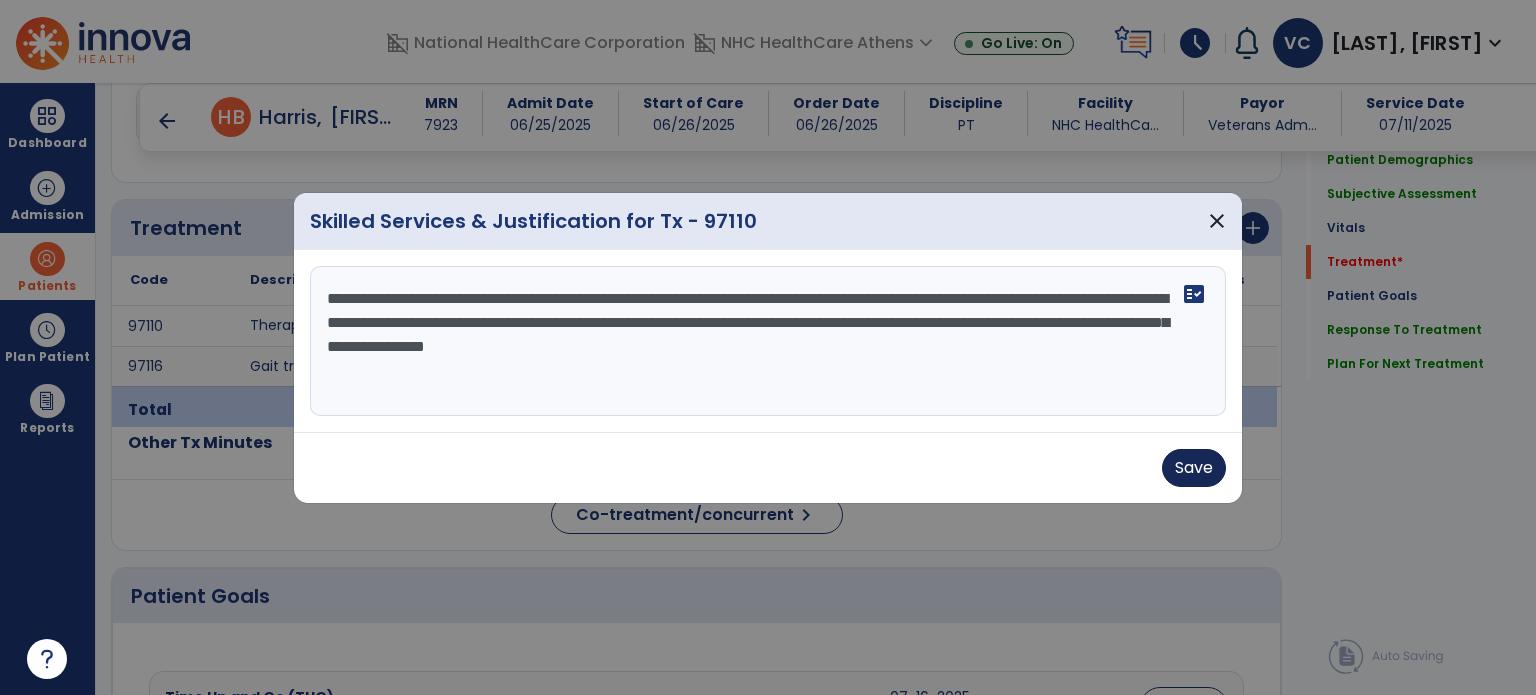 type on "**********" 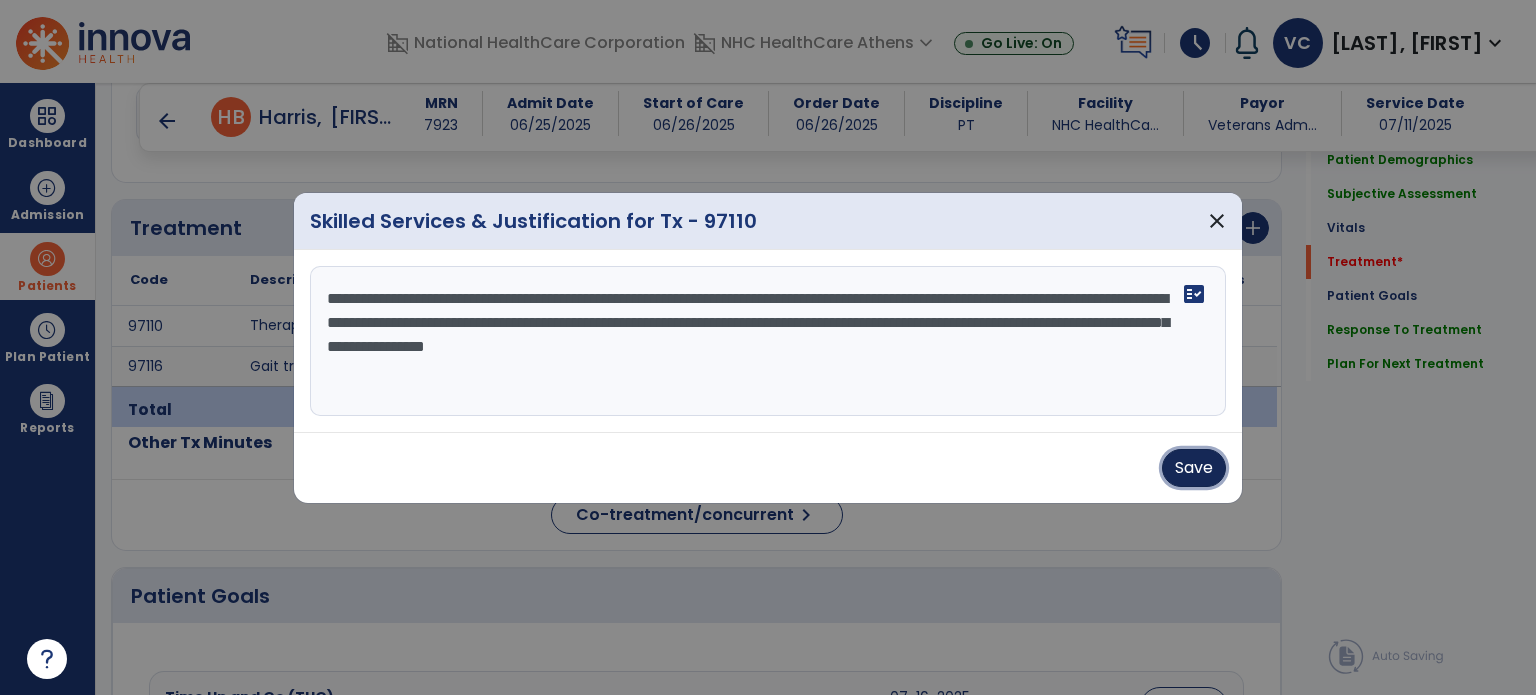 click on "Save" at bounding box center (1194, 468) 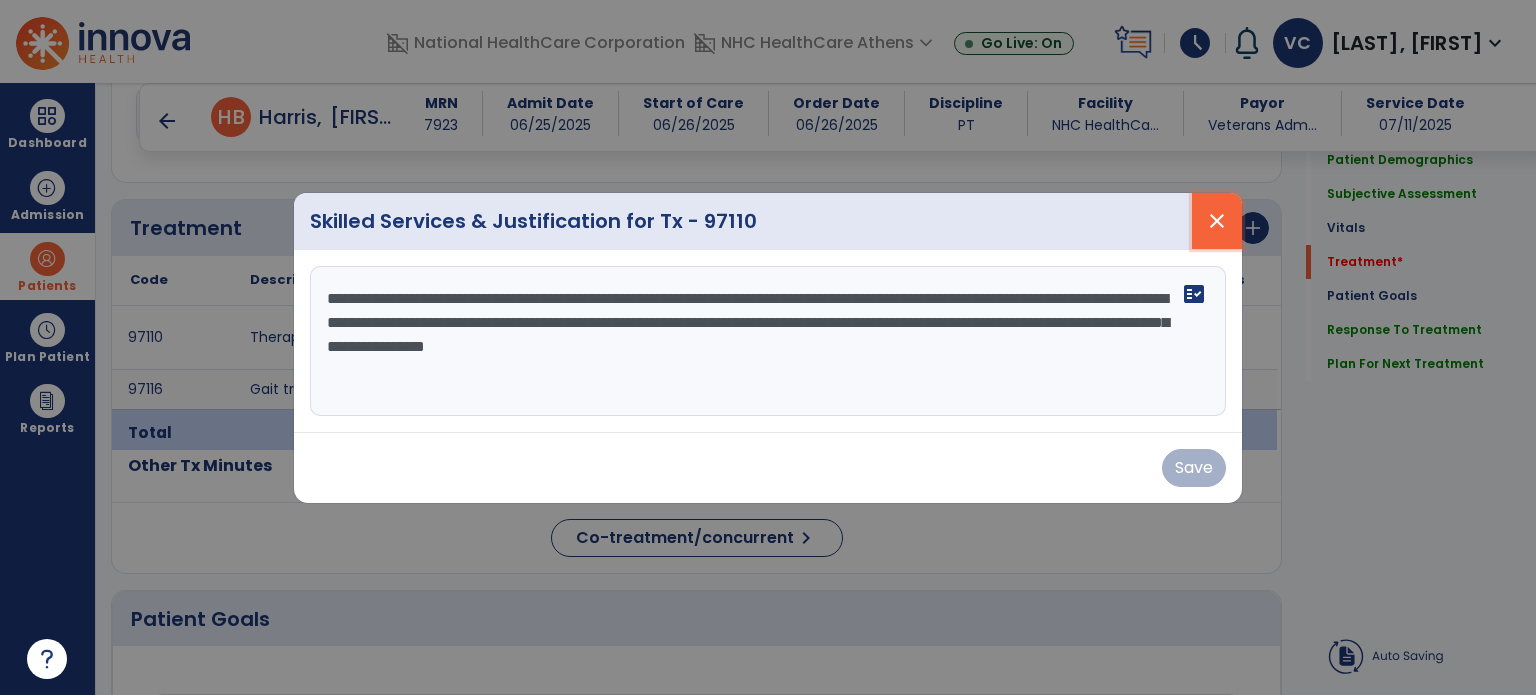 click on "close" at bounding box center (1217, 221) 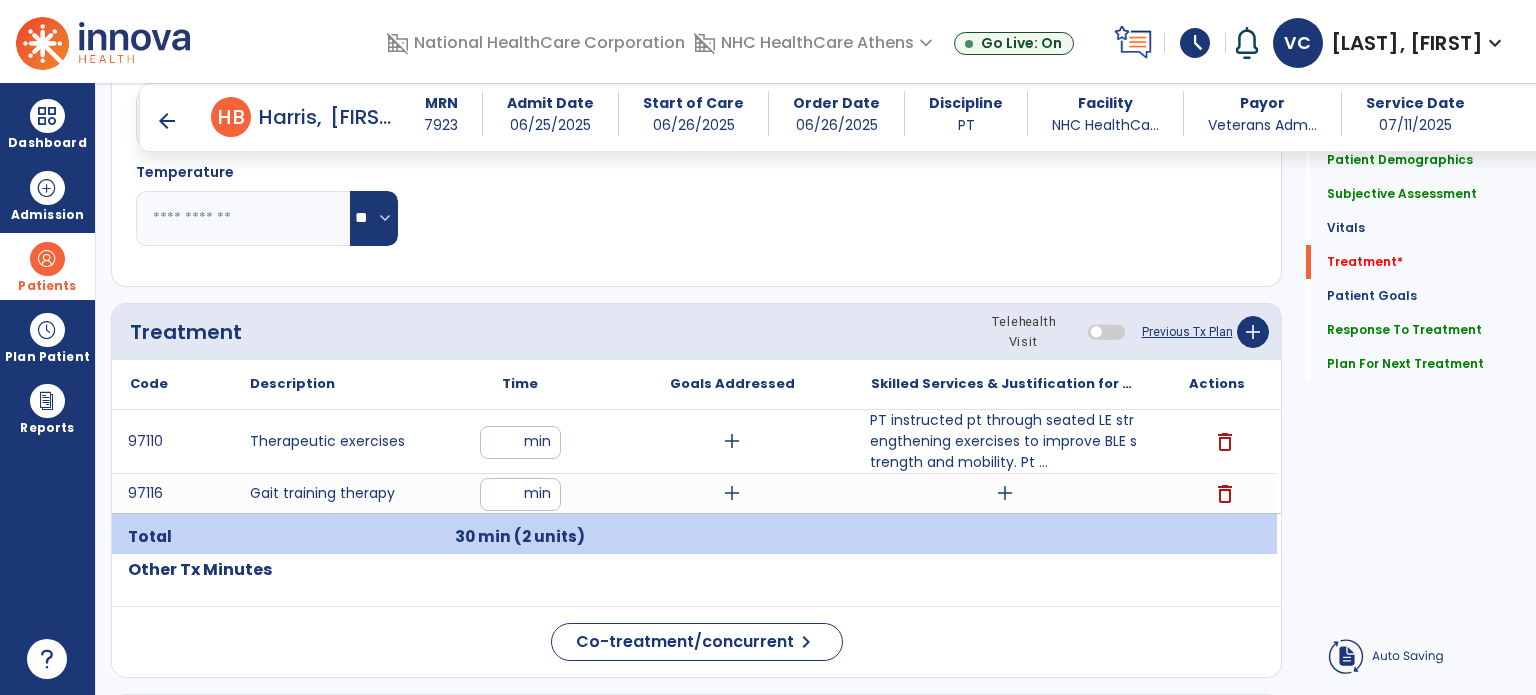 scroll, scrollTop: 980, scrollLeft: 0, axis: vertical 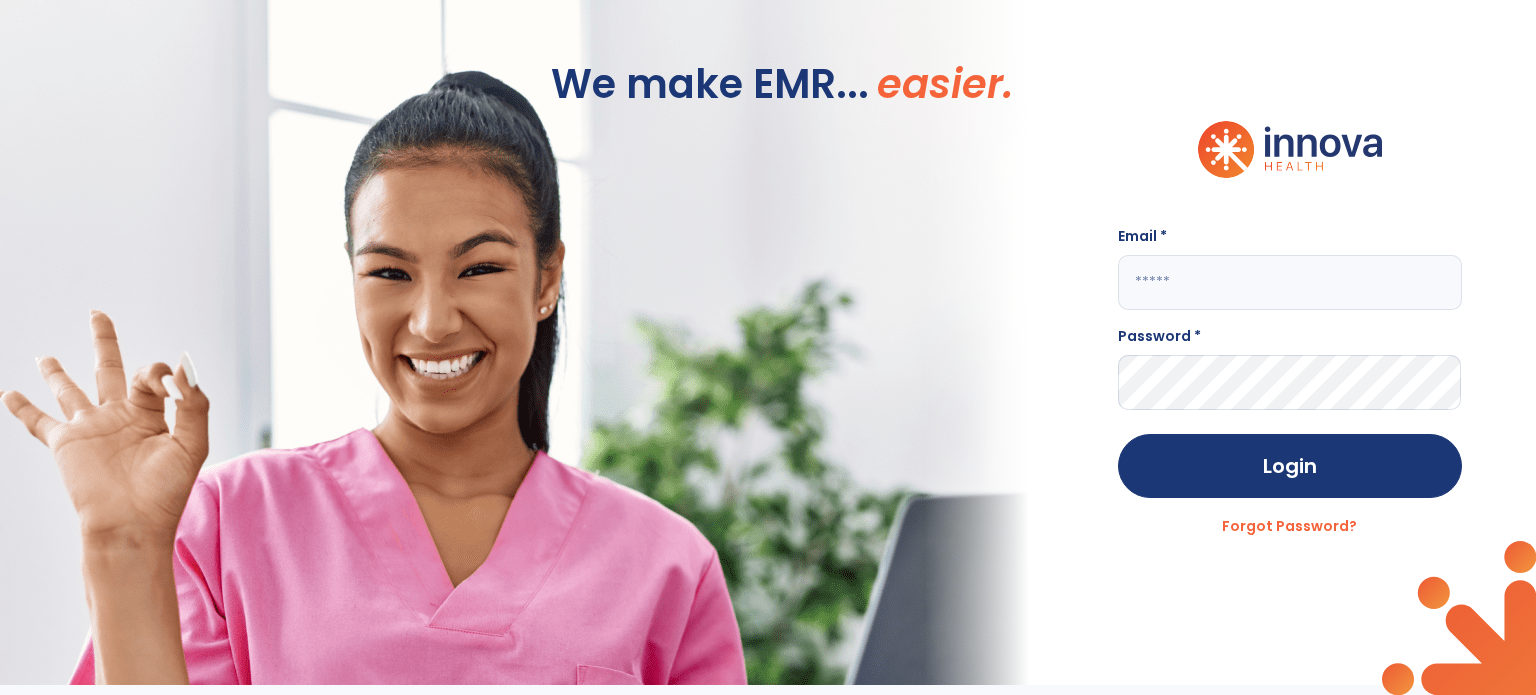 click 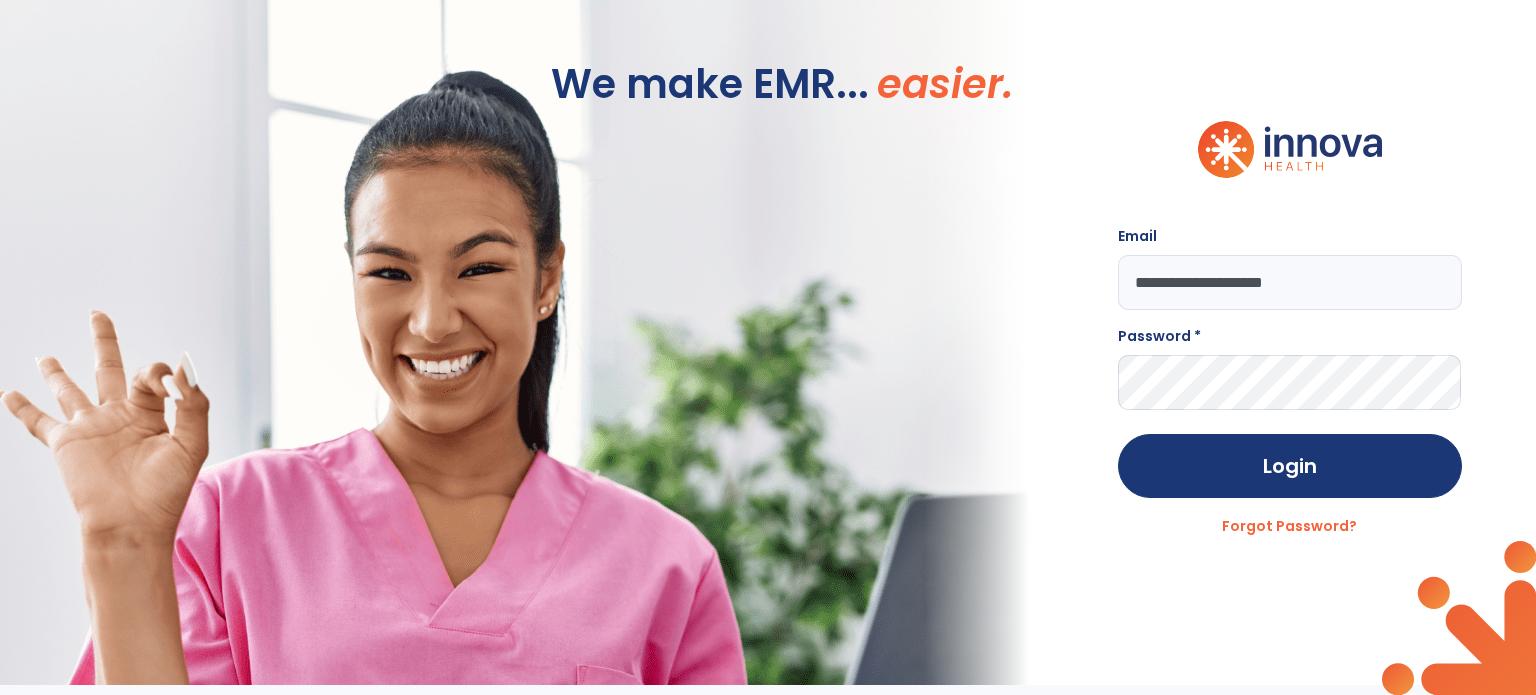type on "**********" 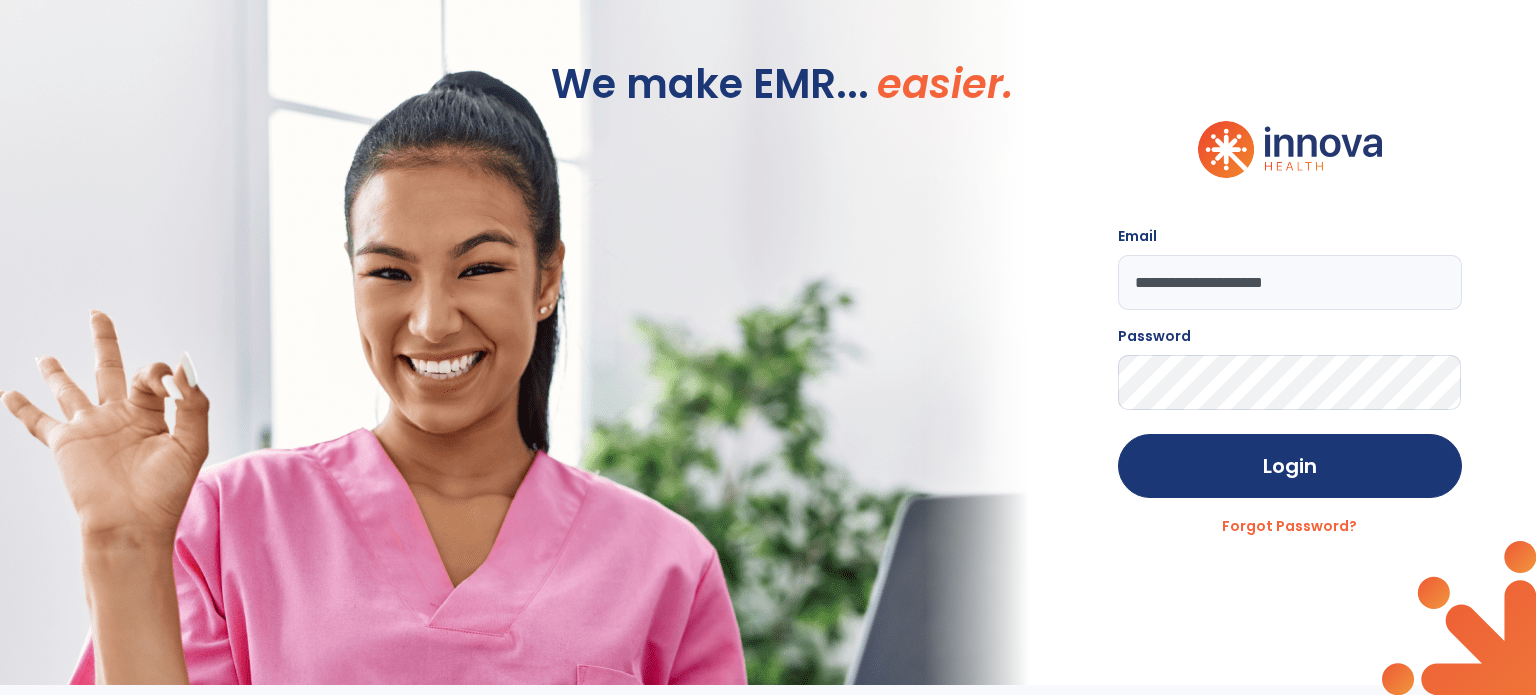 click on "Login" 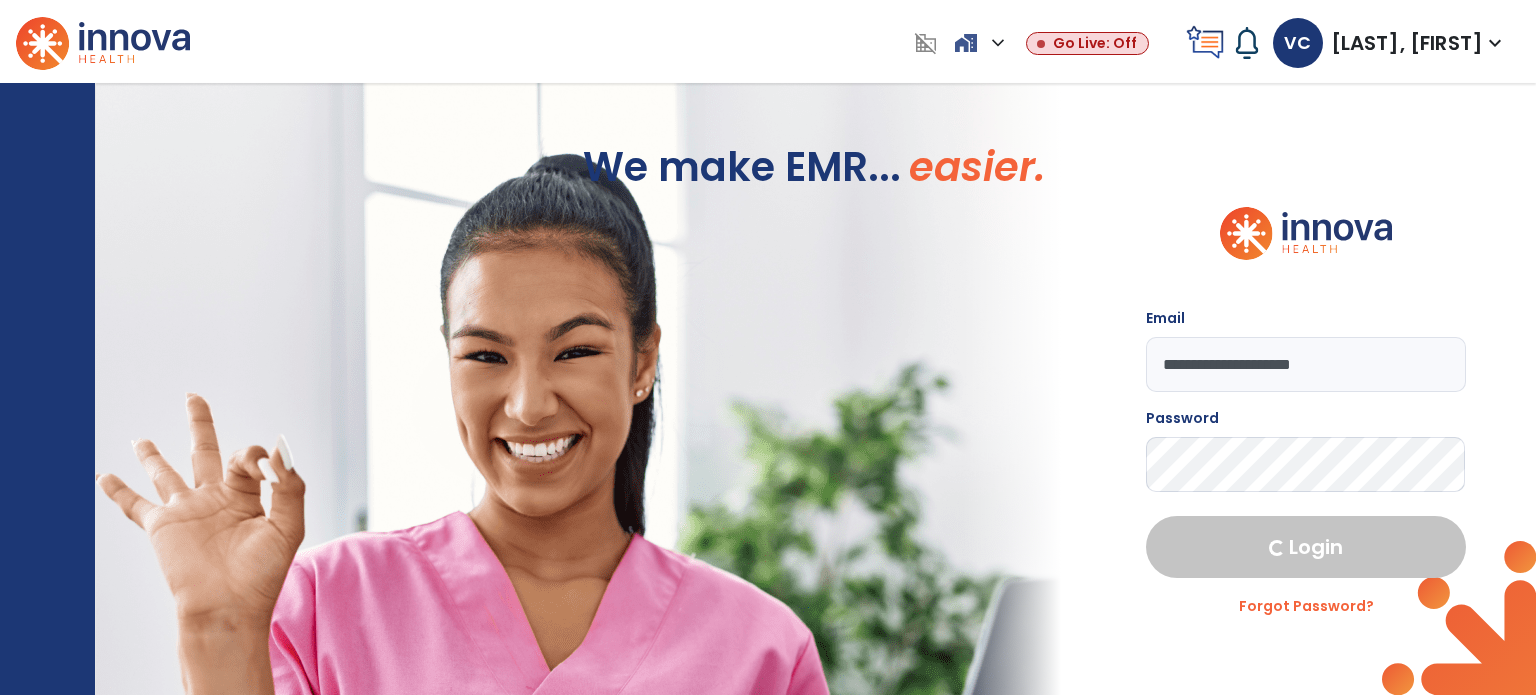 select on "****" 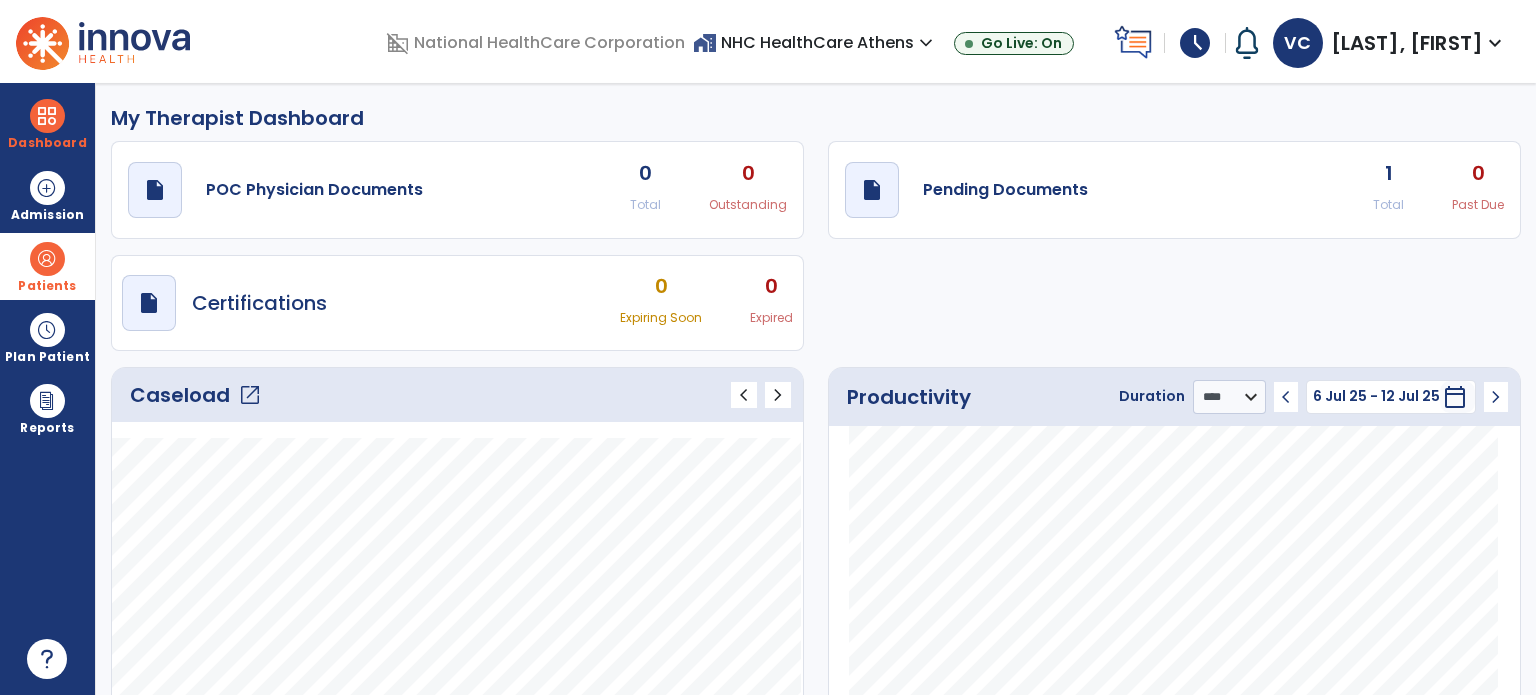 click on "Patients" at bounding box center (47, 266) 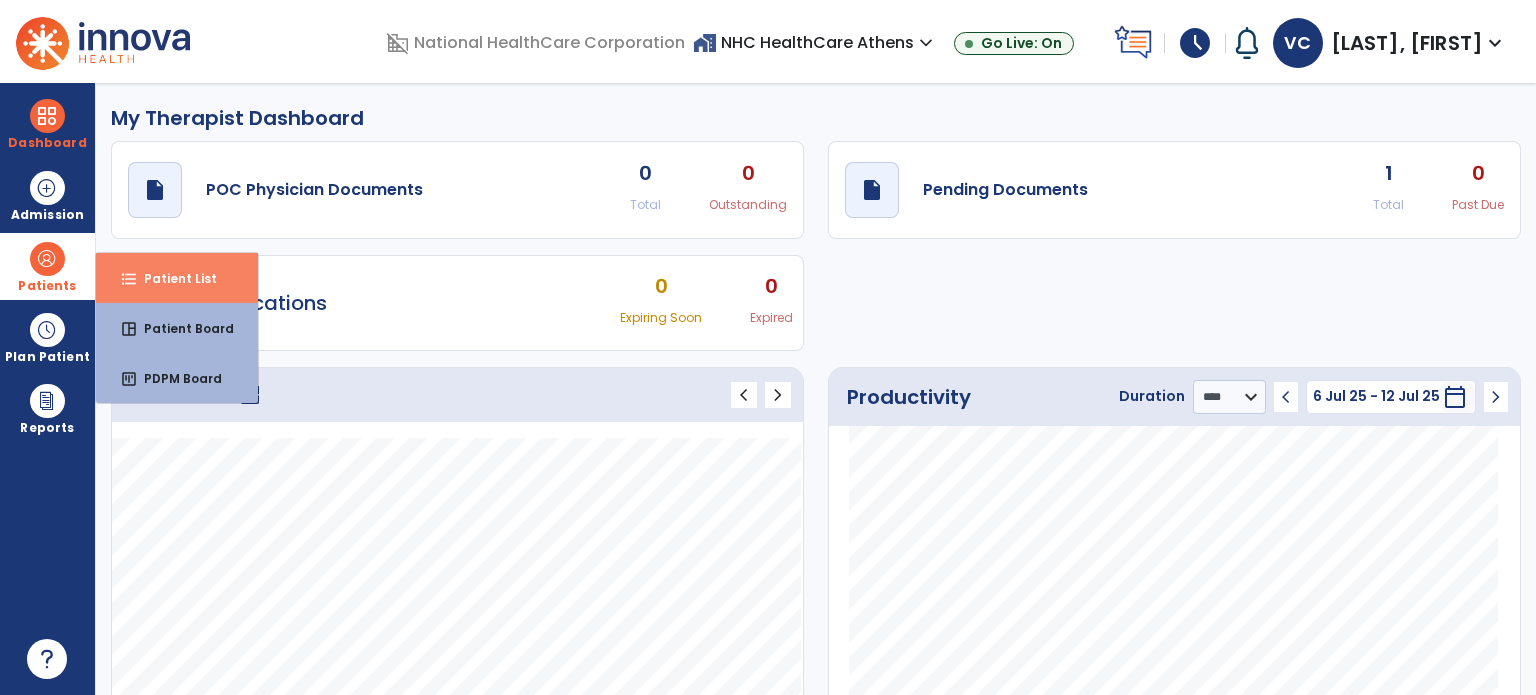 click on "format_list_bulleted  Patient List" at bounding box center (177, 278) 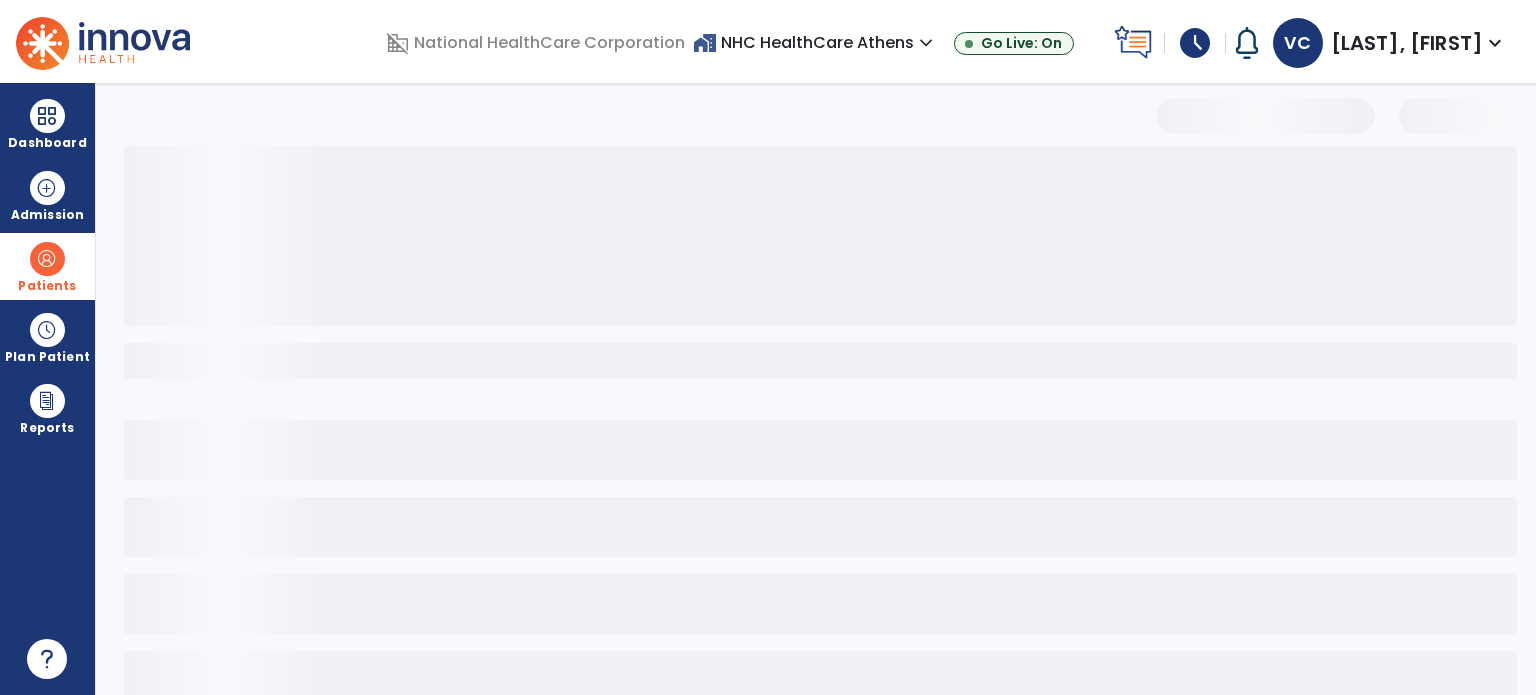 select on "***" 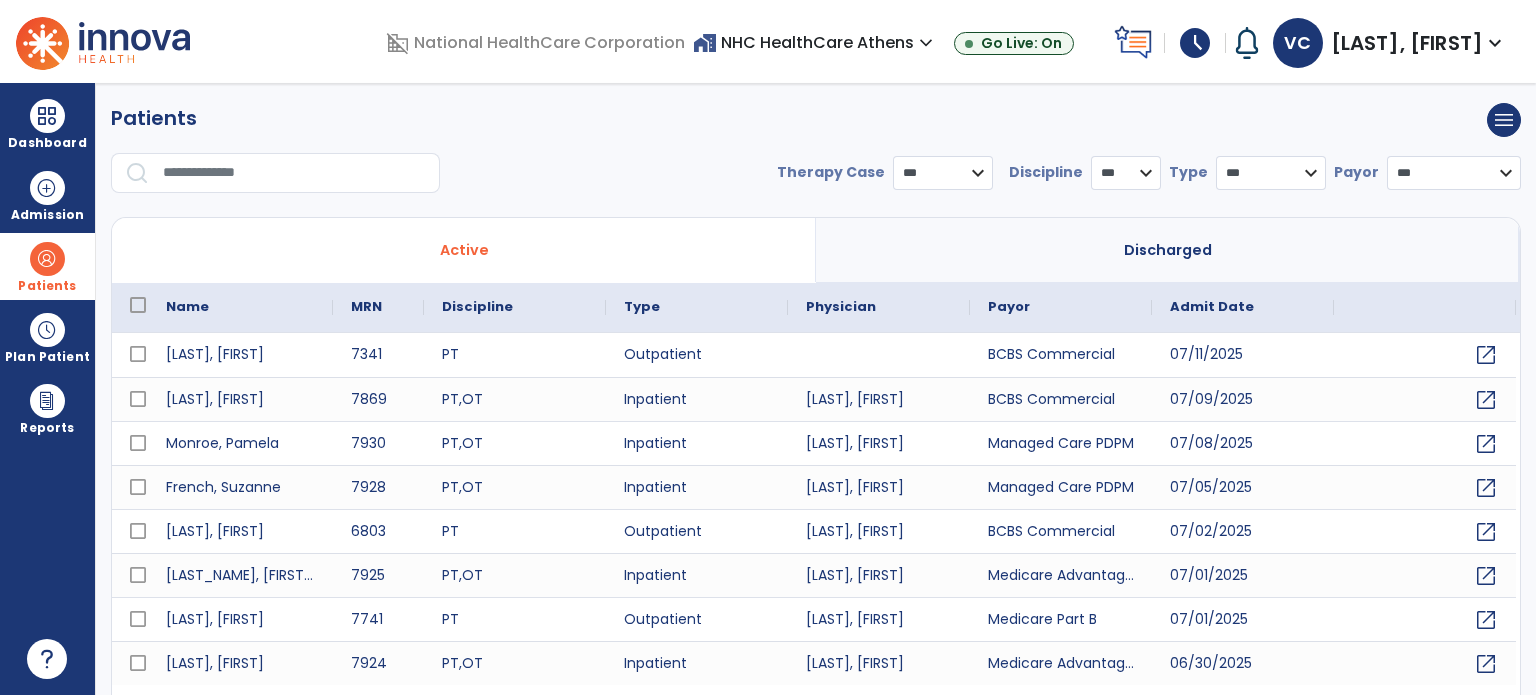 click at bounding box center (294, 173) 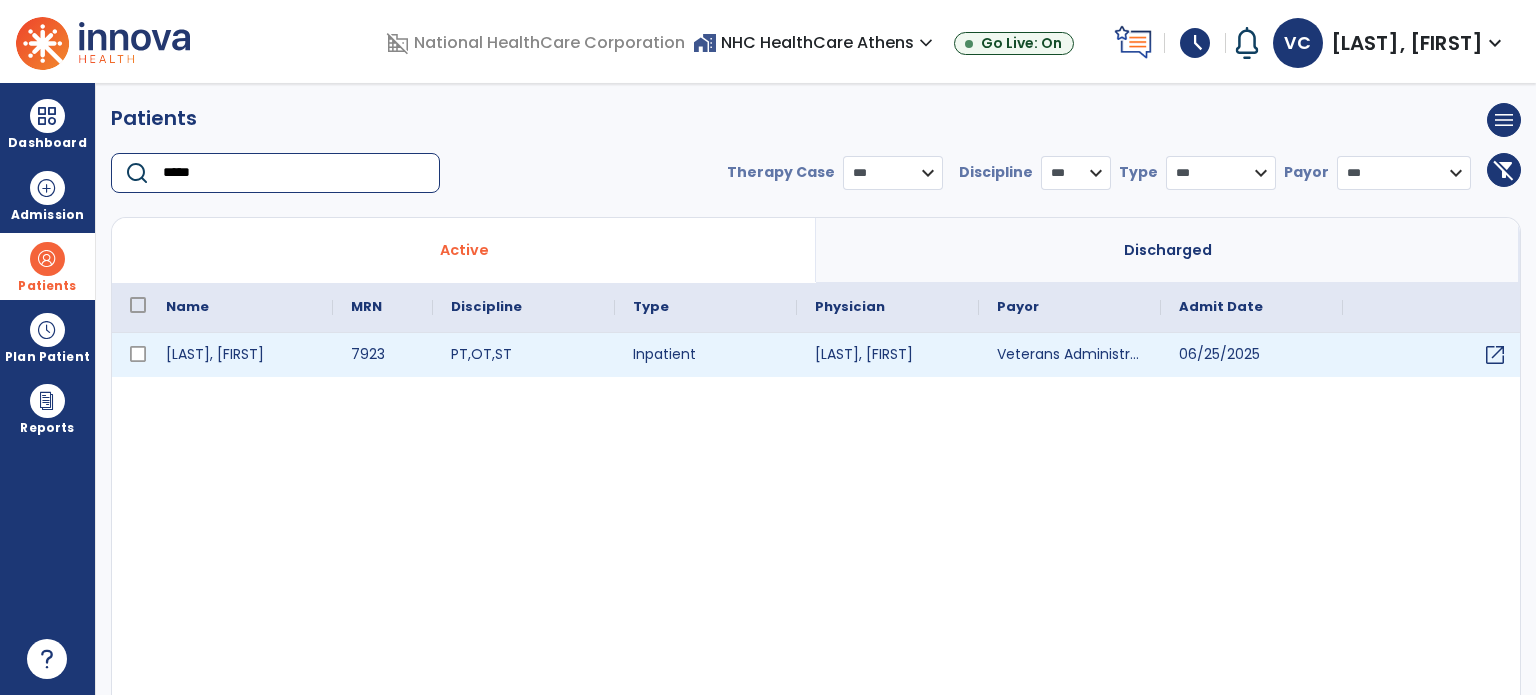 type on "*****" 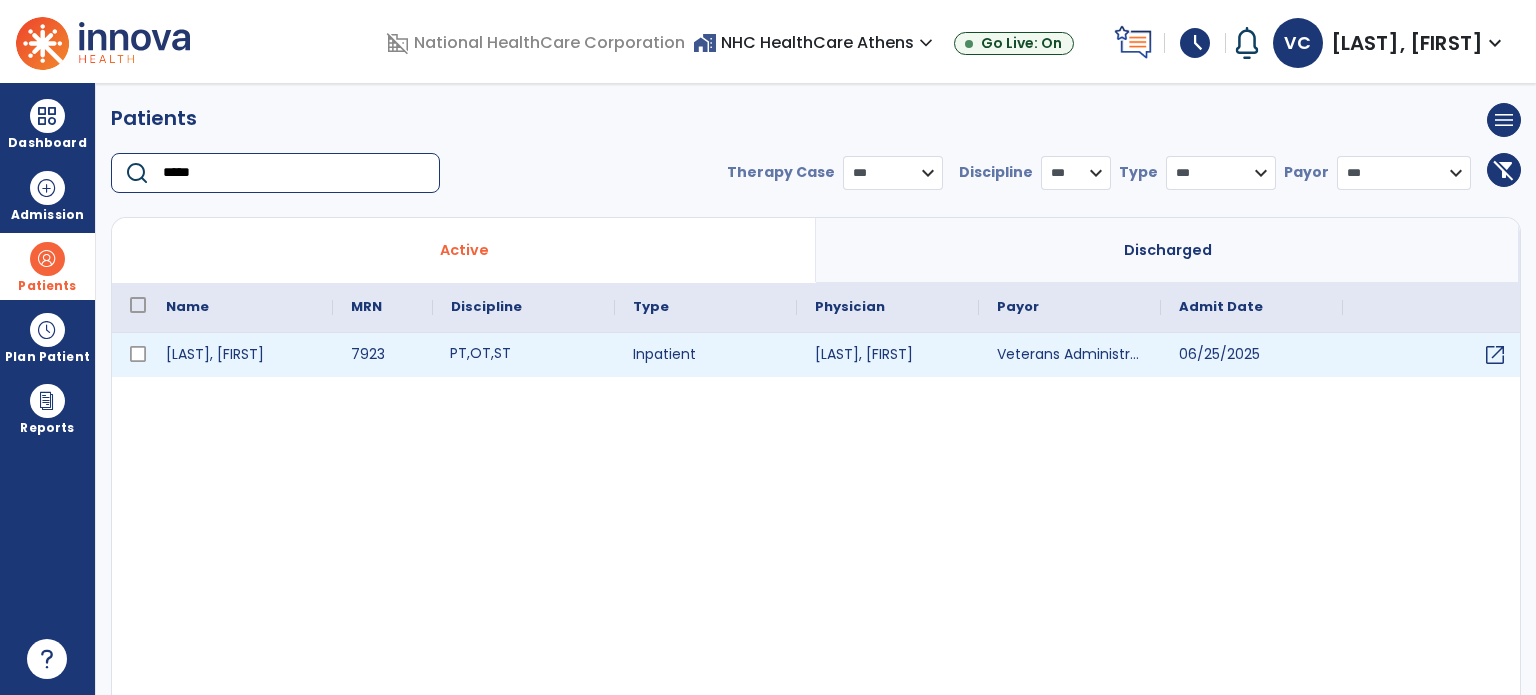 click on "PT , OT , ST" at bounding box center (524, 355) 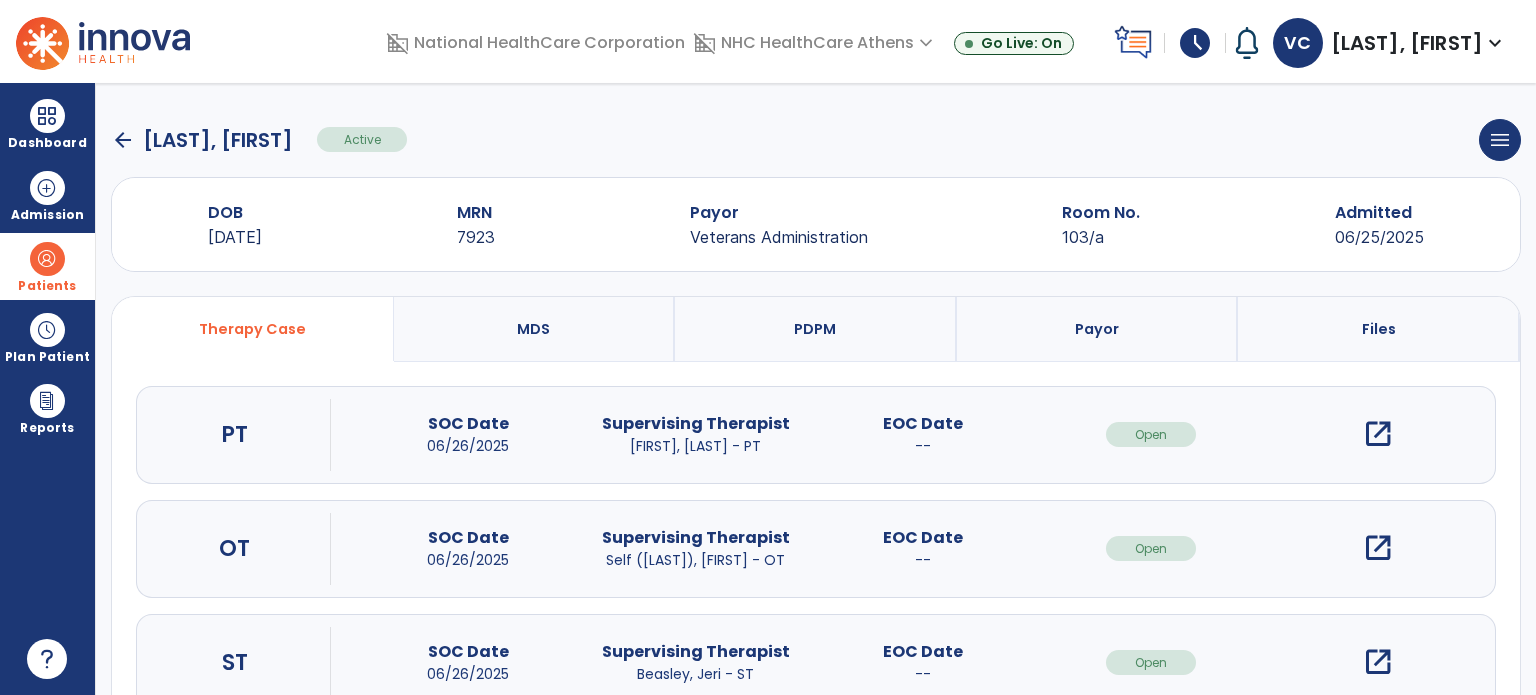 click on "open_in_new" at bounding box center (1378, 434) 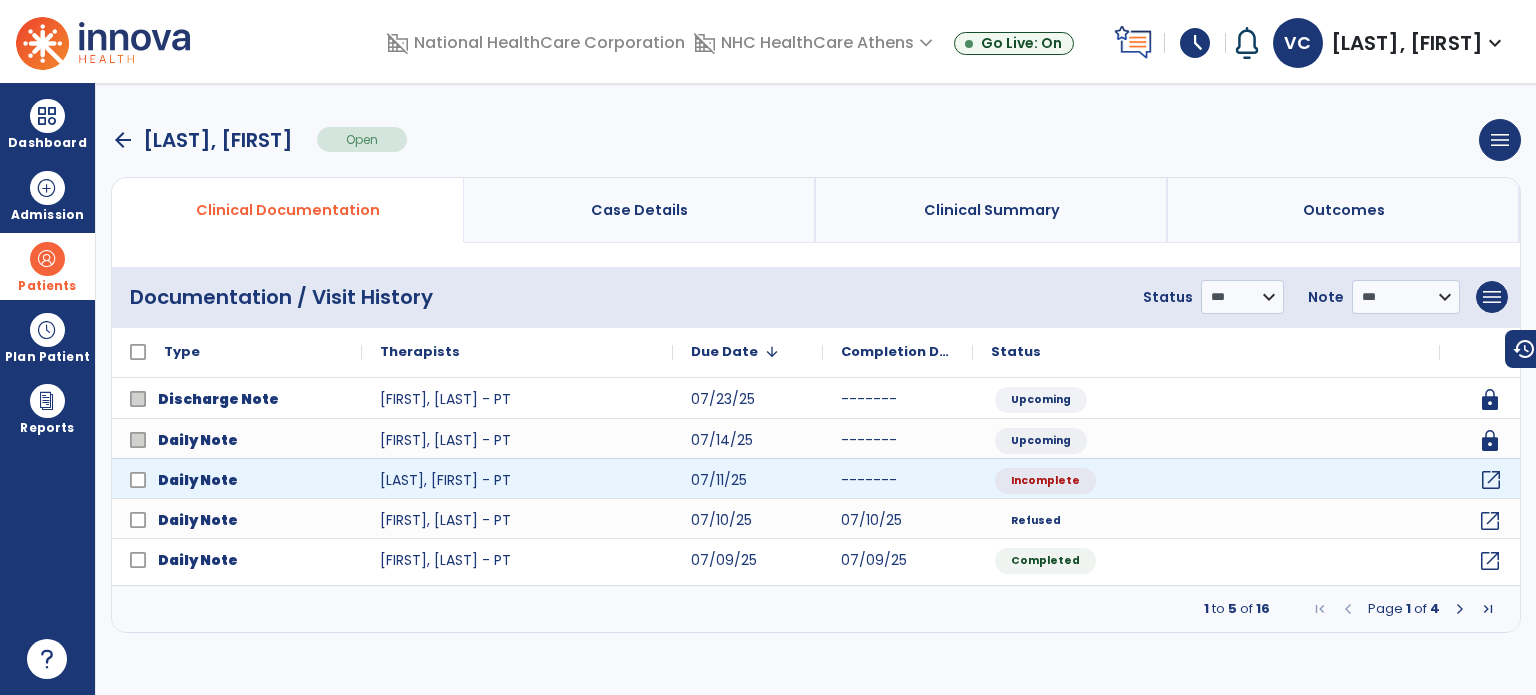 click on "open_in_new" 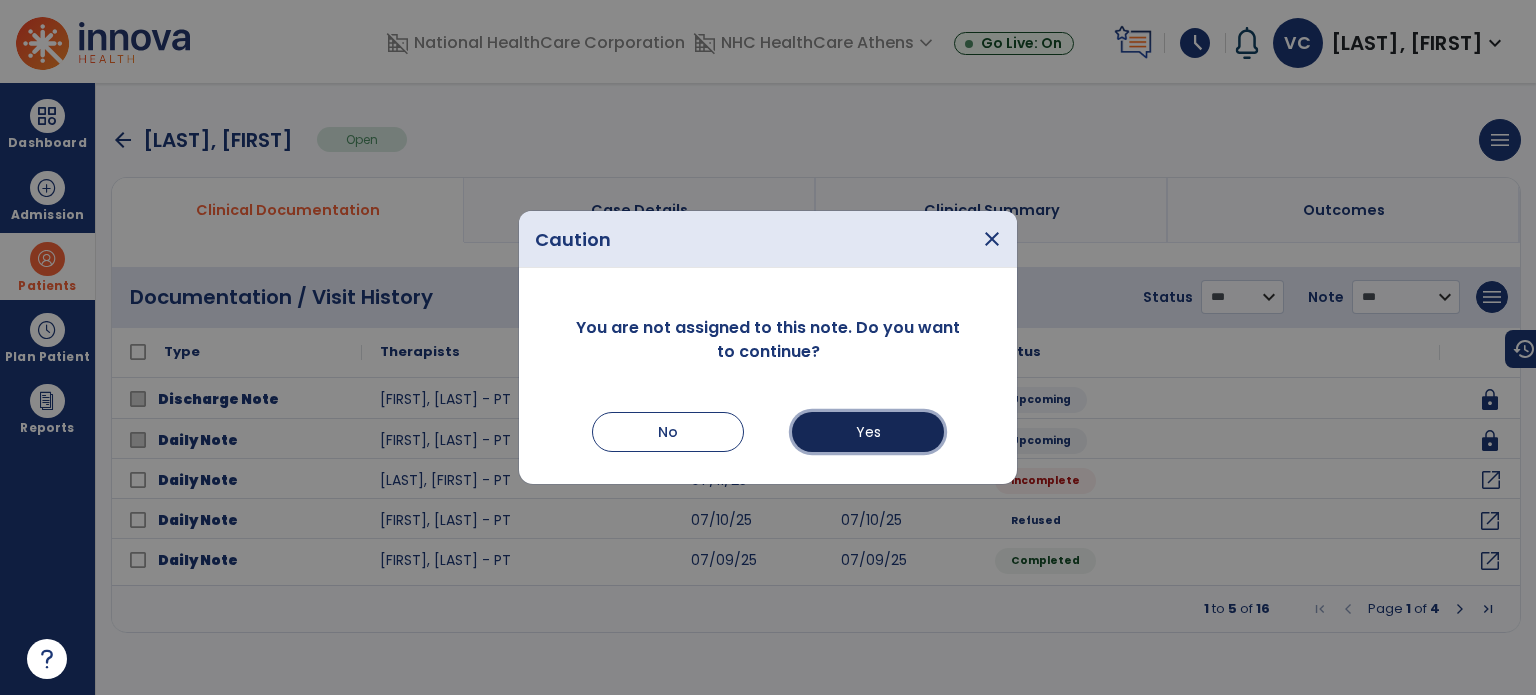 click on "Yes" at bounding box center (868, 432) 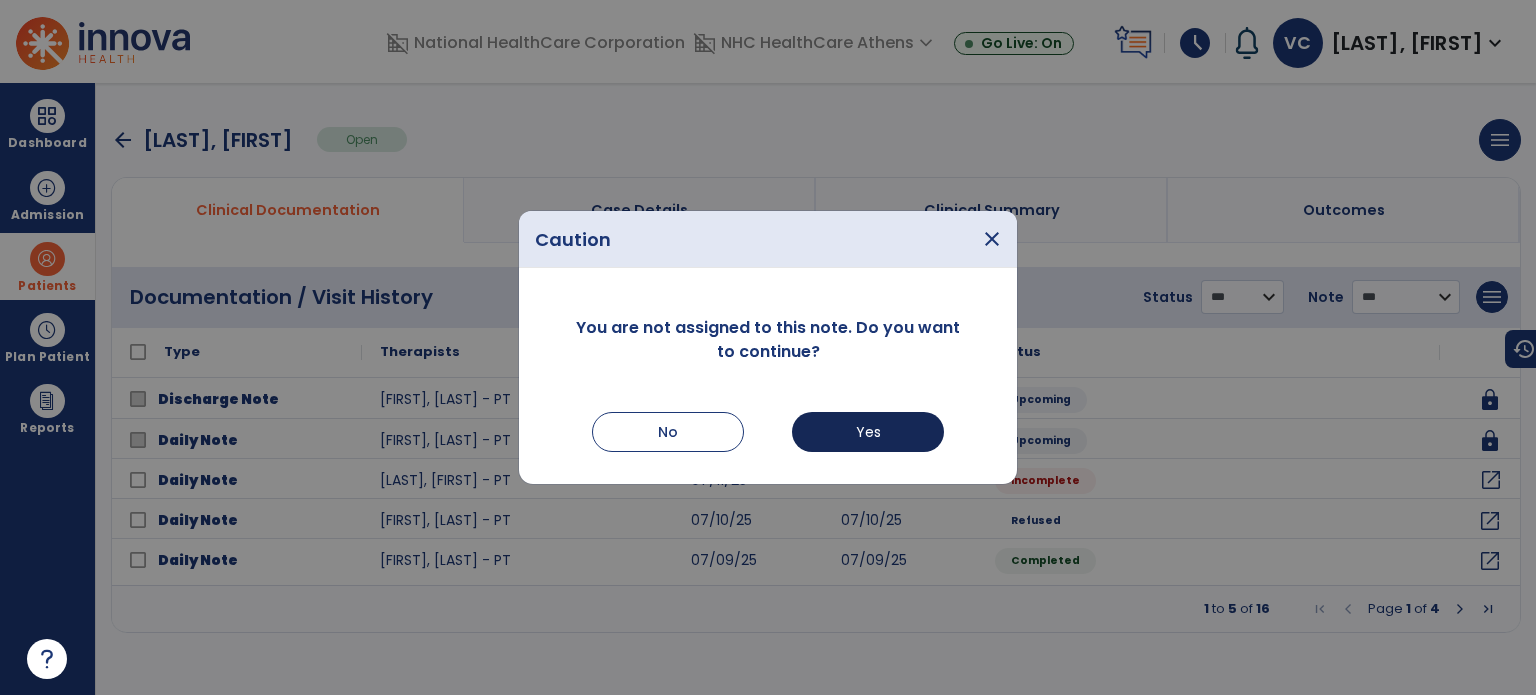 select on "*" 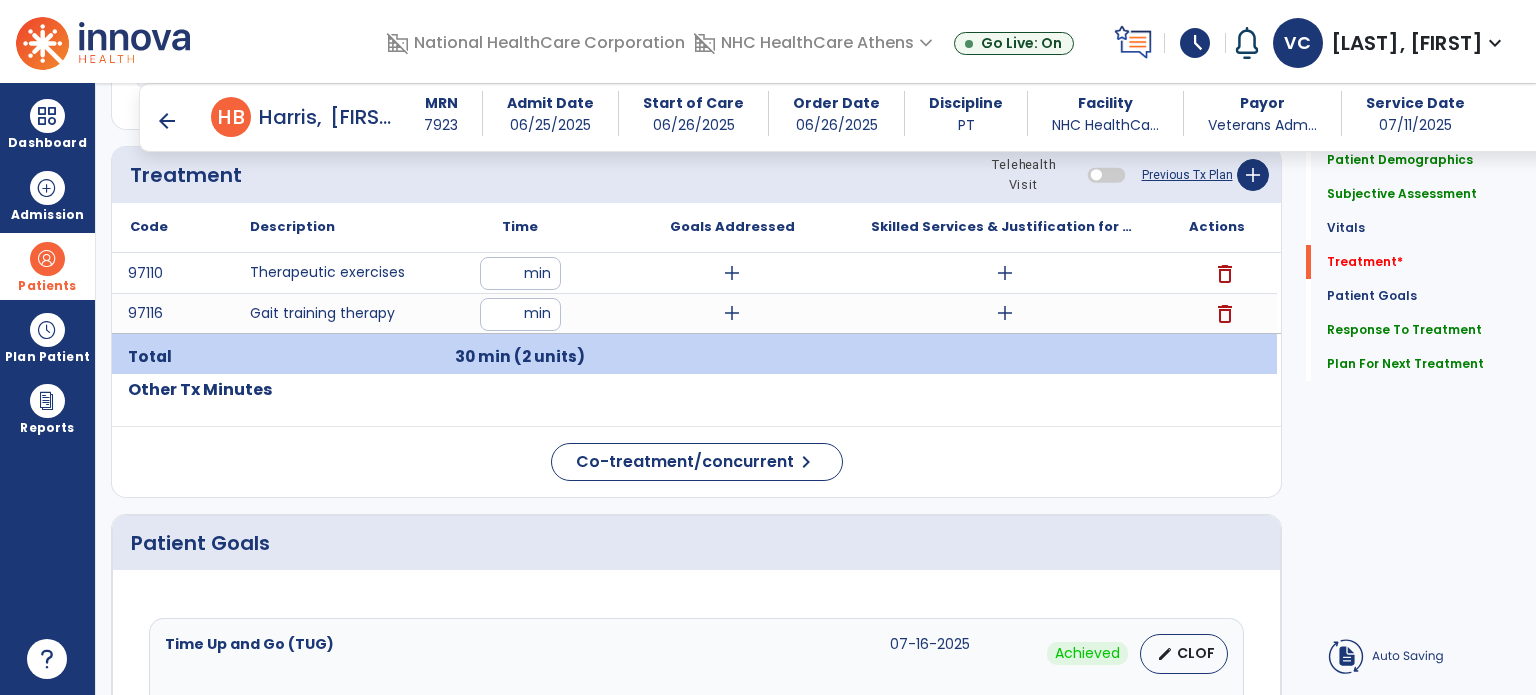 scroll, scrollTop: 1147, scrollLeft: 0, axis: vertical 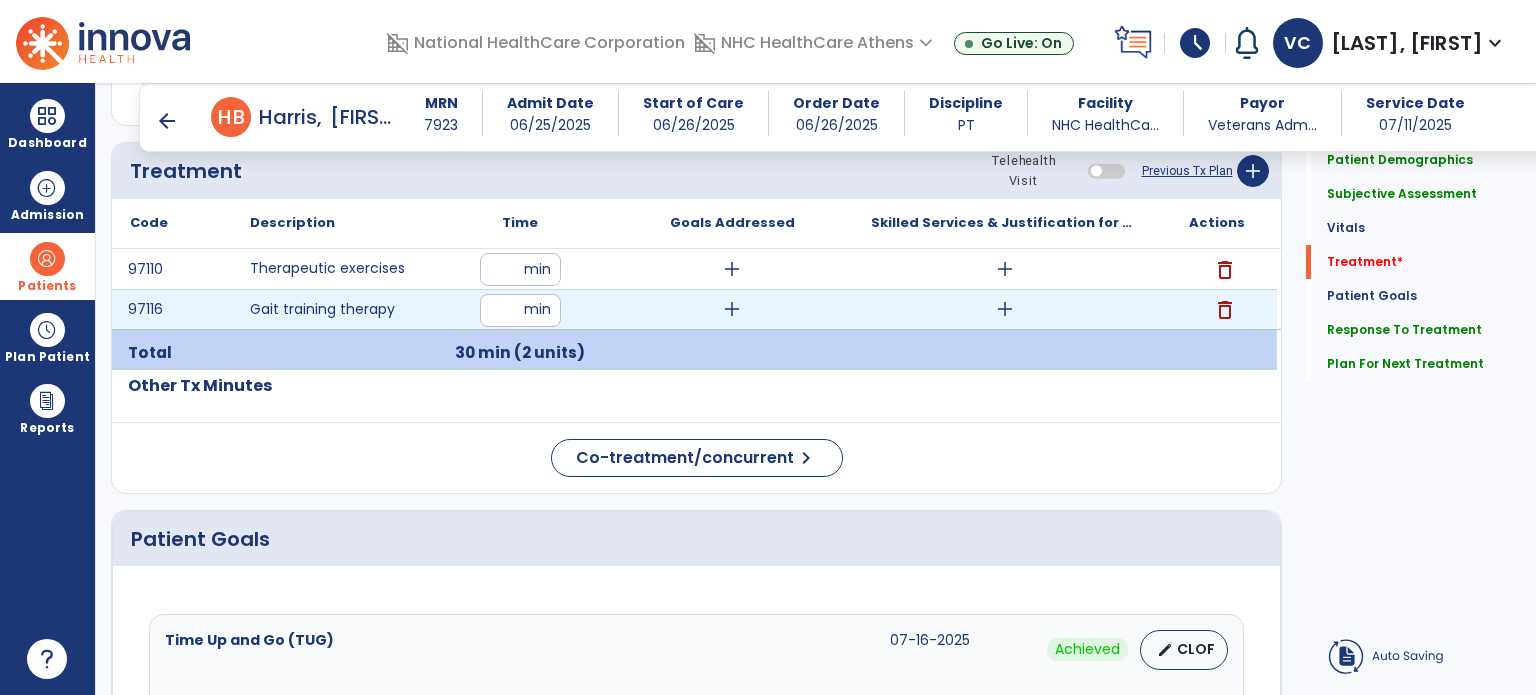 click on "add" at bounding box center [1005, 309] 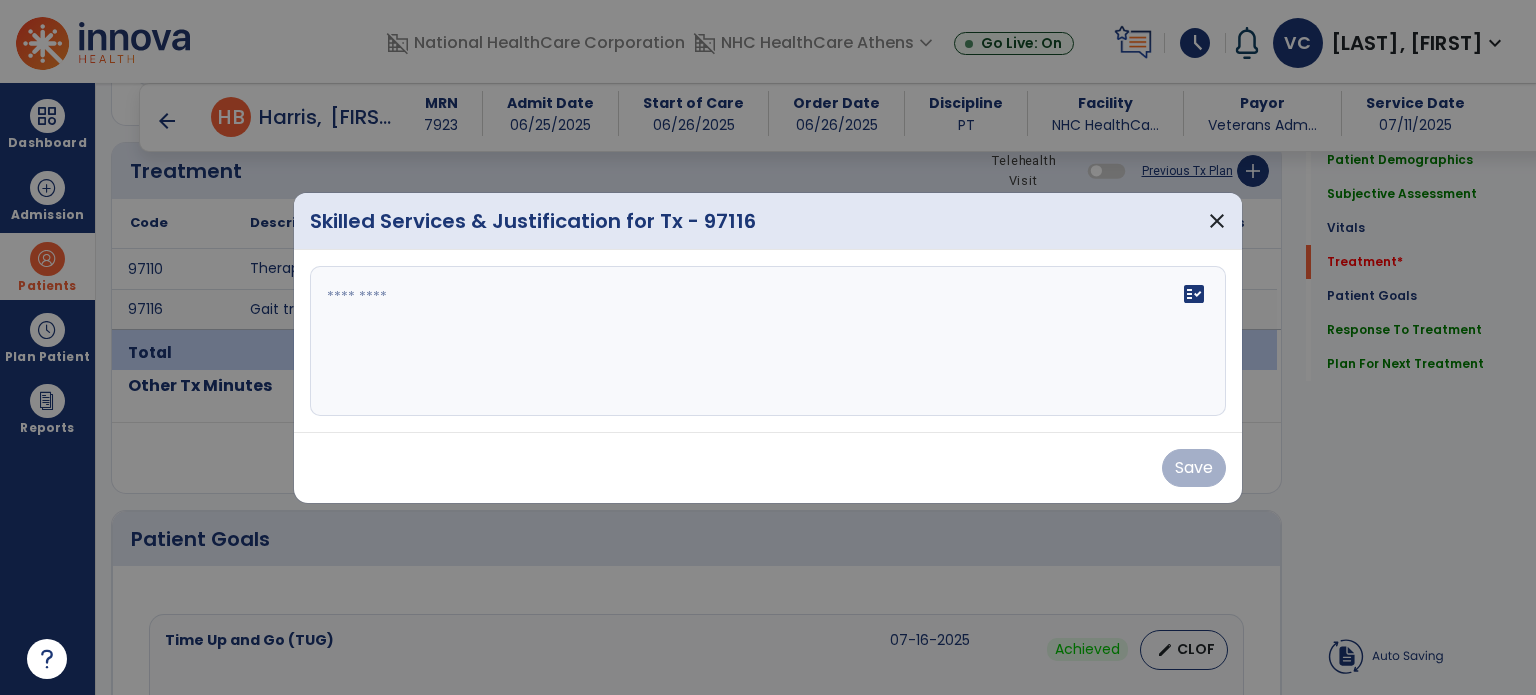 click on "fact_check" at bounding box center (768, 341) 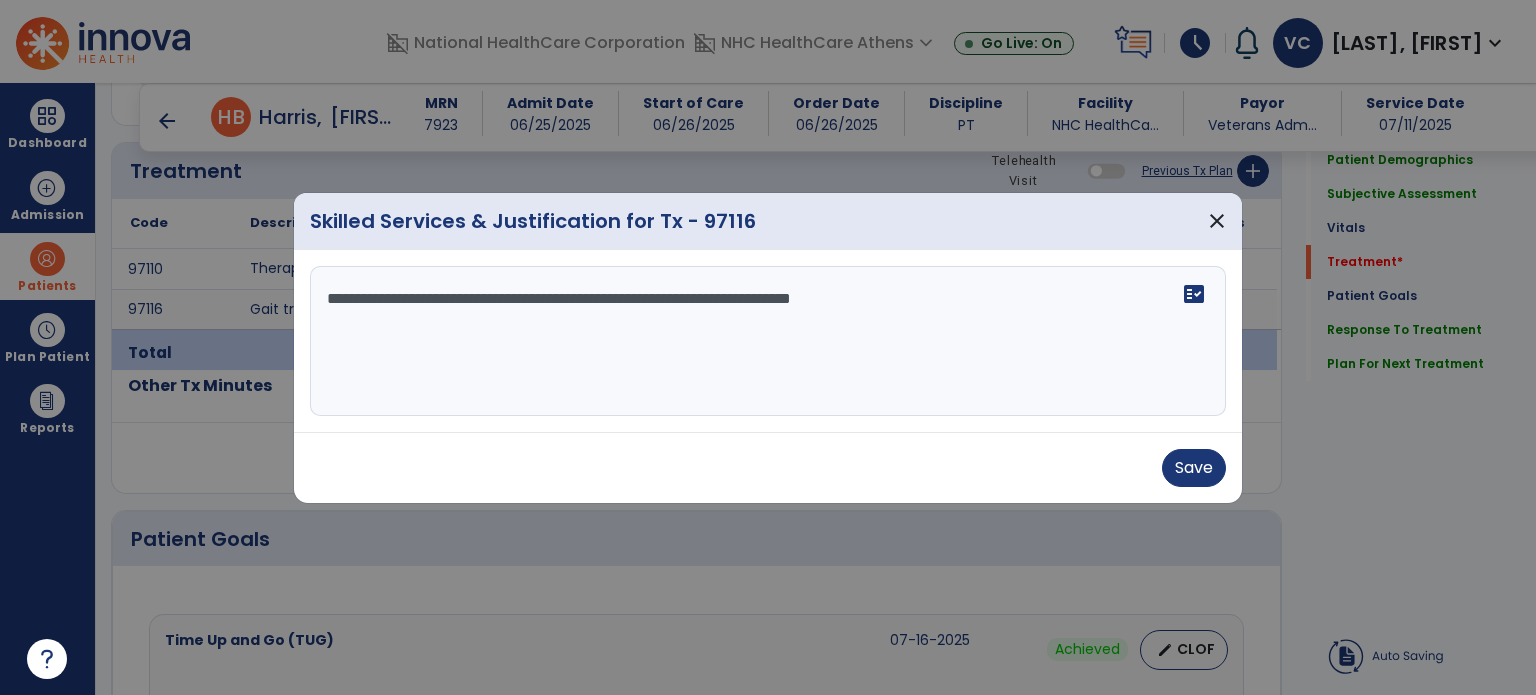 click on "**********" at bounding box center [768, 341] 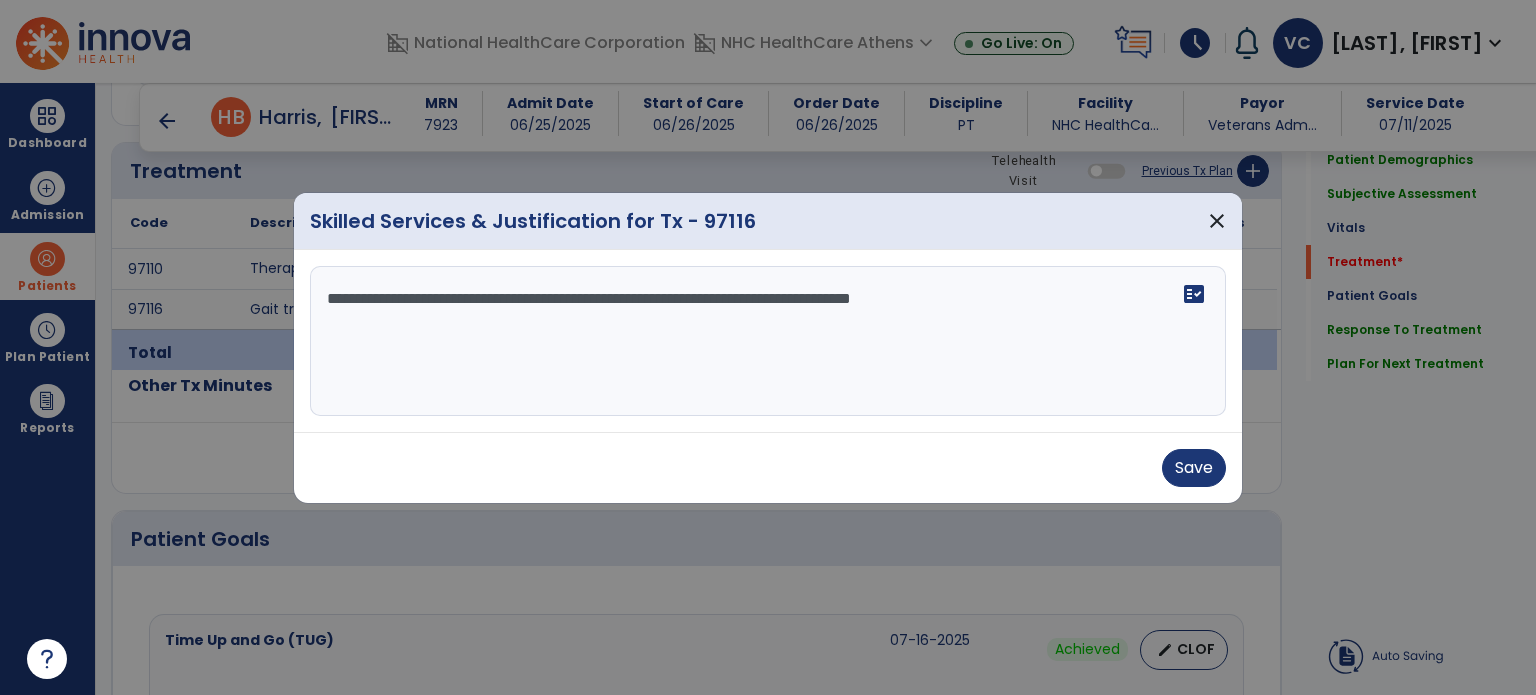 click on "**********" at bounding box center [768, 341] 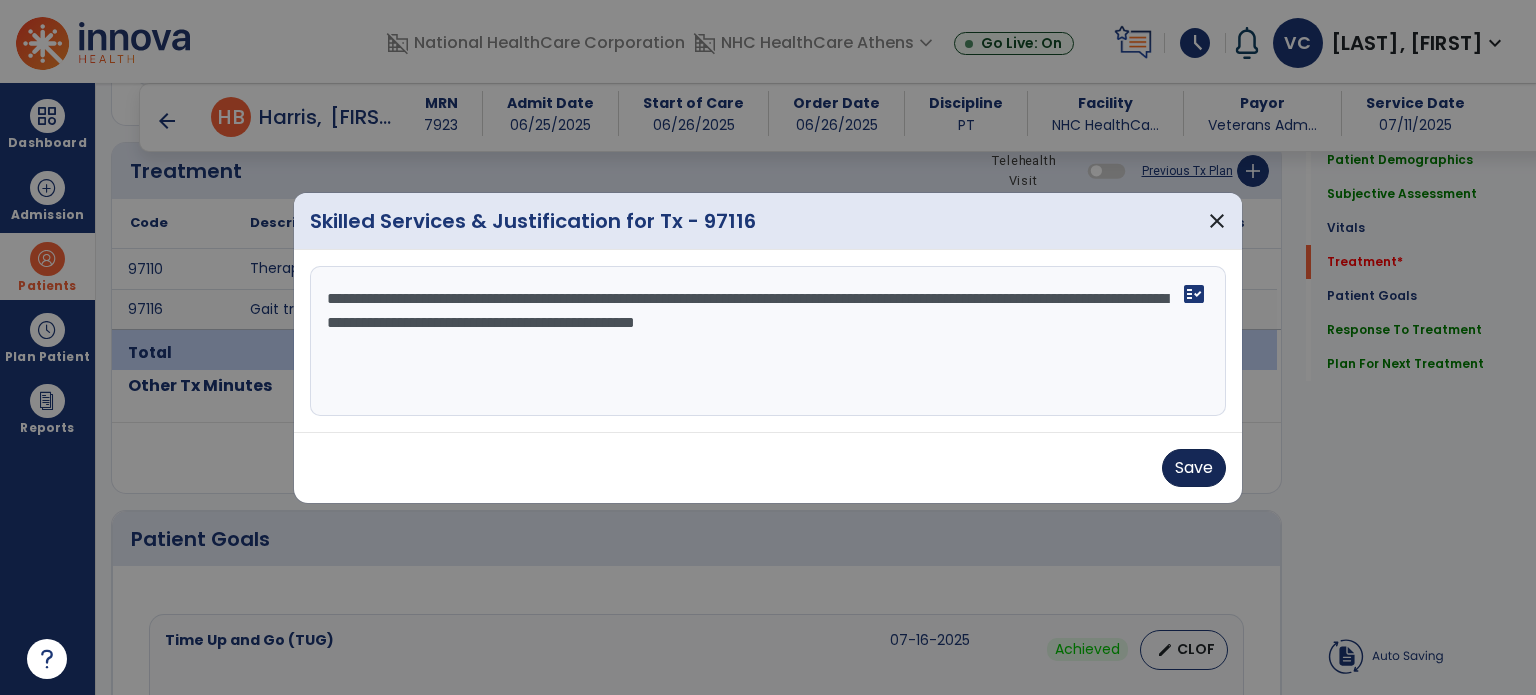 type on "**********" 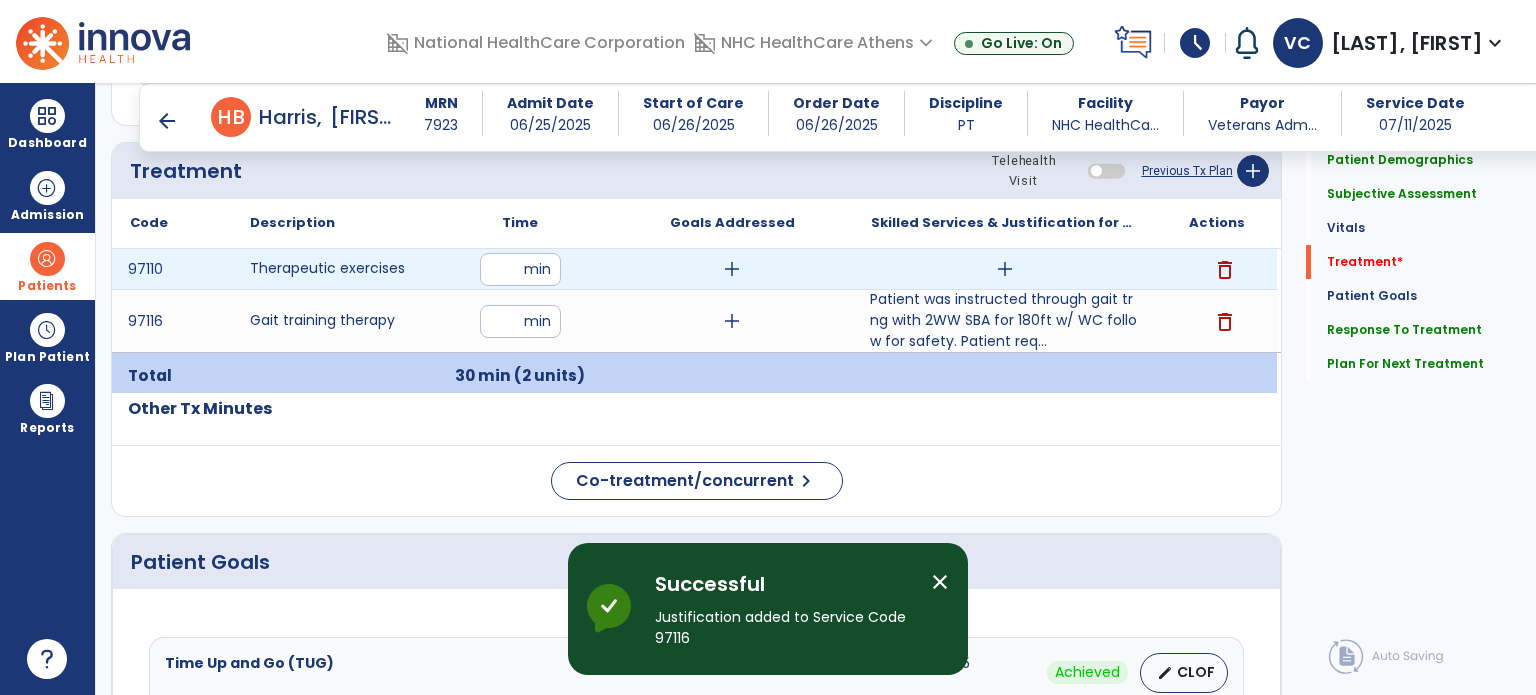 click on "add" at bounding box center [1005, 269] 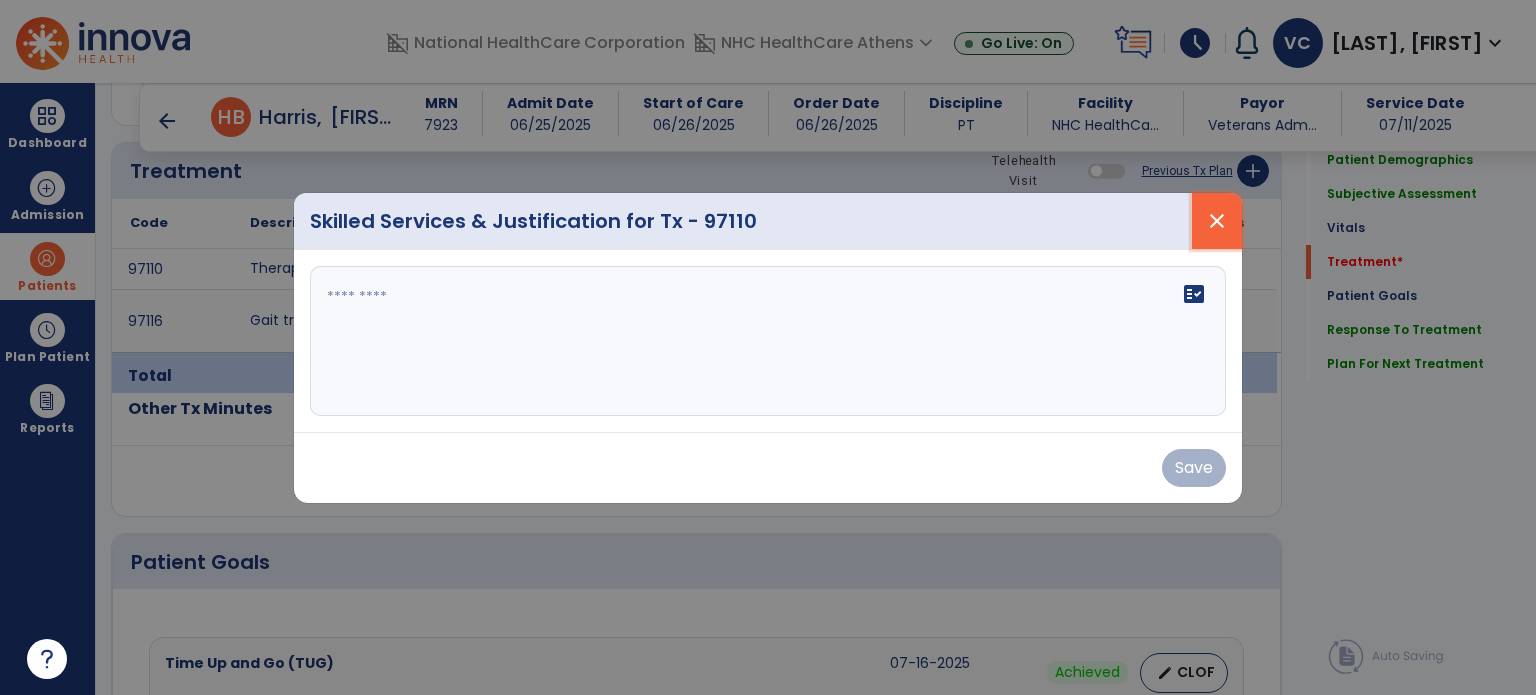 click on "close" at bounding box center (1217, 221) 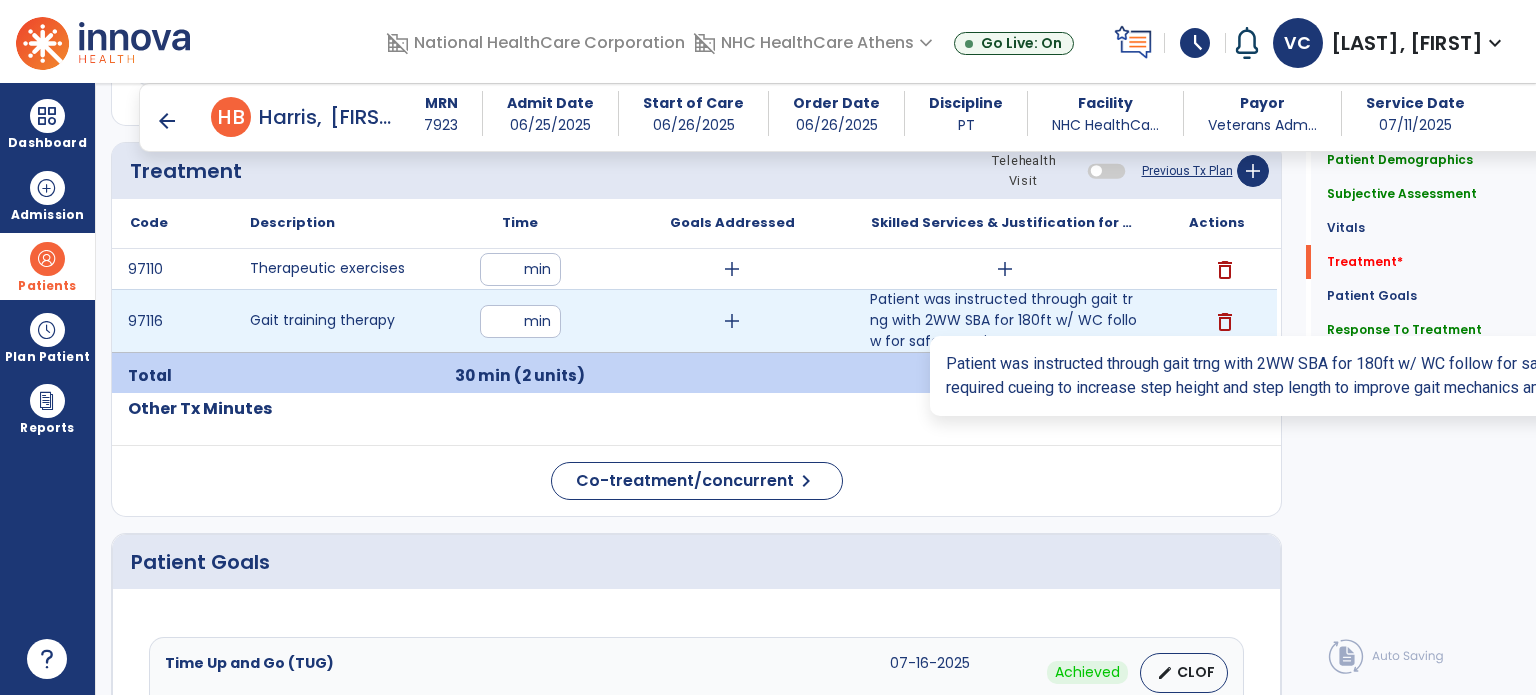click on "Patient was instructed through gait trng with 2WW SBA for 180ft w/ WC follow for safety. Patient req..." at bounding box center (1004, 320) 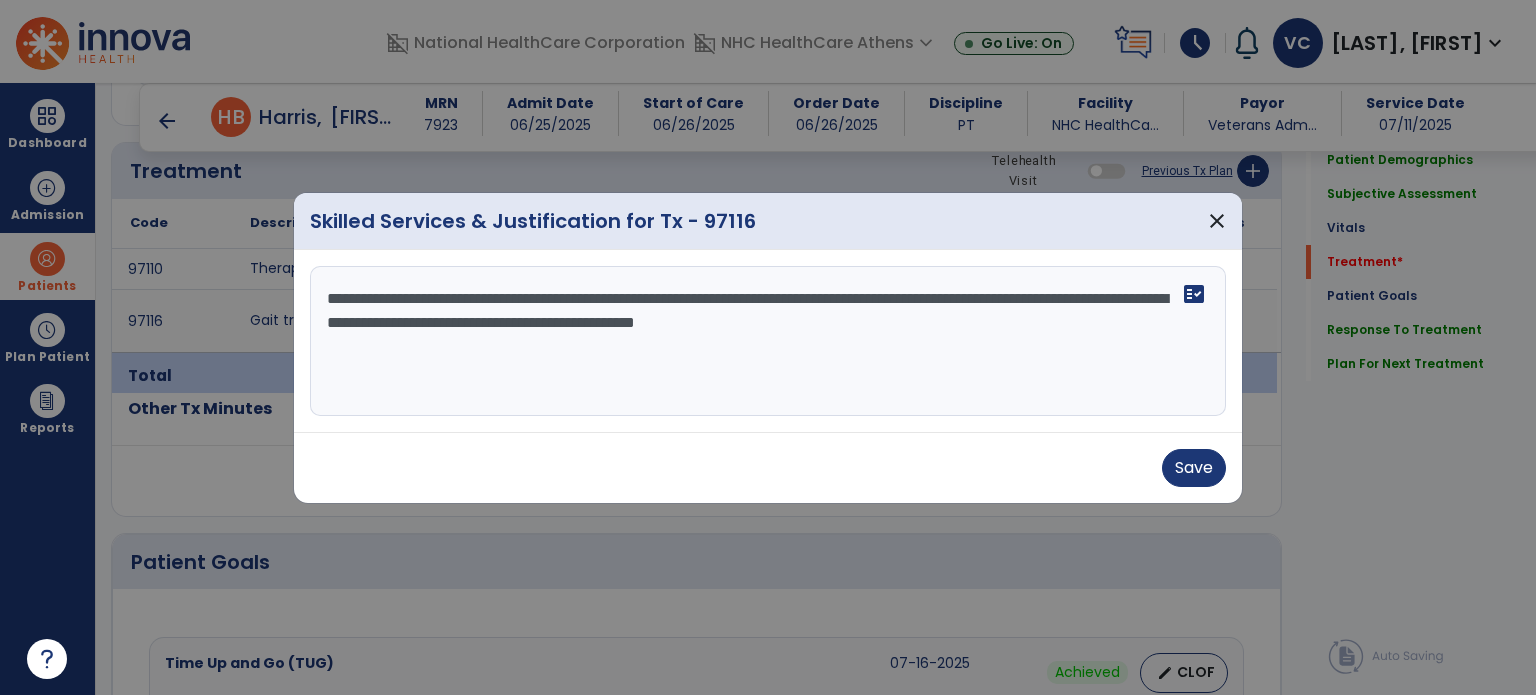 click on "**********" at bounding box center [768, 341] 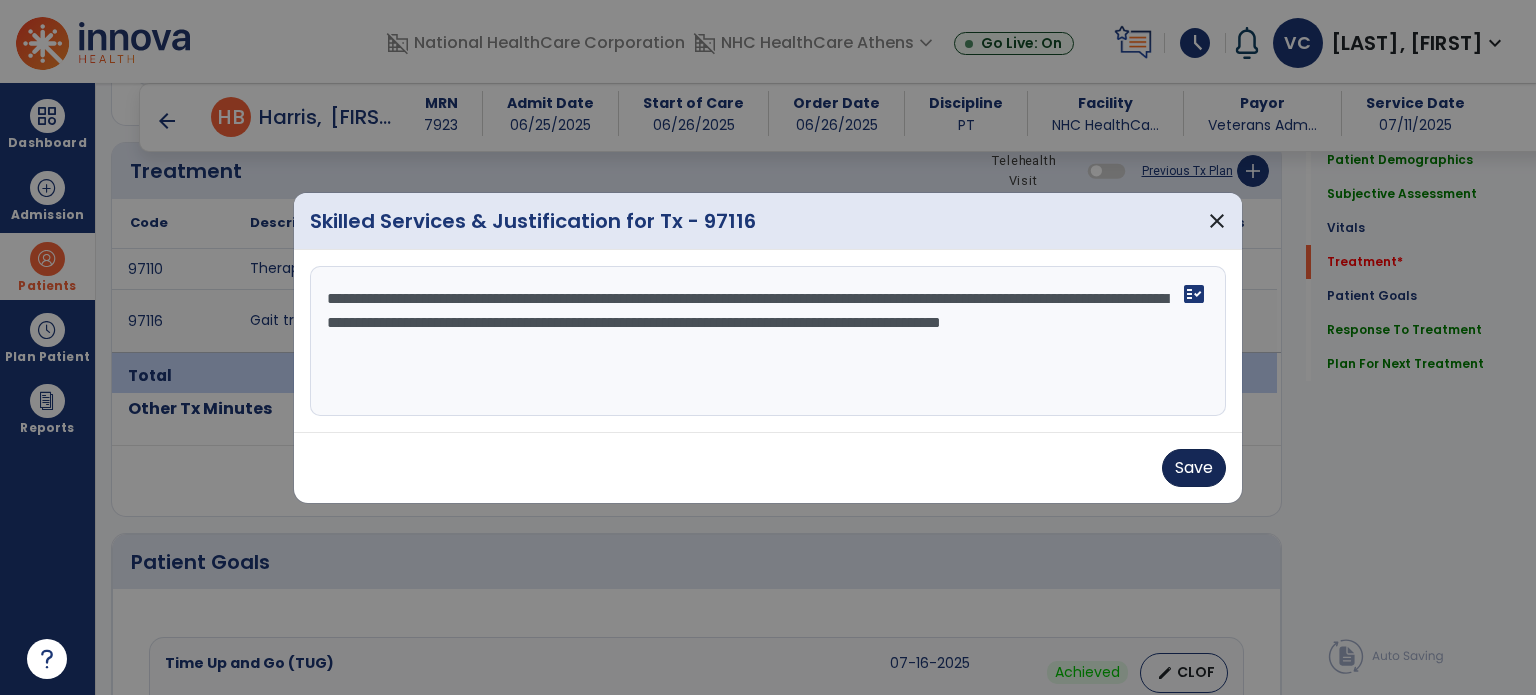 type on "**********" 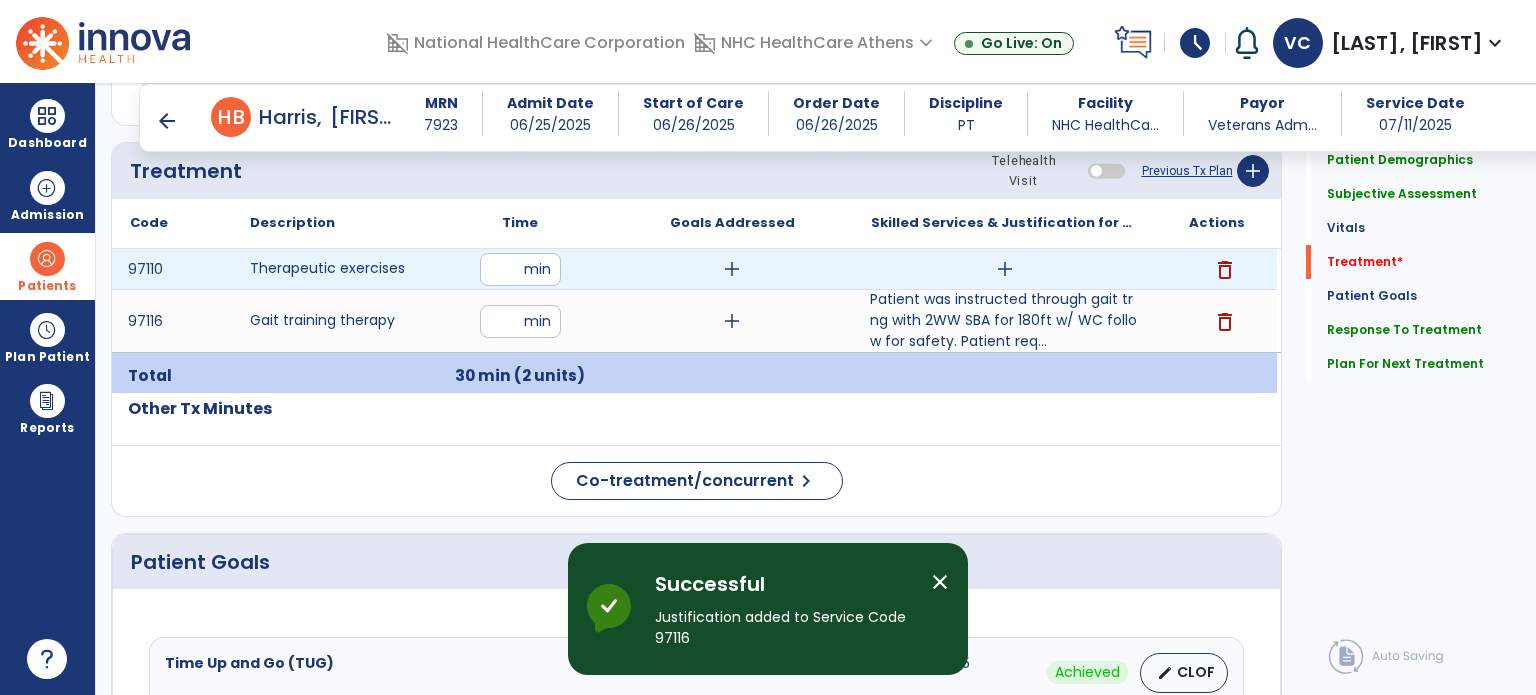 click on "add" at bounding box center (1005, 269) 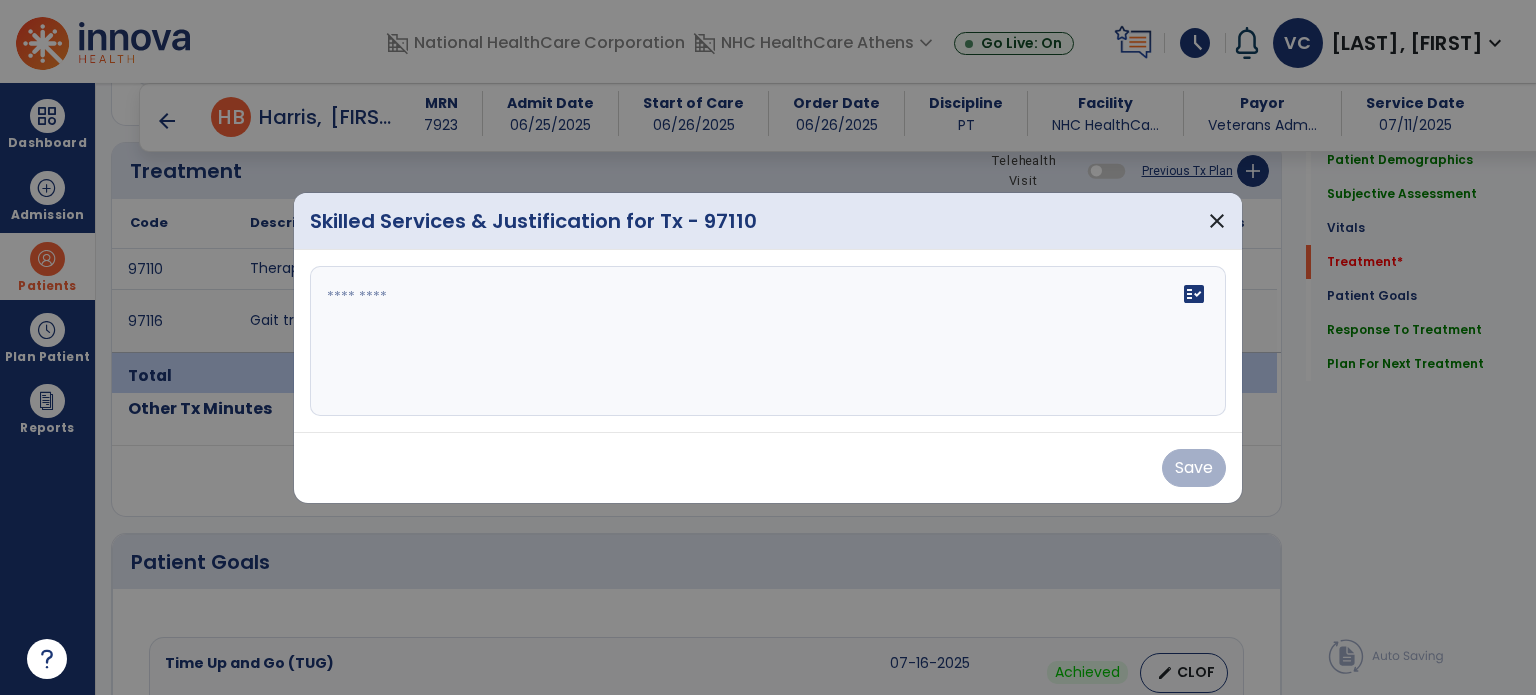 click at bounding box center [768, 341] 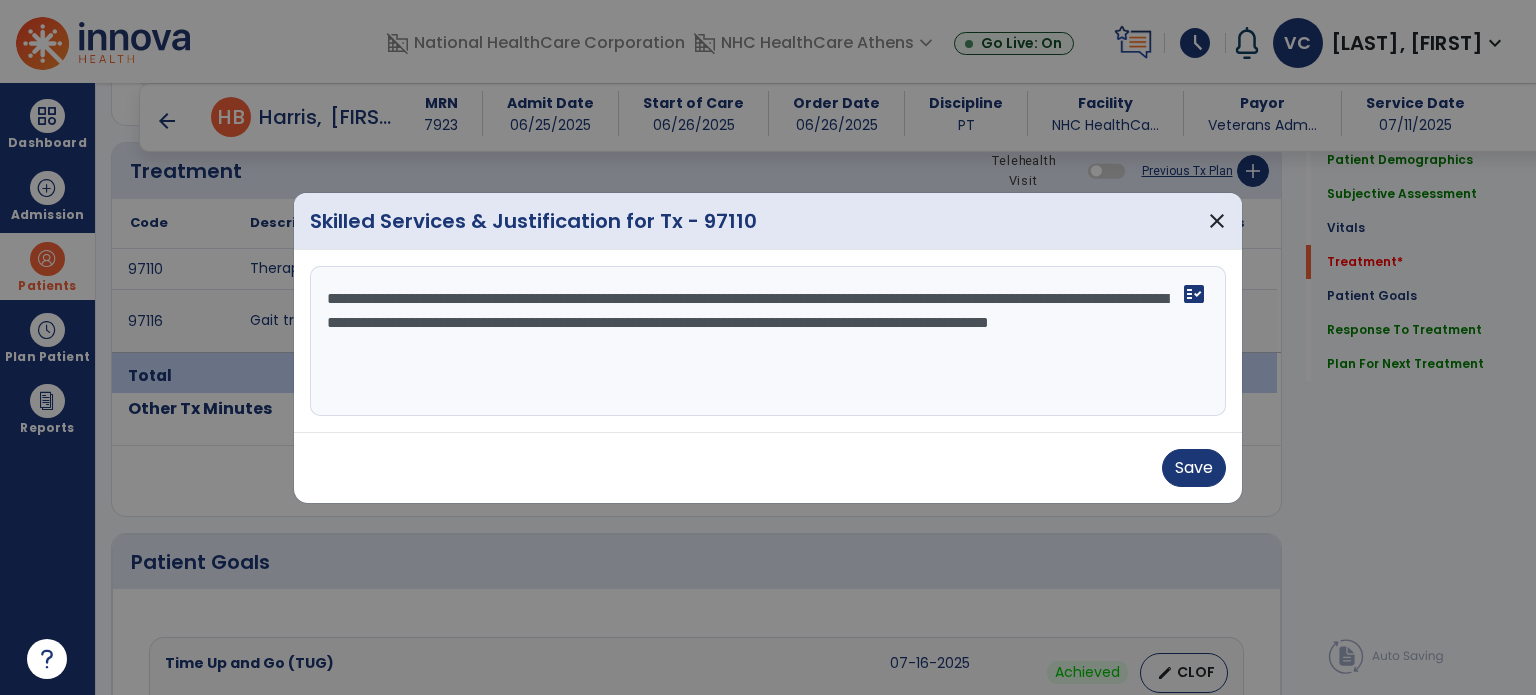 click on "**********" at bounding box center (768, 341) 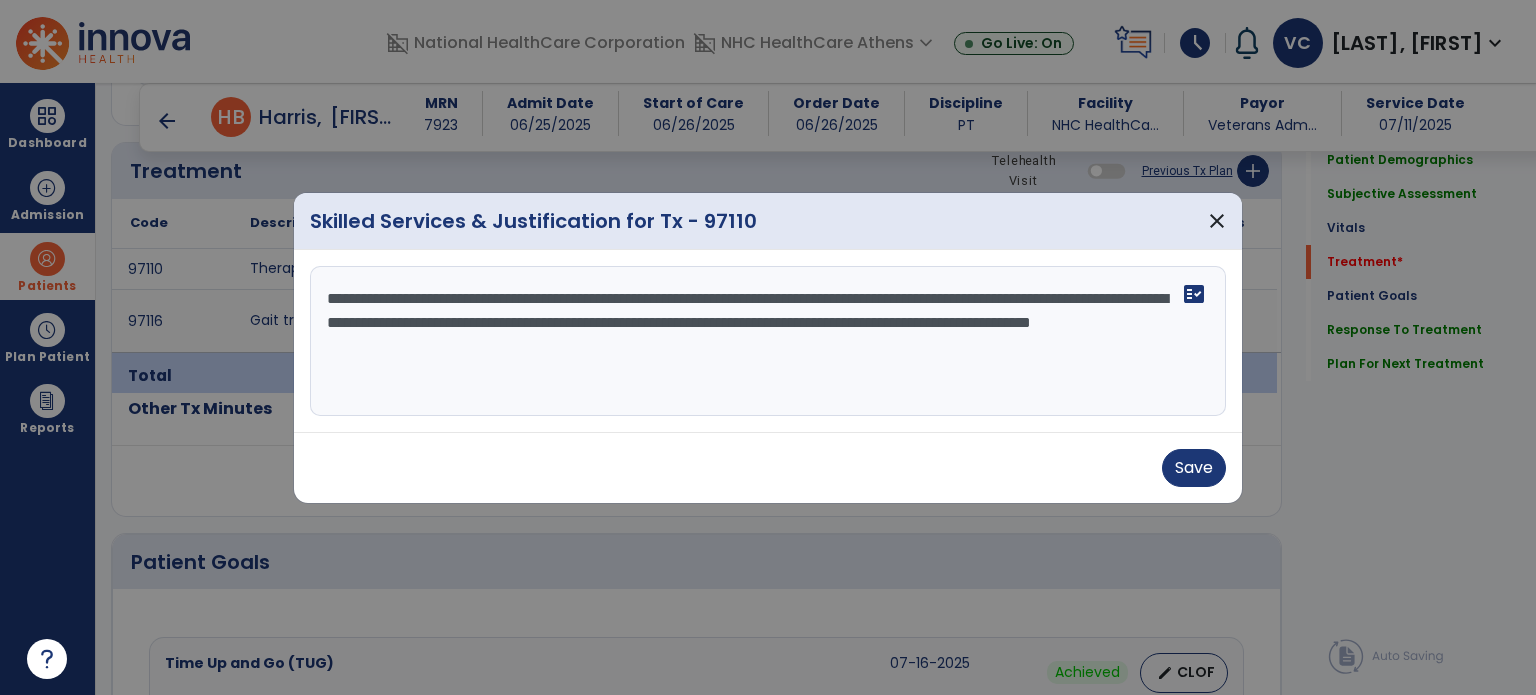 click on "**********" at bounding box center [768, 341] 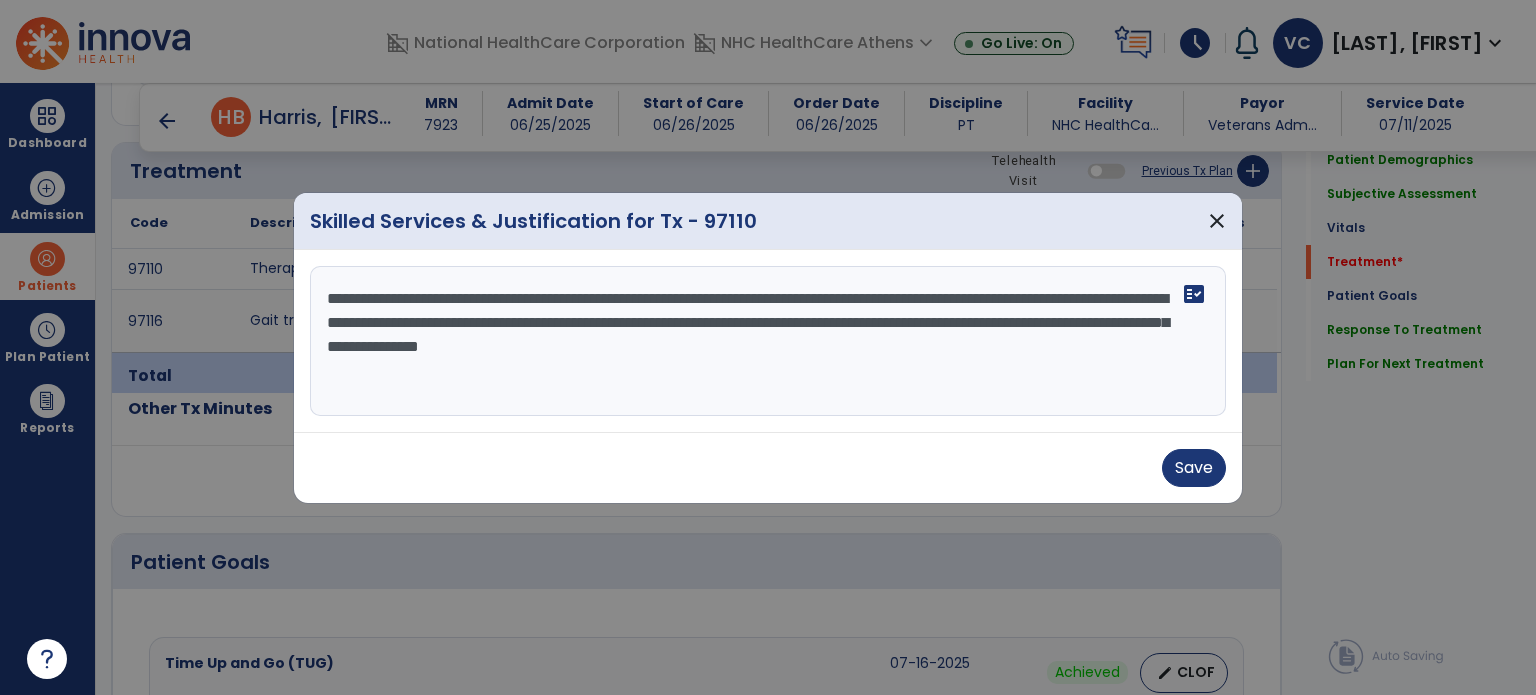 click on "**********" at bounding box center (768, 341) 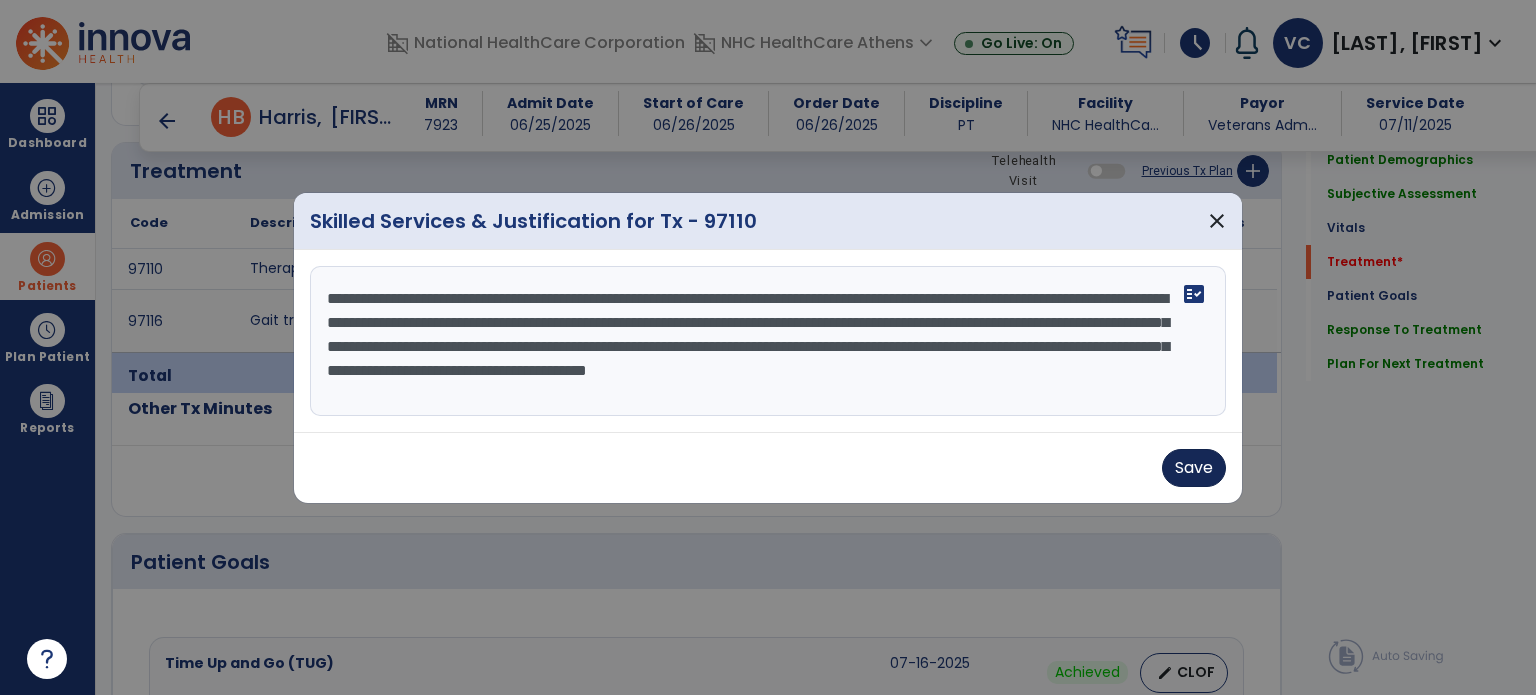 type on "**********" 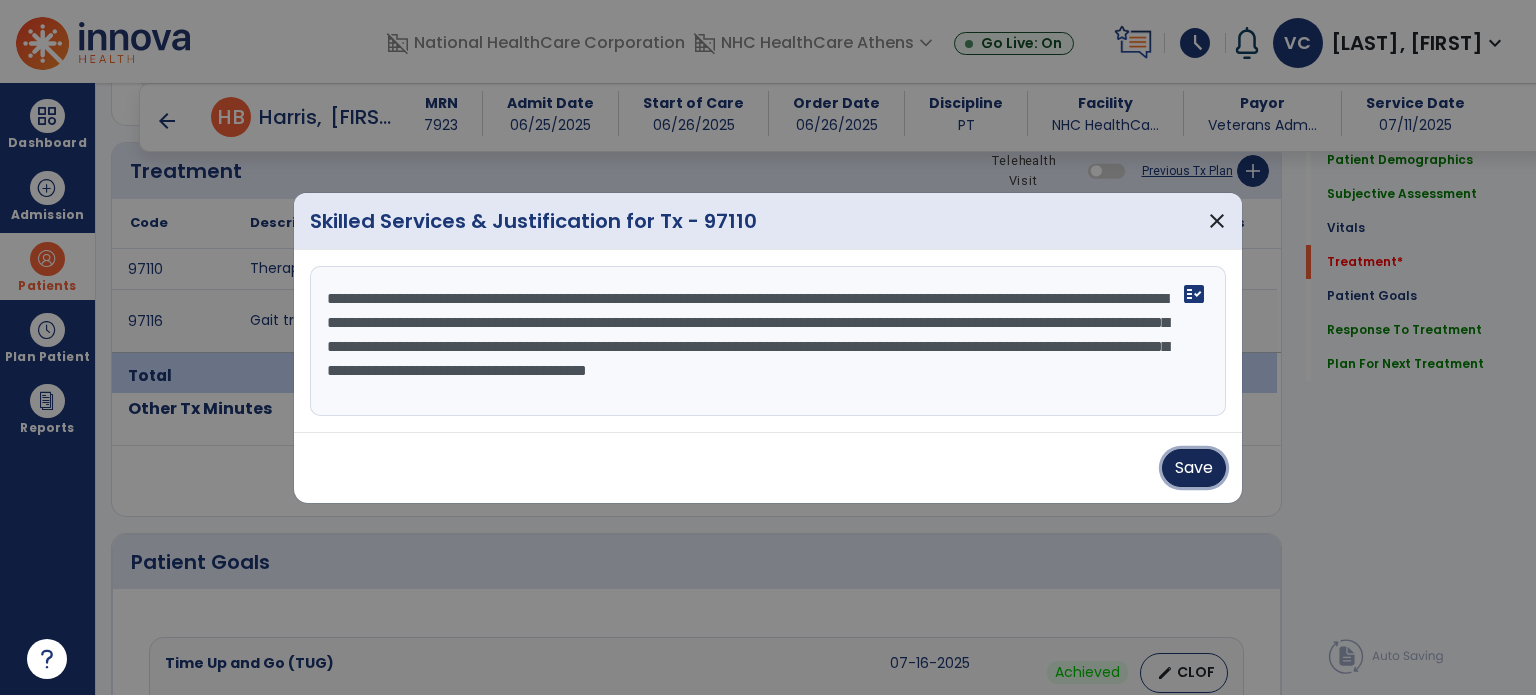click on "Save" at bounding box center [1194, 468] 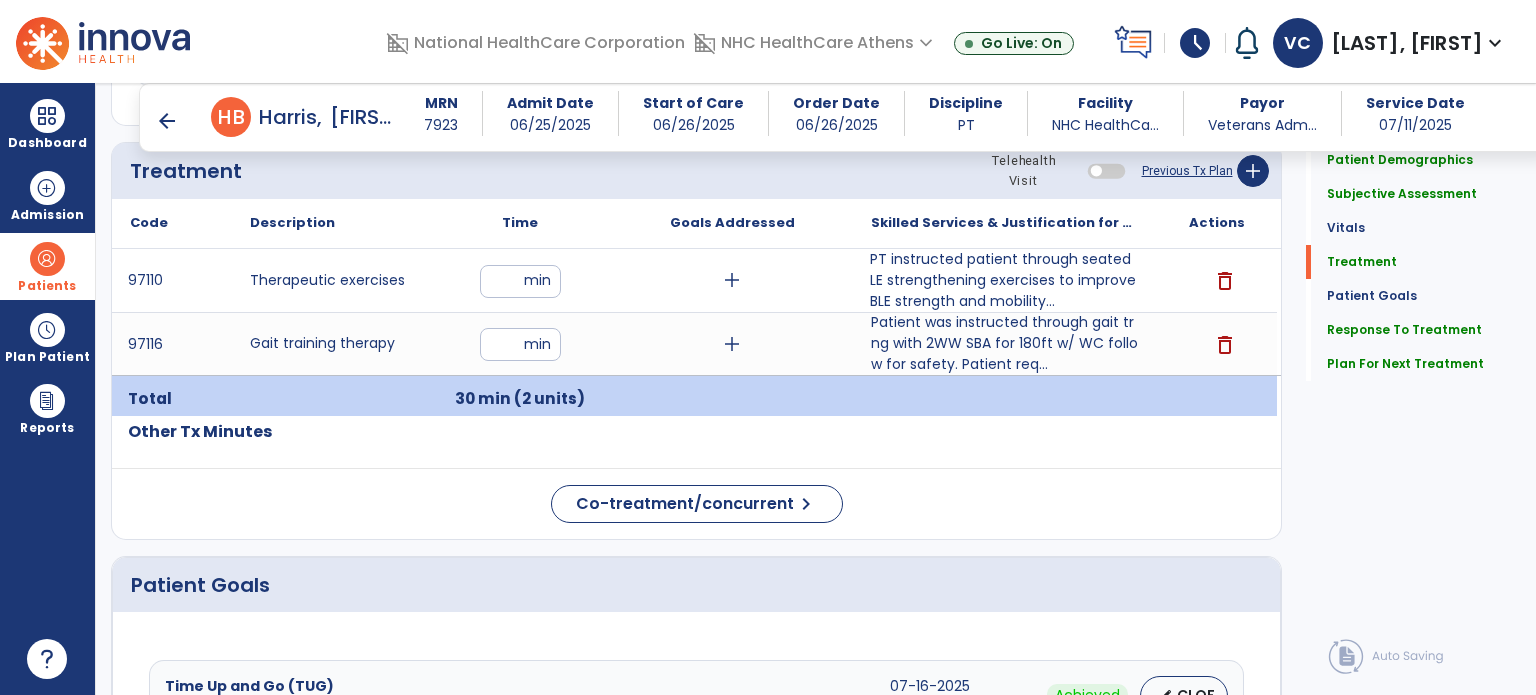 click on "arrow_back" at bounding box center [167, 121] 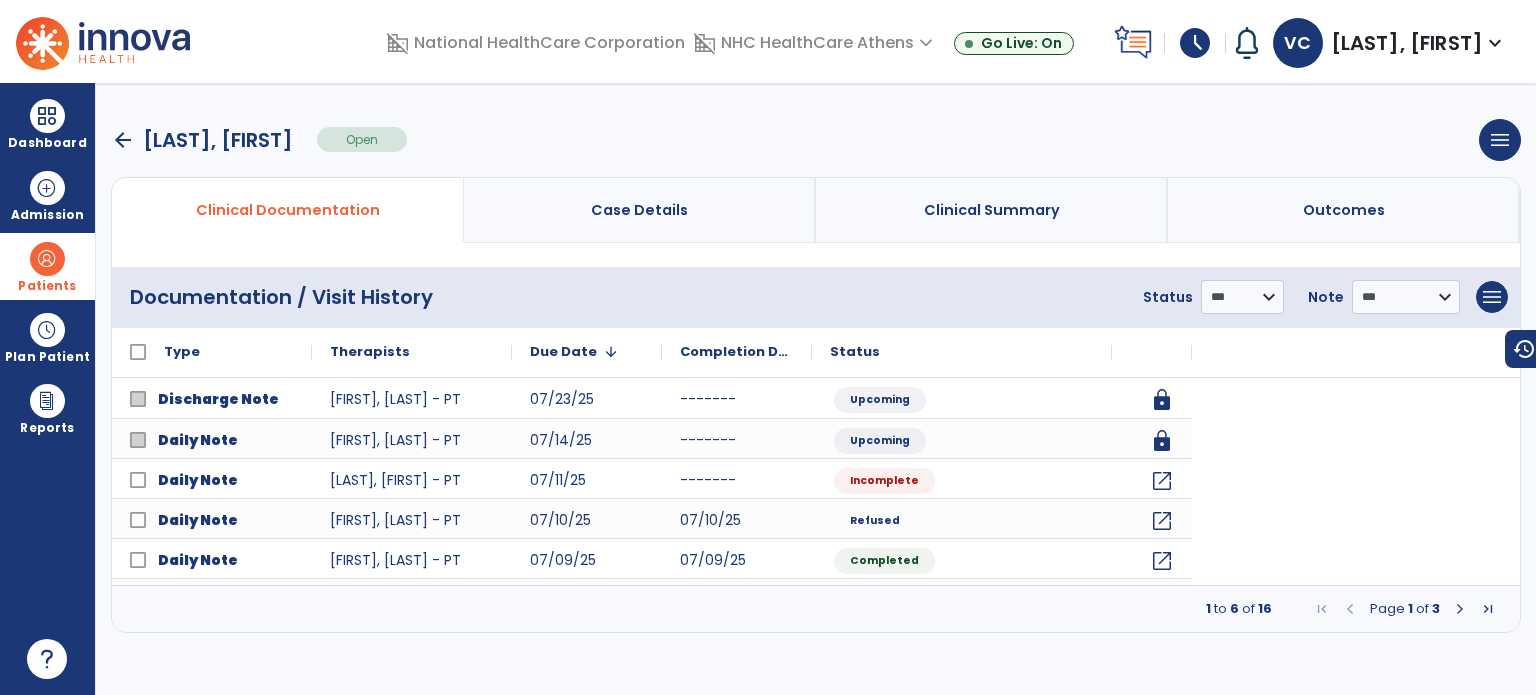 scroll, scrollTop: 0, scrollLeft: 0, axis: both 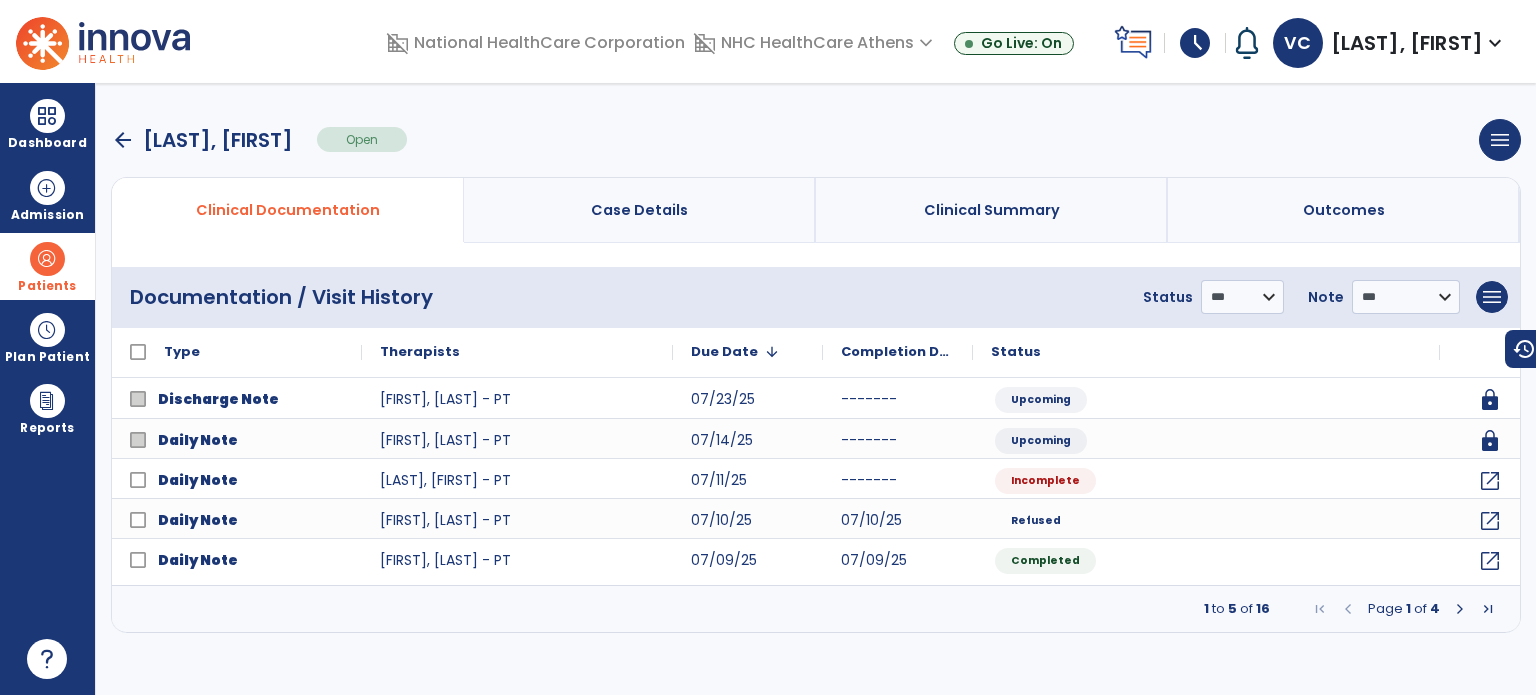 click on "arrow_back" at bounding box center (123, 140) 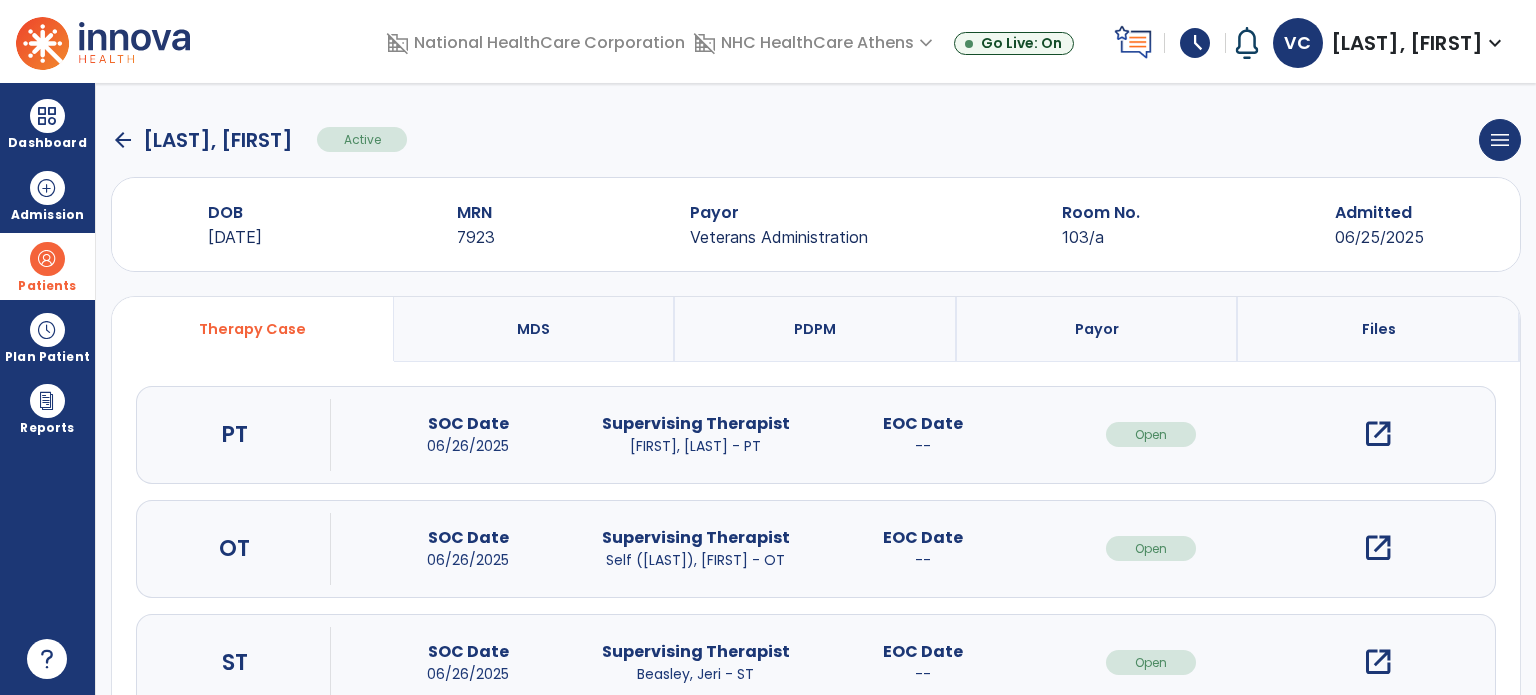 click on "arrow_back" 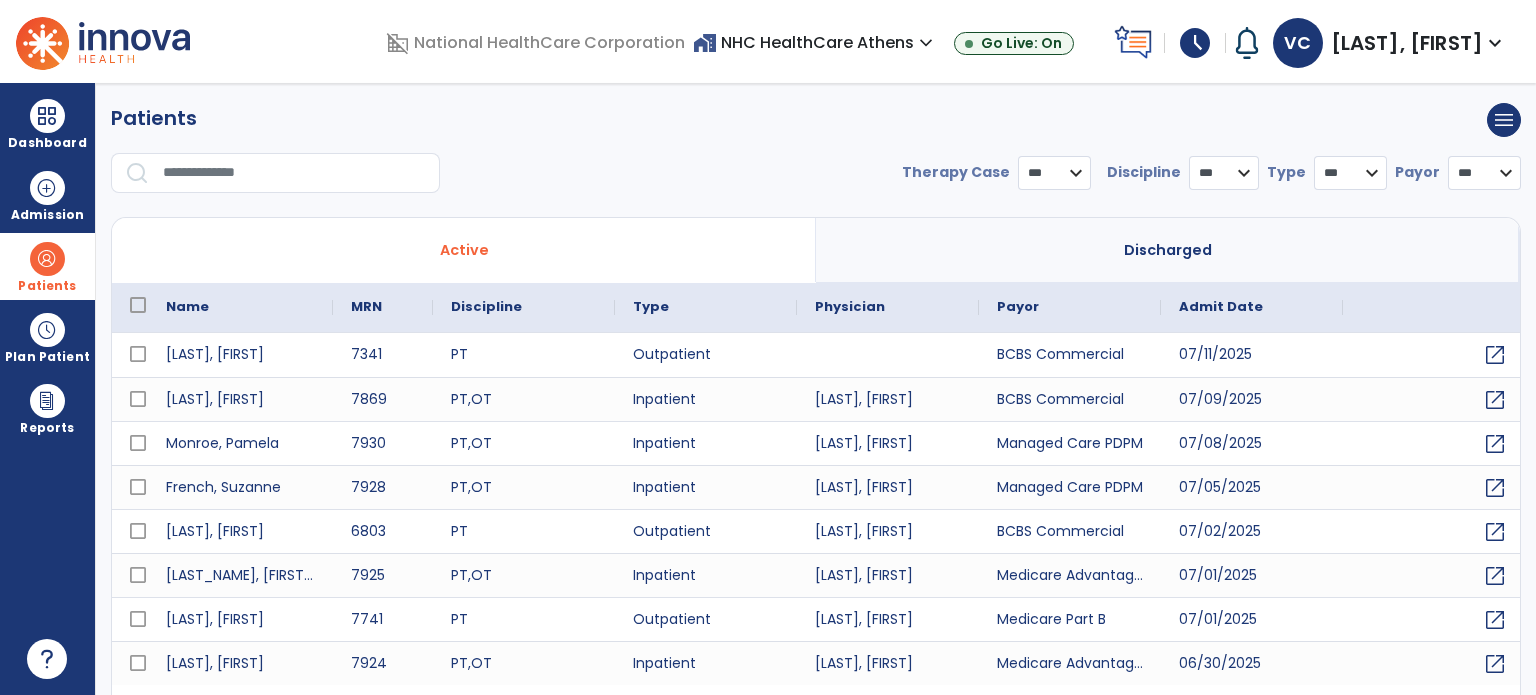 select on "***" 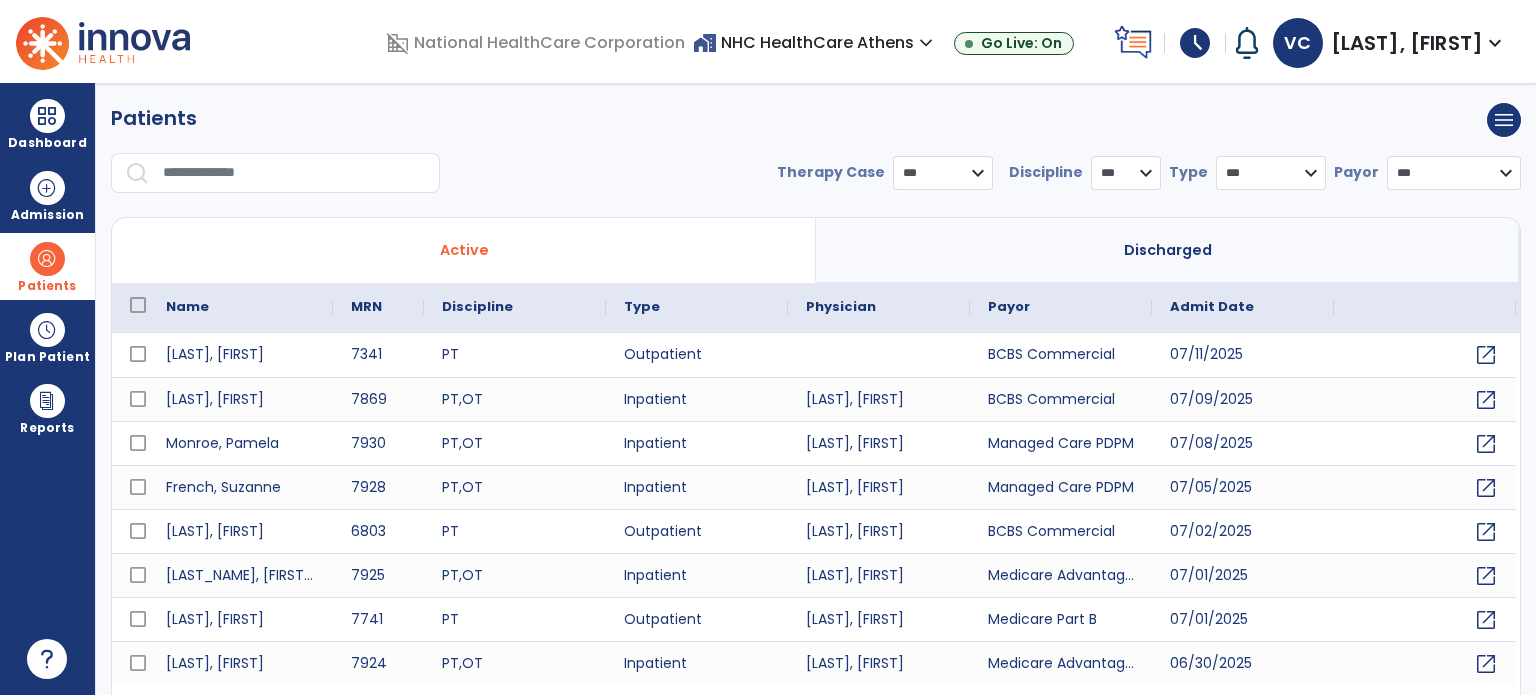 click at bounding box center (294, 173) 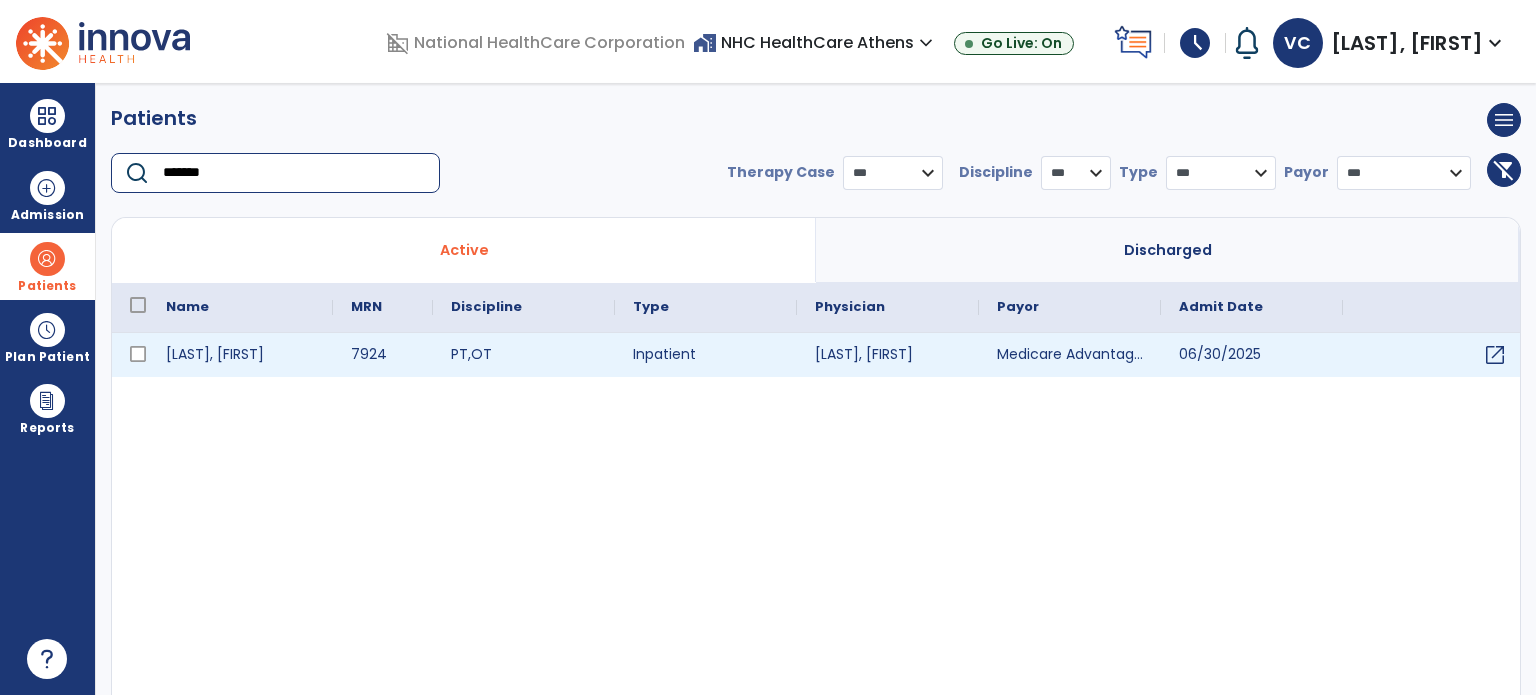 type on "******" 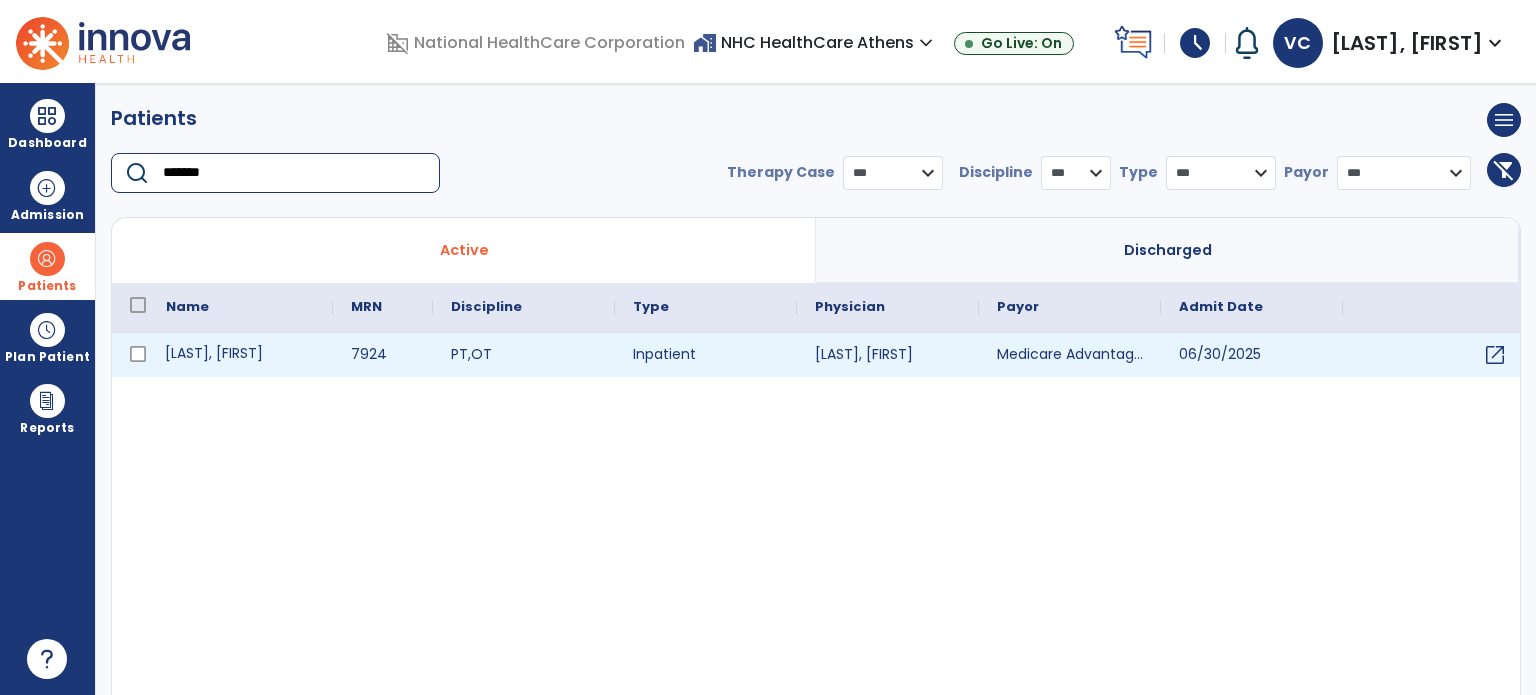 click on "[LAST], [FIRST]" at bounding box center (240, 355) 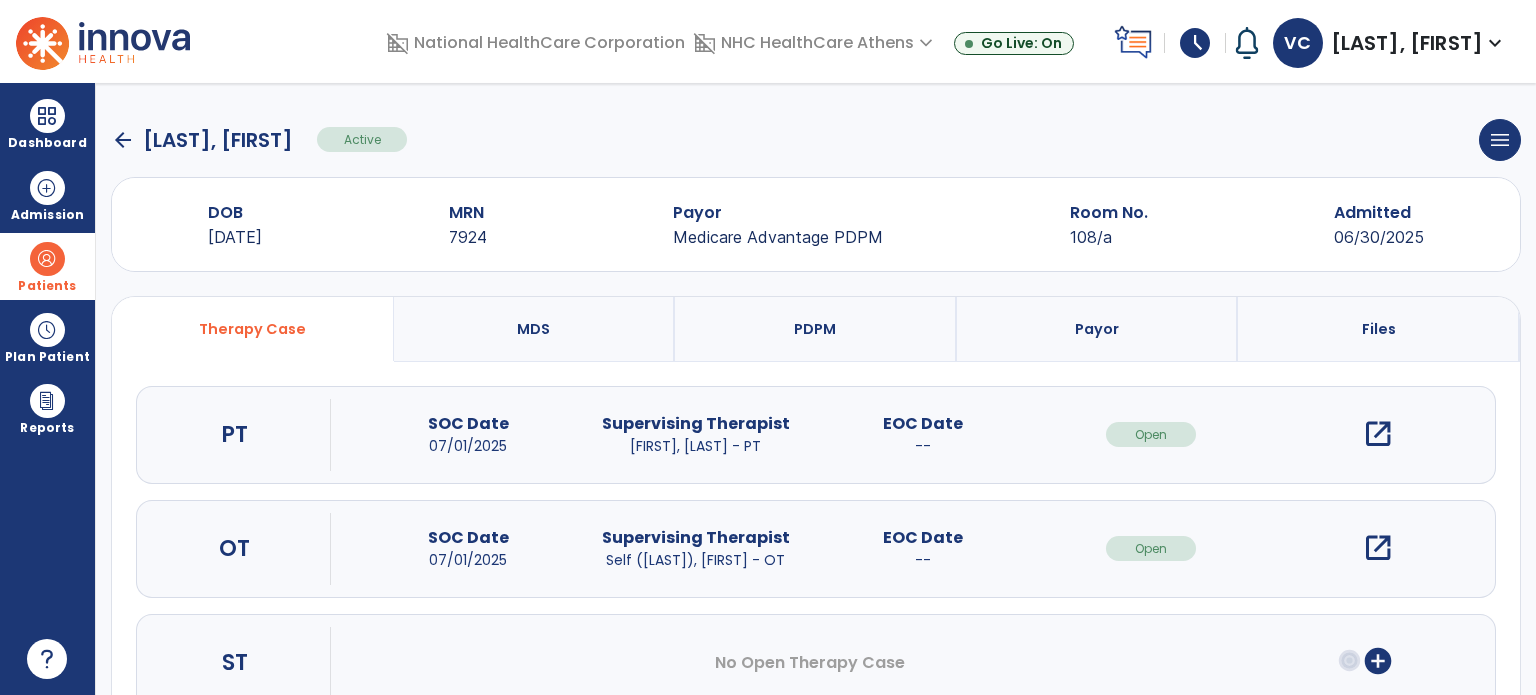 click on "open_in_new" at bounding box center [1378, 434] 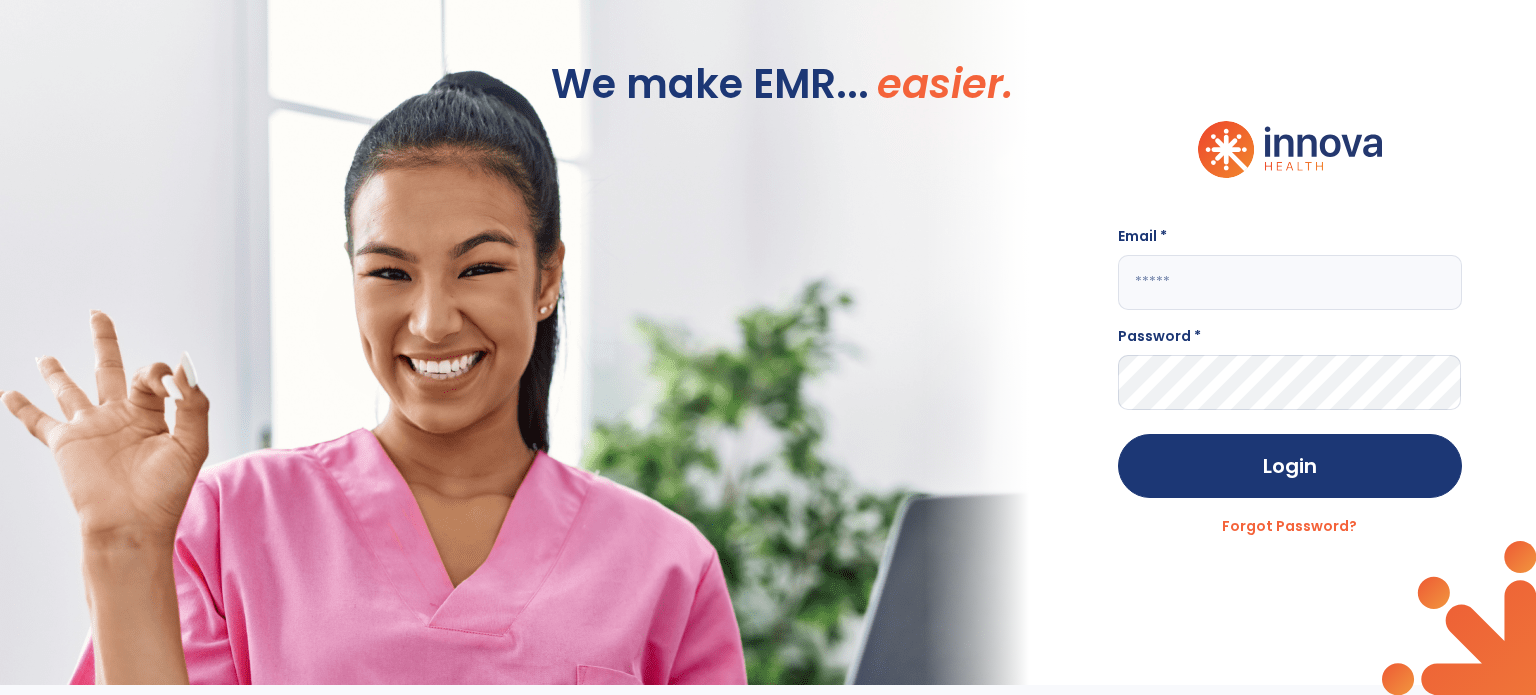 click 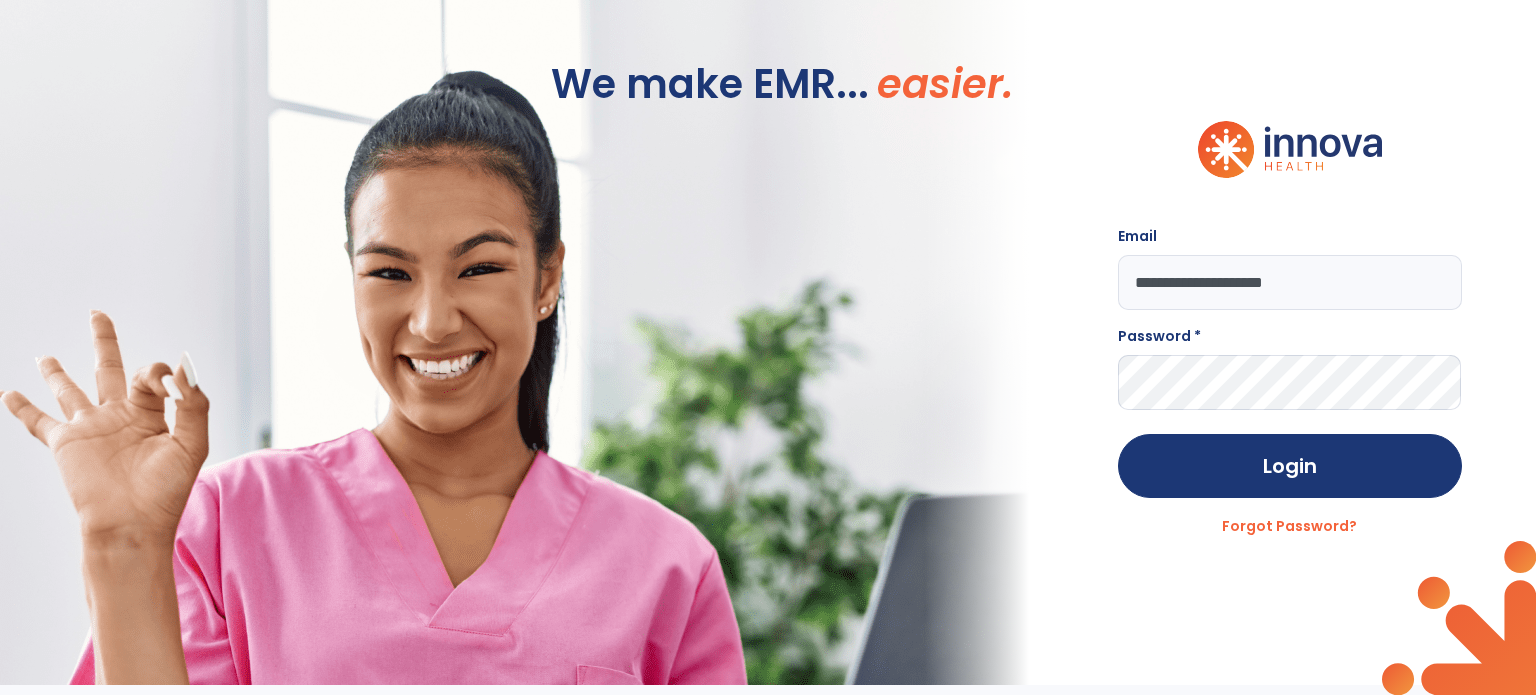 type on "**********" 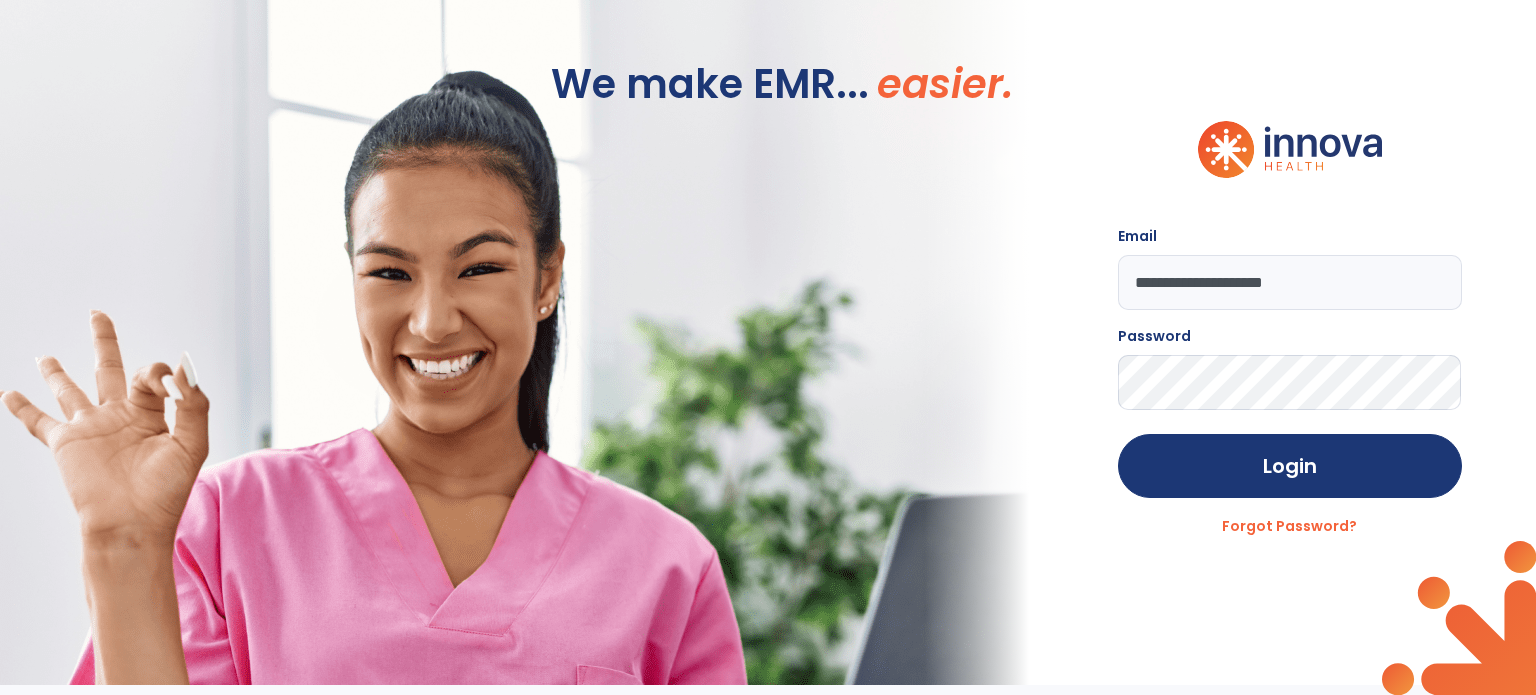 click on "Login" 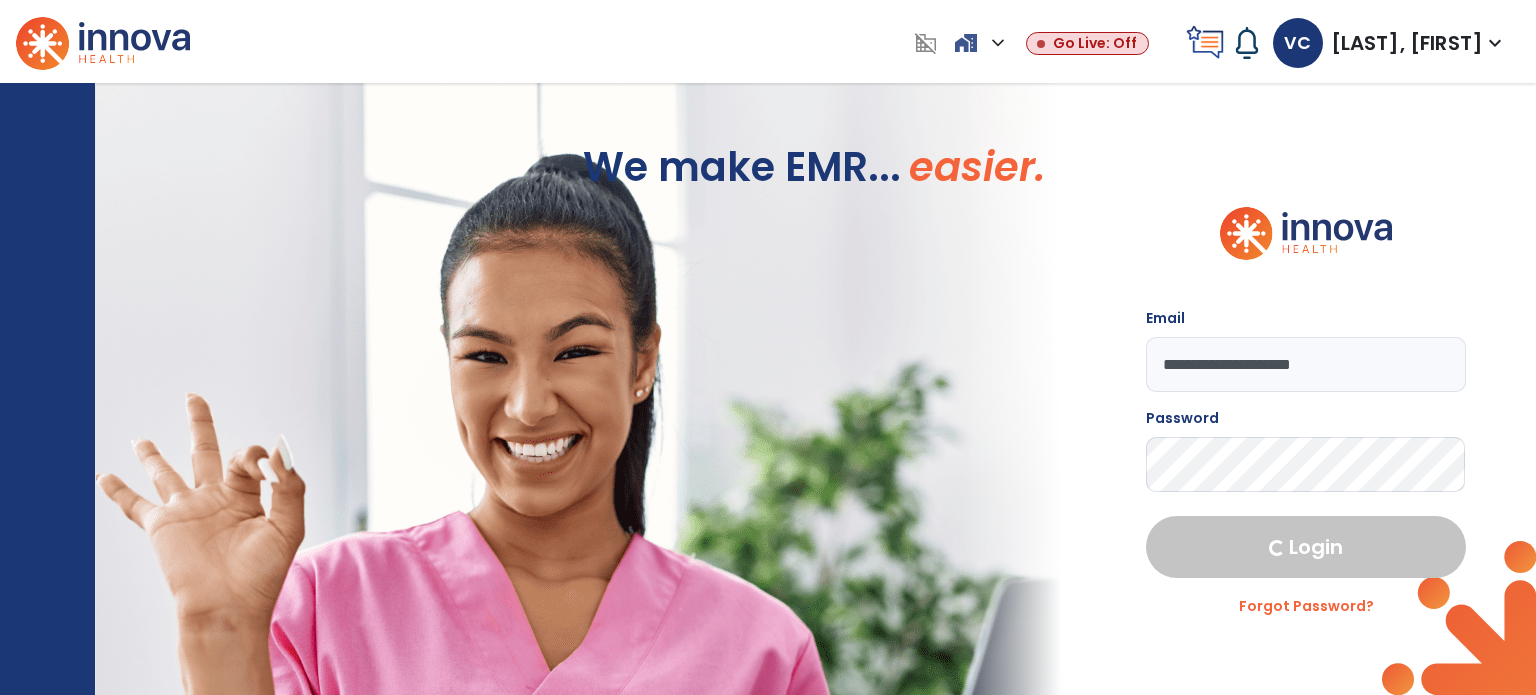 select on "****" 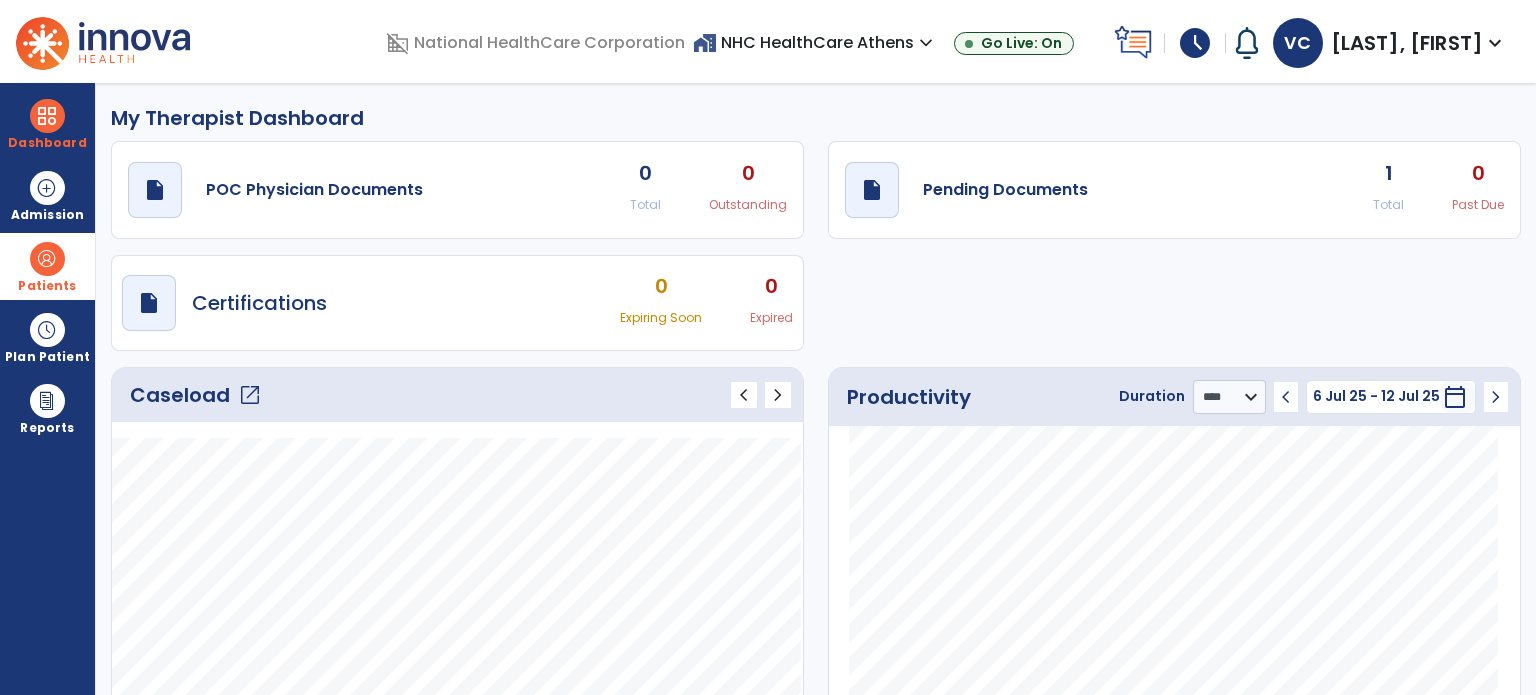 click on "Patients" at bounding box center (47, 286) 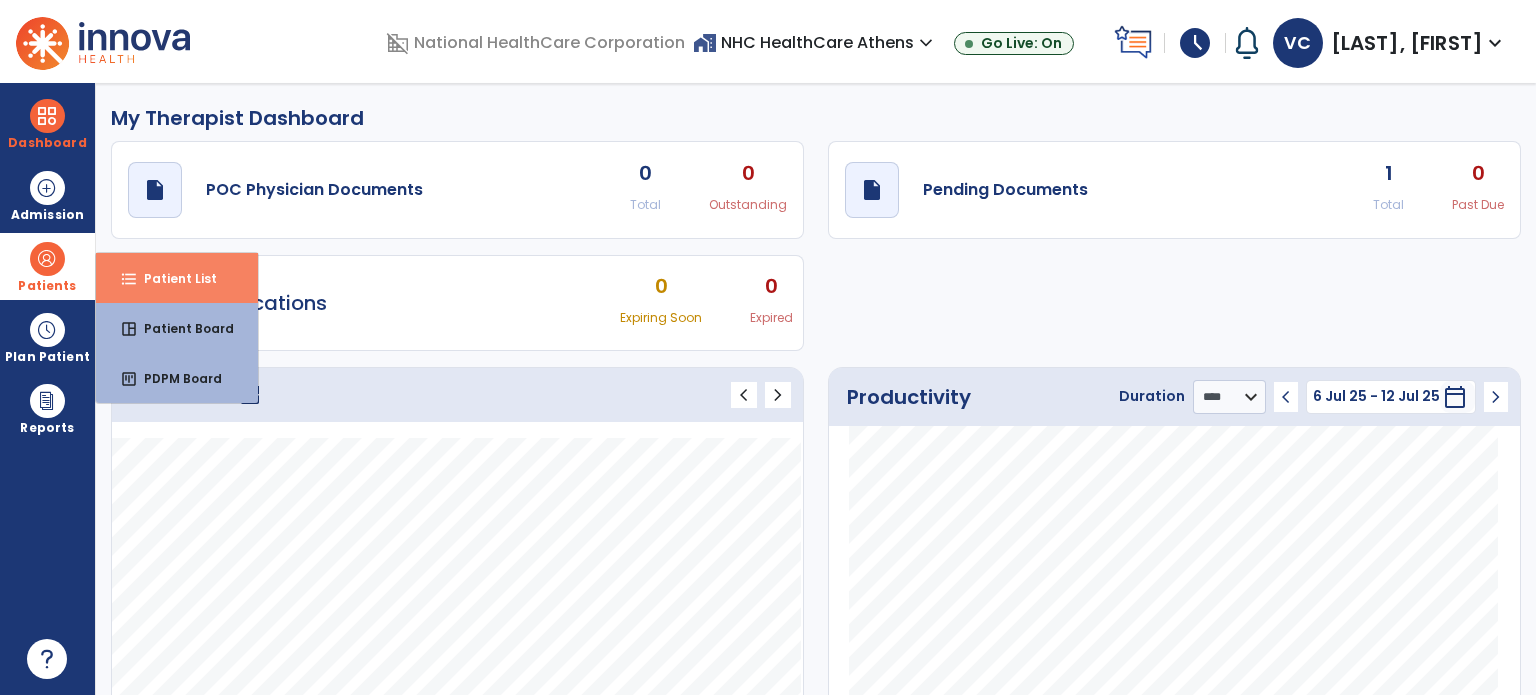 click on "format_list_bulleted  Patient List" at bounding box center [177, 278] 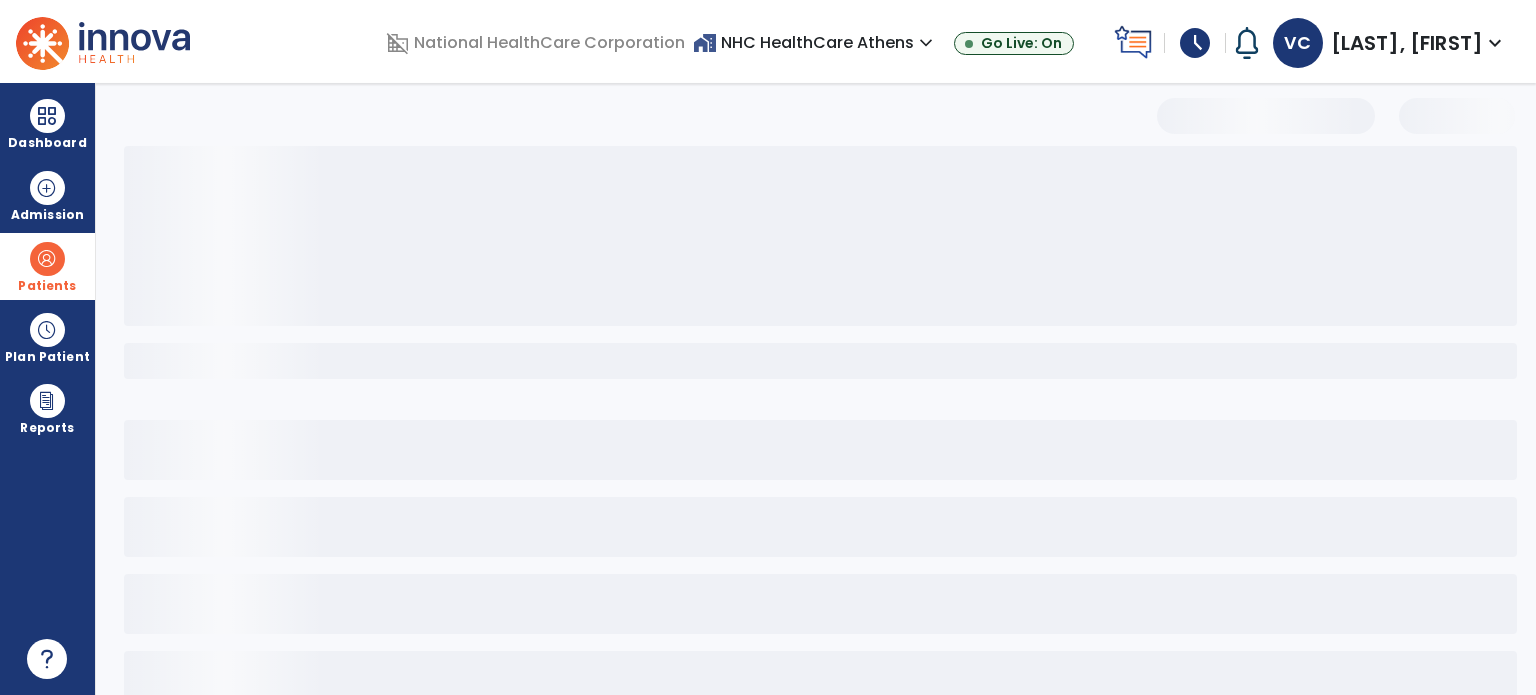 select on "***" 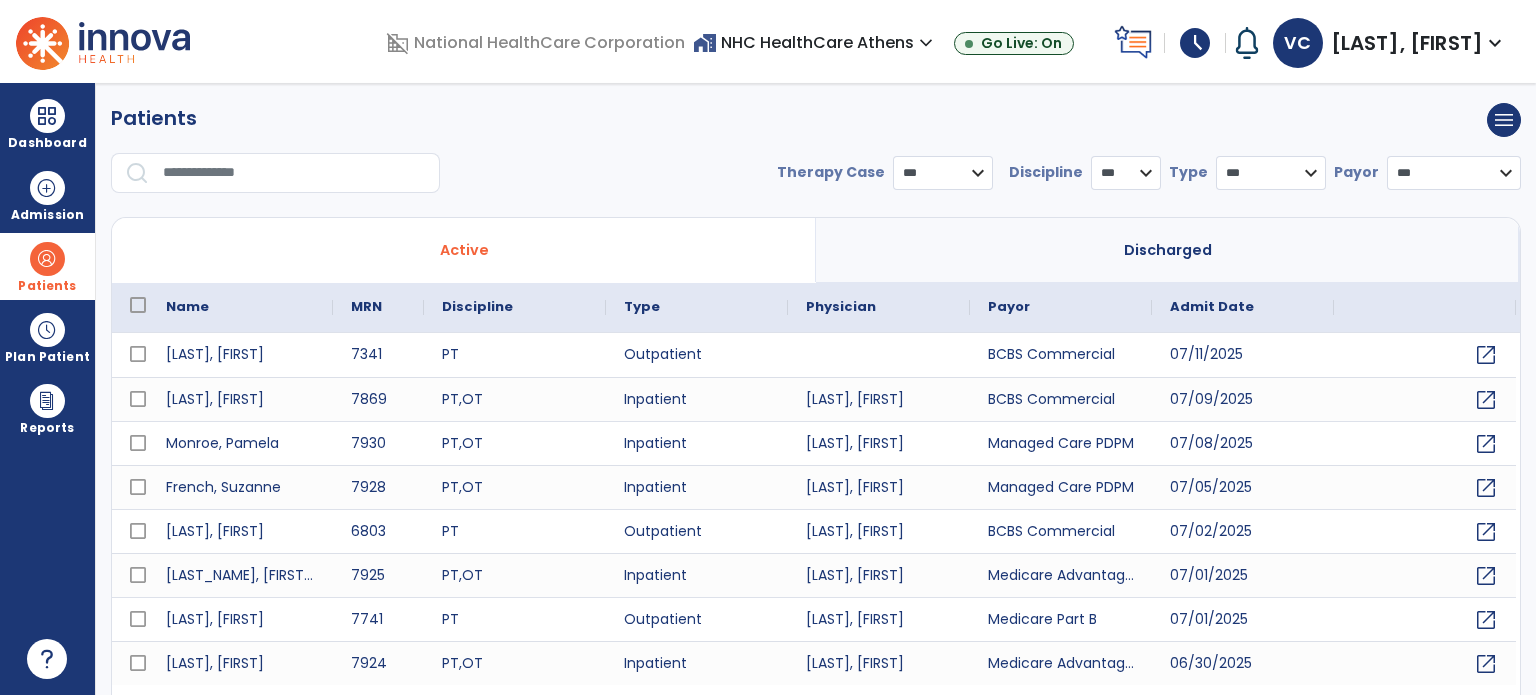 click at bounding box center (294, 173) 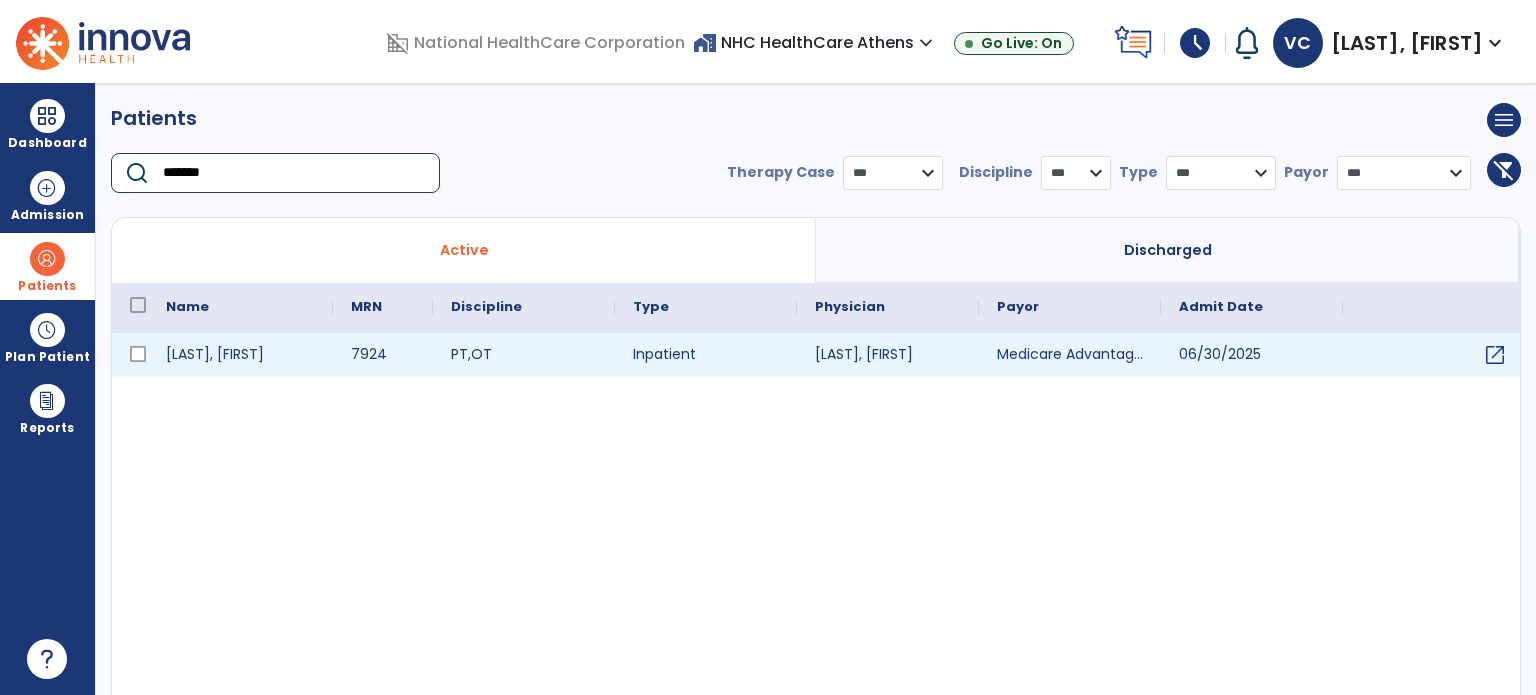 type on "******" 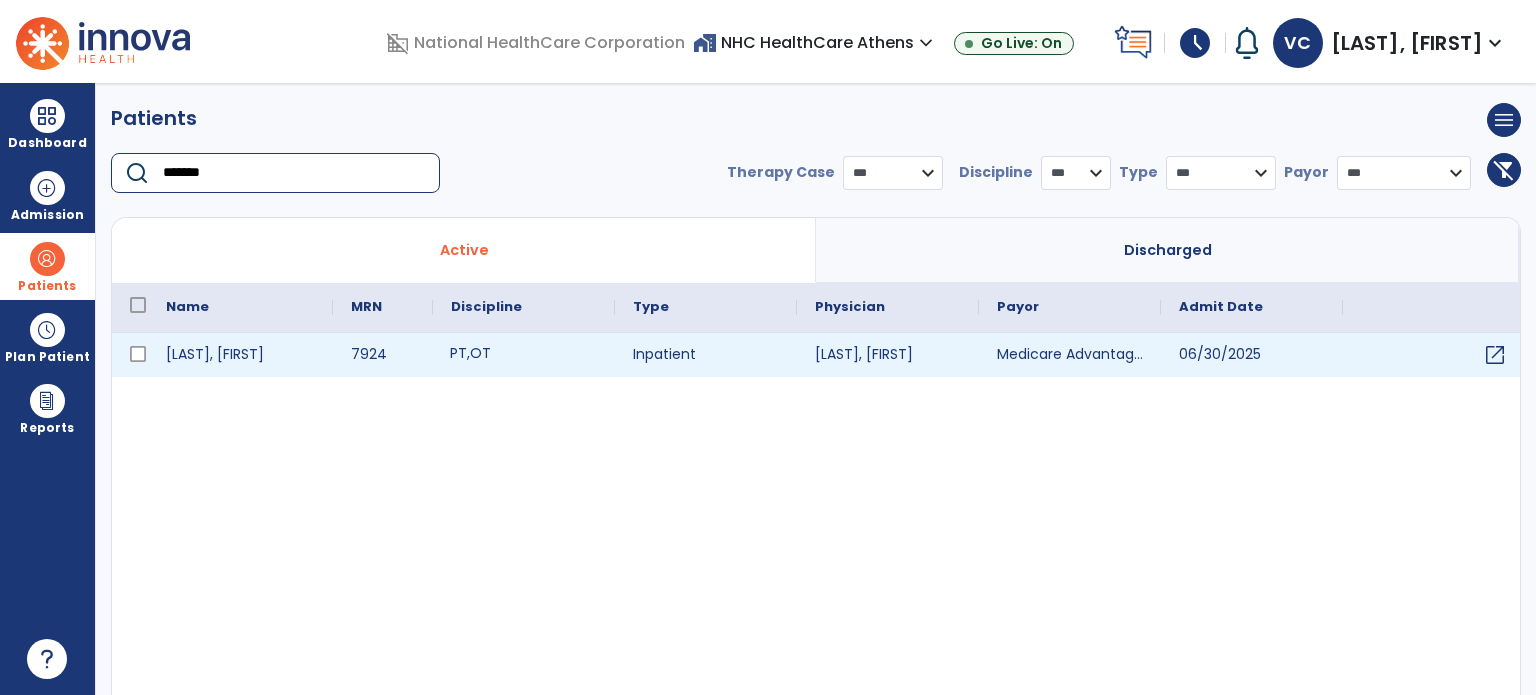 click on "PT , OT" at bounding box center (524, 355) 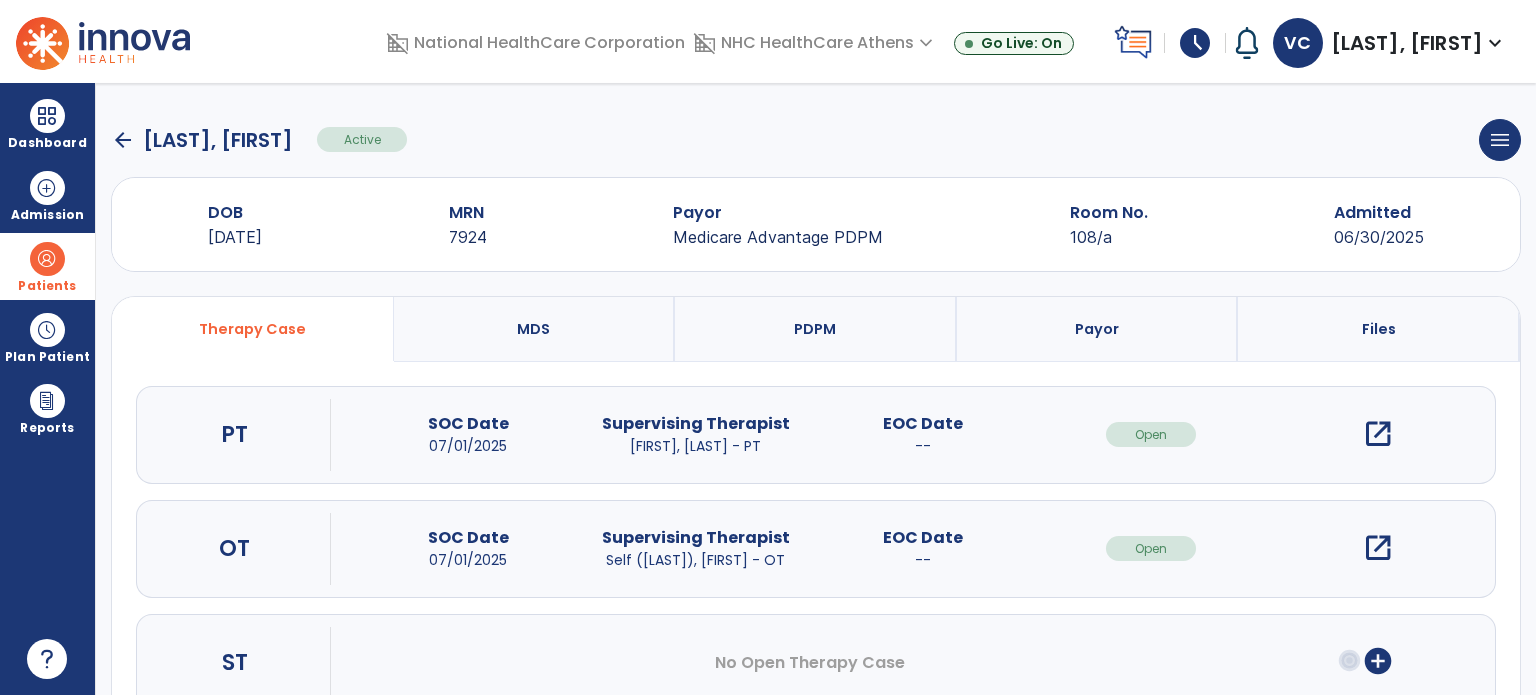 click on "open_in_new" at bounding box center (1378, 548) 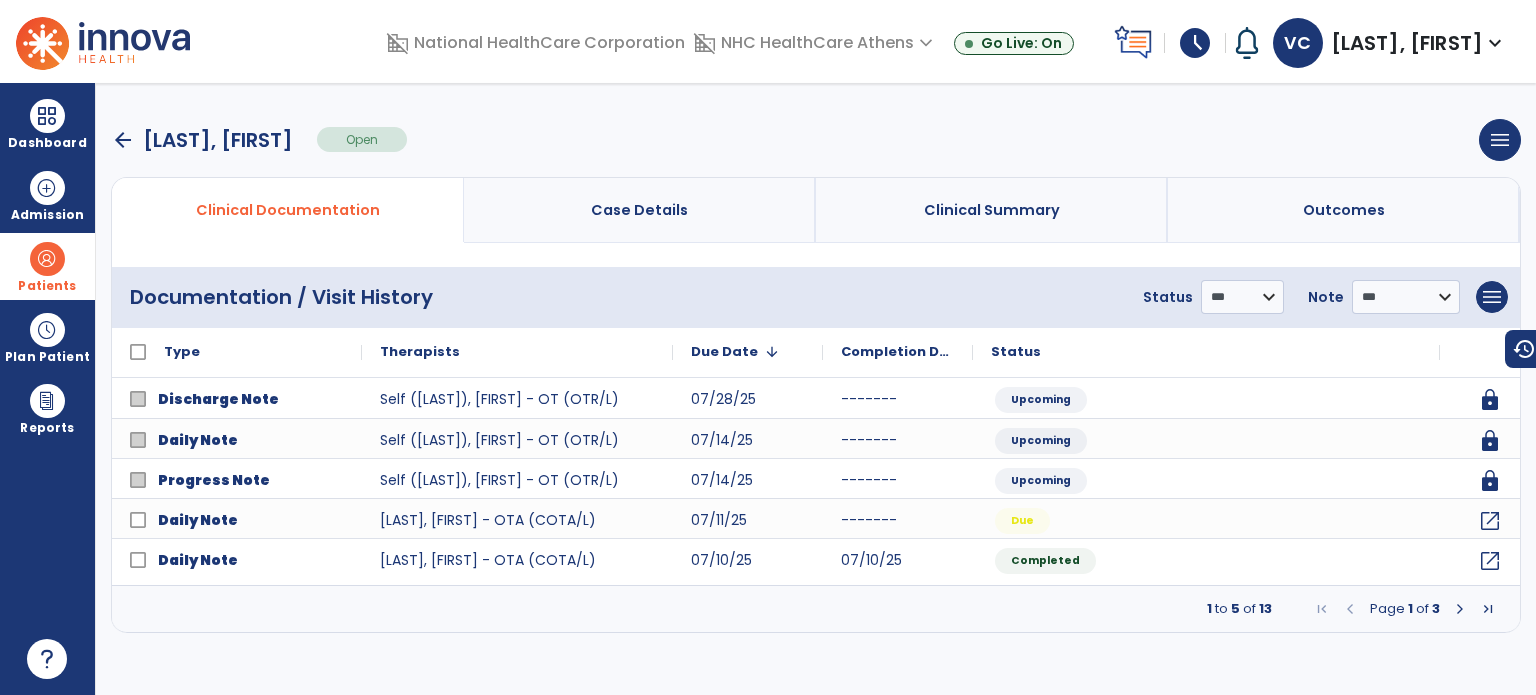 click on "arrow_back" at bounding box center (123, 140) 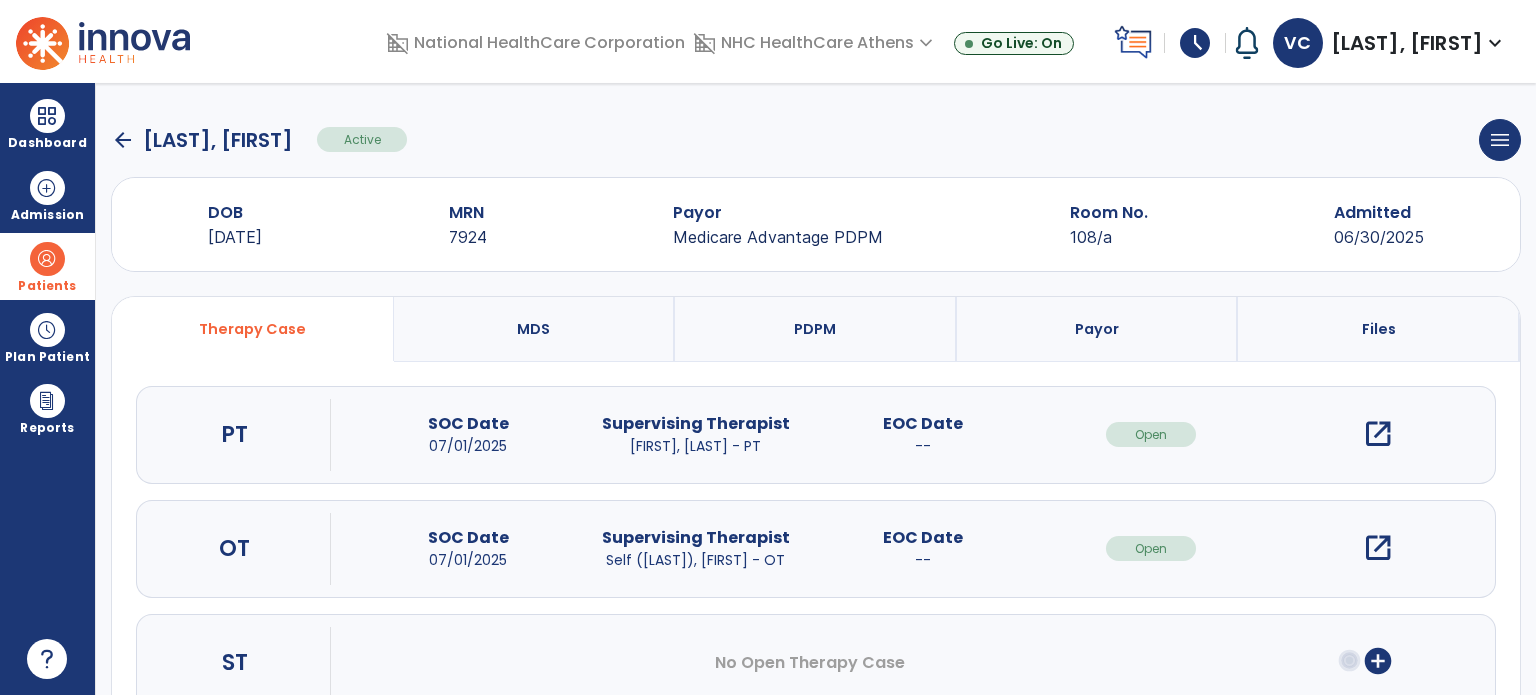 click on "open_in_new" at bounding box center (1378, 434) 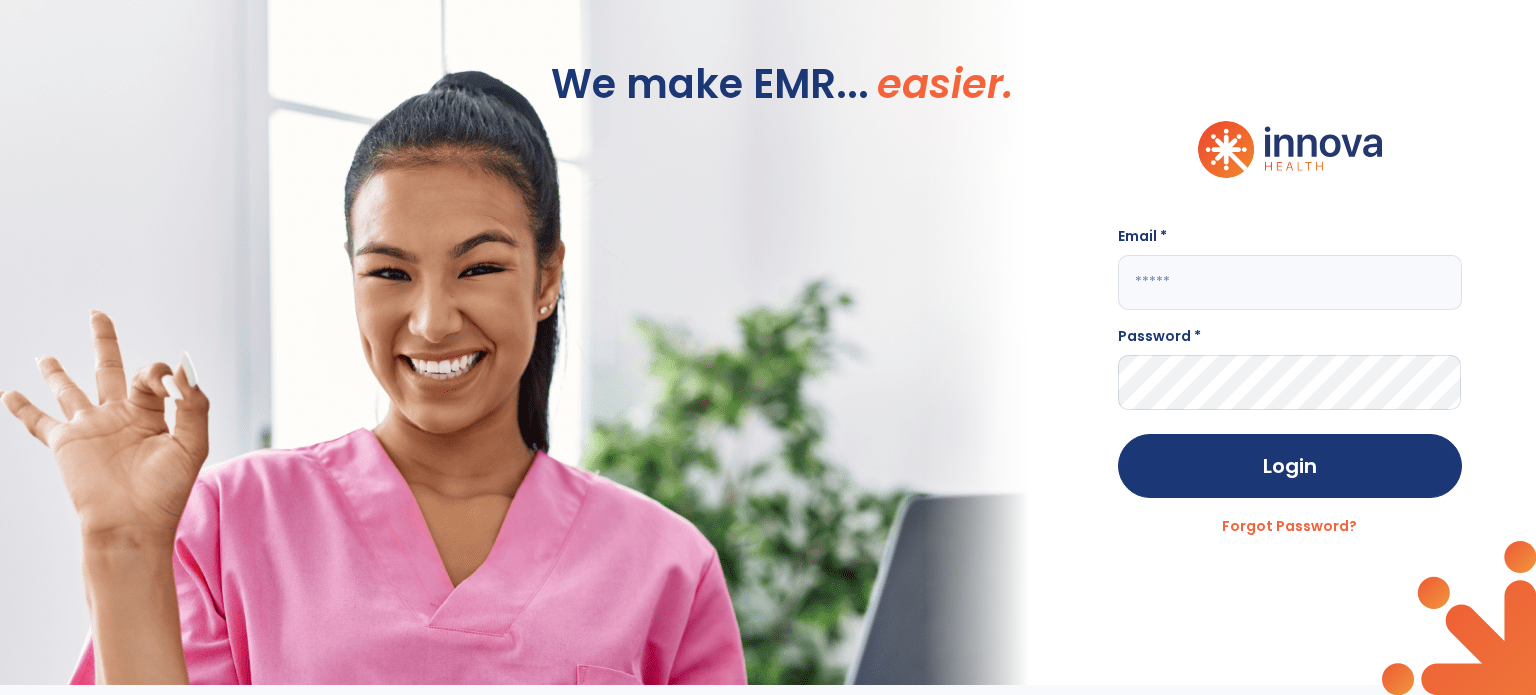 click on "We make EMR... easier." 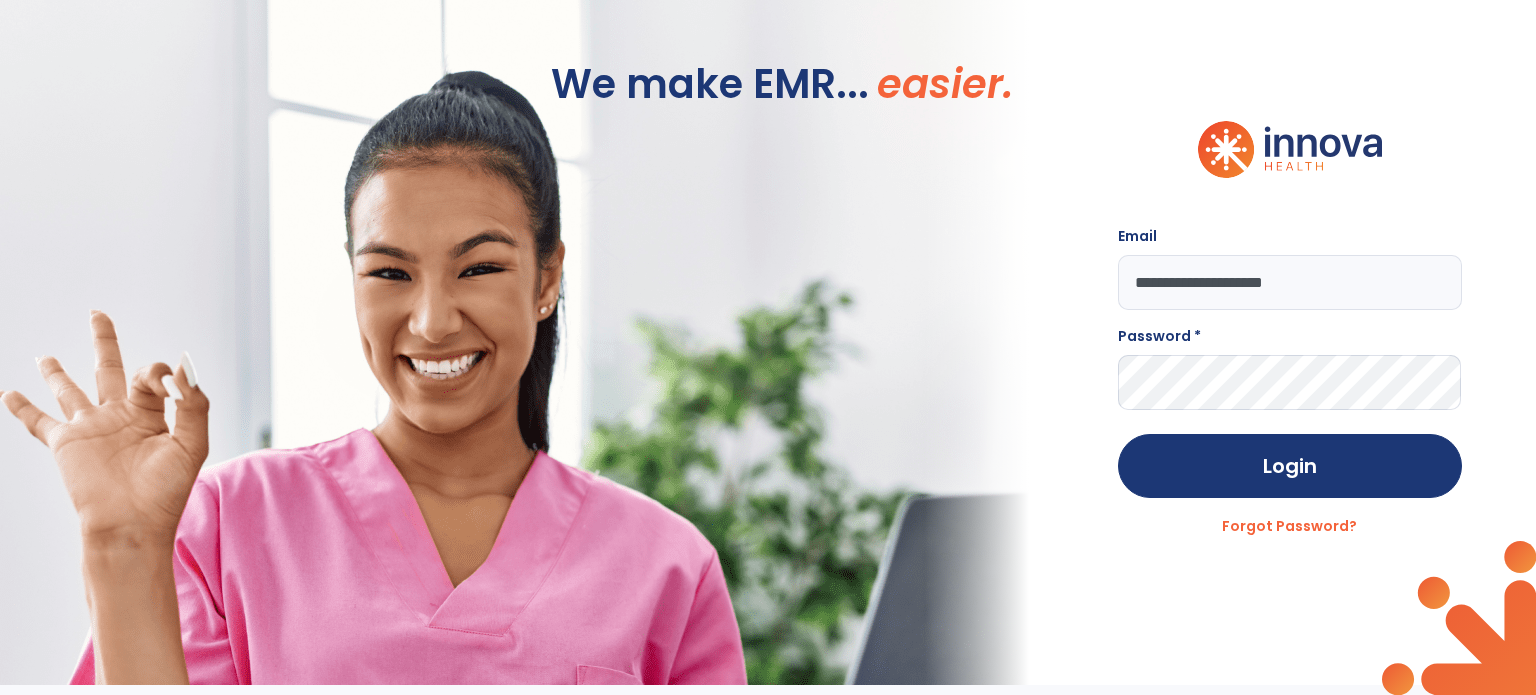 type on "**********" 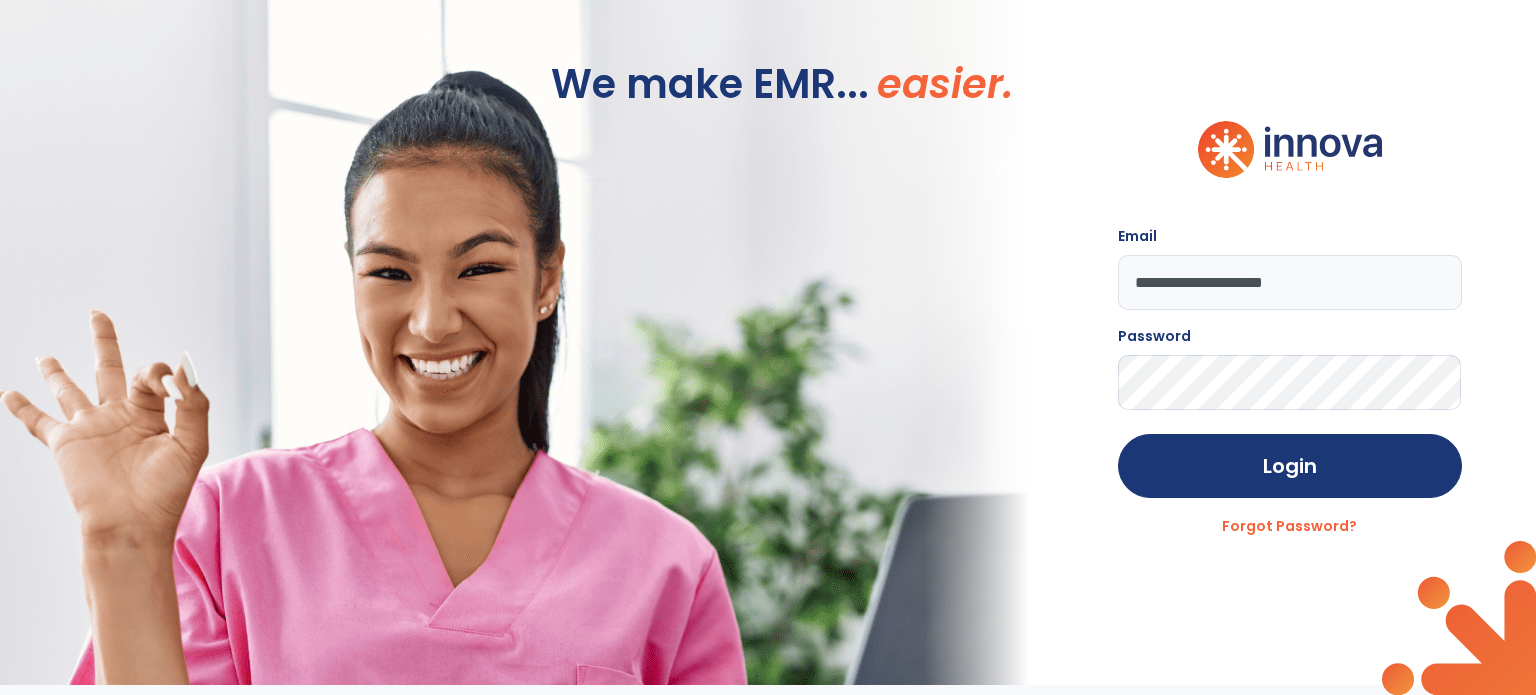 click on "Login" 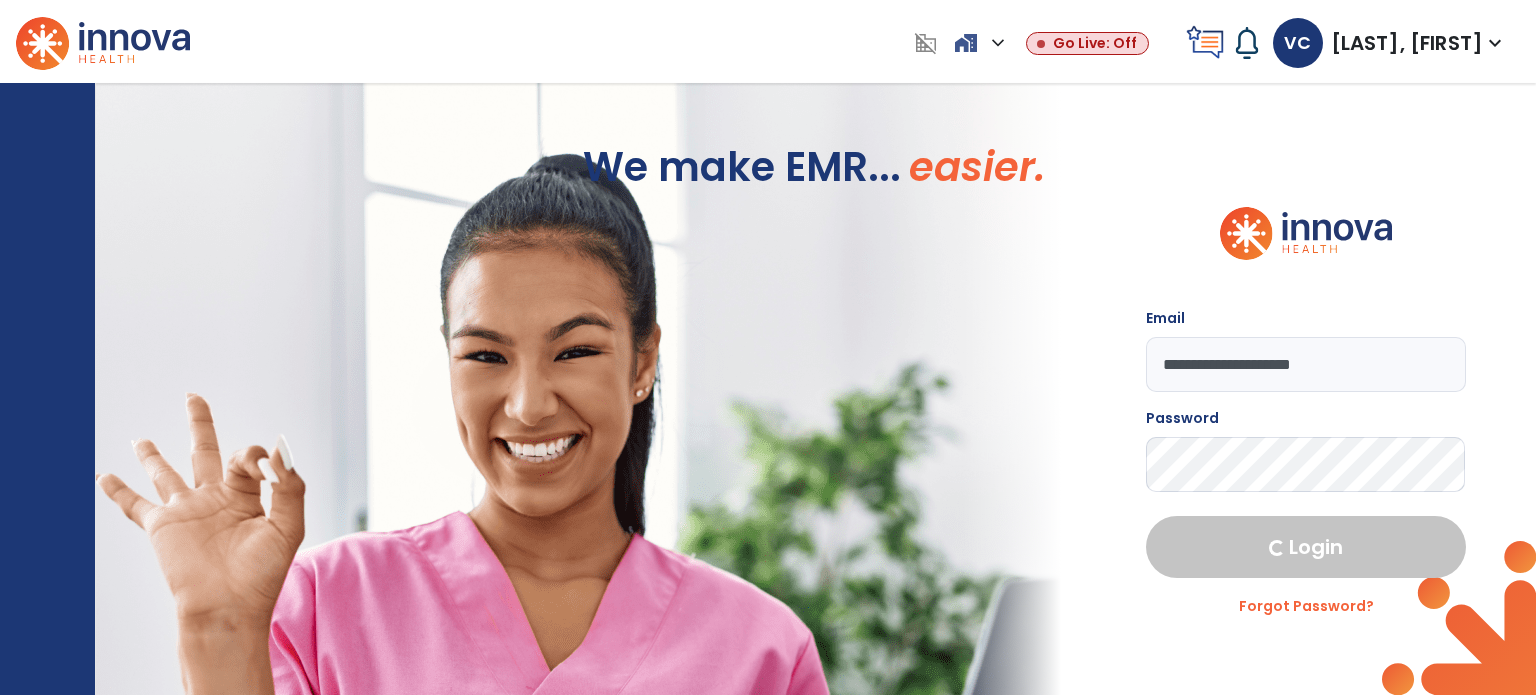 select on "****" 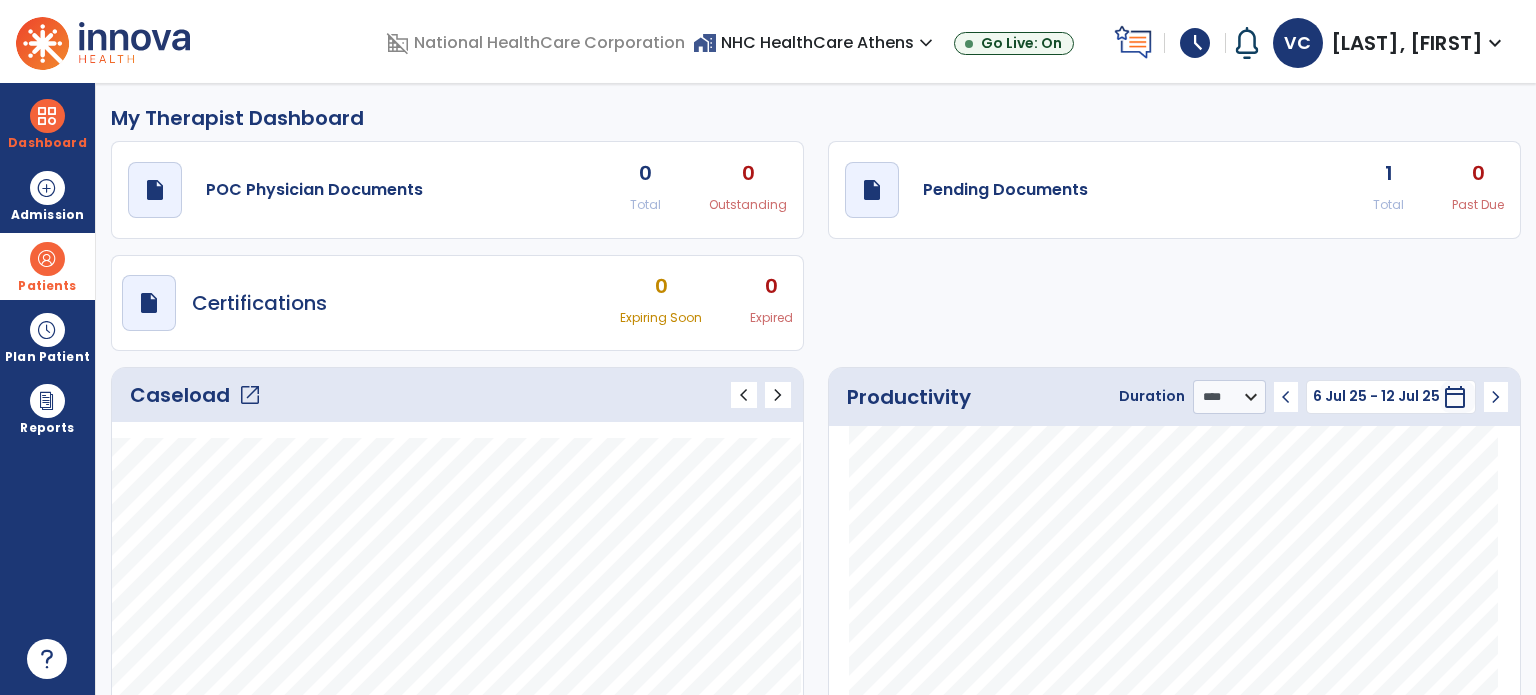 click on "Patients" at bounding box center (47, 266) 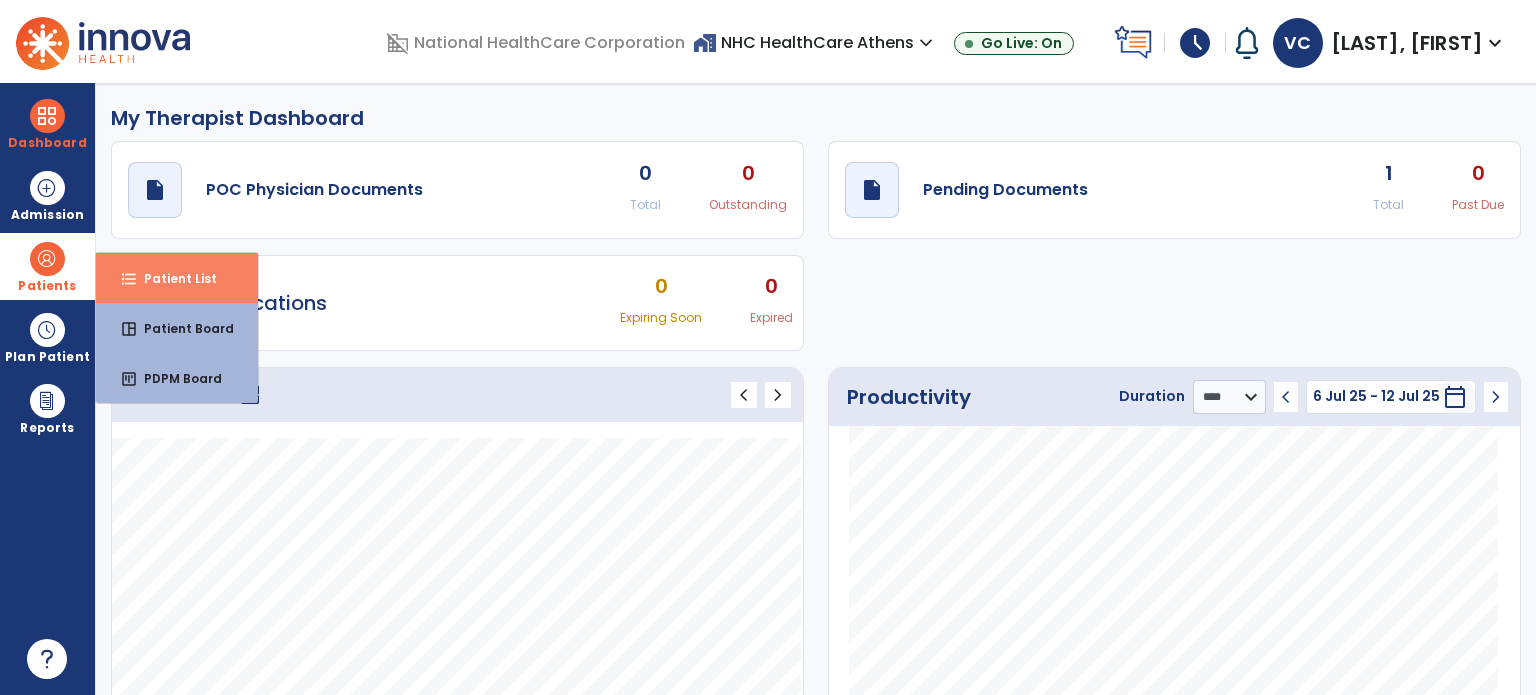 click on "format_list_bulleted  Patient List" at bounding box center (177, 278) 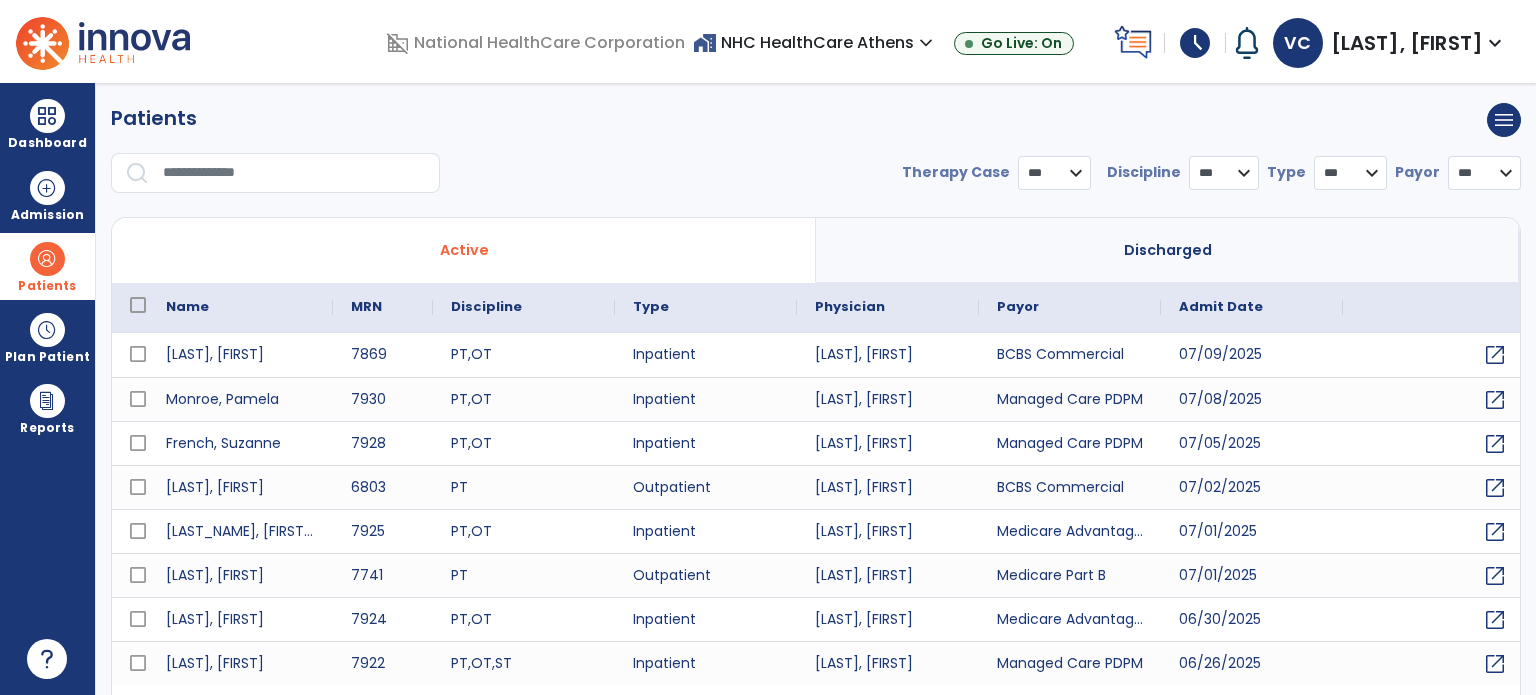 select on "***" 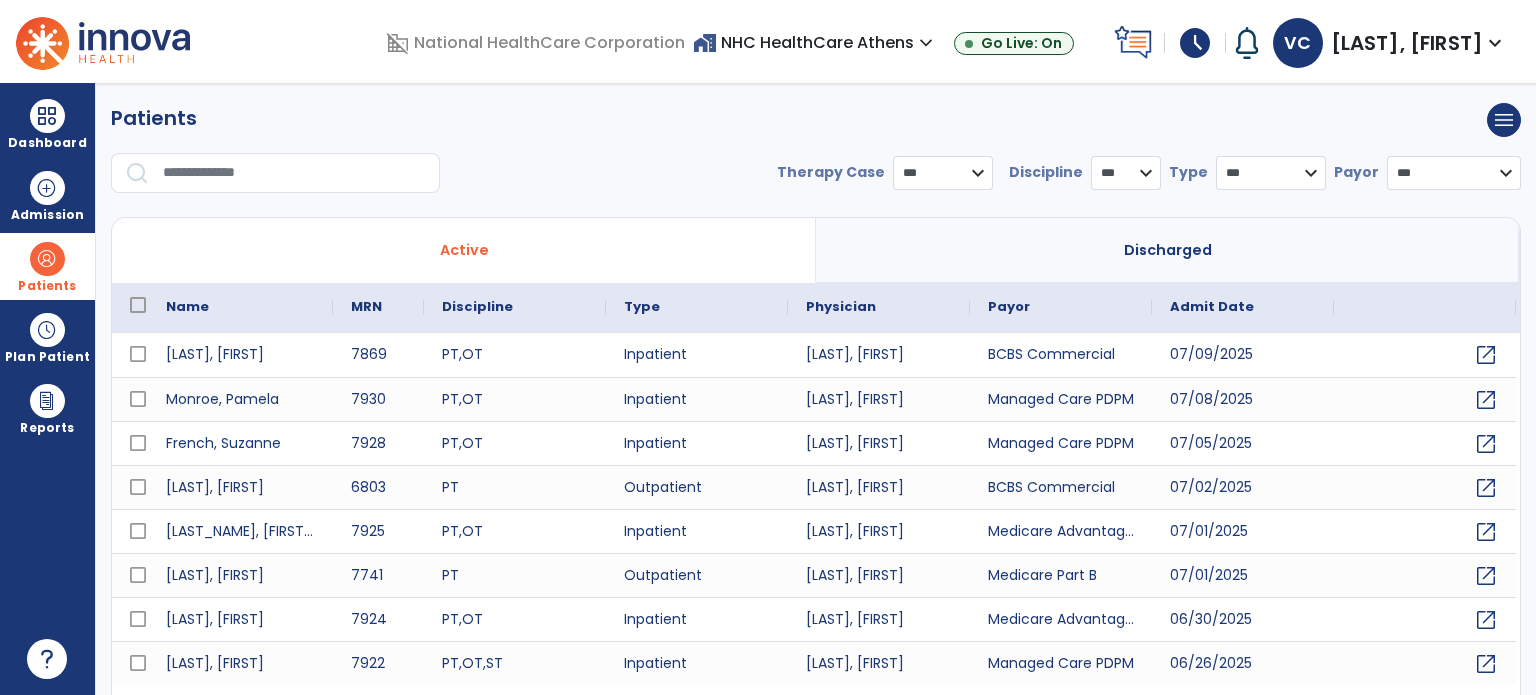 click at bounding box center (294, 173) 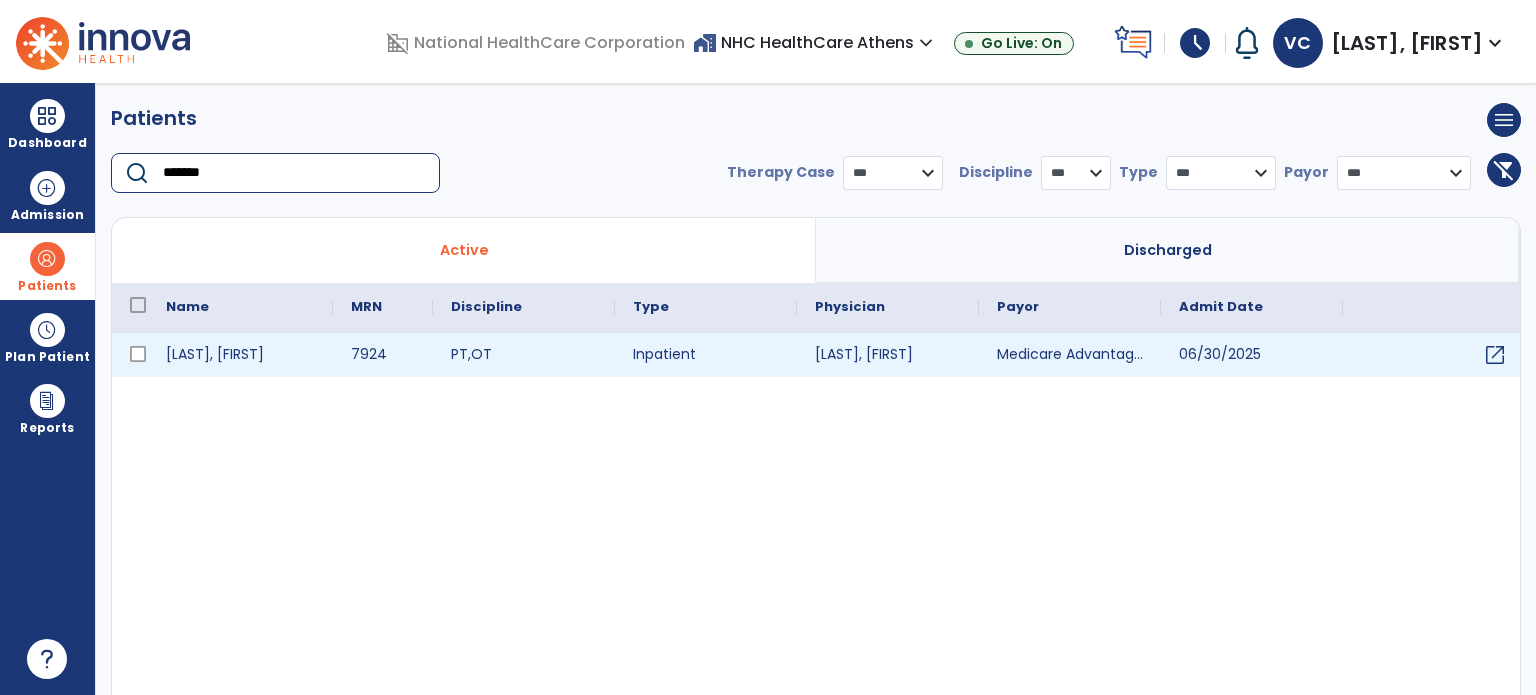 type on "******" 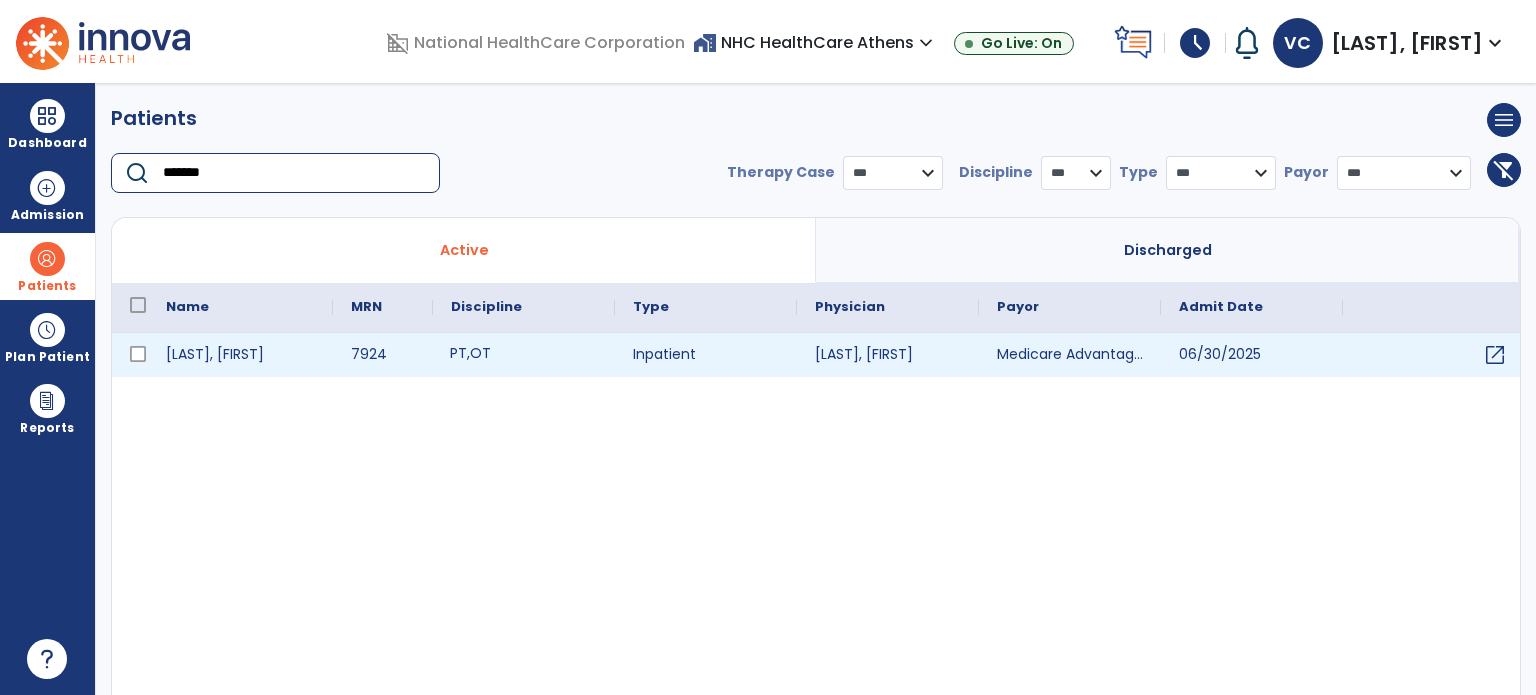 click on "OT" at bounding box center [480, 353] 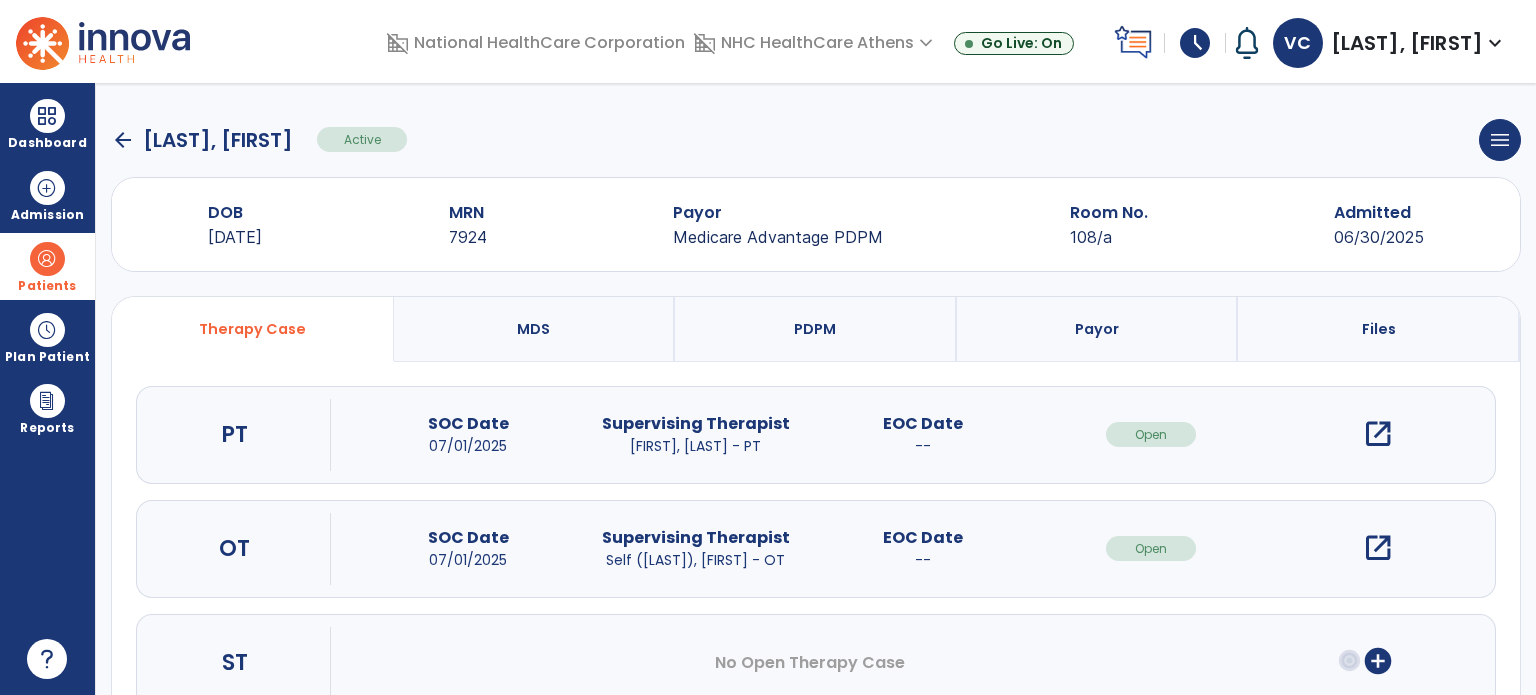 click on "open_in_new" at bounding box center [1378, 434] 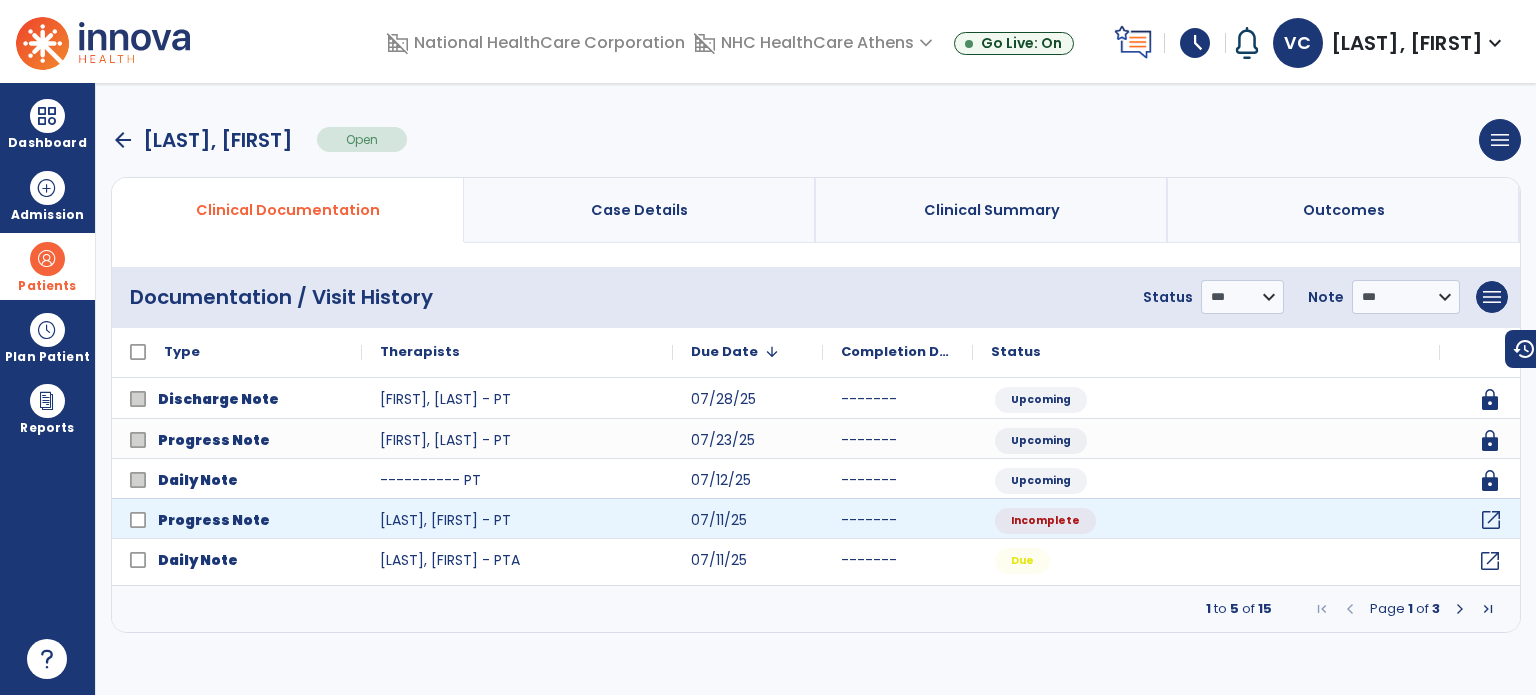 click on "open_in_new" 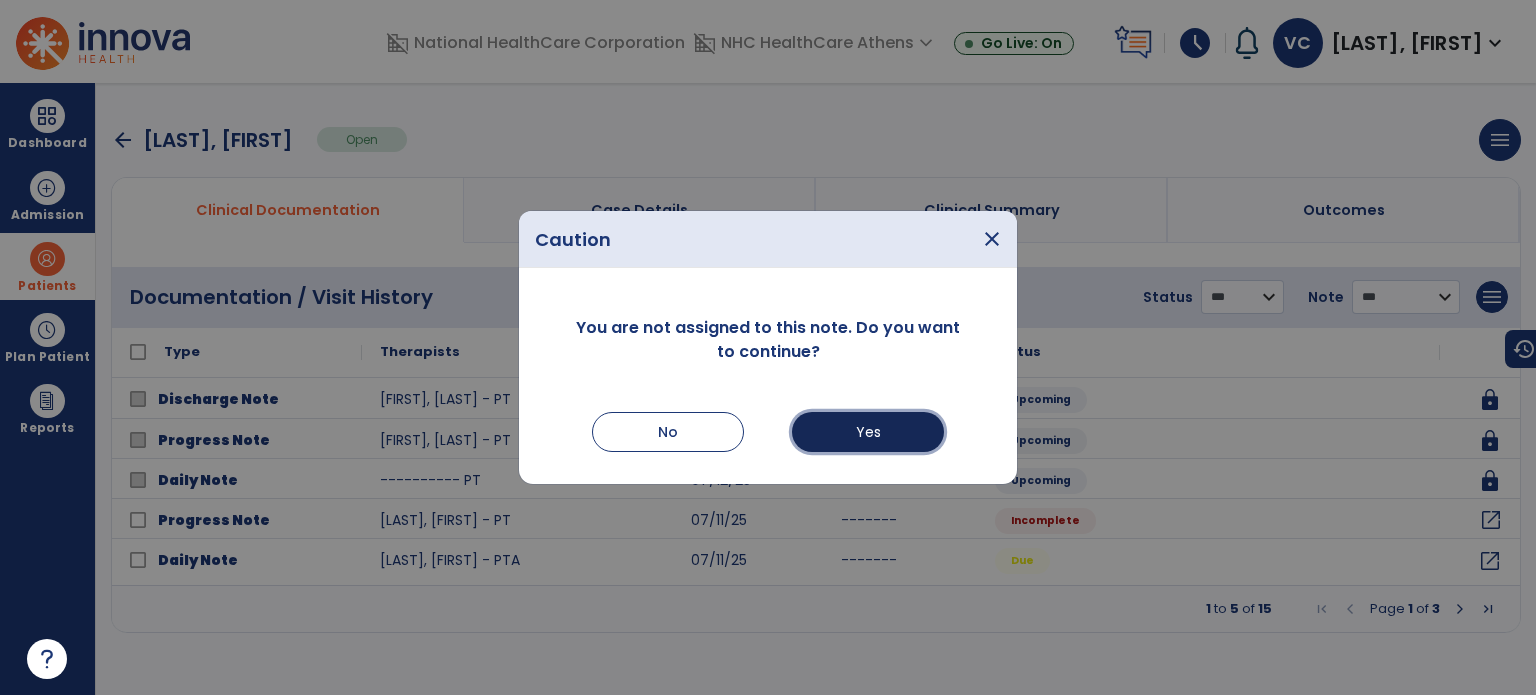 click on "Yes" at bounding box center [868, 432] 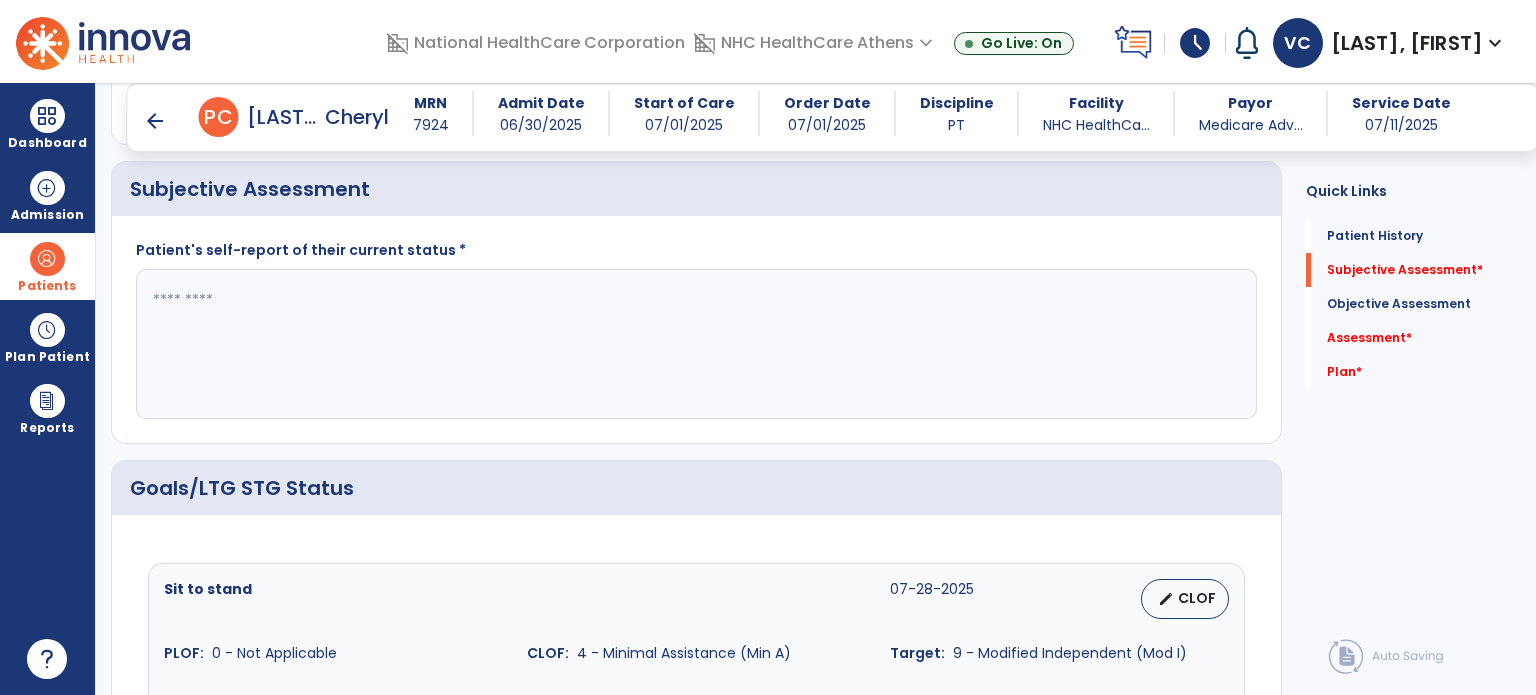 scroll, scrollTop: 377, scrollLeft: 0, axis: vertical 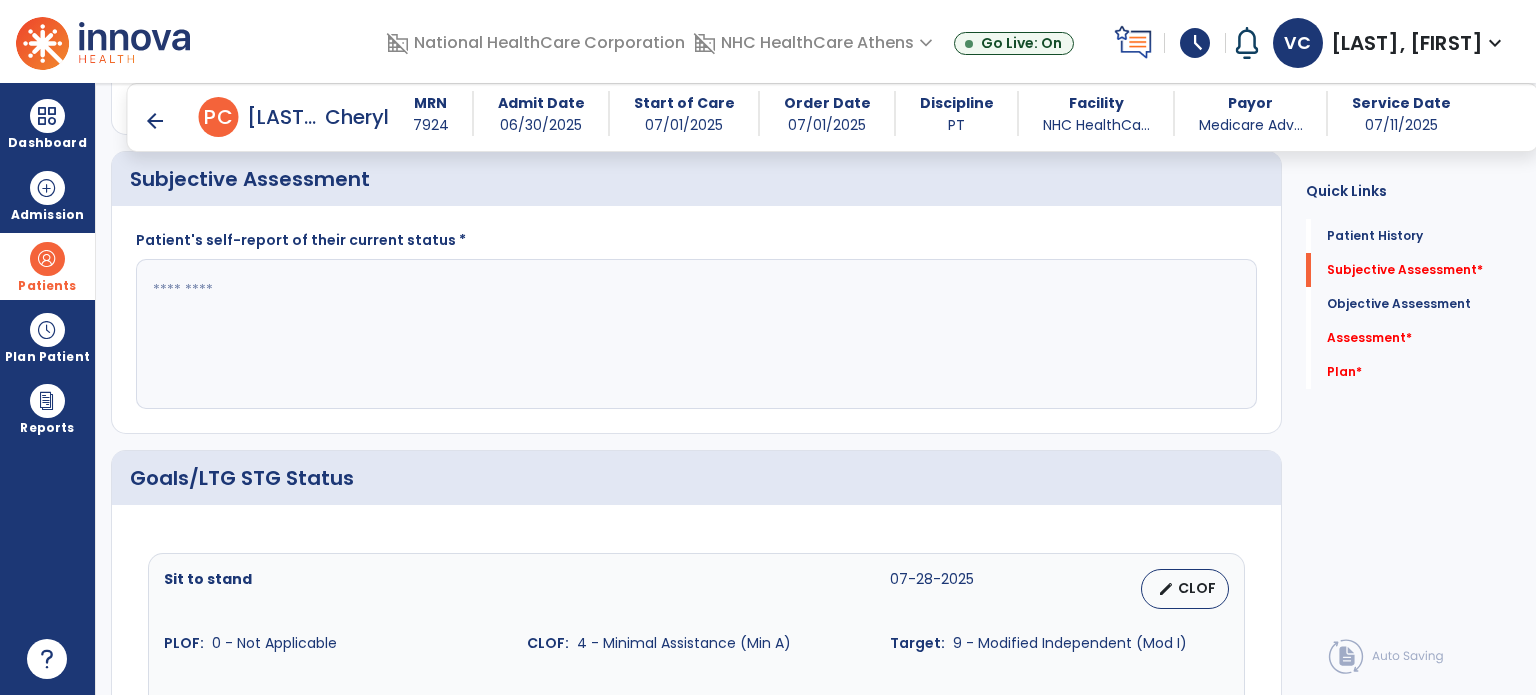 click 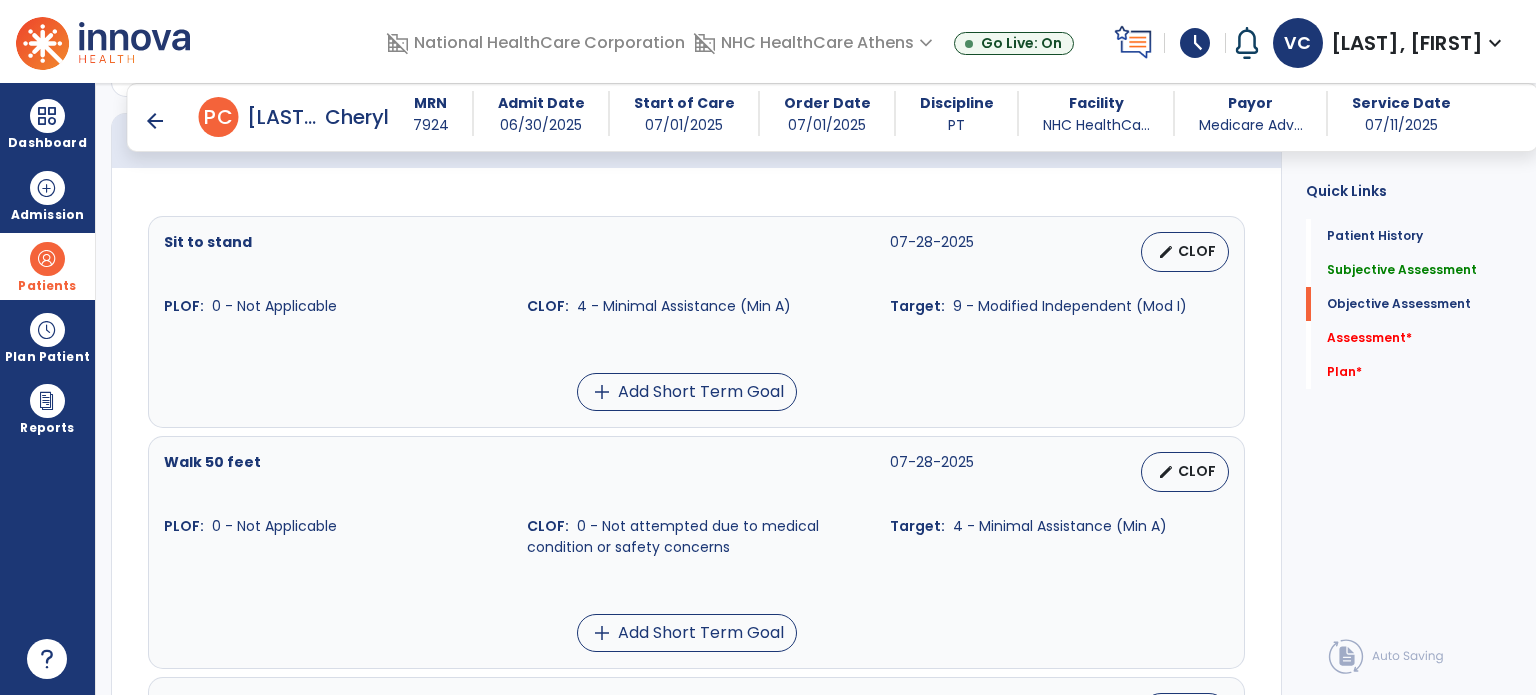 scroll, scrollTop: 713, scrollLeft: 0, axis: vertical 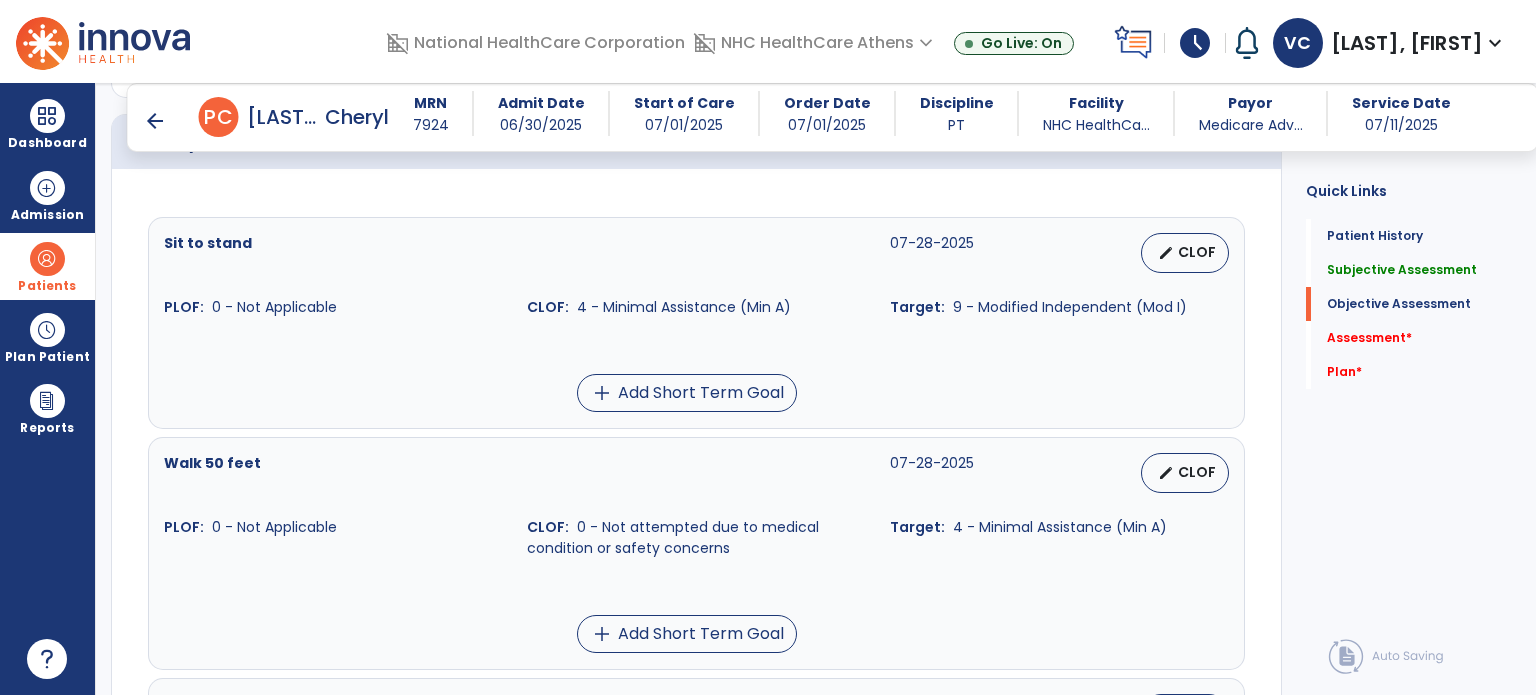 type on "**********" 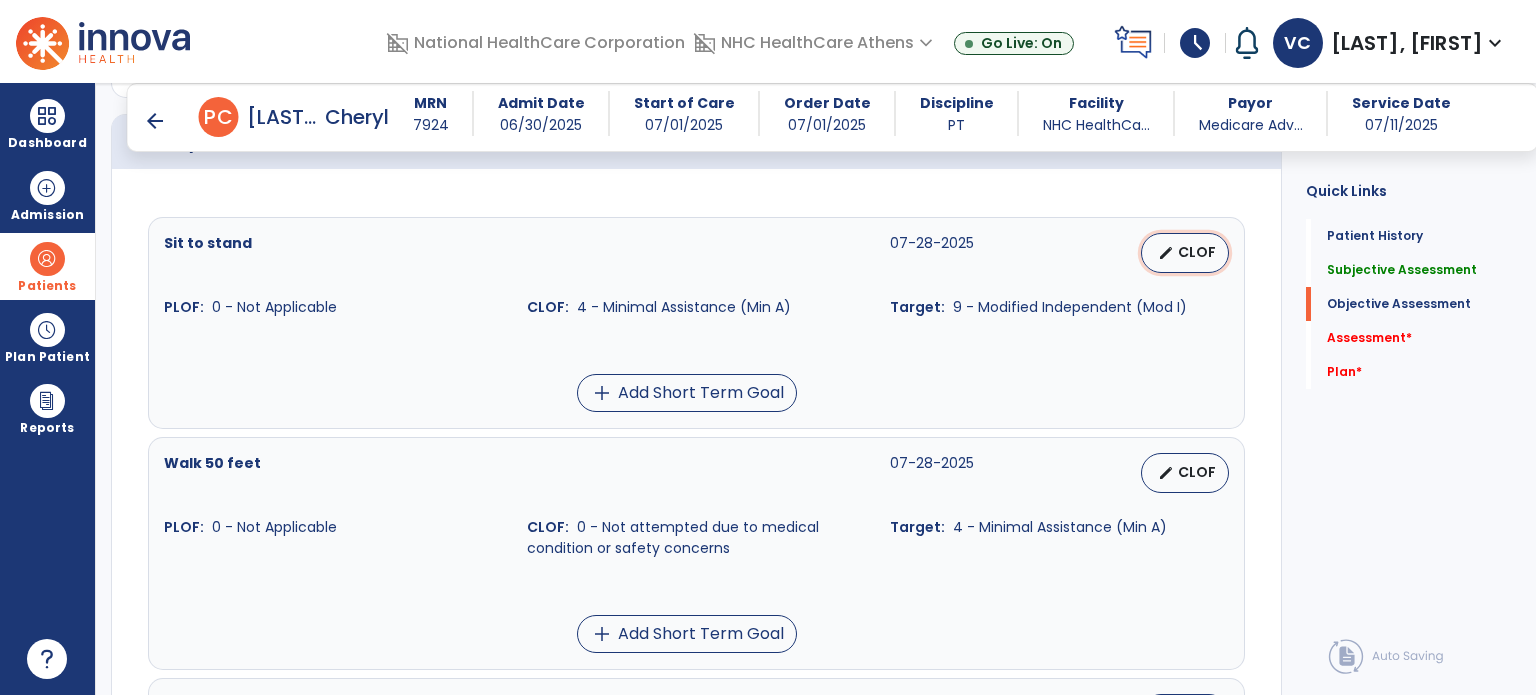 click on "edit" at bounding box center [1166, 253] 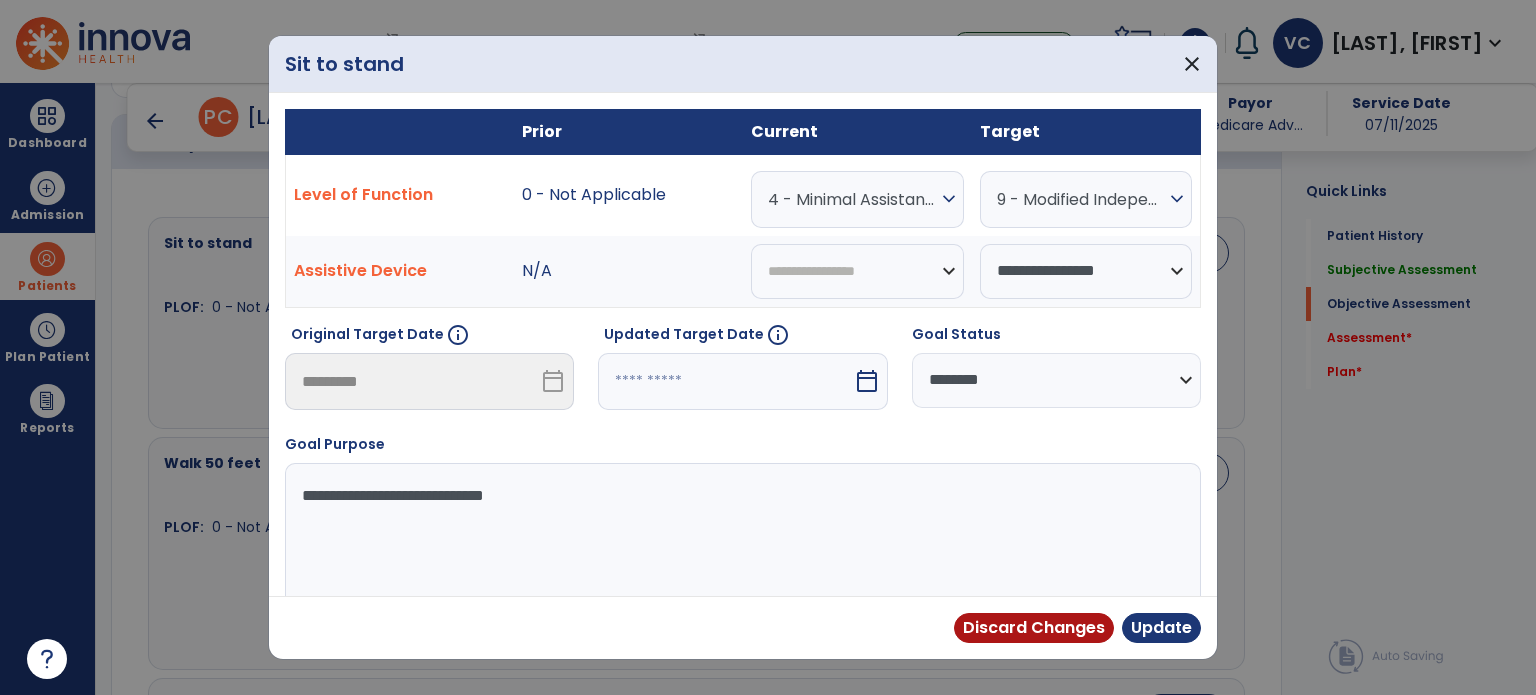 click on "4 - Minimal Assistance (Min A)" at bounding box center [852, 199] 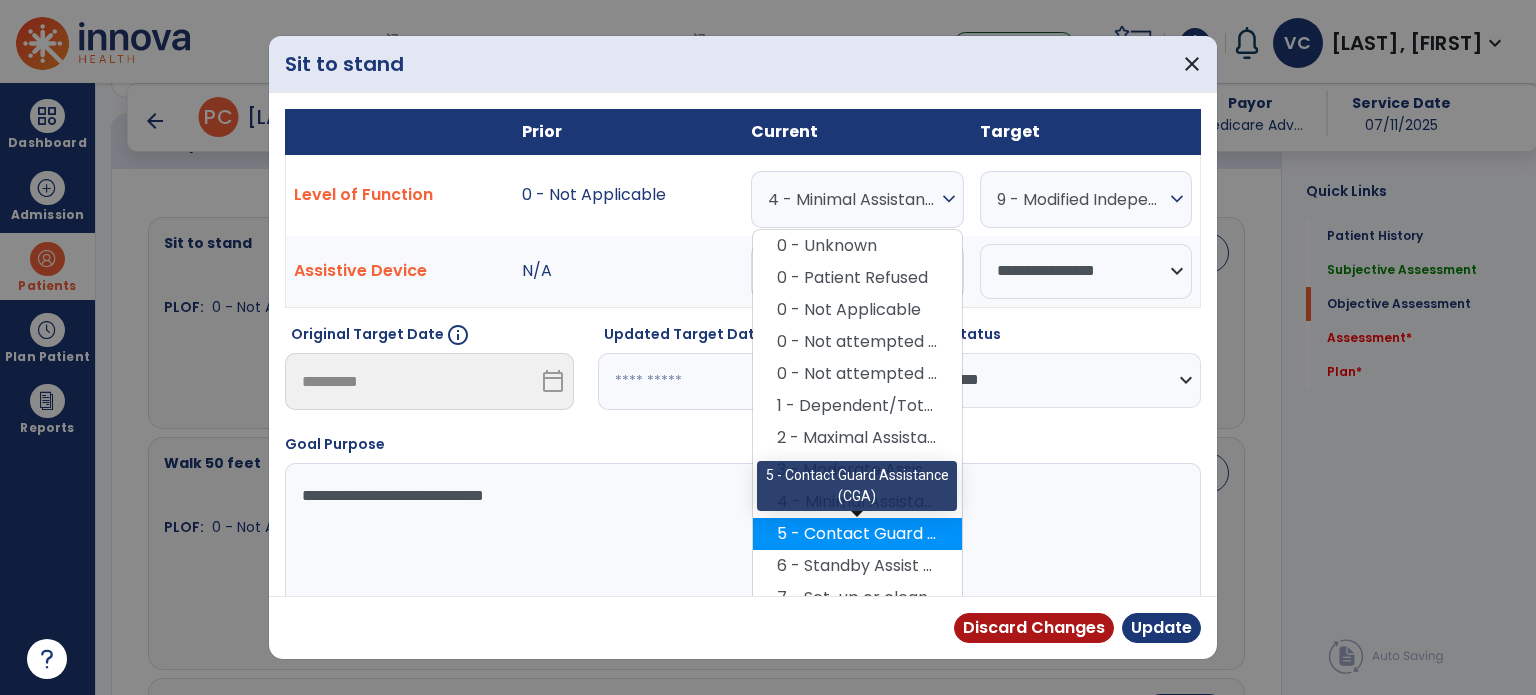 click on "5 - Contact Guard Assistance (CGA)" at bounding box center [857, 534] 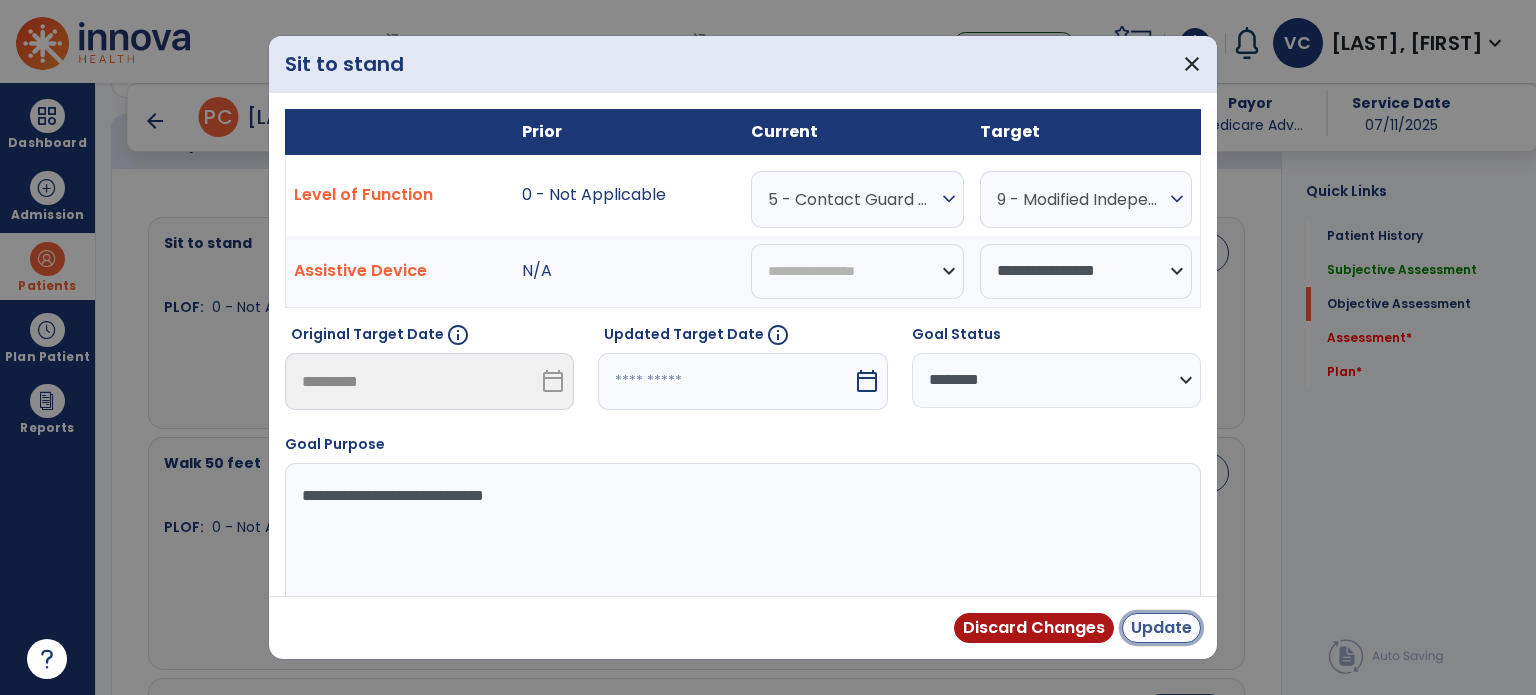 click on "Update" at bounding box center [1161, 628] 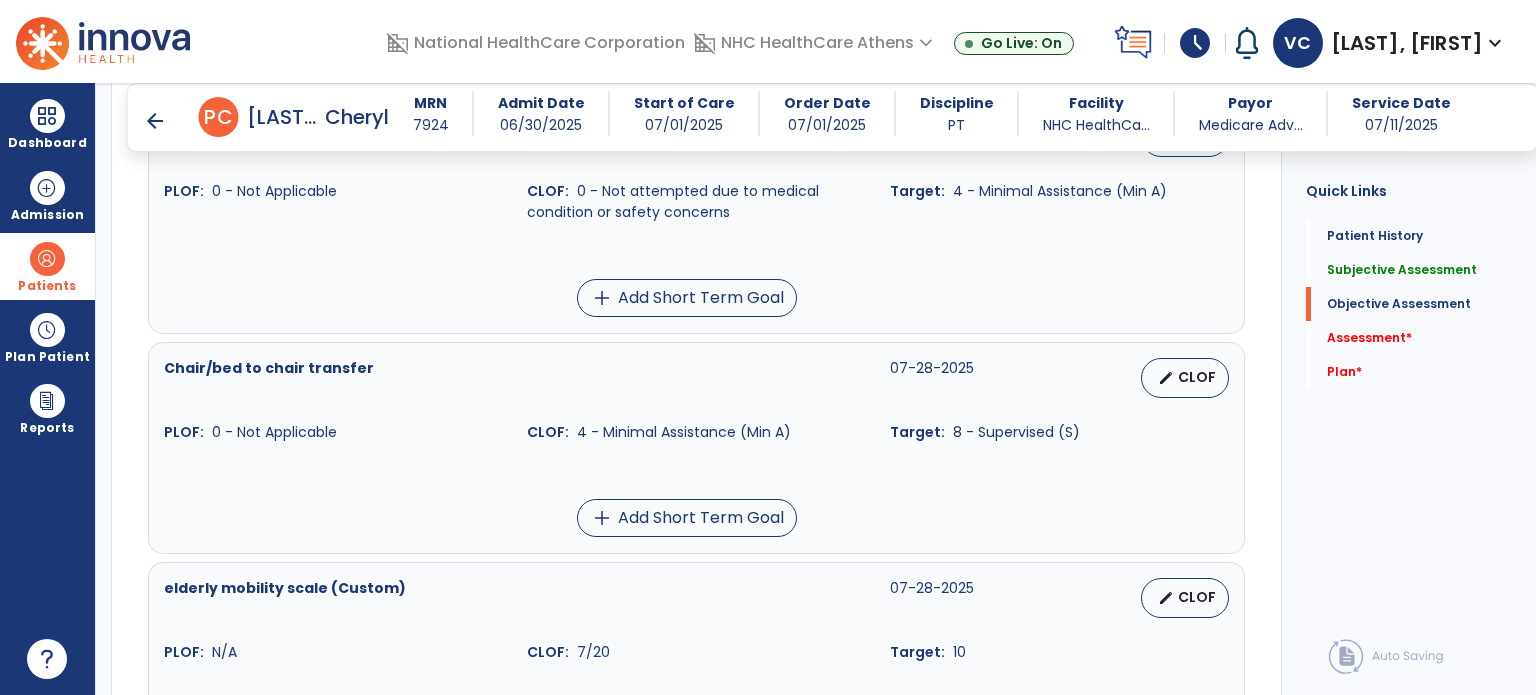 scroll, scrollTop: 1051, scrollLeft: 0, axis: vertical 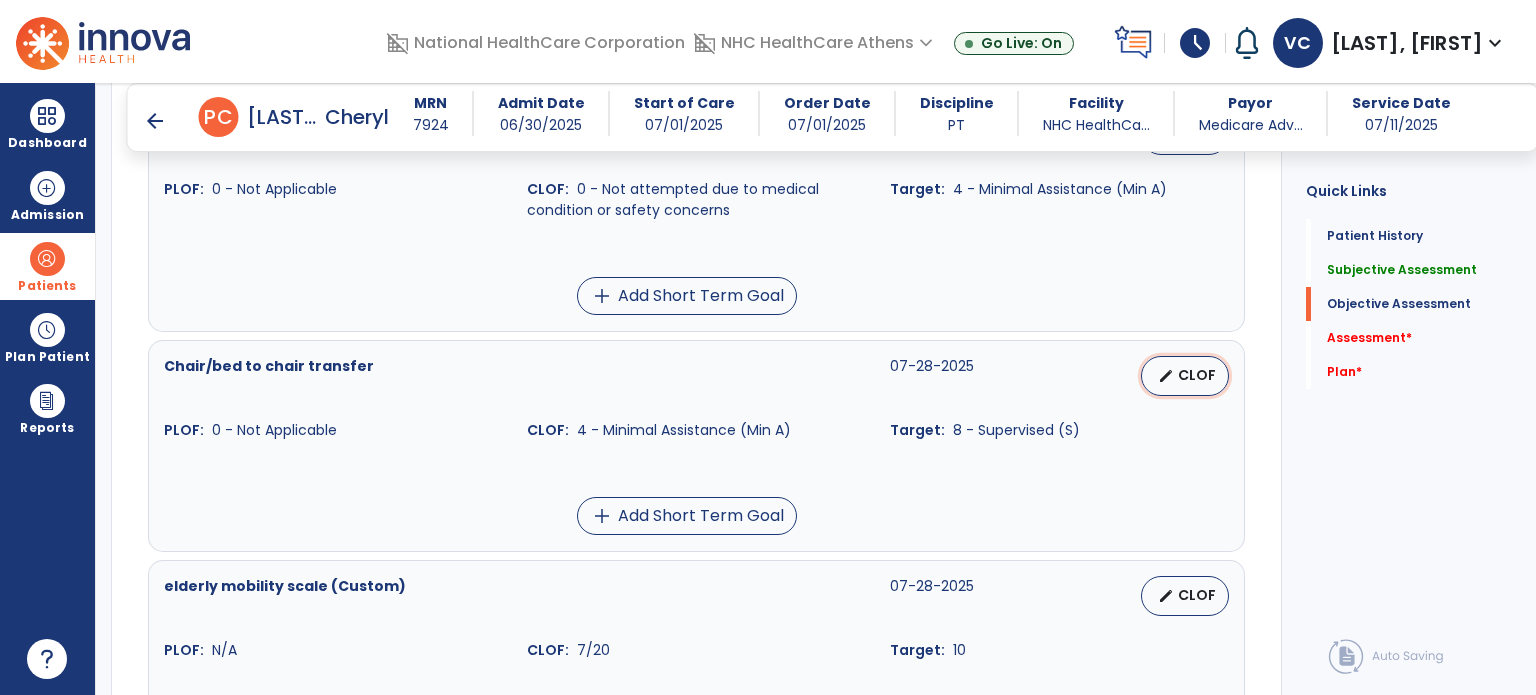 click on "CLOF" at bounding box center (1197, 375) 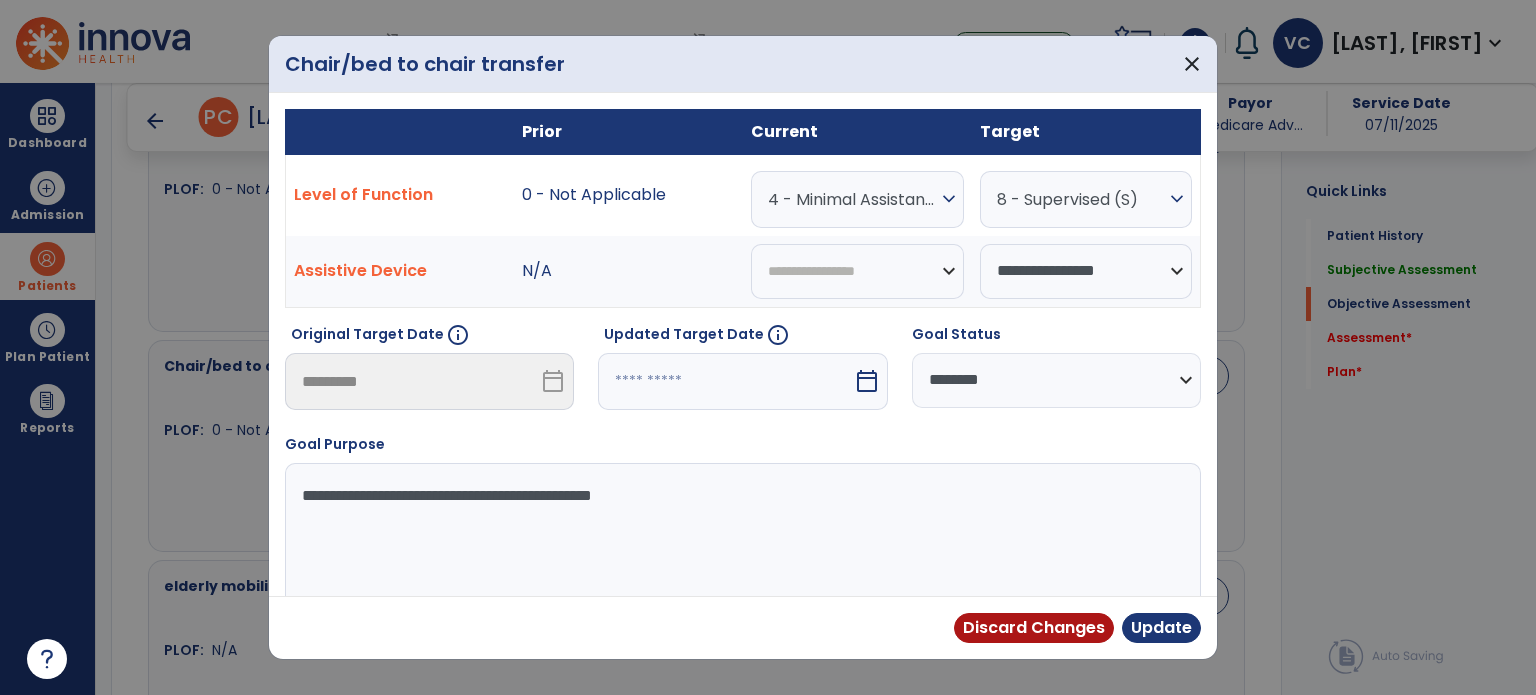 click on "4 - Minimal Assistance (Min A)" at bounding box center (852, 199) 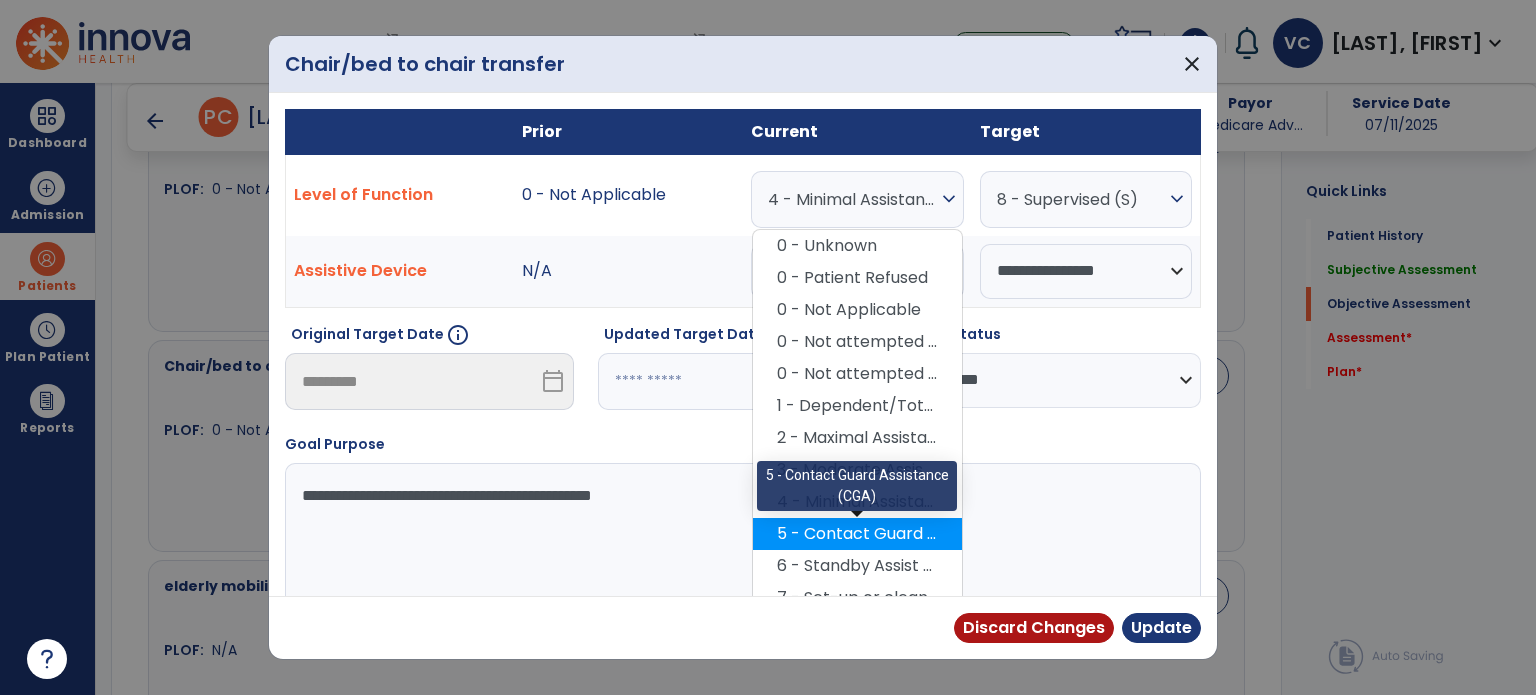click on "5 - Contact Guard Assistance (CGA)" at bounding box center (857, 534) 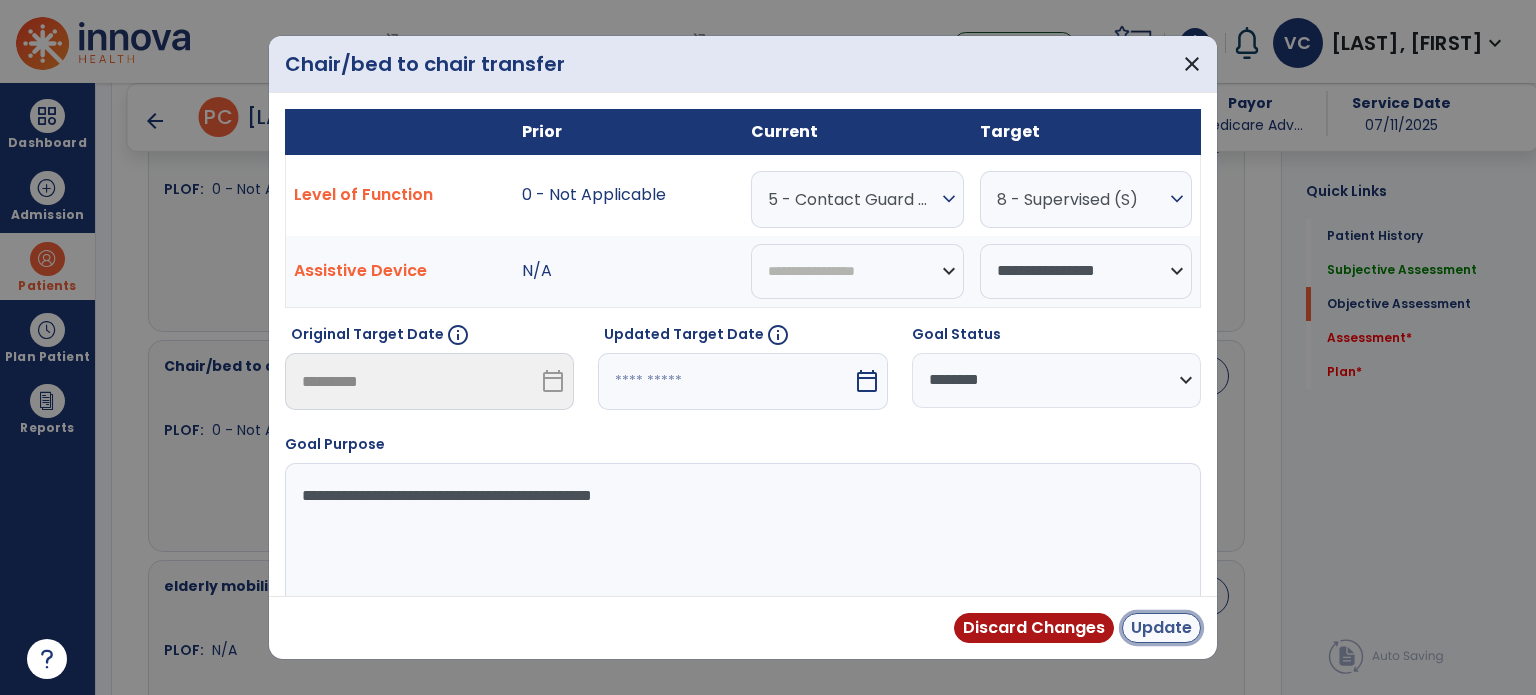 click on "Update" at bounding box center [1161, 628] 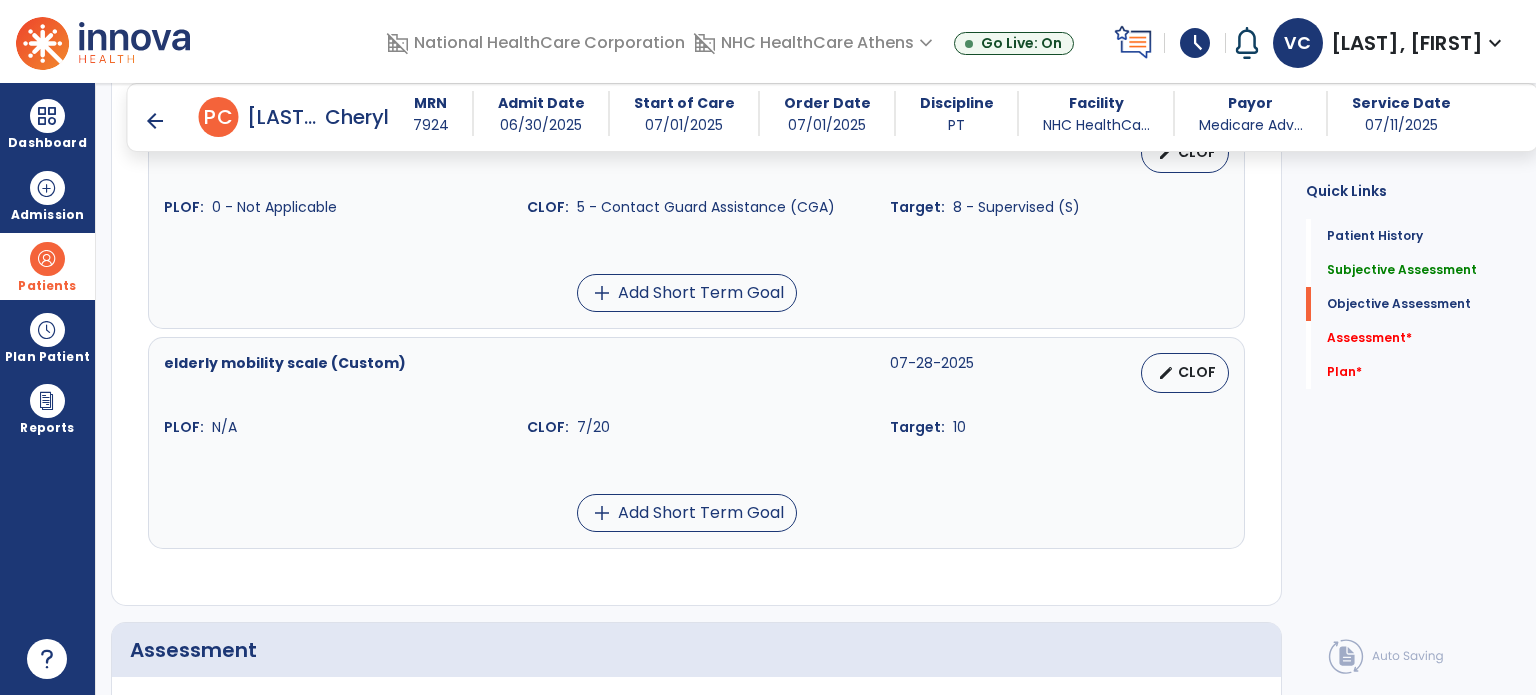 scroll, scrollTop: 1284, scrollLeft: 0, axis: vertical 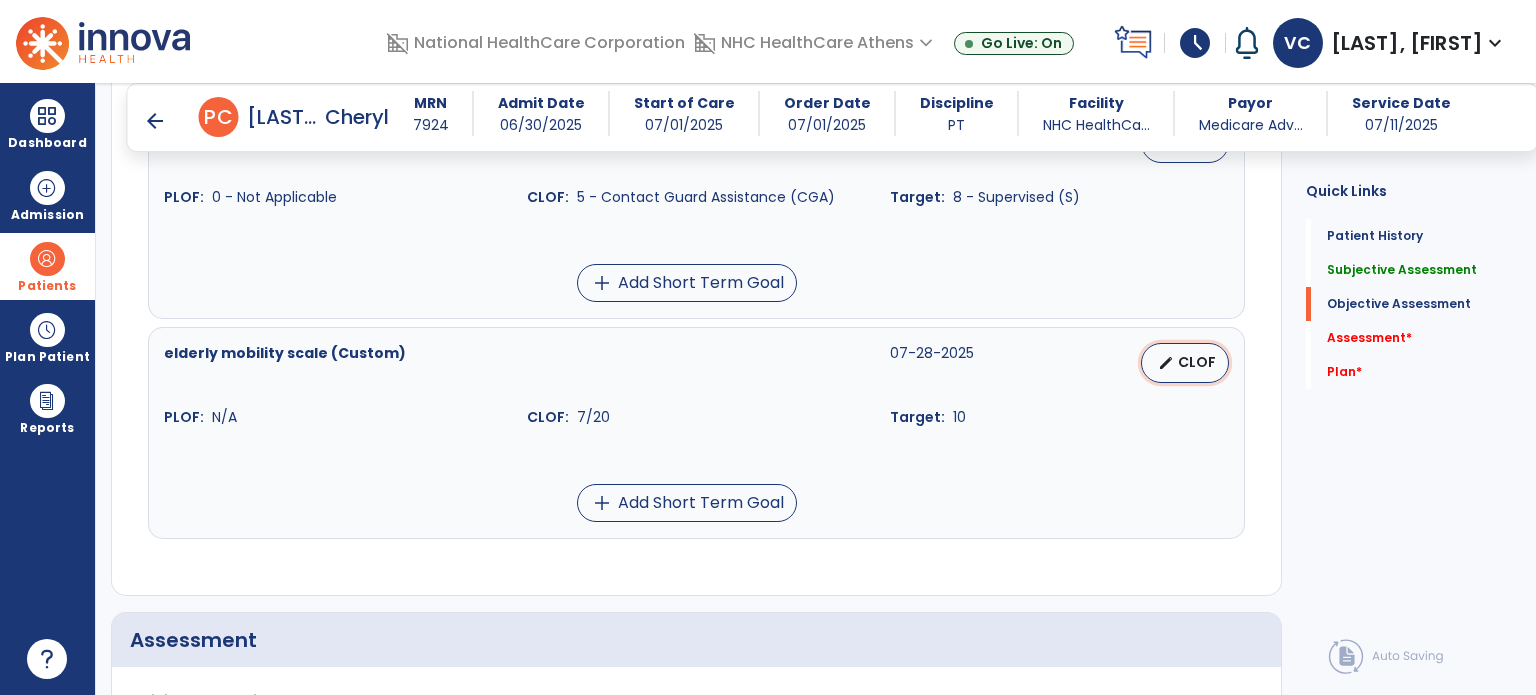 click on "edit   CLOF" at bounding box center [1185, 363] 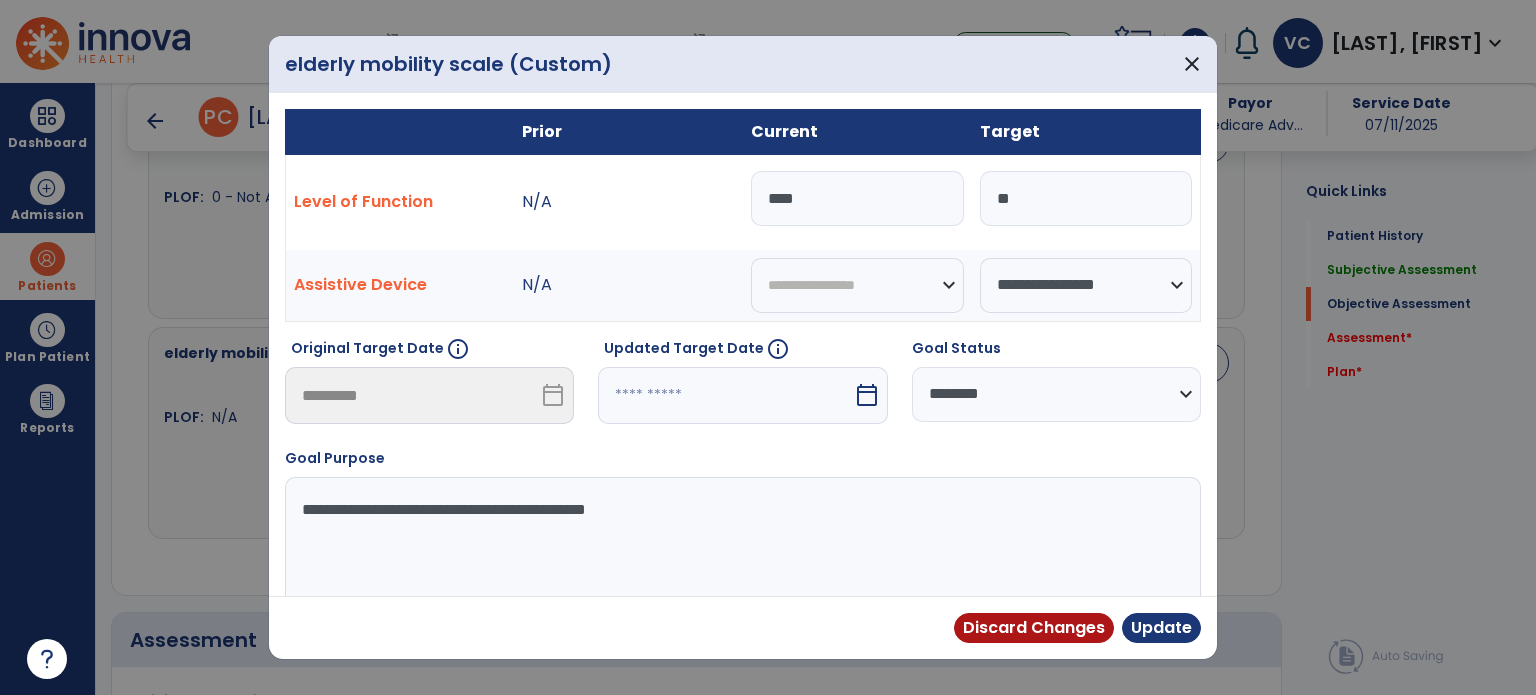 click on "****" at bounding box center (857, 198) 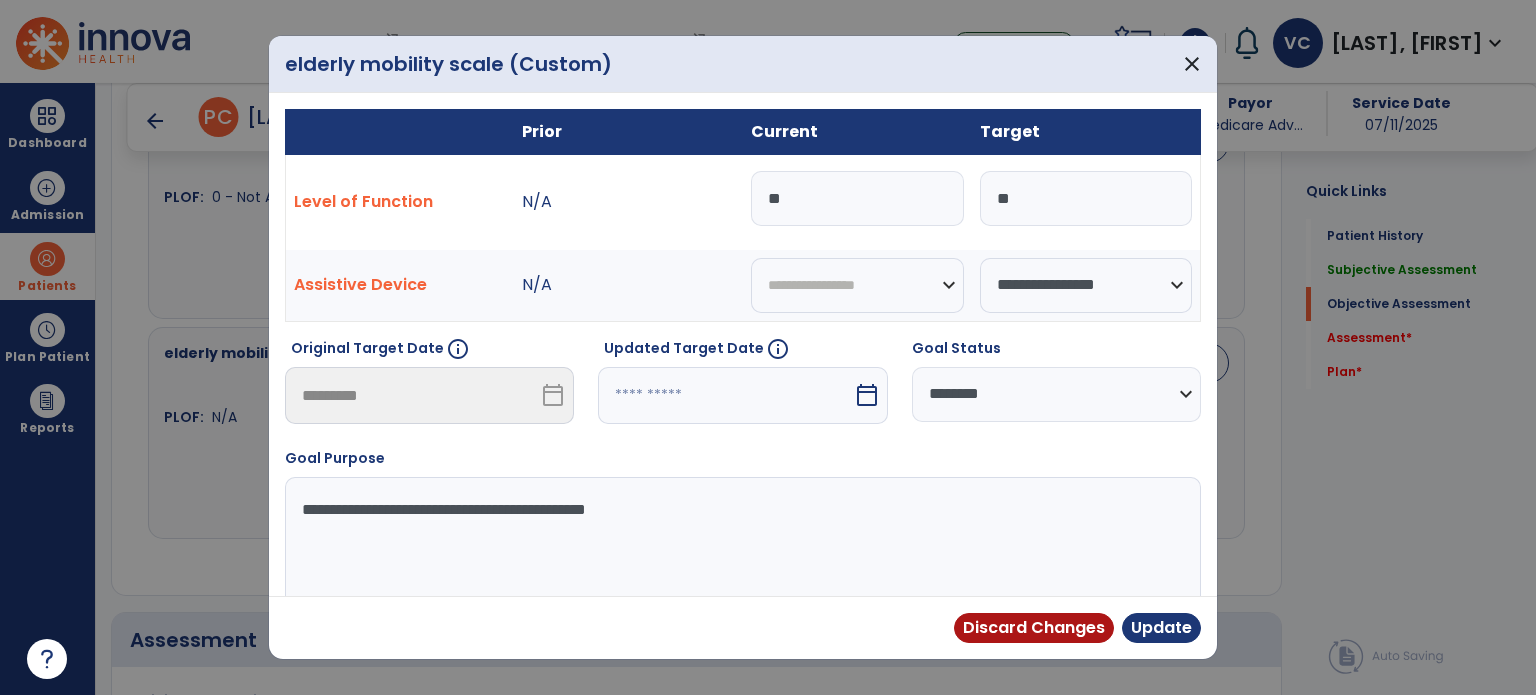 type on "**" 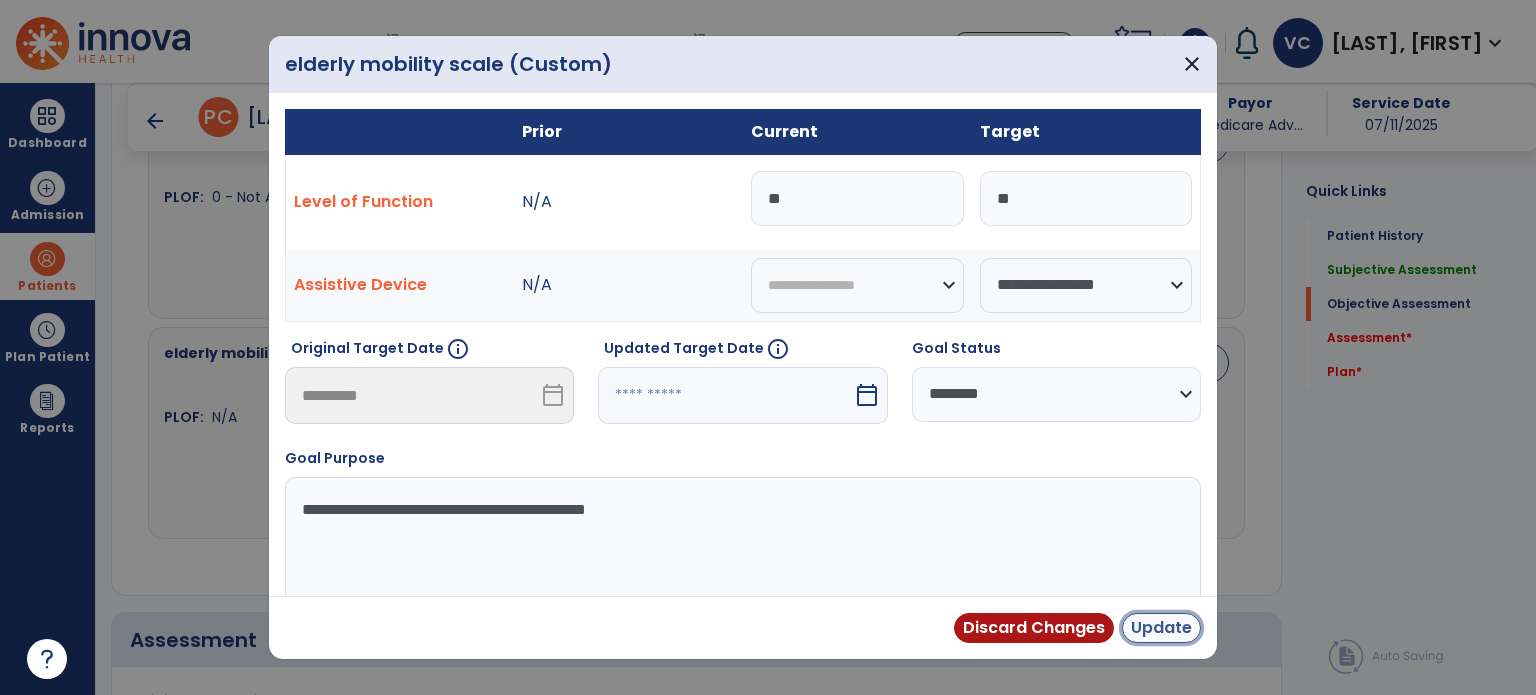 click on "Update" at bounding box center (1161, 628) 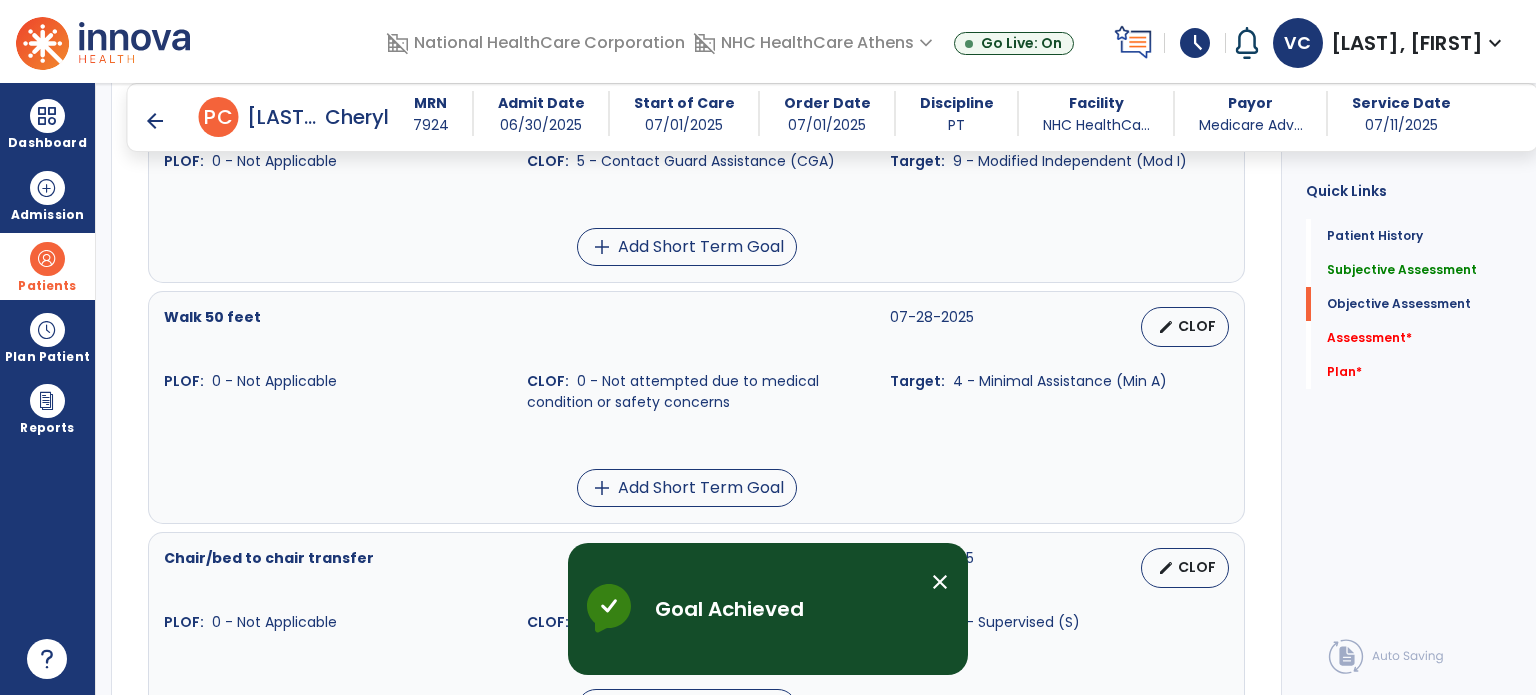 scroll, scrollTop: 839, scrollLeft: 0, axis: vertical 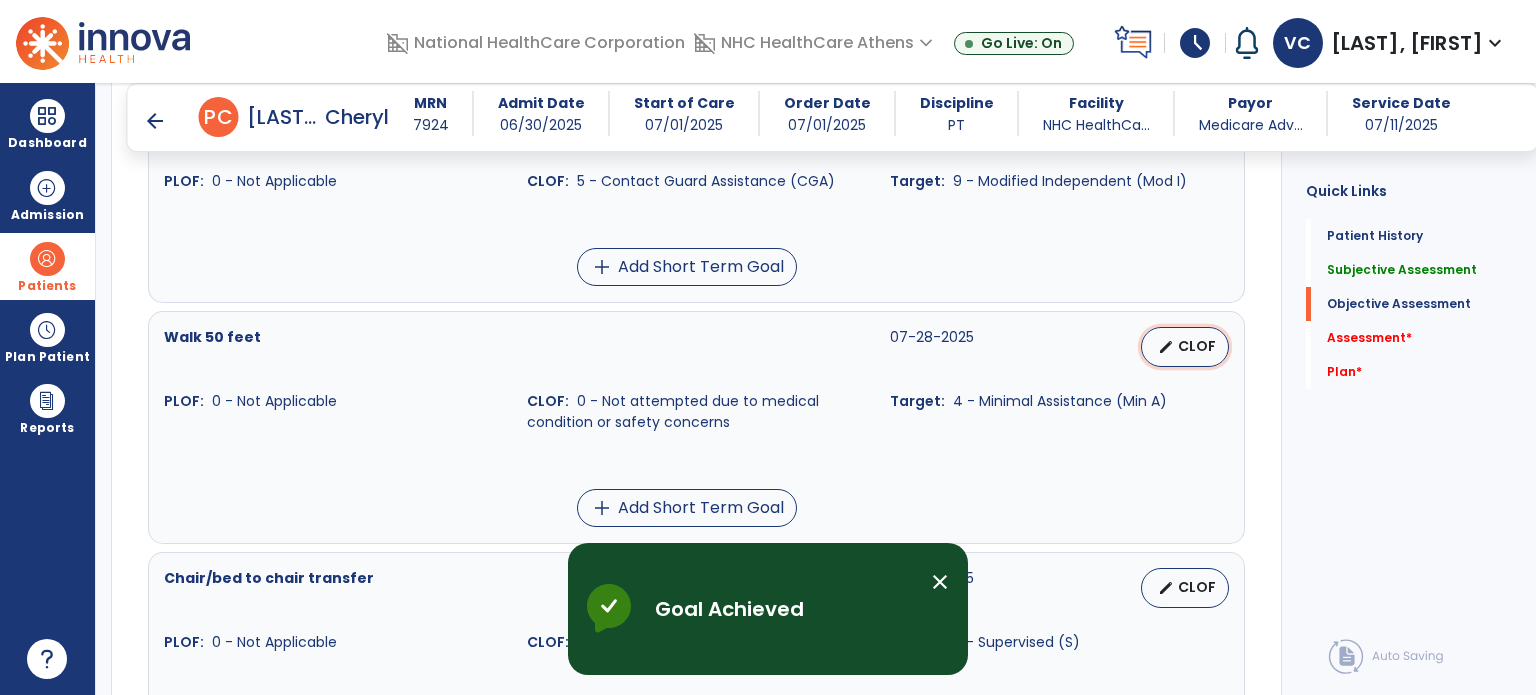 click on "edit   CLOF" at bounding box center (1185, 347) 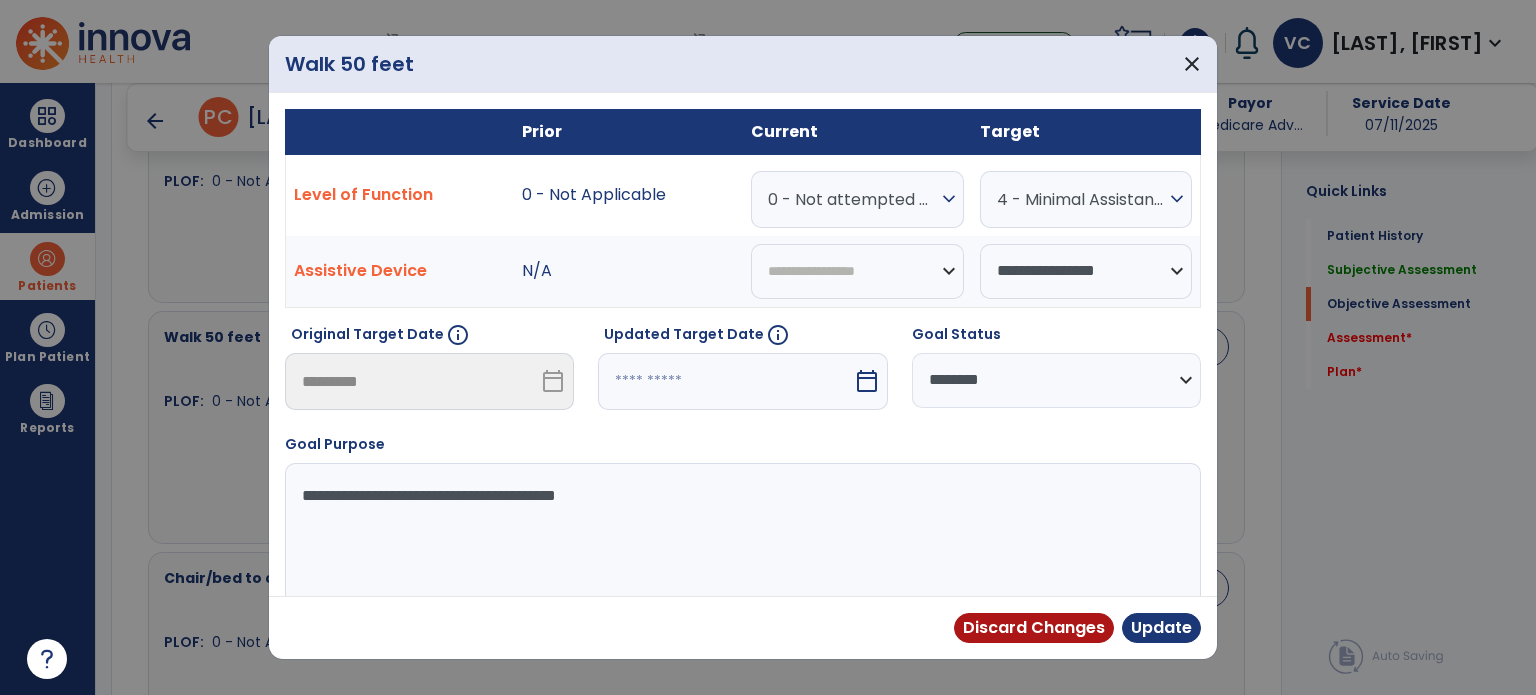 click on "0 - Not attempted due to medical condition or safety concerns" at bounding box center [852, 199] 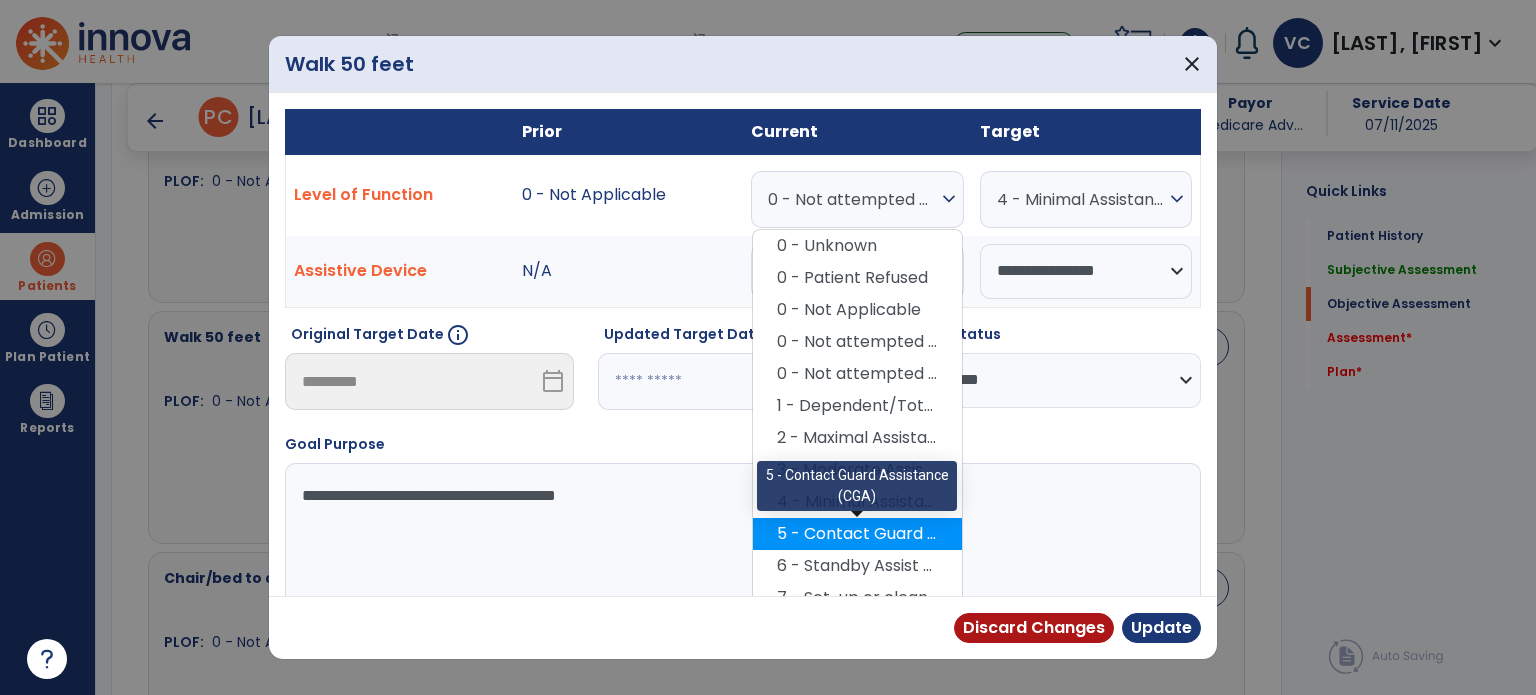 click on "5 - Contact Guard Assistance (CGA)" at bounding box center [857, 534] 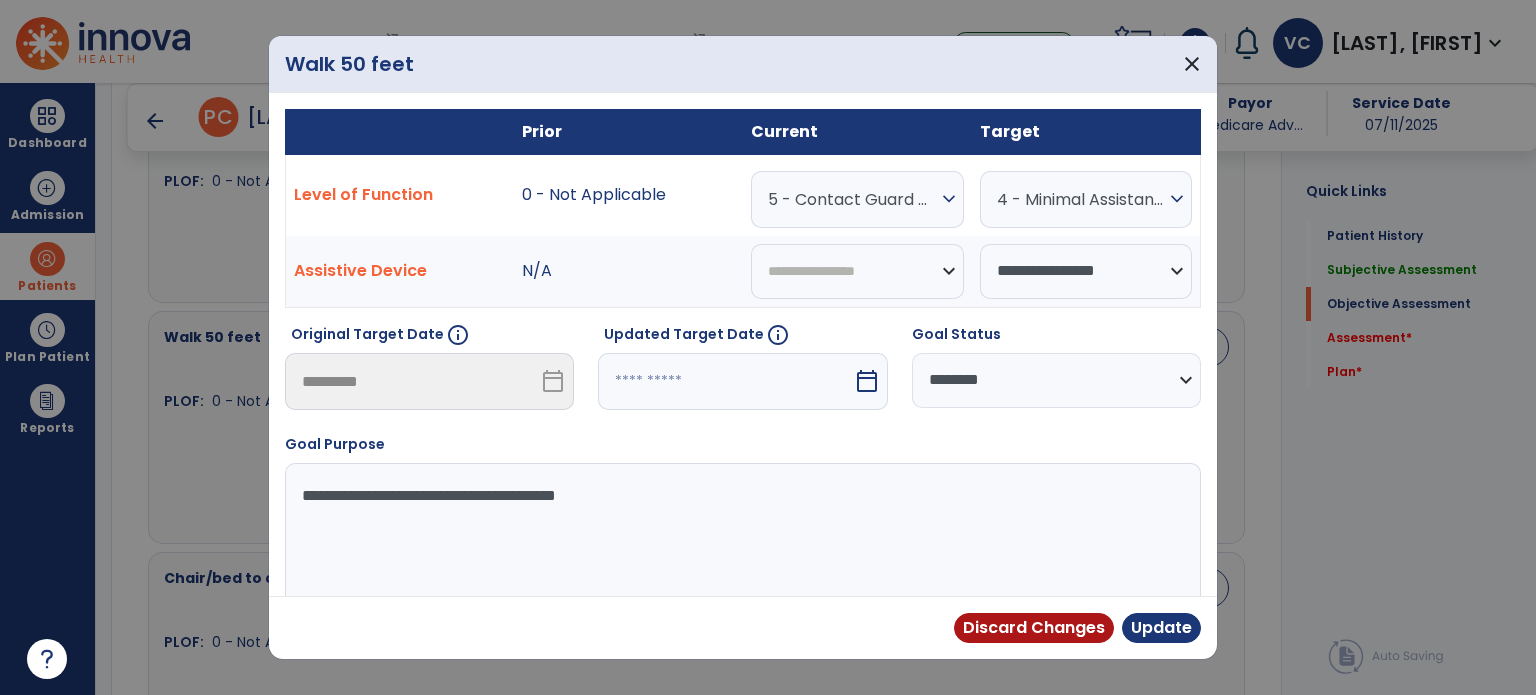 click on "5 - Contact Guard Assistance (CGA)" at bounding box center (852, 199) 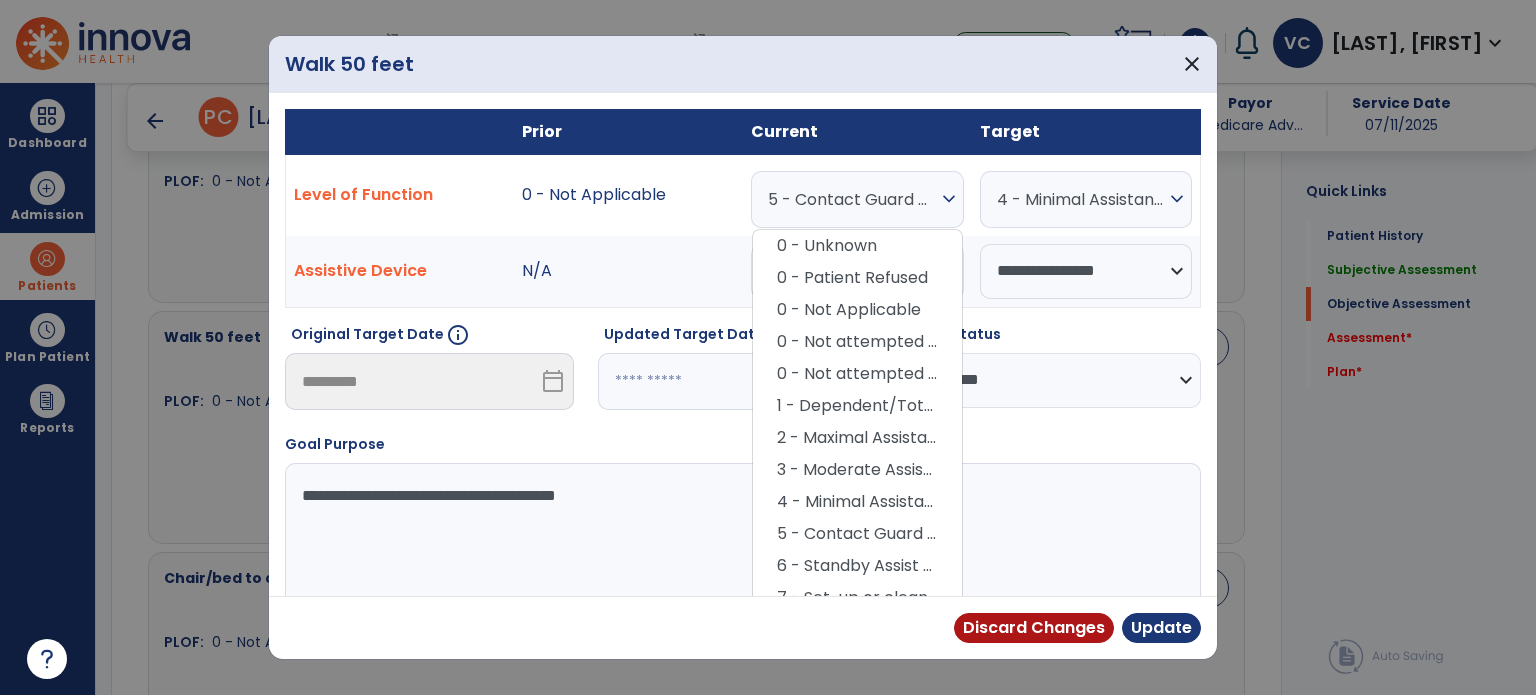 click on "4 - Minimal Assistance (Min A)" at bounding box center (1081, 199) 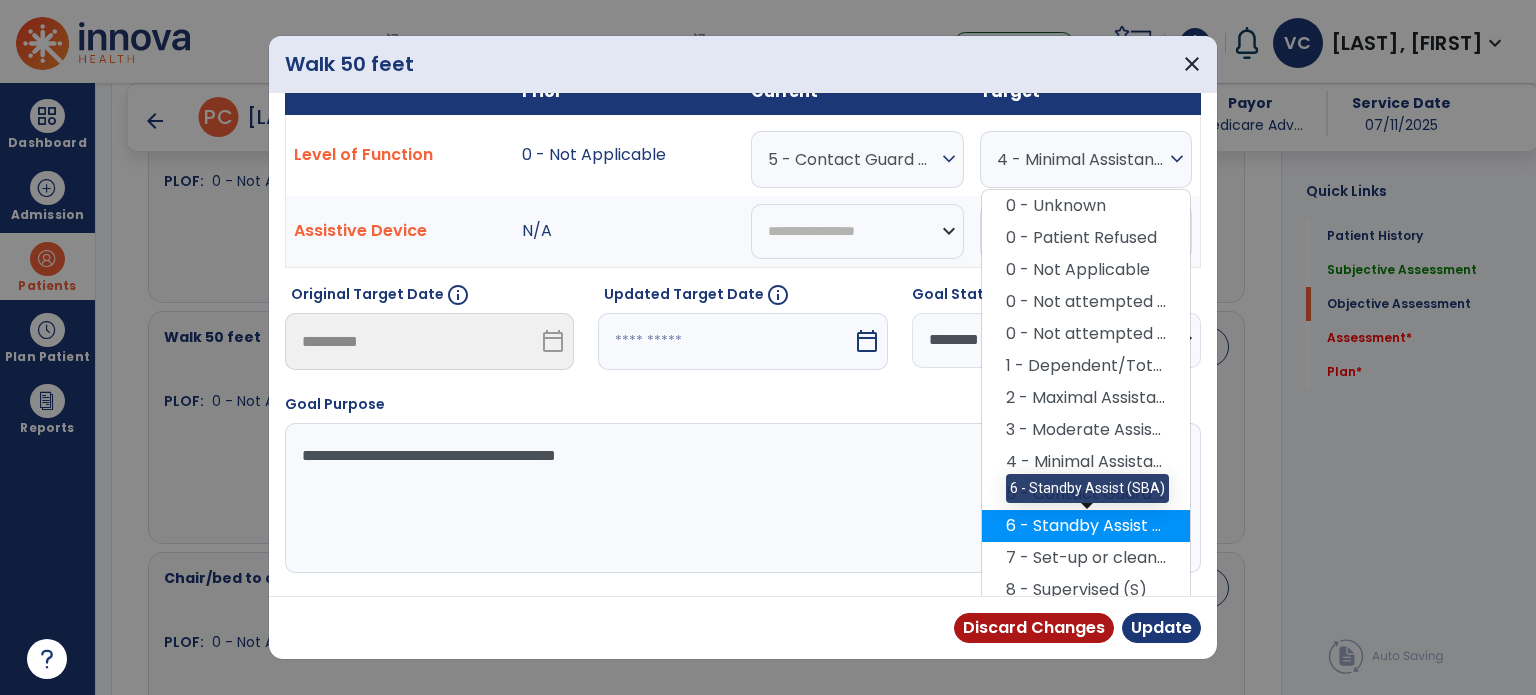 scroll, scrollTop: 42, scrollLeft: 0, axis: vertical 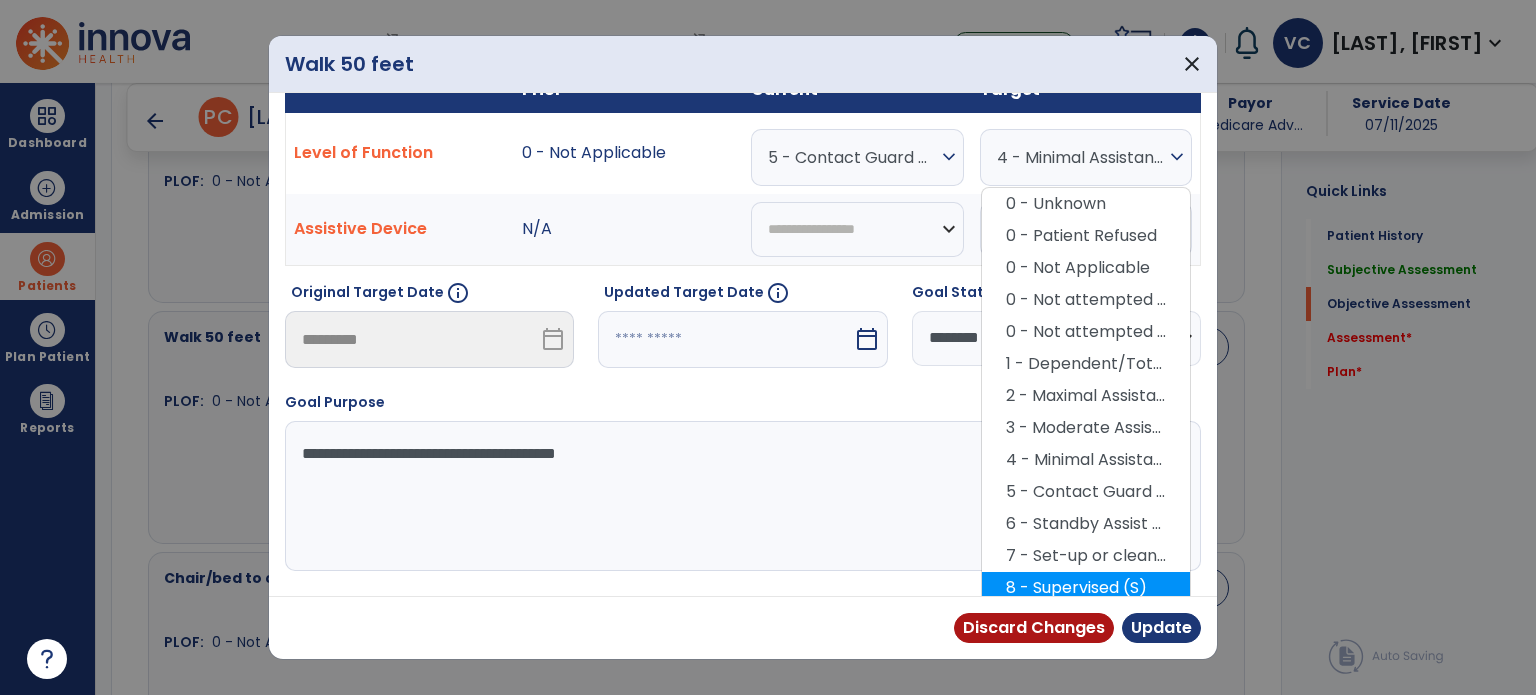 click on "8 - Supervised (S)" at bounding box center (1086, 588) 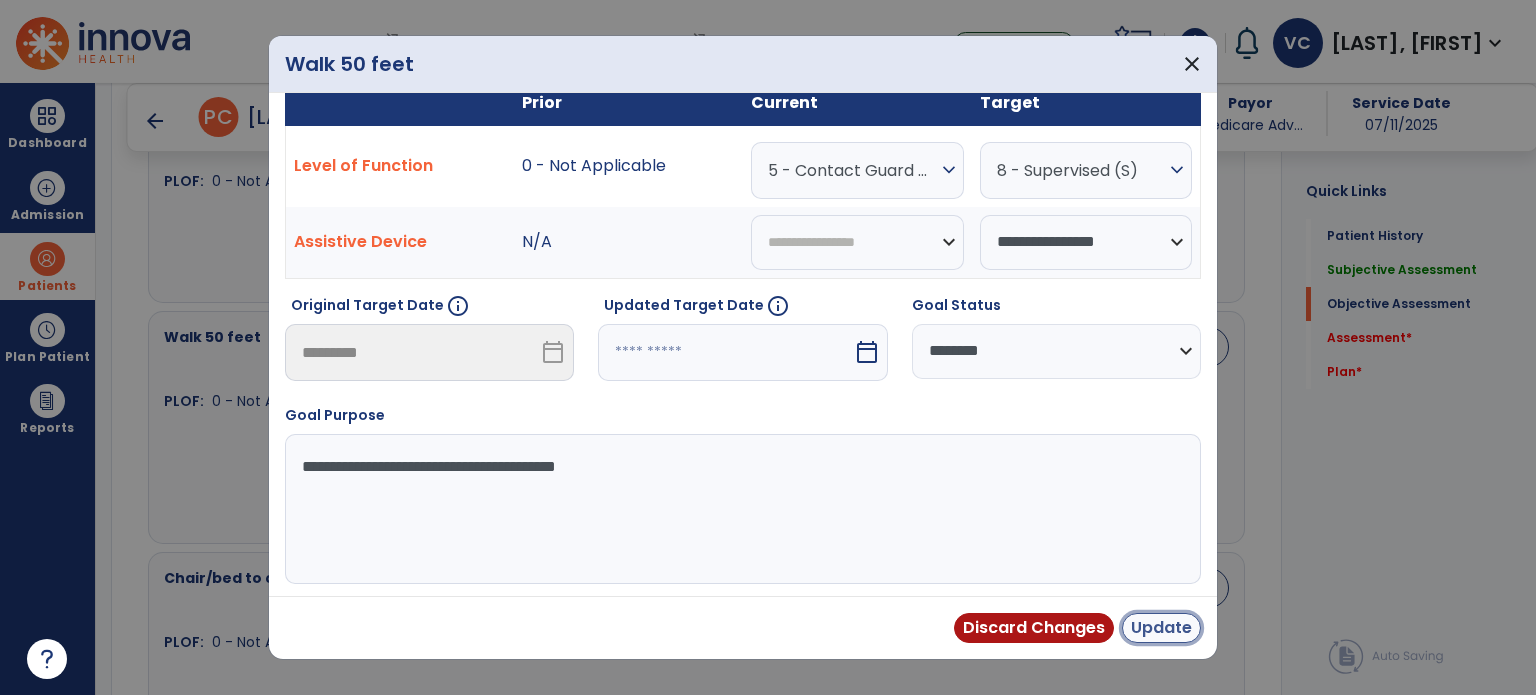 click on "Update" at bounding box center (1161, 628) 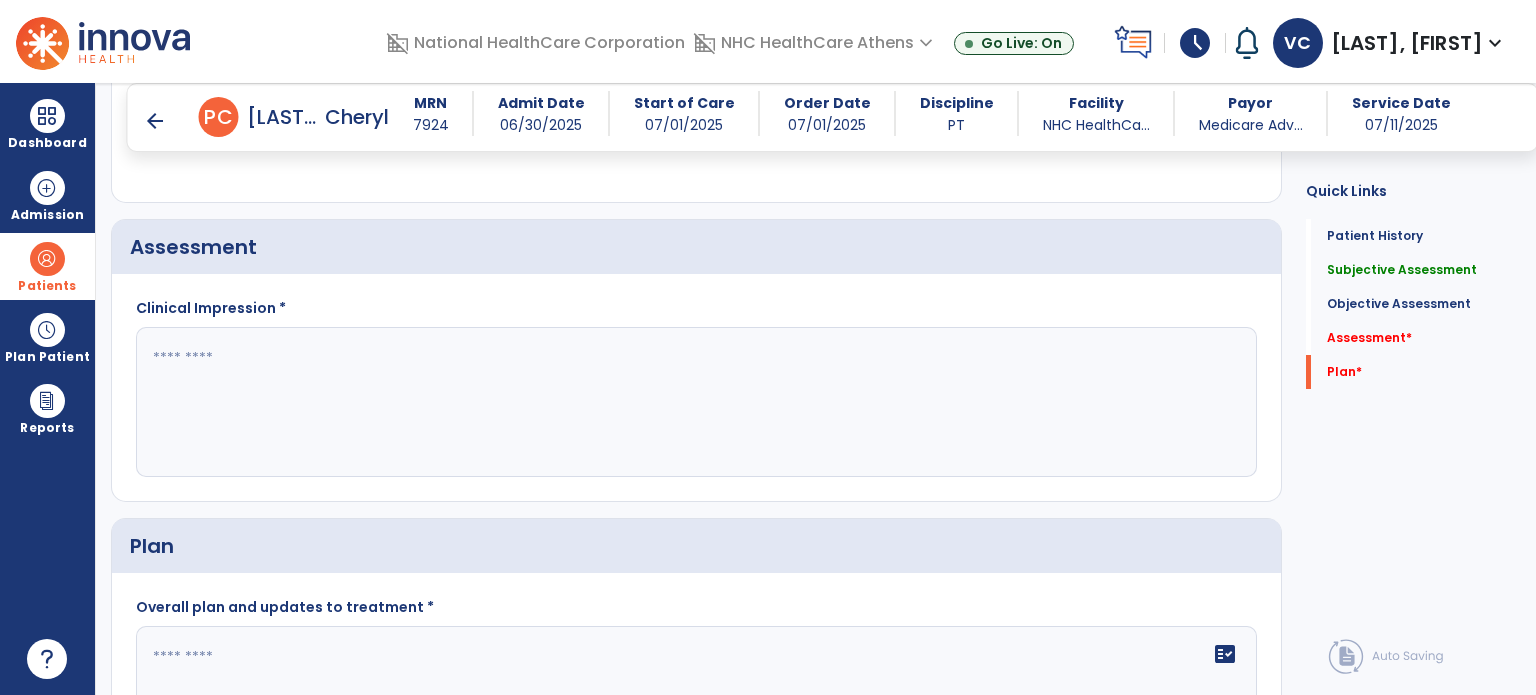 scroll, scrollTop: 1788, scrollLeft: 0, axis: vertical 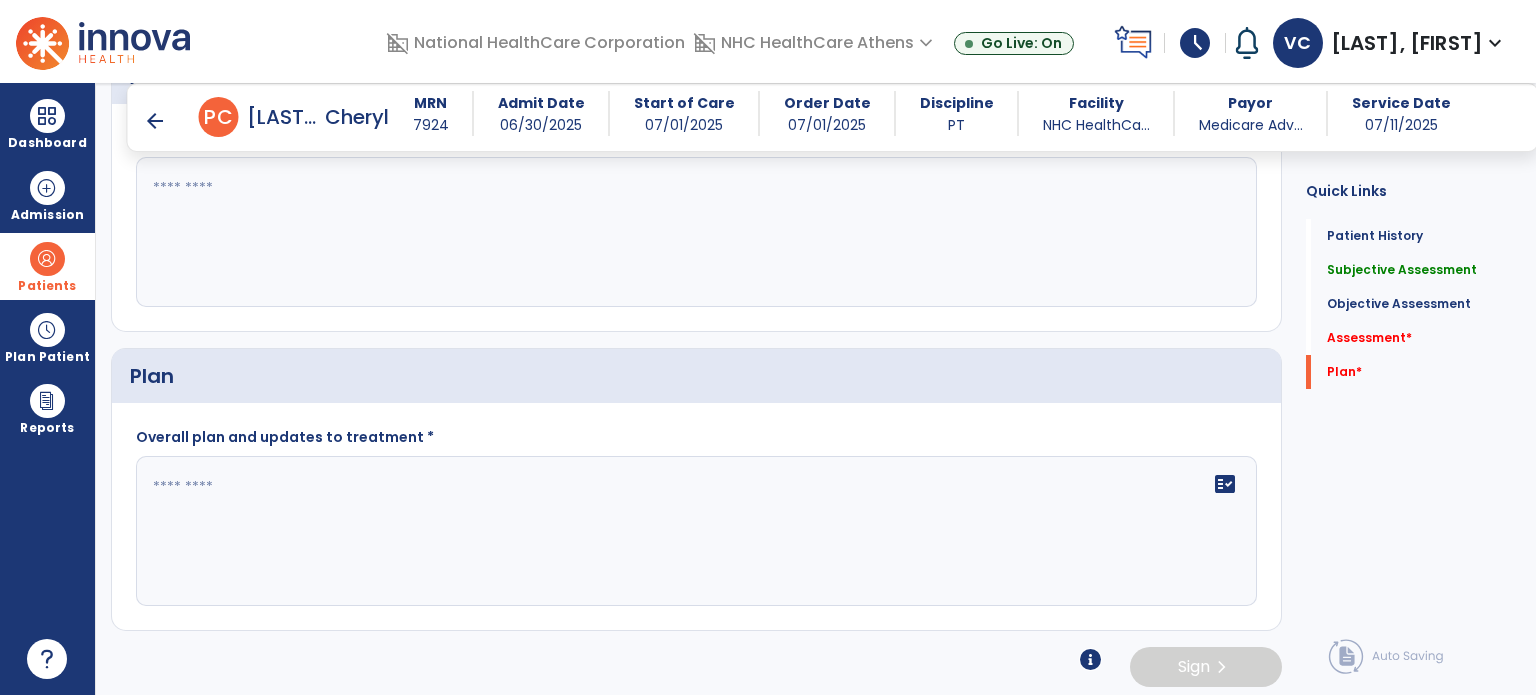 click 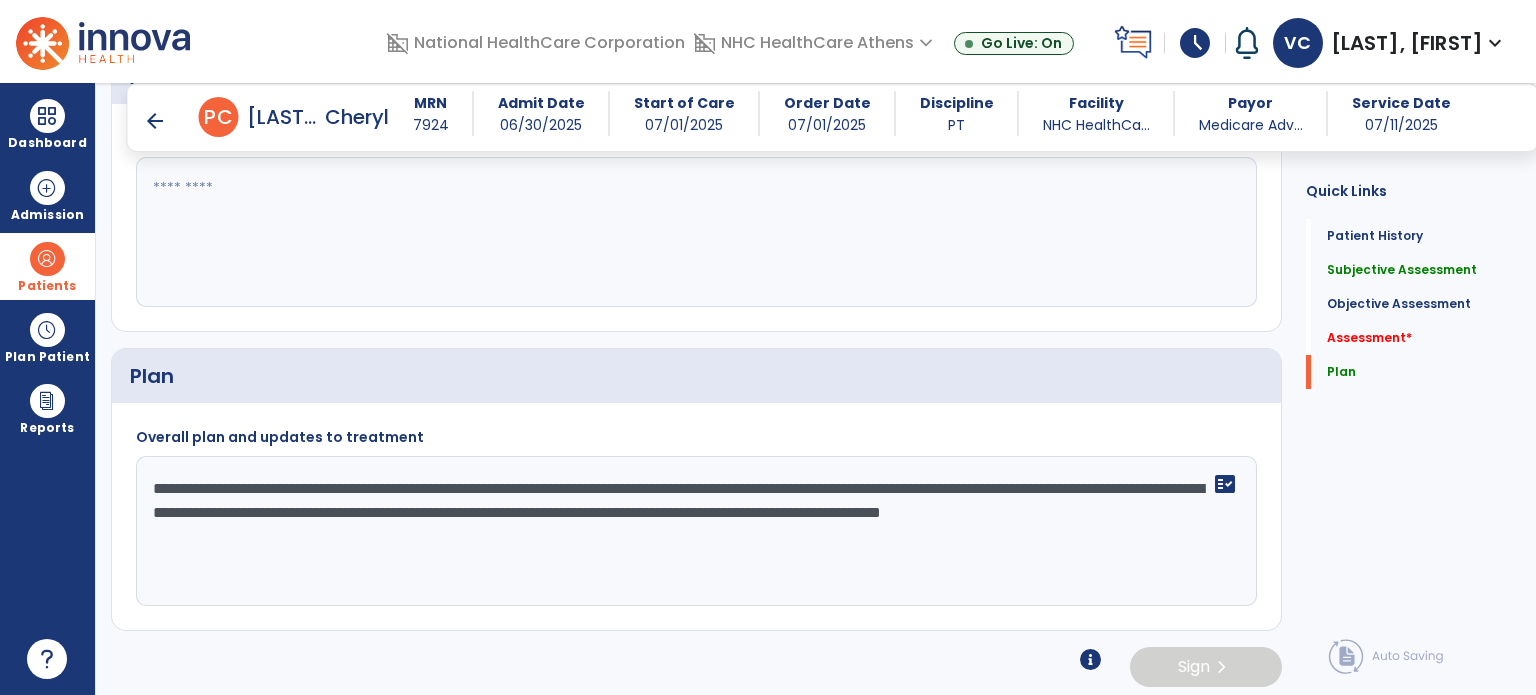 click on "**********" 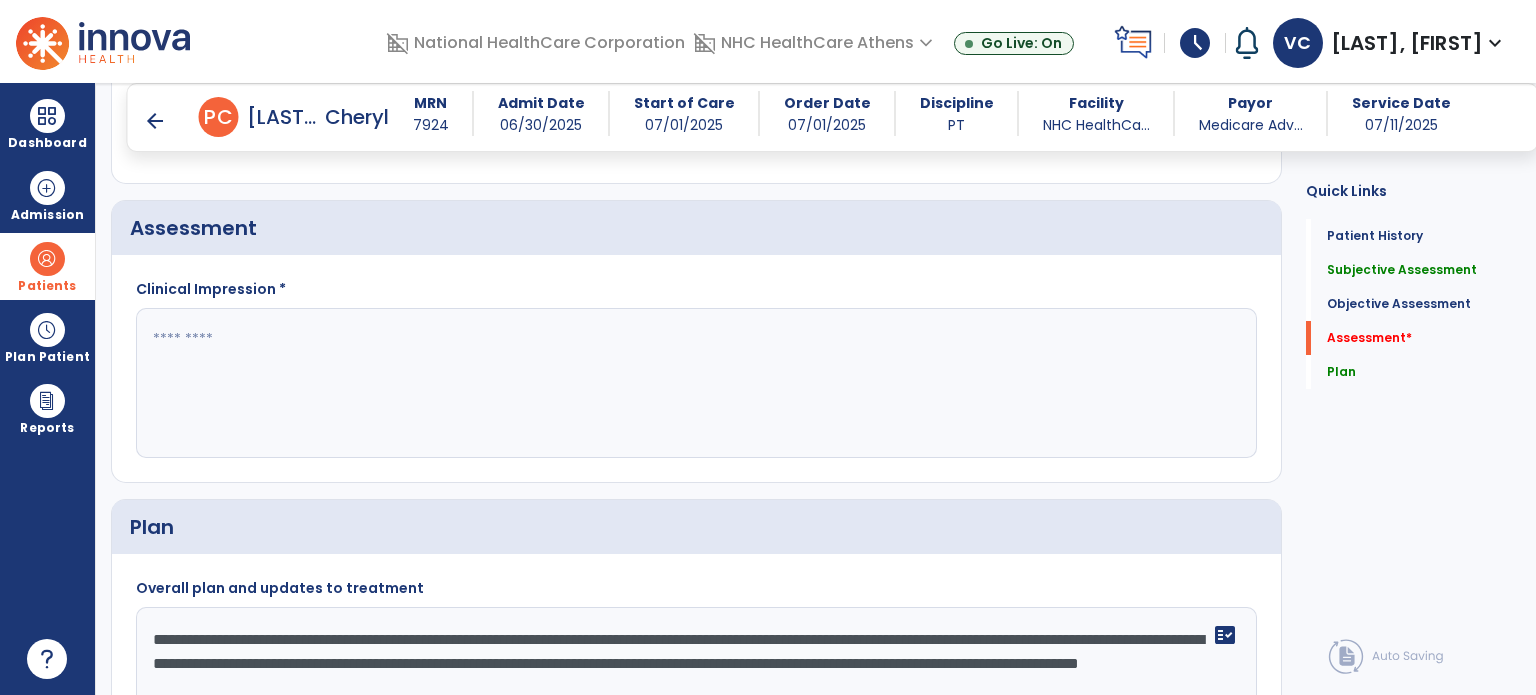 scroll, scrollTop: 1632, scrollLeft: 0, axis: vertical 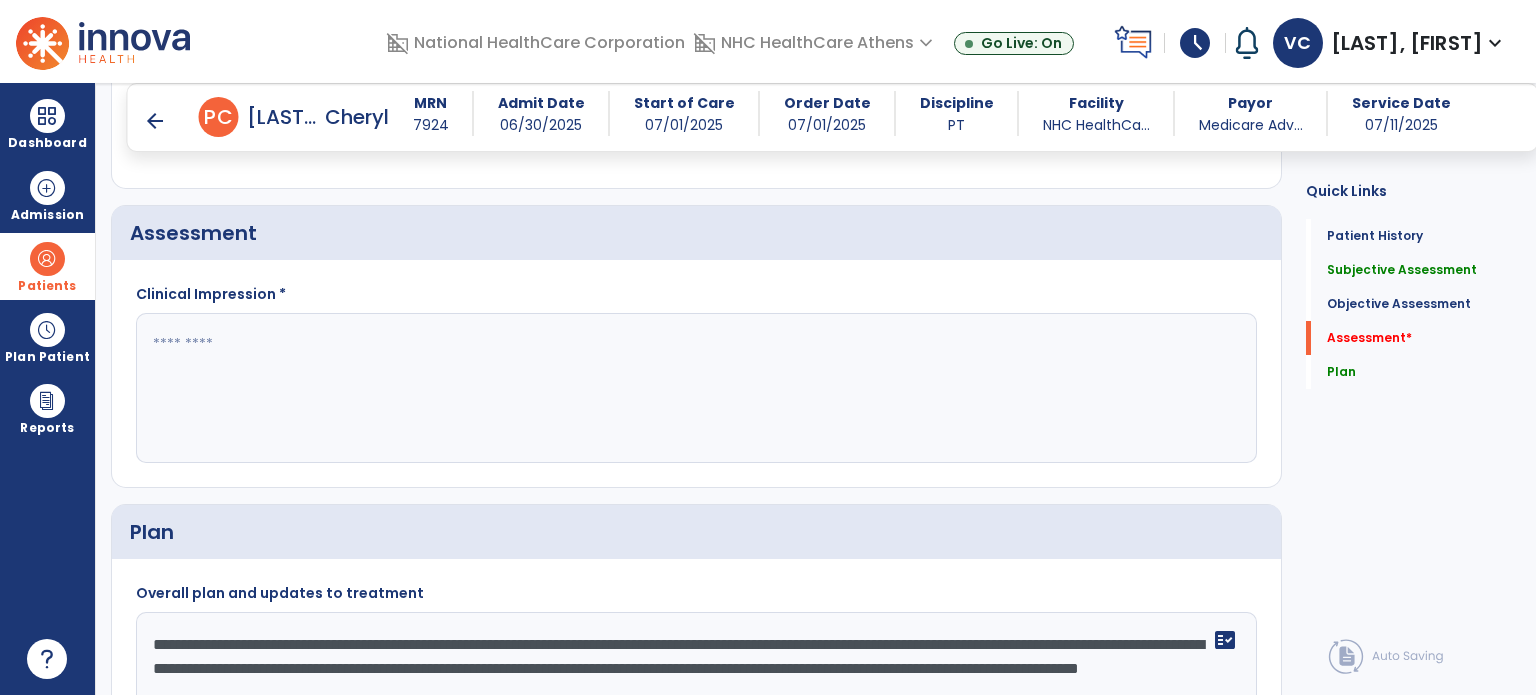 type on "**********" 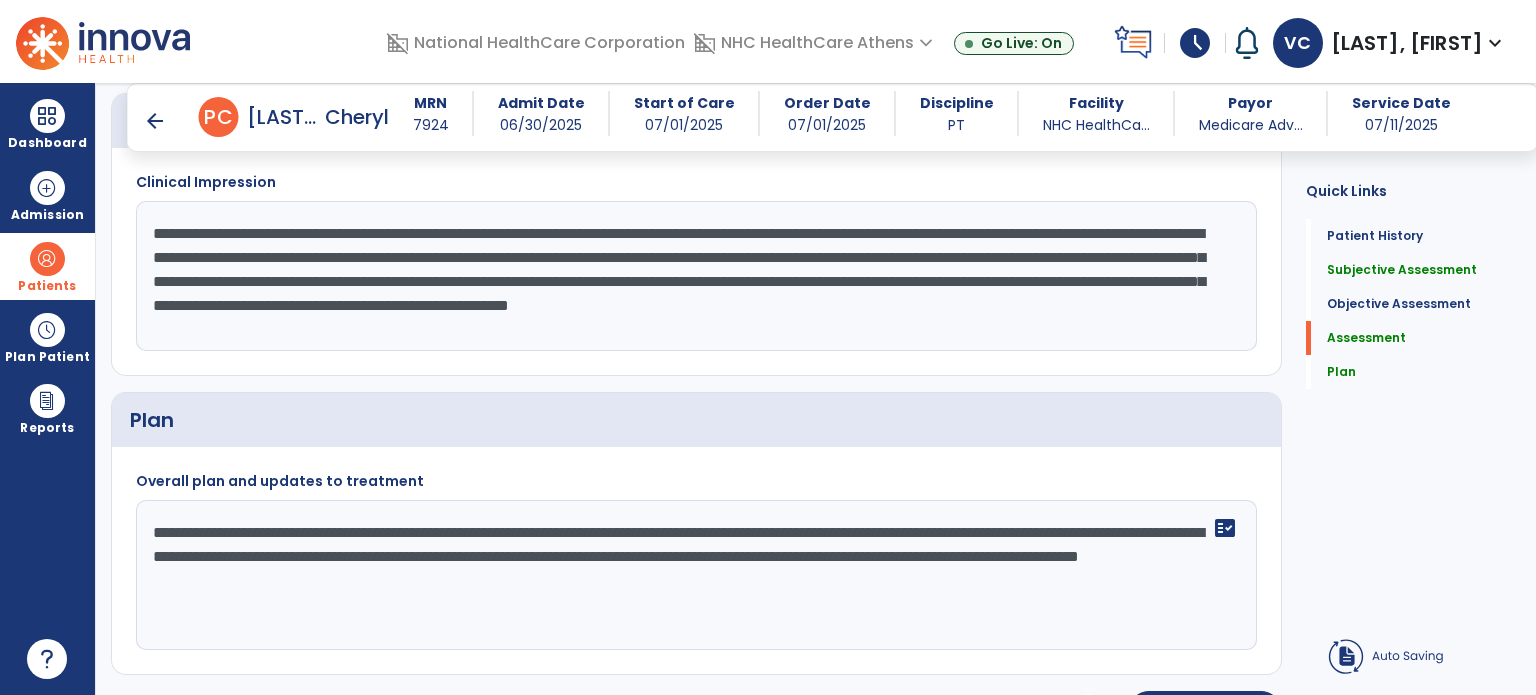 scroll, scrollTop: 1741, scrollLeft: 0, axis: vertical 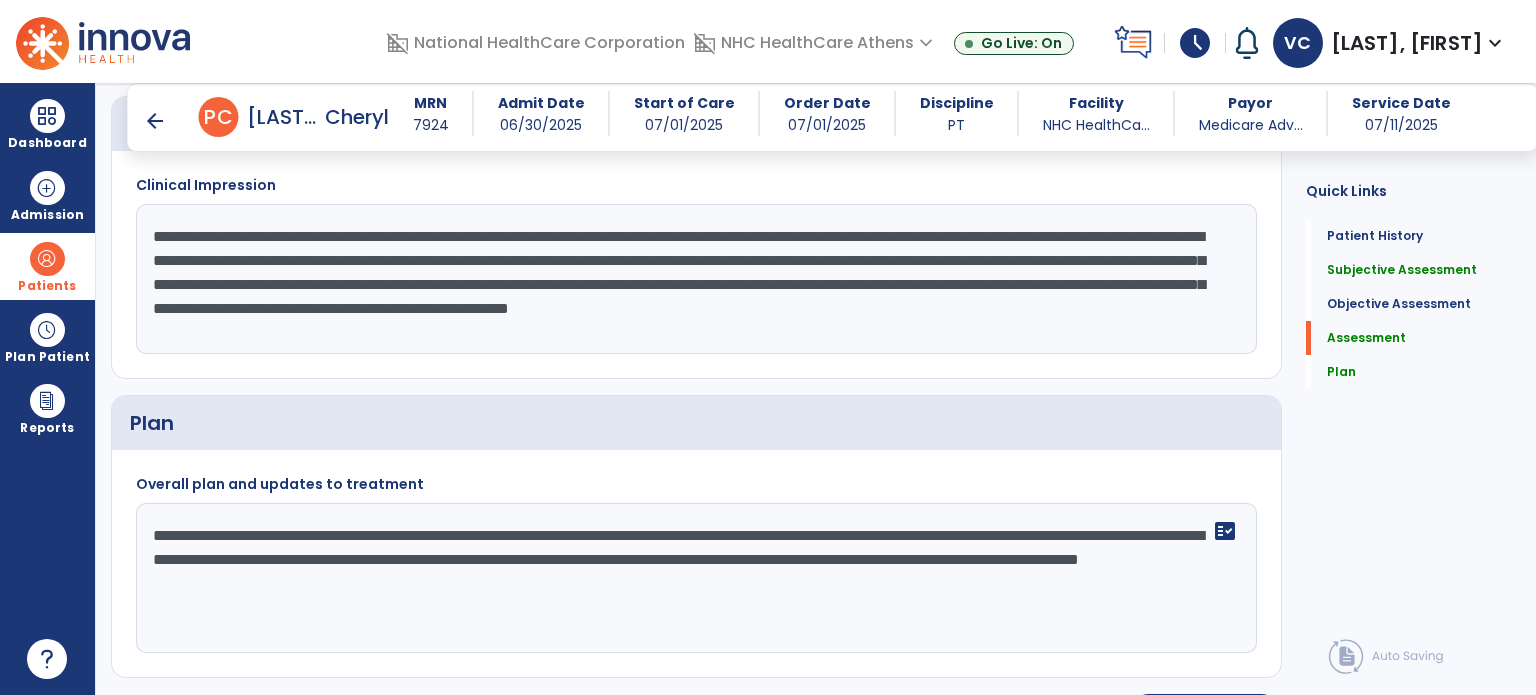 drag, startPoint x: 150, startPoint y: 239, endPoint x: 495, endPoint y: 286, distance: 348.18674 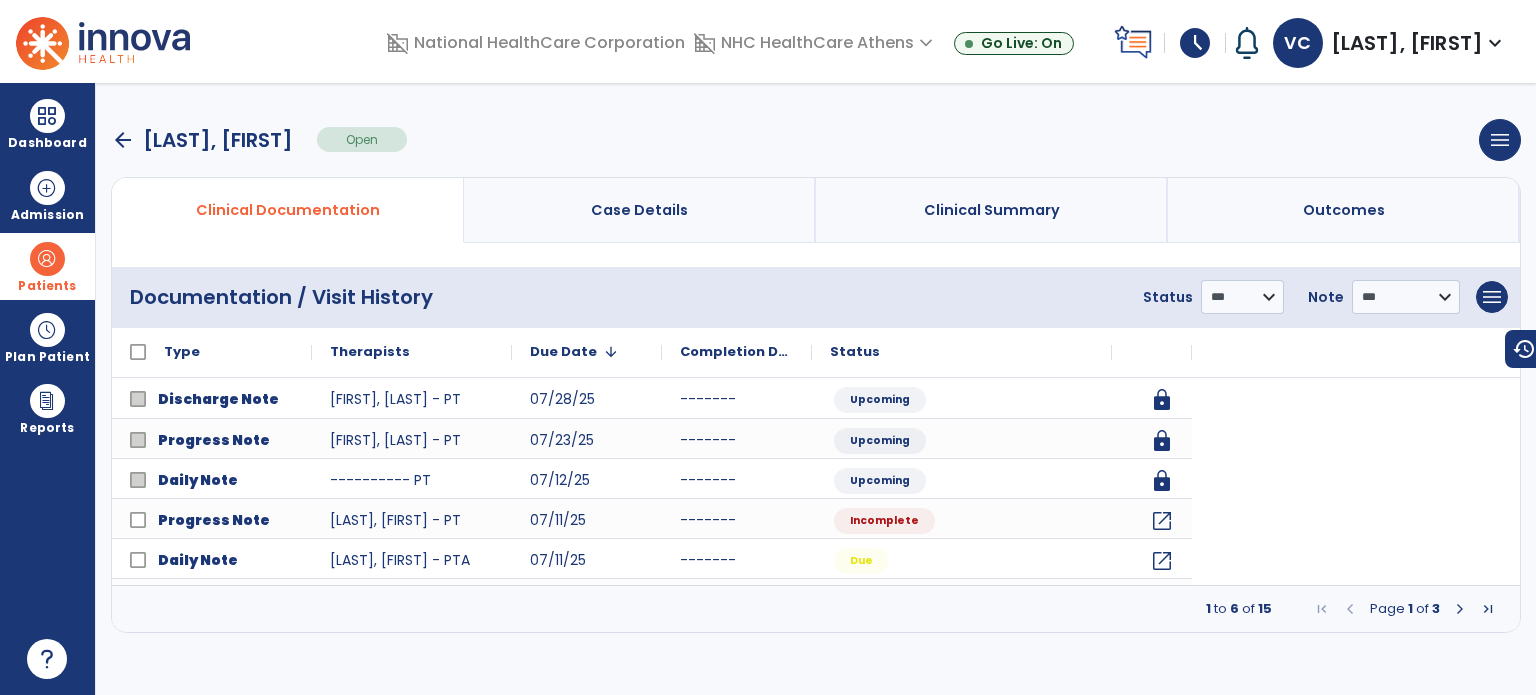 scroll, scrollTop: 0, scrollLeft: 0, axis: both 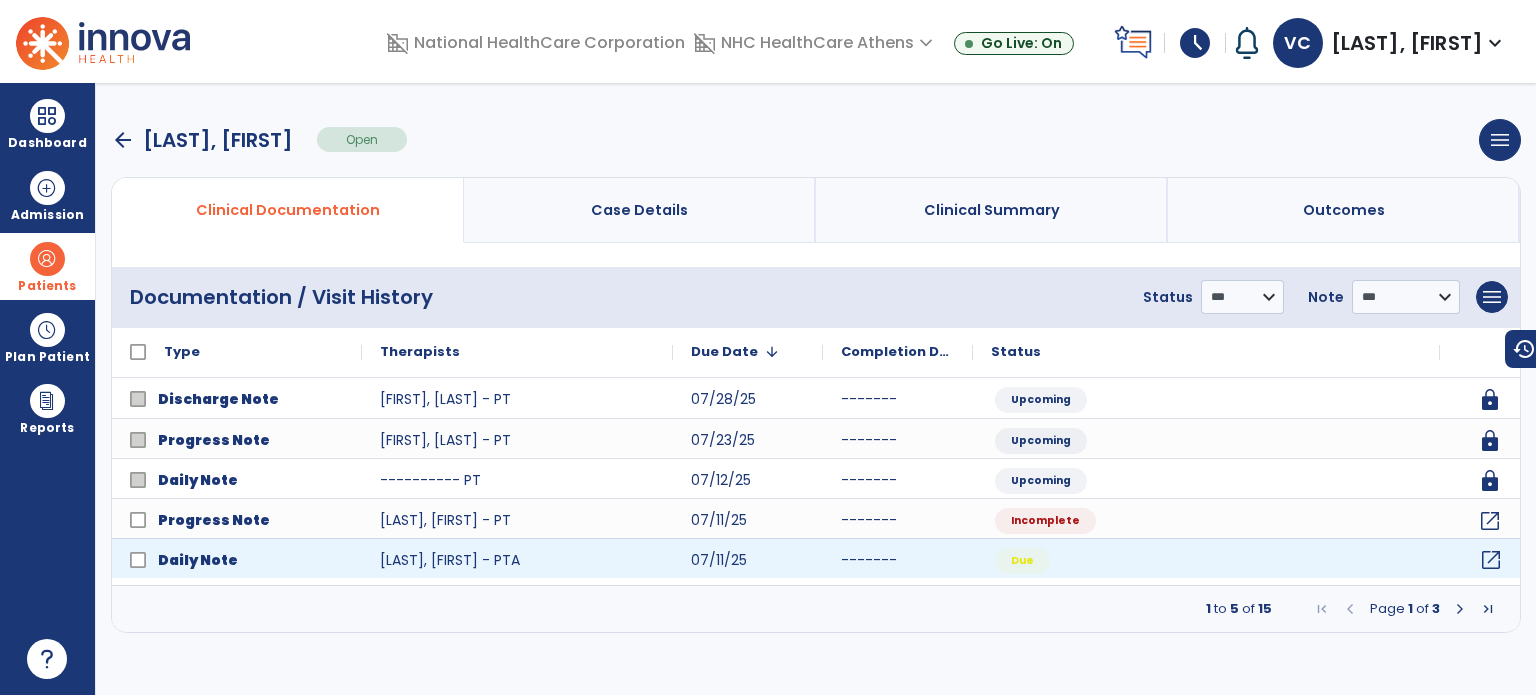 click on "open_in_new" 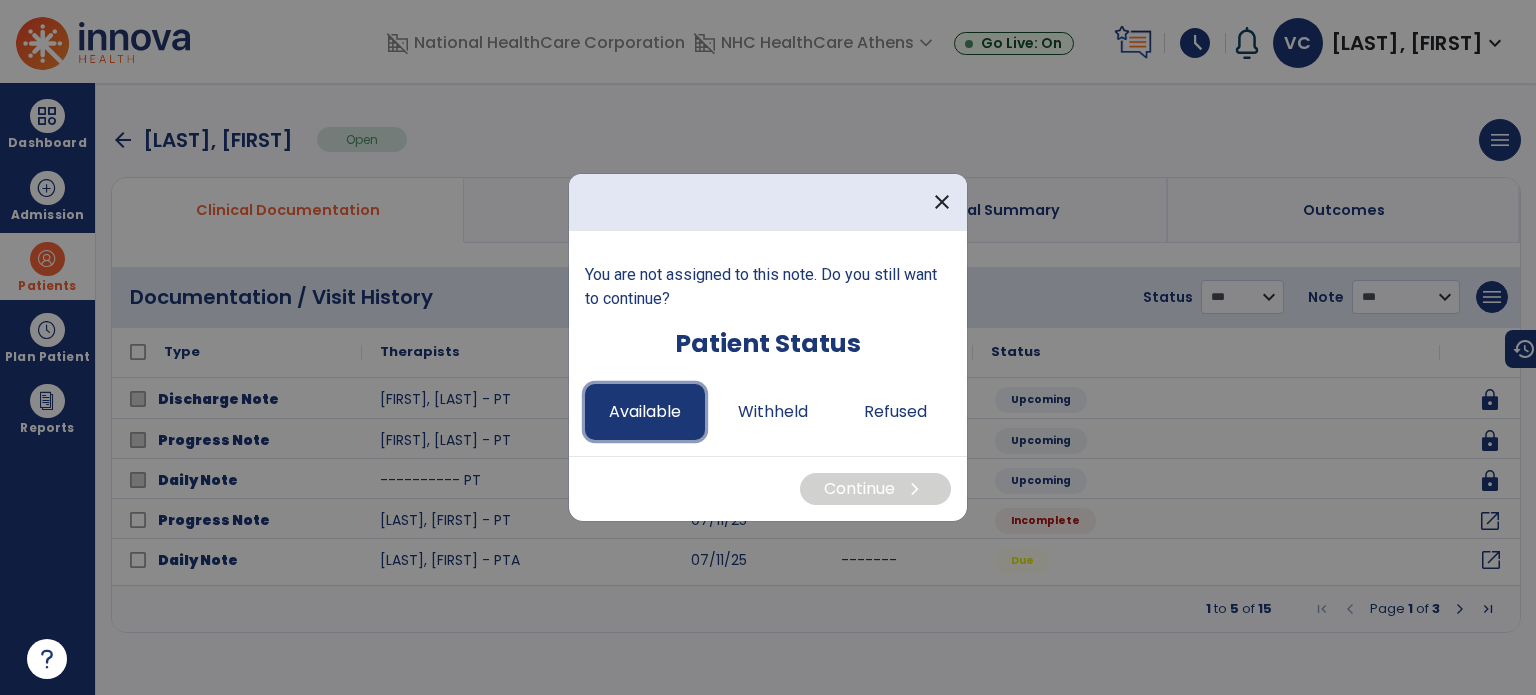 click on "Available" at bounding box center (645, 412) 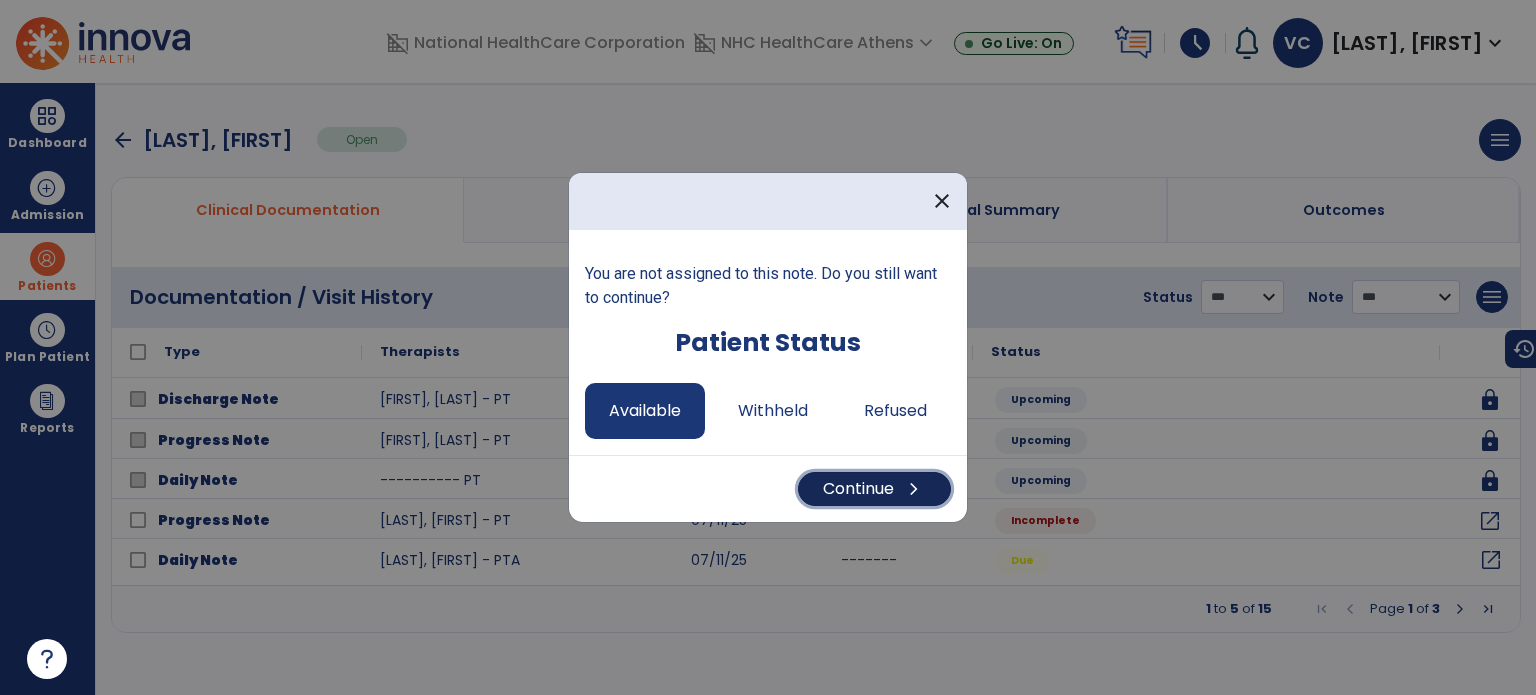 click on "Continue   chevron_right" at bounding box center (874, 489) 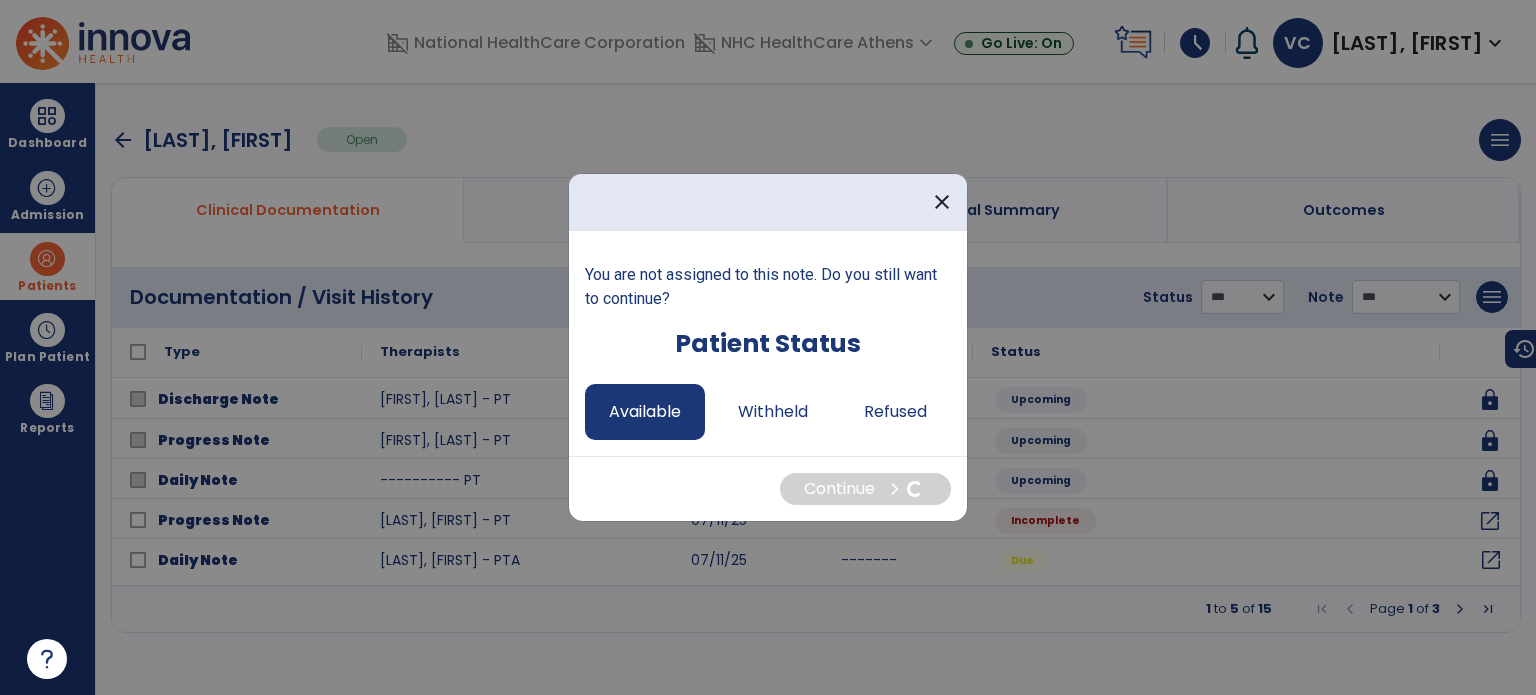 select on "*" 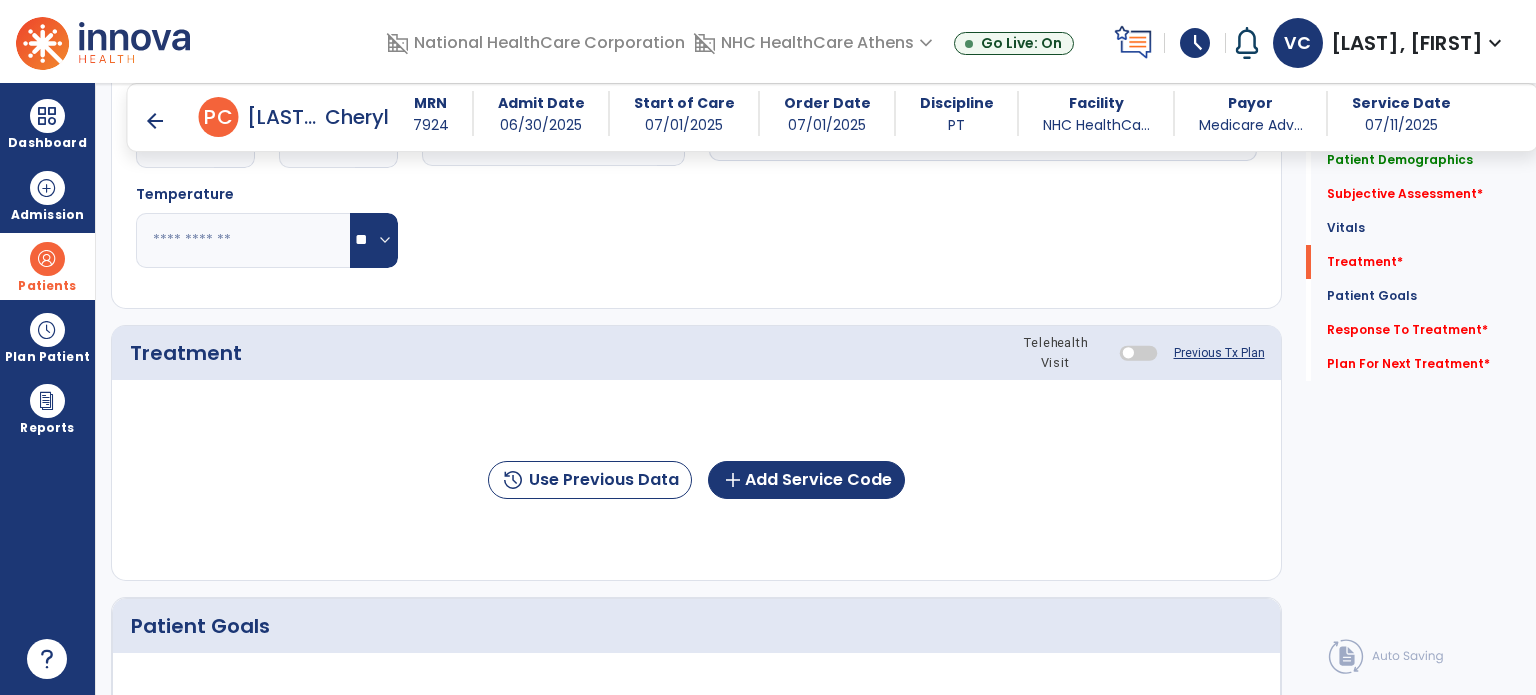 scroll, scrollTop: 935, scrollLeft: 0, axis: vertical 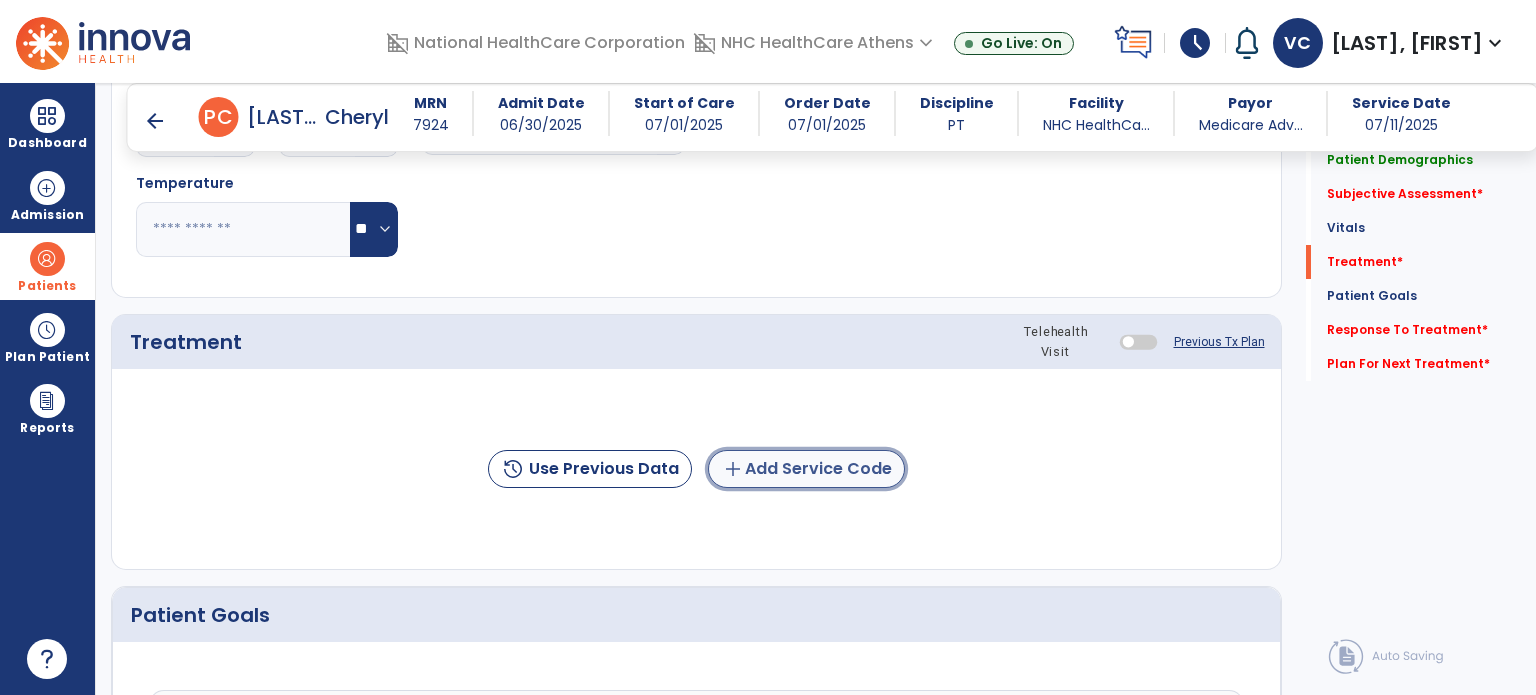 click on "add  Add Service Code" 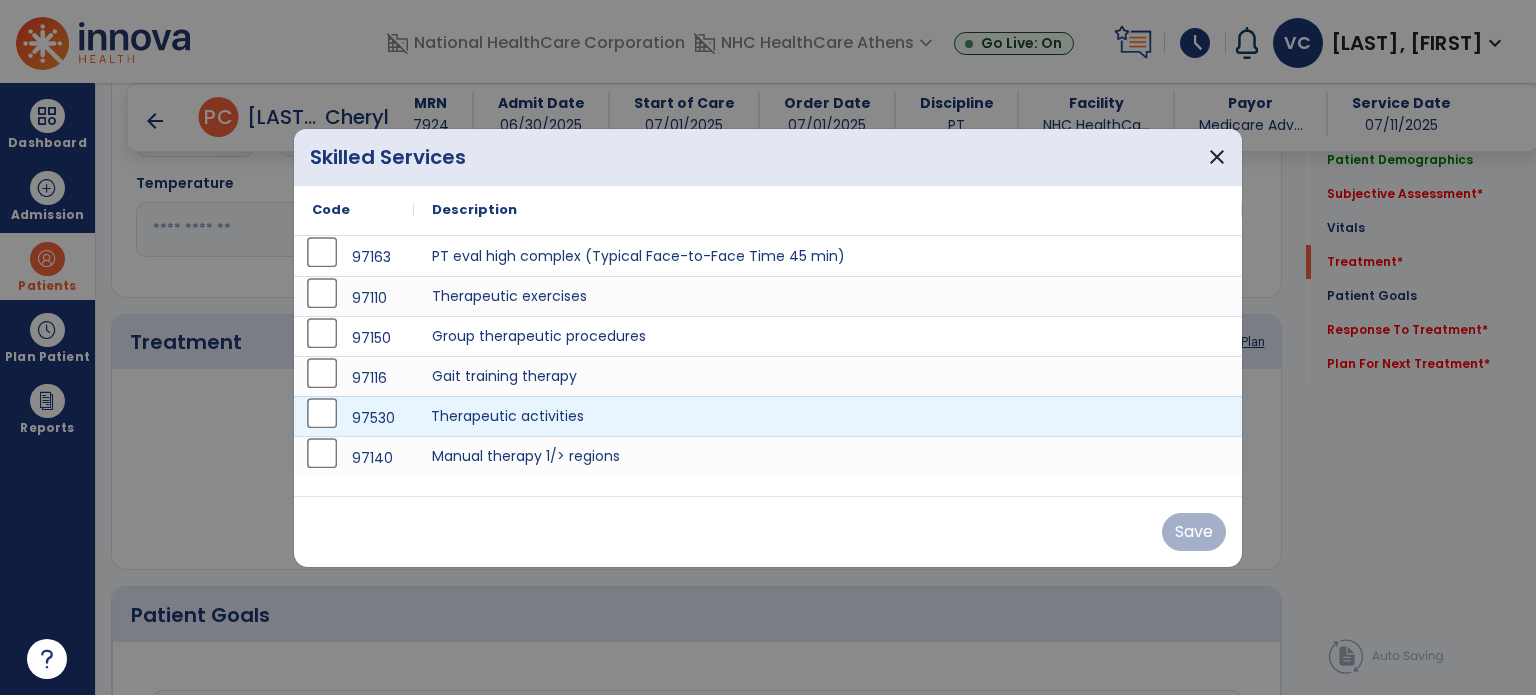 click on "Therapeutic activities" at bounding box center (828, 416) 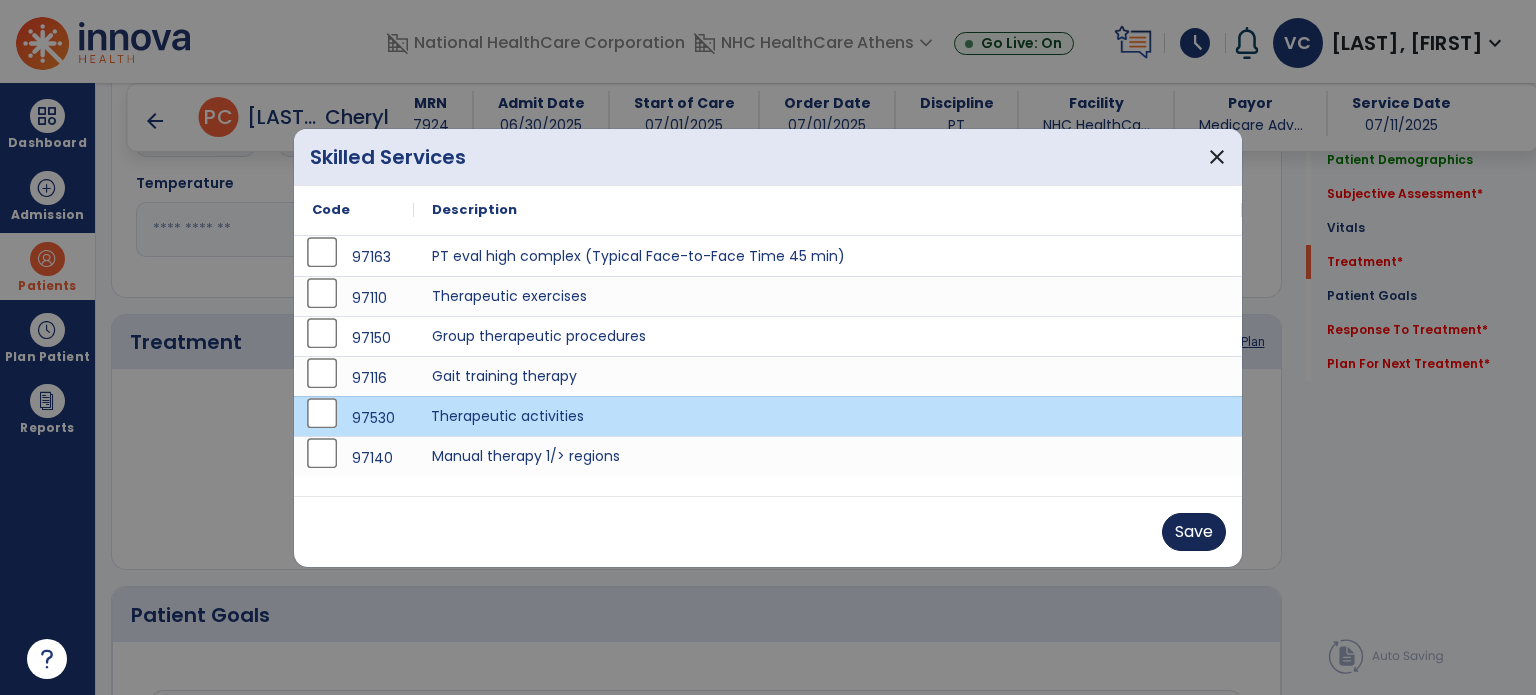 click on "Save" at bounding box center [1194, 532] 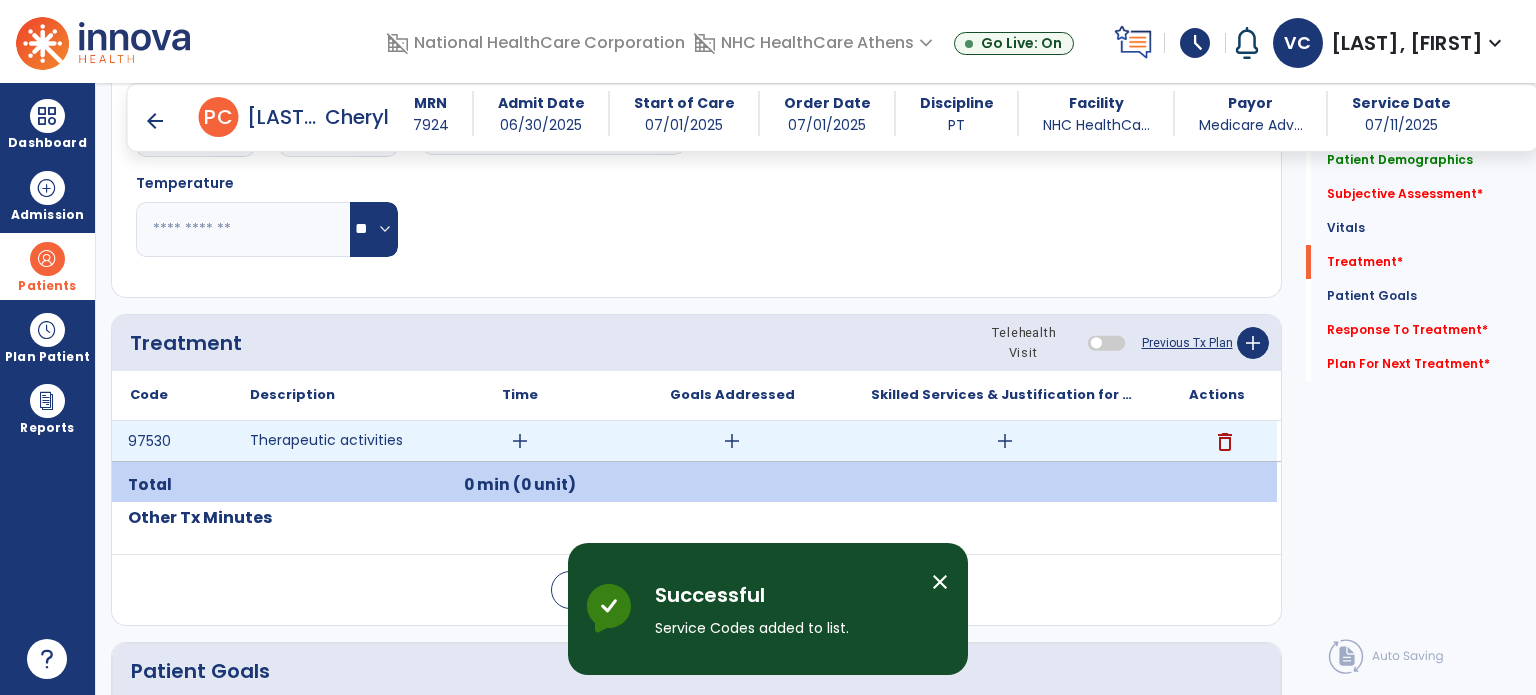 click on "add" at bounding box center (520, 441) 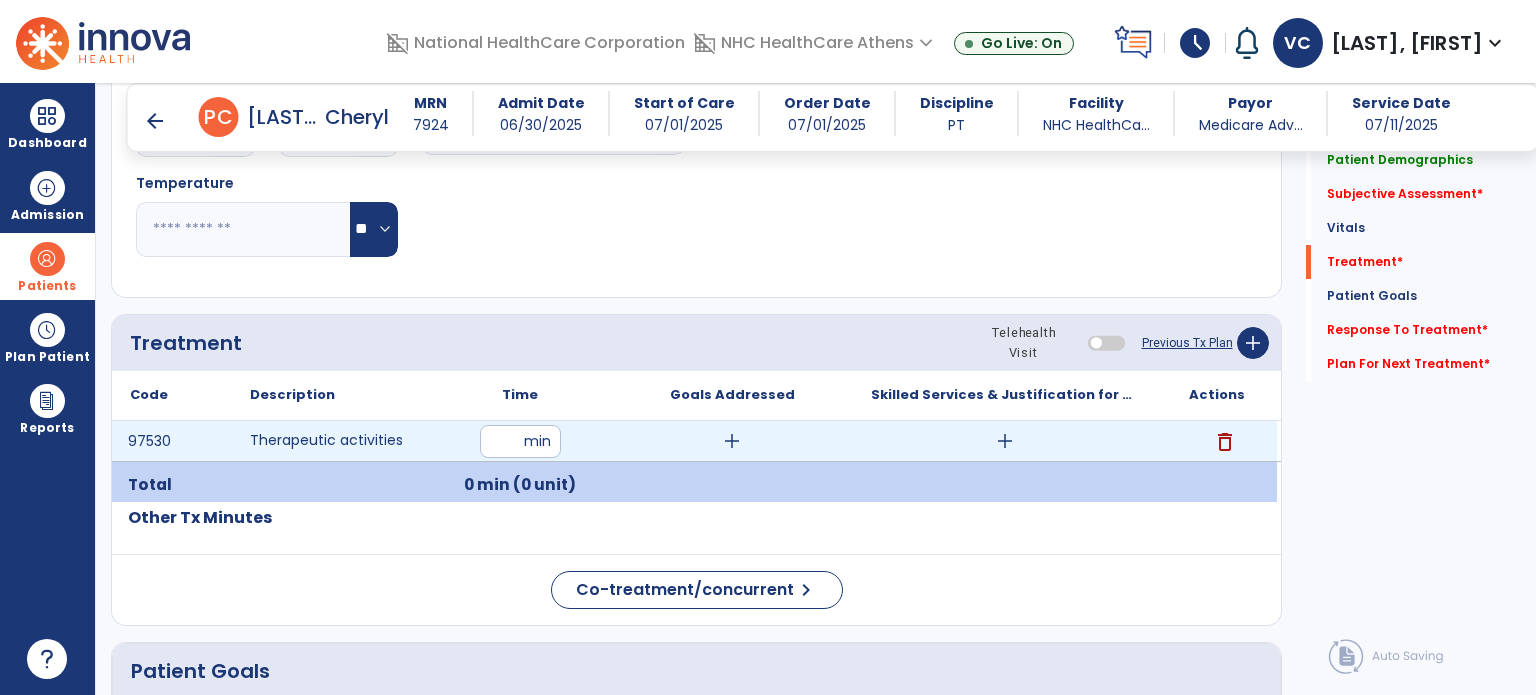 type on "**" 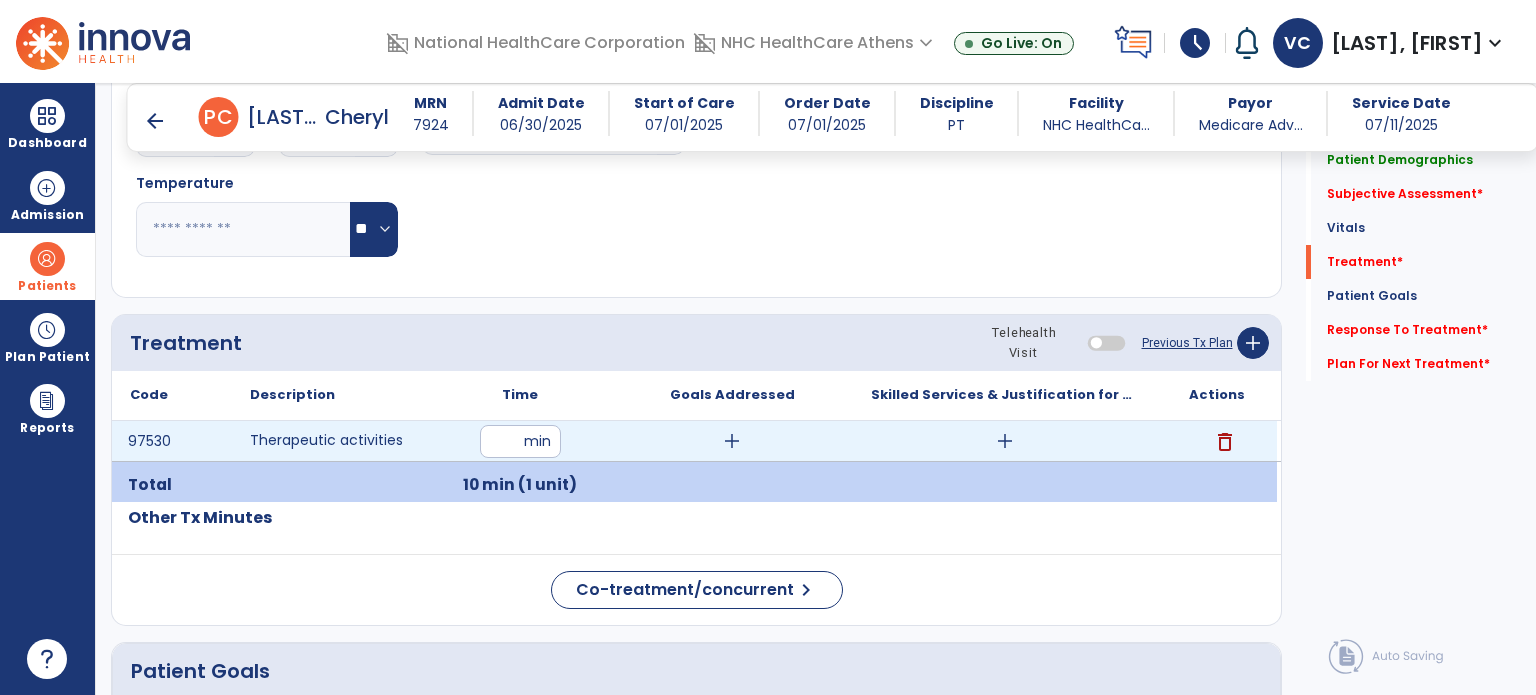 click on "add" at bounding box center (1005, 441) 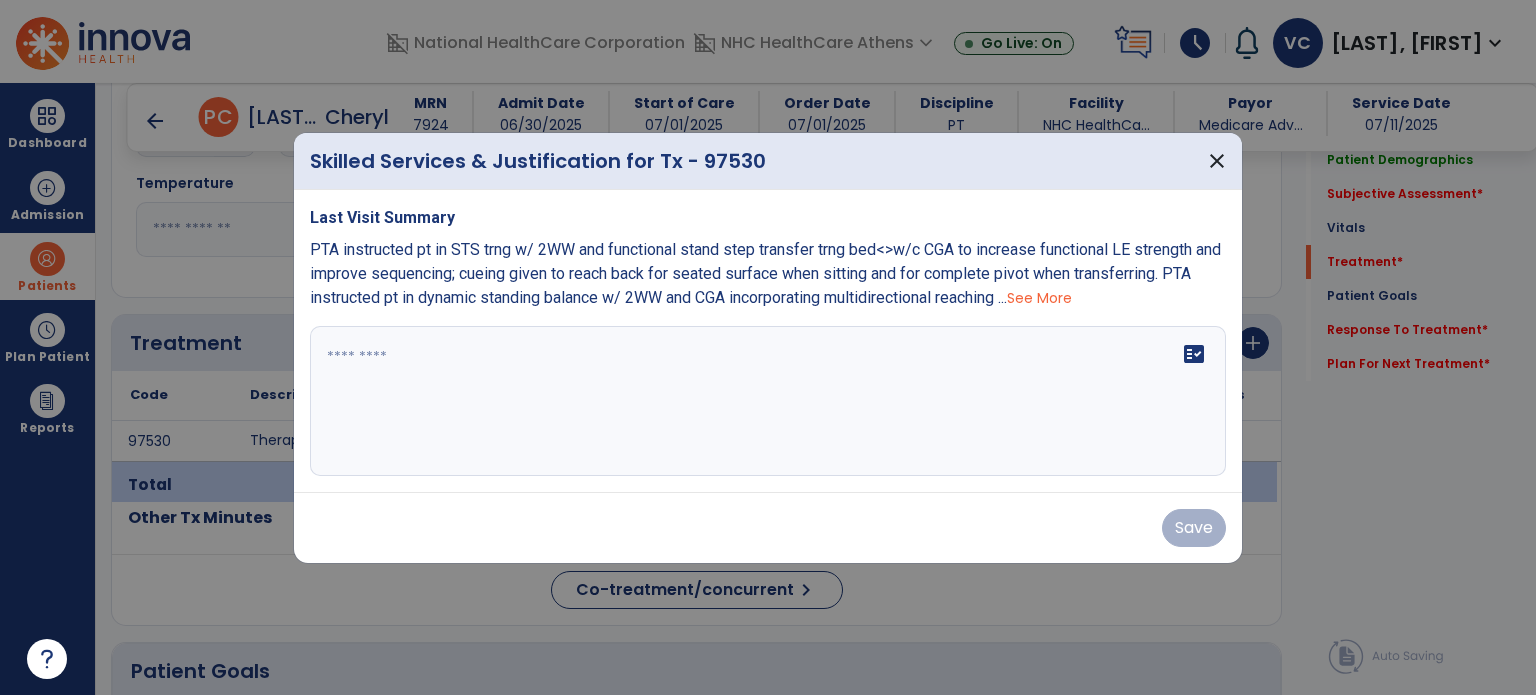 click on "fact_check" at bounding box center [768, 401] 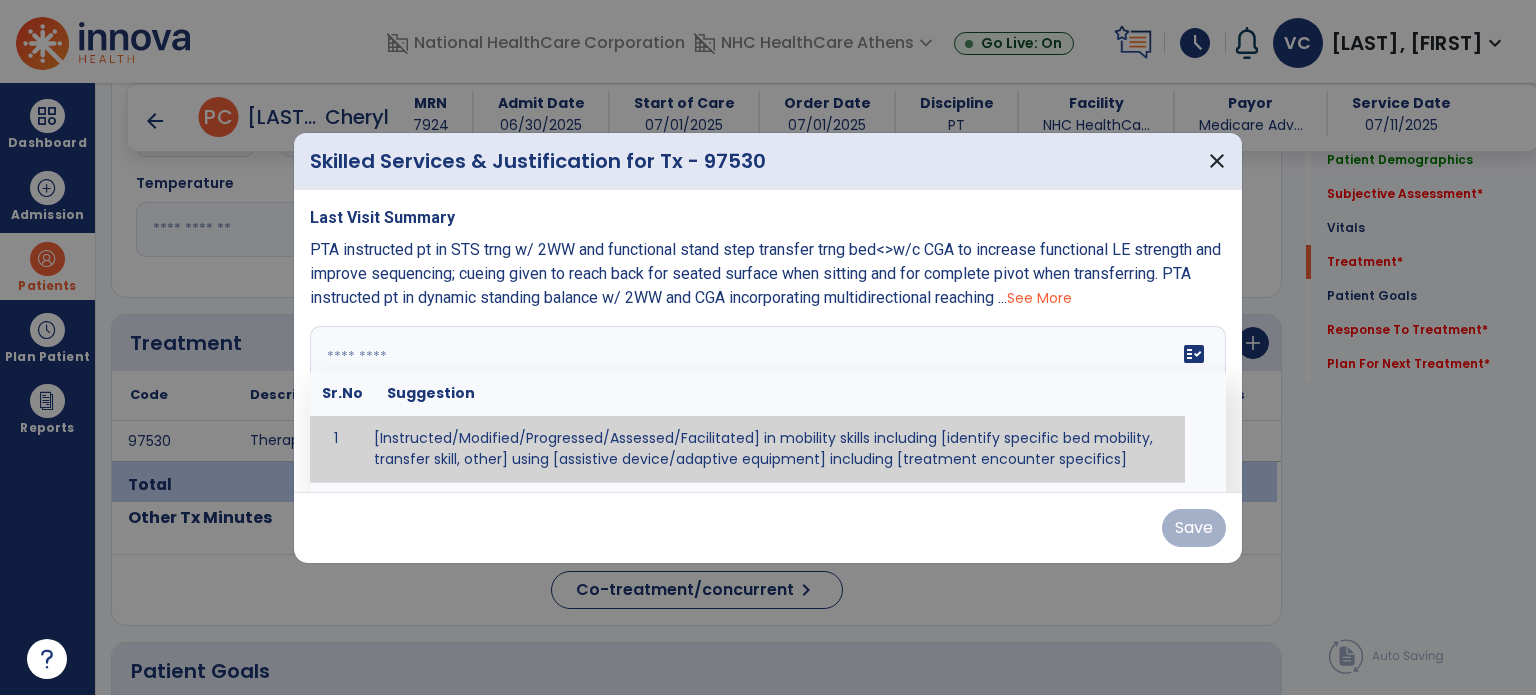 paste on "**********" 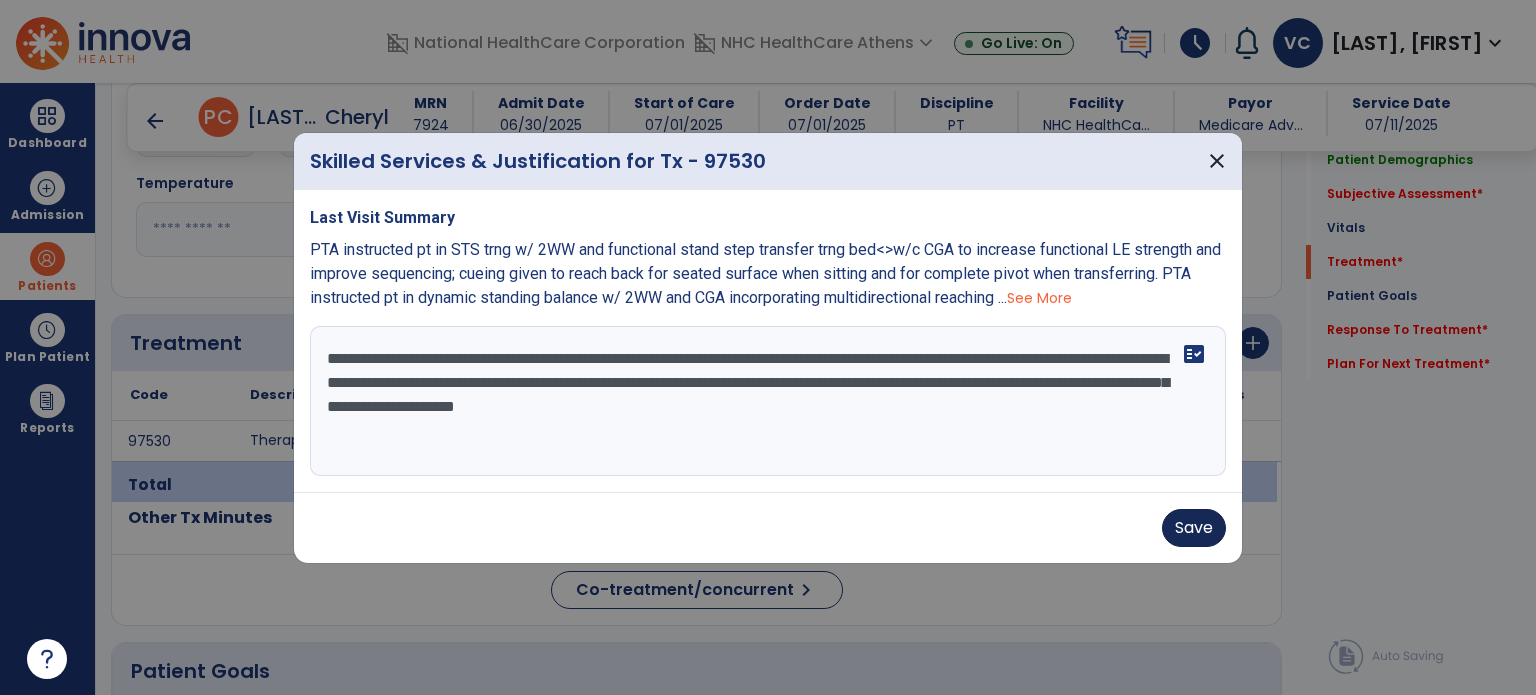 type on "**********" 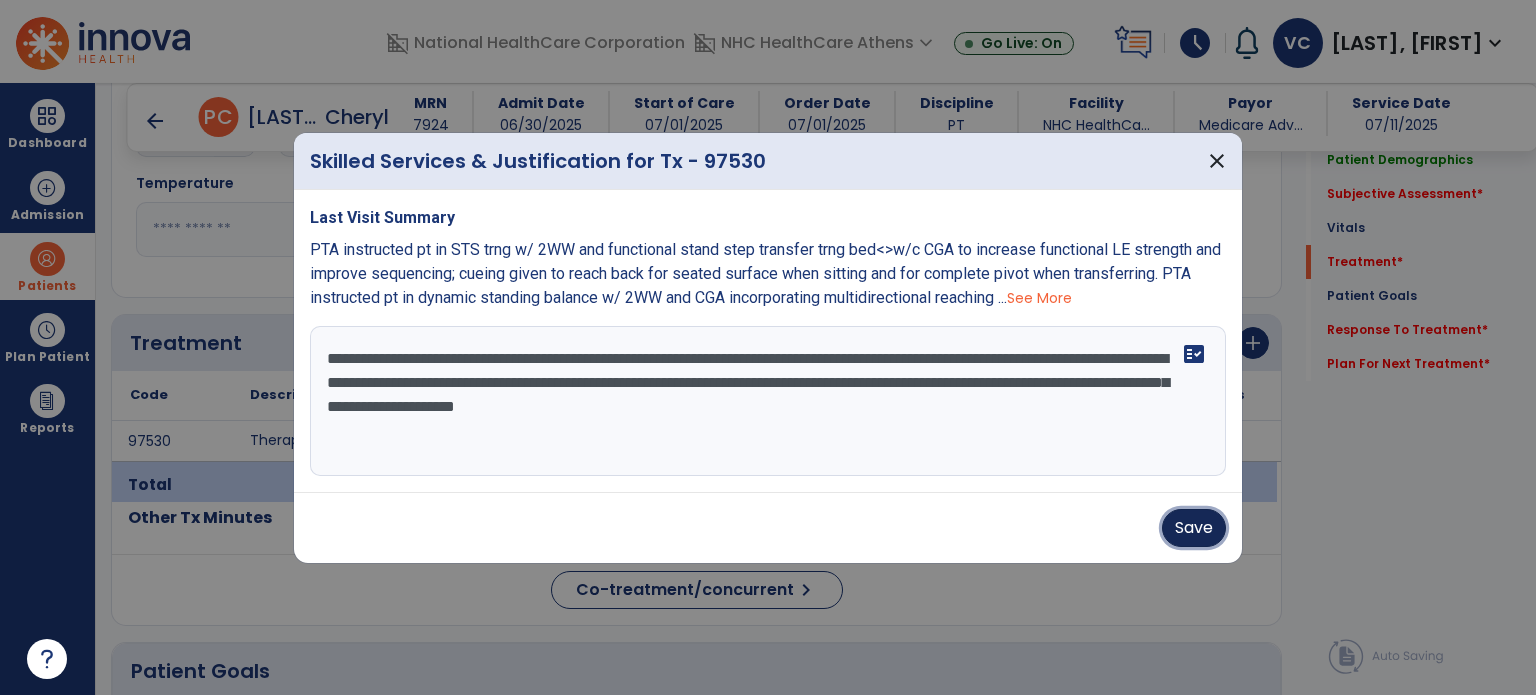 click on "Save" at bounding box center (1194, 528) 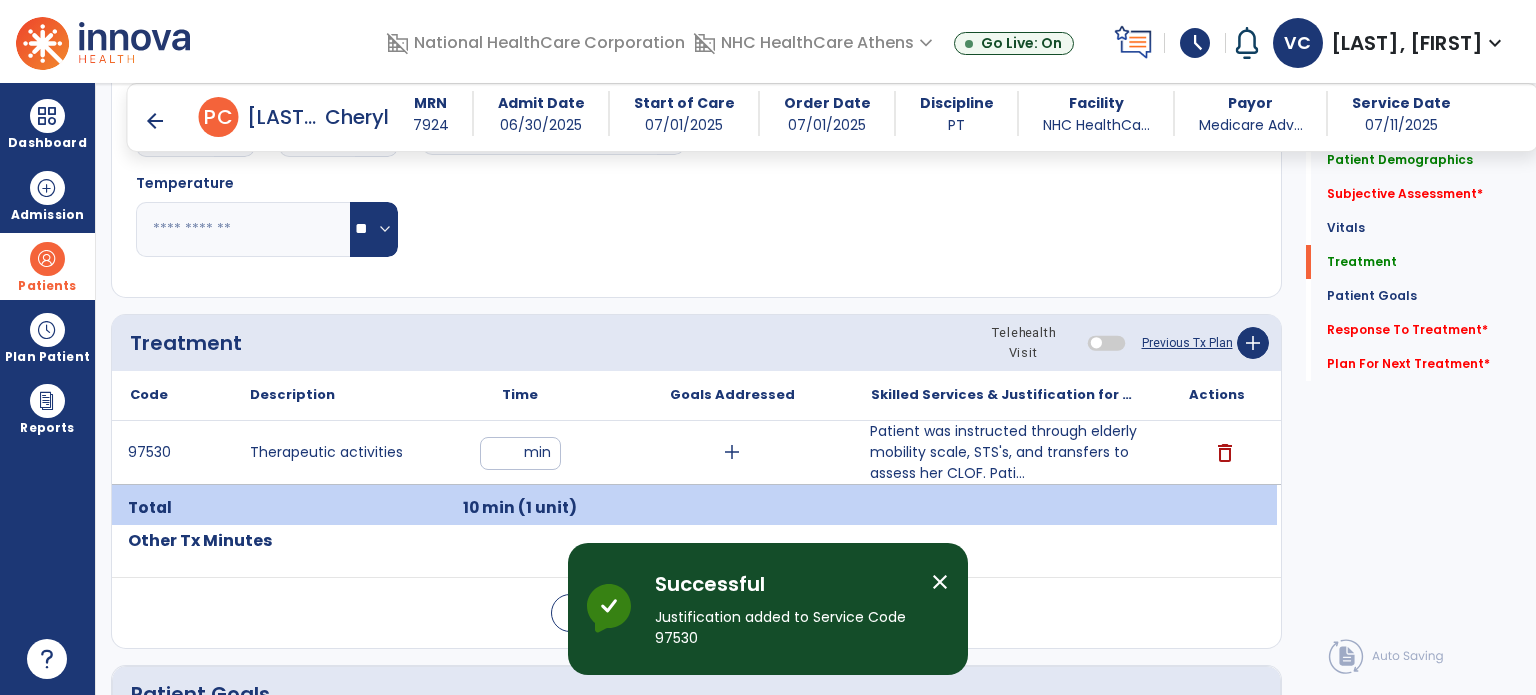 click on "arrow_back" at bounding box center (155, 121) 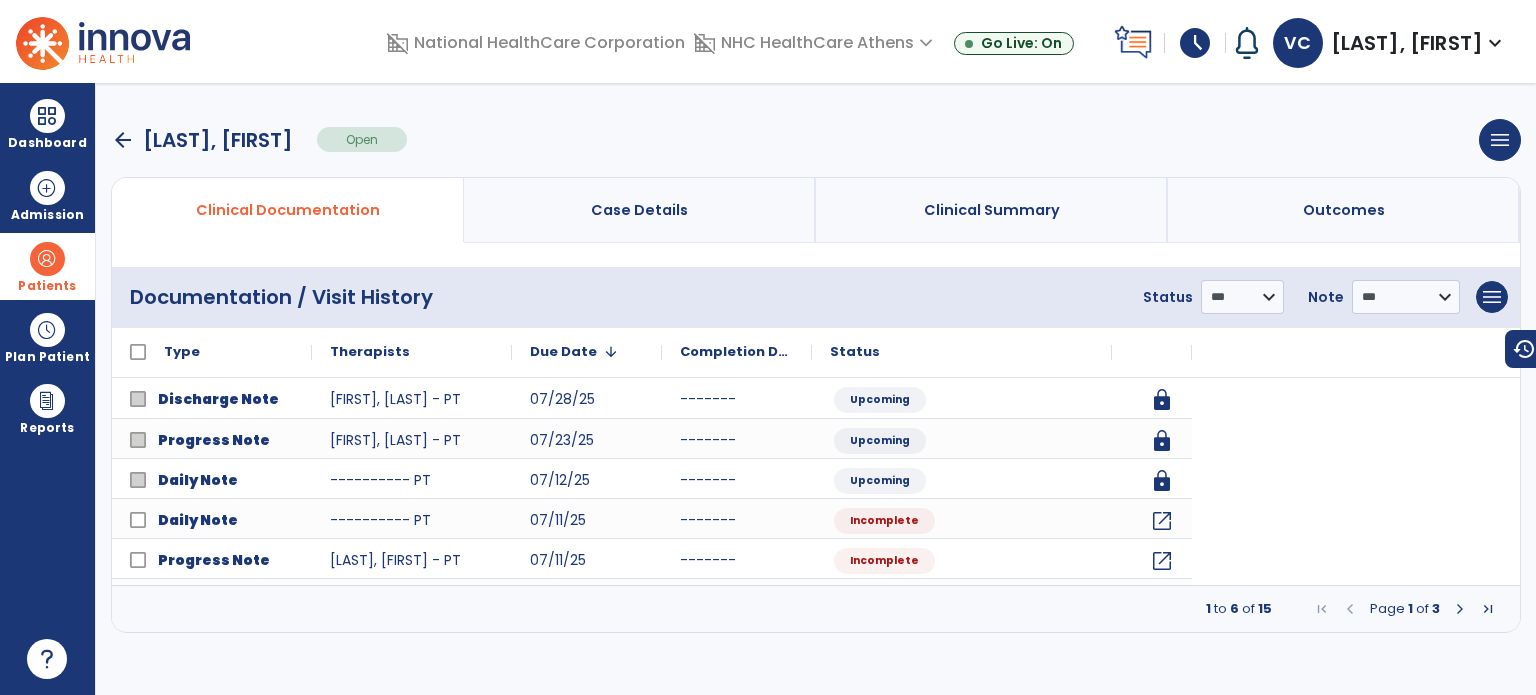 scroll, scrollTop: 0, scrollLeft: 0, axis: both 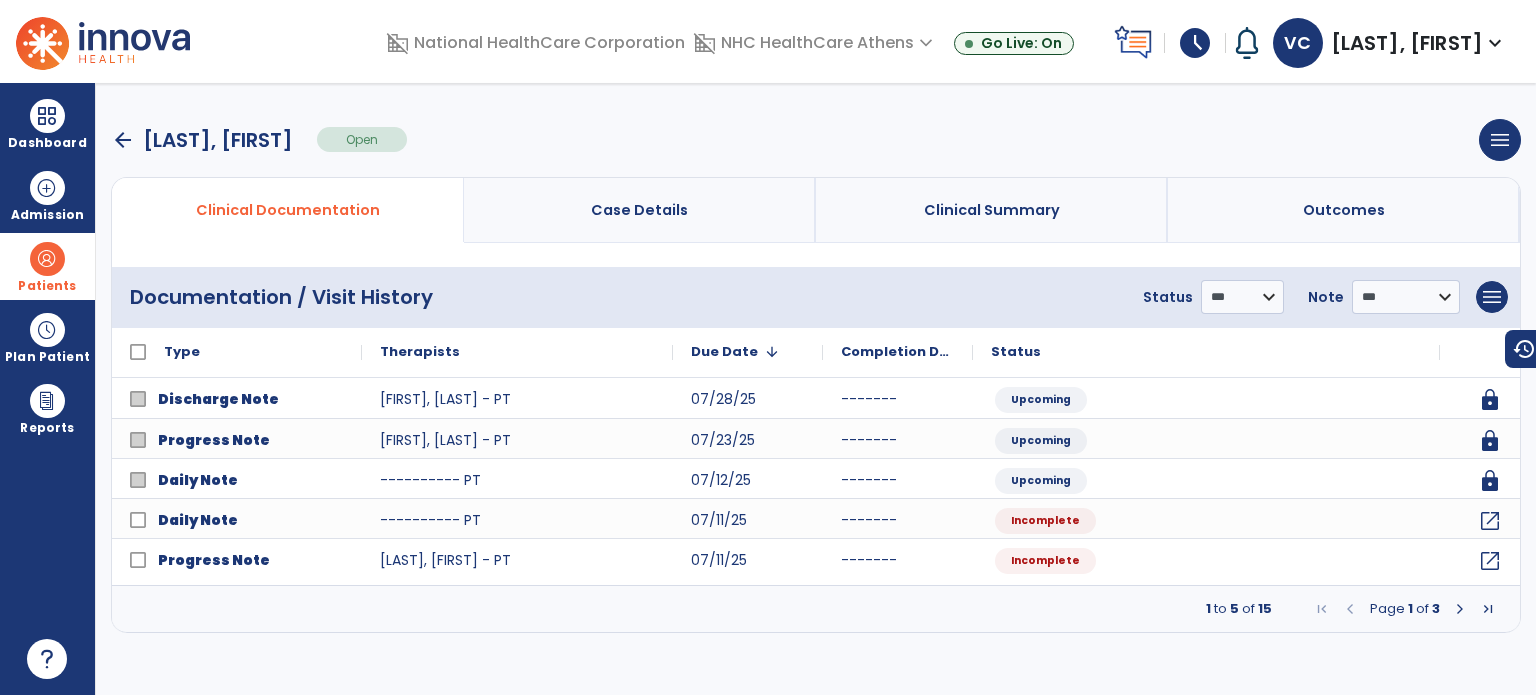 click on "arrow_back" at bounding box center [123, 140] 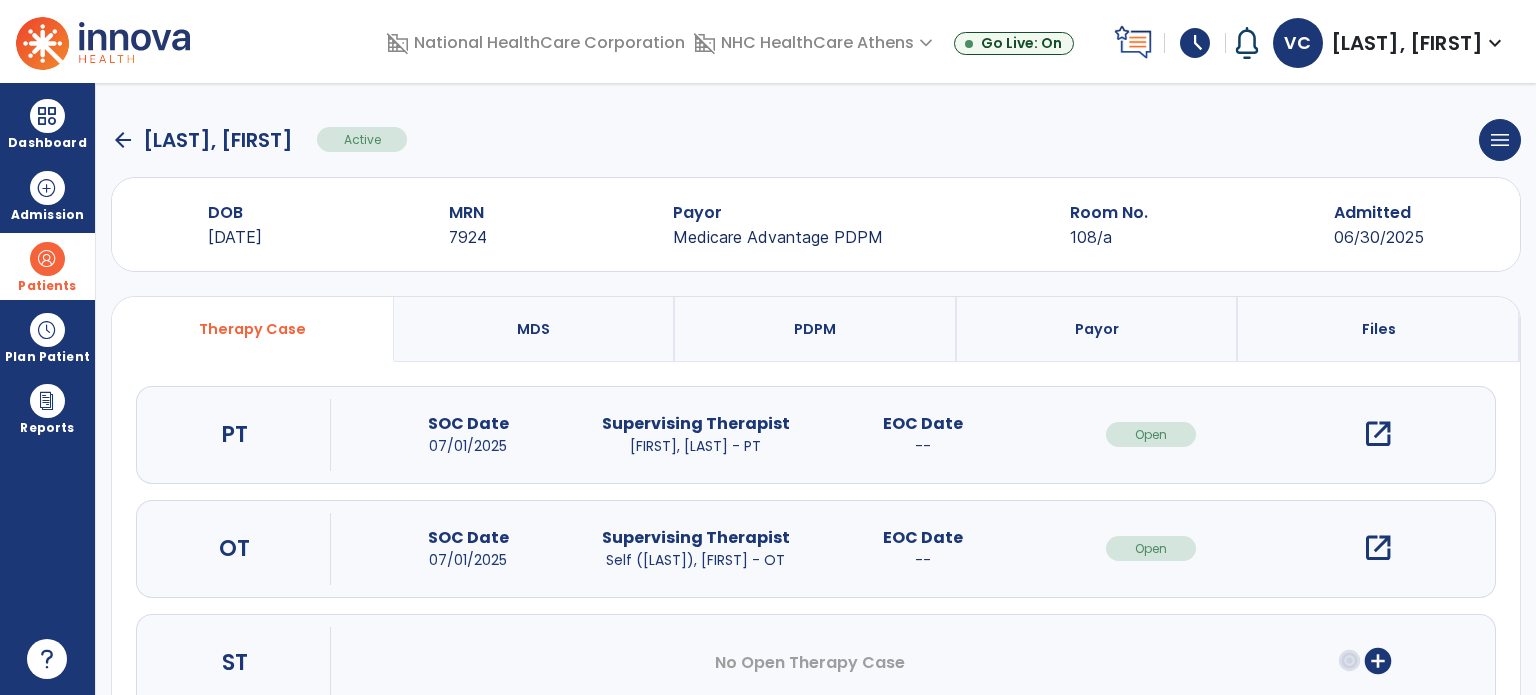 click on "arrow_back" 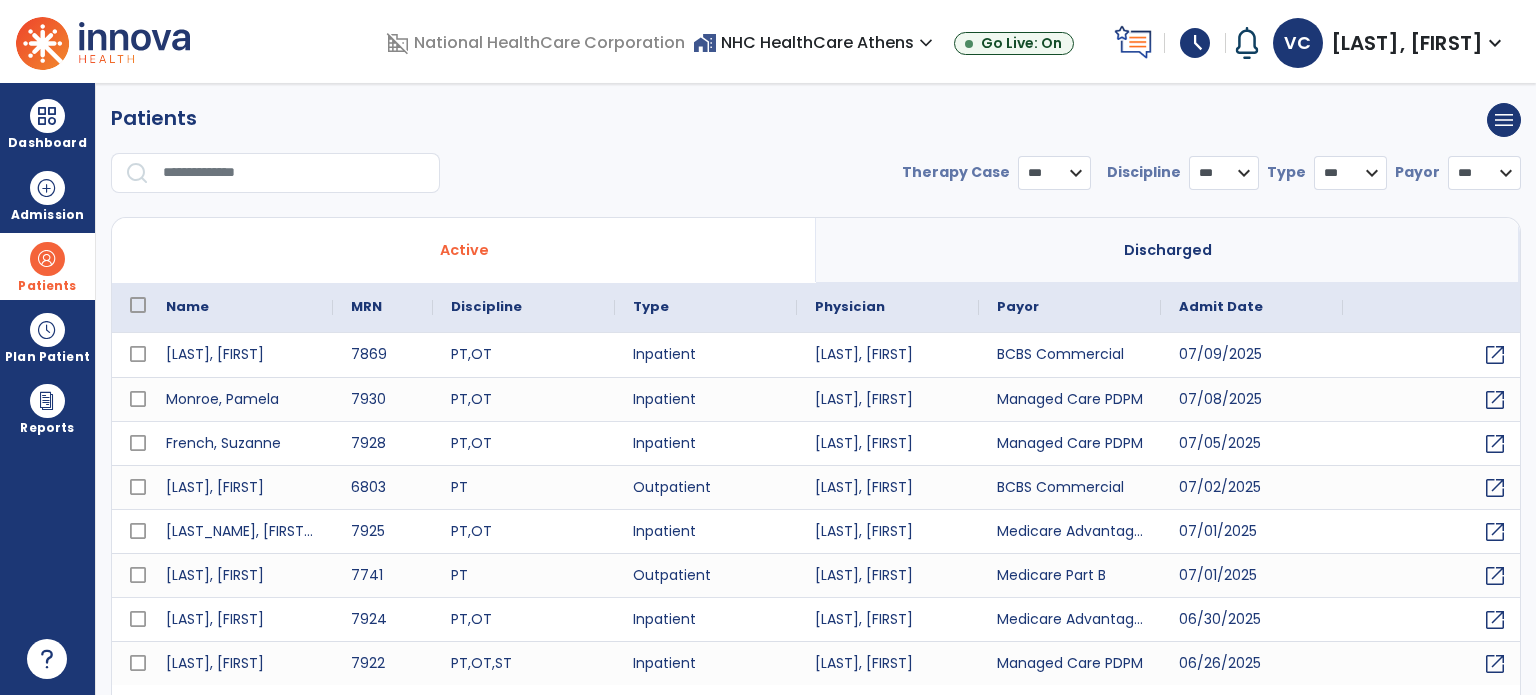 select on "***" 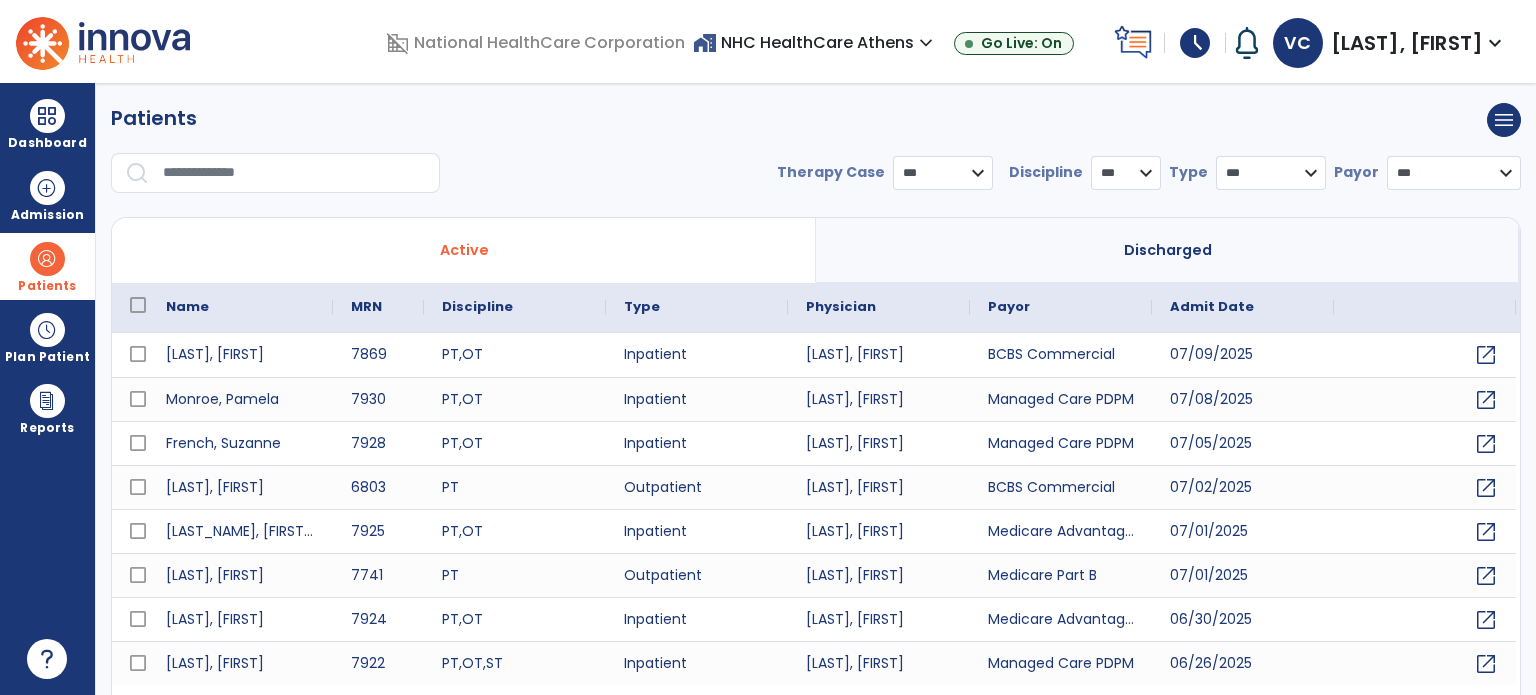 click at bounding box center (294, 173) 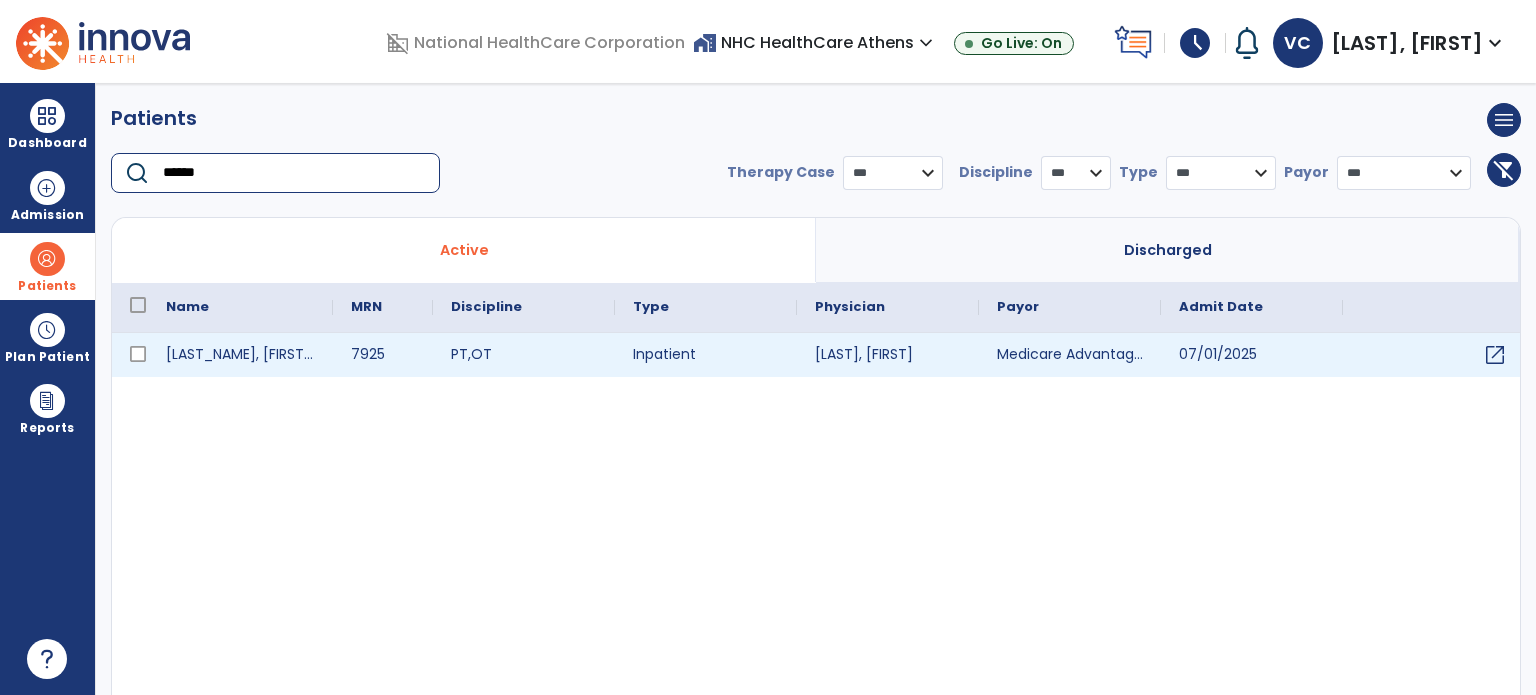 type on "*****" 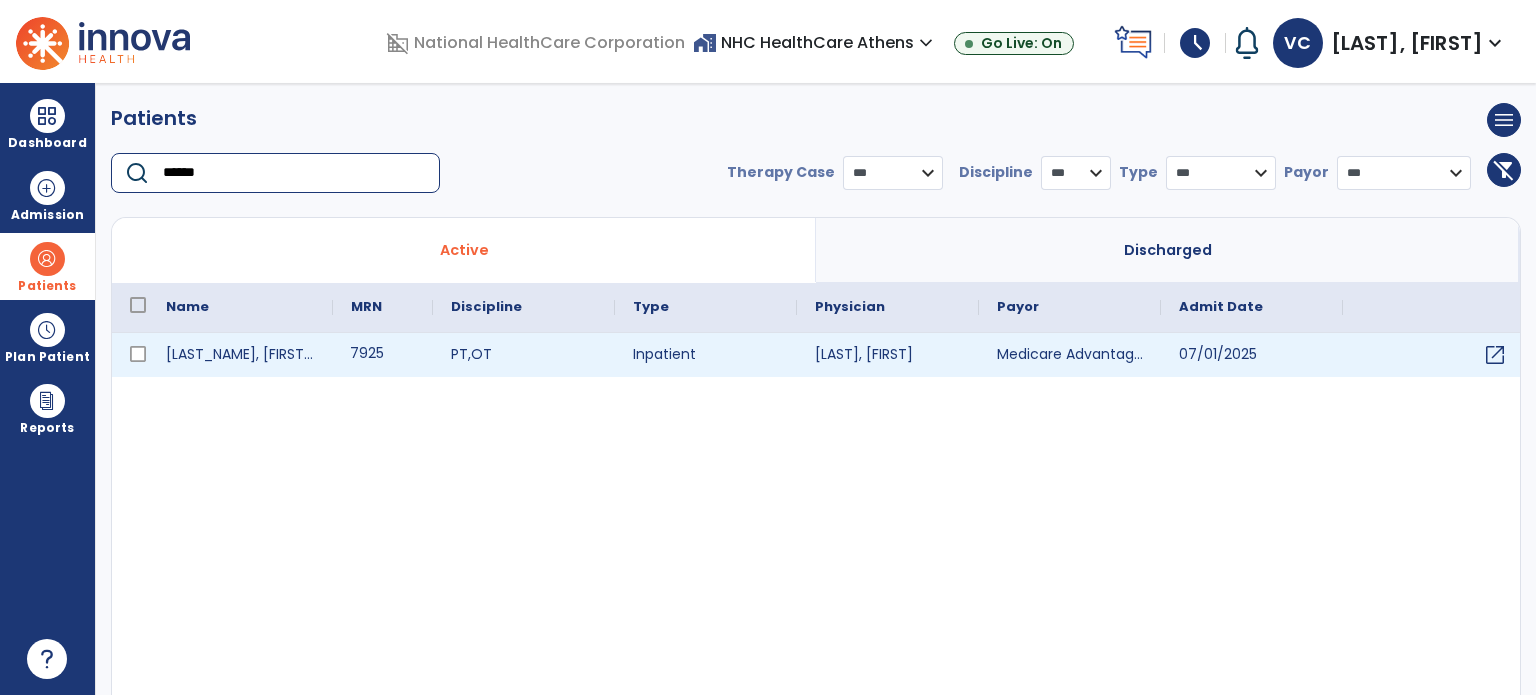 click on "7925" at bounding box center [383, 355] 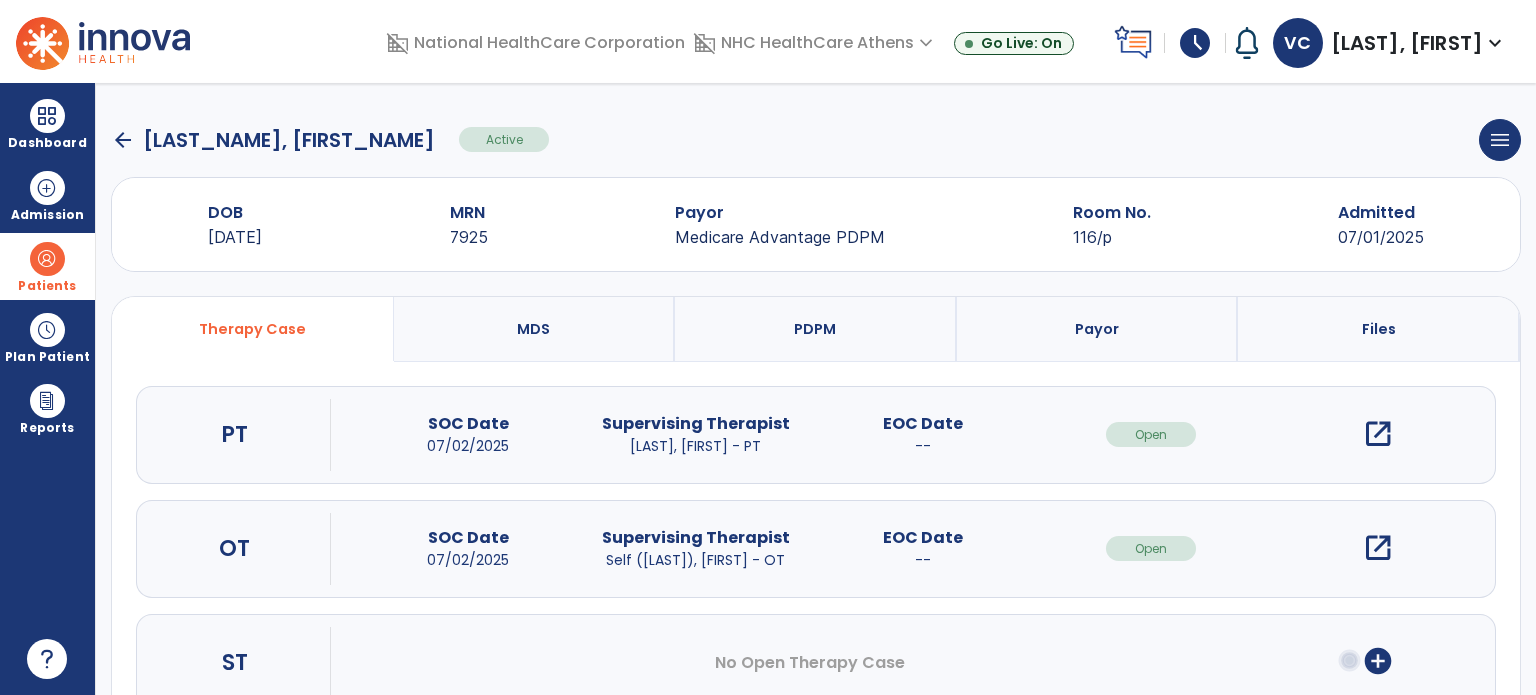 click on "[LAST], [FIRST]" at bounding box center (1407, 43) 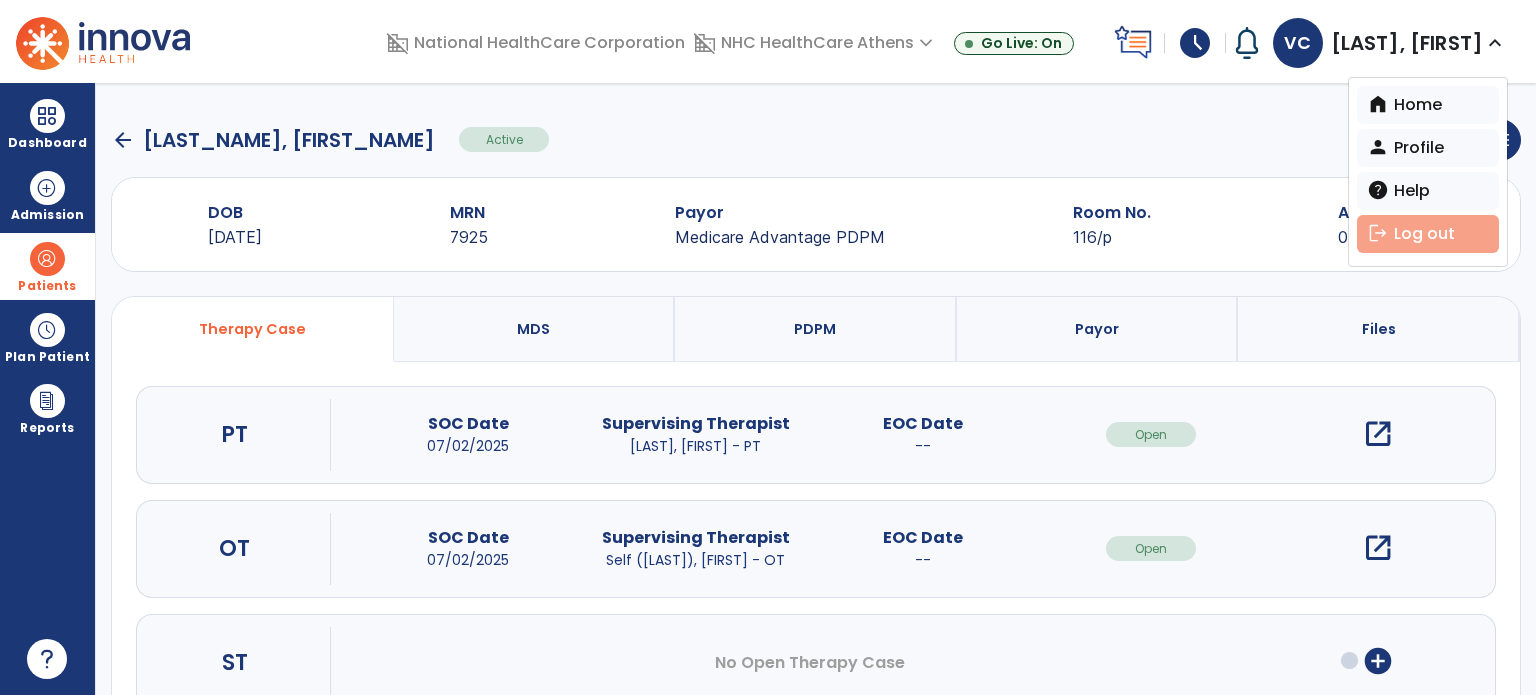 click on "logout   Log out" at bounding box center [1428, 234] 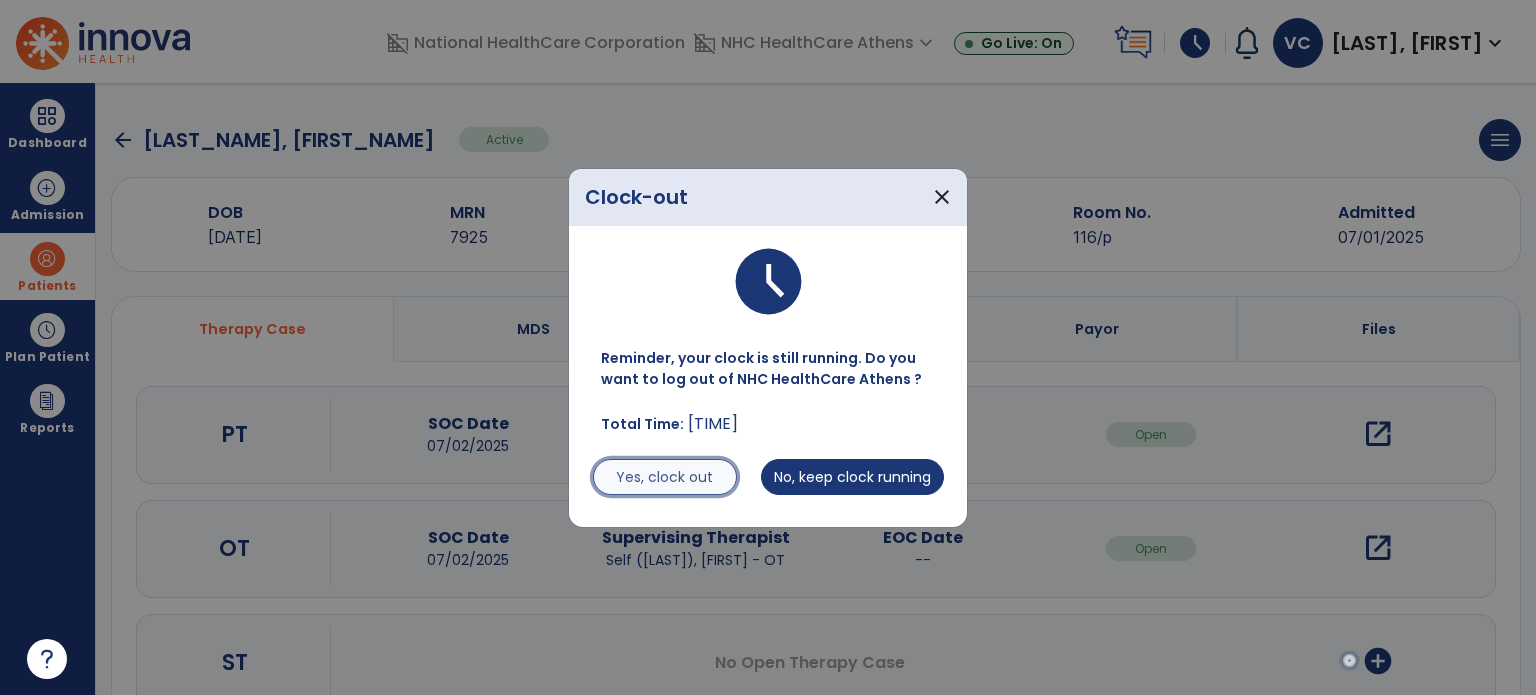 click on "Yes, clock out" at bounding box center (665, 477) 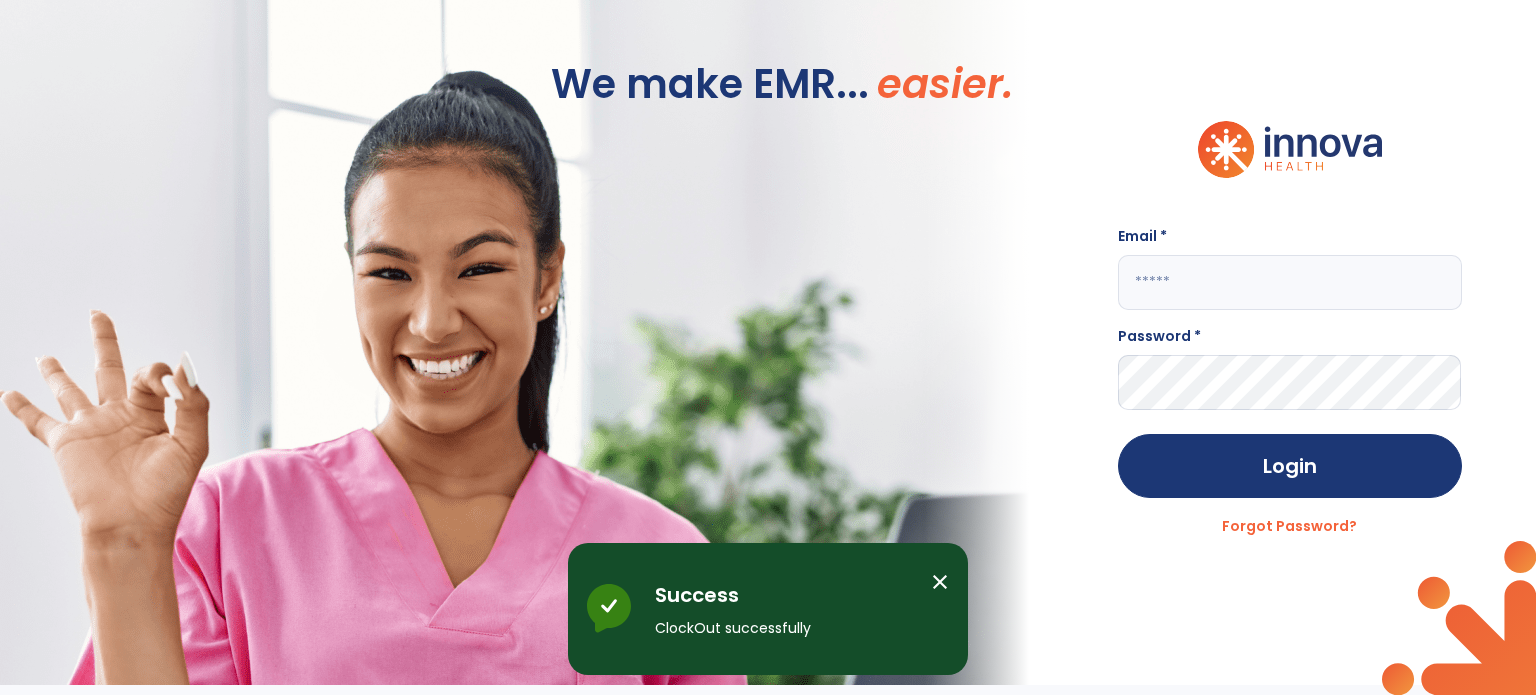 click on "close" at bounding box center (940, 582) 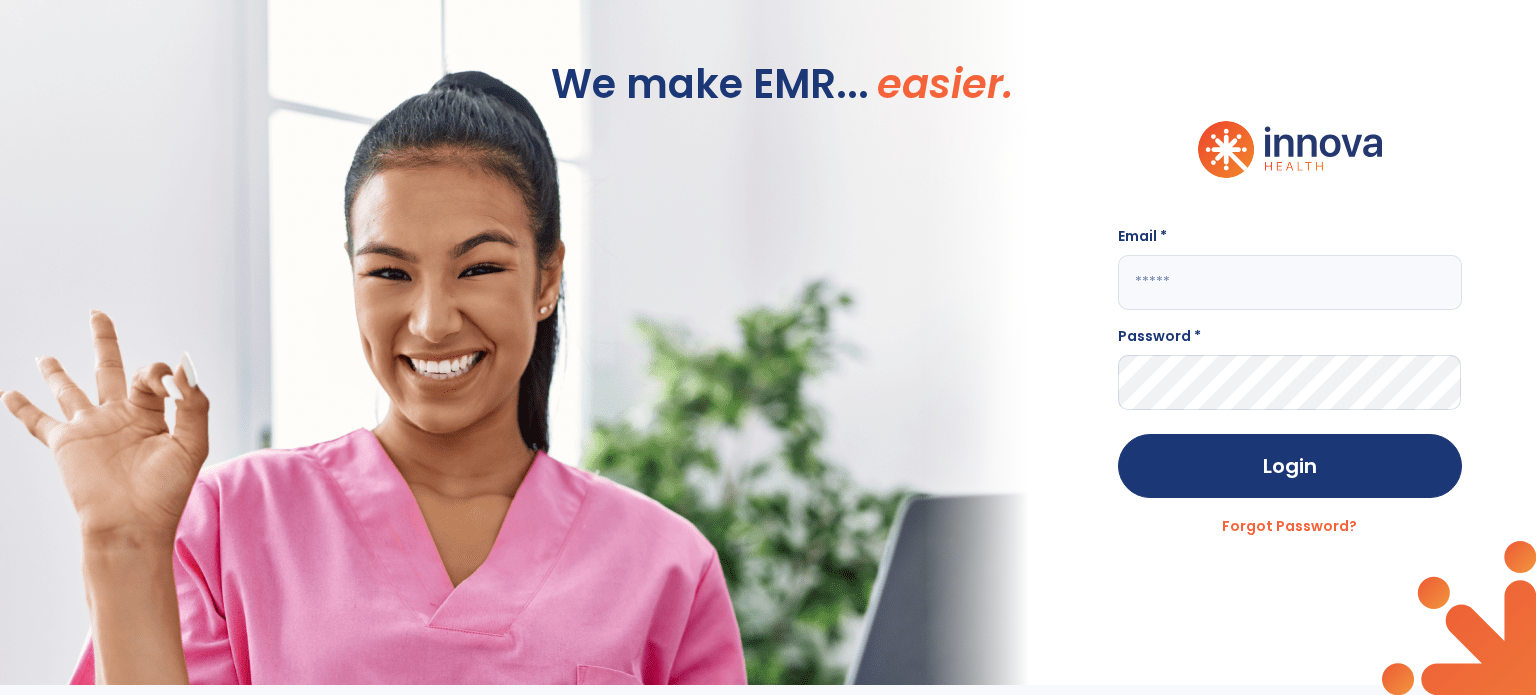 click 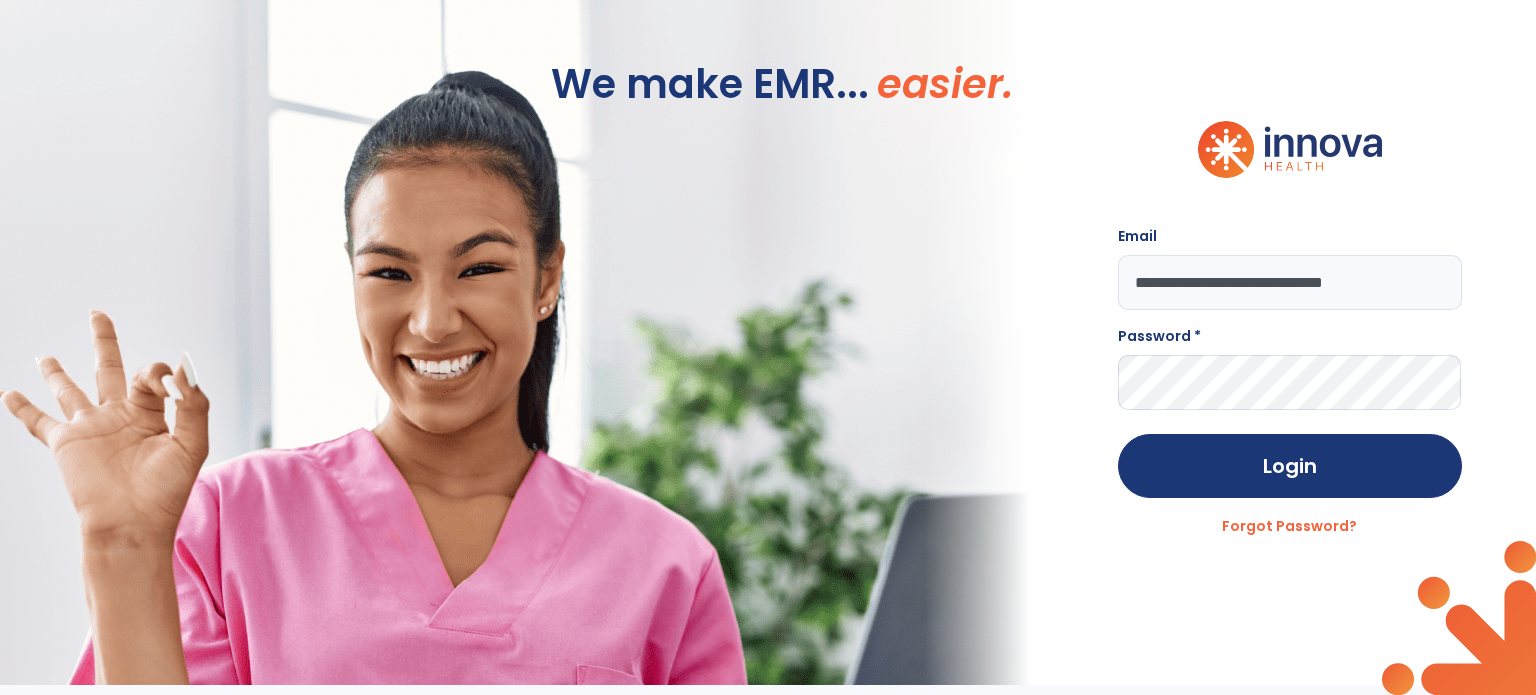 type on "**********" 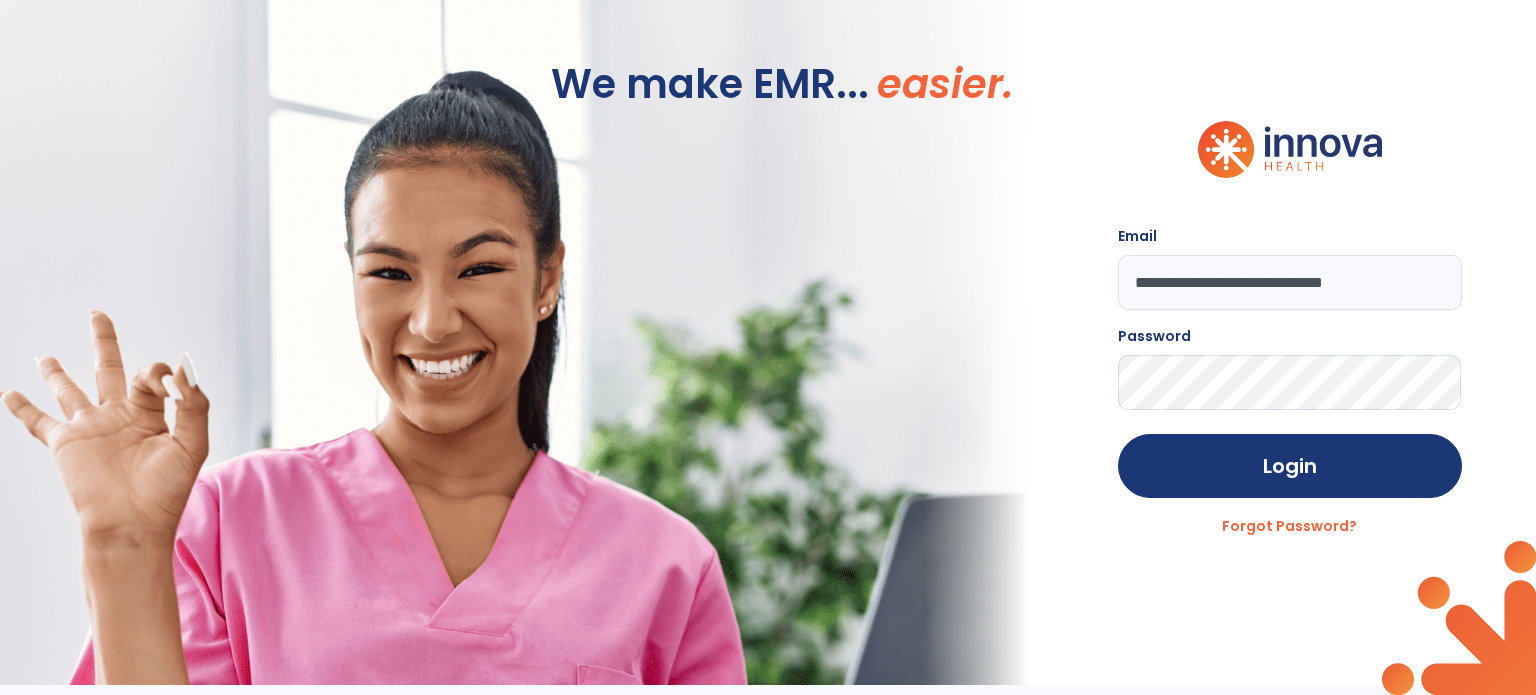 click on "Login" 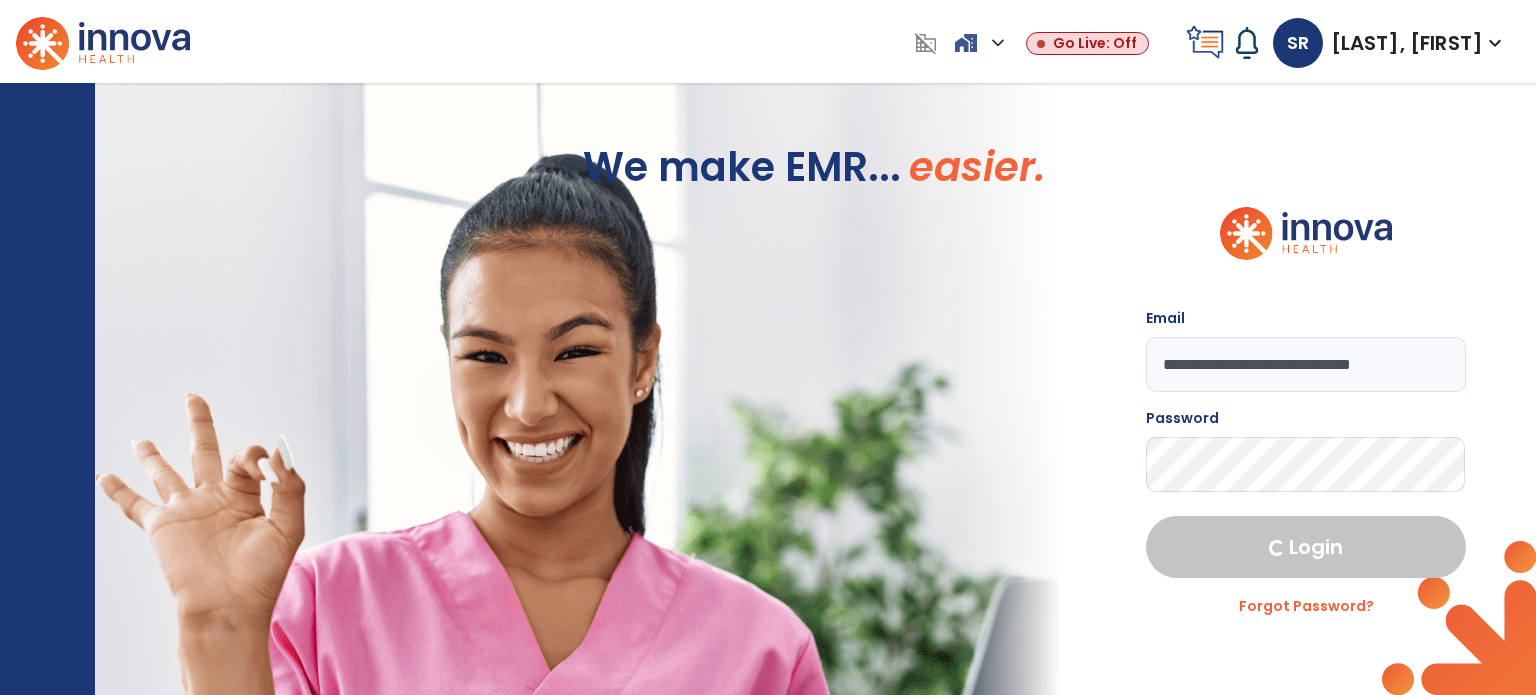 select on "***" 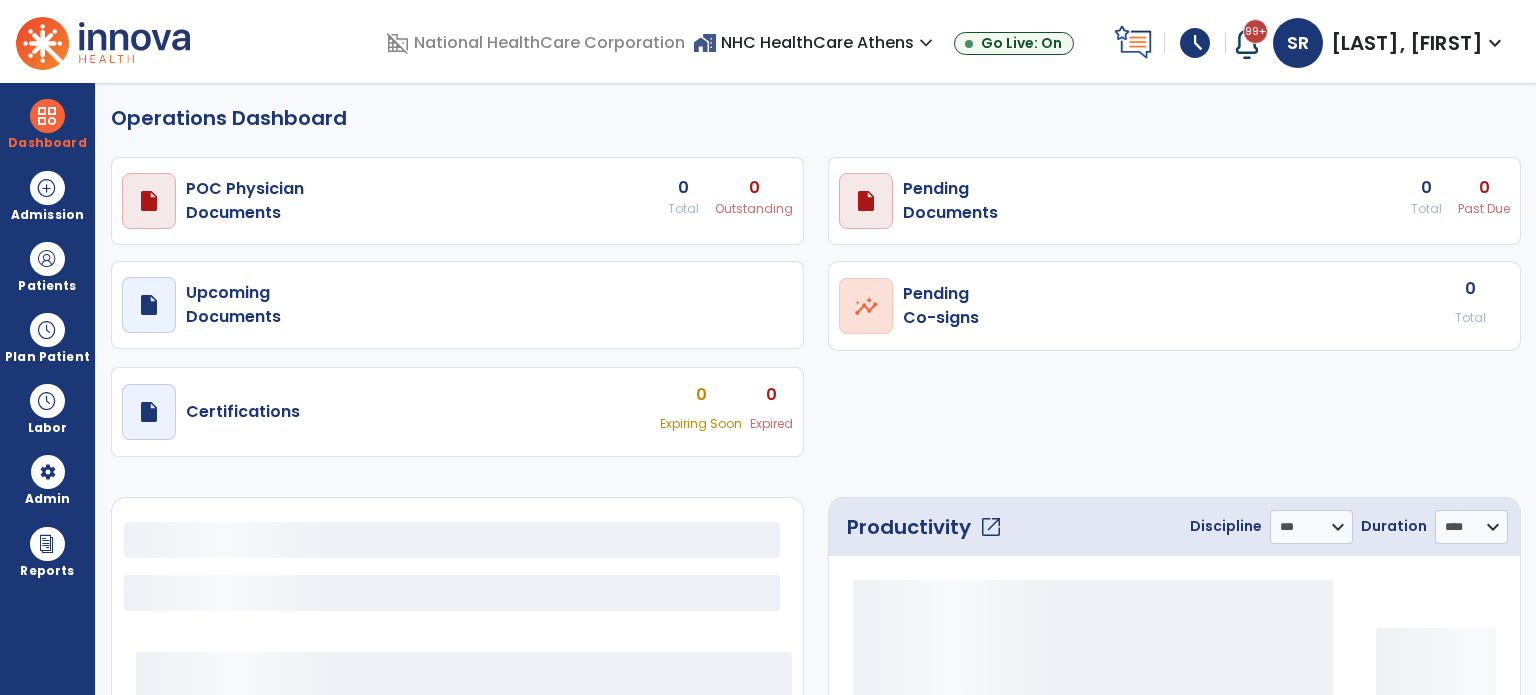 select on "***" 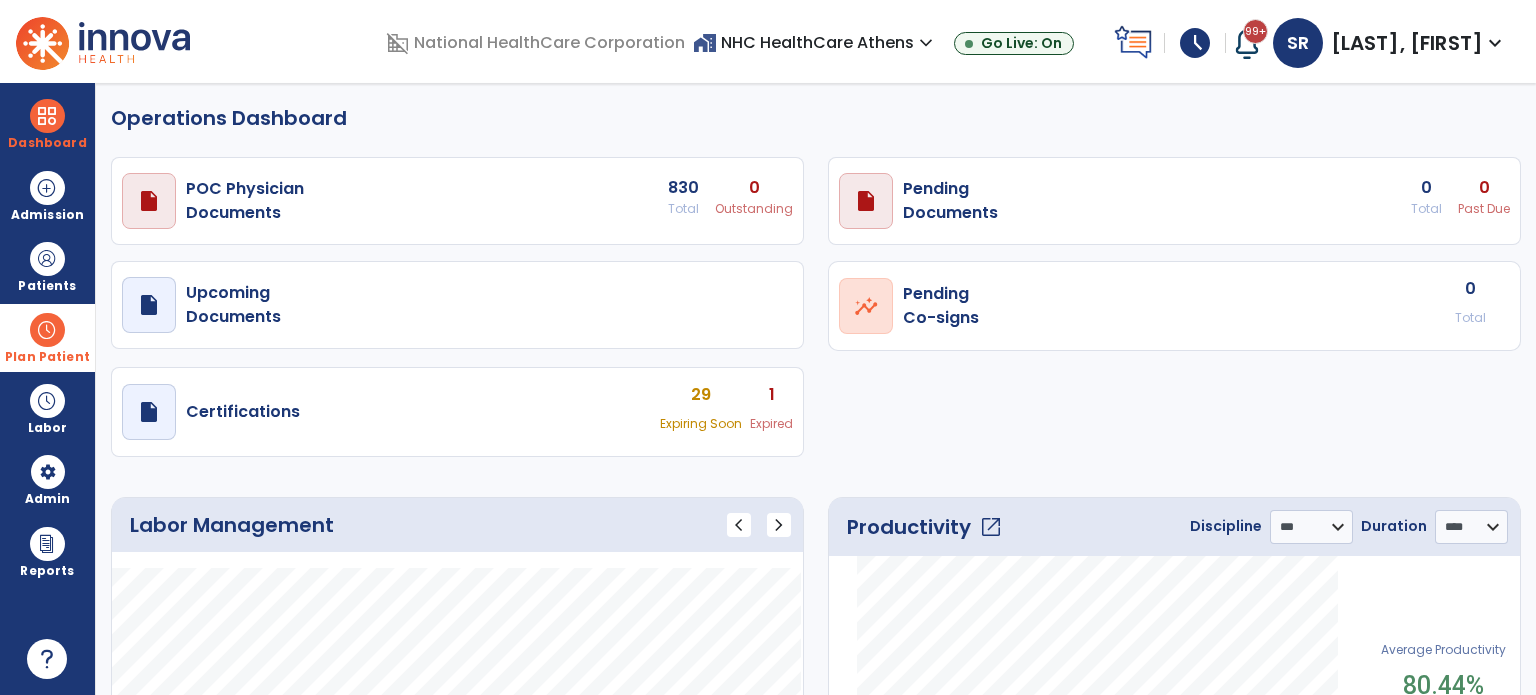 click at bounding box center [47, 330] 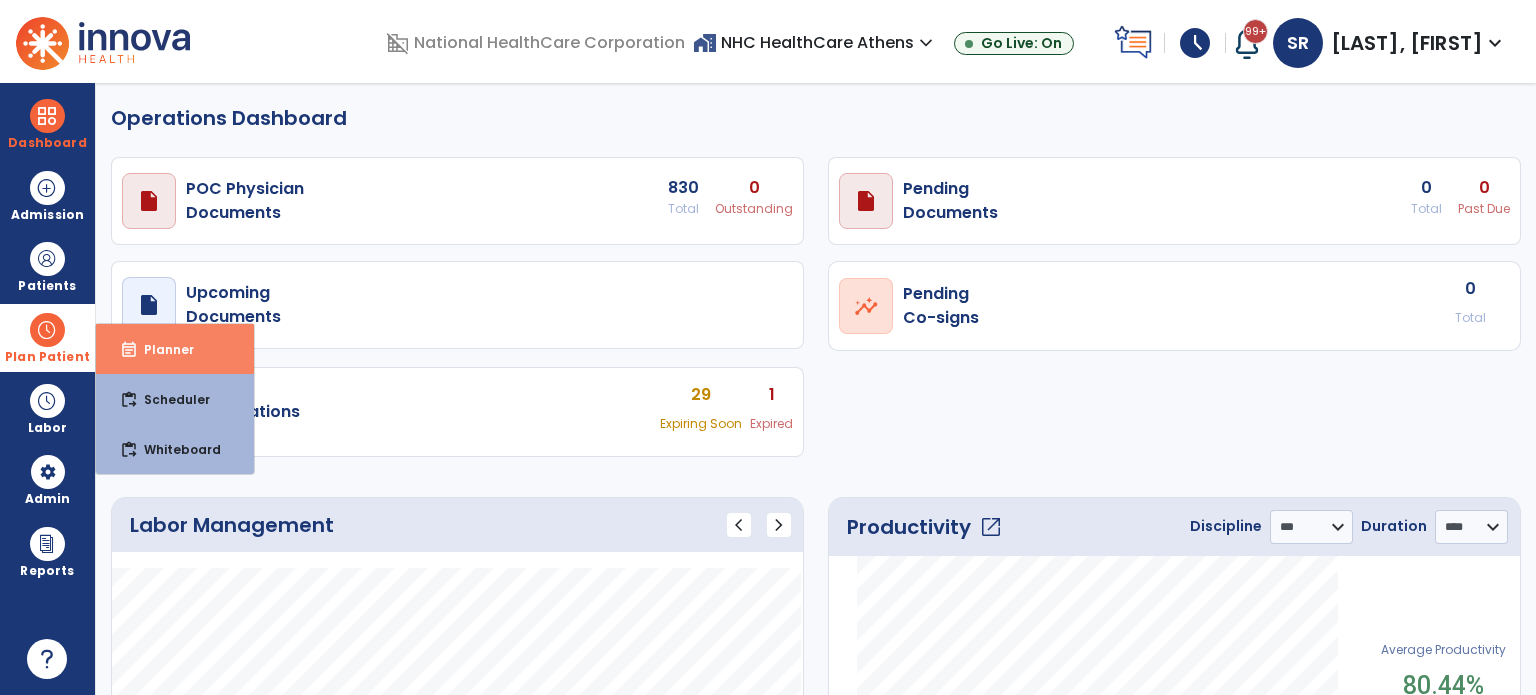 click on "event_note  Planner" at bounding box center (175, 349) 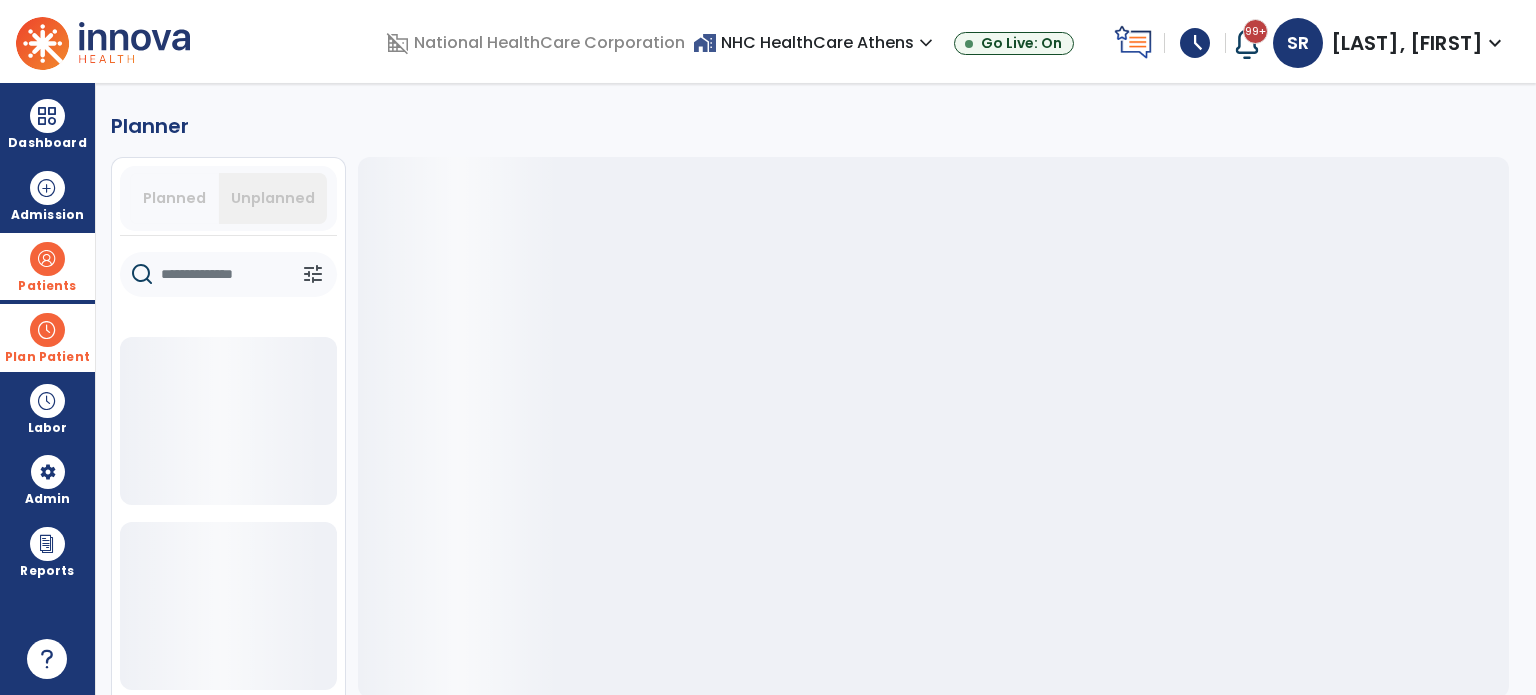 click at bounding box center [47, 259] 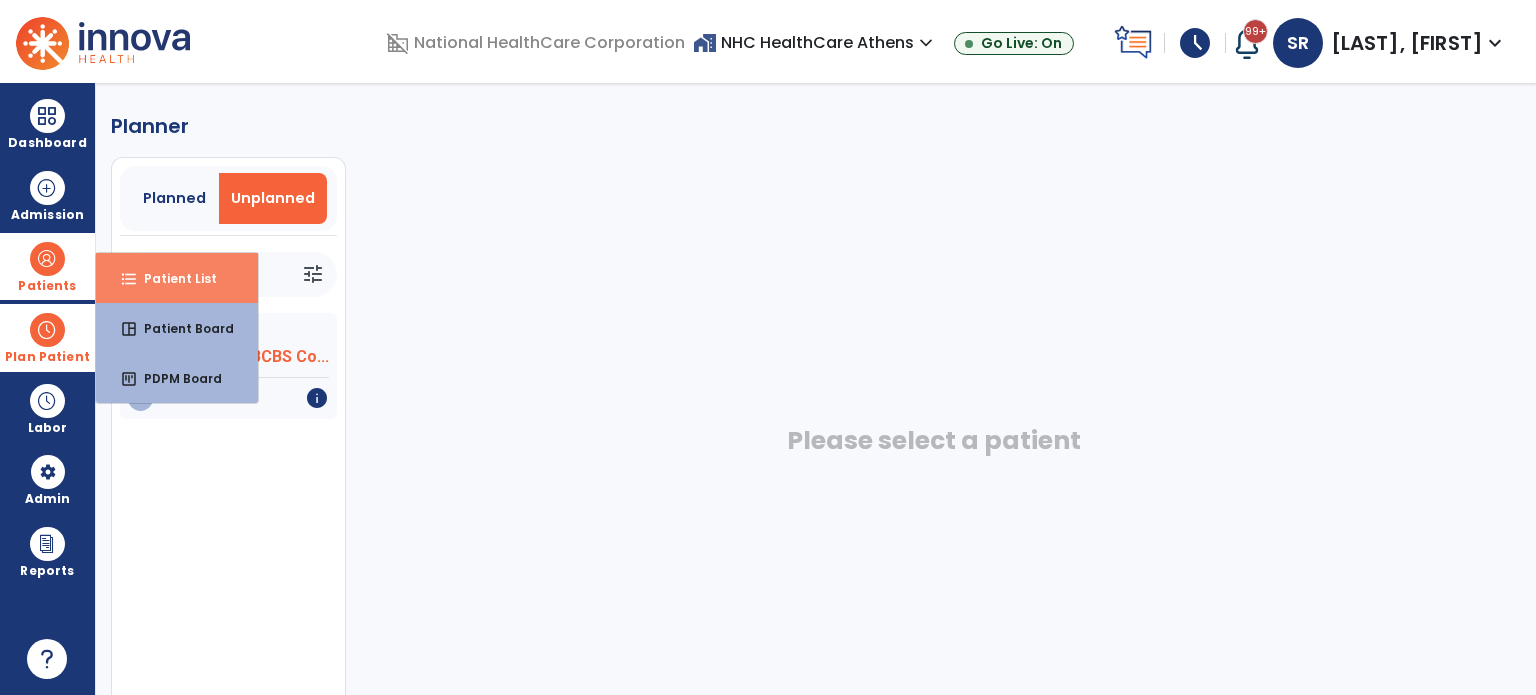 click on "format_list_bulleted  Patient List" at bounding box center (177, 278) 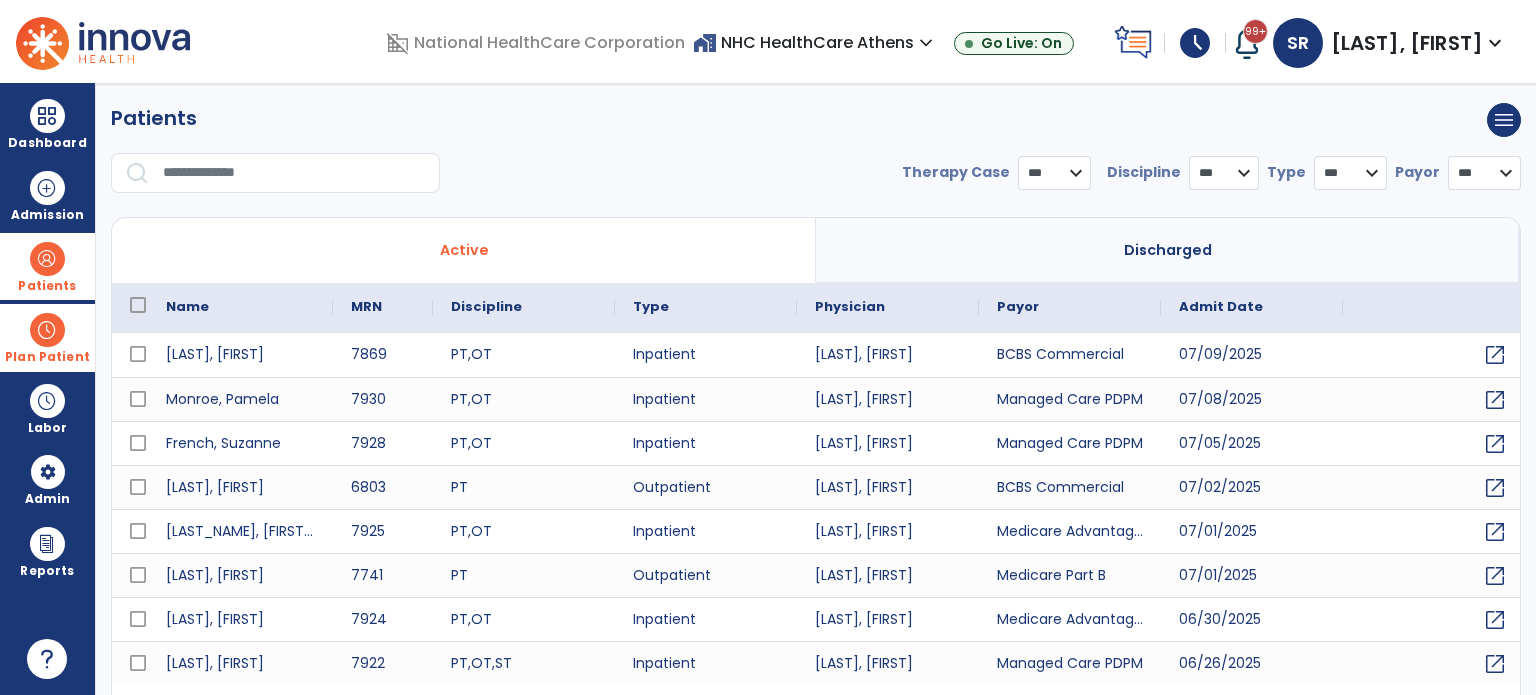 select on "***" 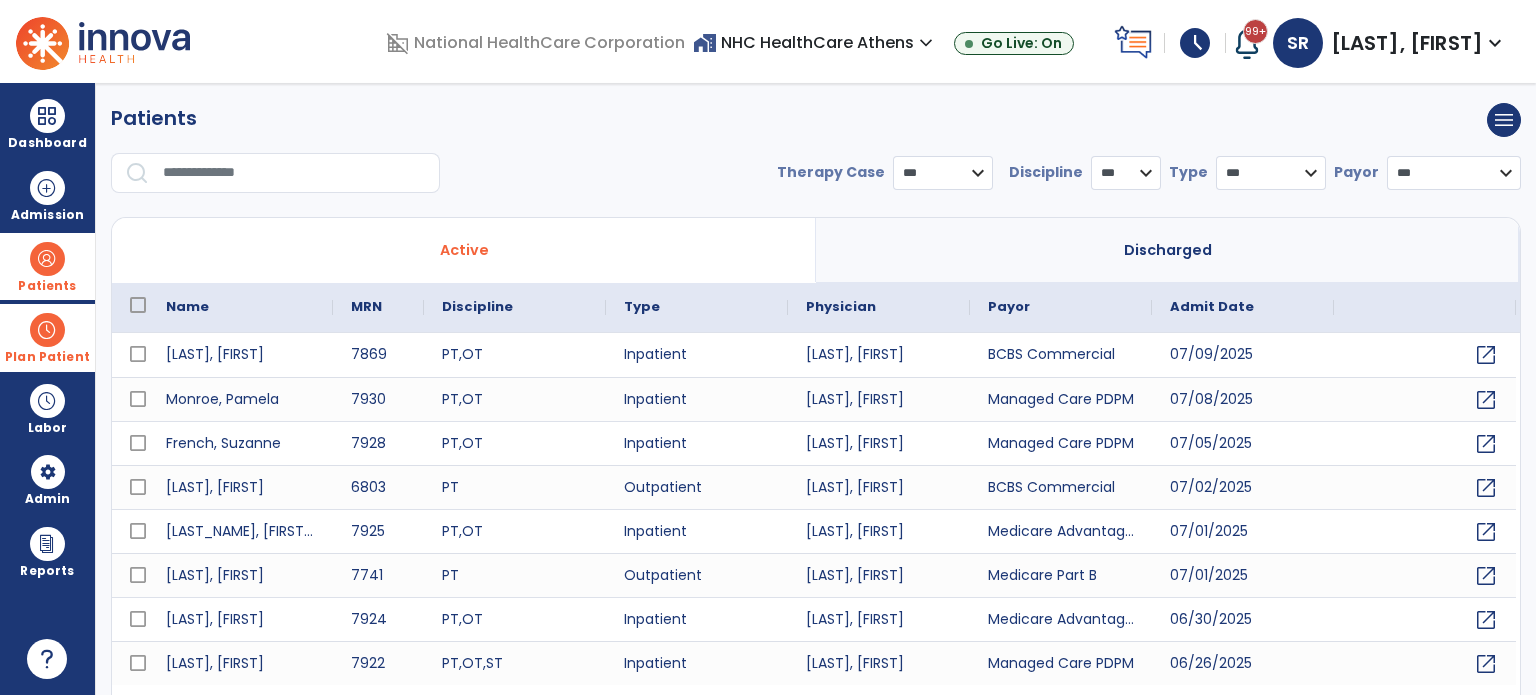 click at bounding box center (294, 173) 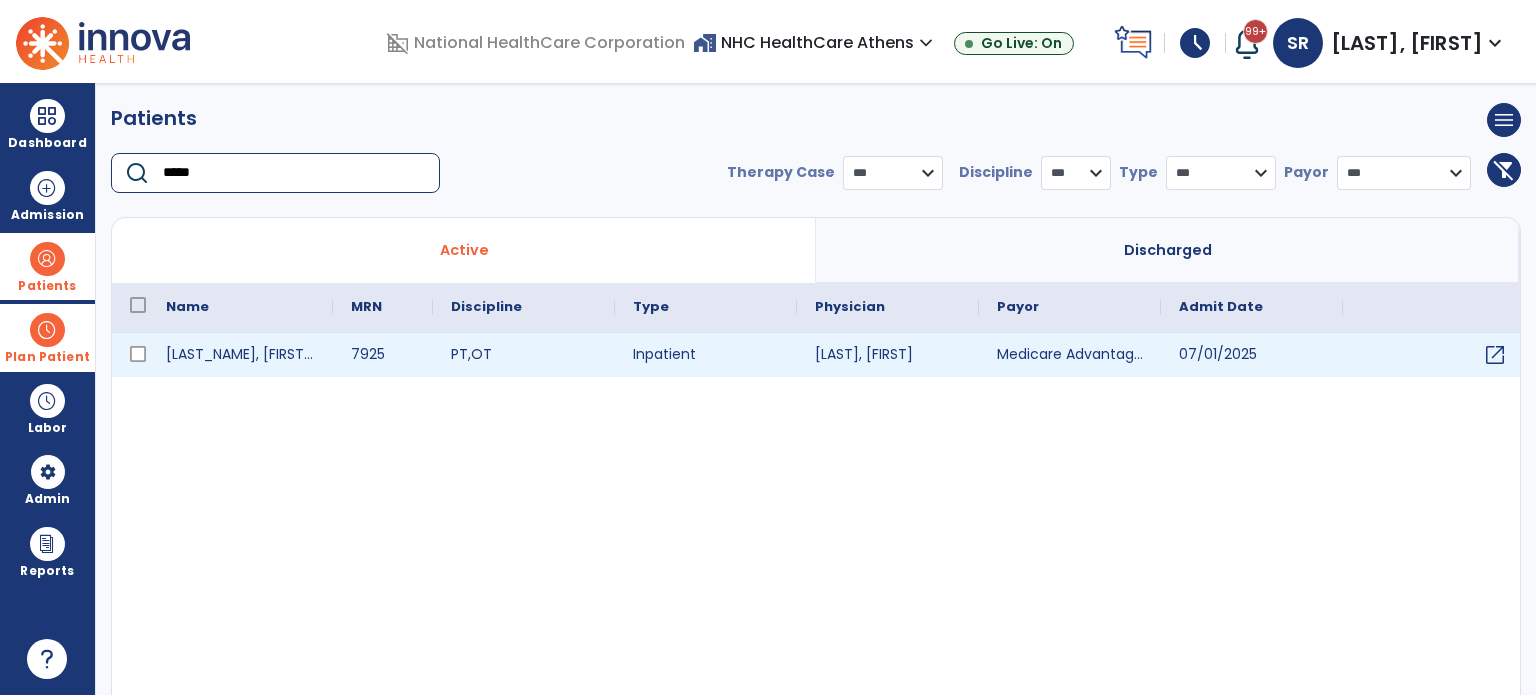 type on "*****" 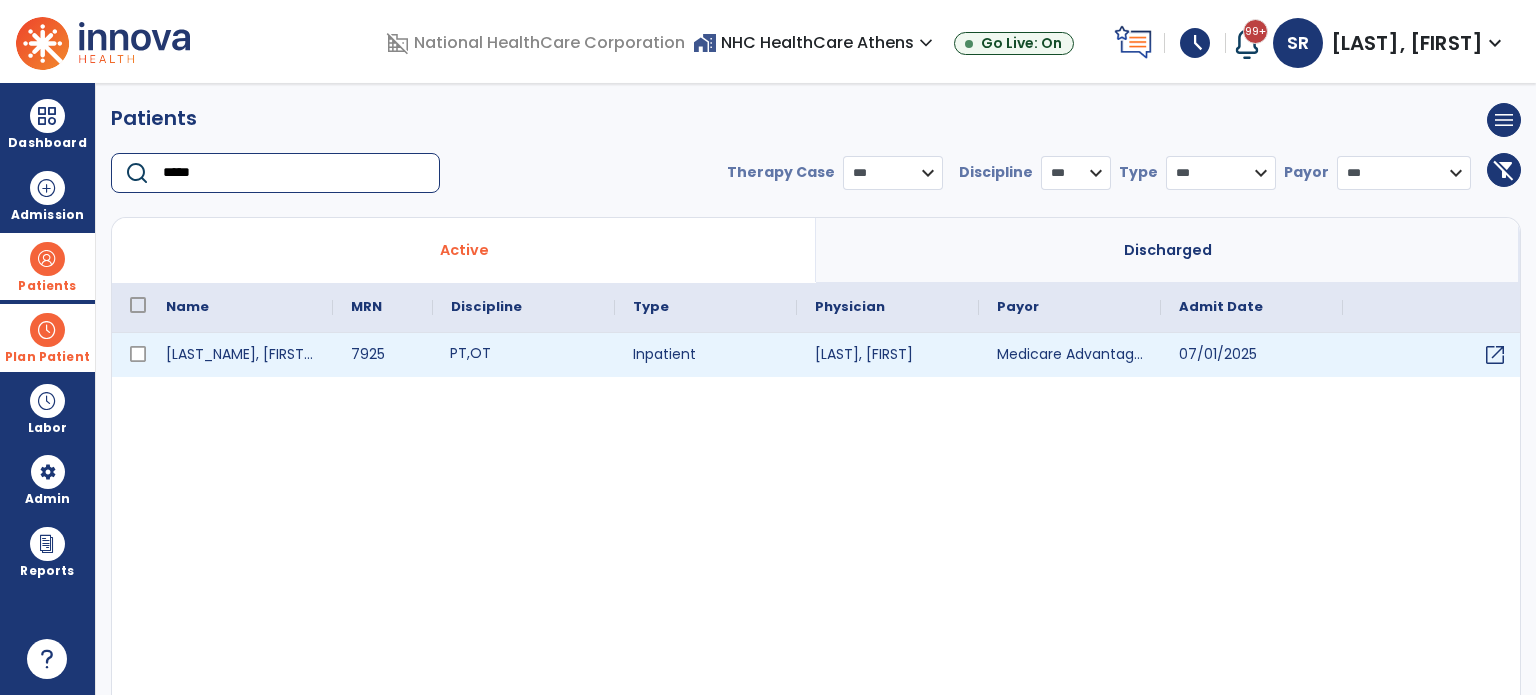 click on "PT , OT" at bounding box center [524, 355] 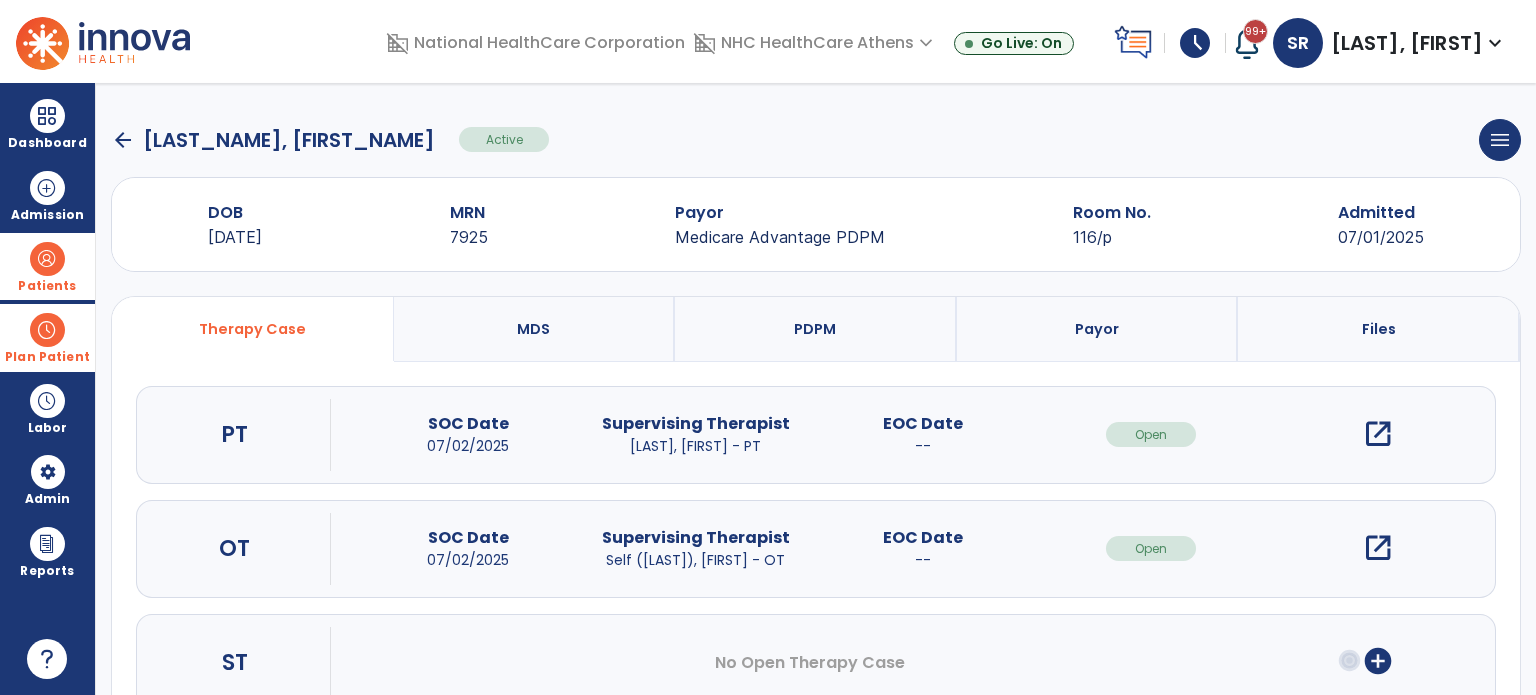 click on "open_in_new" at bounding box center (1378, 434) 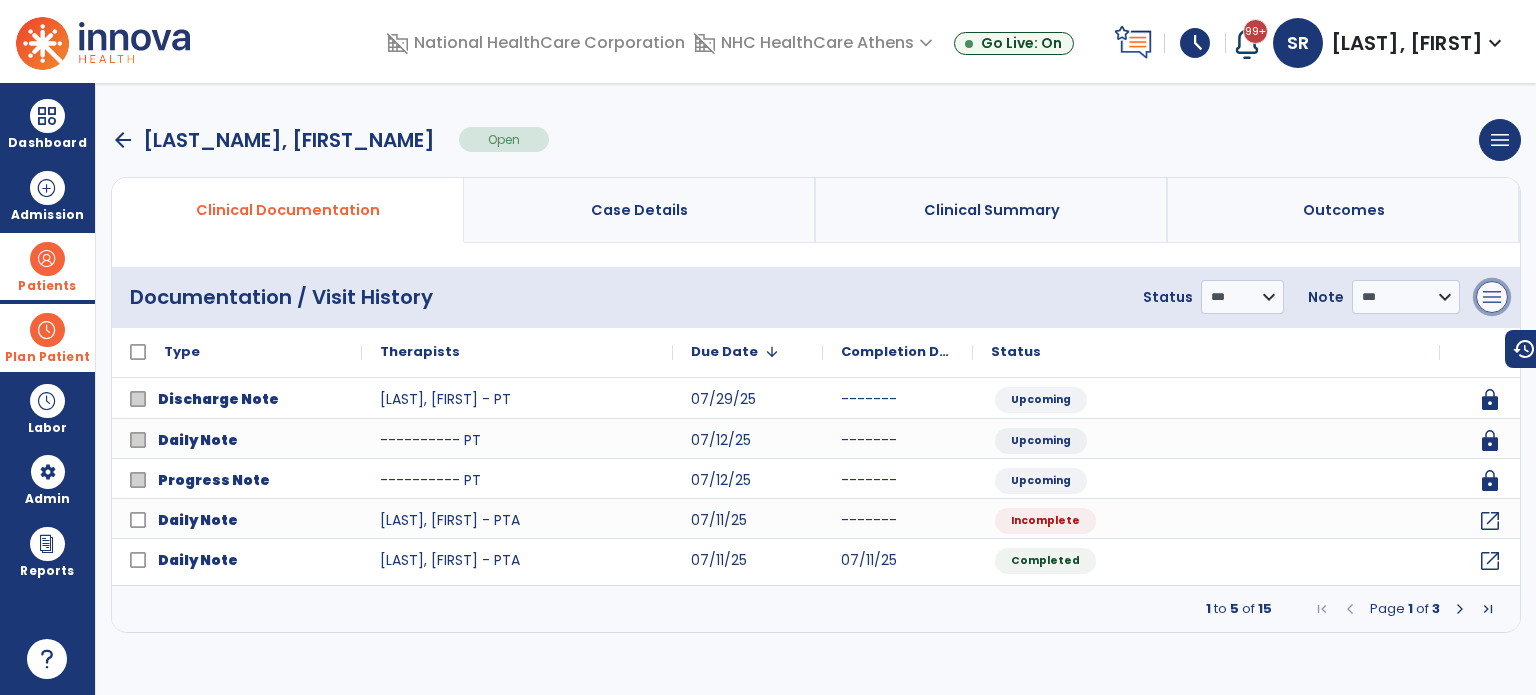 click on "menu" at bounding box center (1492, 297) 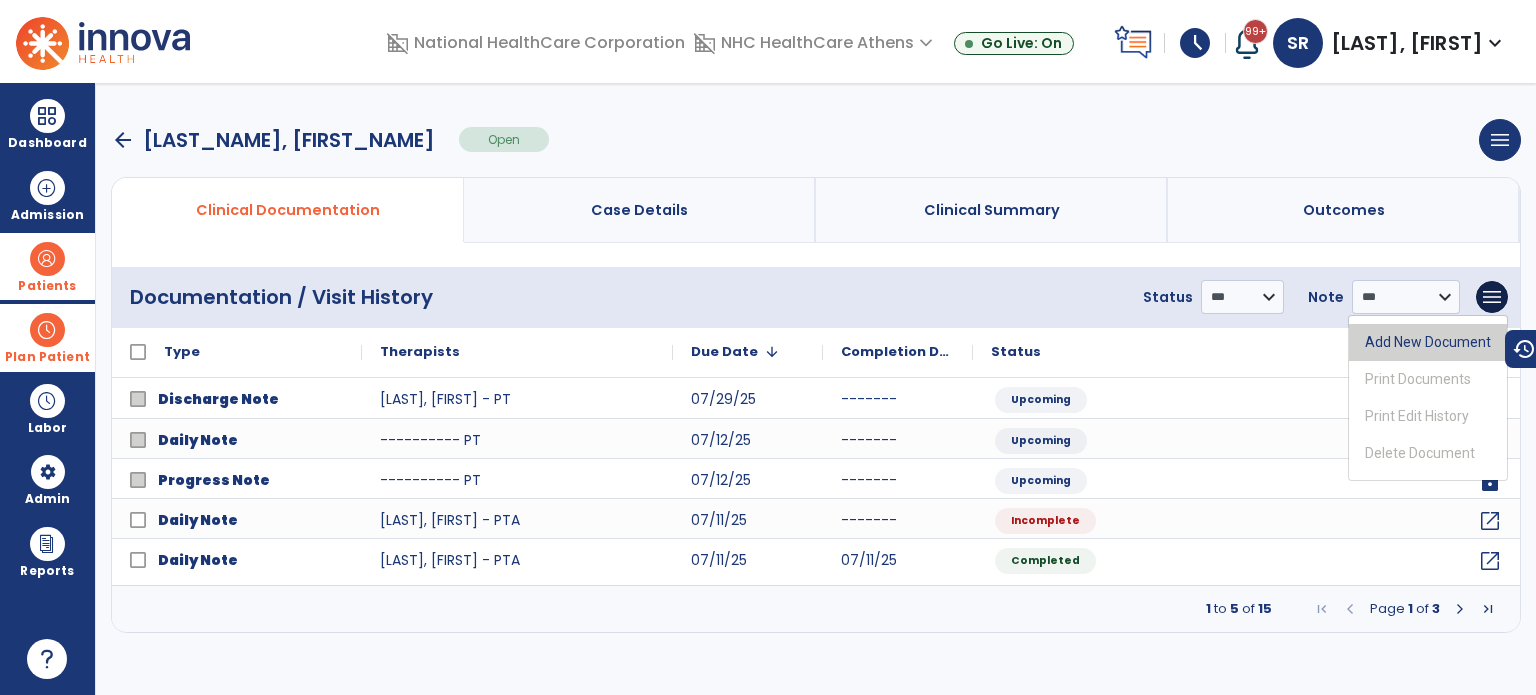 click on "Add New Document" at bounding box center (1428, 342) 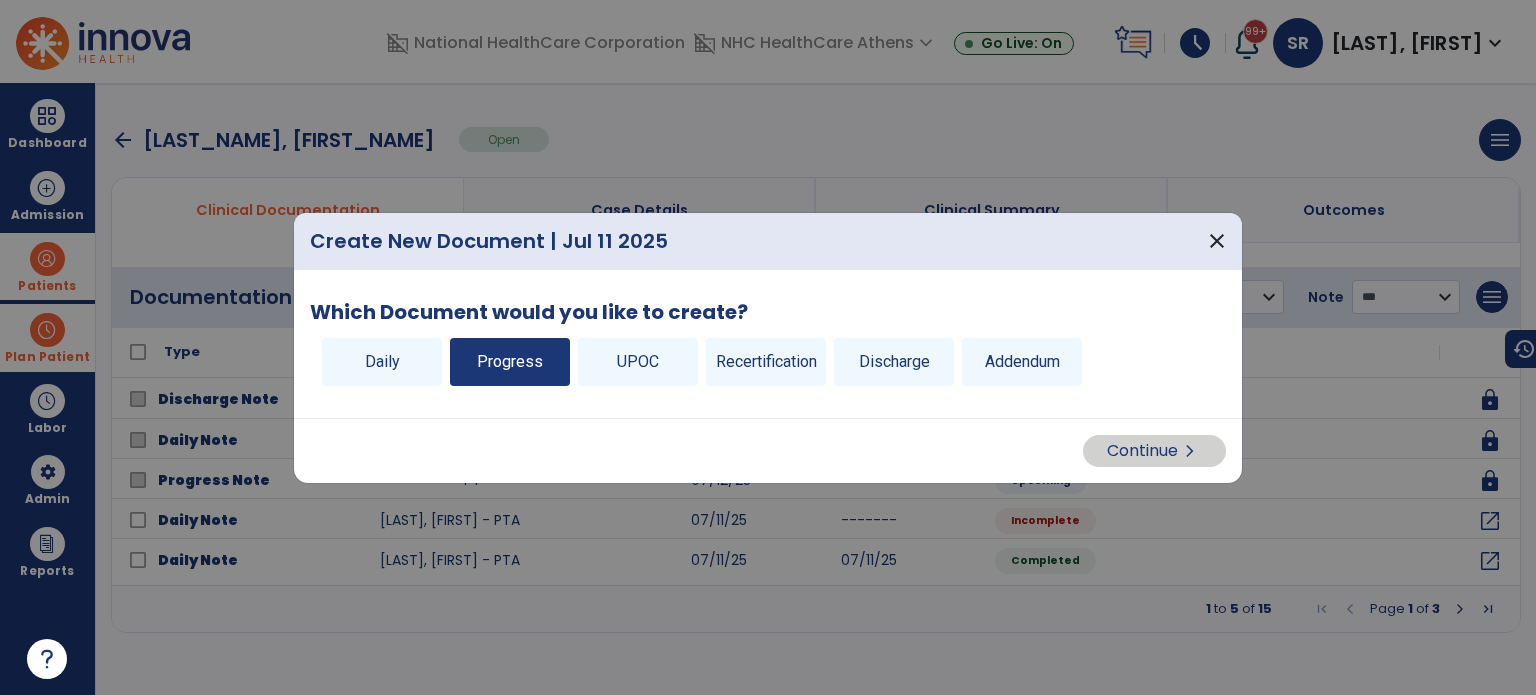 click on "Progress" at bounding box center (510, 362) 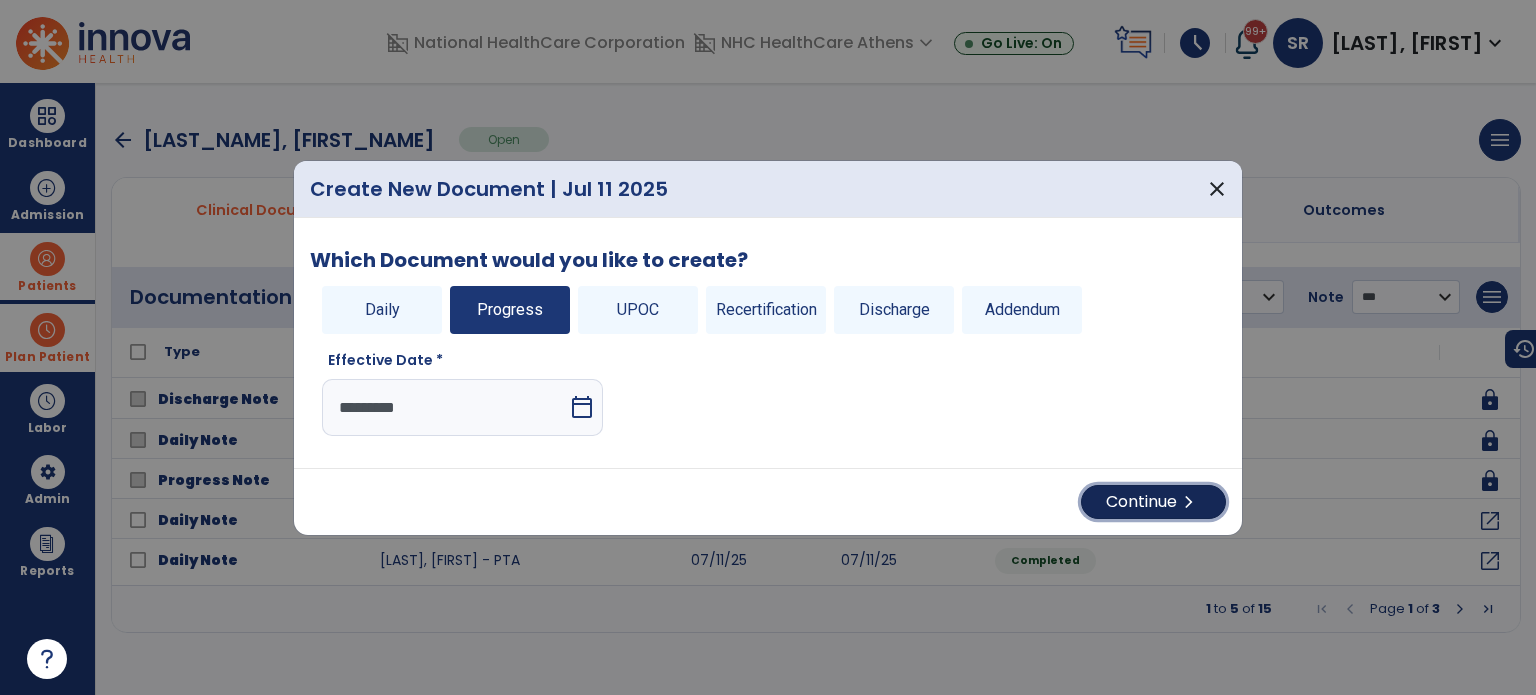 click on "Continue   chevron_right" at bounding box center [1153, 502] 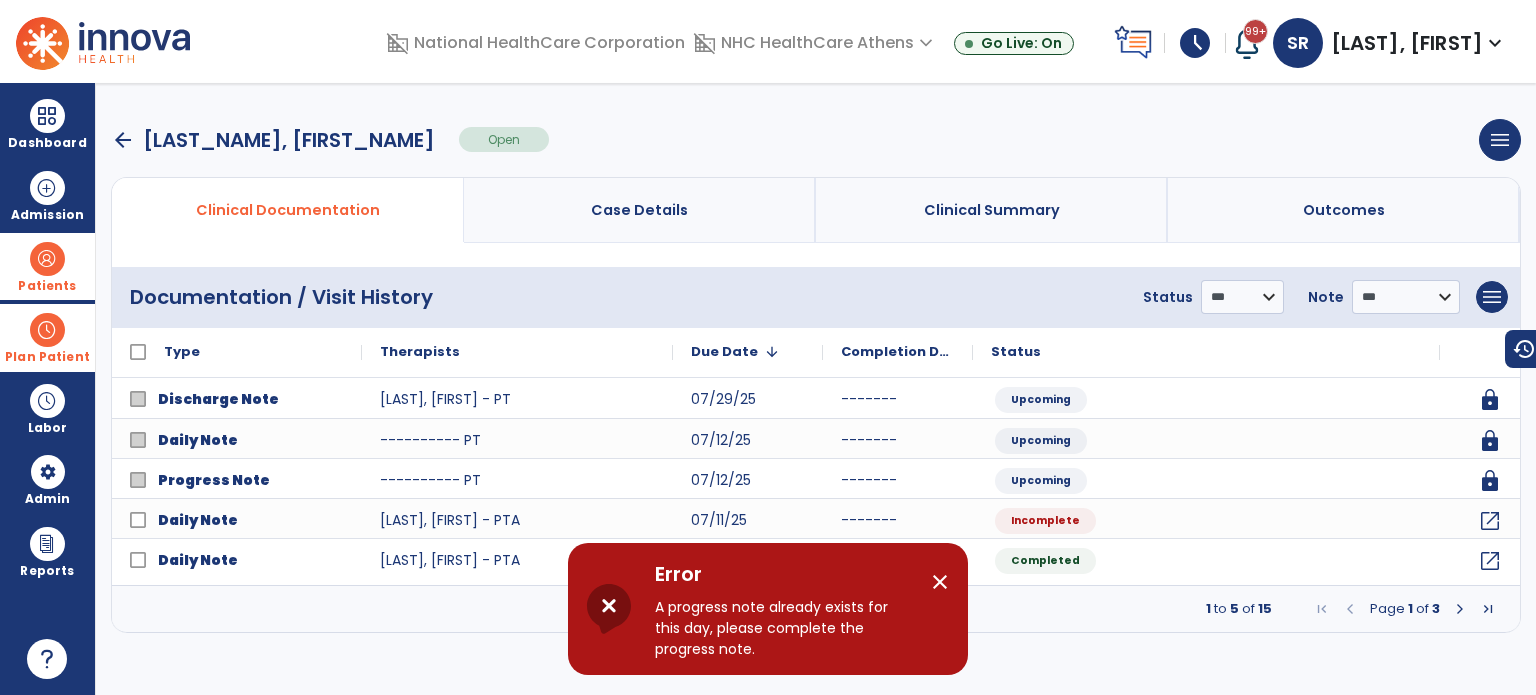 click on "close" at bounding box center (940, 582) 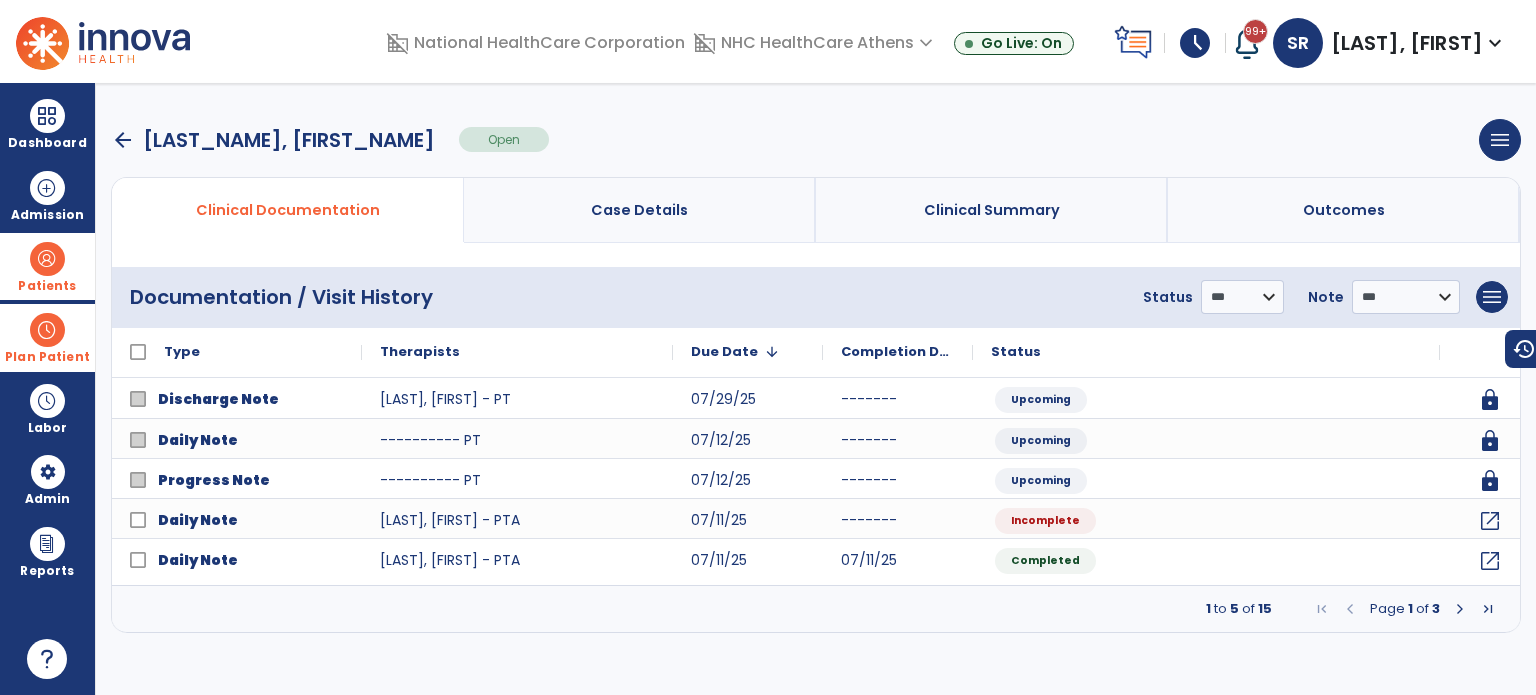 click on "[LAST], [FIRST]" at bounding box center (1407, 43) 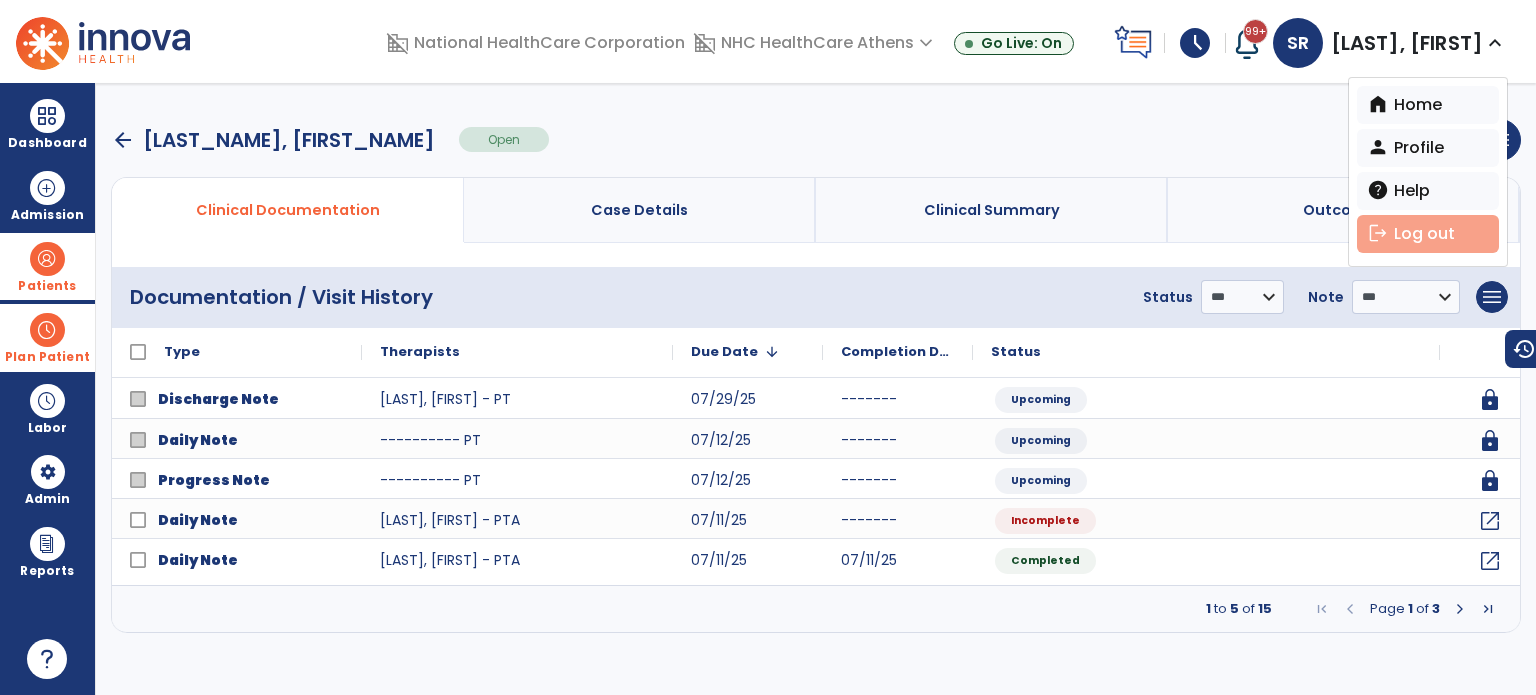 click on "logout   Log out" at bounding box center (1428, 234) 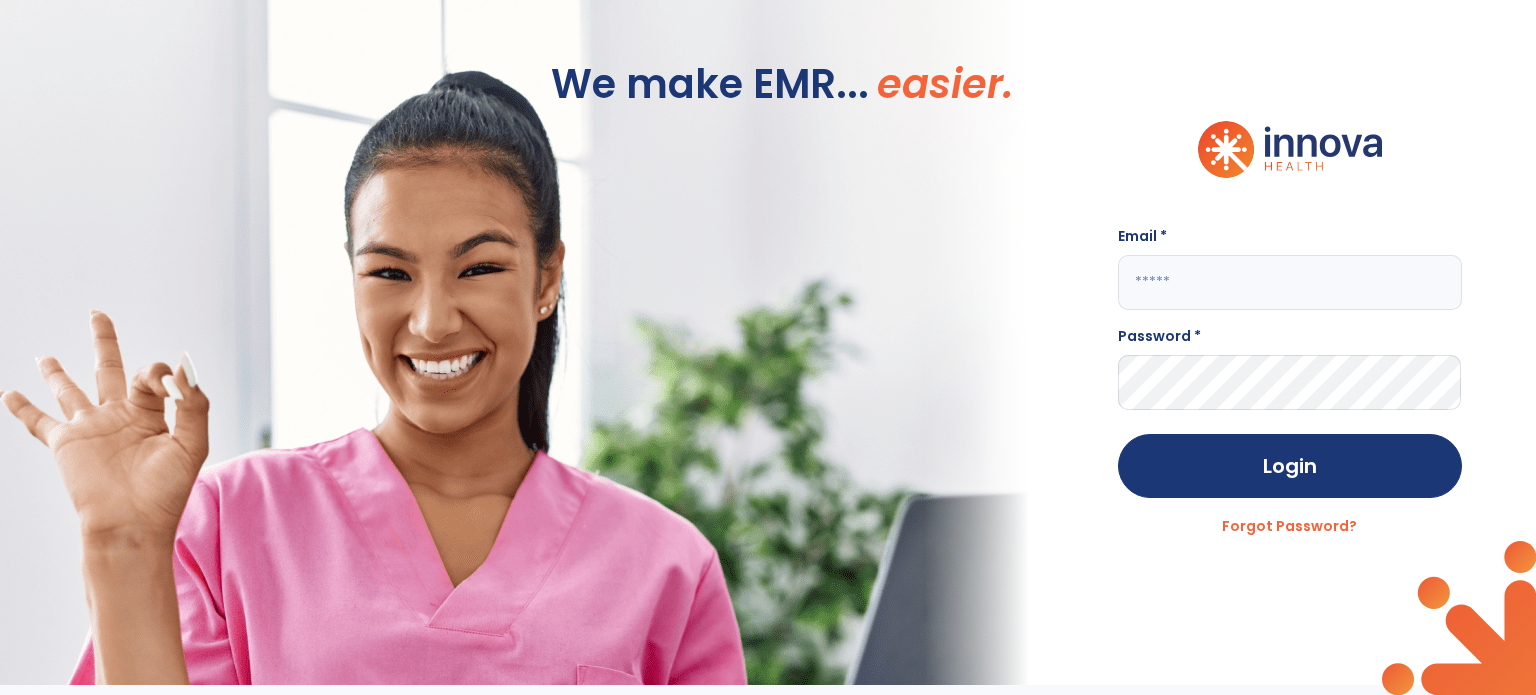 click 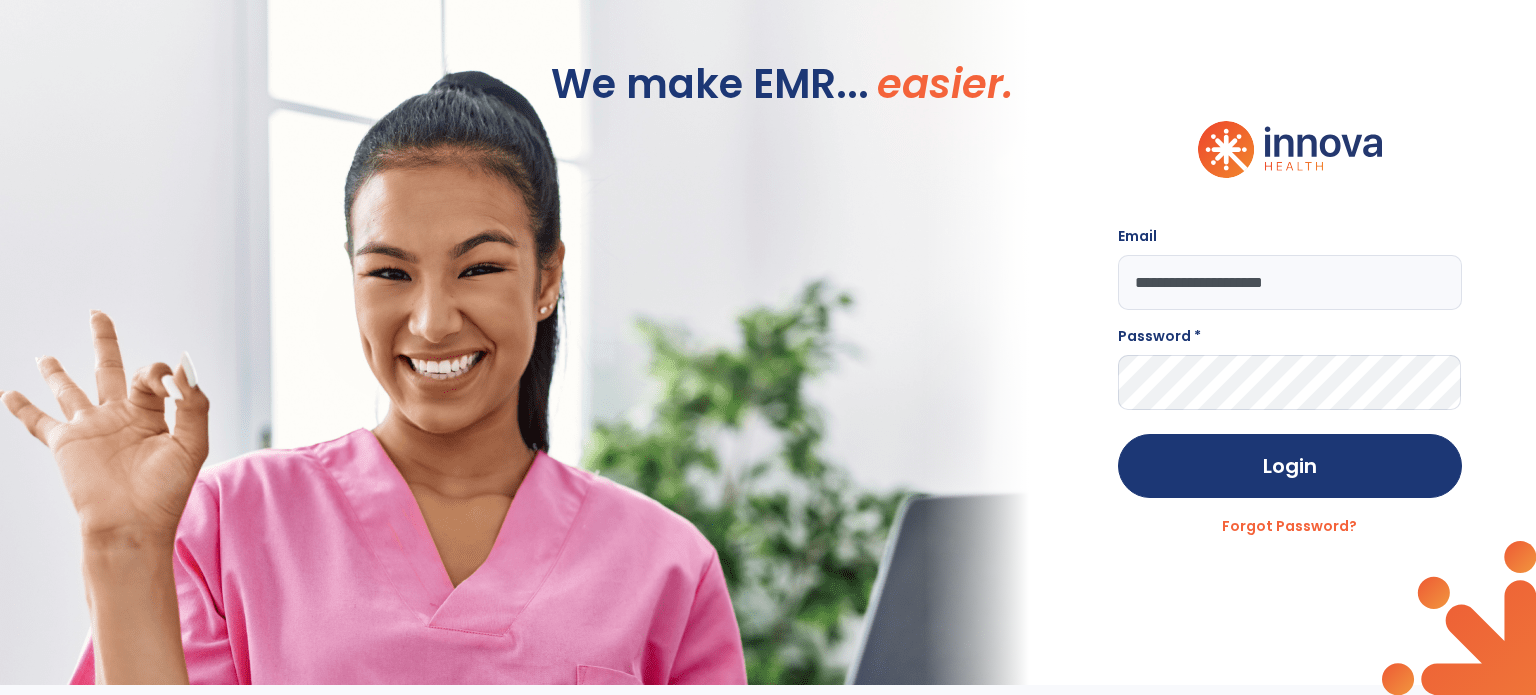 type on "**********" 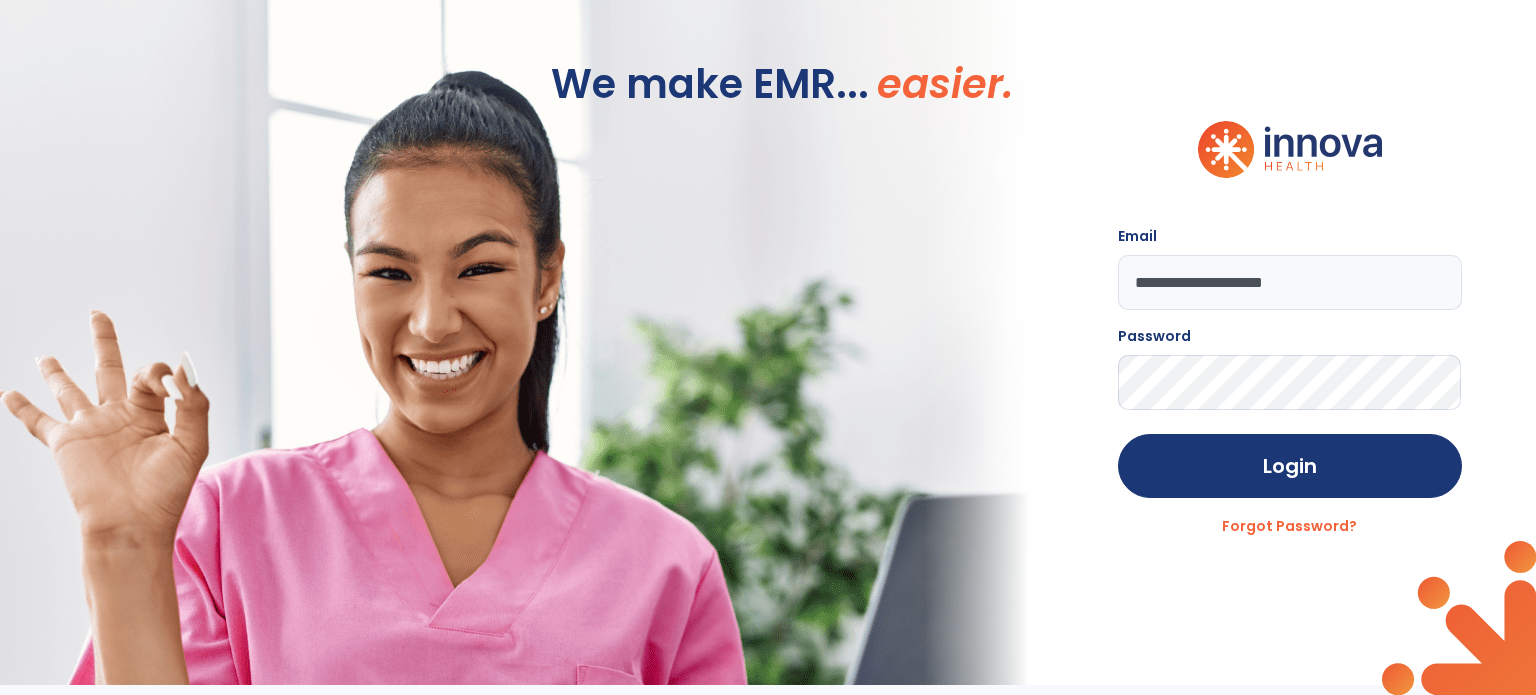 click on "Login" 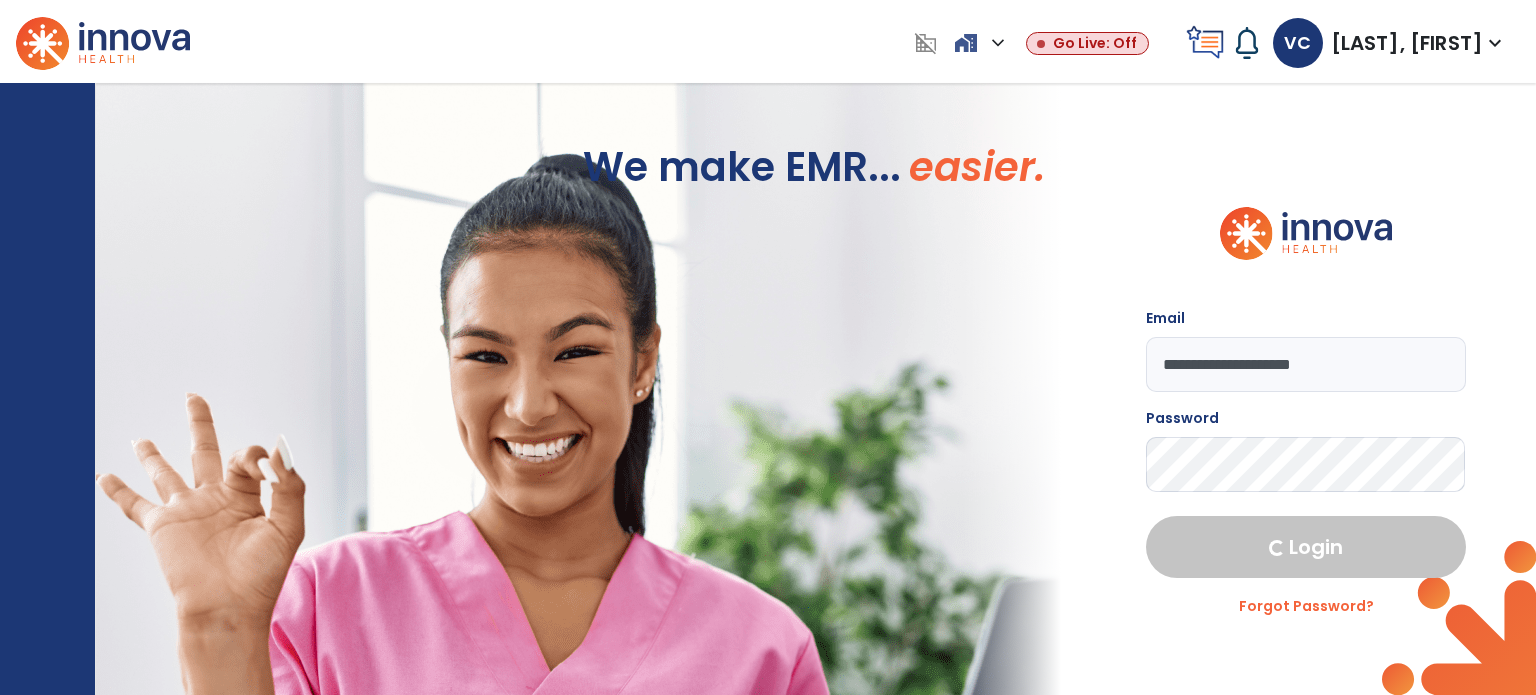 select on "****" 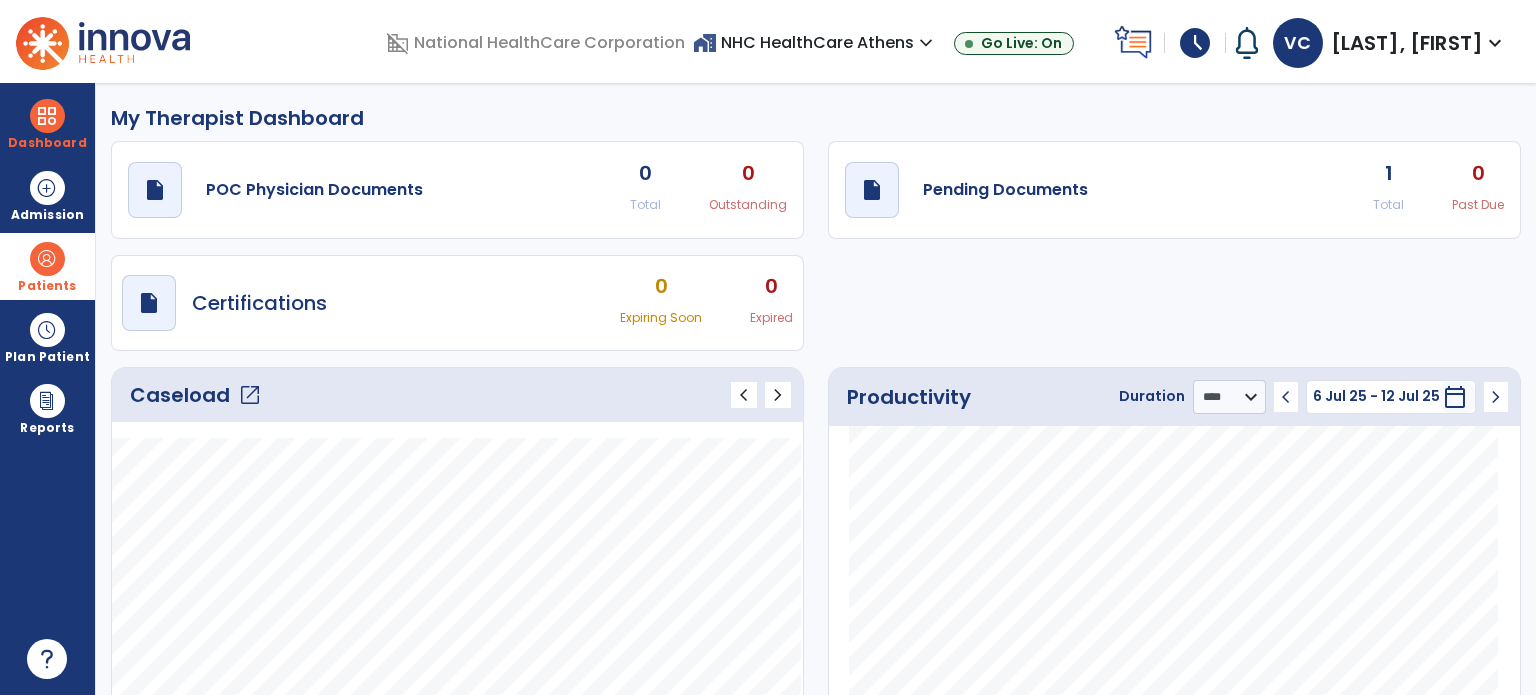 click at bounding box center [47, 259] 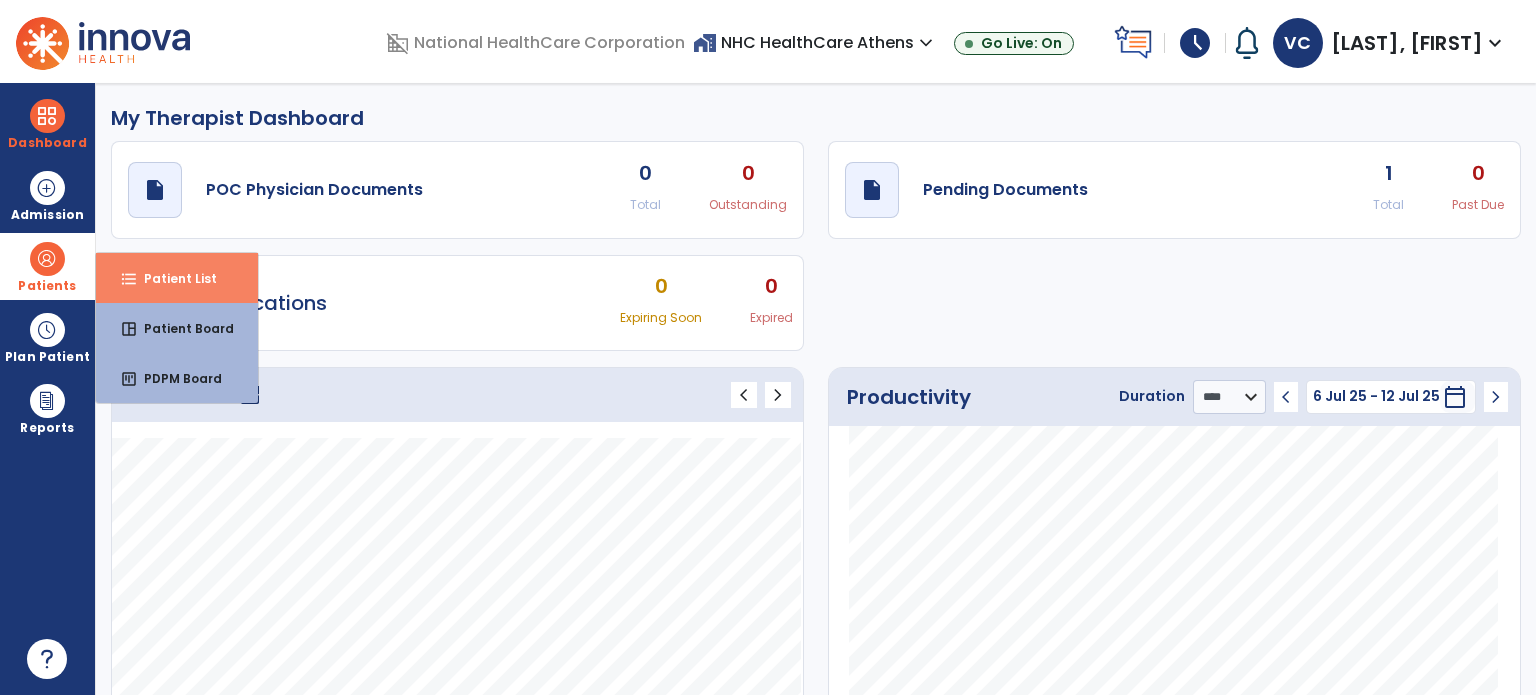 click on "Patient List" at bounding box center (172, 278) 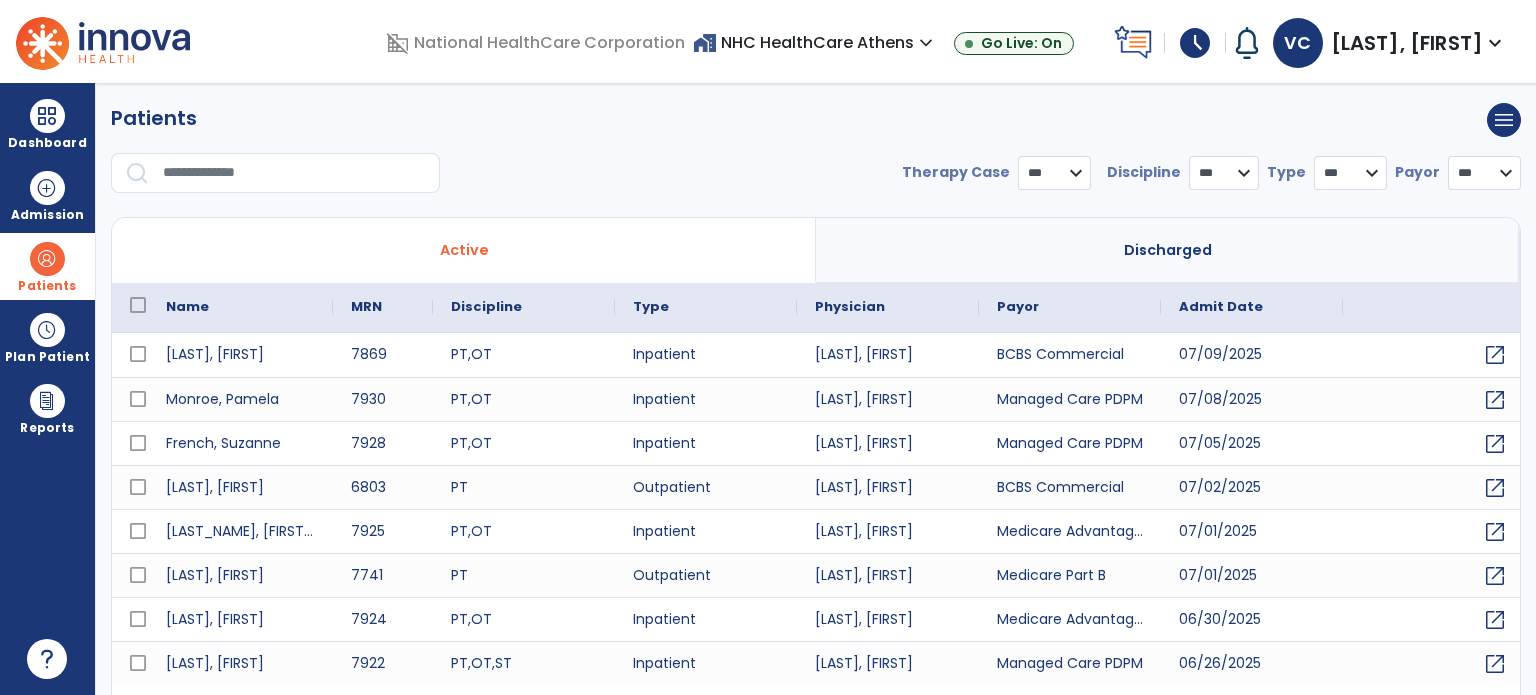 select on "***" 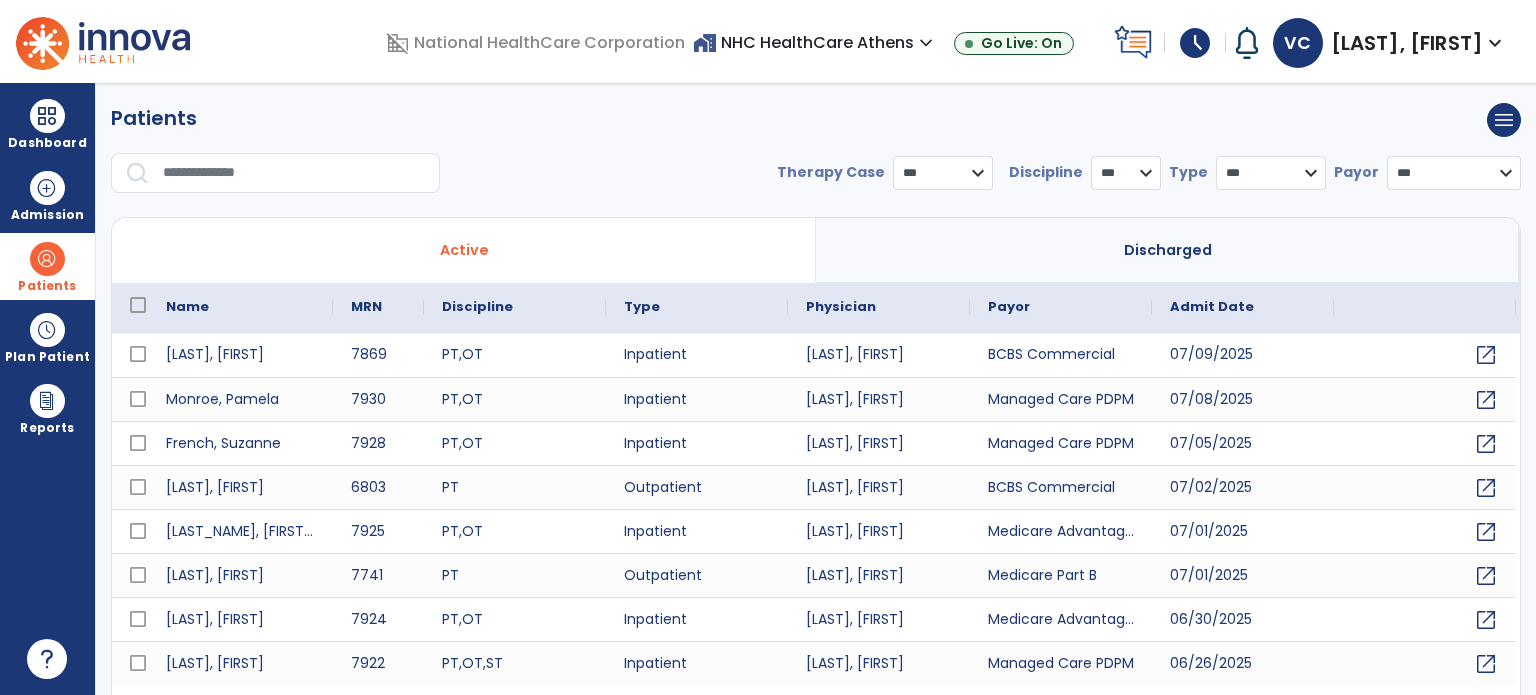 click at bounding box center [294, 173] 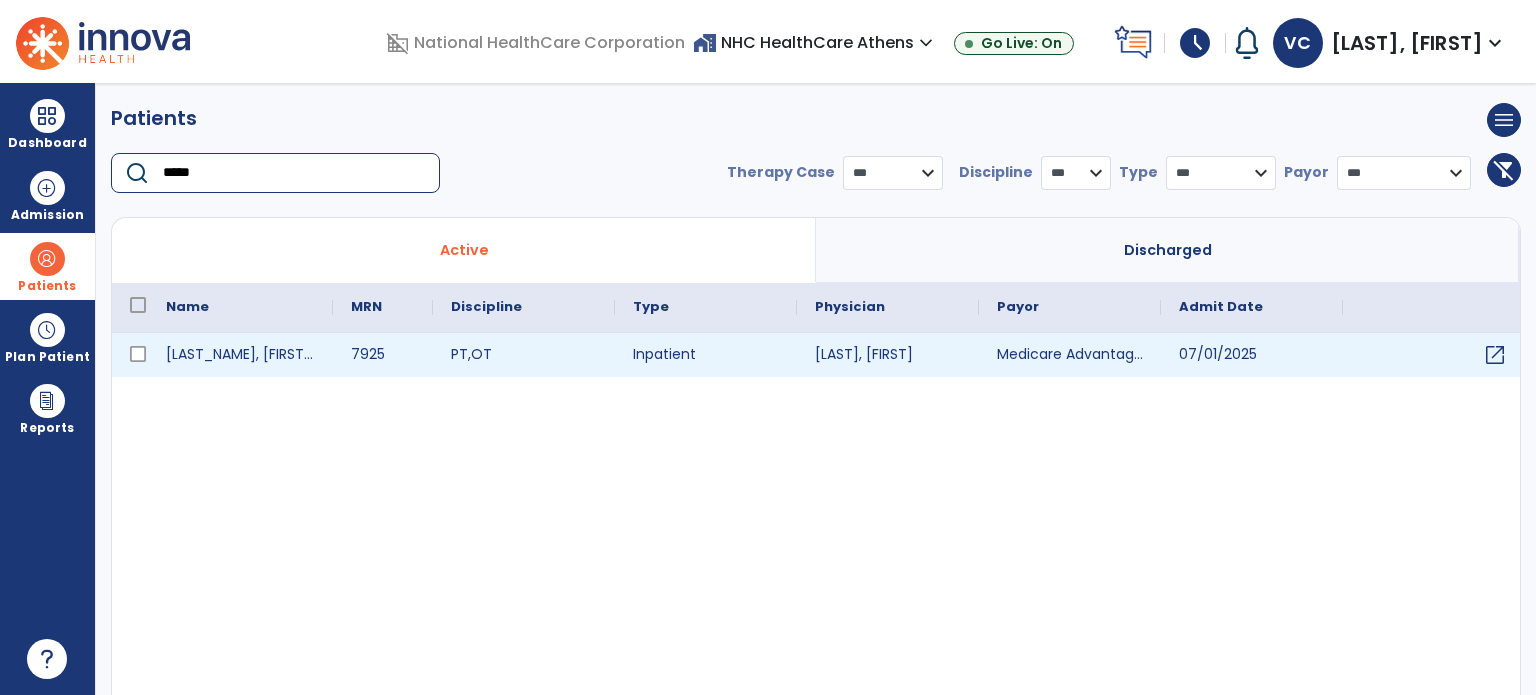 type on "*****" 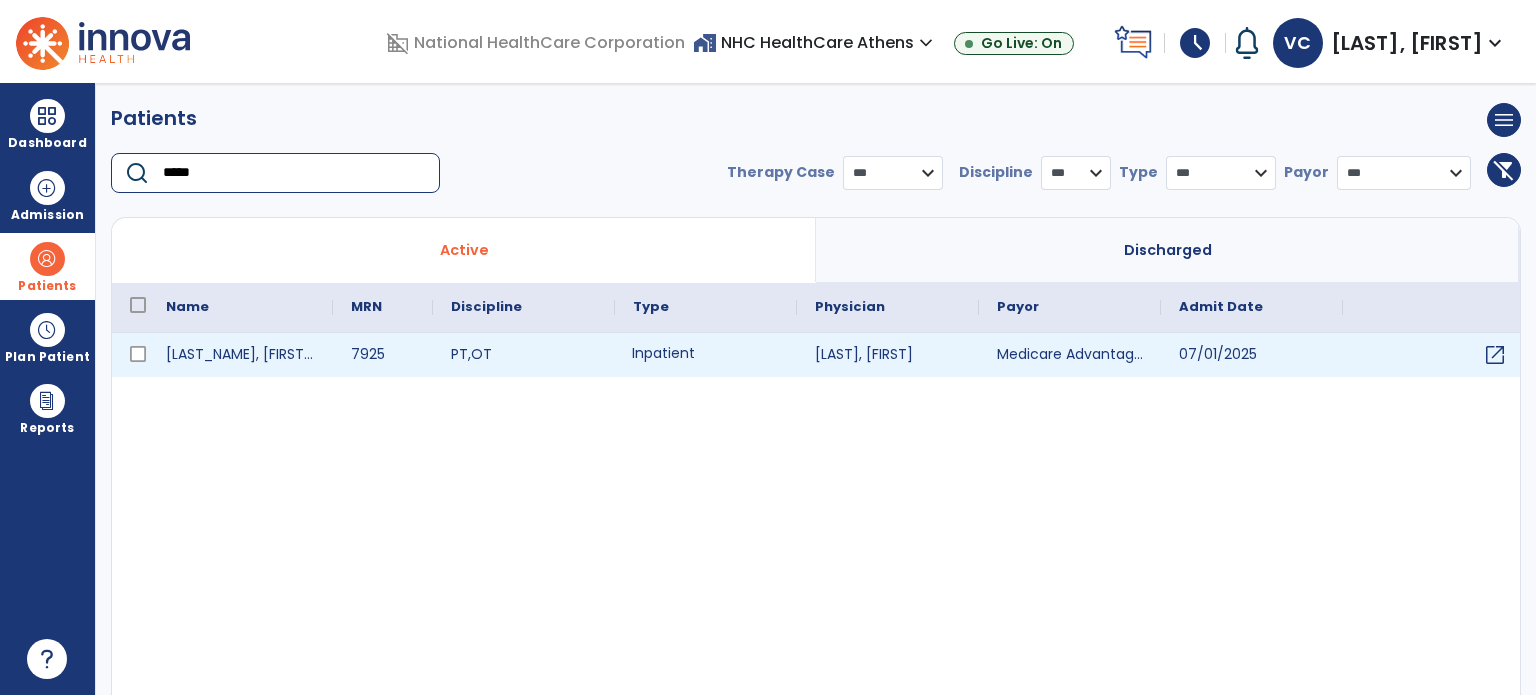 click on "Inpatient" at bounding box center (706, 355) 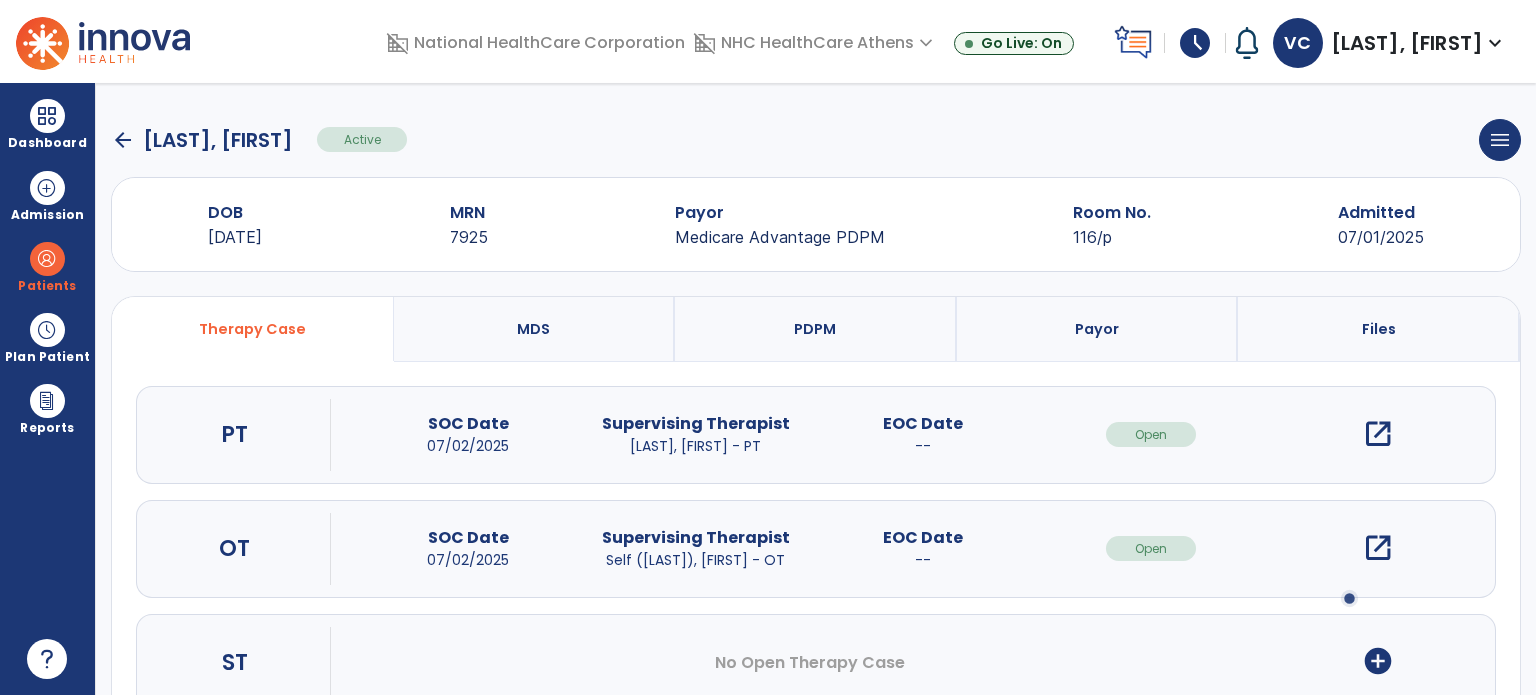 scroll, scrollTop: 0, scrollLeft: 0, axis: both 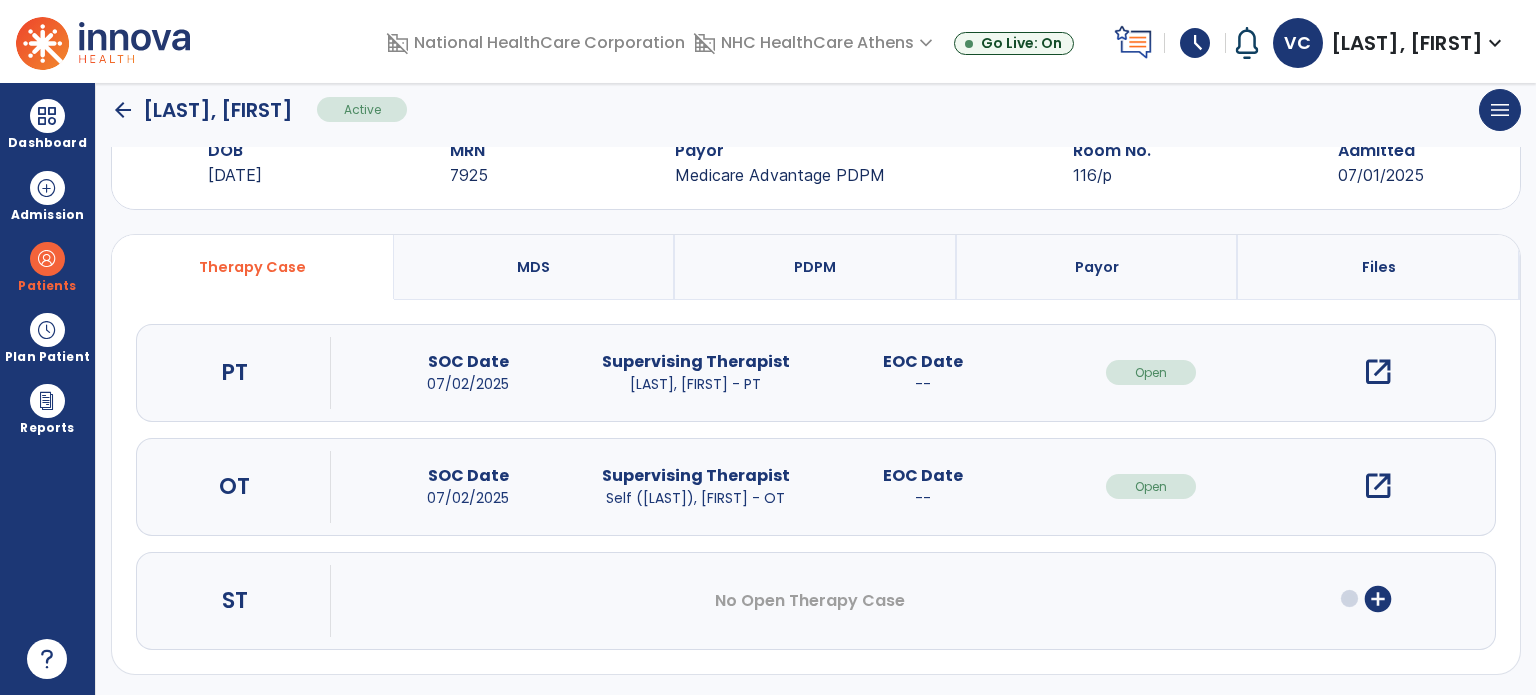 click on "open_in_new" at bounding box center (1378, 372) 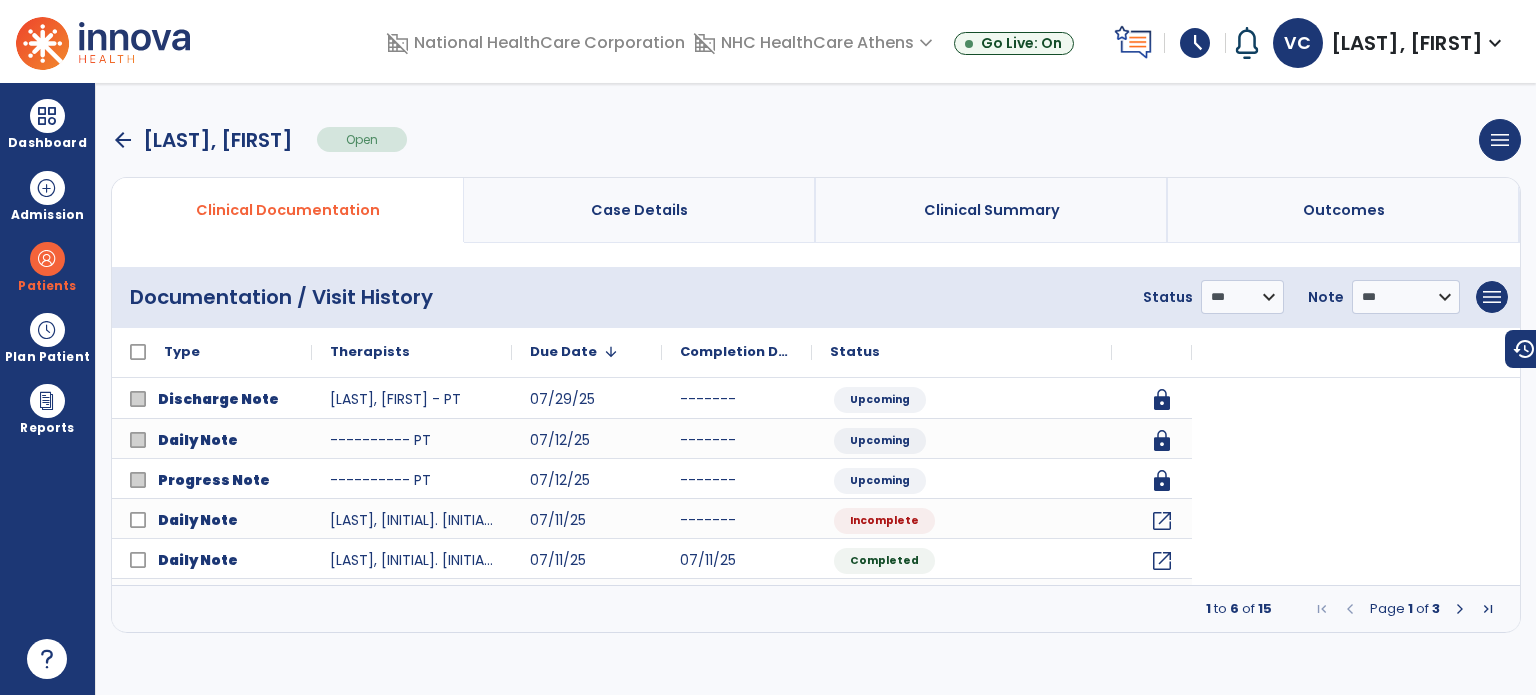 scroll, scrollTop: 0, scrollLeft: 0, axis: both 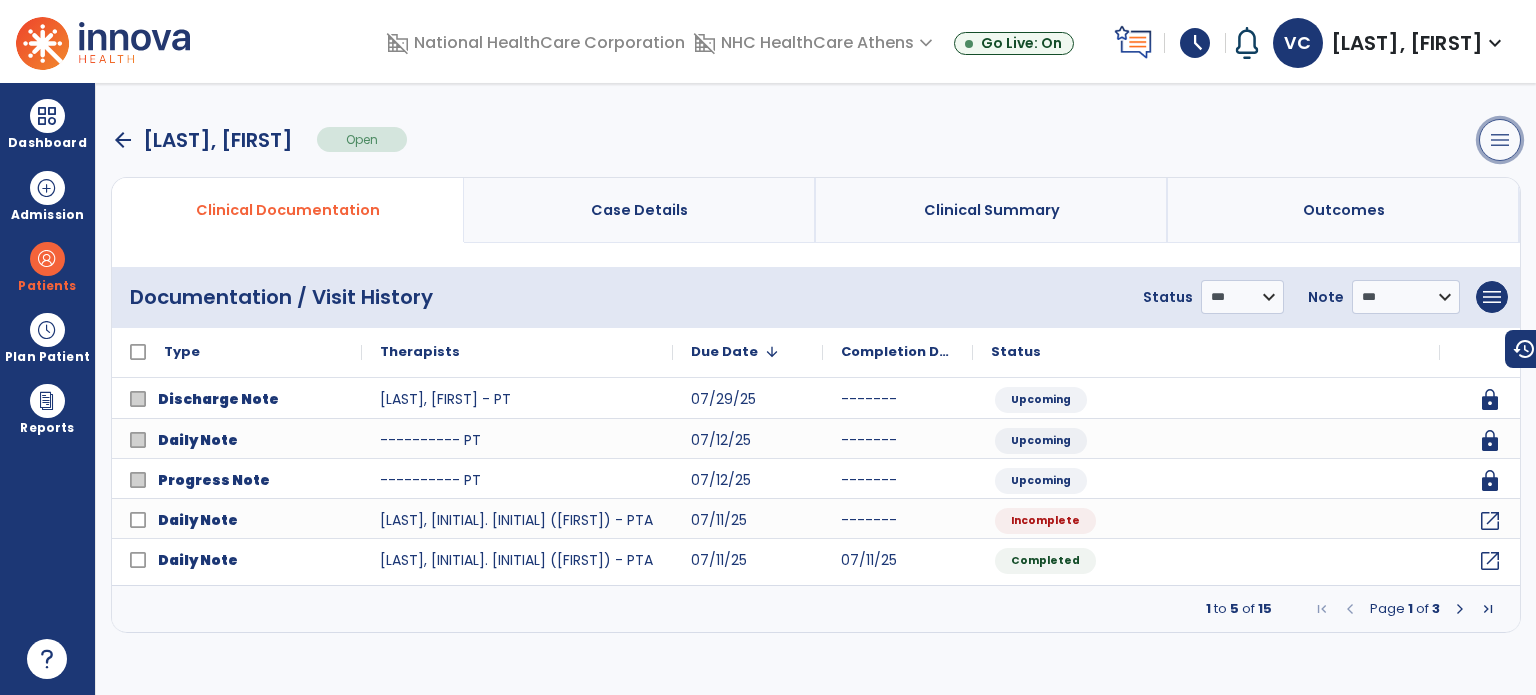 click on "menu" at bounding box center [1500, 140] 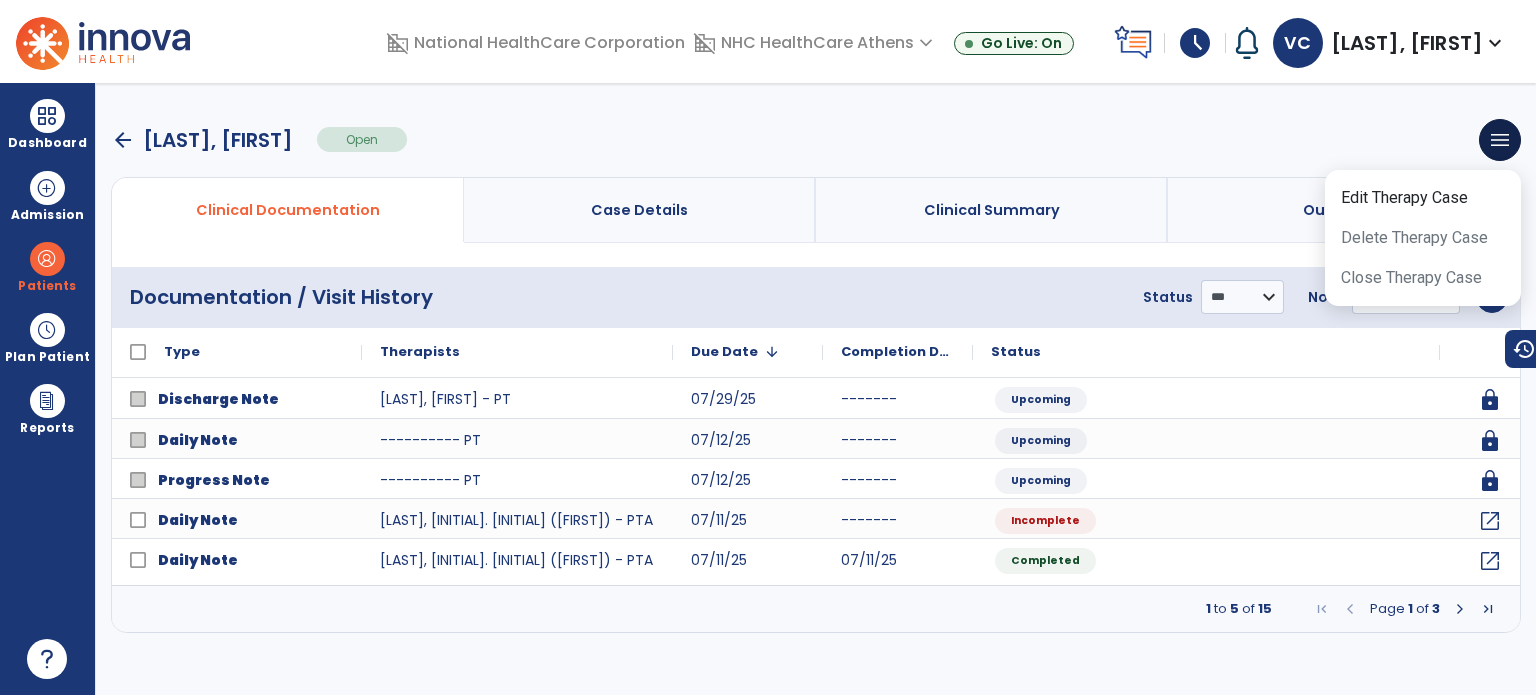 click on "arrow_back   Smith, Glenn  Open  menu   Edit Therapy Case   Delete Therapy Case   Close Therapy Case" at bounding box center [816, 140] 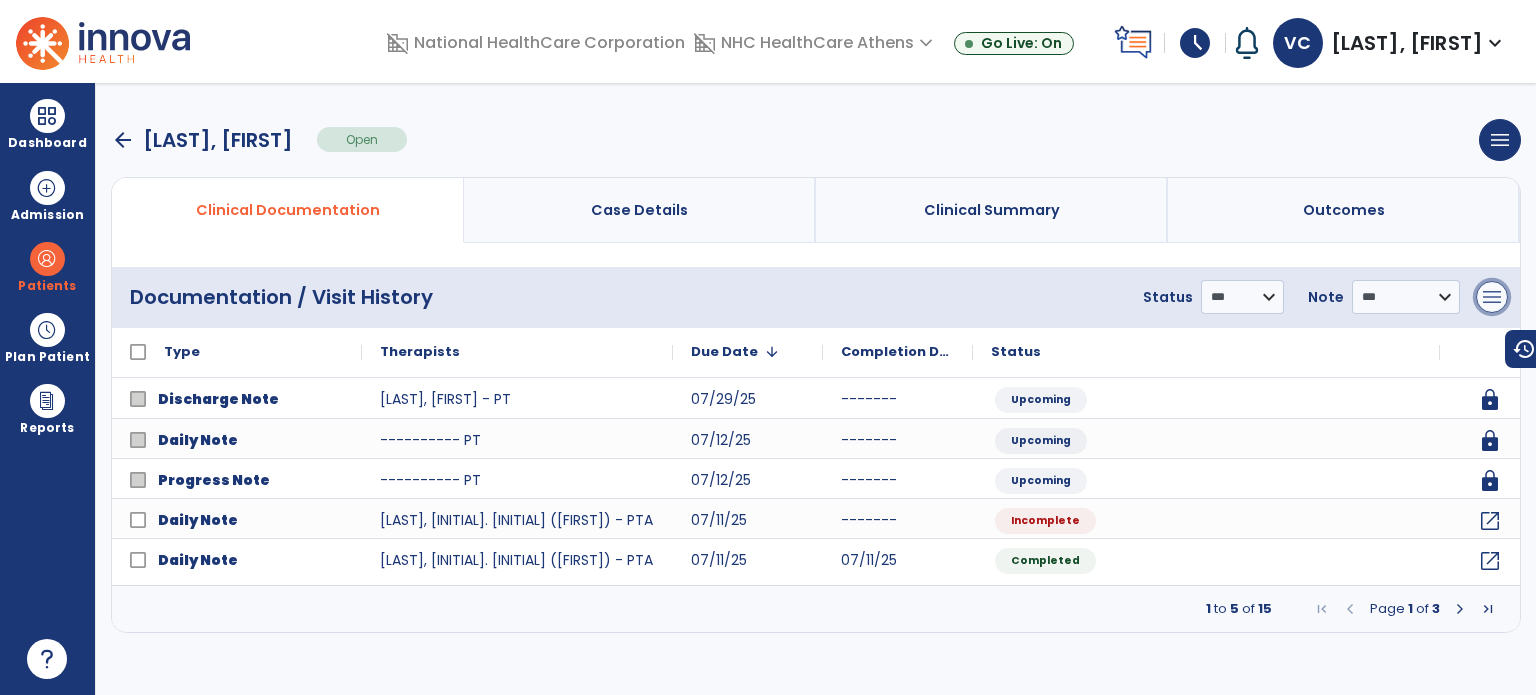 click on "menu" at bounding box center (1492, 297) 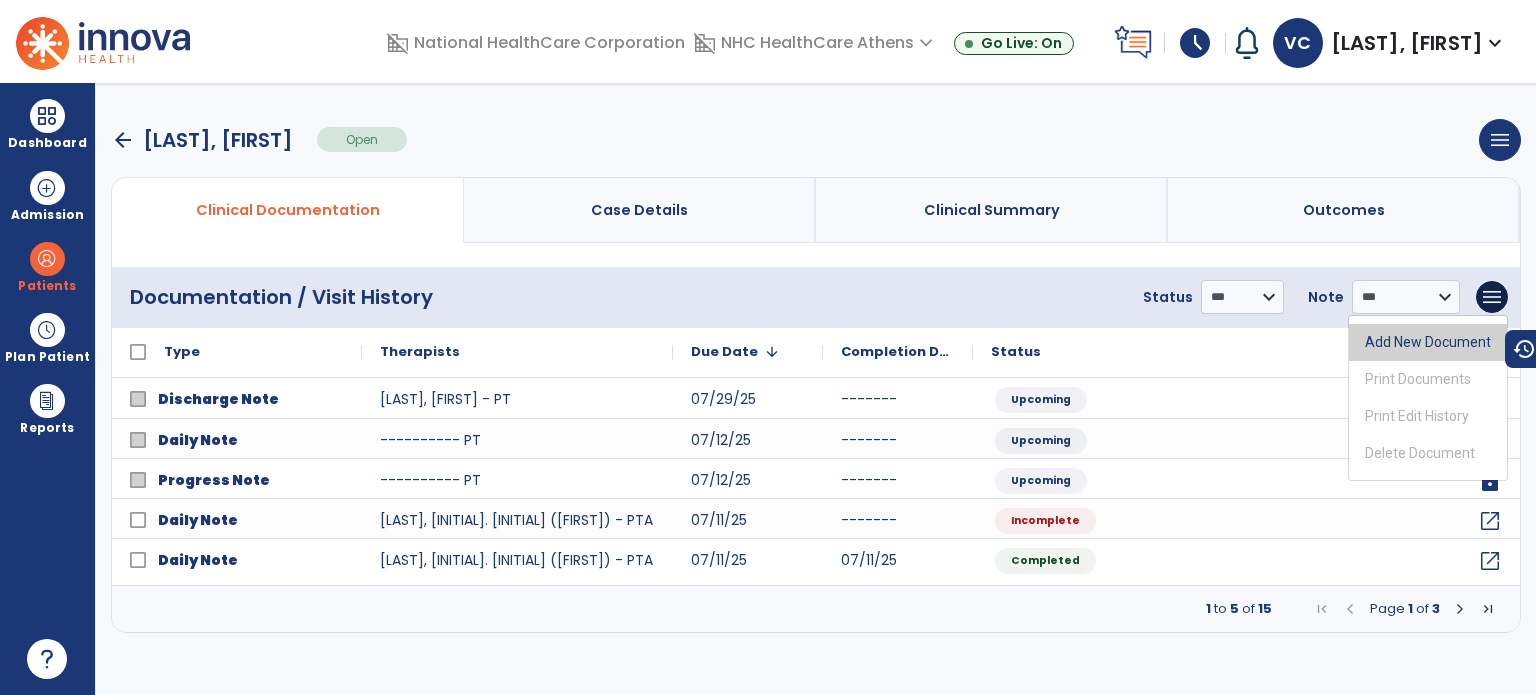 click on "Add New Document" at bounding box center [1428, 342] 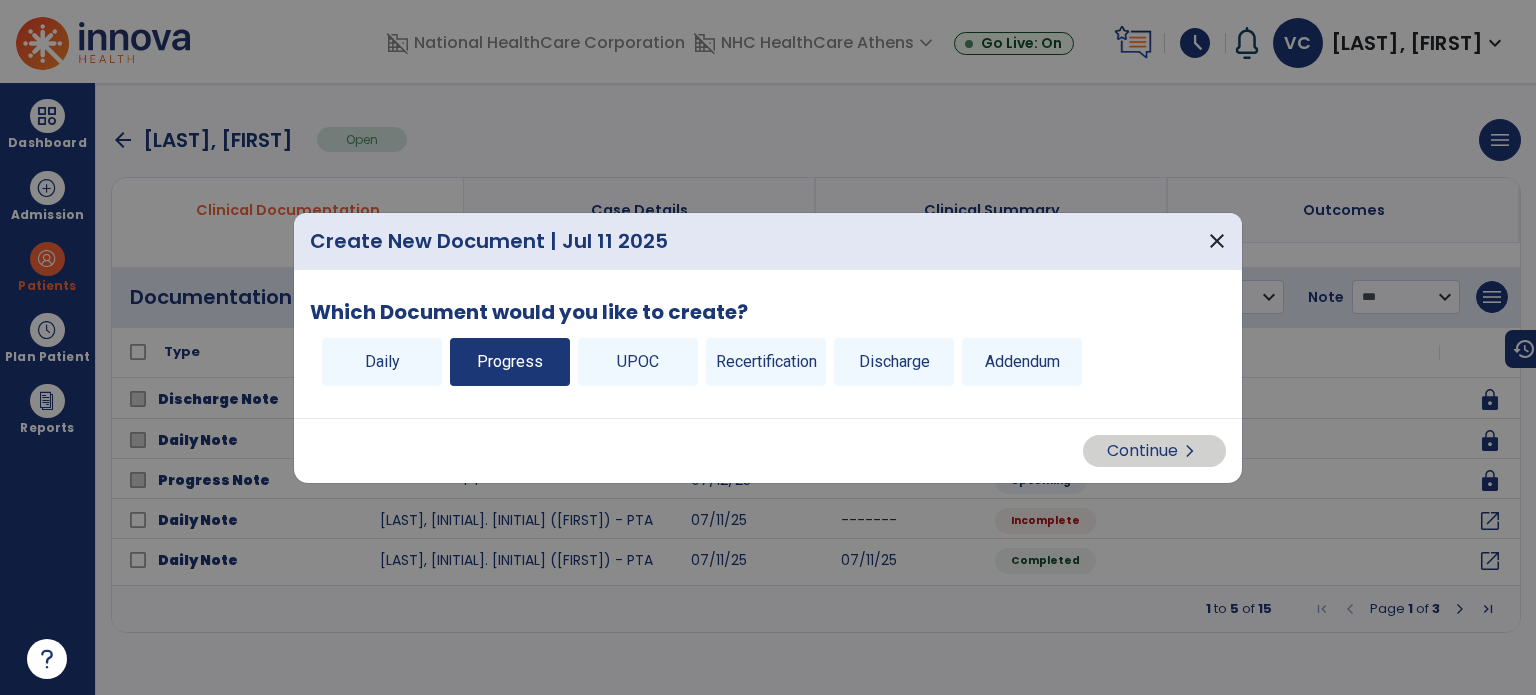 click on "Progress" at bounding box center [510, 362] 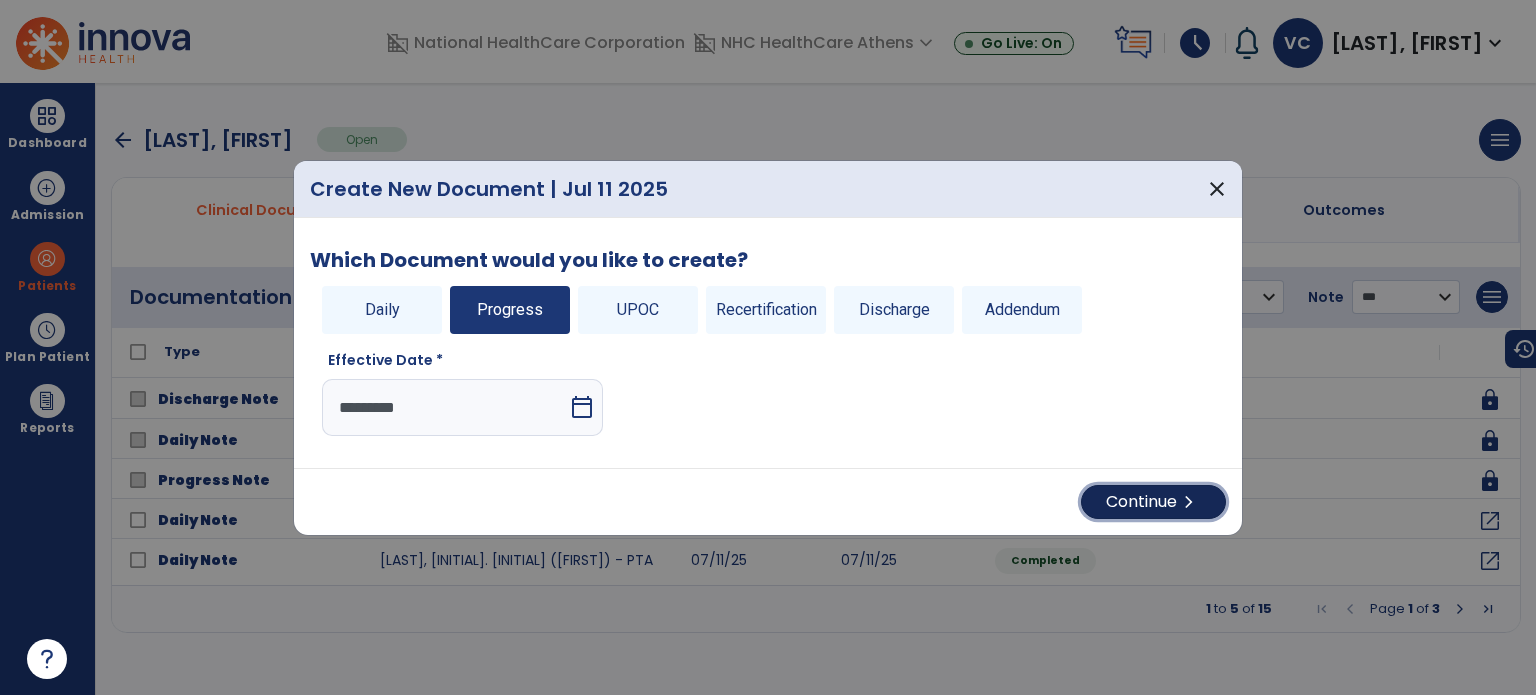 click on "Continue   chevron_right" at bounding box center [1153, 502] 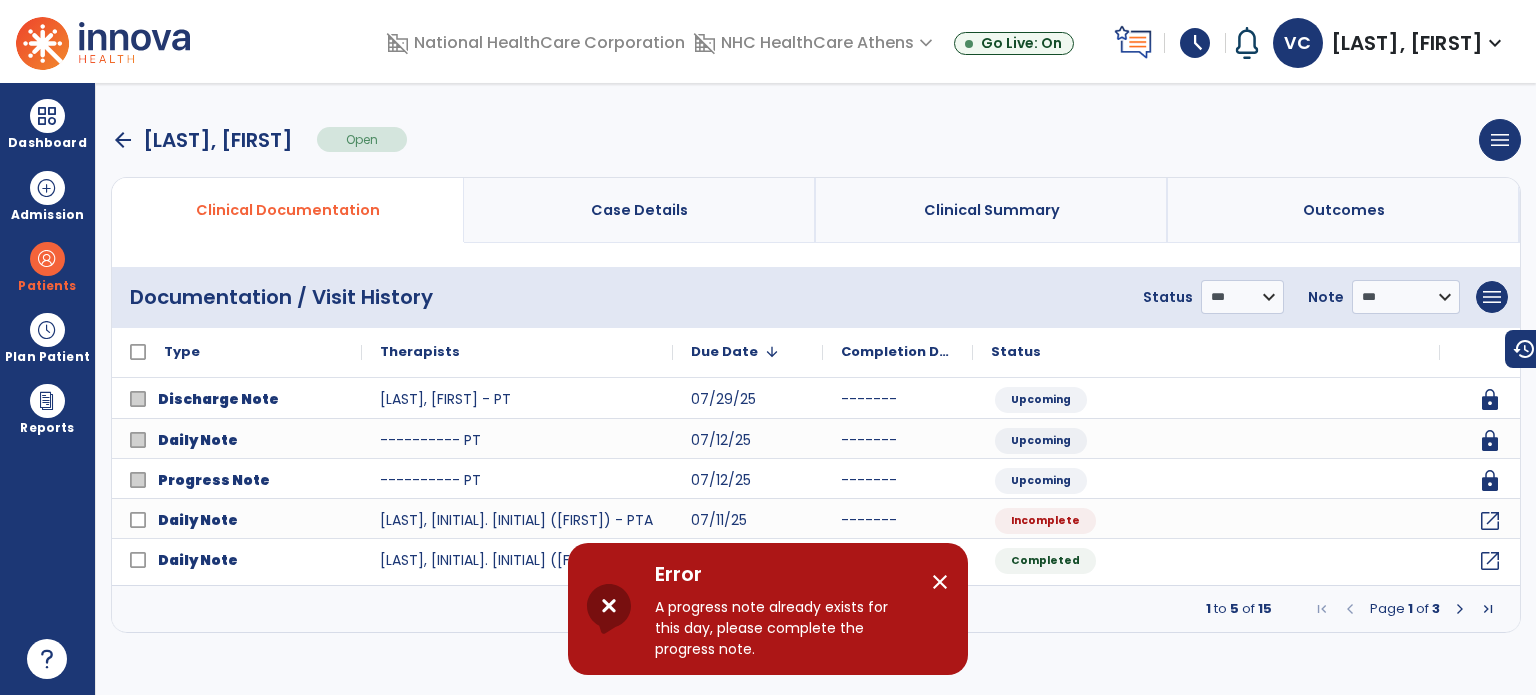 click on "close" at bounding box center [940, 582] 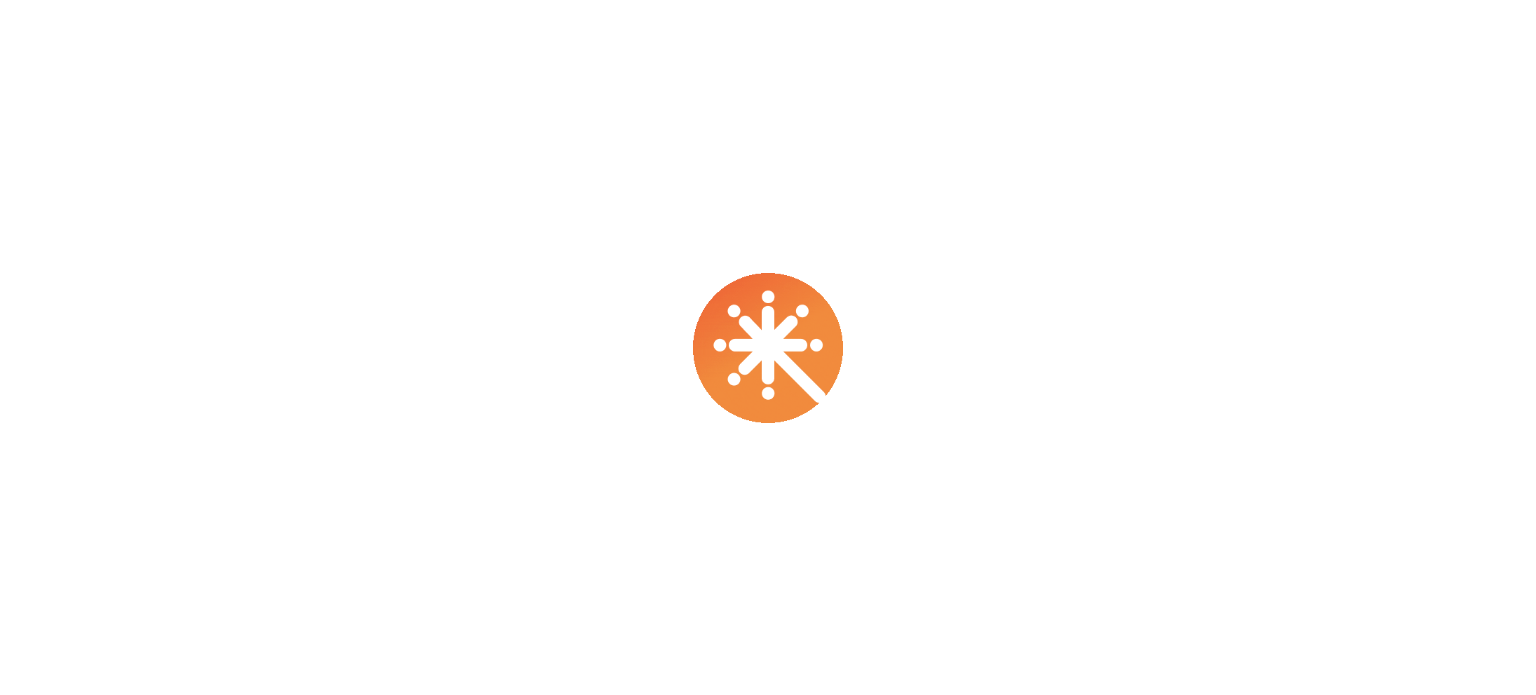 scroll, scrollTop: 0, scrollLeft: 0, axis: both 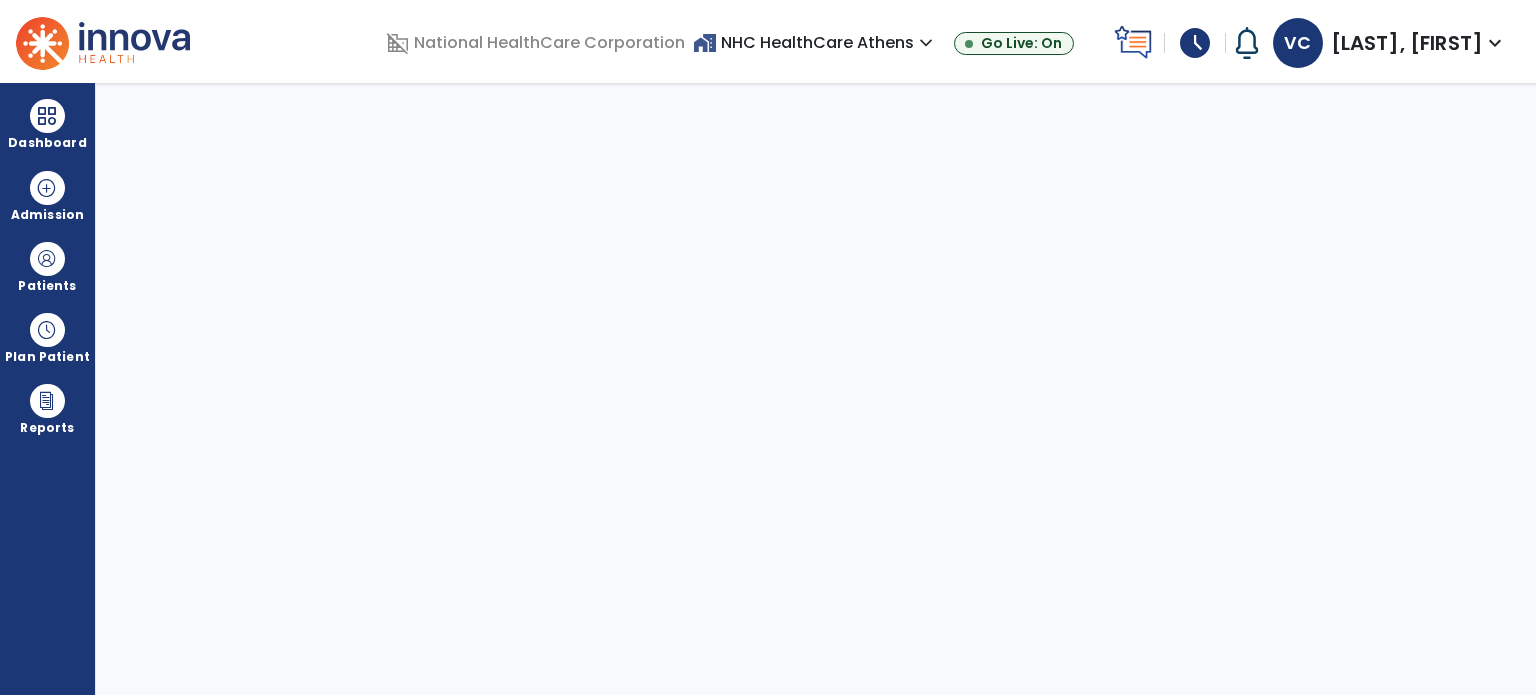 select on "****" 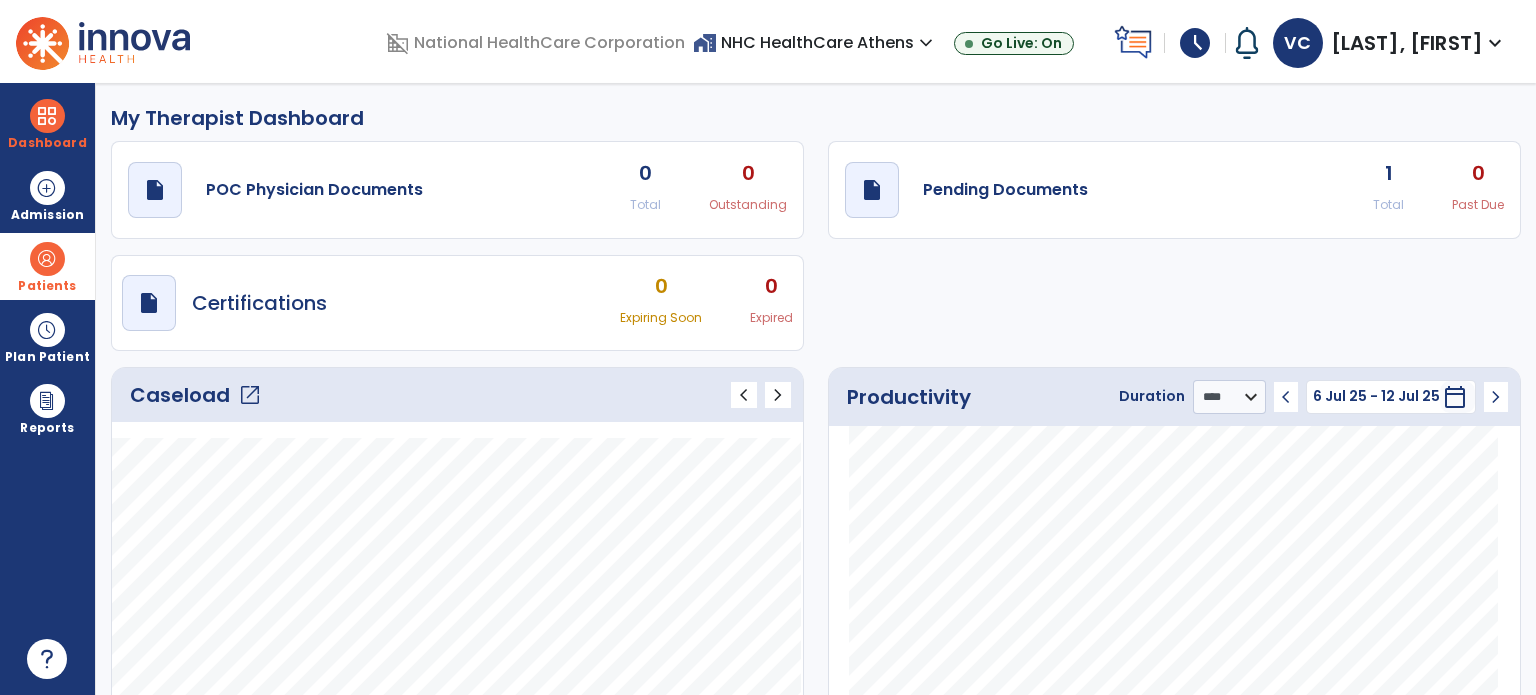 click at bounding box center [47, 259] 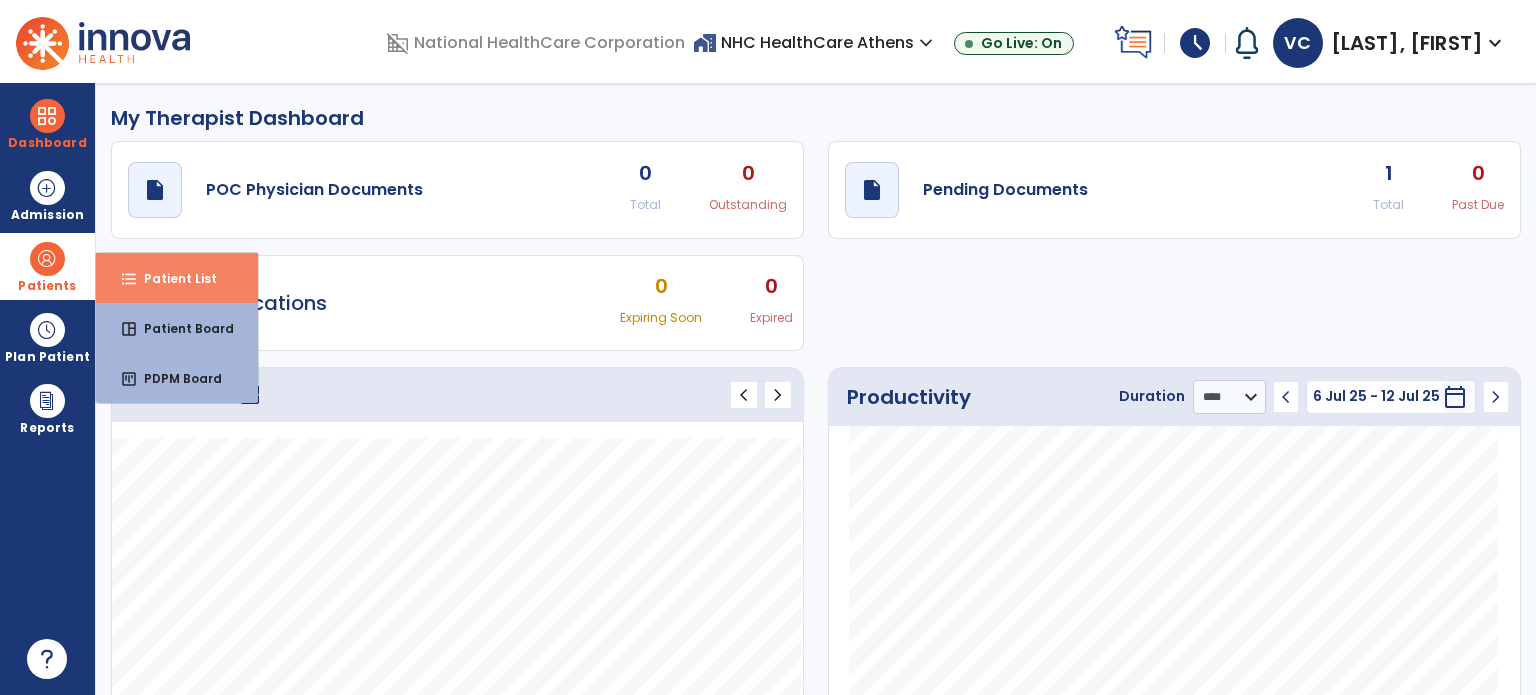 click on "Patient List" at bounding box center [172, 278] 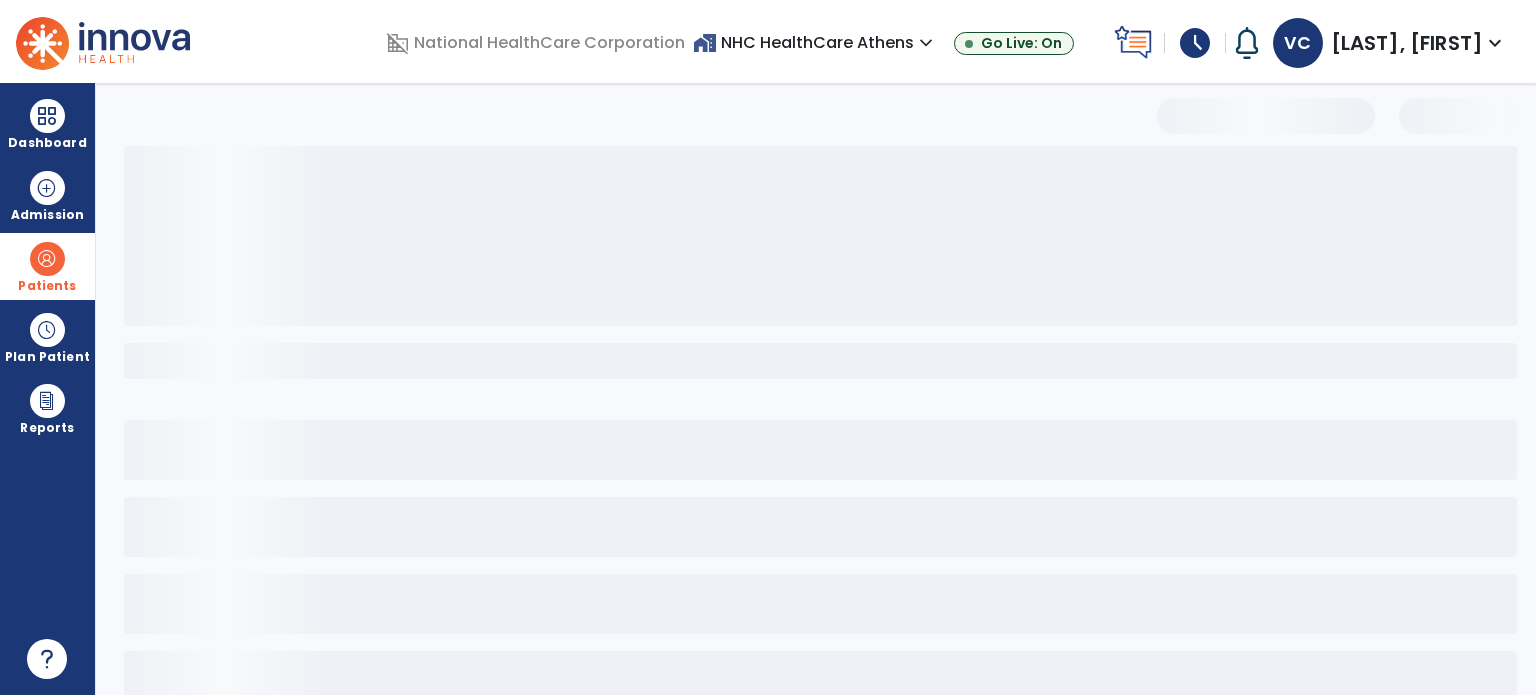 select on "***" 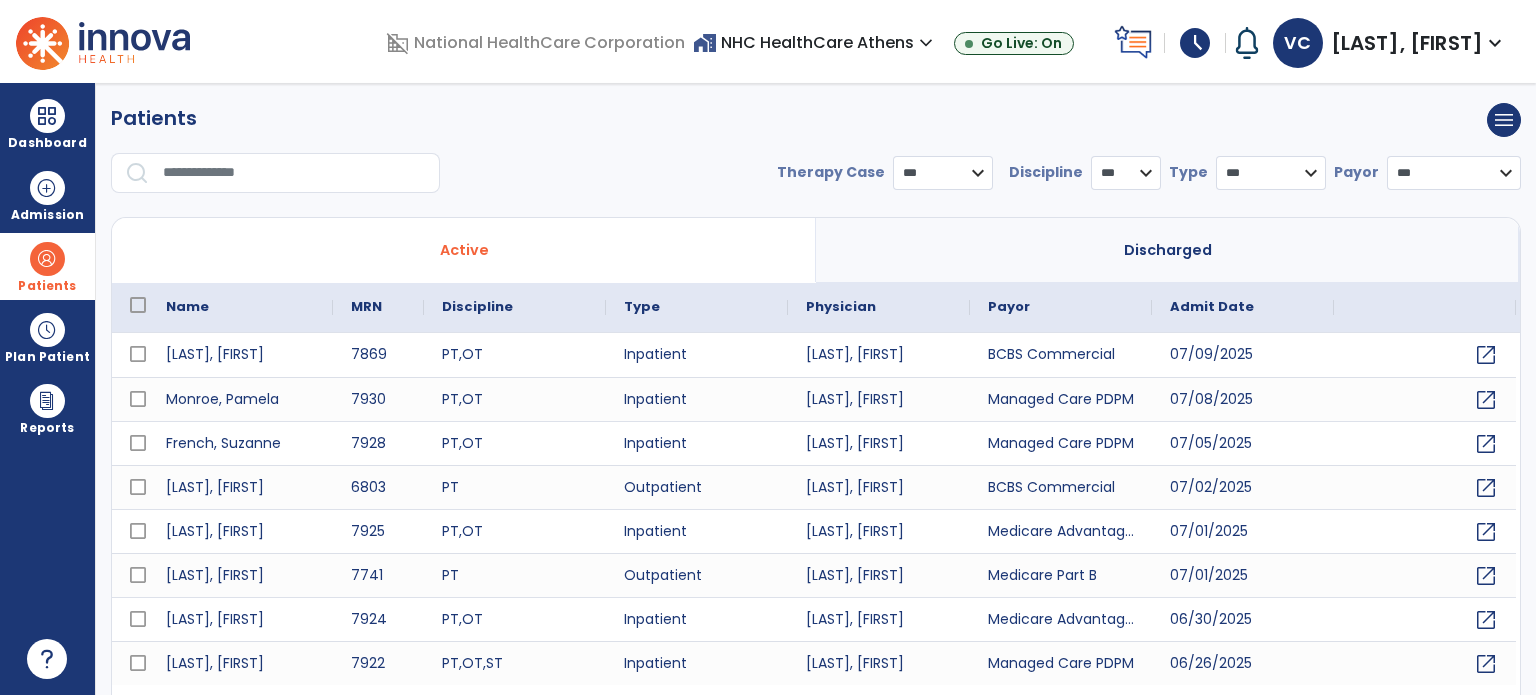 click at bounding box center (294, 173) 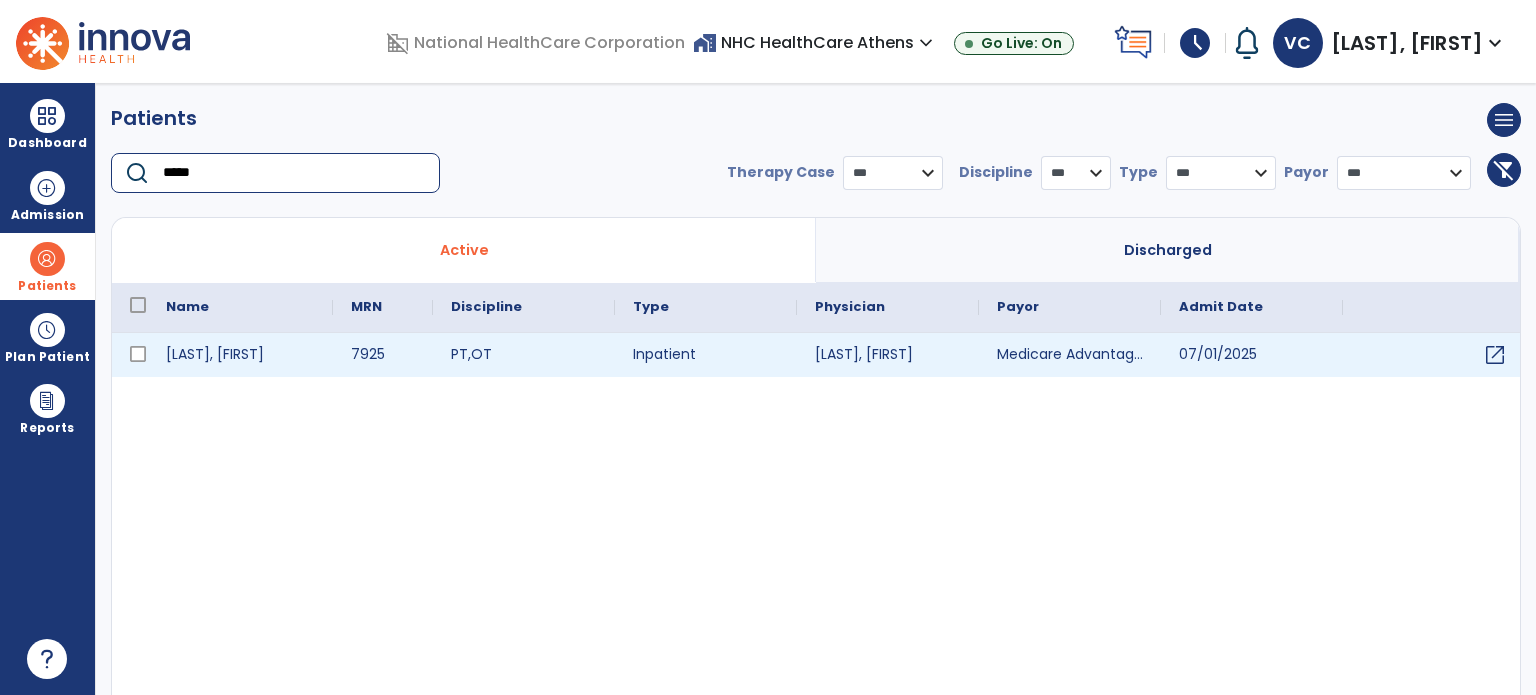 type on "*****" 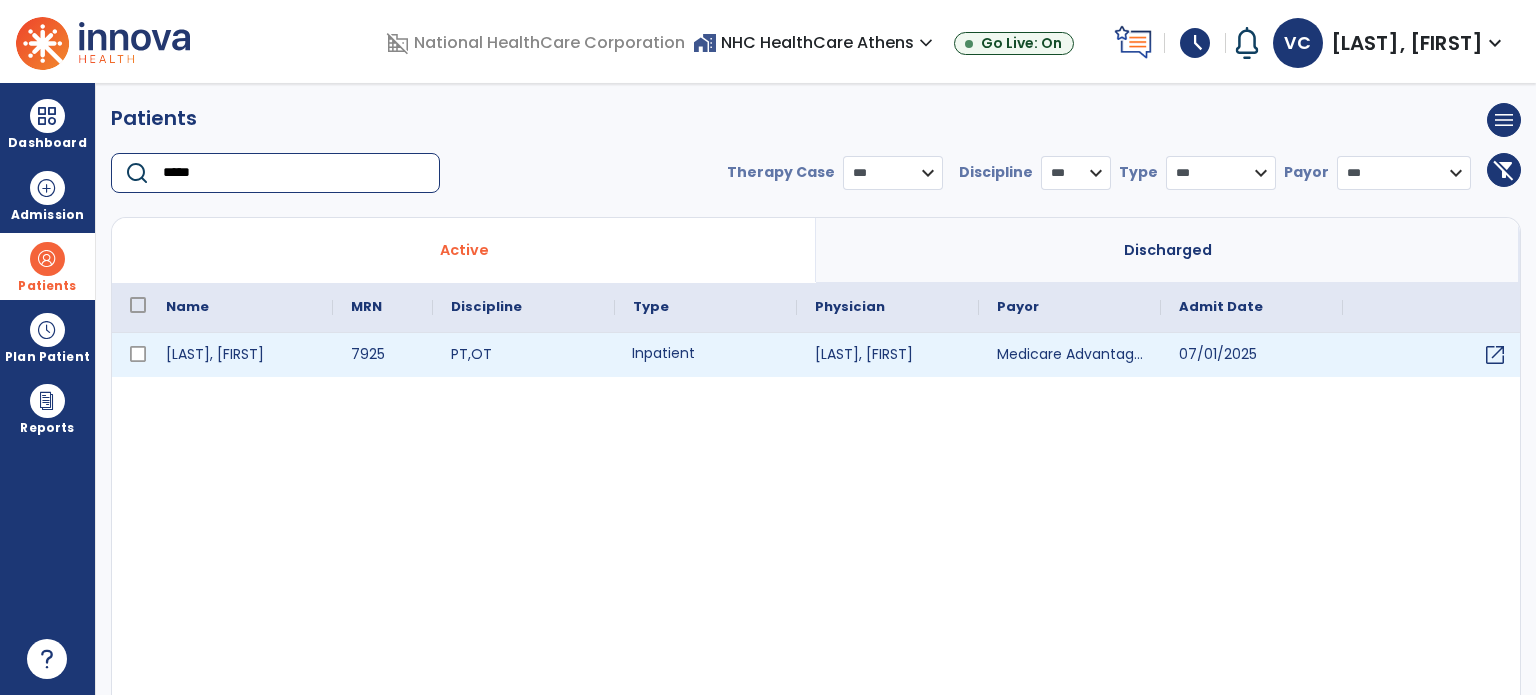 click on "Inpatient" at bounding box center [706, 355] 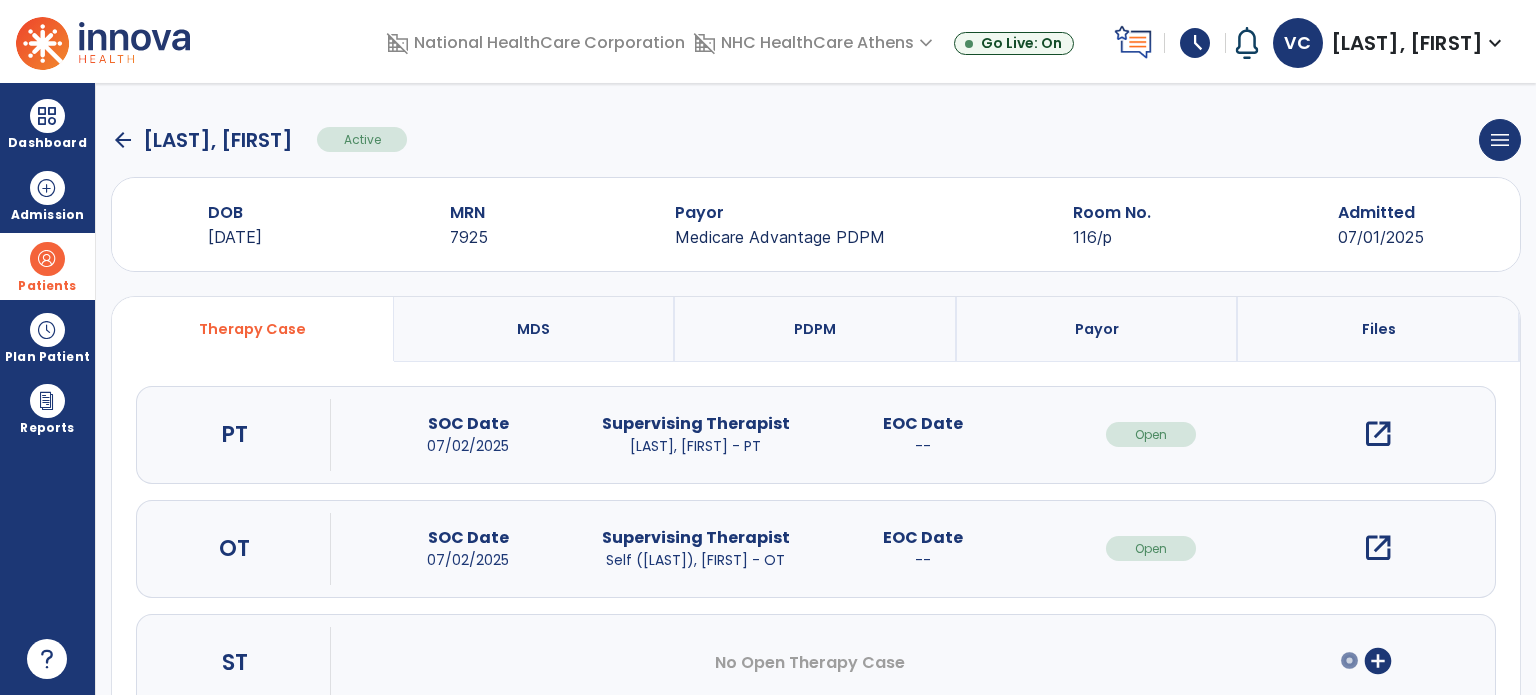 click on "open_in_new" at bounding box center (1378, 434) 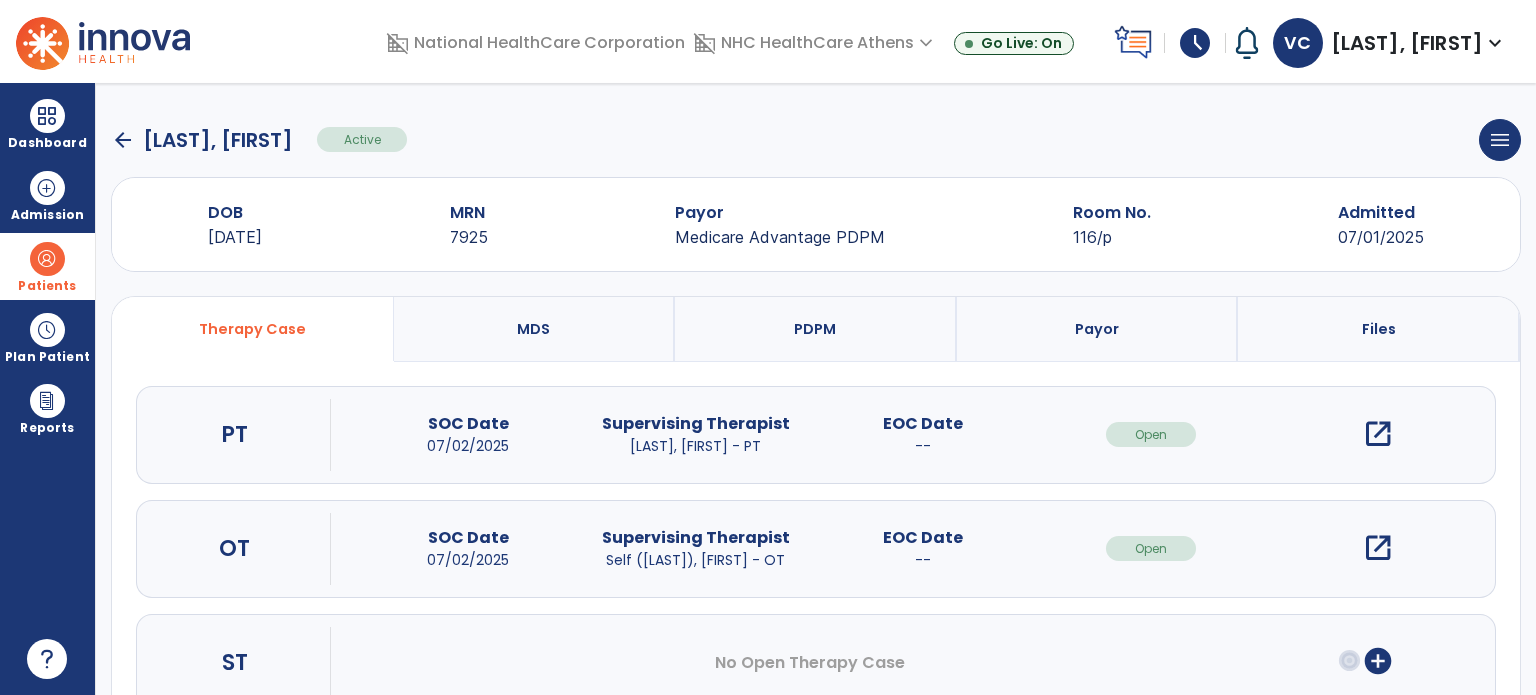 click on "open_in_new" at bounding box center [1378, 434] 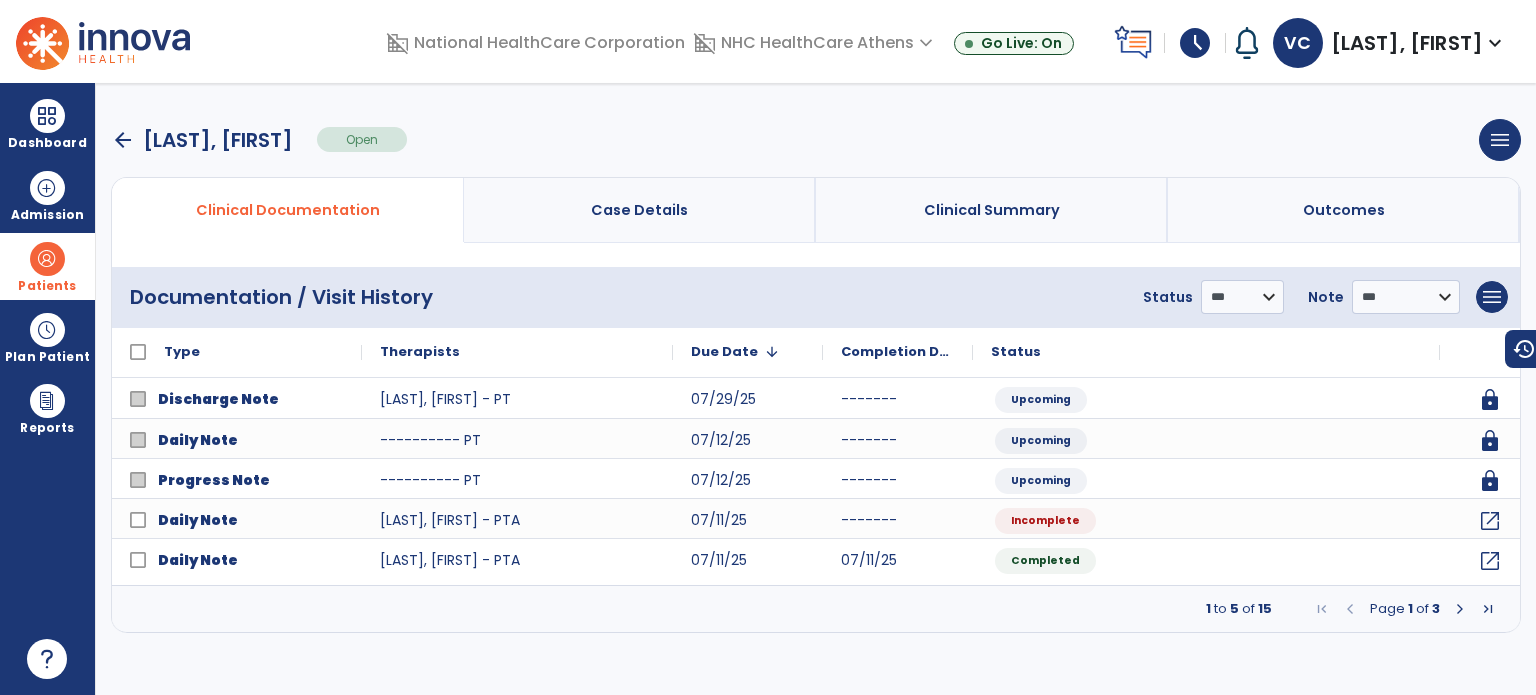click on "Case Details" at bounding box center [640, 210] 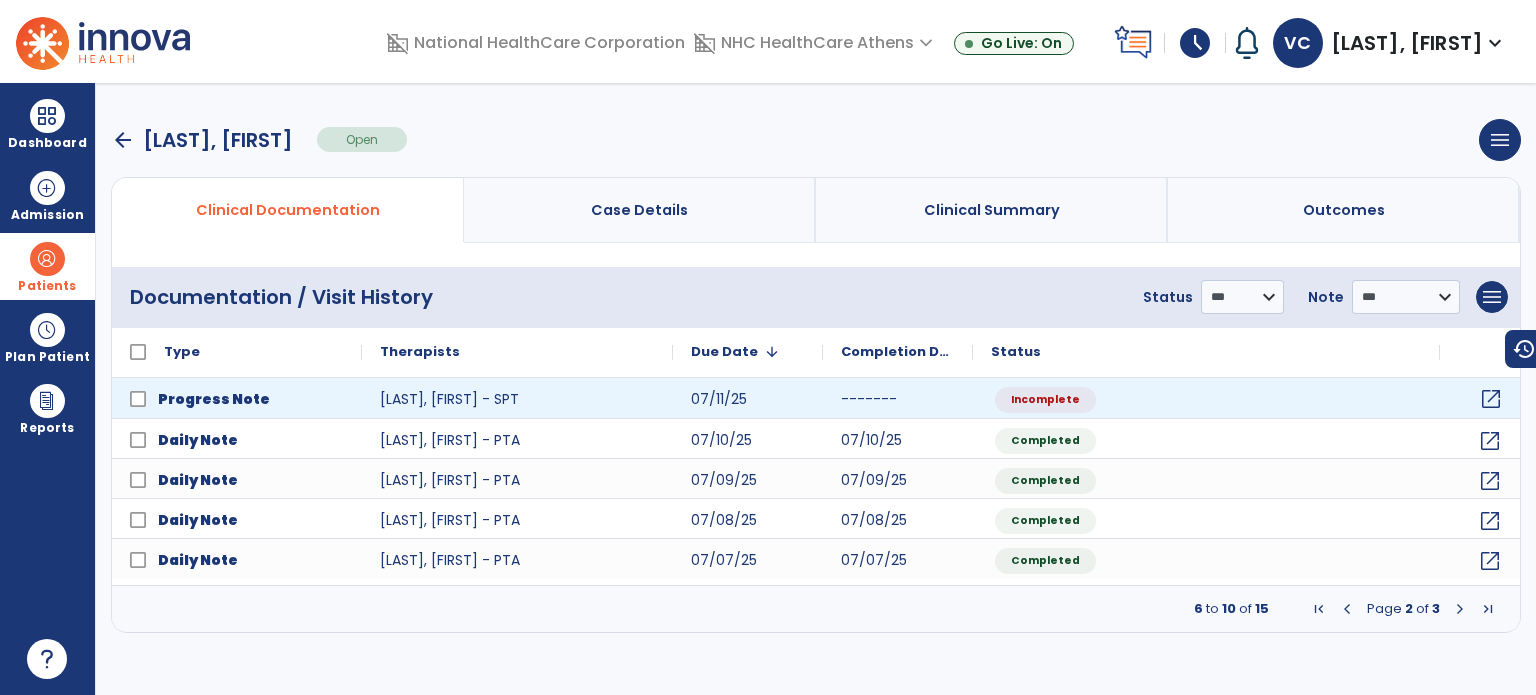 click on "open_in_new" 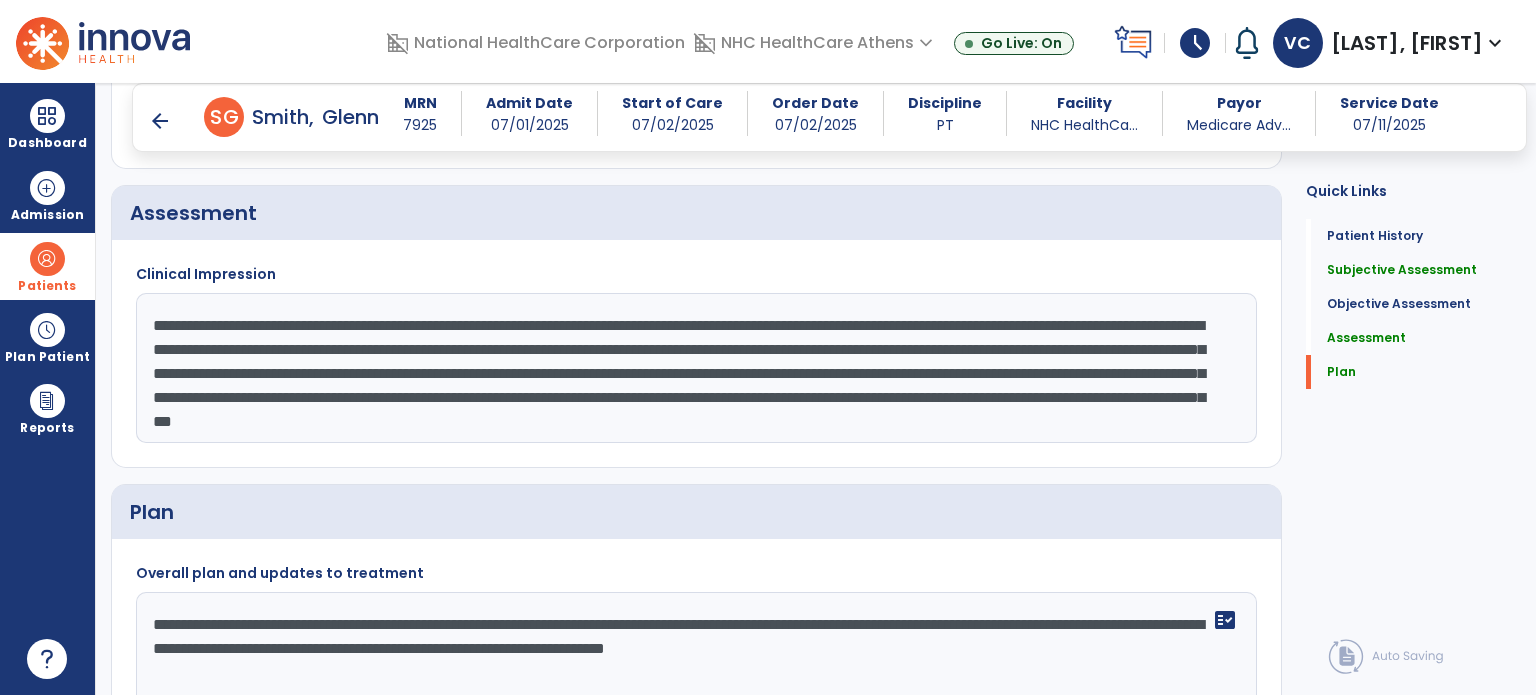 scroll, scrollTop: 2183, scrollLeft: 0, axis: vertical 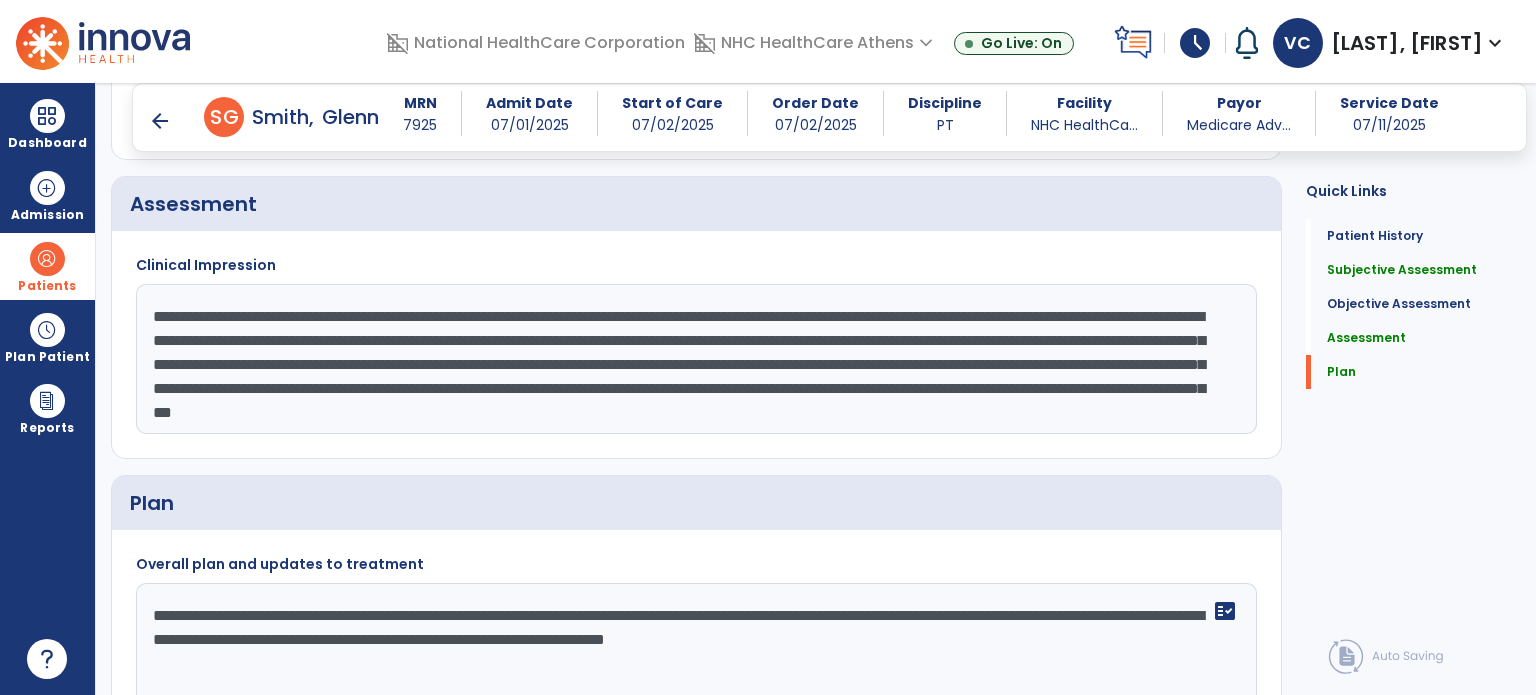 drag, startPoint x: 741, startPoint y: 410, endPoint x: 128, endPoint y: 278, distance: 627.051 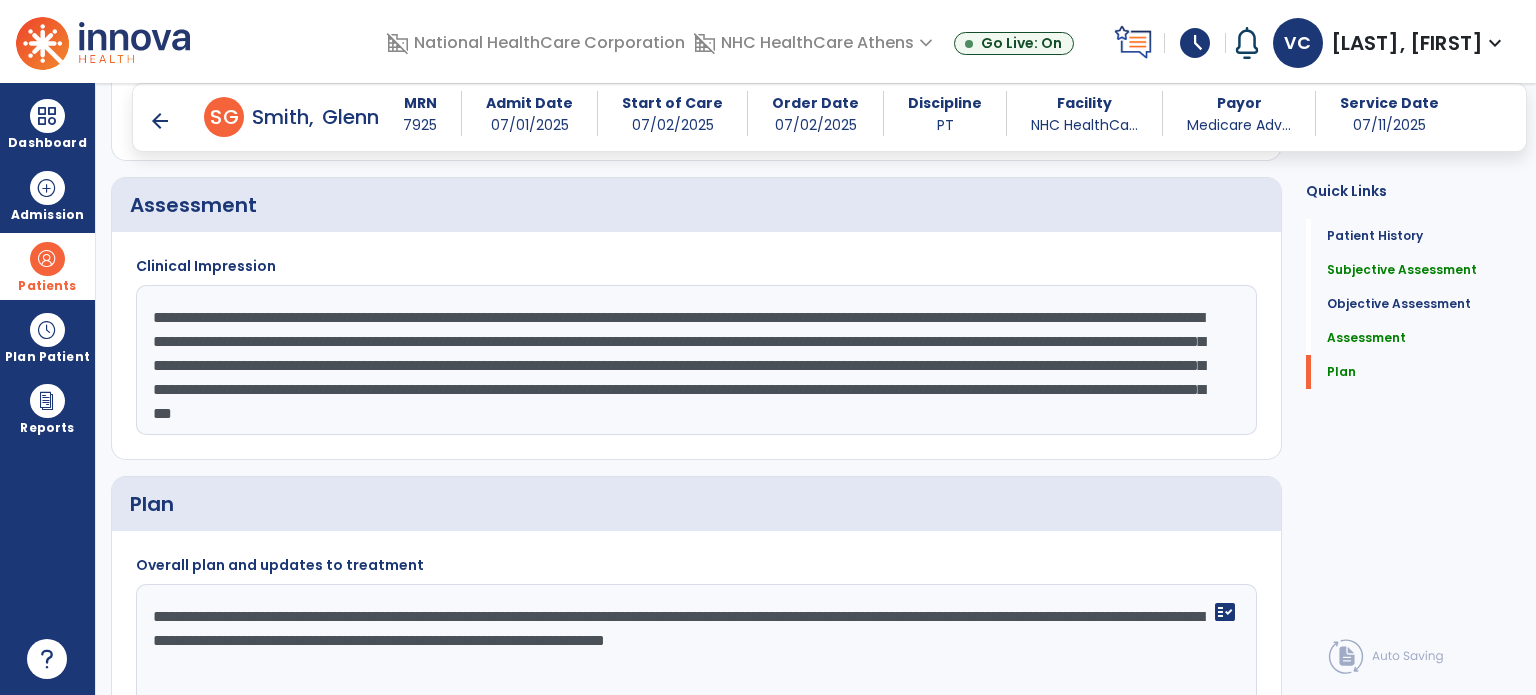 scroll, scrollTop: 2193, scrollLeft: 0, axis: vertical 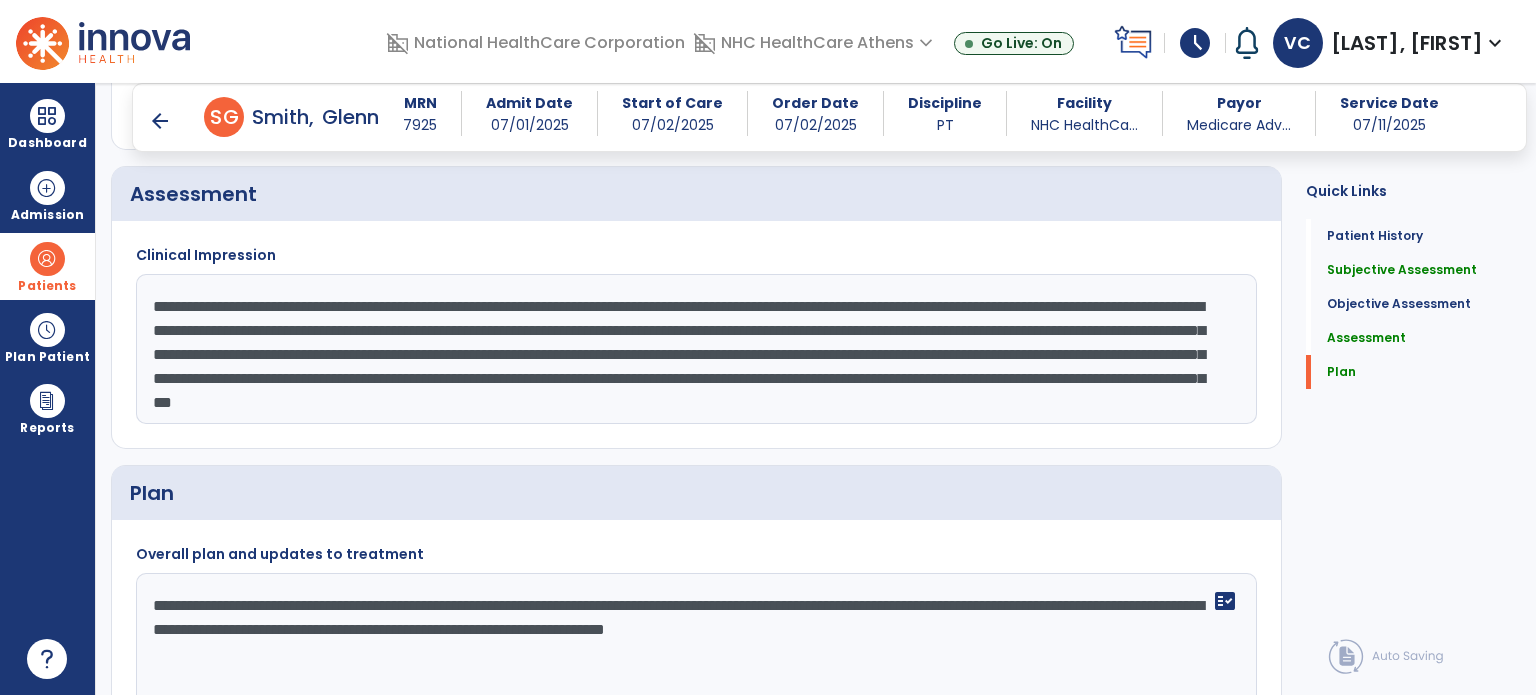 click on "**********" 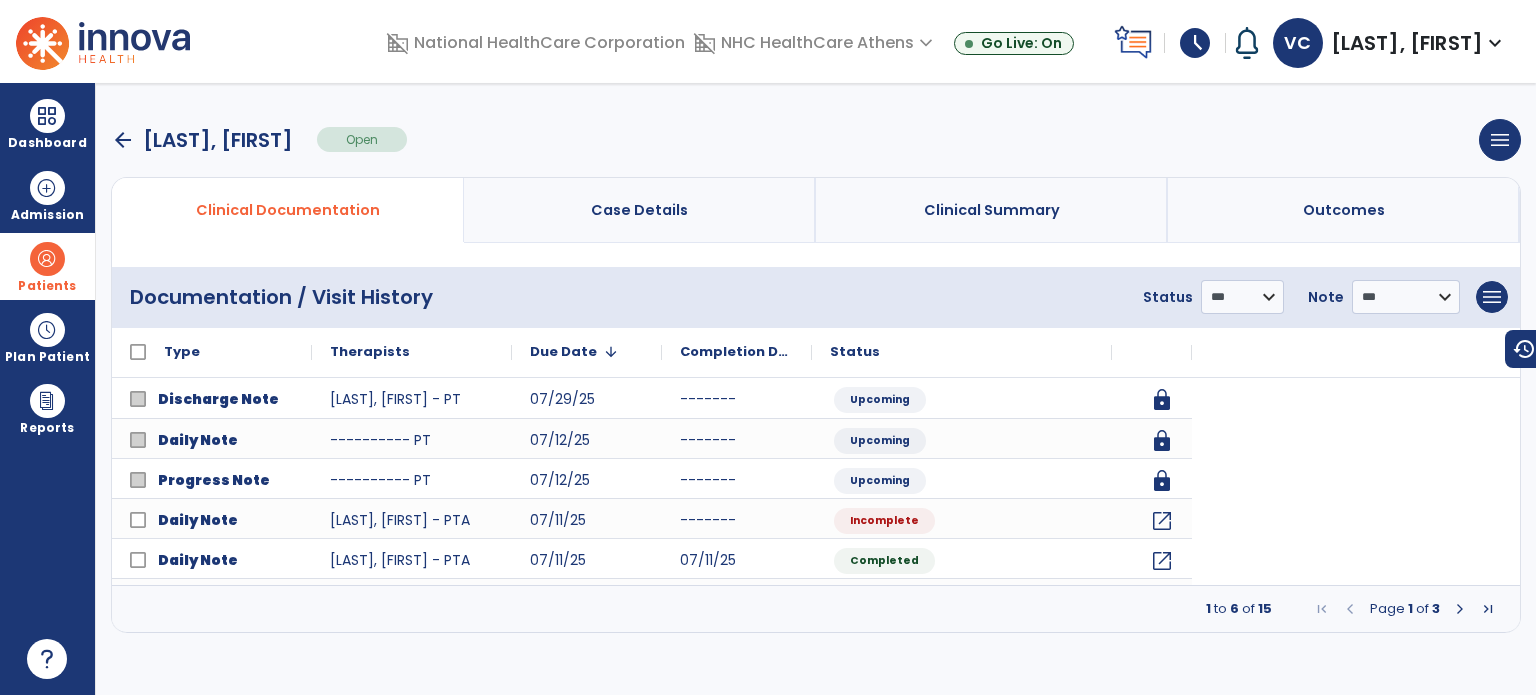 scroll, scrollTop: 0, scrollLeft: 0, axis: both 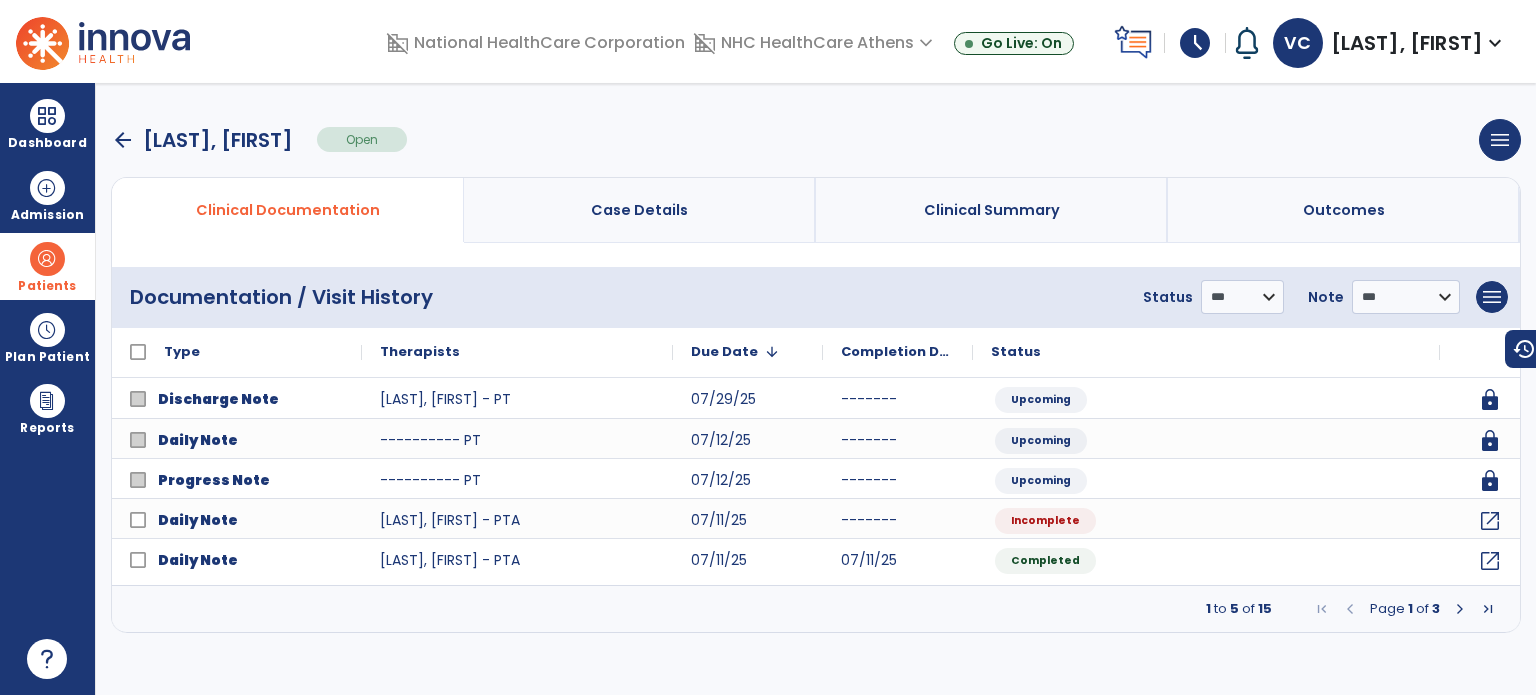 click at bounding box center (1460, 609) 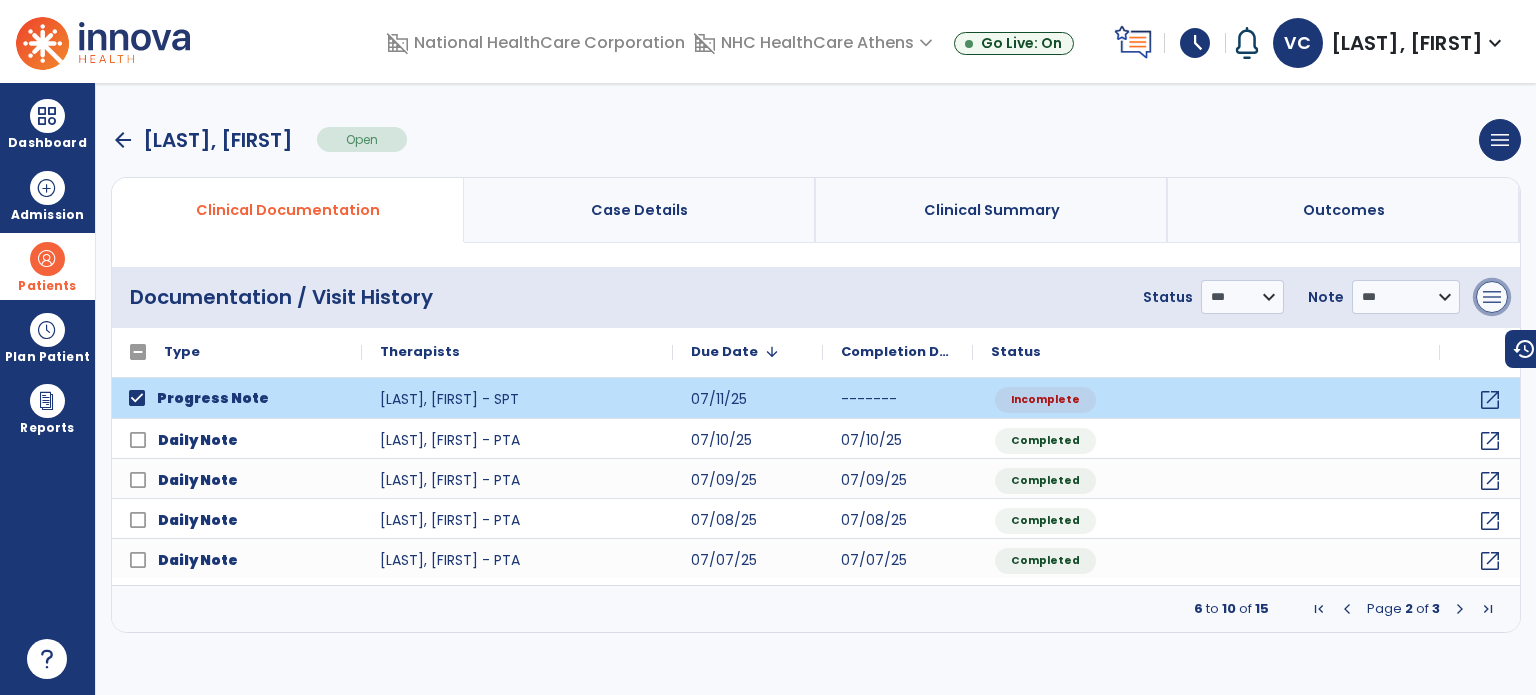 click on "menu" at bounding box center (1492, 297) 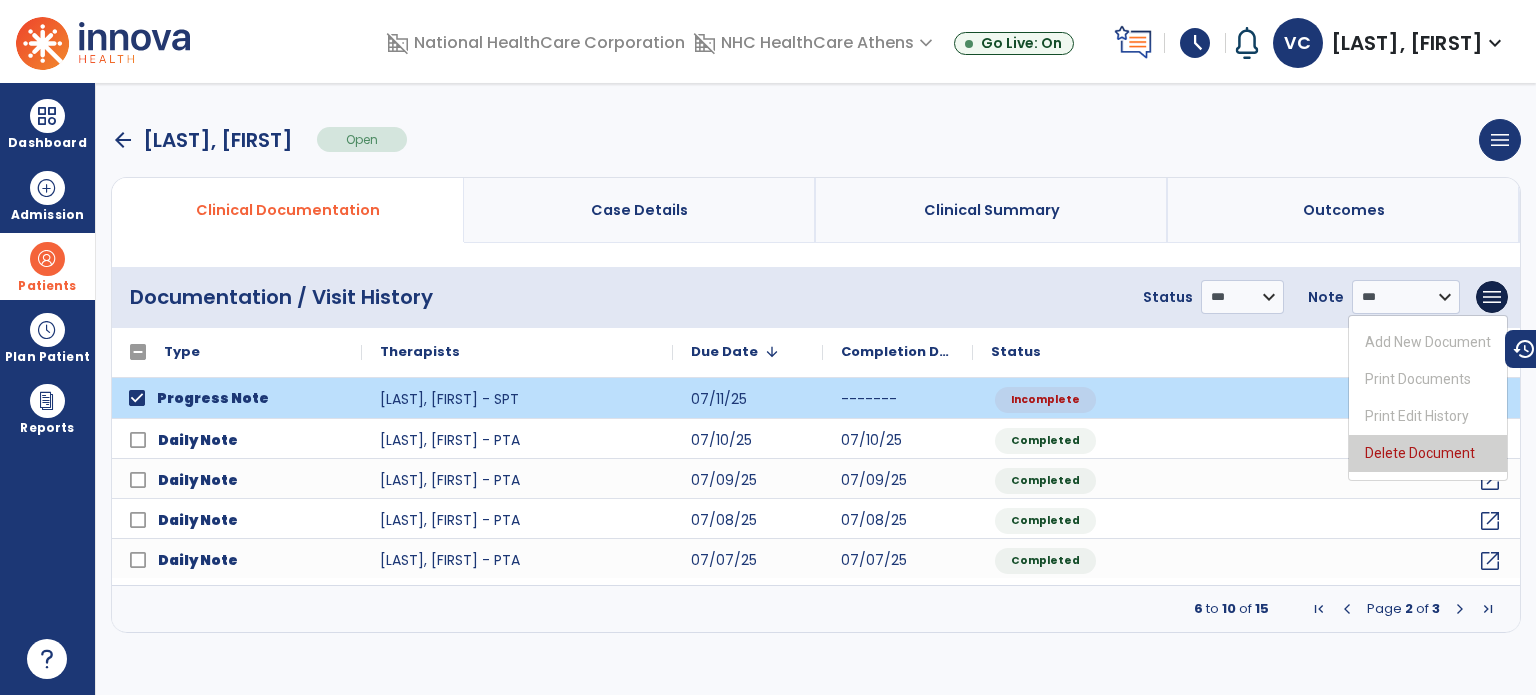 click on "Delete Document" at bounding box center (1428, 453) 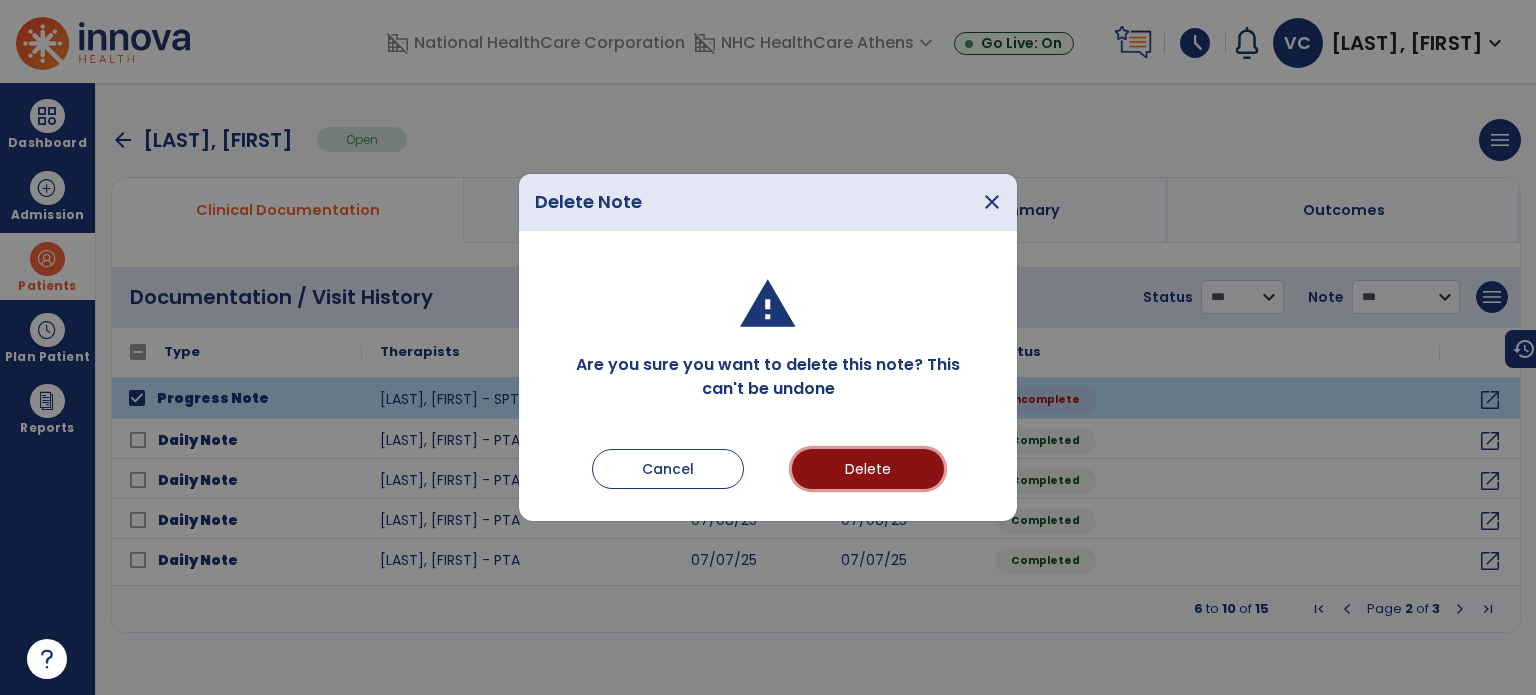 click on "Delete" at bounding box center (868, 469) 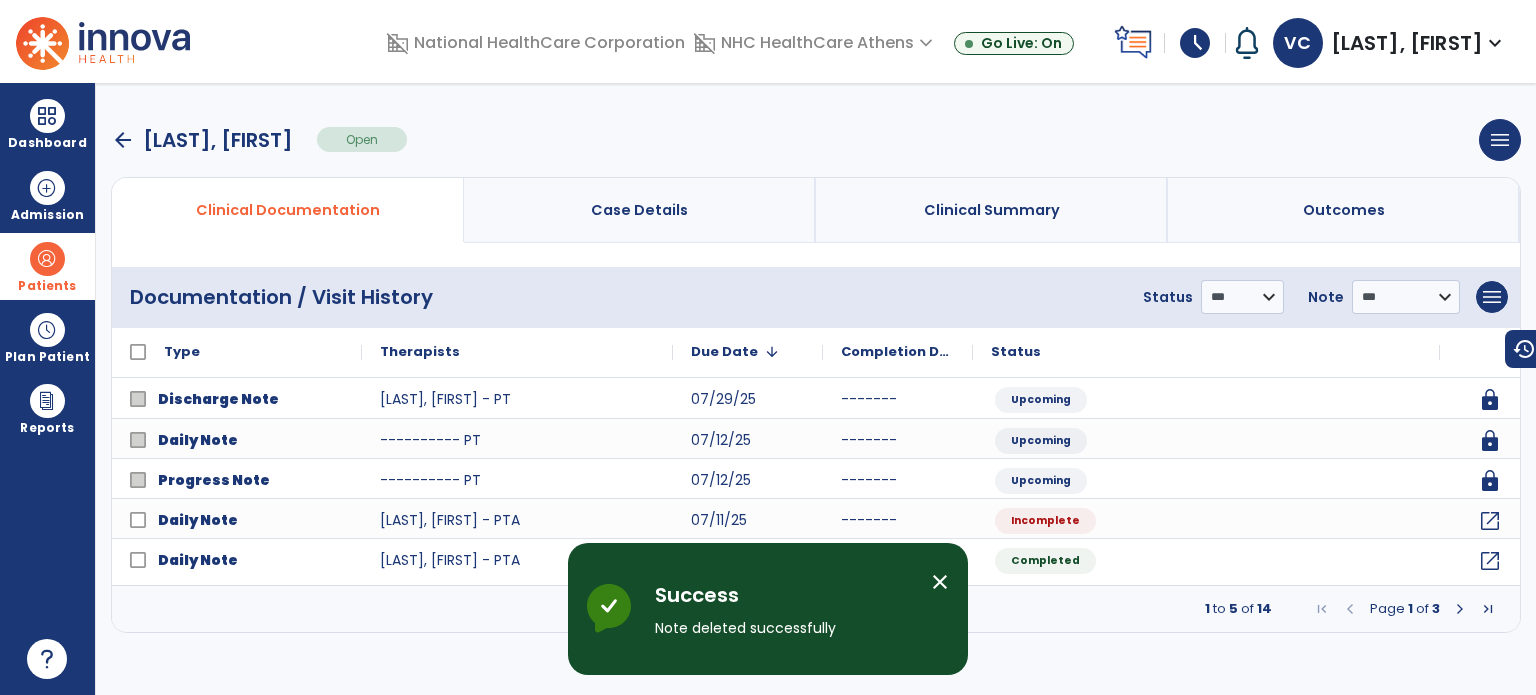 click on "[LAST], [FIRST]" at bounding box center (1407, 43) 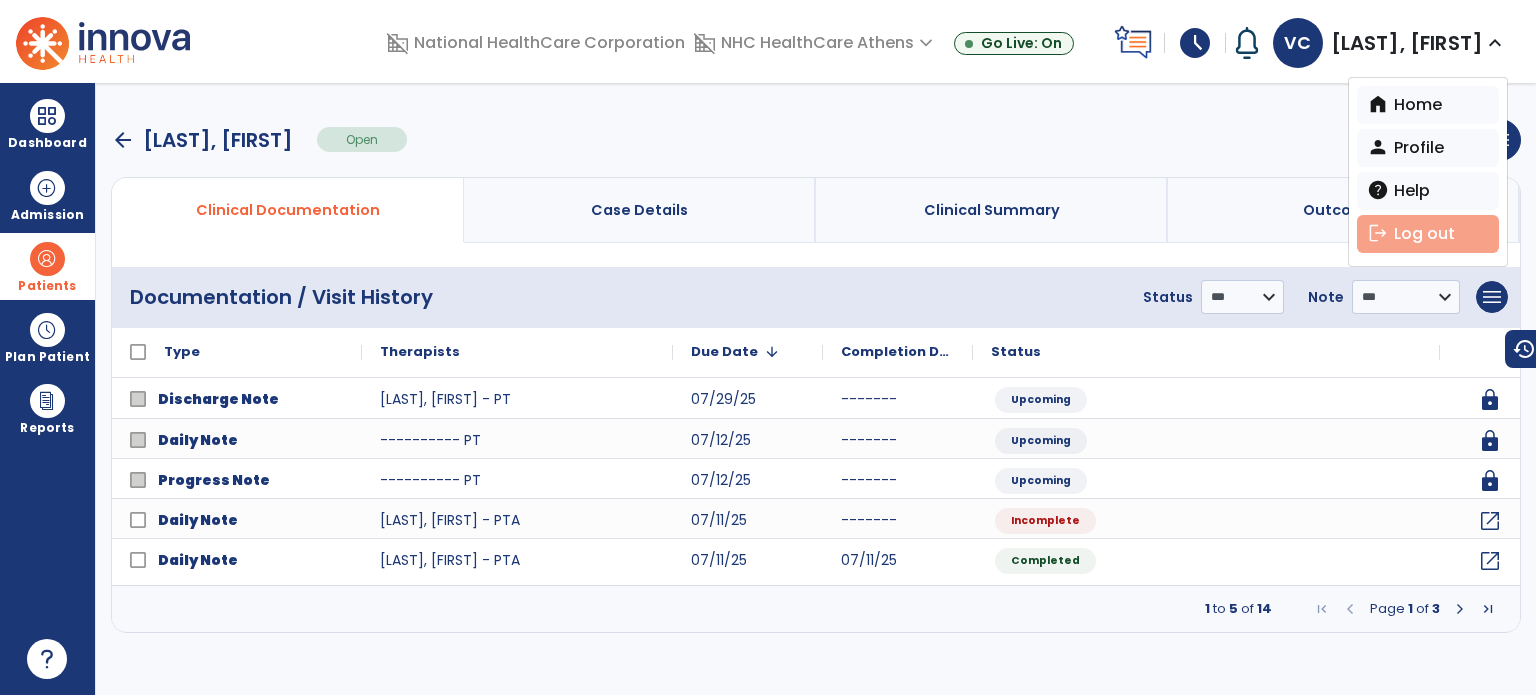 click on "logout   Log out" at bounding box center (1428, 234) 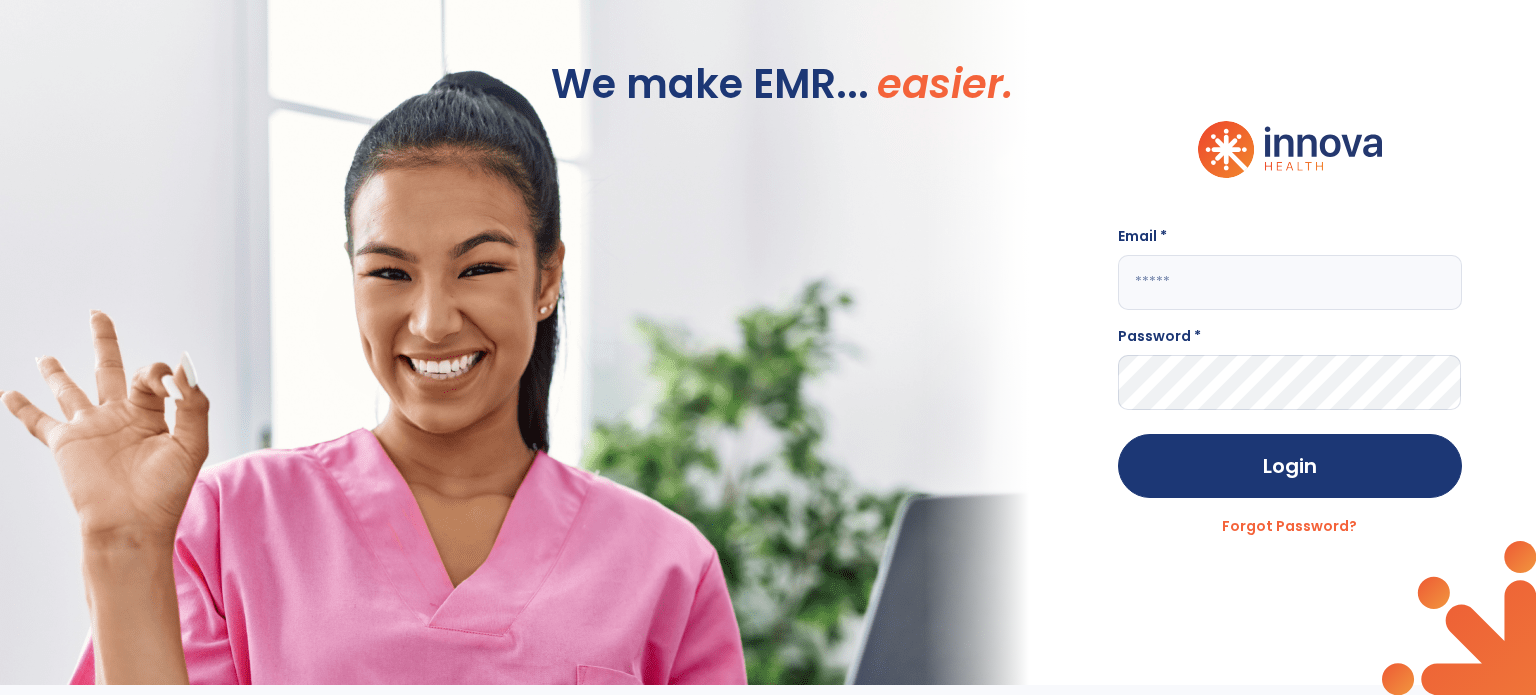 click 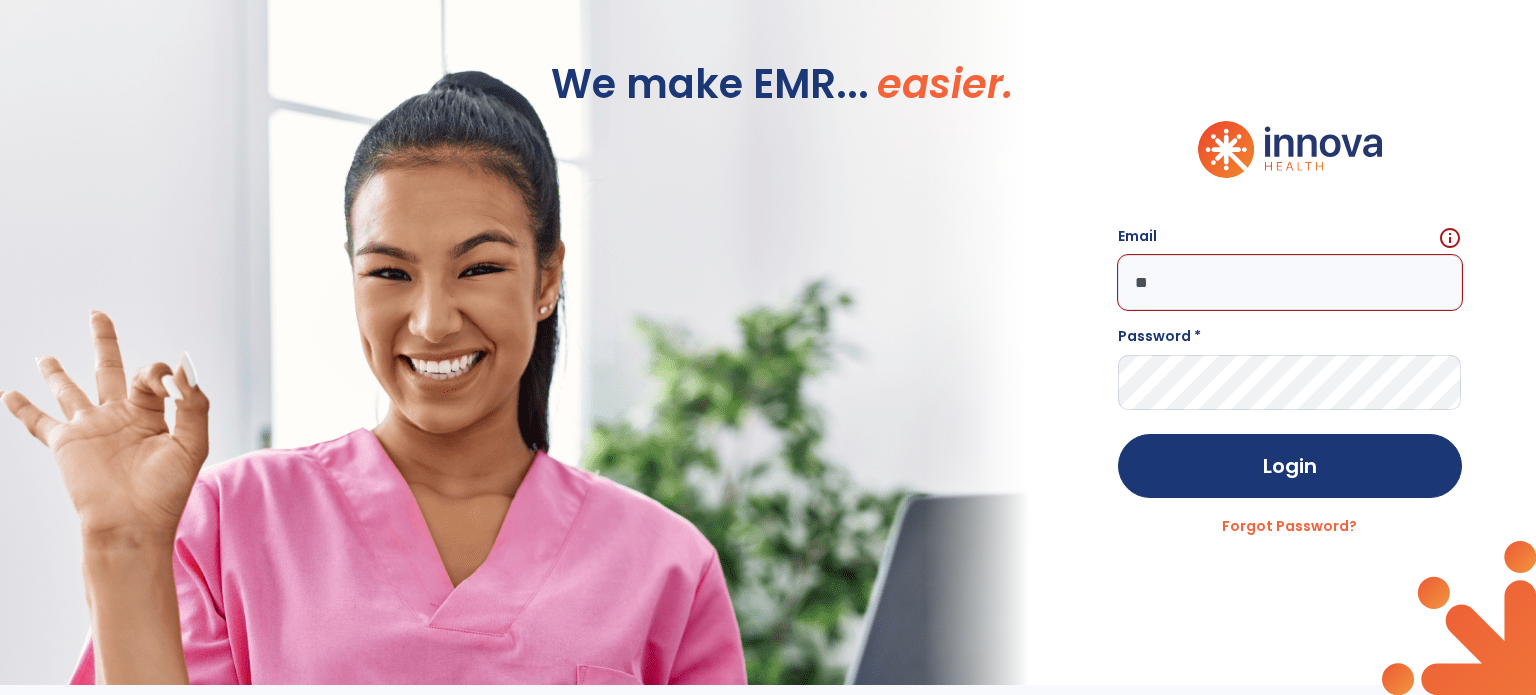 type on "*" 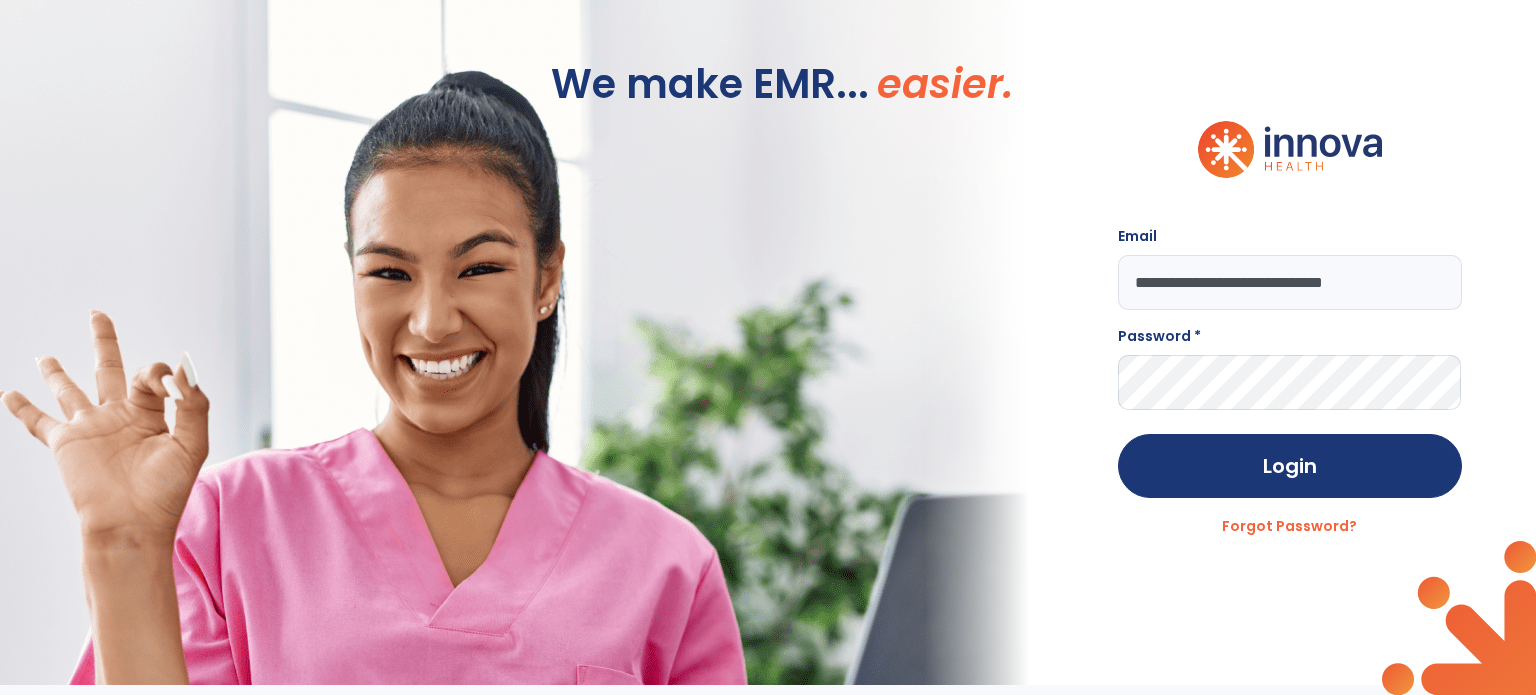 type on "**********" 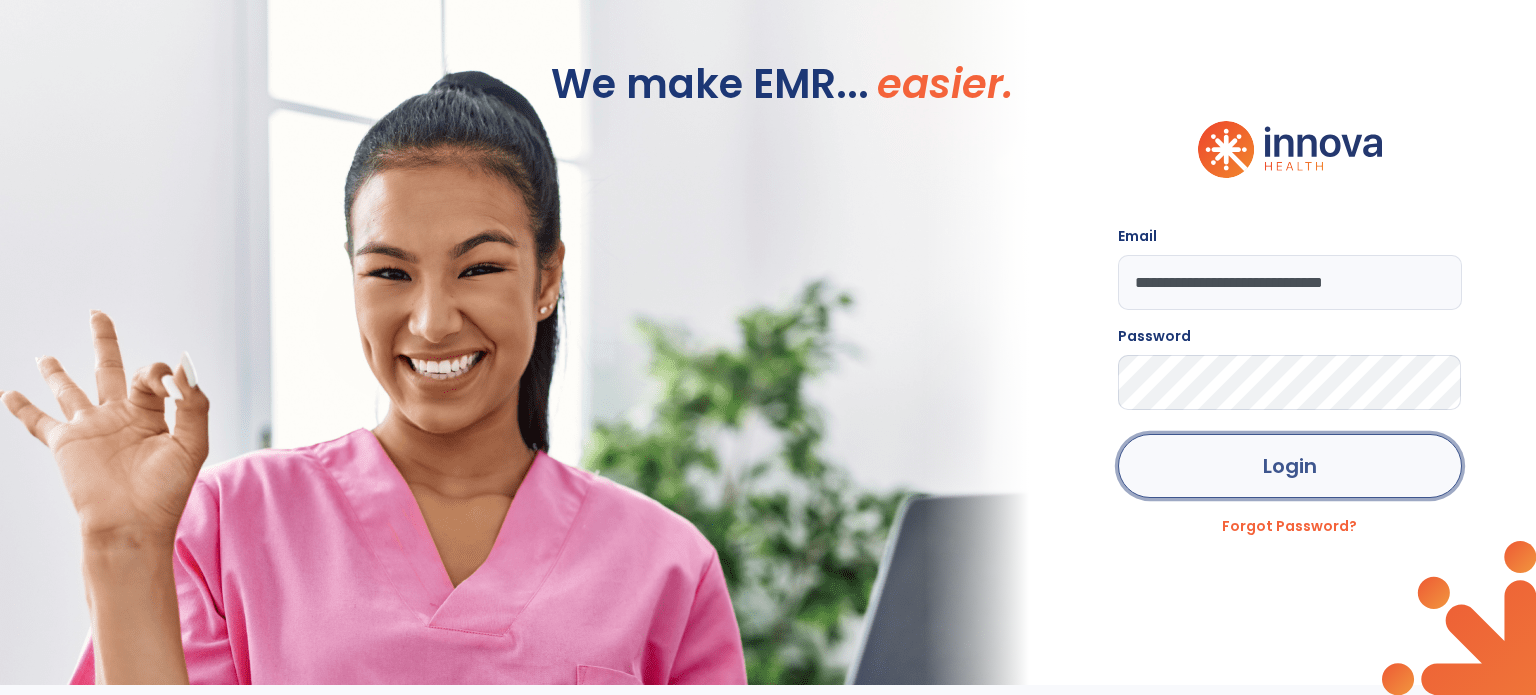 click on "Login" 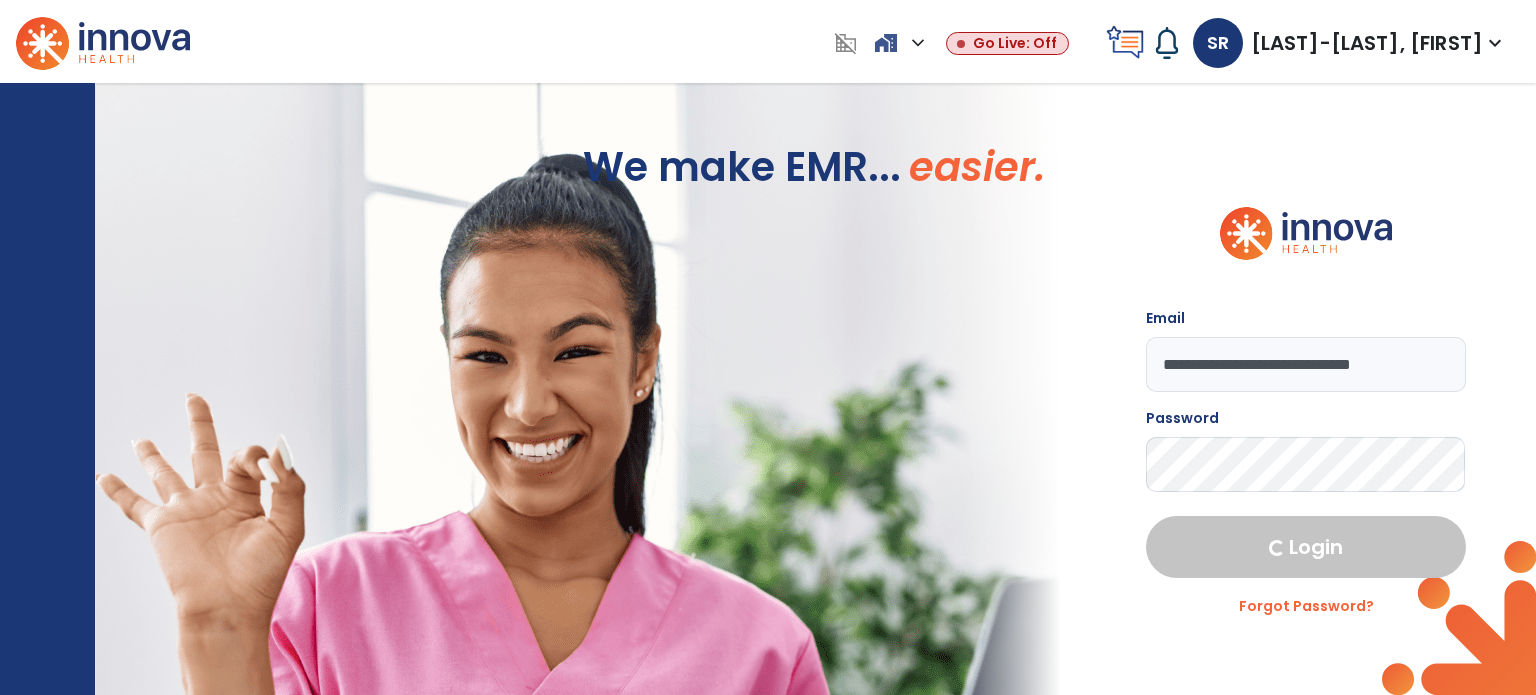 select on "***" 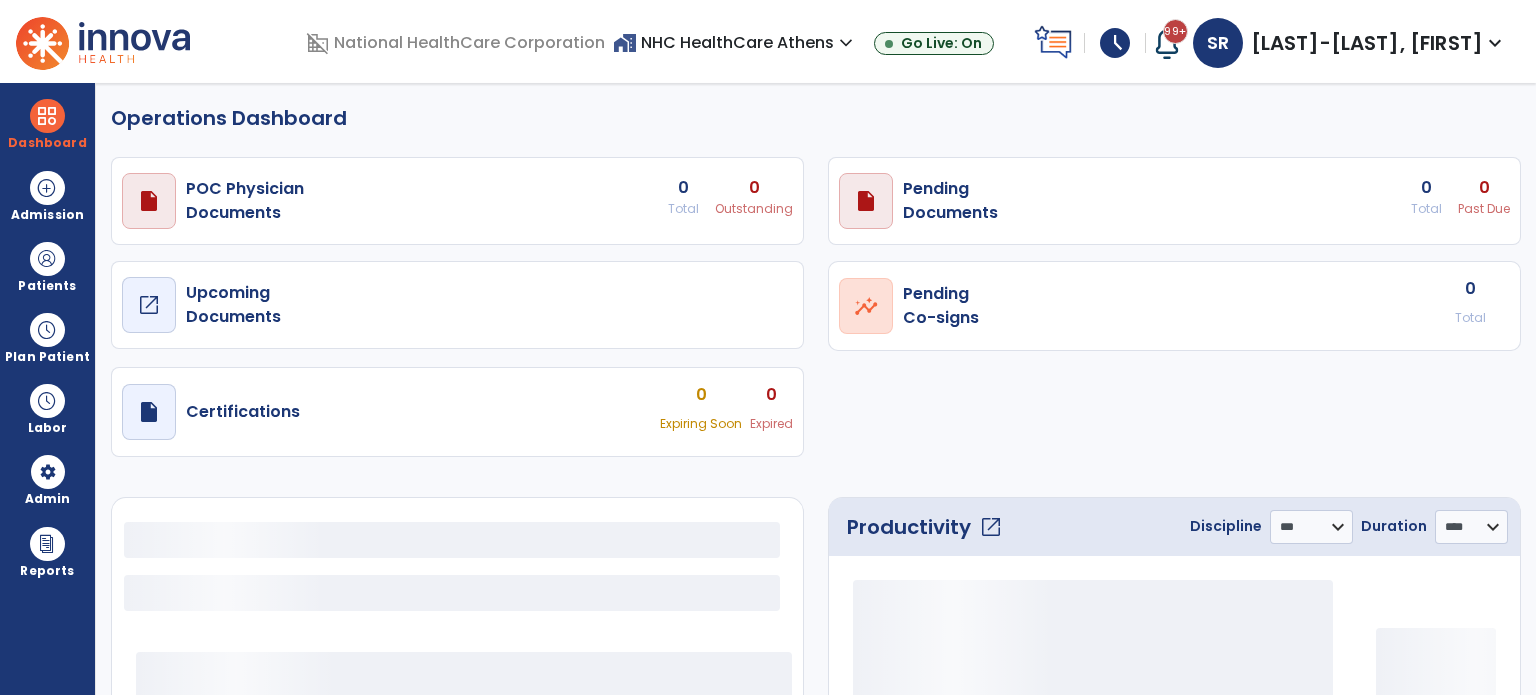 select on "***" 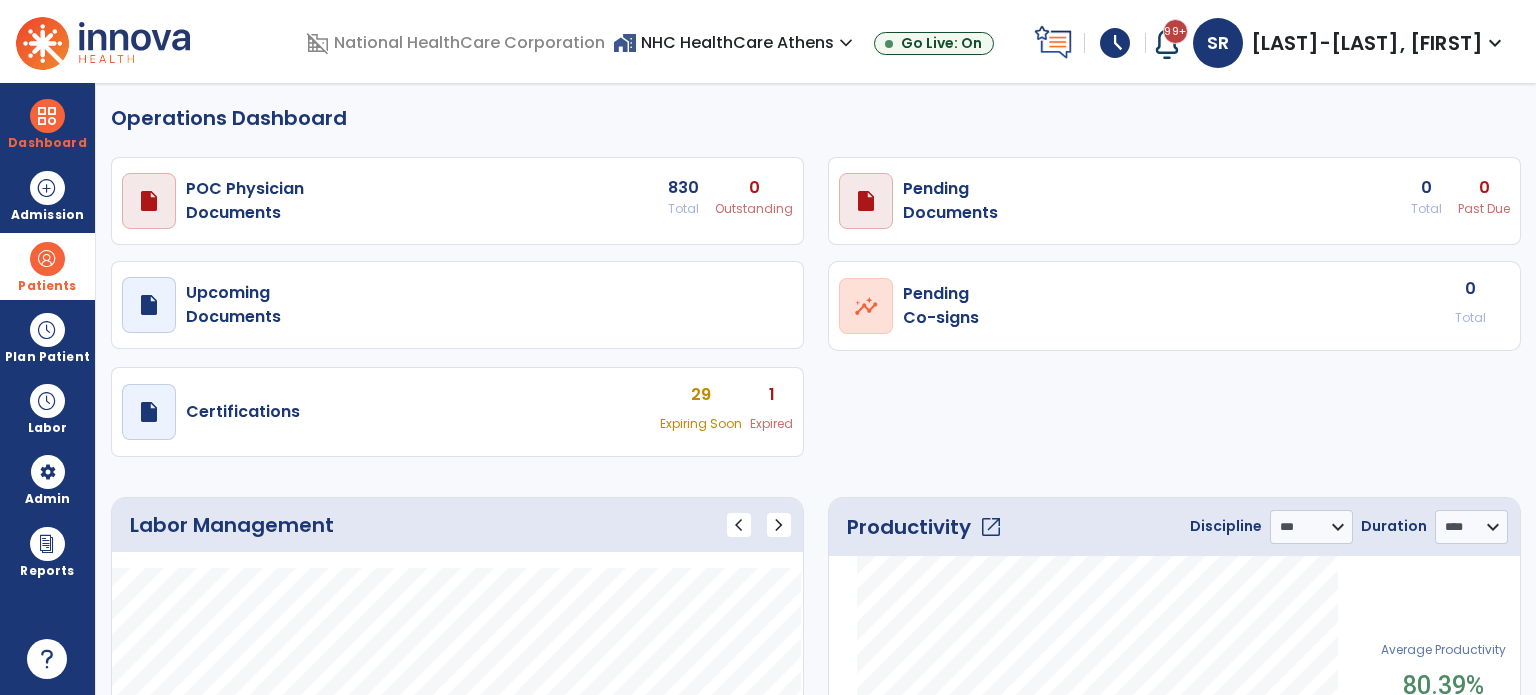 click on "Patients" at bounding box center (47, 266) 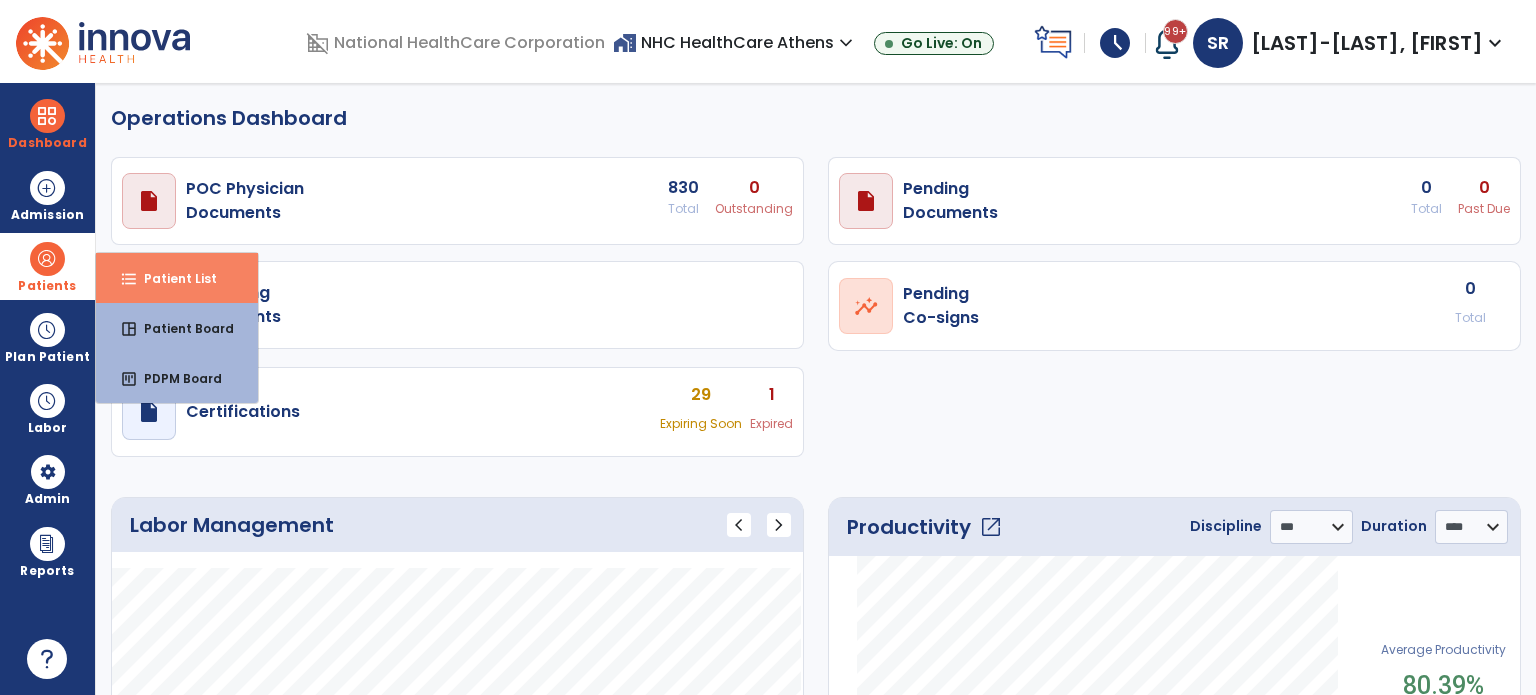 click on "format_list_bulleted  Patient List" at bounding box center (177, 278) 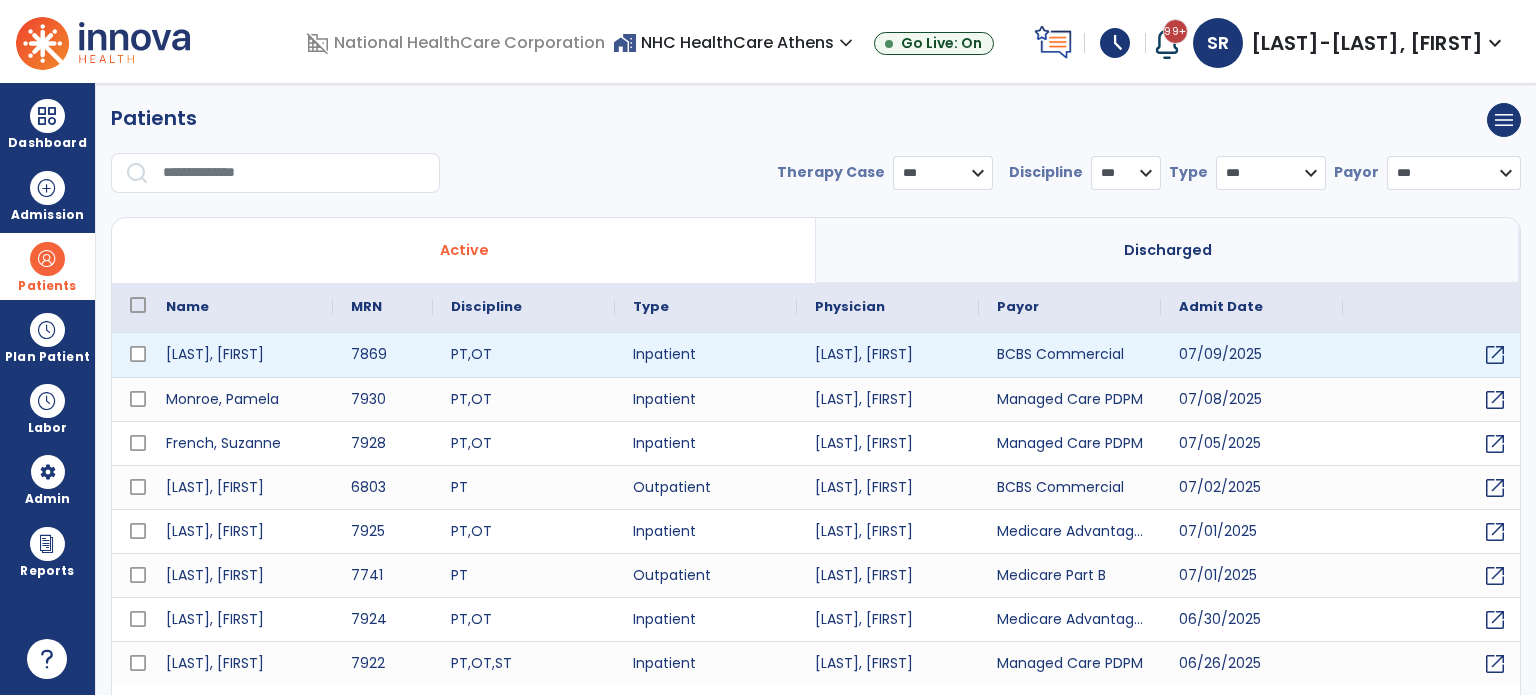 select on "***" 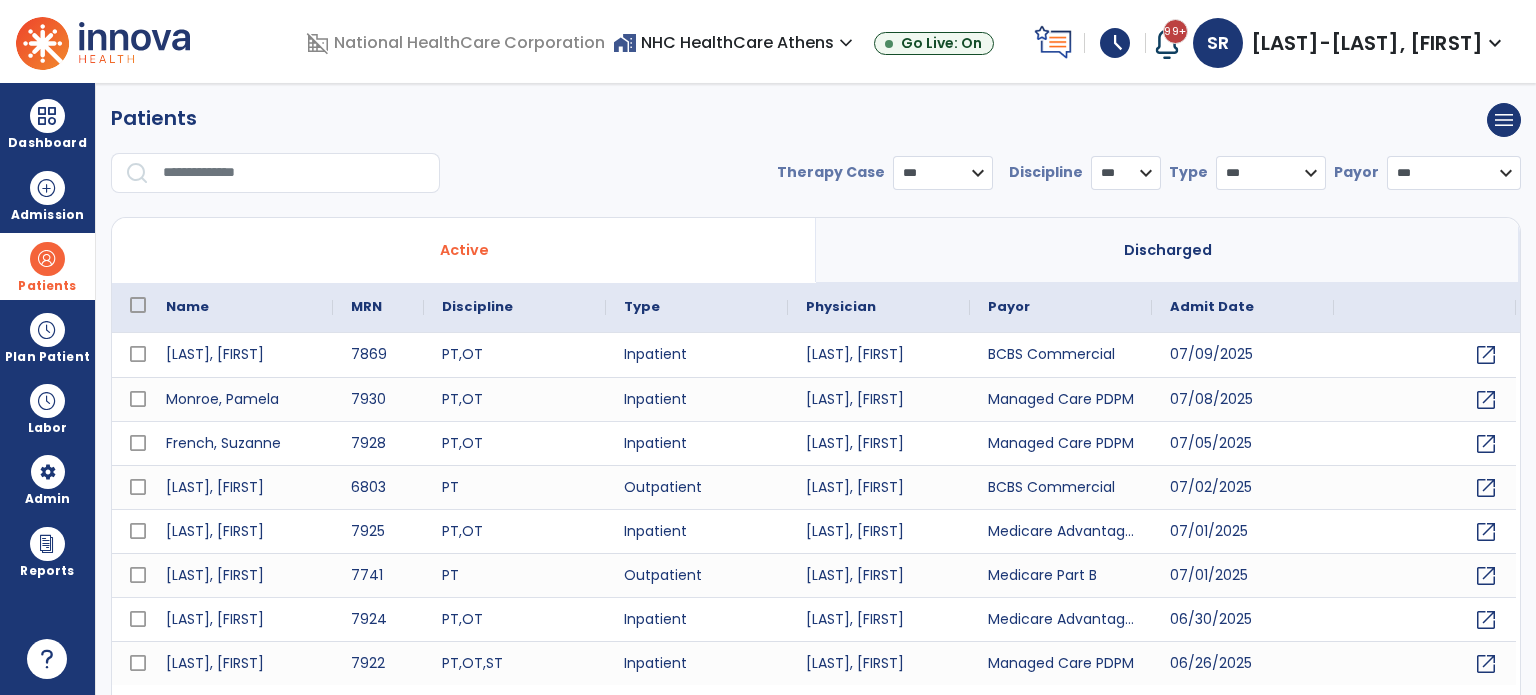 click at bounding box center [294, 173] 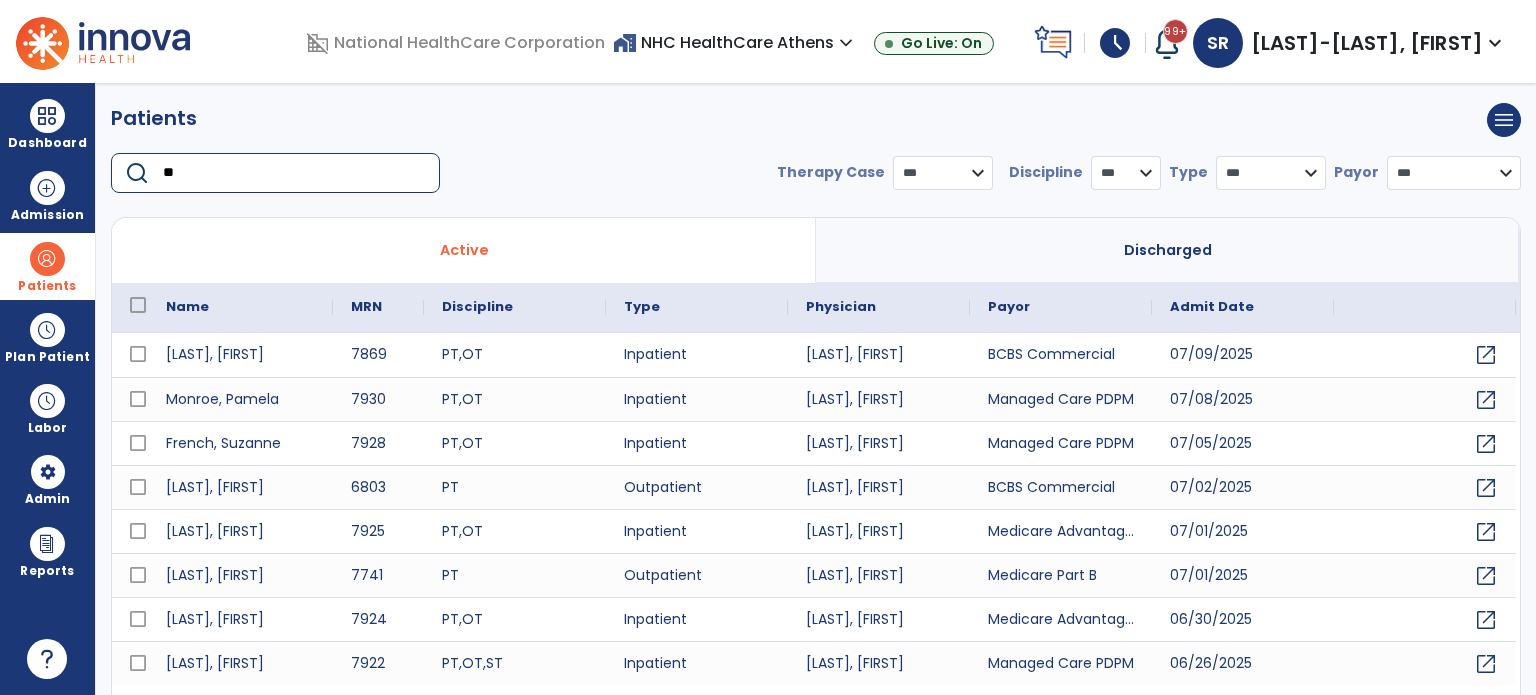 type on "*" 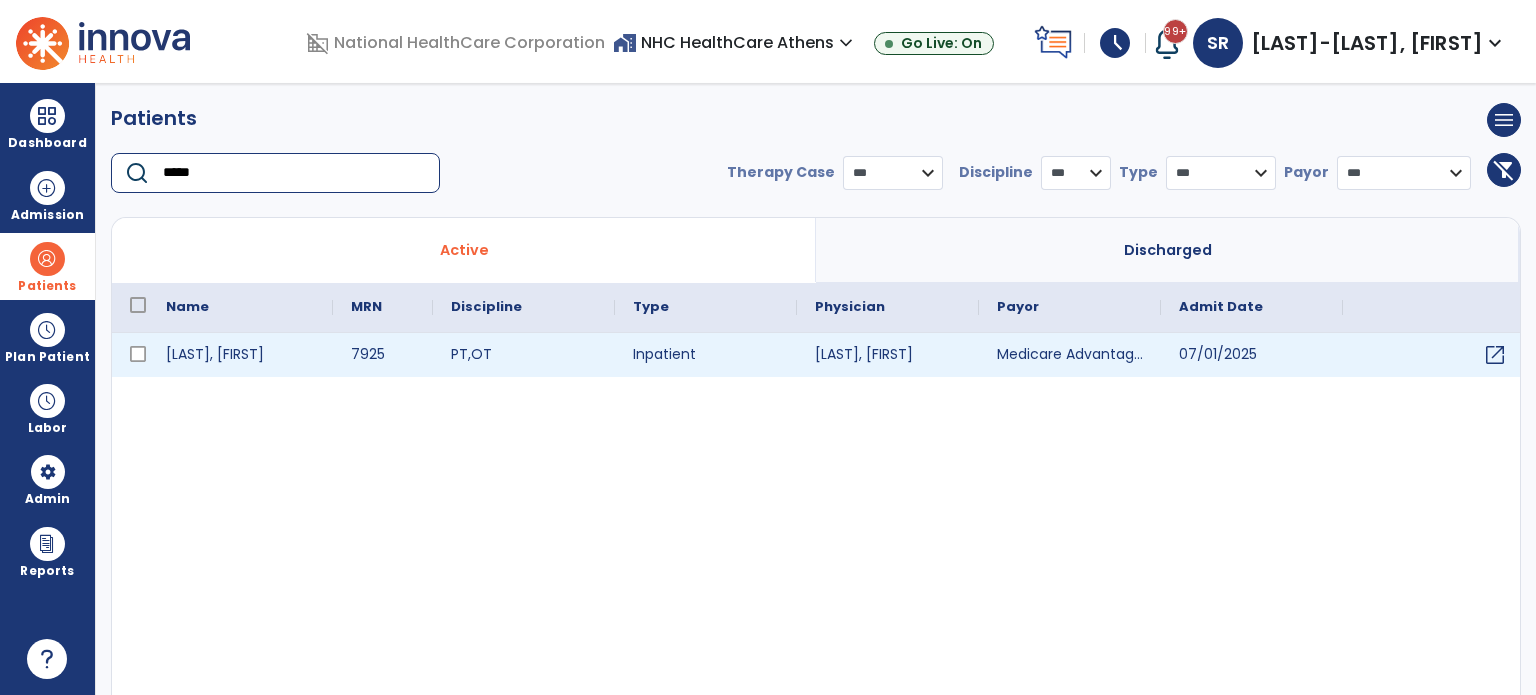 type on "*****" 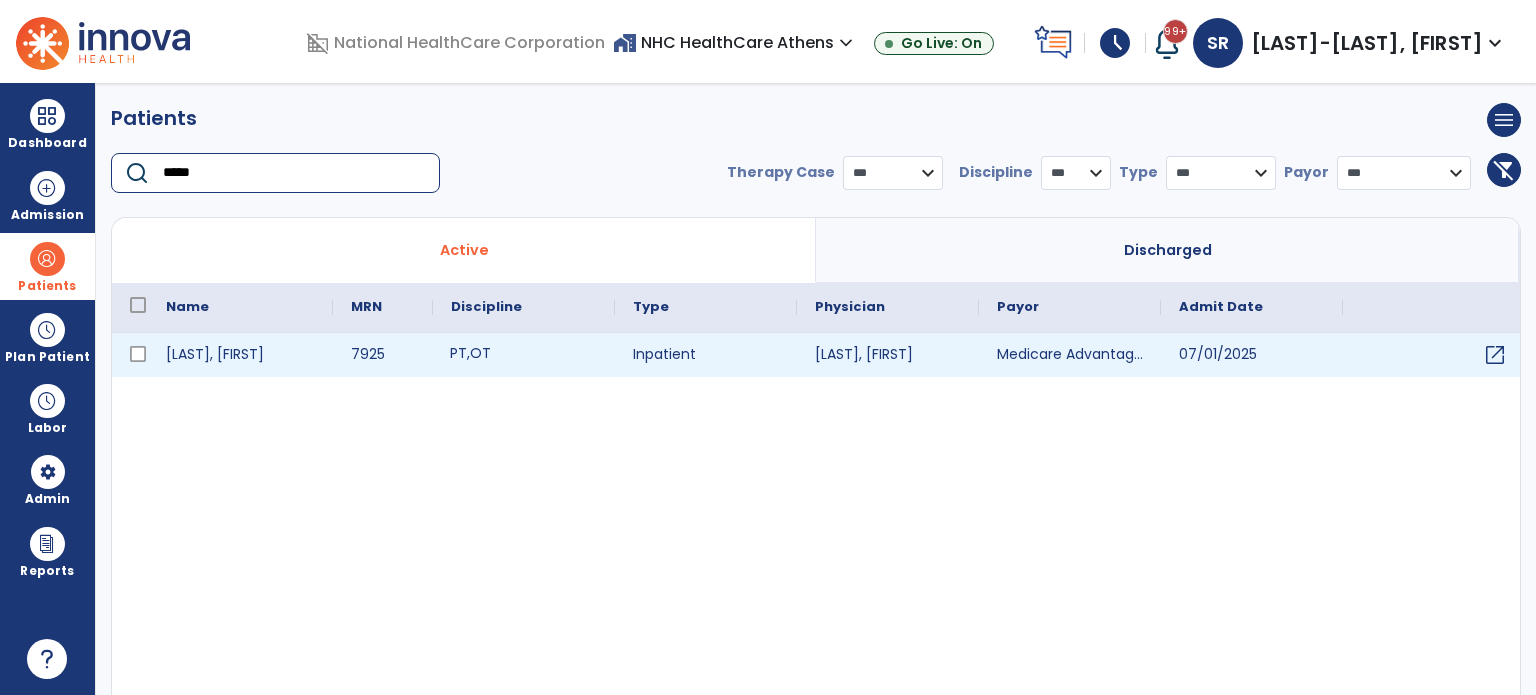 click on "OT" at bounding box center (480, 353) 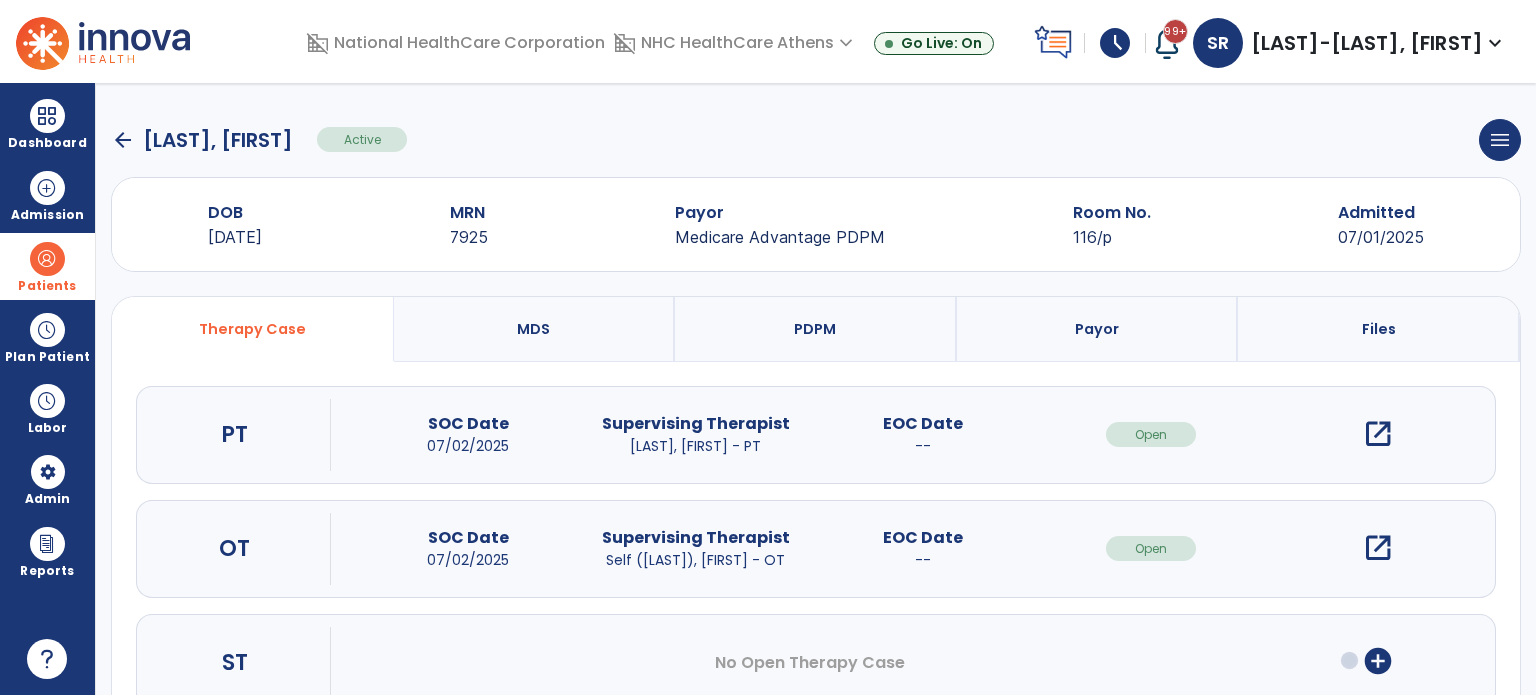 click on "open_in_new" at bounding box center [1378, 434] 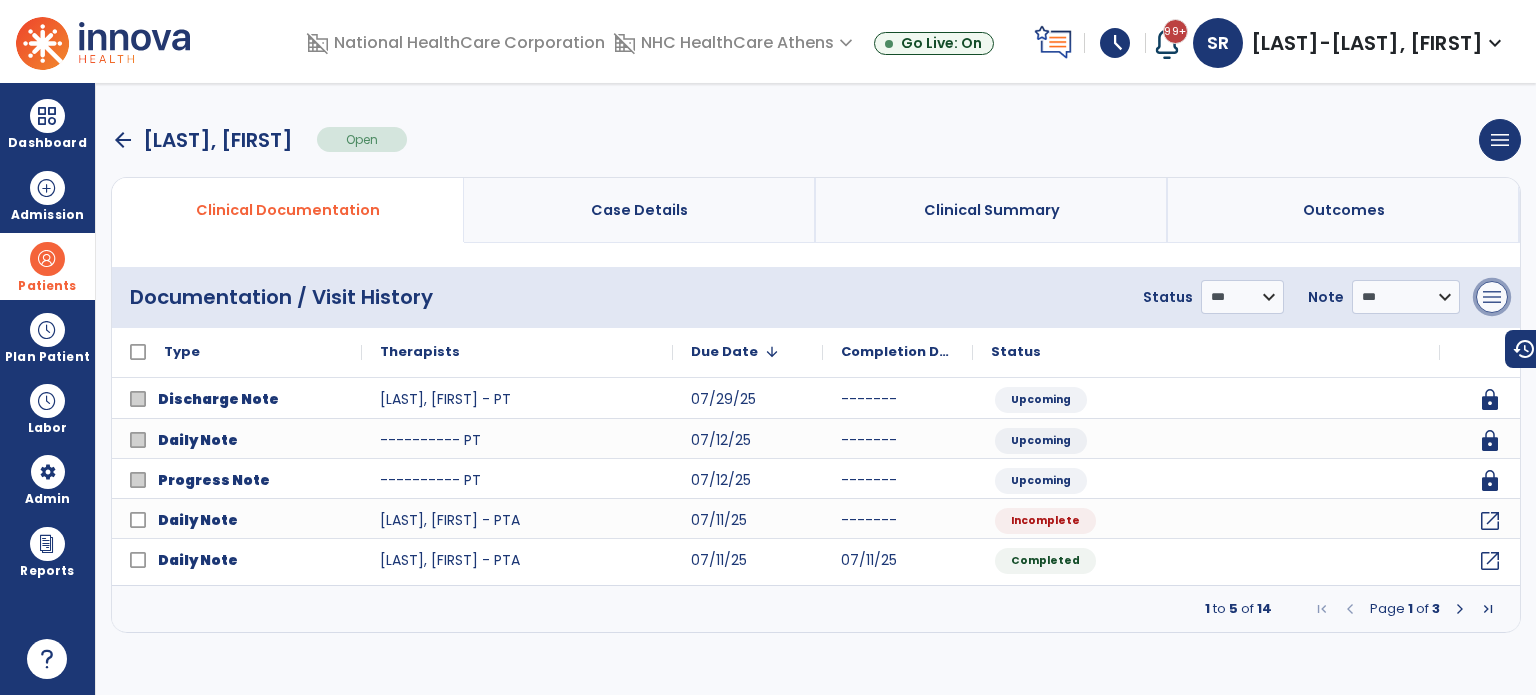 click on "menu" at bounding box center [1492, 297] 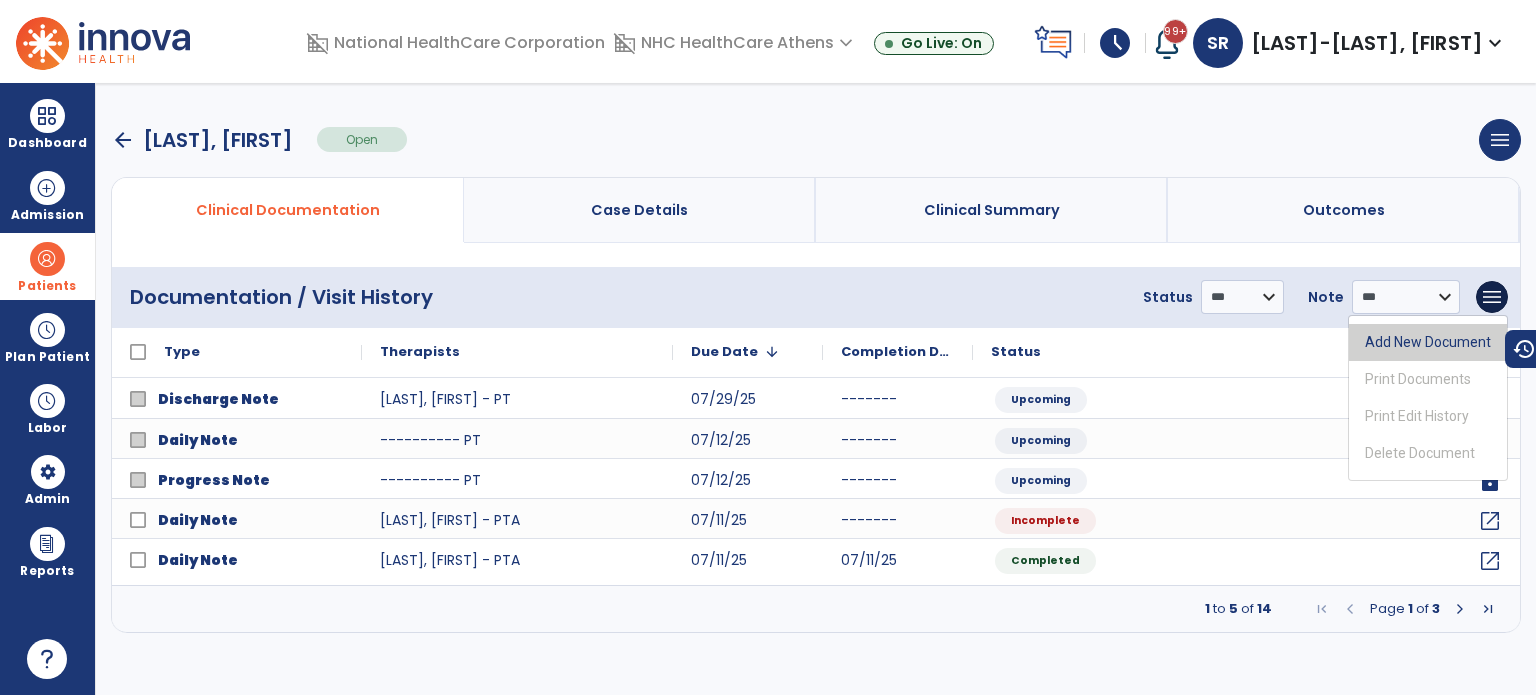 click on "Add New Document" at bounding box center (1428, 342) 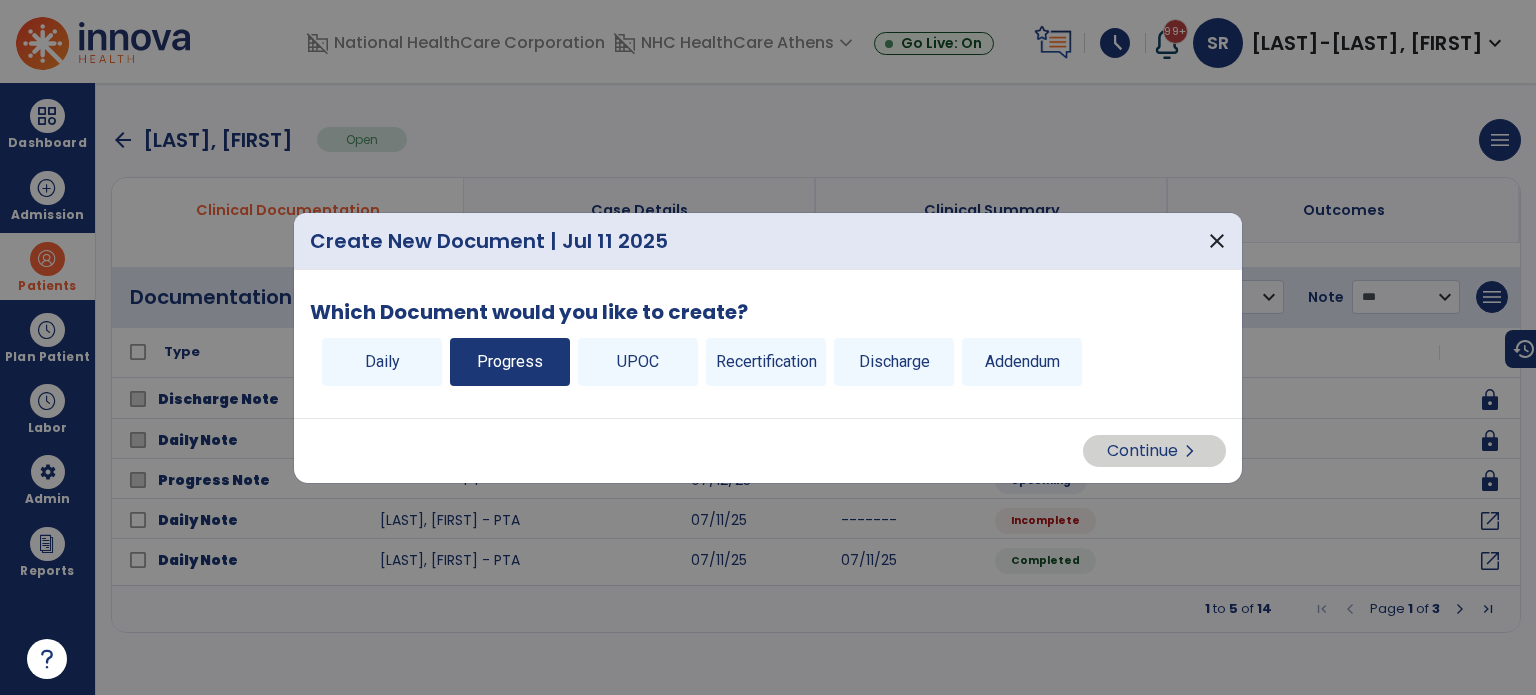 click on "Progress" at bounding box center (510, 362) 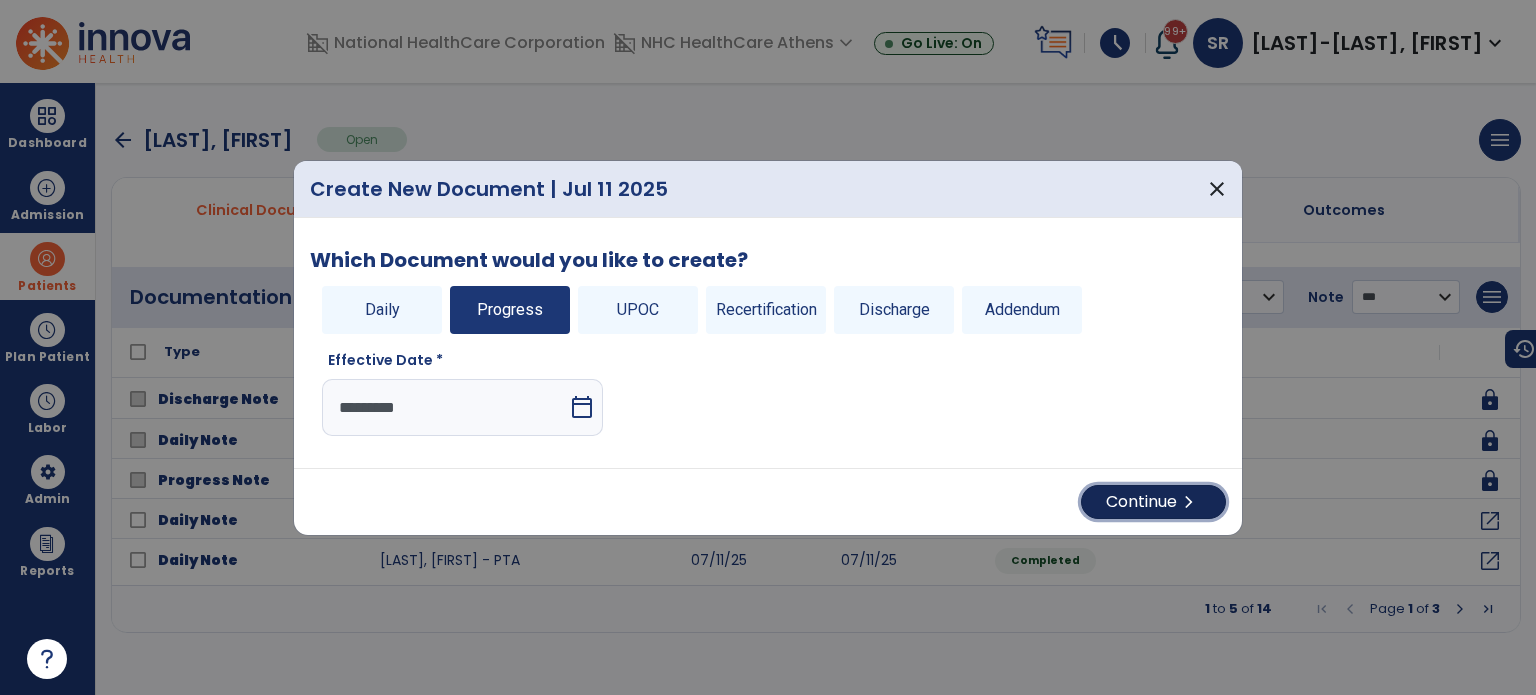 click on "Continue   chevron_right" at bounding box center (1153, 502) 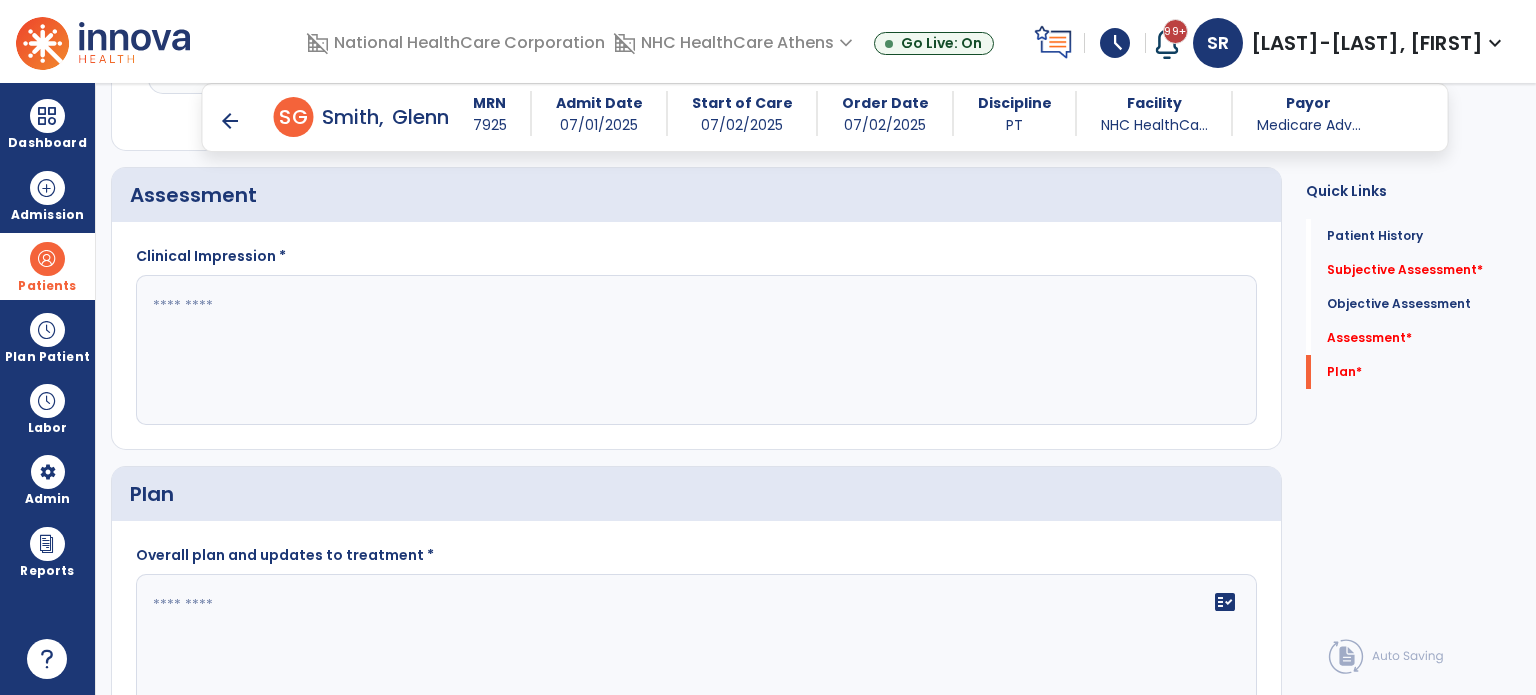 scroll, scrollTop: 2293, scrollLeft: 0, axis: vertical 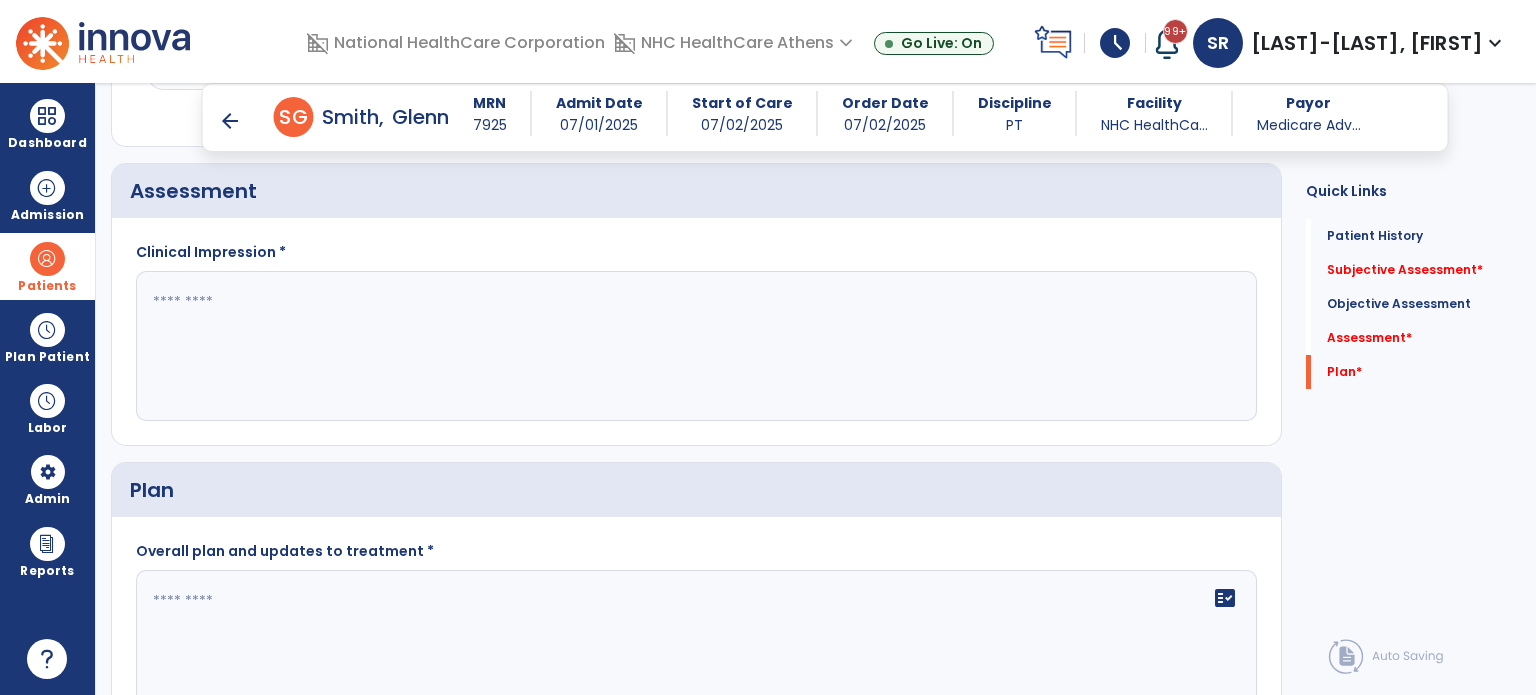 click on "Clinical Impression *" 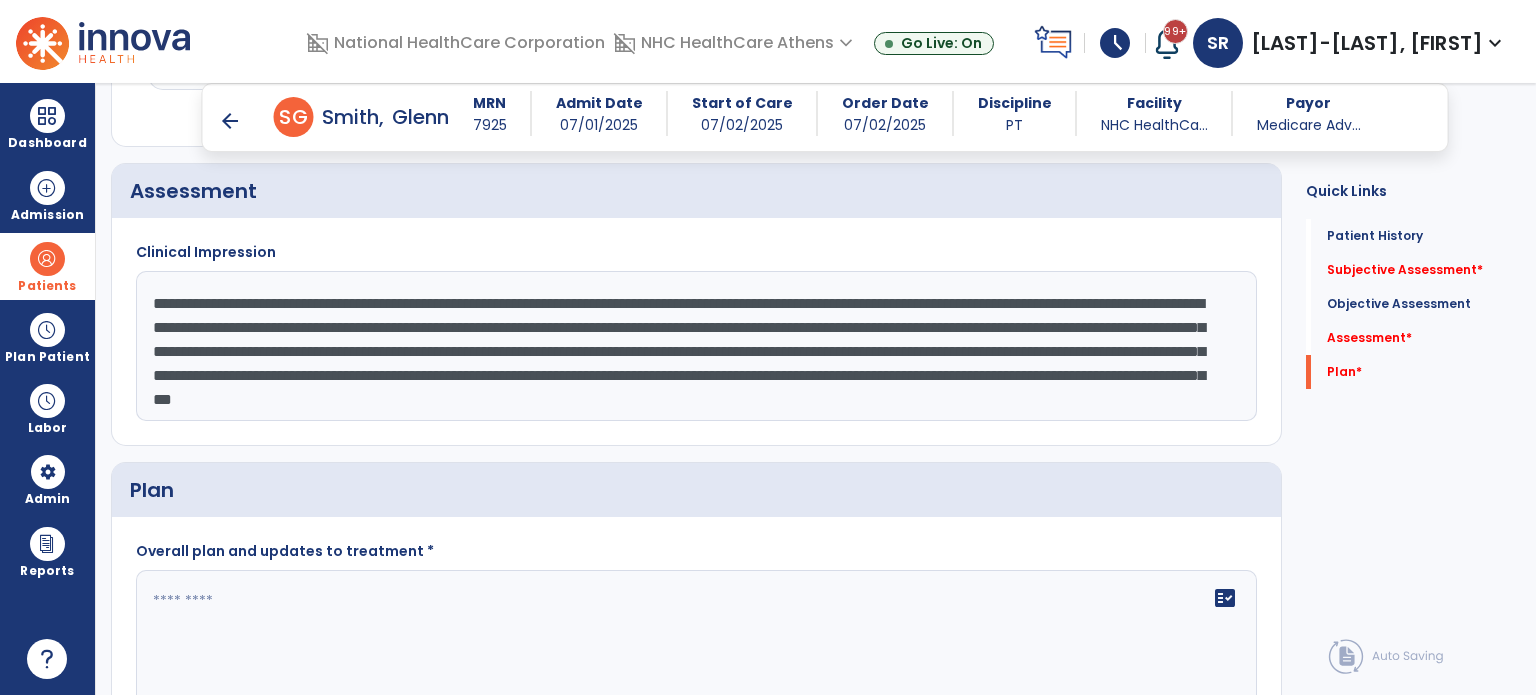 scroll, scrollTop: 15, scrollLeft: 0, axis: vertical 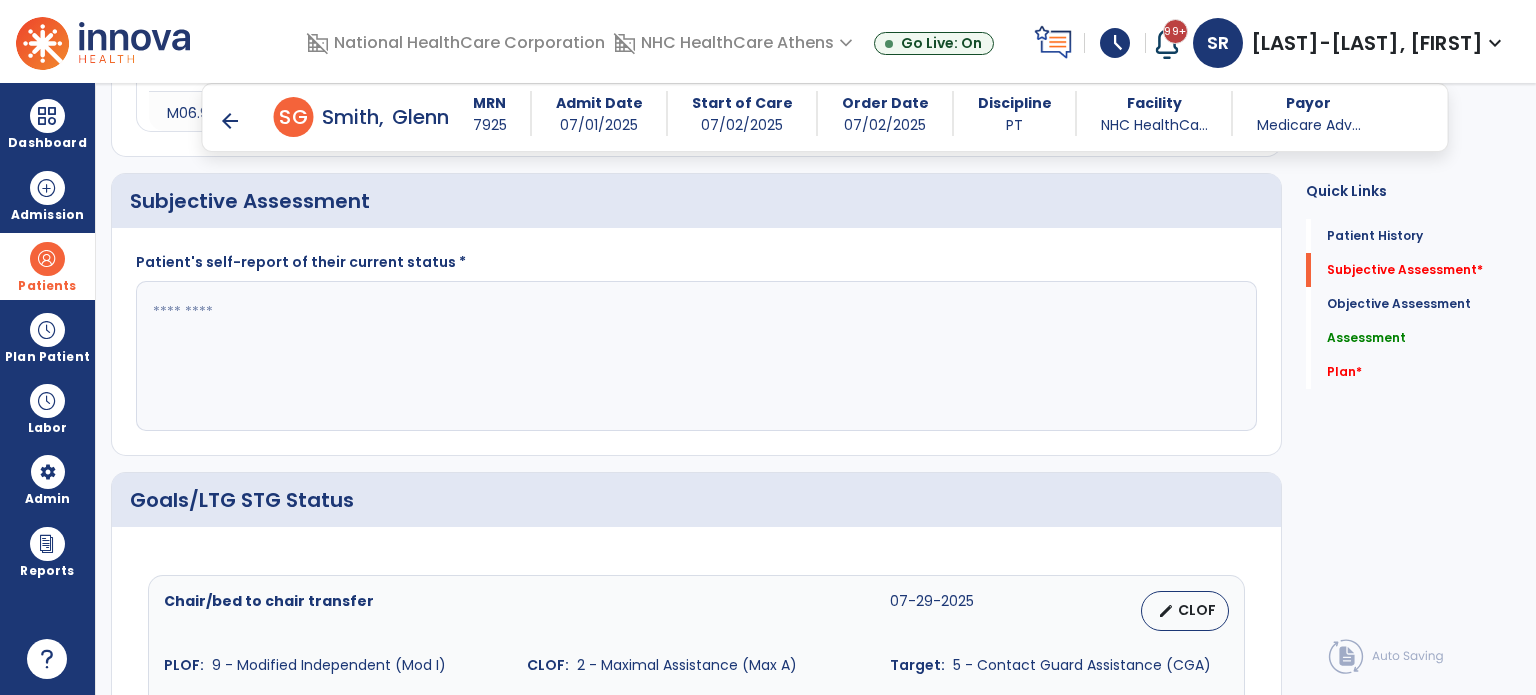type on "**********" 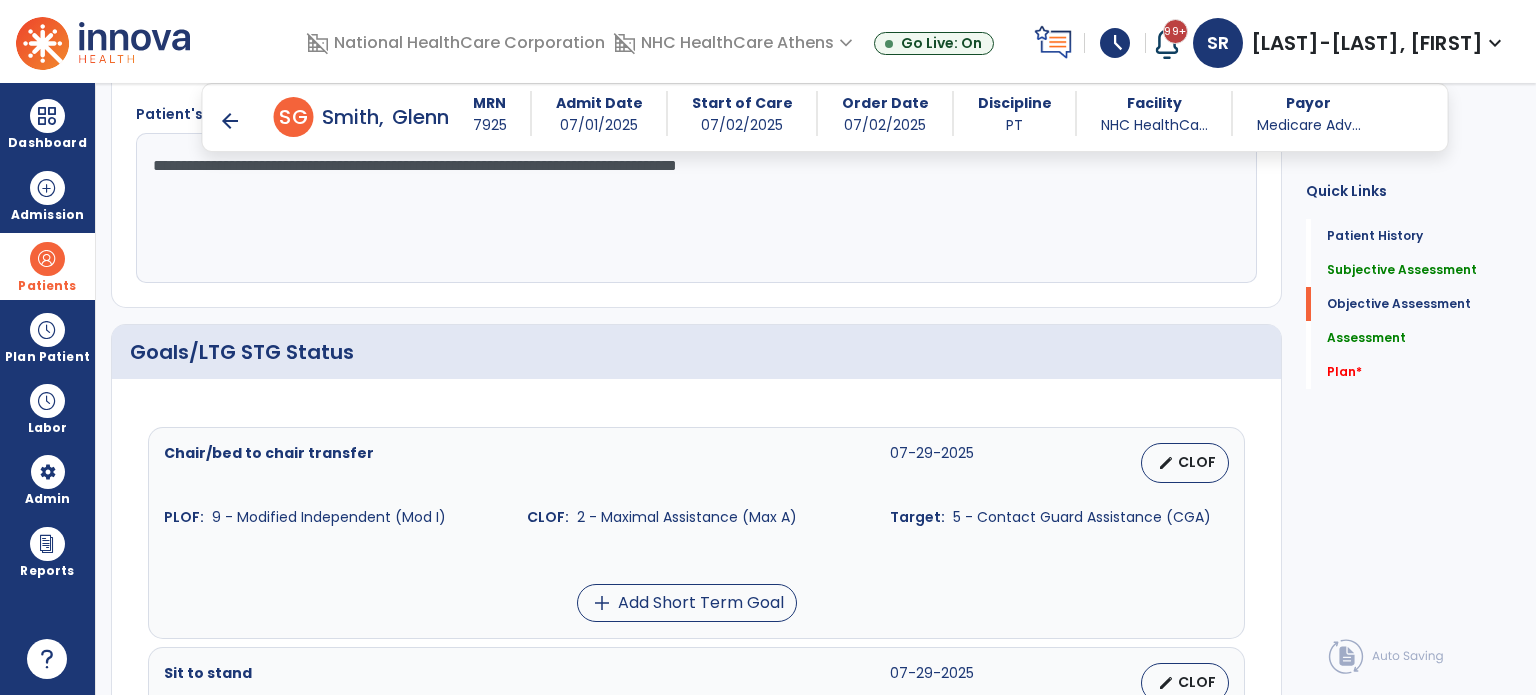 scroll, scrollTop: 644, scrollLeft: 0, axis: vertical 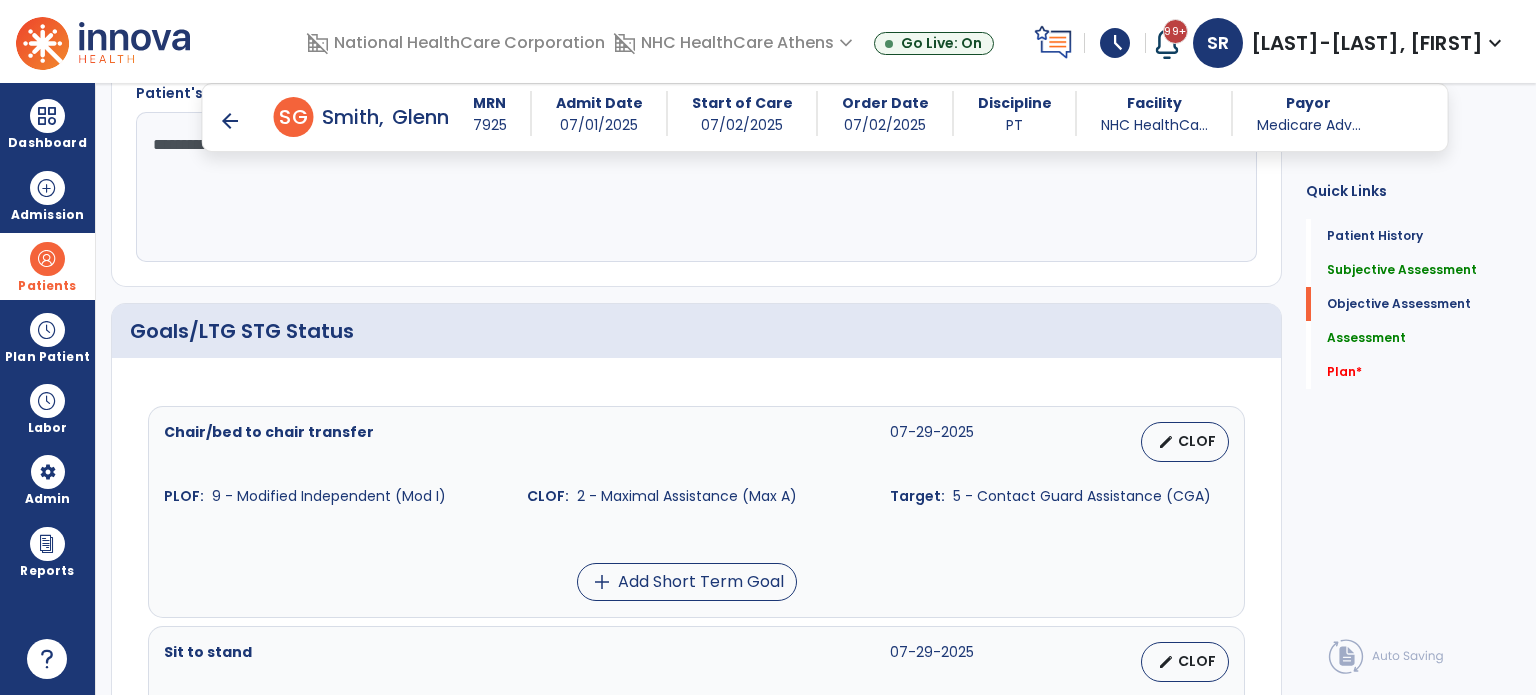type on "**********" 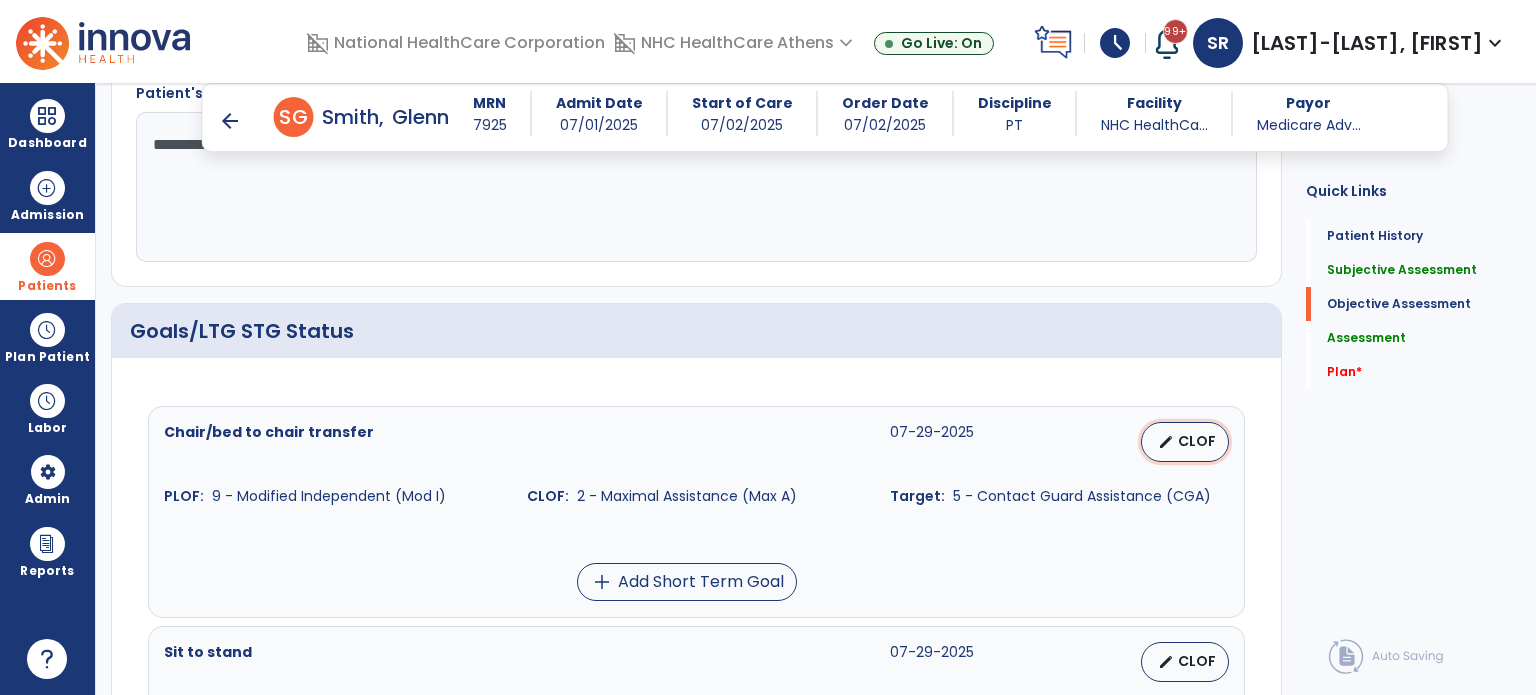 click on "CLOF" at bounding box center [1197, 441] 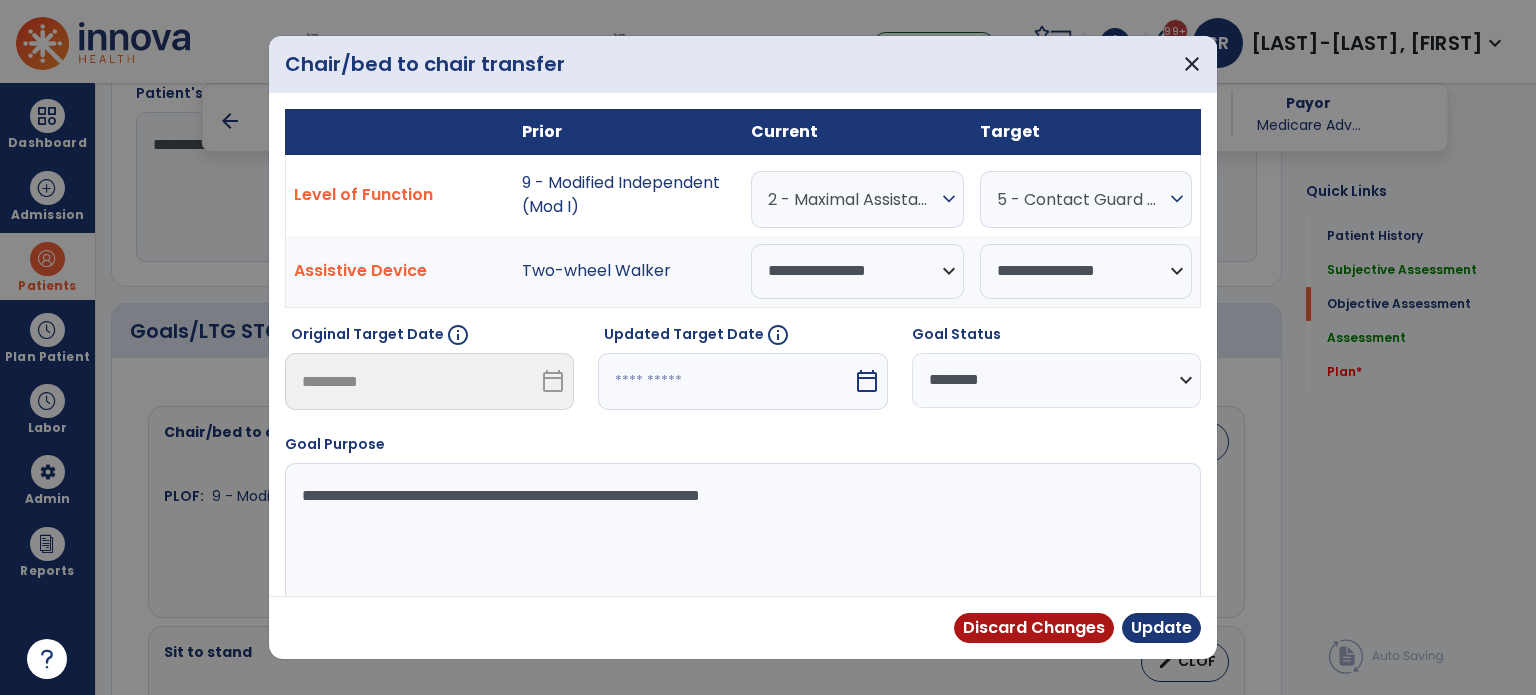 click on "2 - Maximal Assistance (Max A)" at bounding box center [852, 199] 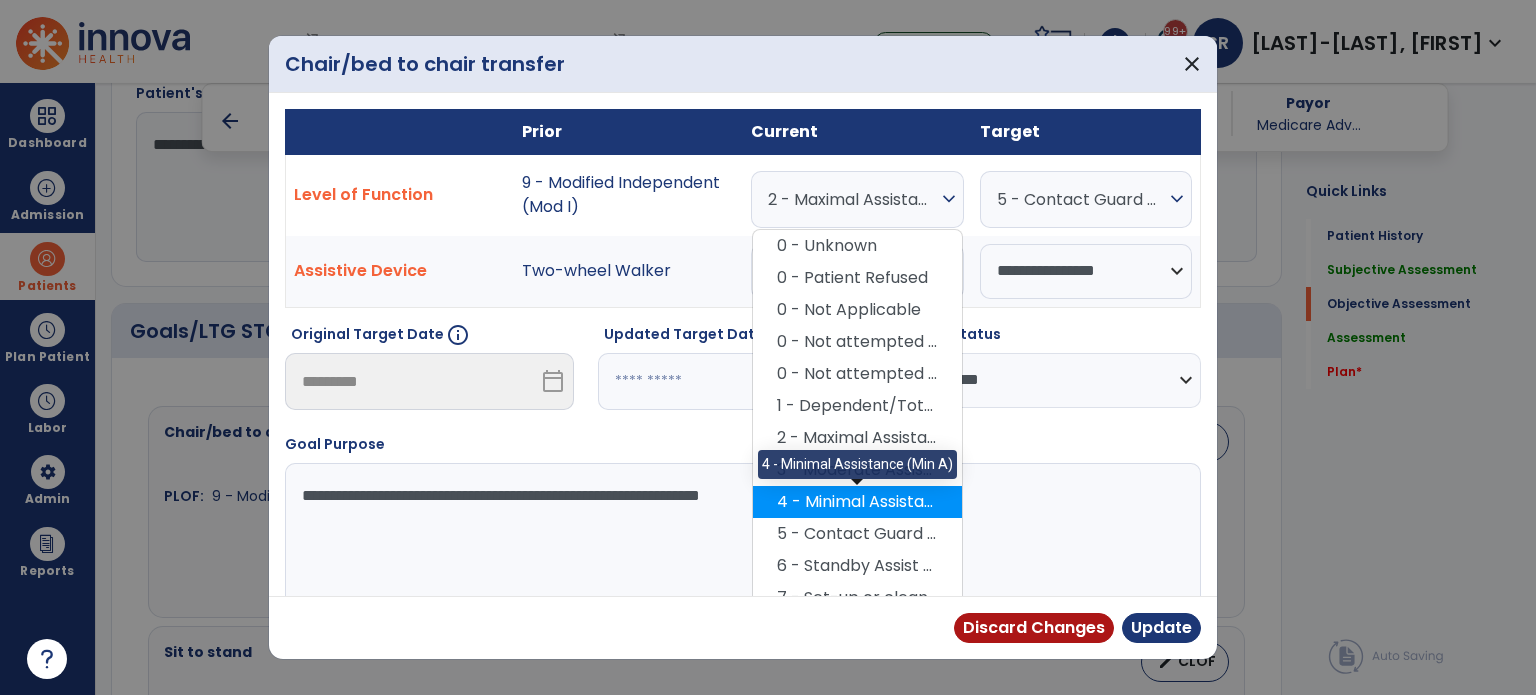 click on "4 - Minimal Assistance (Min A)" at bounding box center [857, 502] 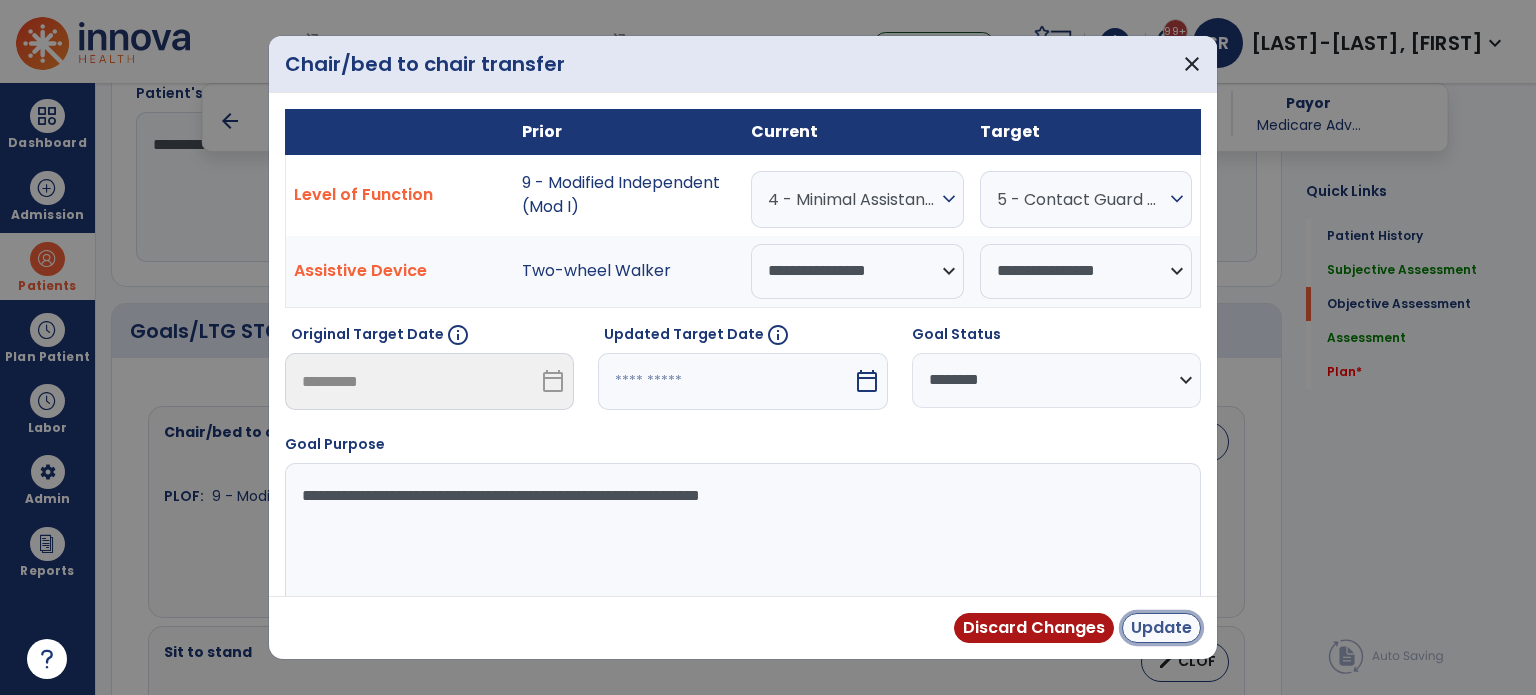 click on "Update" at bounding box center (1161, 628) 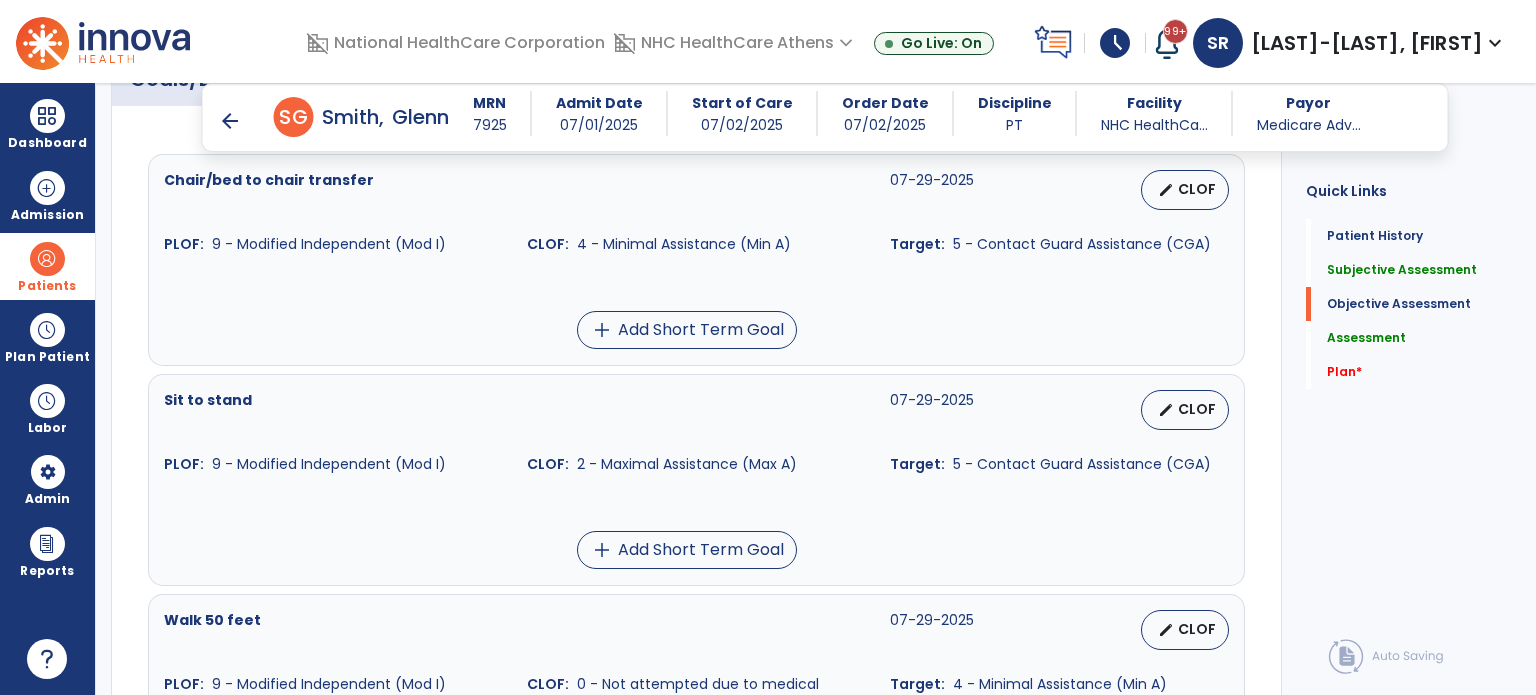 scroll, scrollTop: 897, scrollLeft: 0, axis: vertical 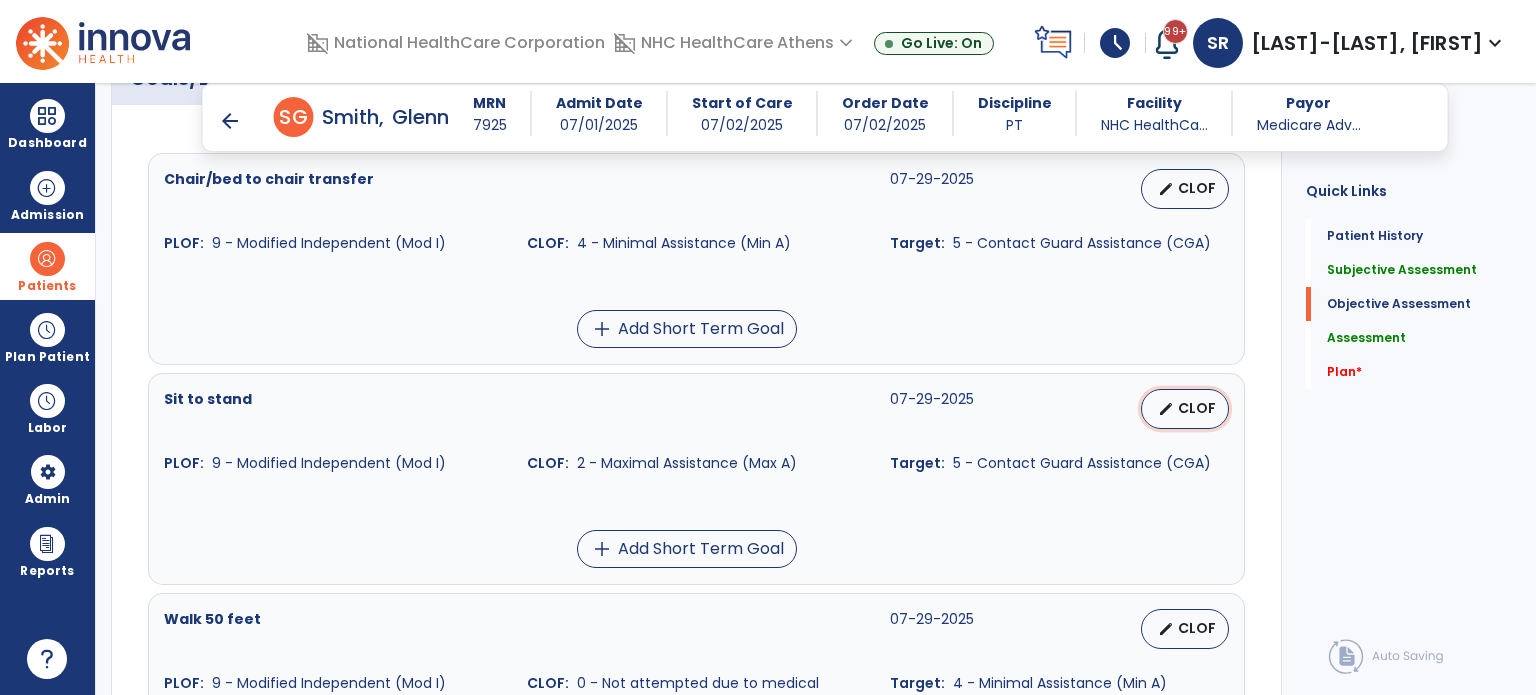 click on "CLOF" at bounding box center (1197, 408) 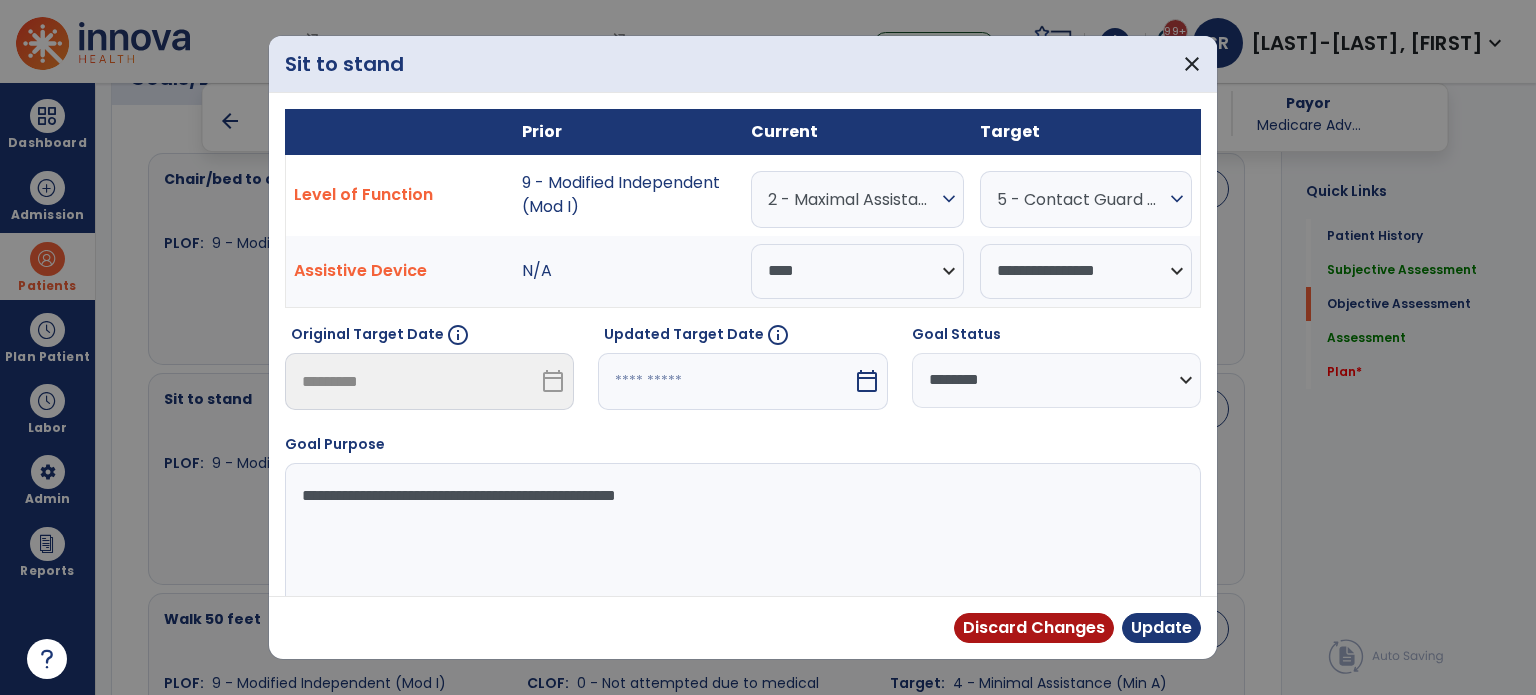 click on "2 - Maximal Assistance (Max A)" at bounding box center (852, 199) 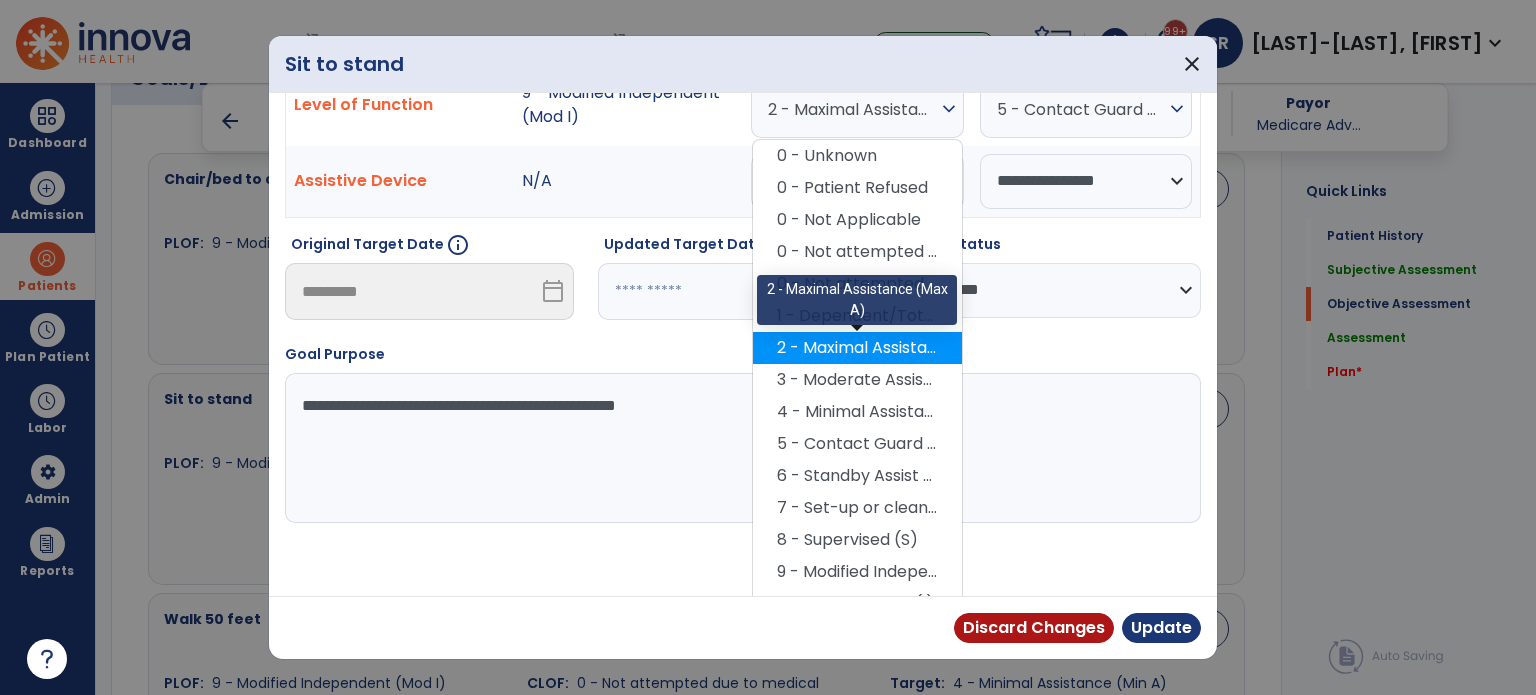 scroll, scrollTop: 112, scrollLeft: 0, axis: vertical 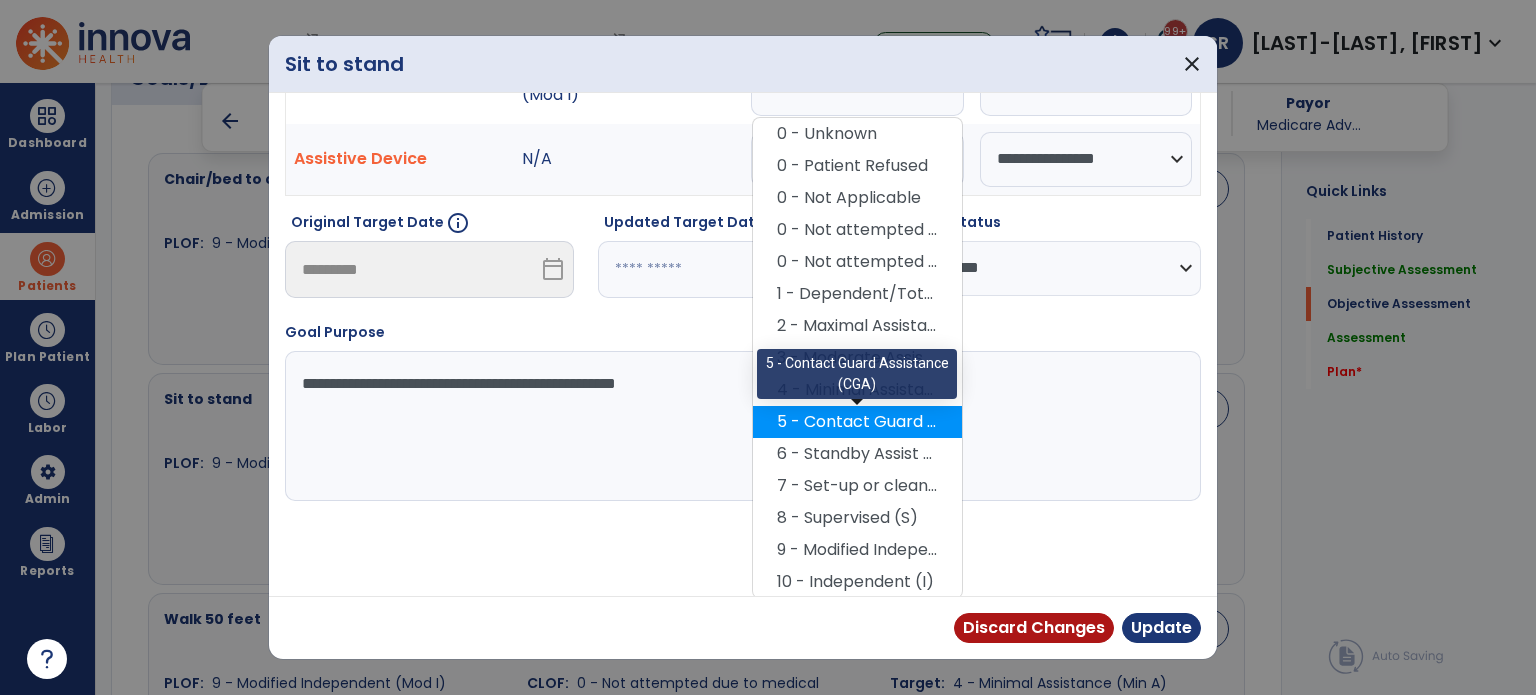 click on "5 - Contact Guard Assistance (CGA)" at bounding box center [857, 422] 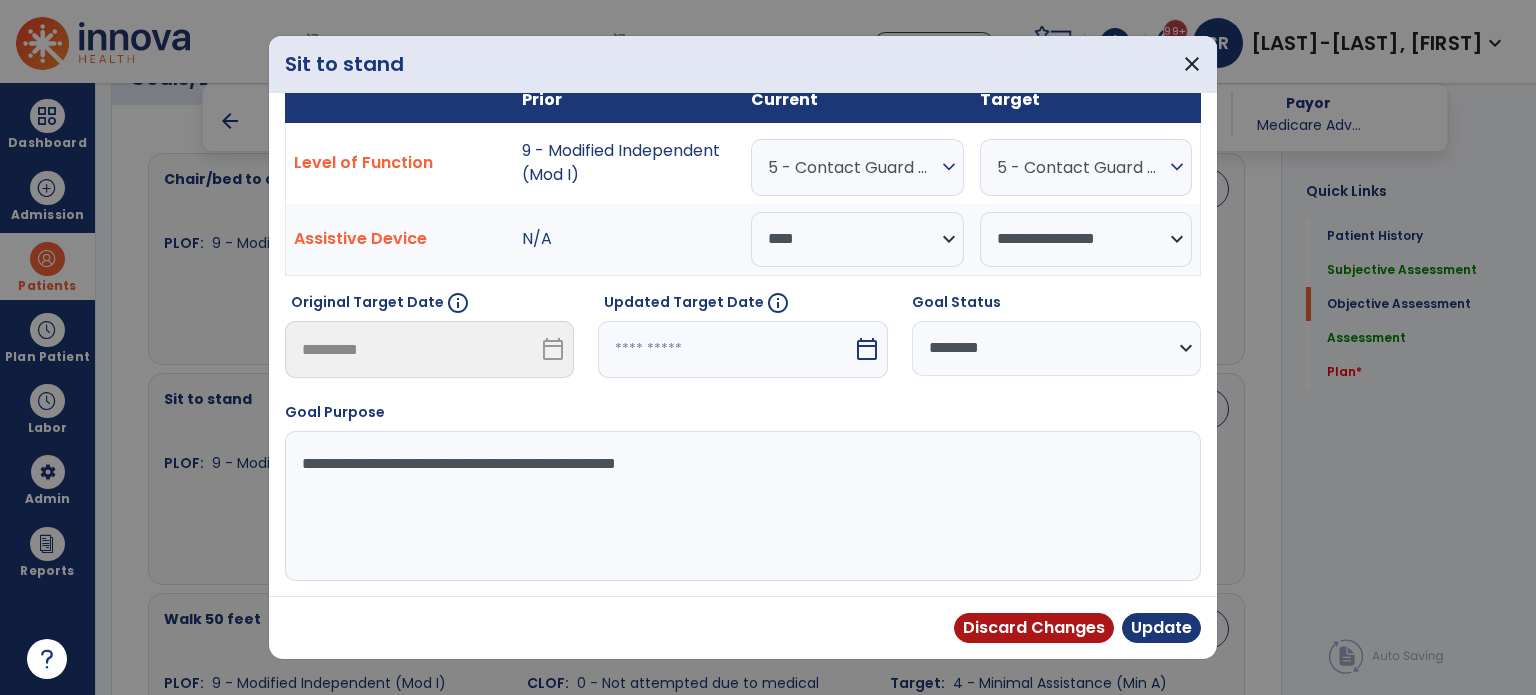 scroll, scrollTop: 29, scrollLeft: 0, axis: vertical 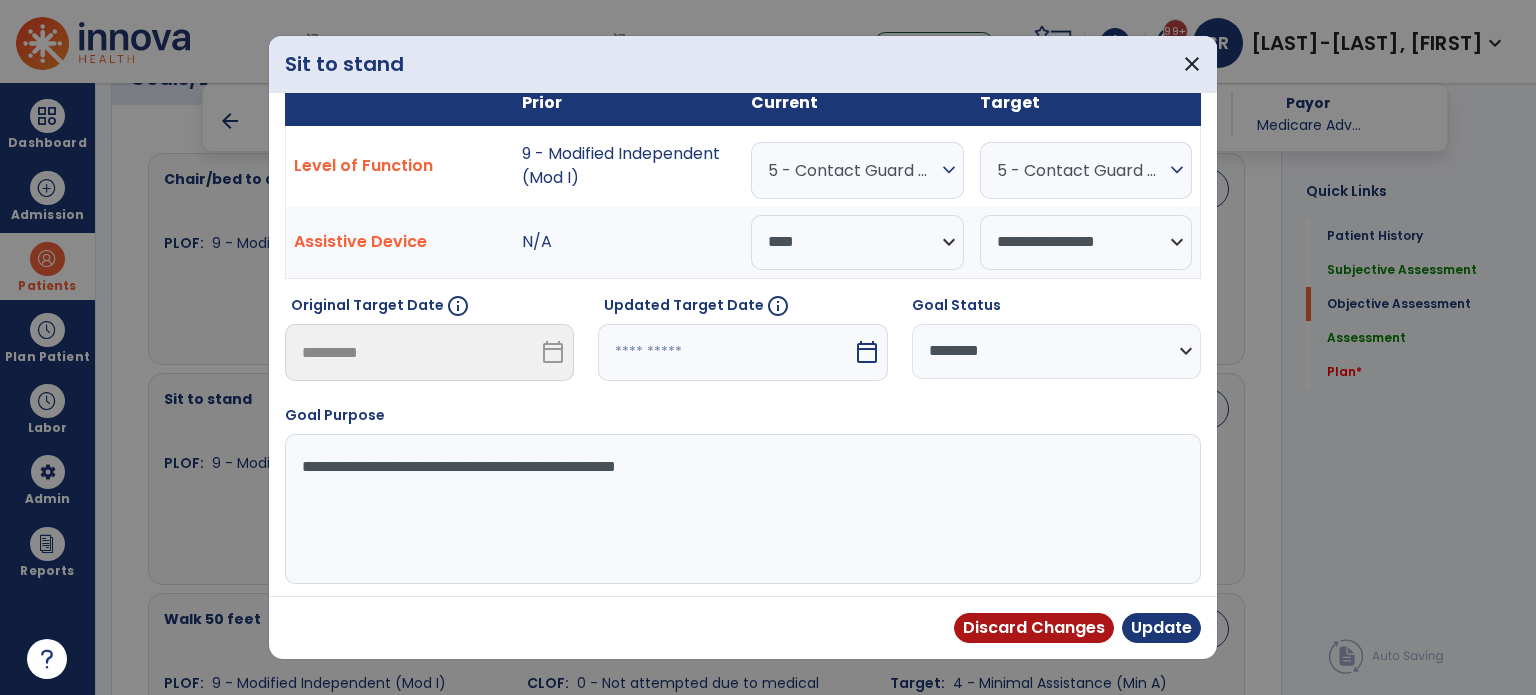 click on "**********" at bounding box center (1056, 351) 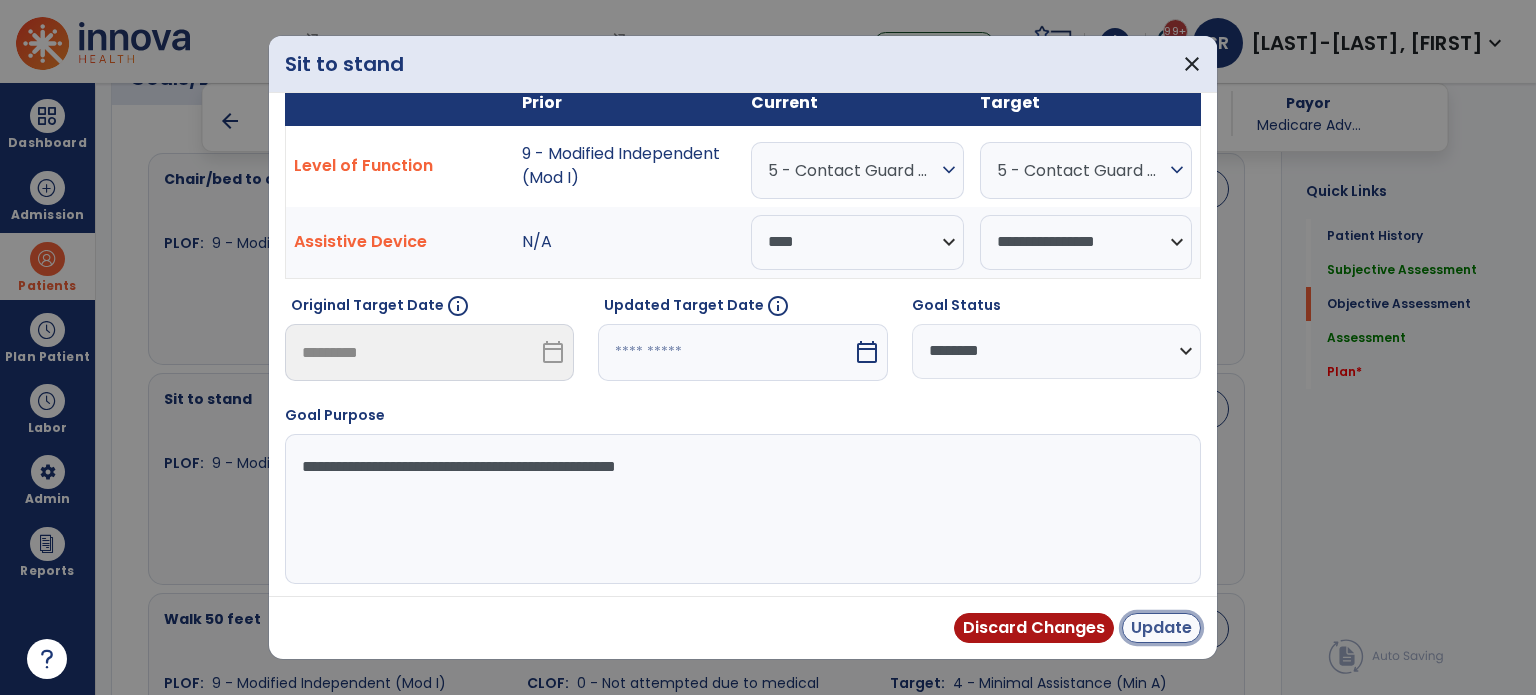 click on "Update" at bounding box center [1161, 628] 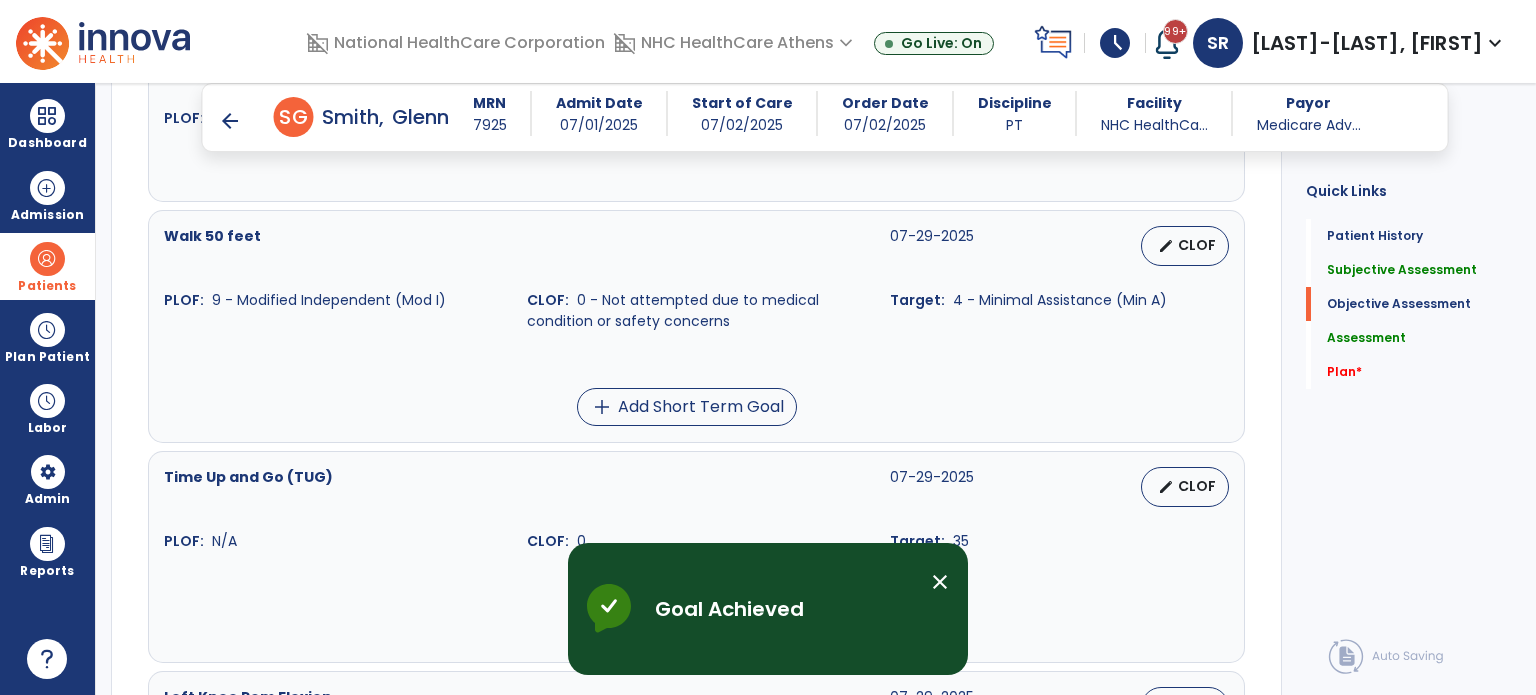 scroll, scrollTop: 1244, scrollLeft: 0, axis: vertical 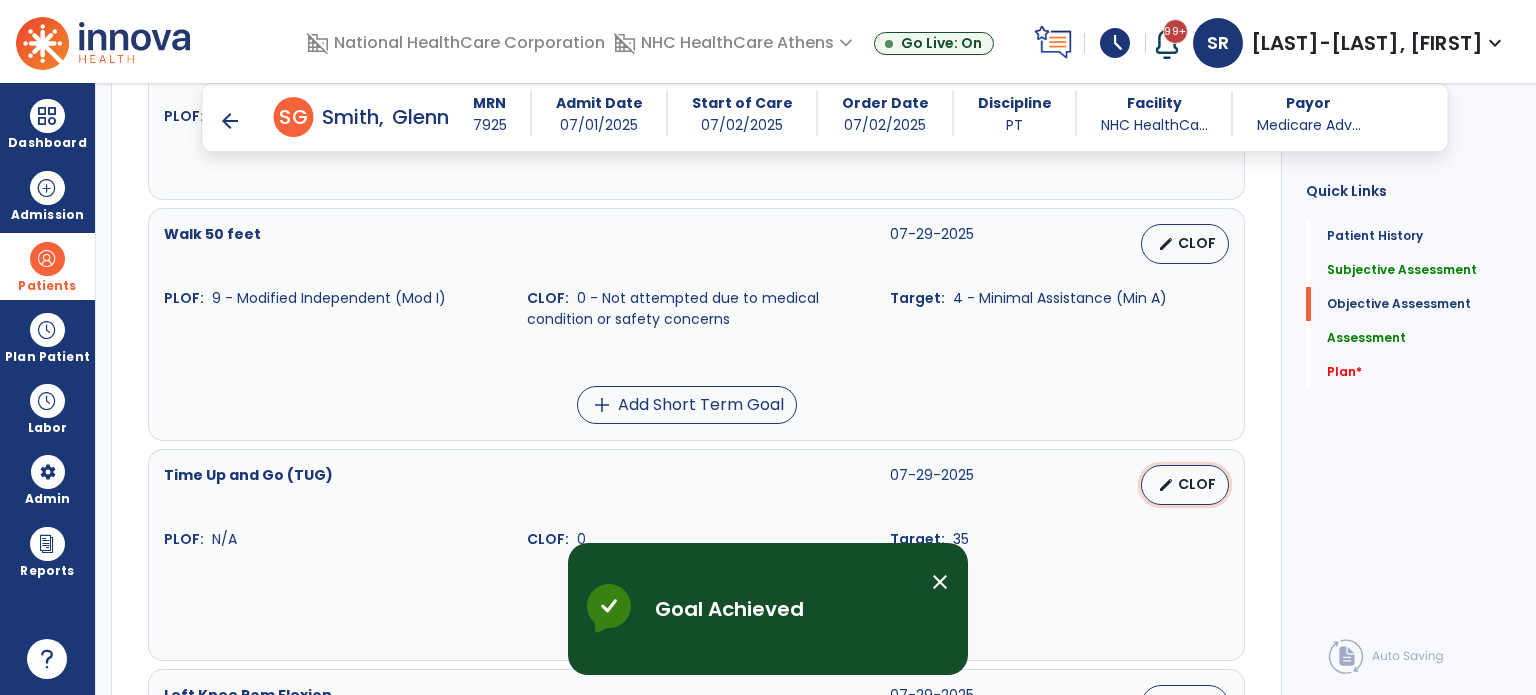 click on "edit   CLOF" at bounding box center (1185, 485) 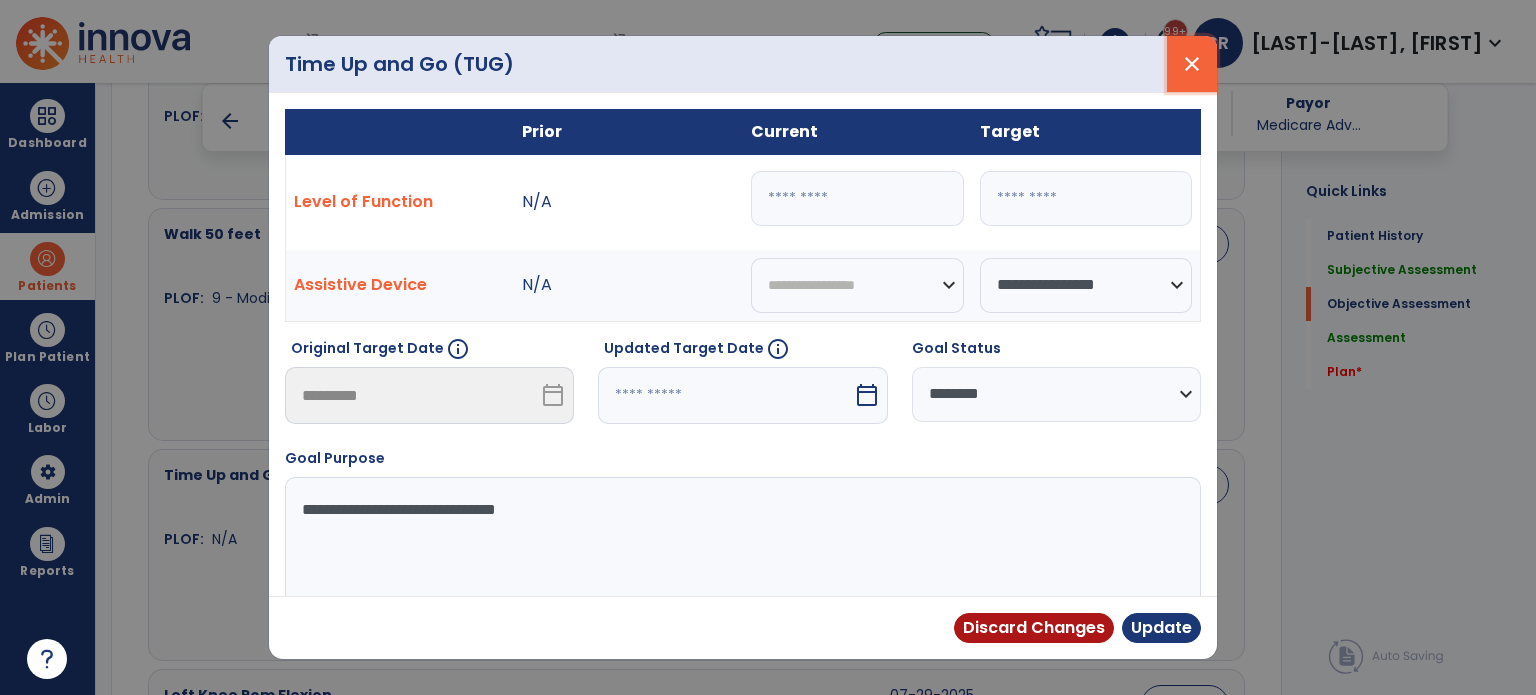 click on "close" at bounding box center (1192, 64) 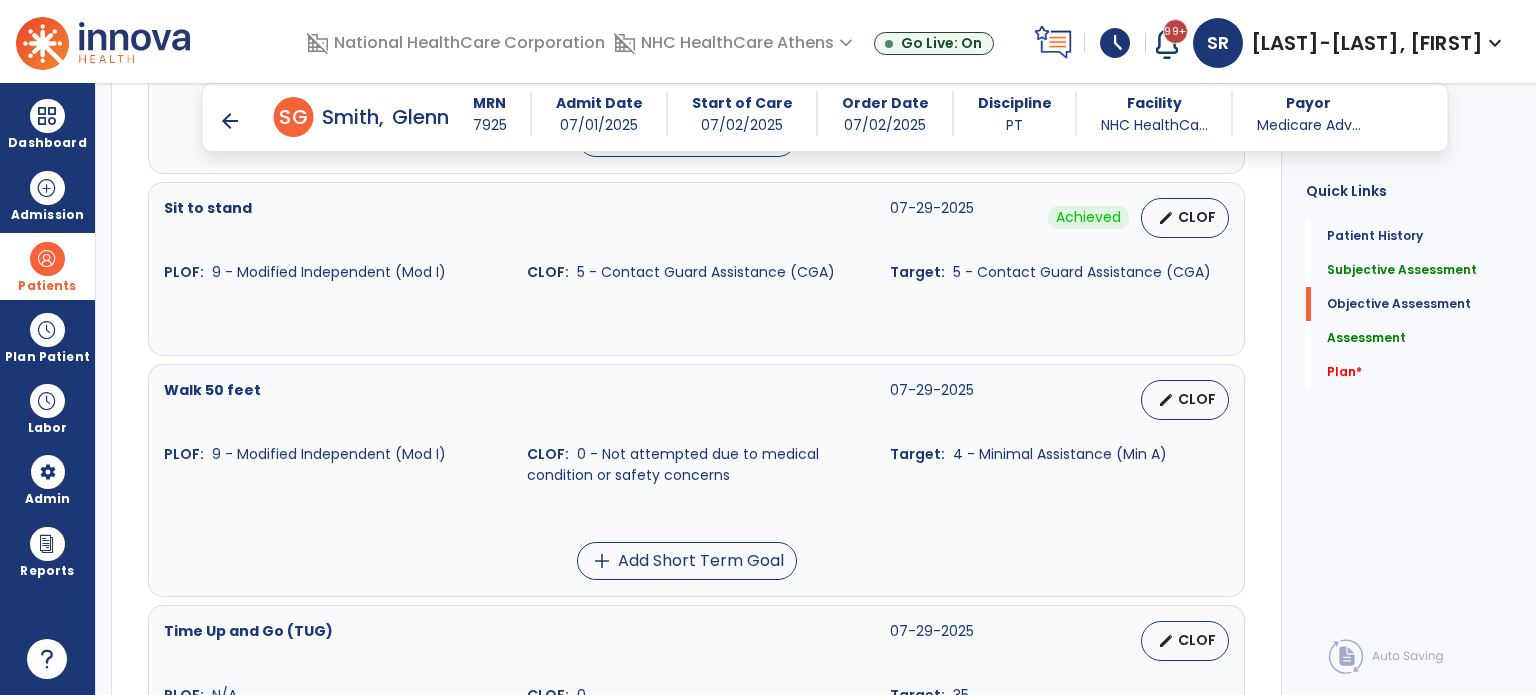 scroll, scrollTop: 1087, scrollLeft: 0, axis: vertical 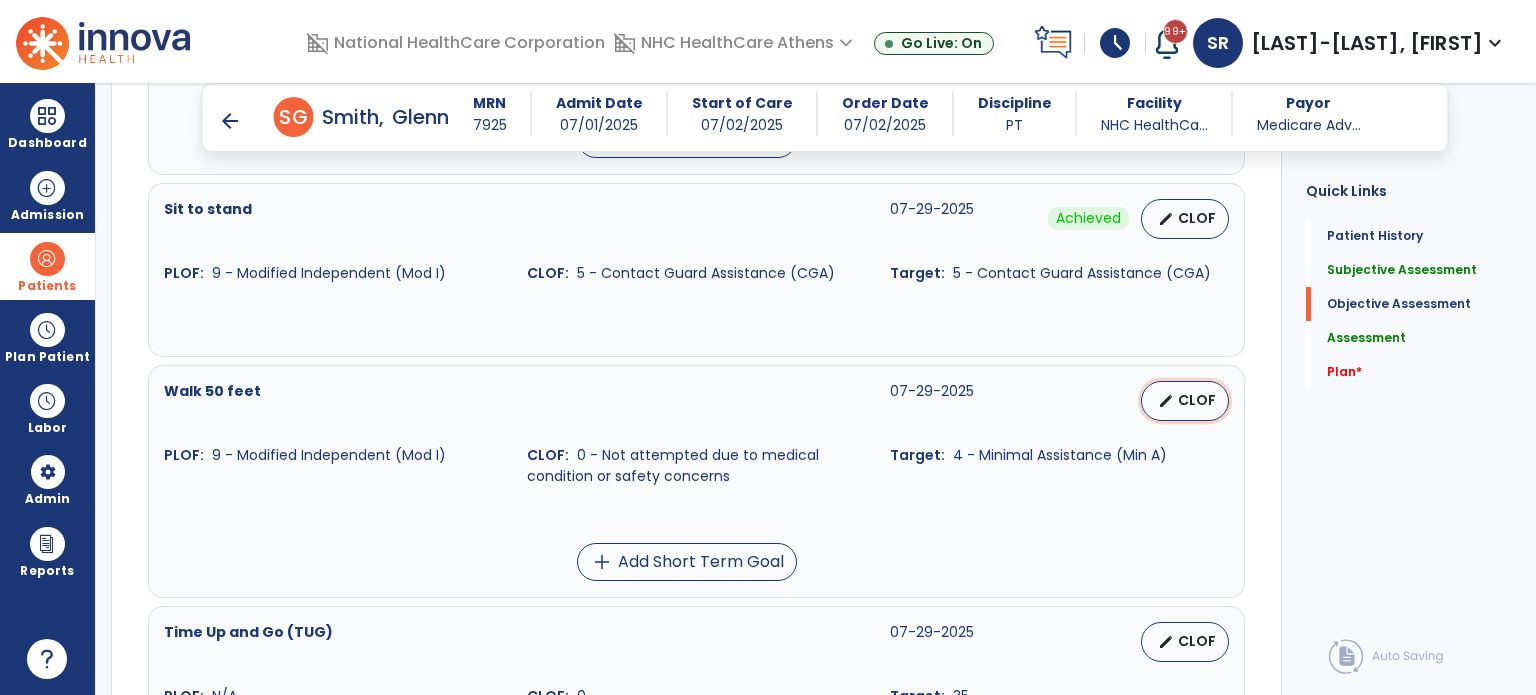 click on "edit   CLOF" at bounding box center (1185, 401) 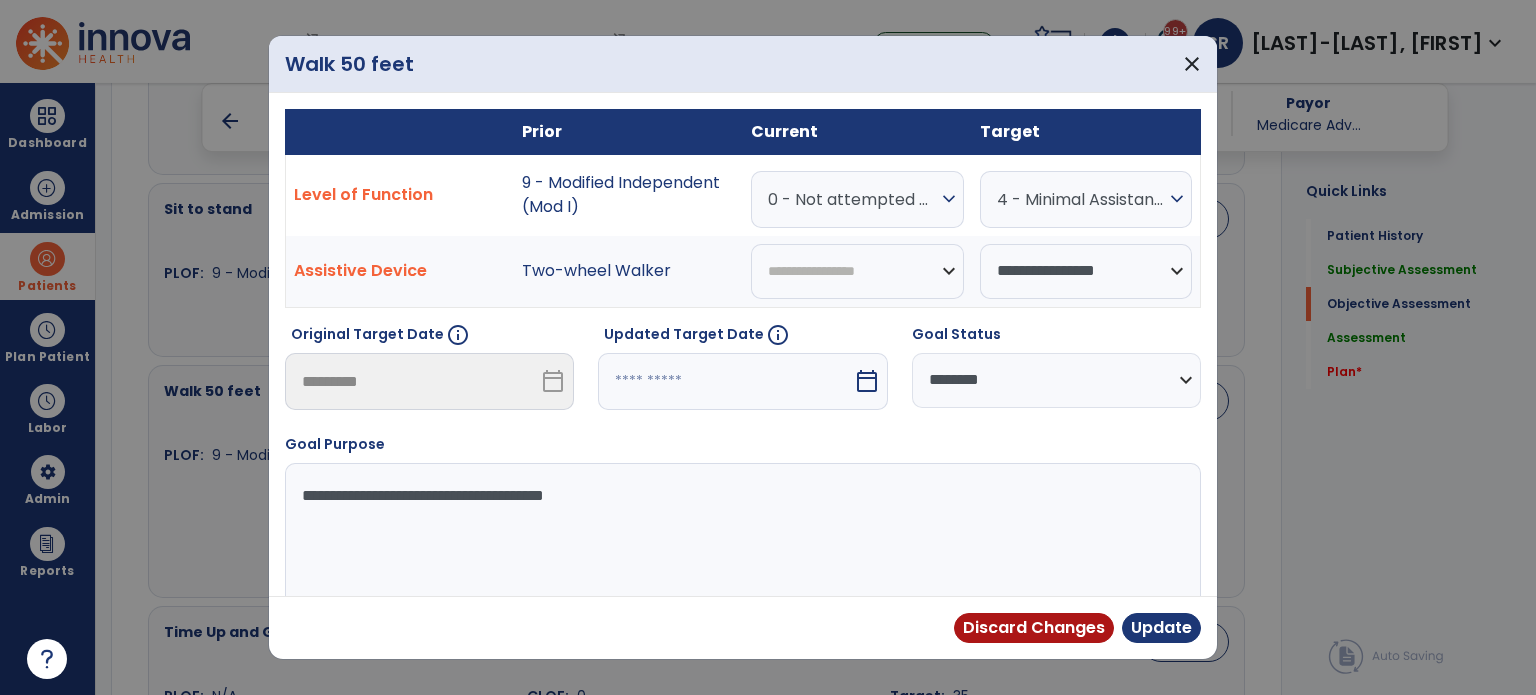 click on "0 - Not attempted due to medical condition or safety concerns" at bounding box center (852, 199) 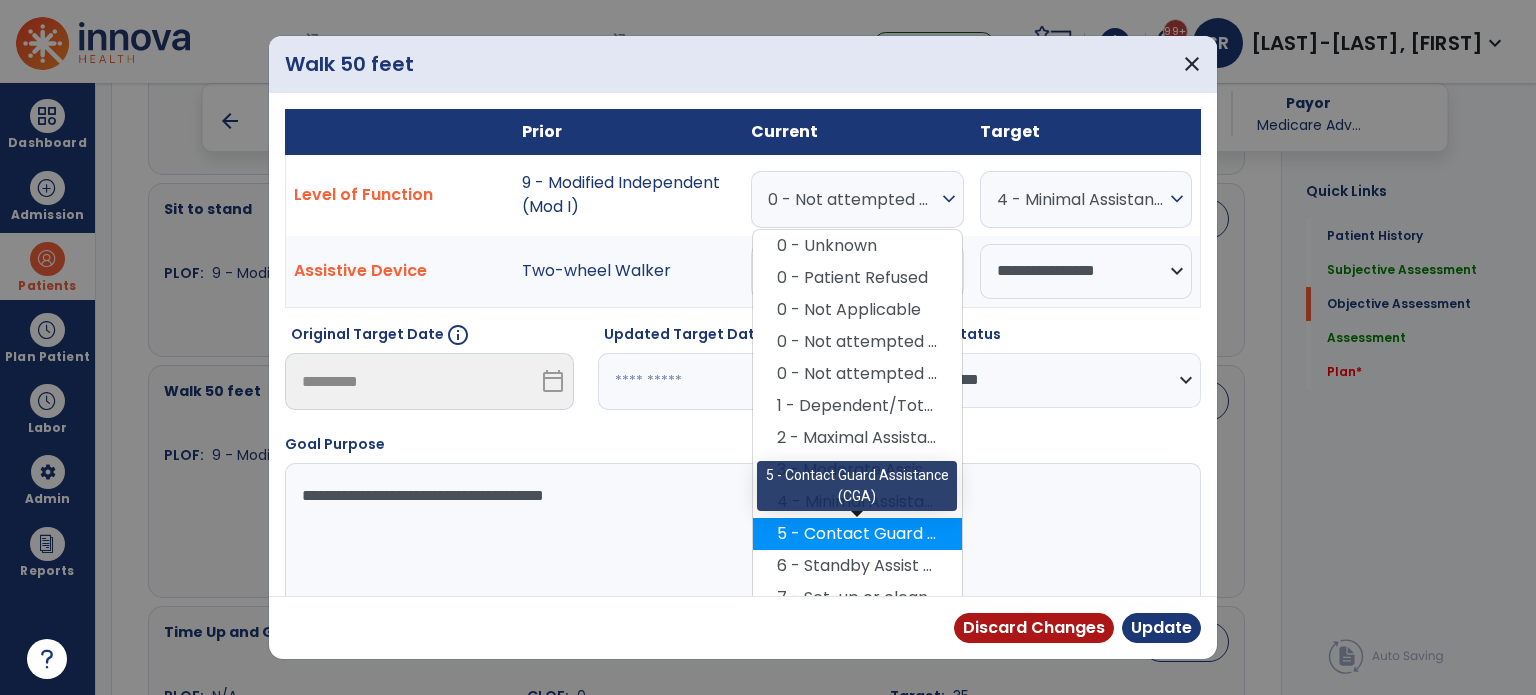 click on "5 - Contact Guard Assistance (CGA)" at bounding box center (857, 534) 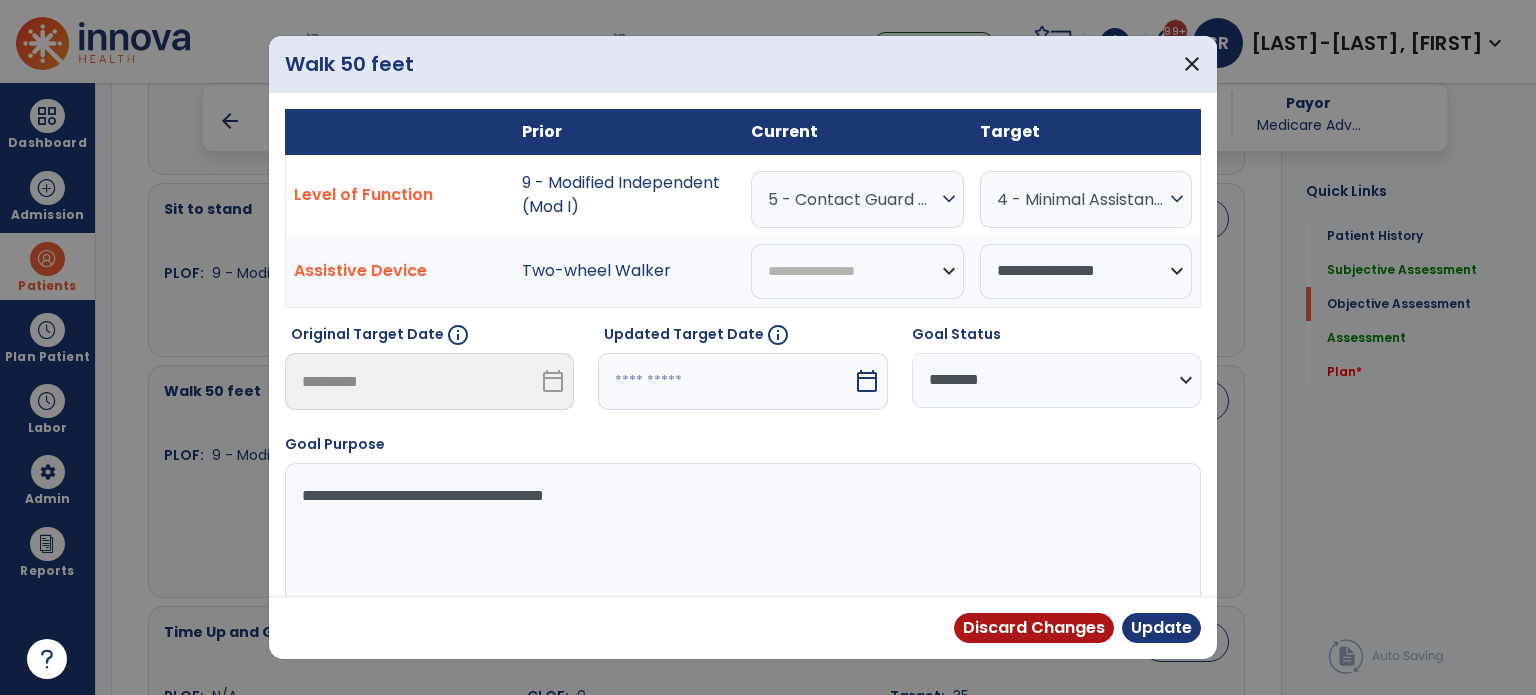 click on "**********" at bounding box center [1056, 380] 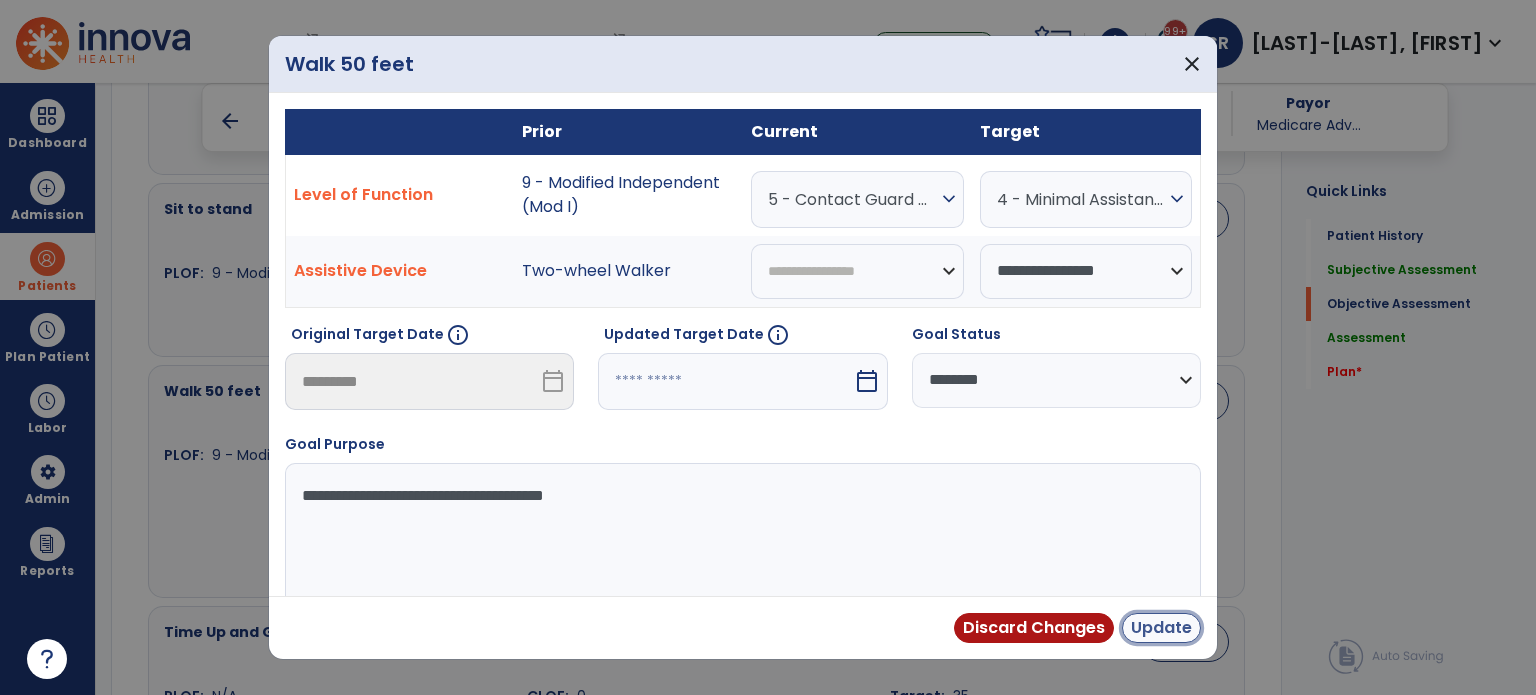 click on "Update" at bounding box center (1161, 628) 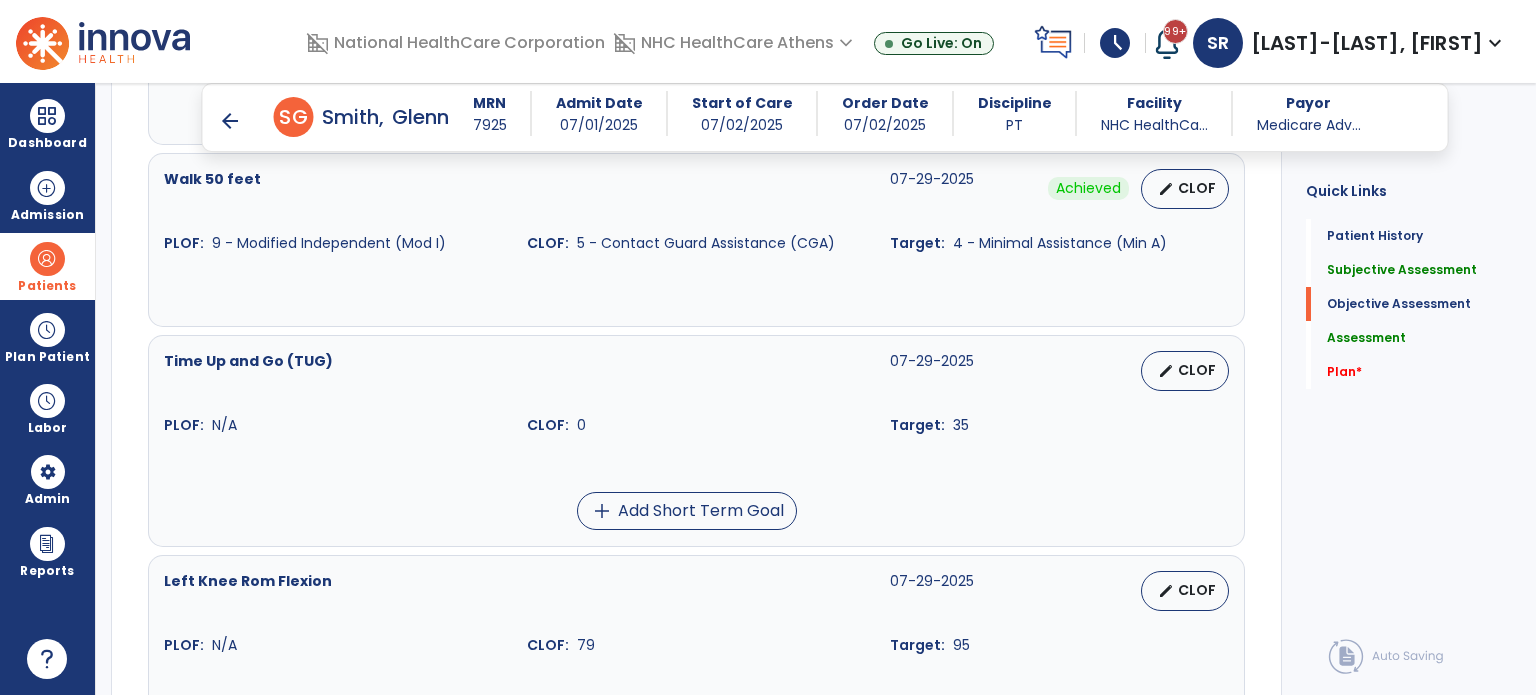 scroll, scrollTop: 1308, scrollLeft: 0, axis: vertical 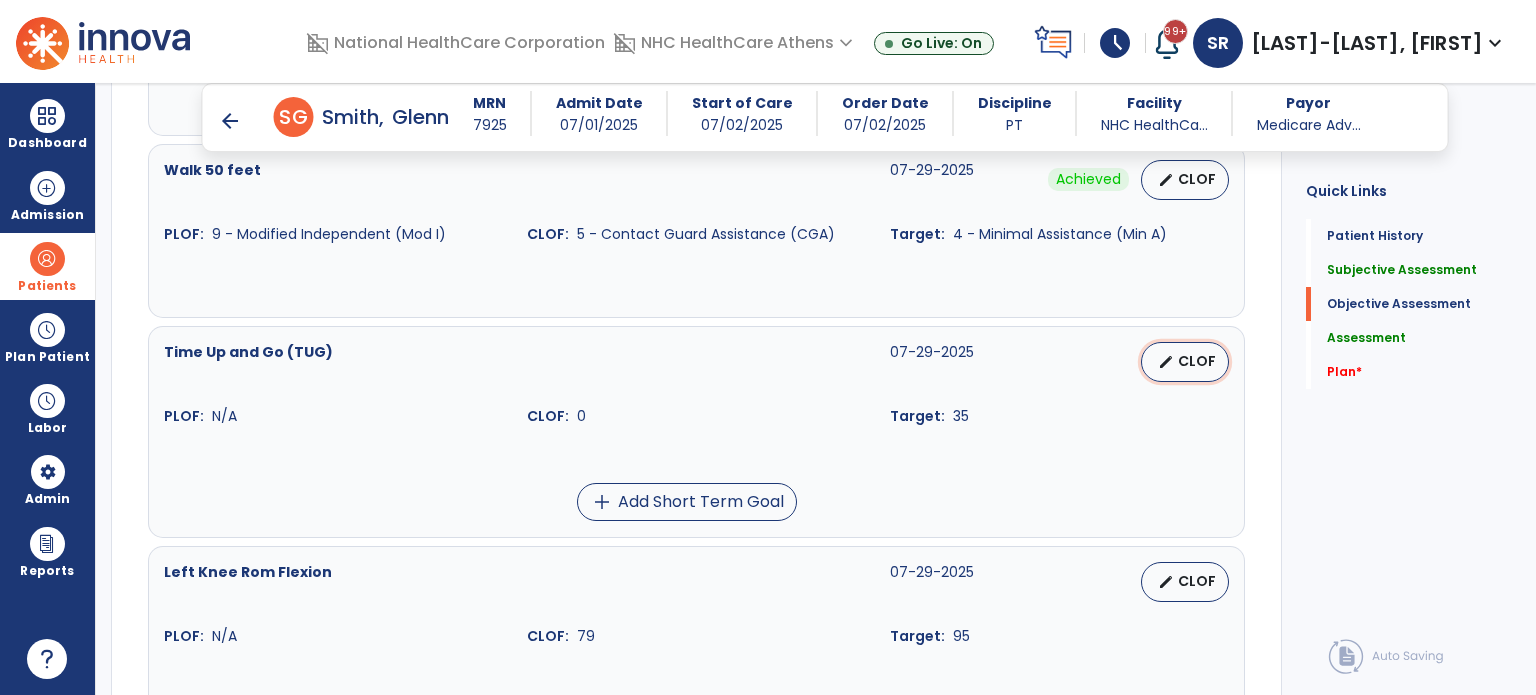 click on "edit" at bounding box center [1166, 362] 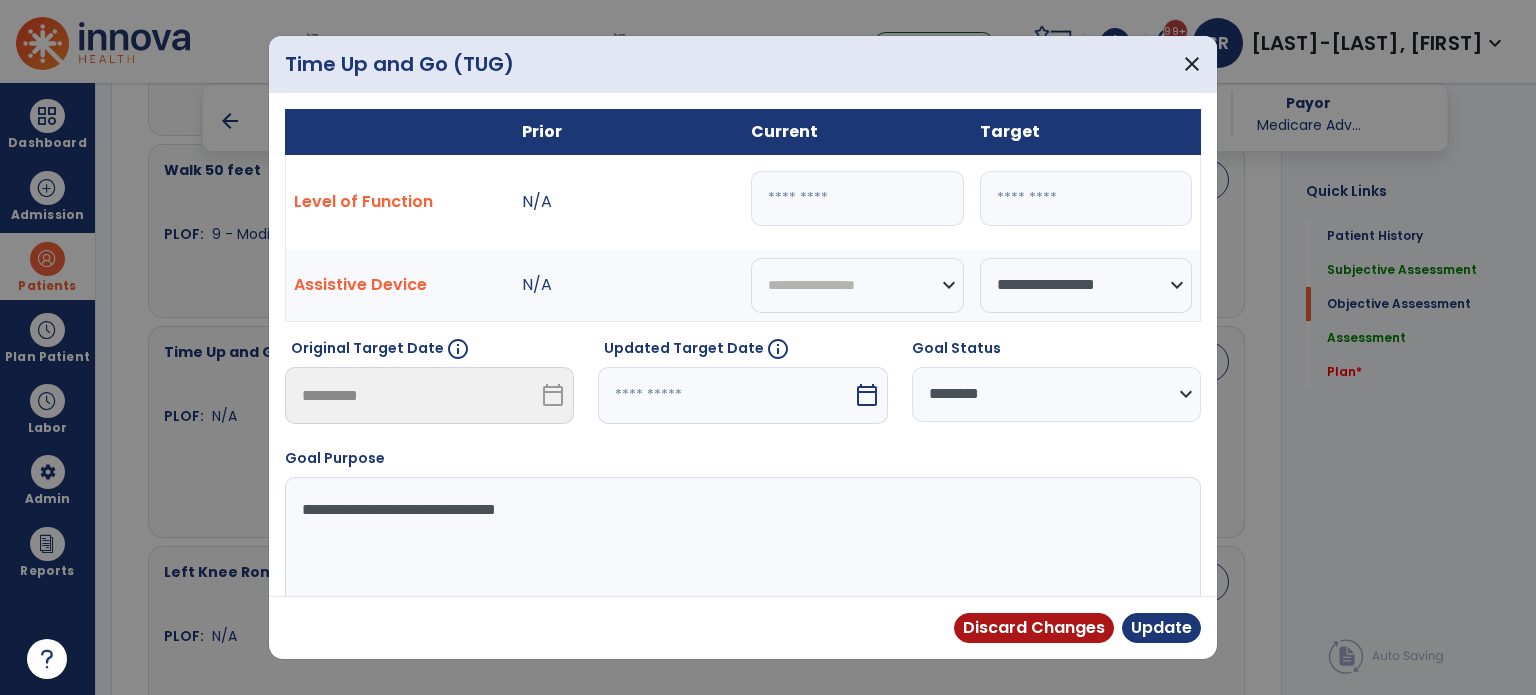click on "*" at bounding box center [857, 198] 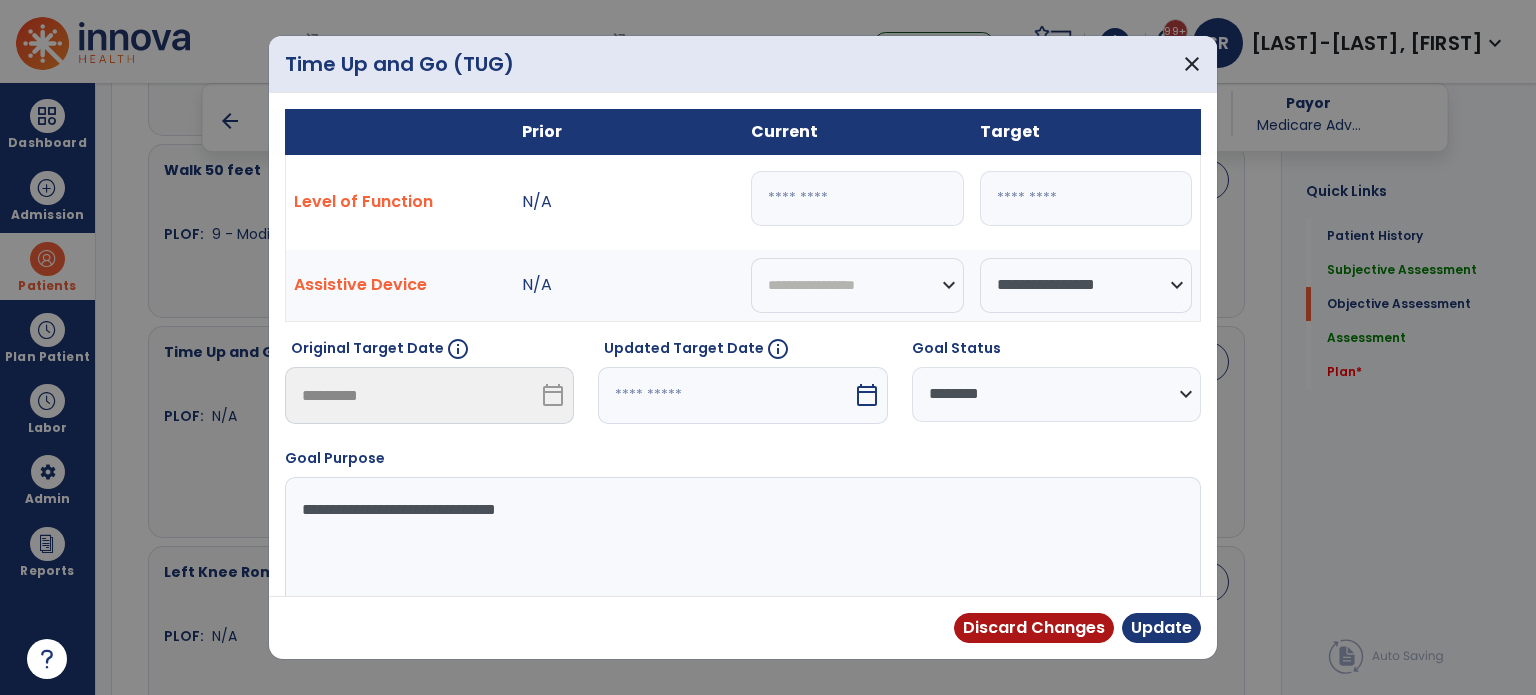 type on "****" 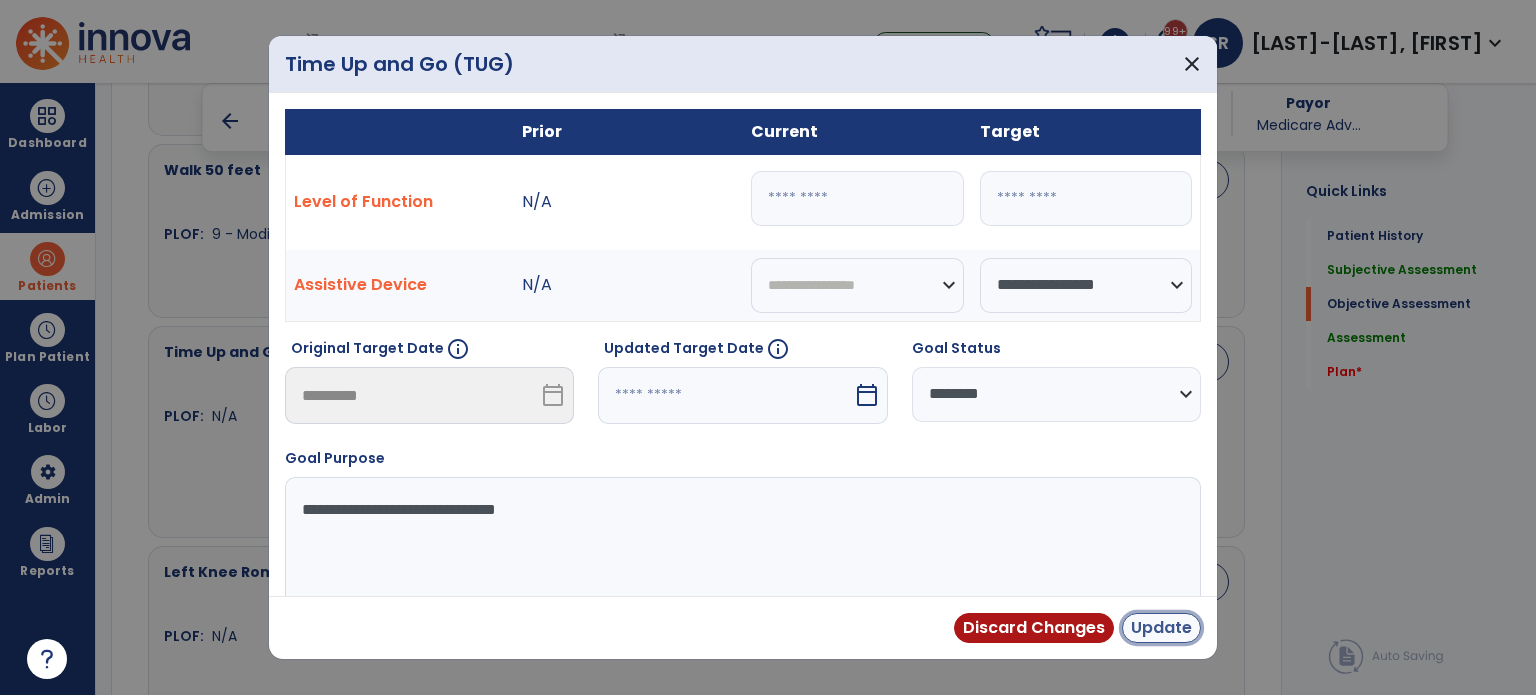 click on "Update" at bounding box center [1161, 628] 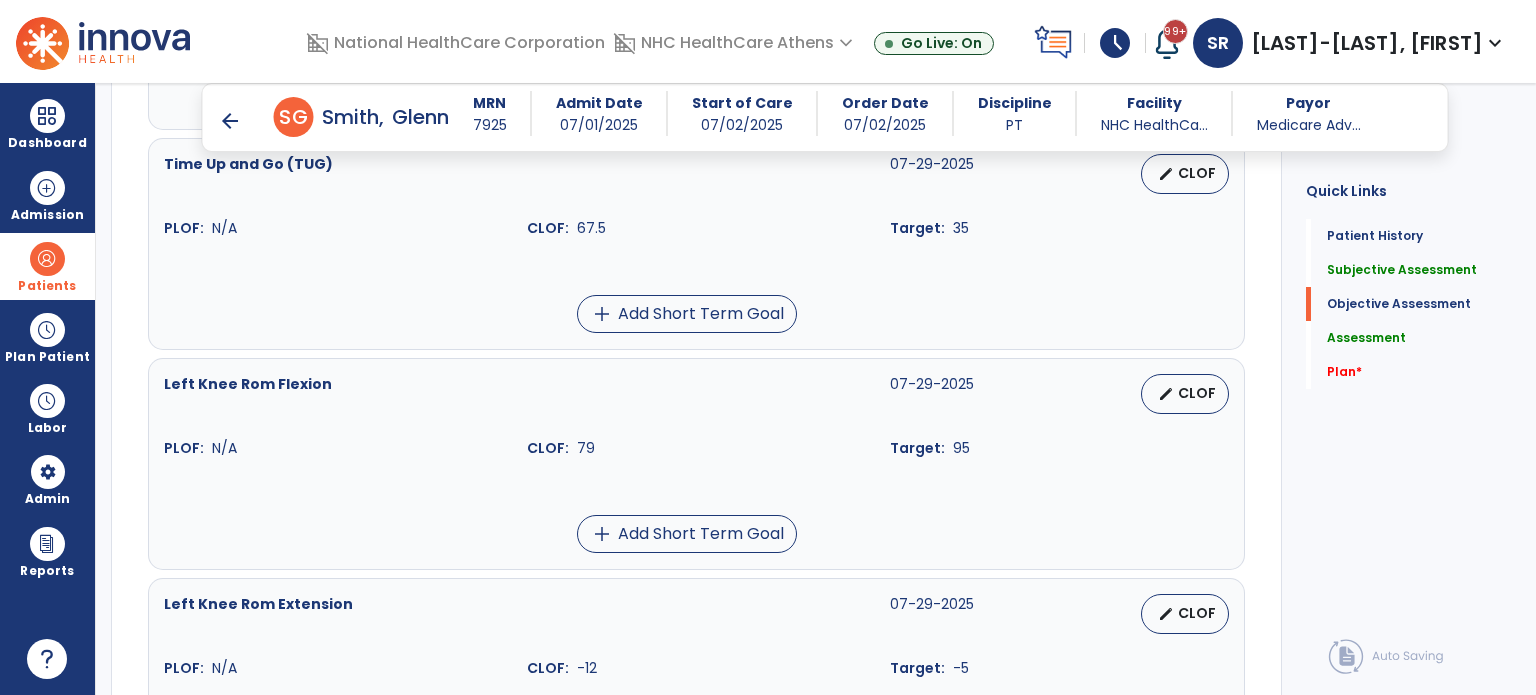 scroll, scrollTop: 1498, scrollLeft: 0, axis: vertical 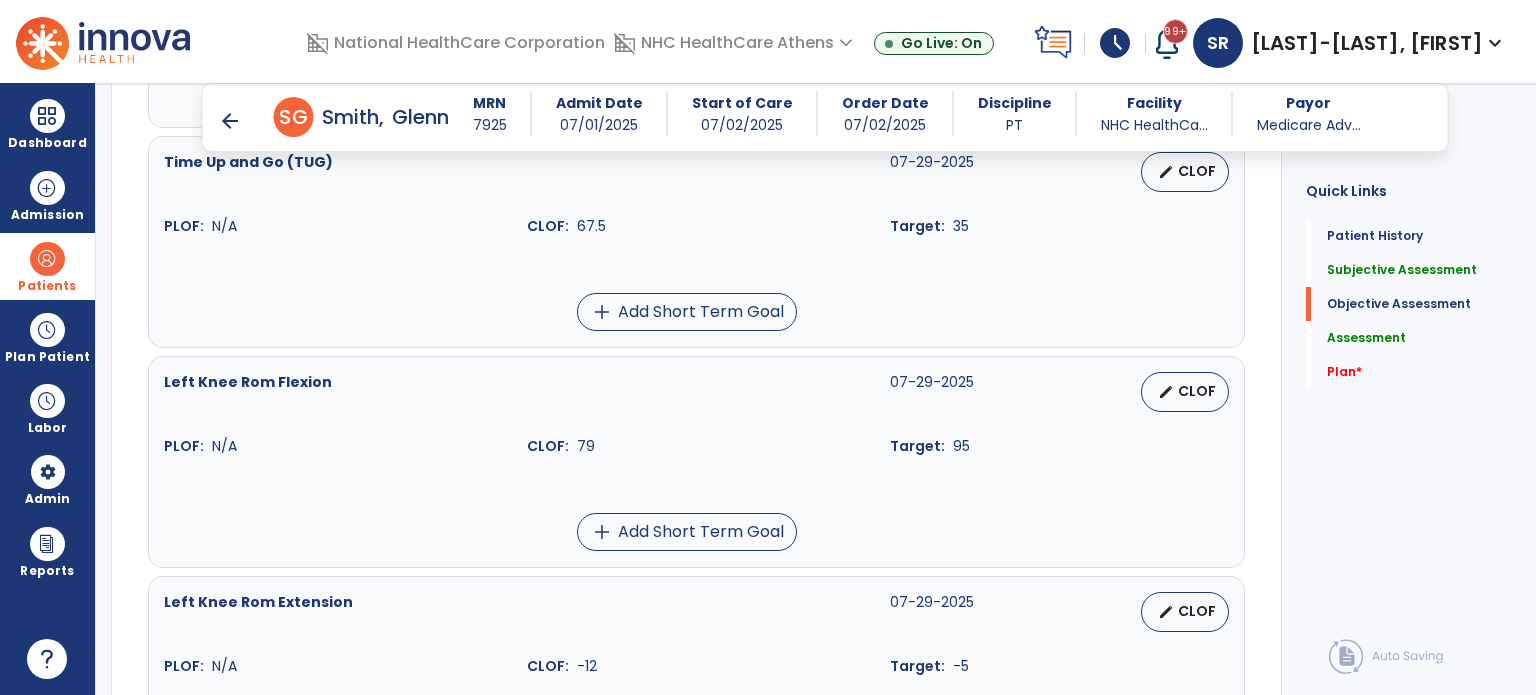 click on "CLOF" at bounding box center (1197, 391) 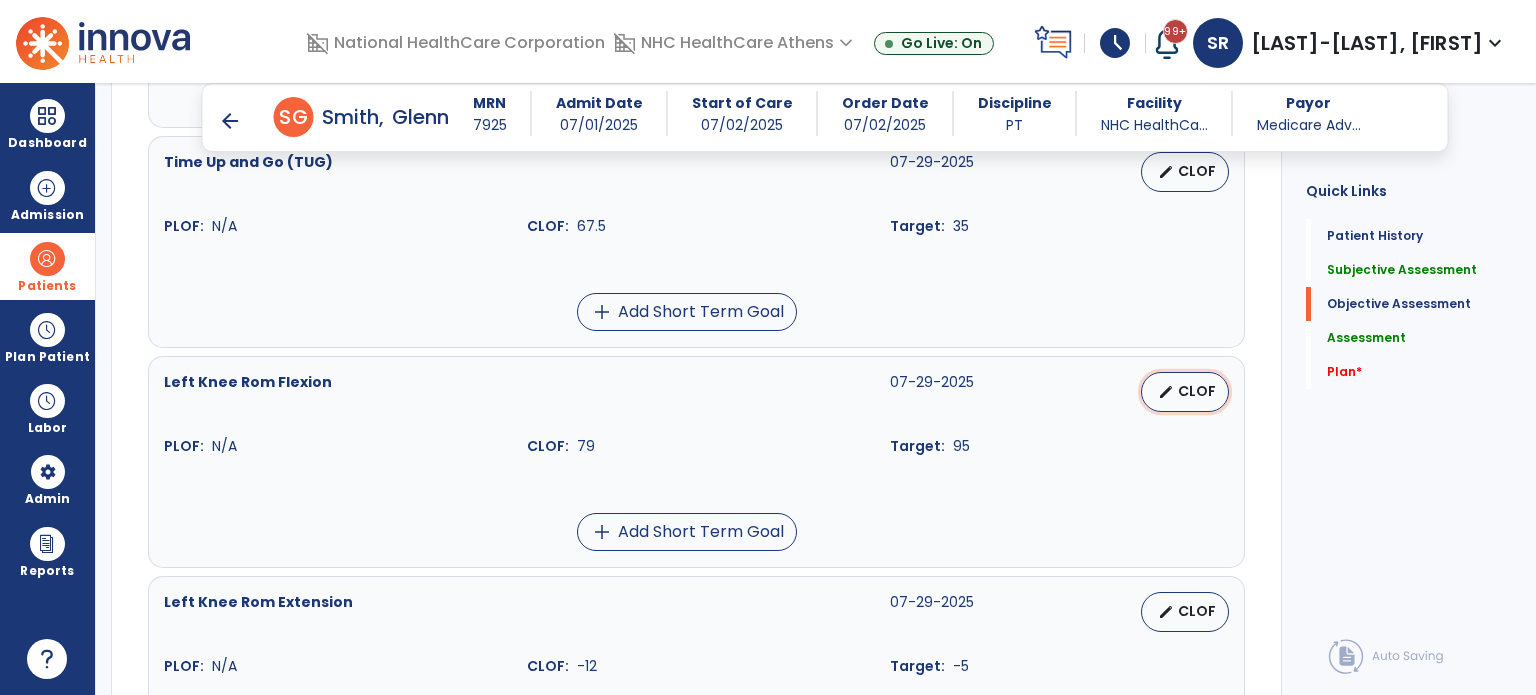 select on "********" 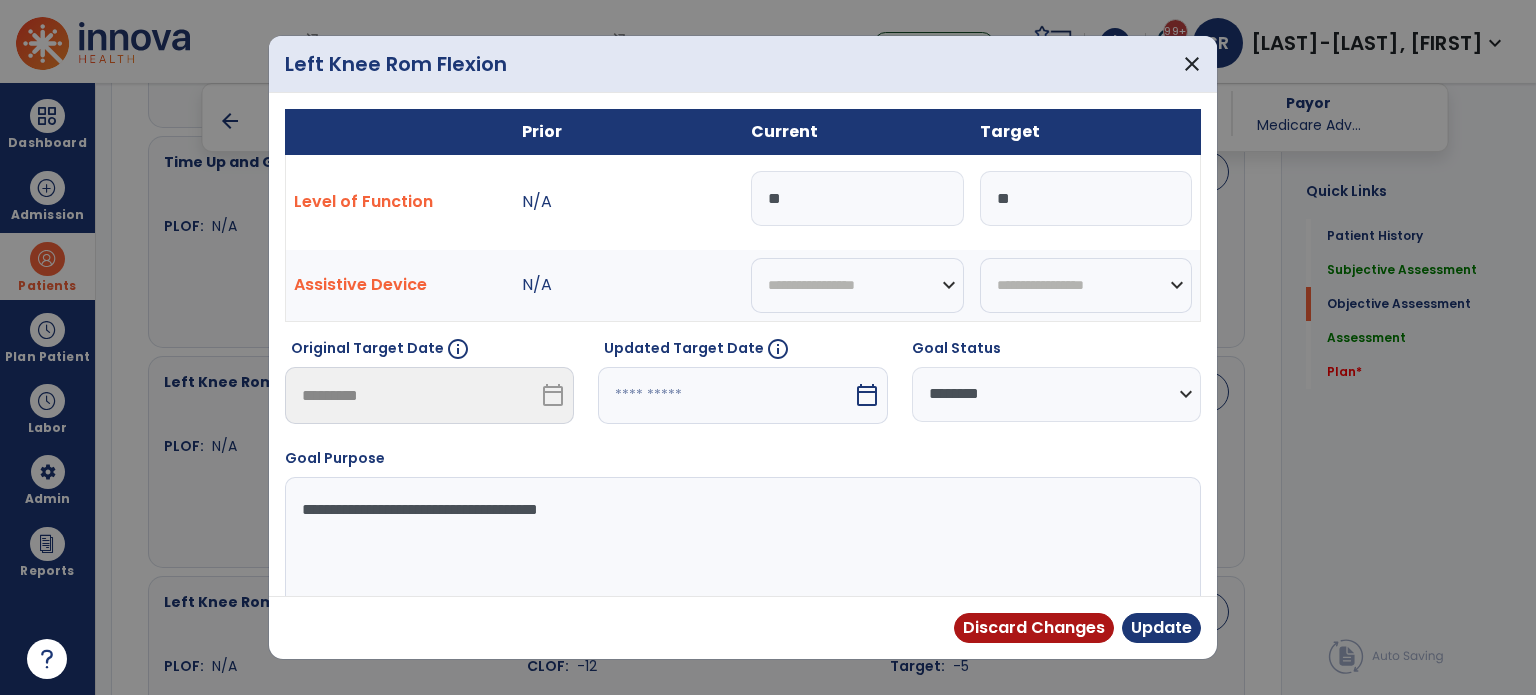 click on "**" at bounding box center (857, 198) 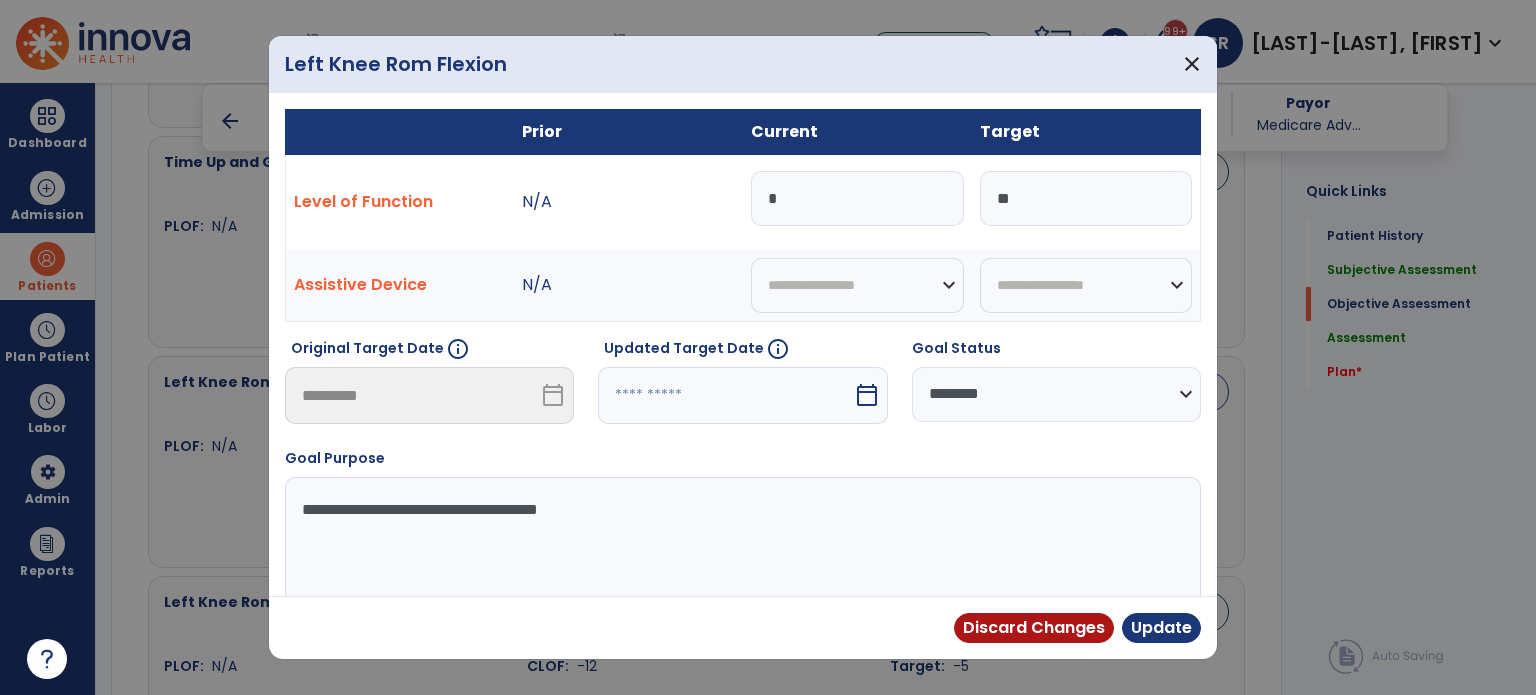 type on "**" 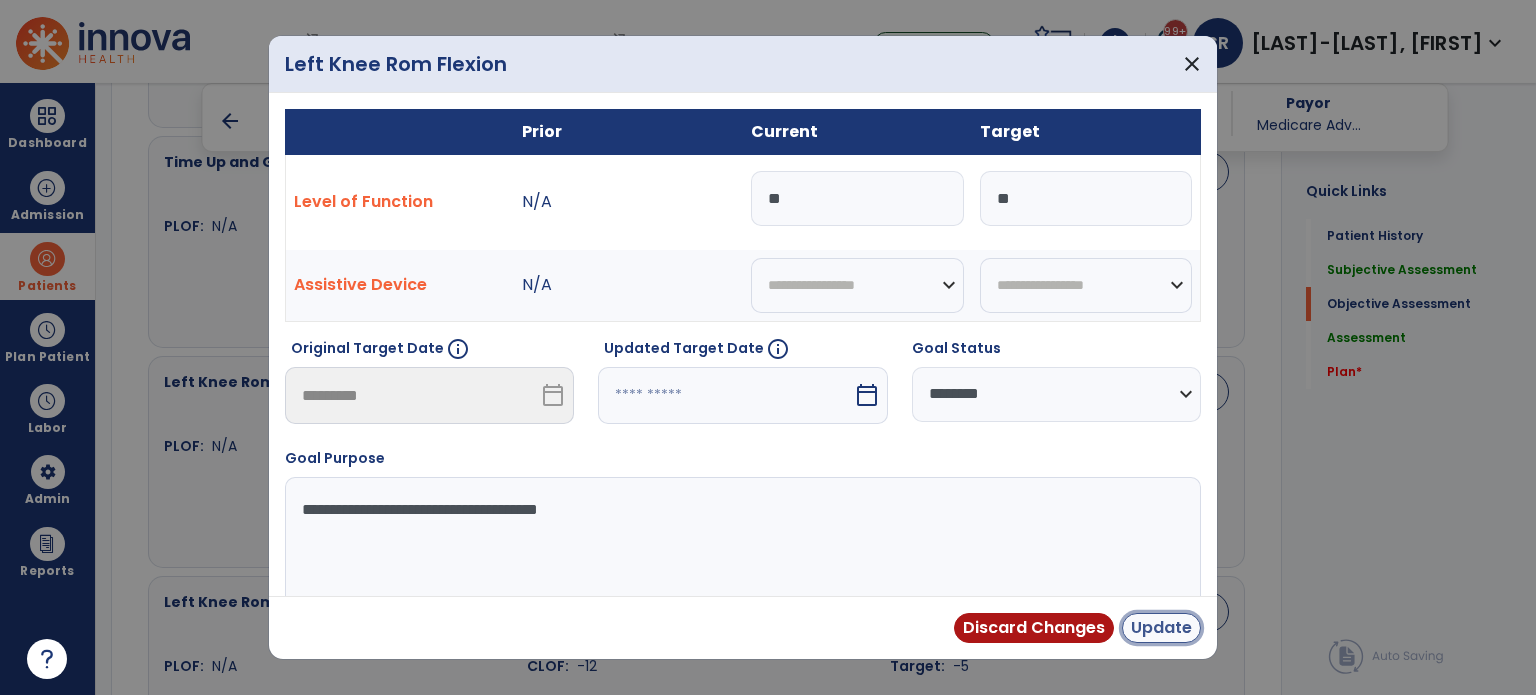 click on "Update" at bounding box center (1161, 628) 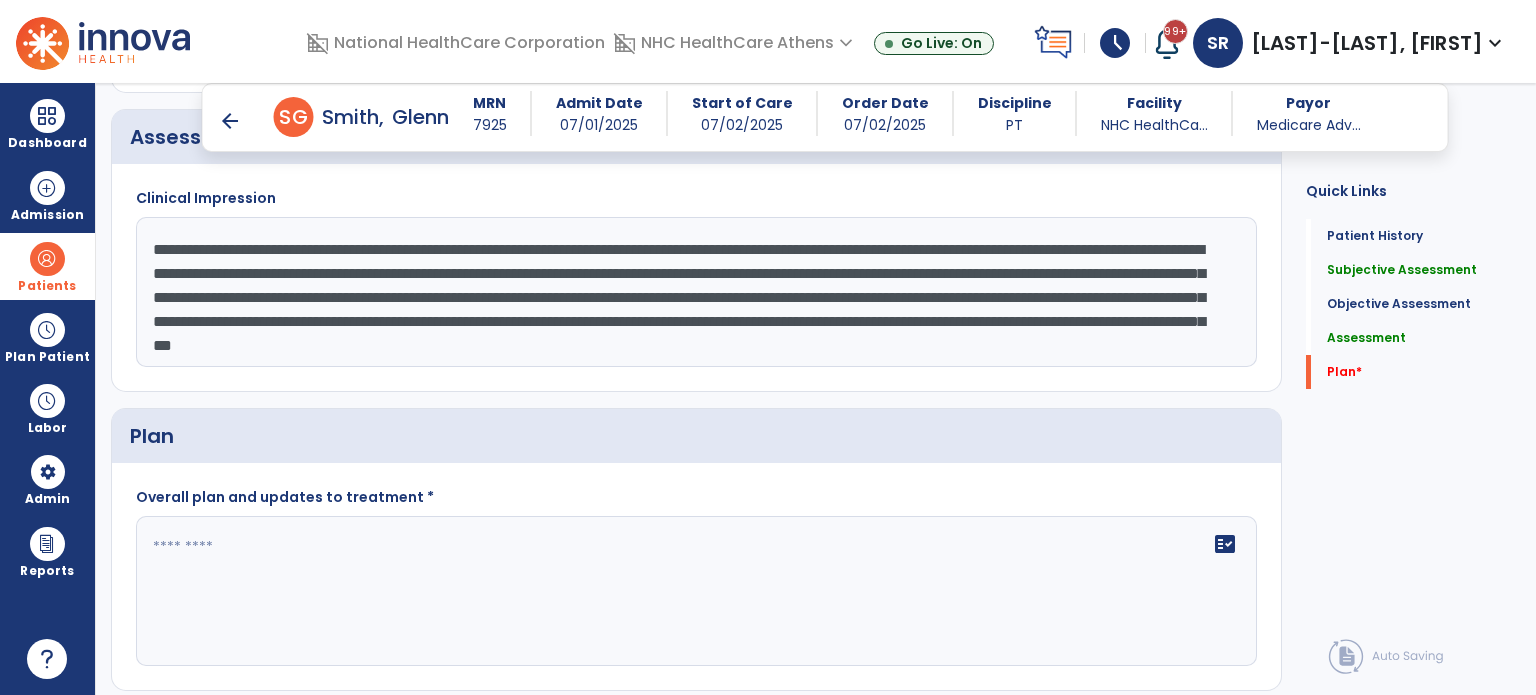 scroll, scrollTop: 2252, scrollLeft: 0, axis: vertical 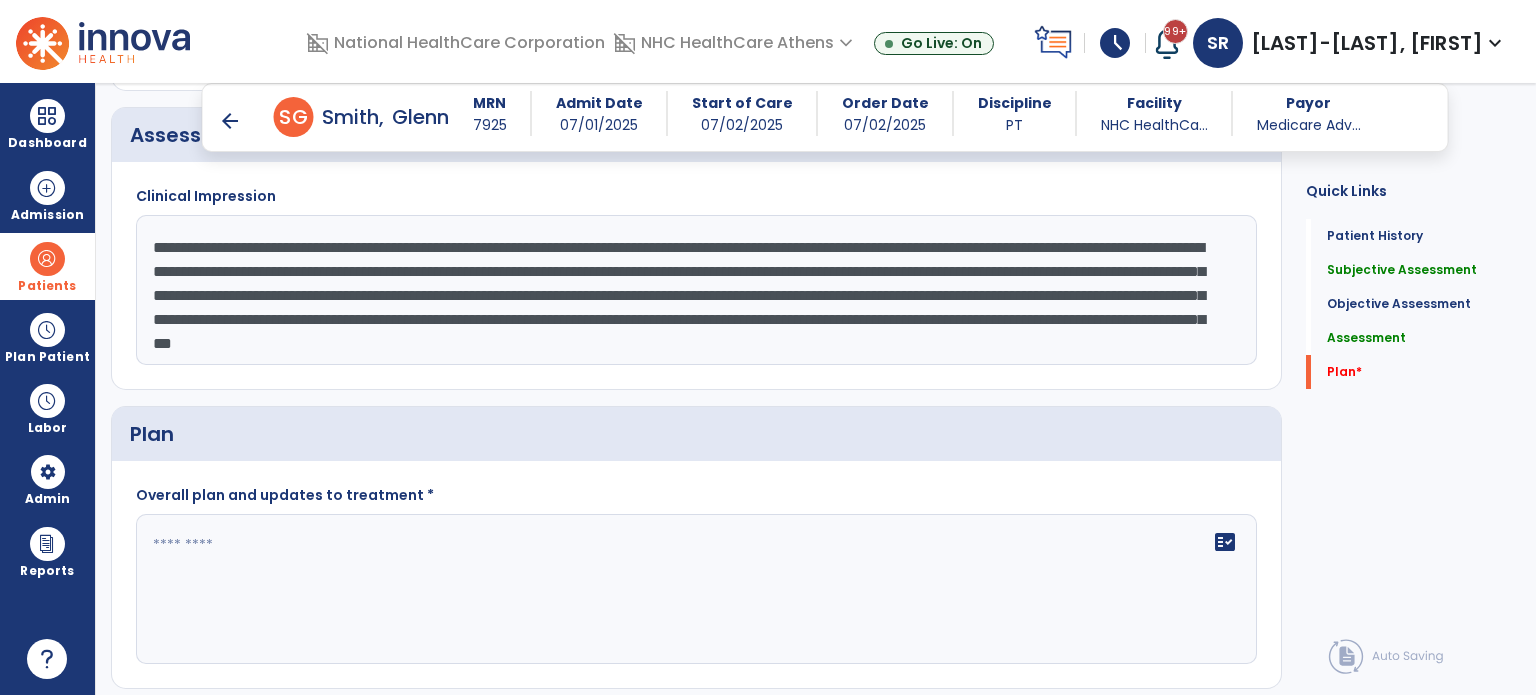 click 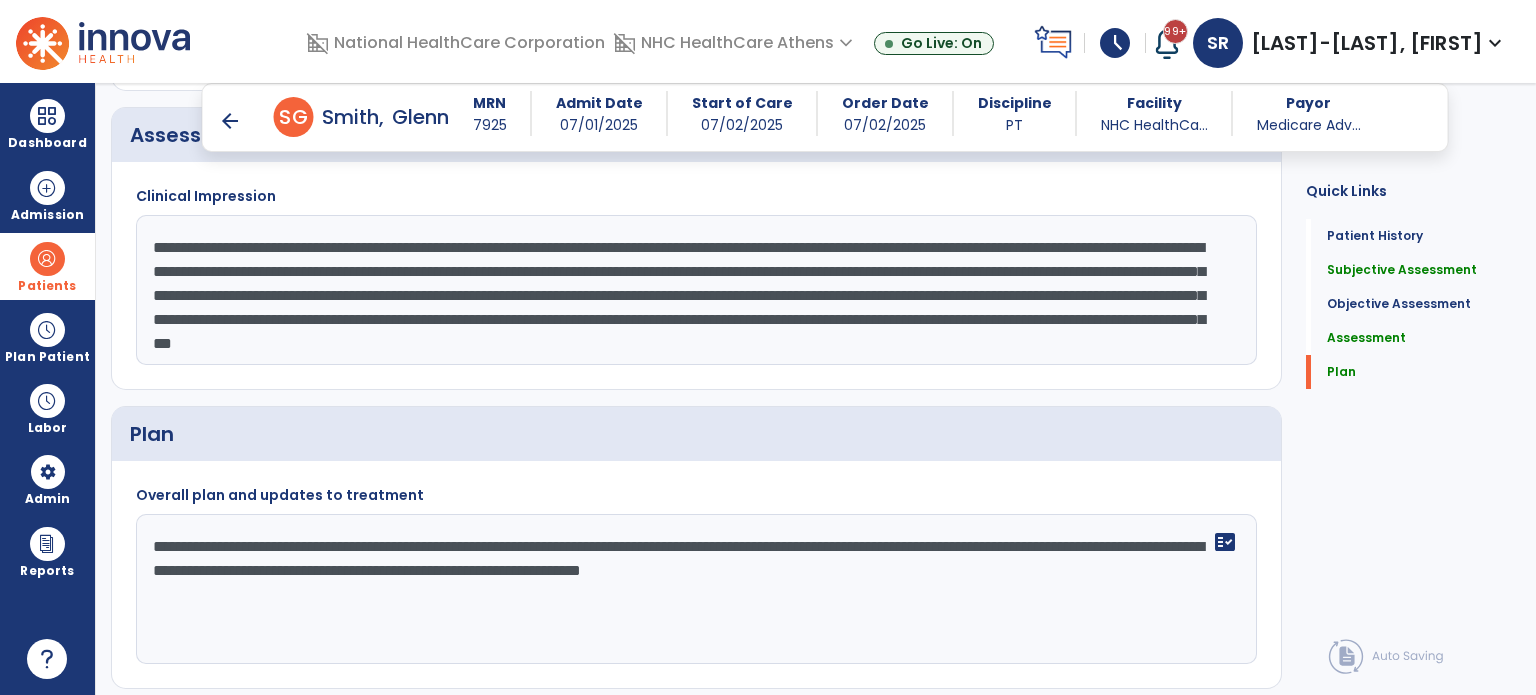 type on "**********" 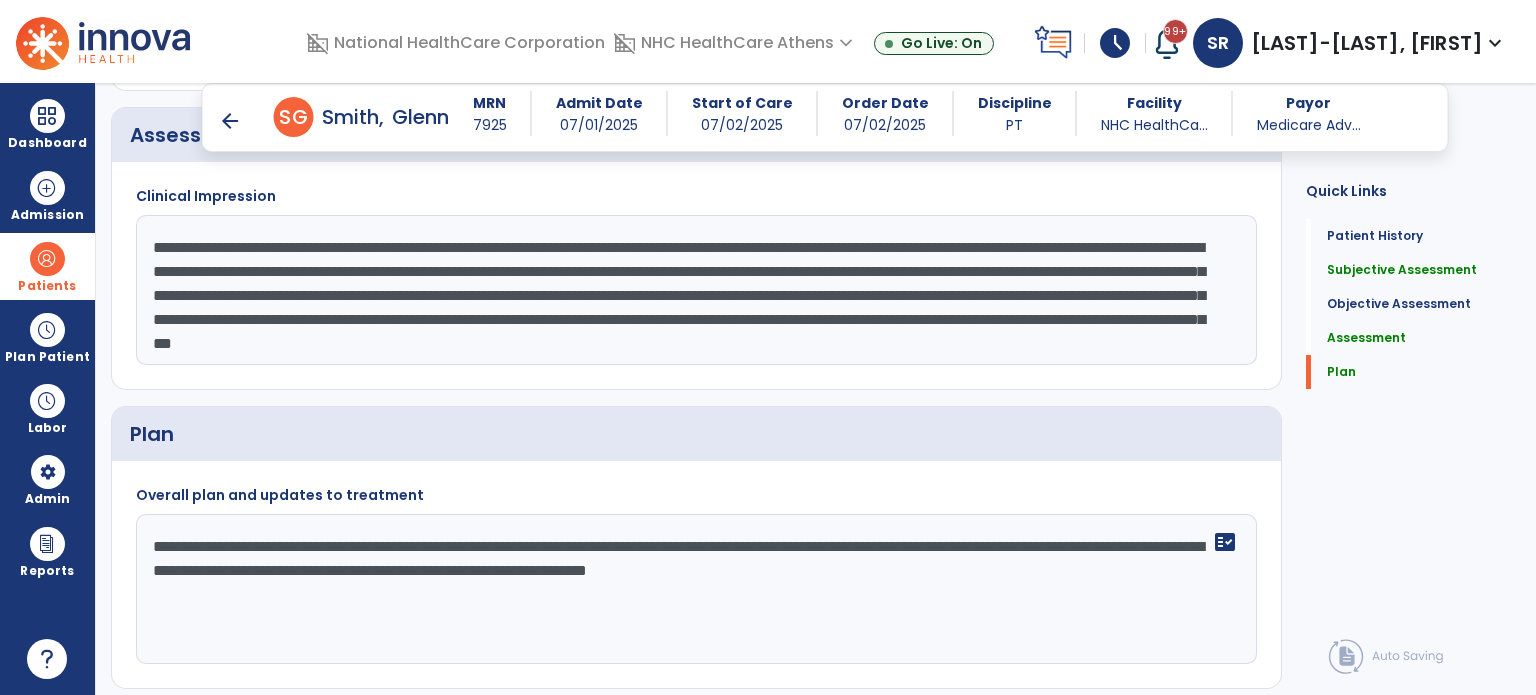 click on "arrow_back" at bounding box center [230, 121] 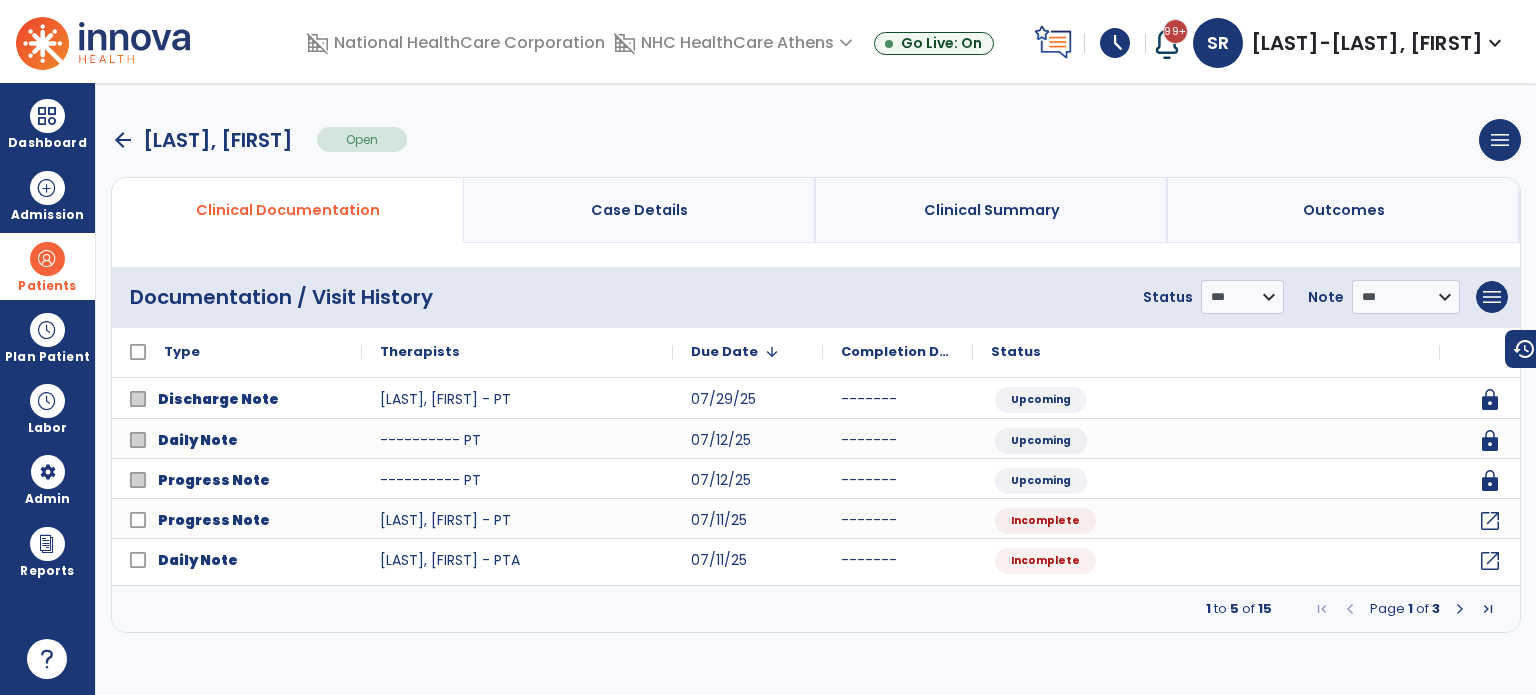 scroll, scrollTop: 0, scrollLeft: 0, axis: both 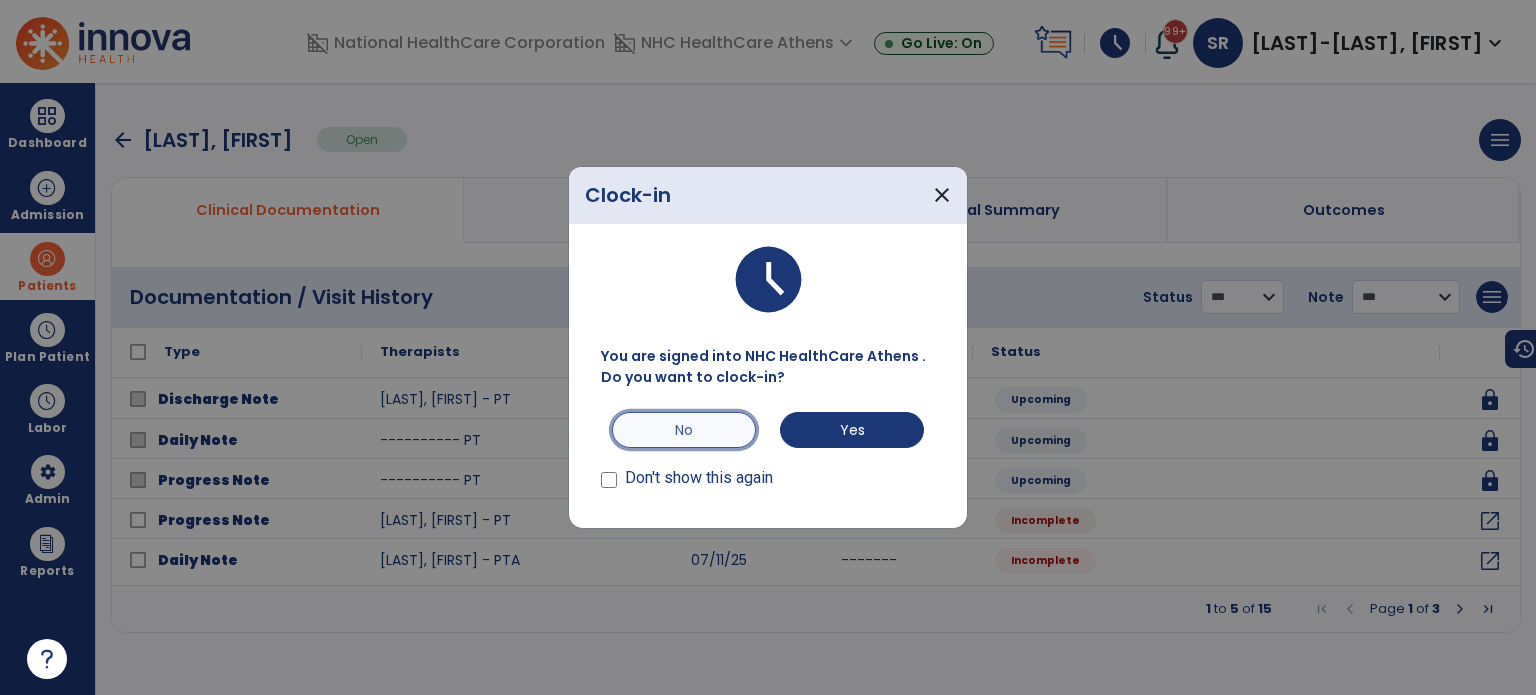 click on "No" at bounding box center [684, 430] 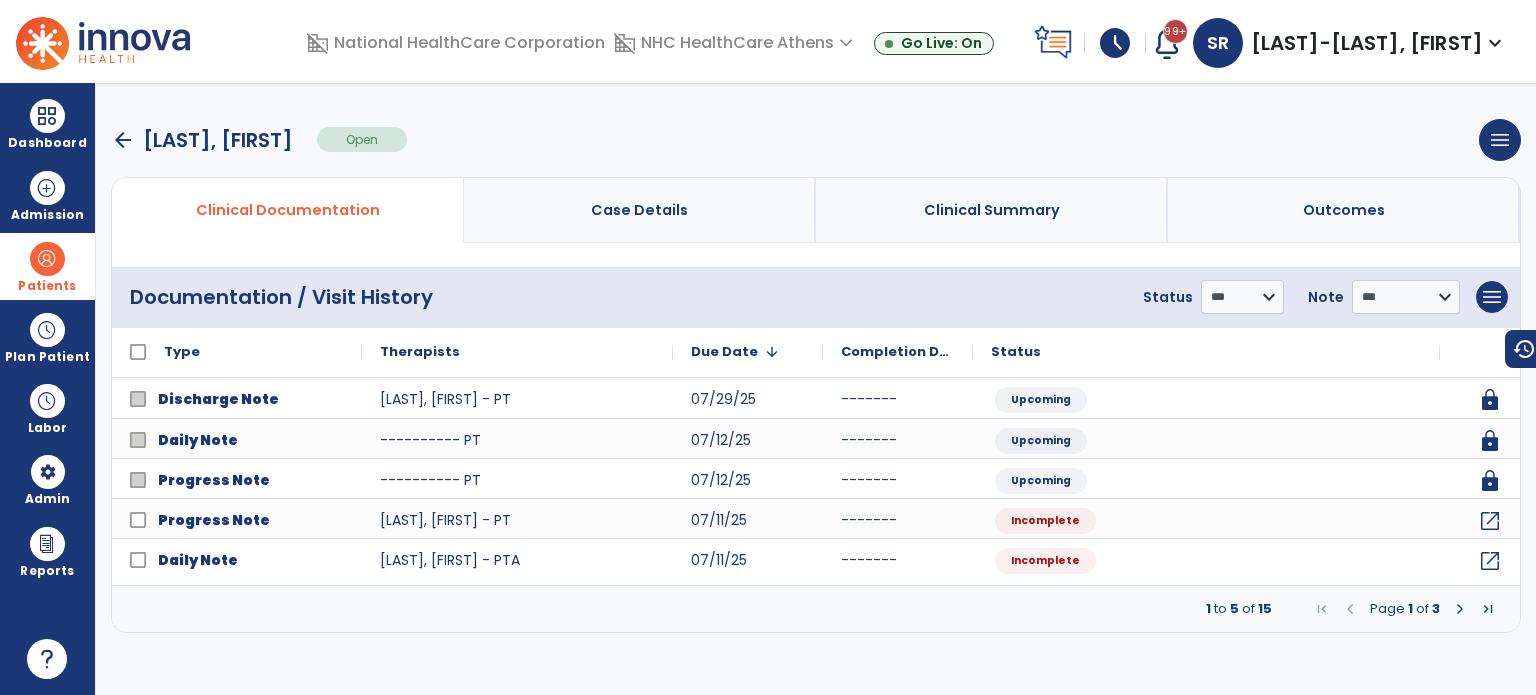 click on "arrow_back" at bounding box center (123, 140) 